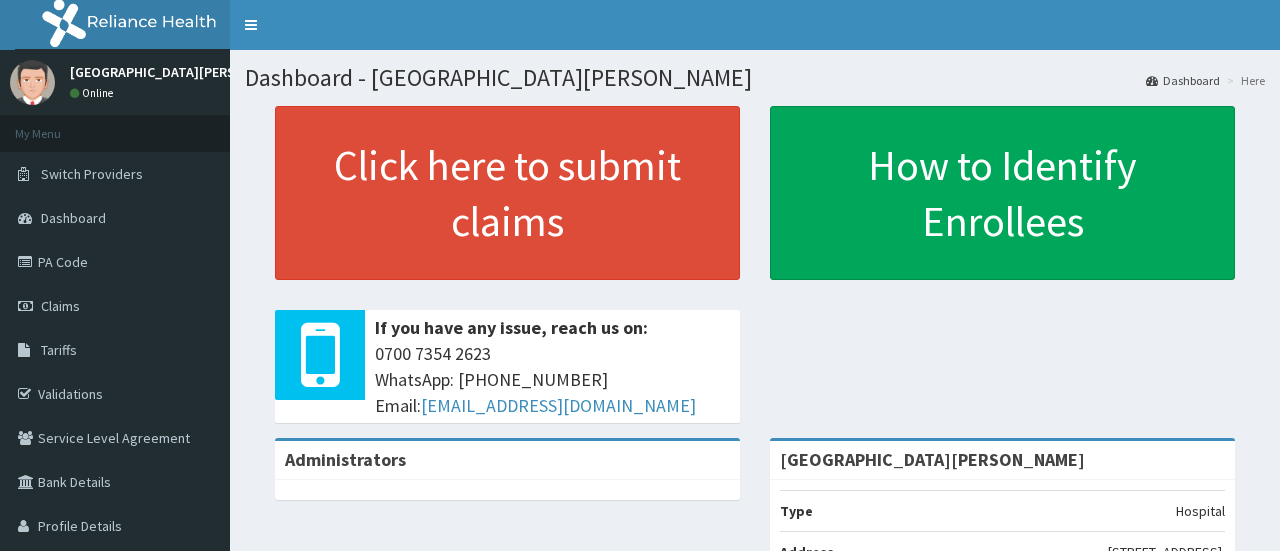scroll, scrollTop: 0, scrollLeft: 0, axis: both 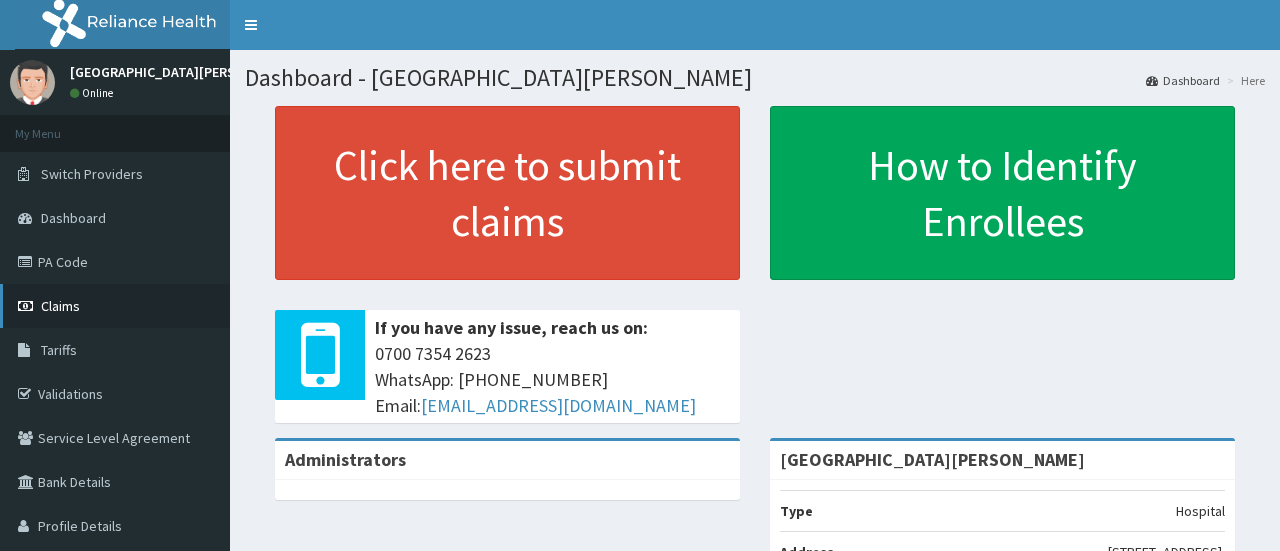 click on "Claims" at bounding box center (115, 306) 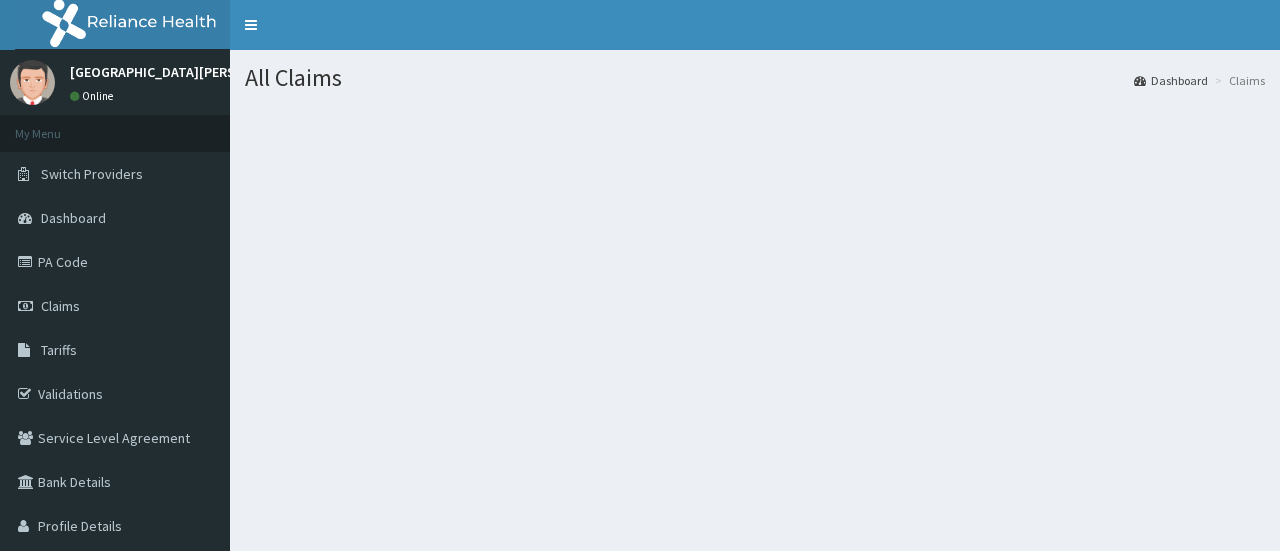 scroll, scrollTop: 0, scrollLeft: 0, axis: both 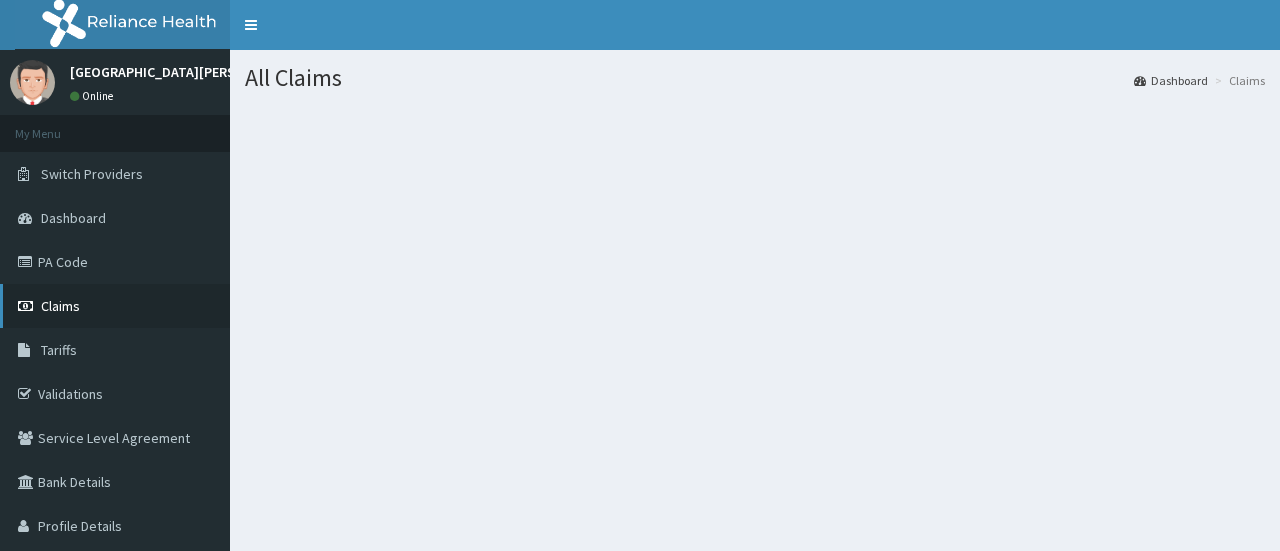 click on "Claims" at bounding box center (60, 306) 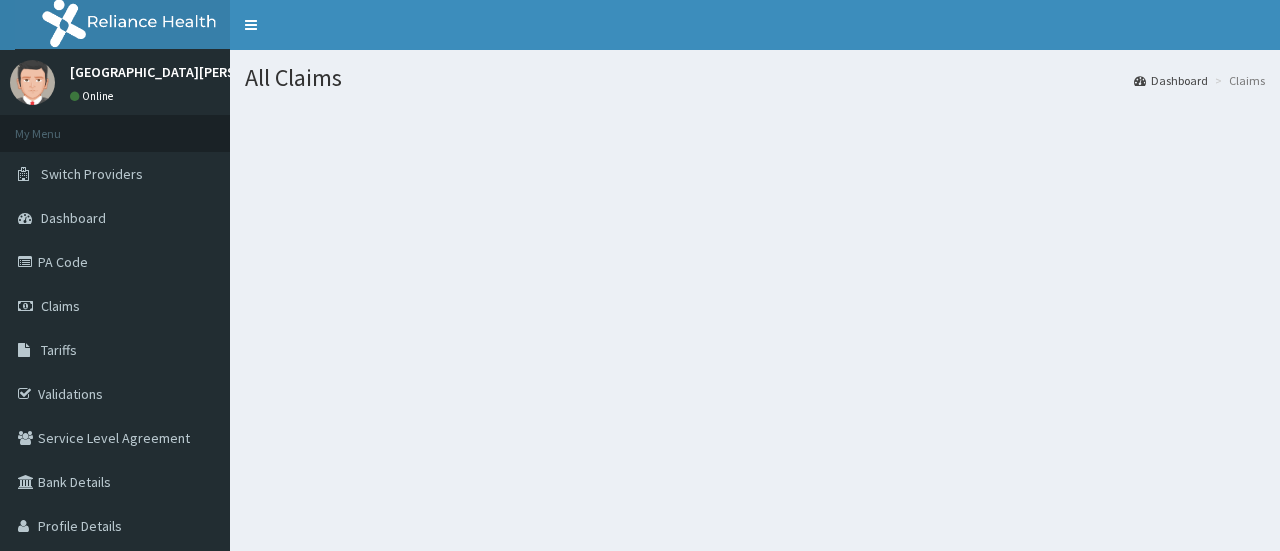 scroll, scrollTop: 0, scrollLeft: 0, axis: both 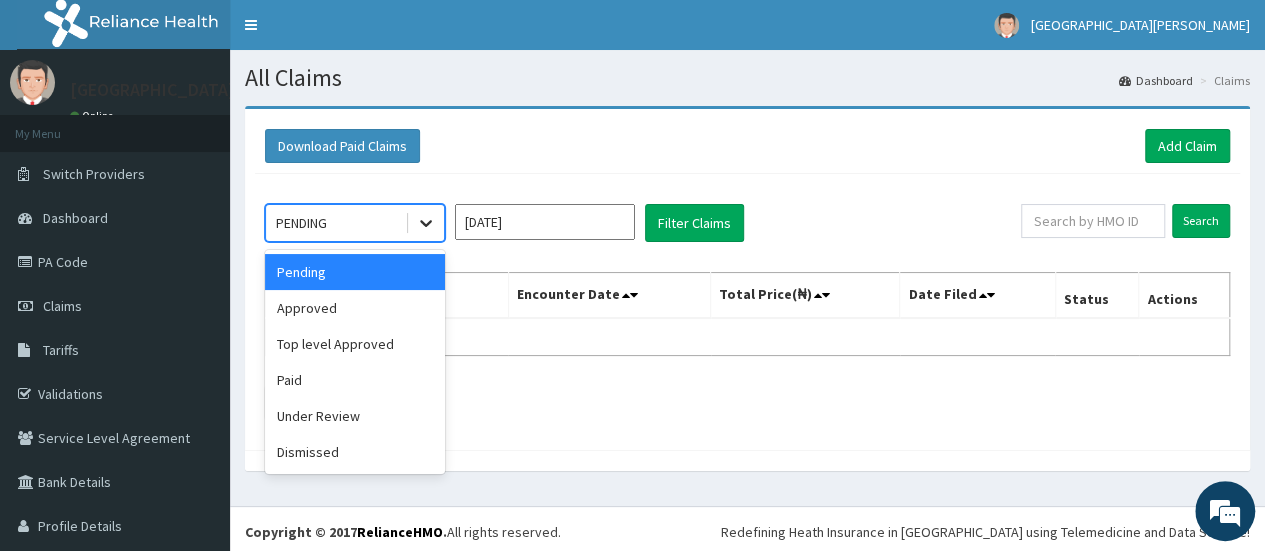click at bounding box center [426, 223] 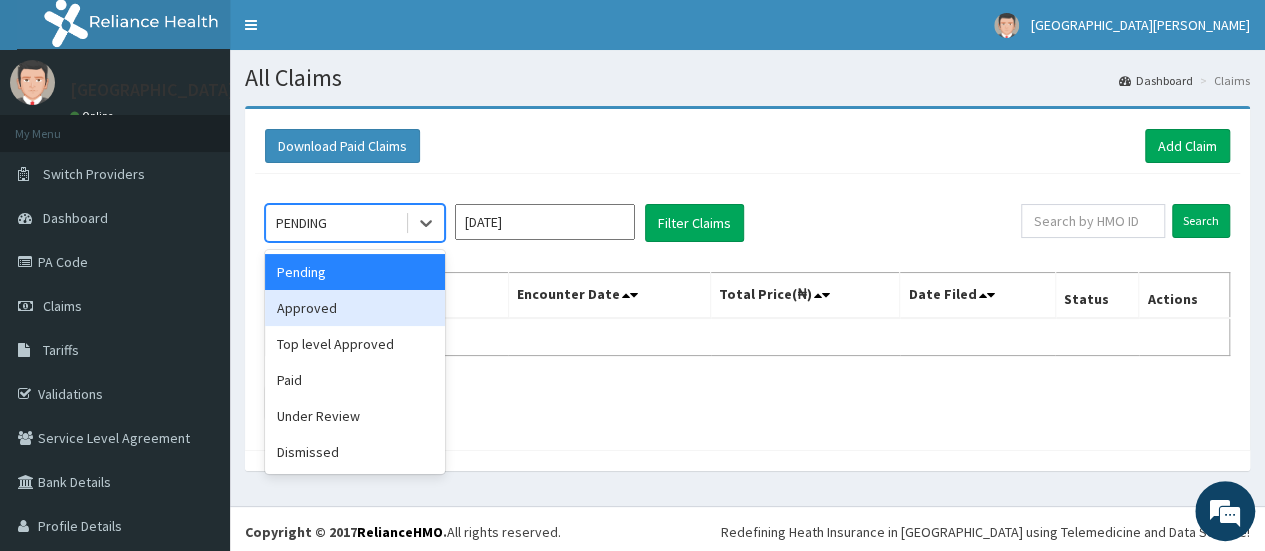 click on "Approved" at bounding box center [355, 308] 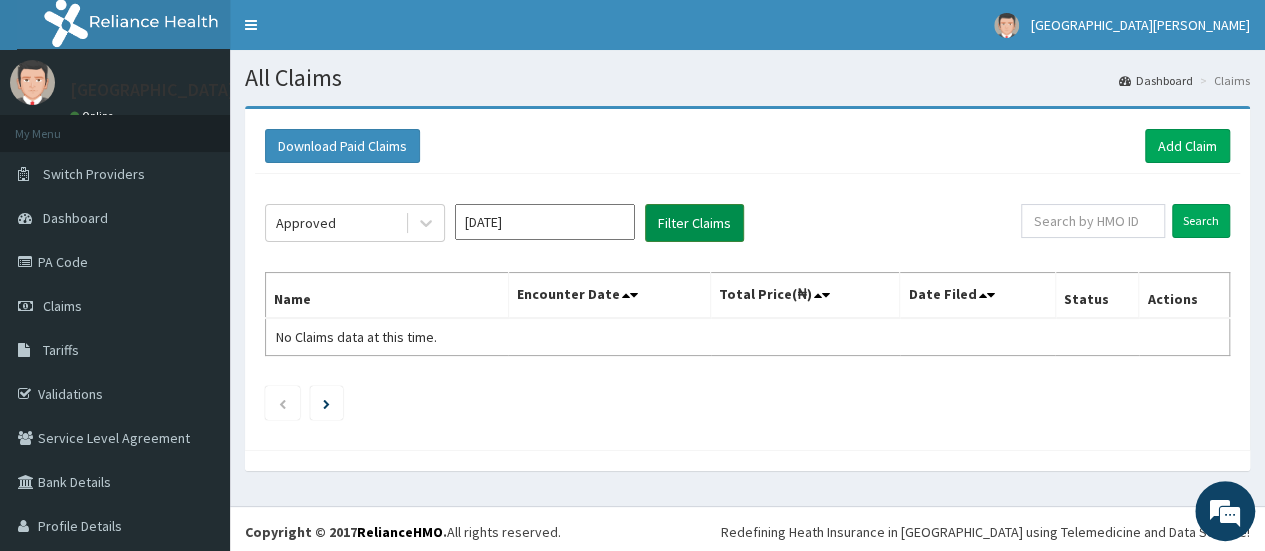 click on "Filter Claims" at bounding box center [694, 223] 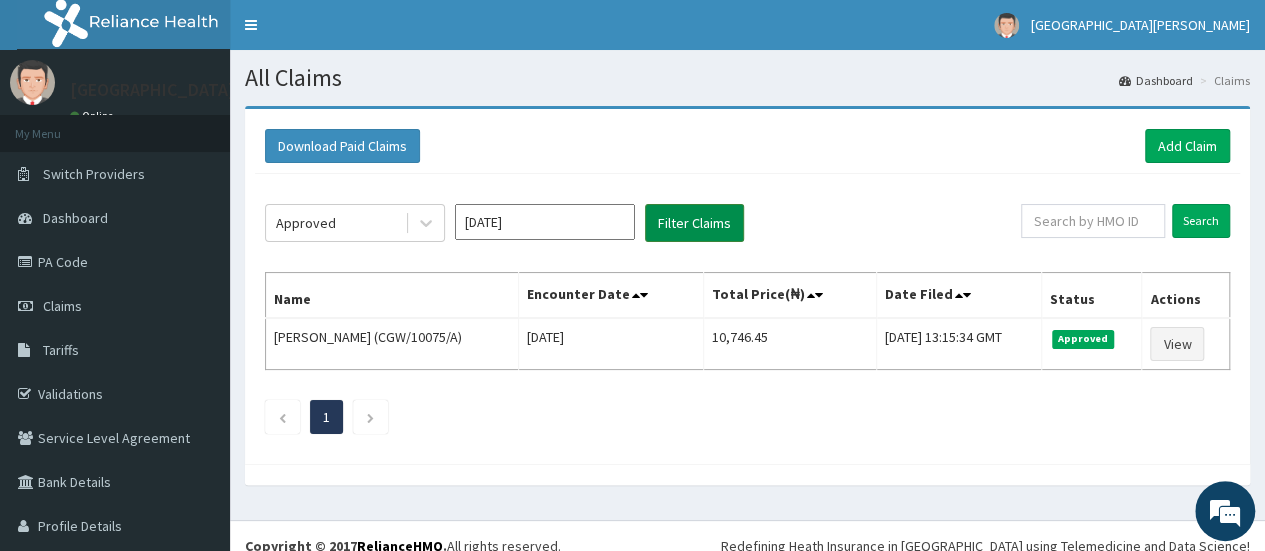 click on "Filter Claims" at bounding box center (694, 223) 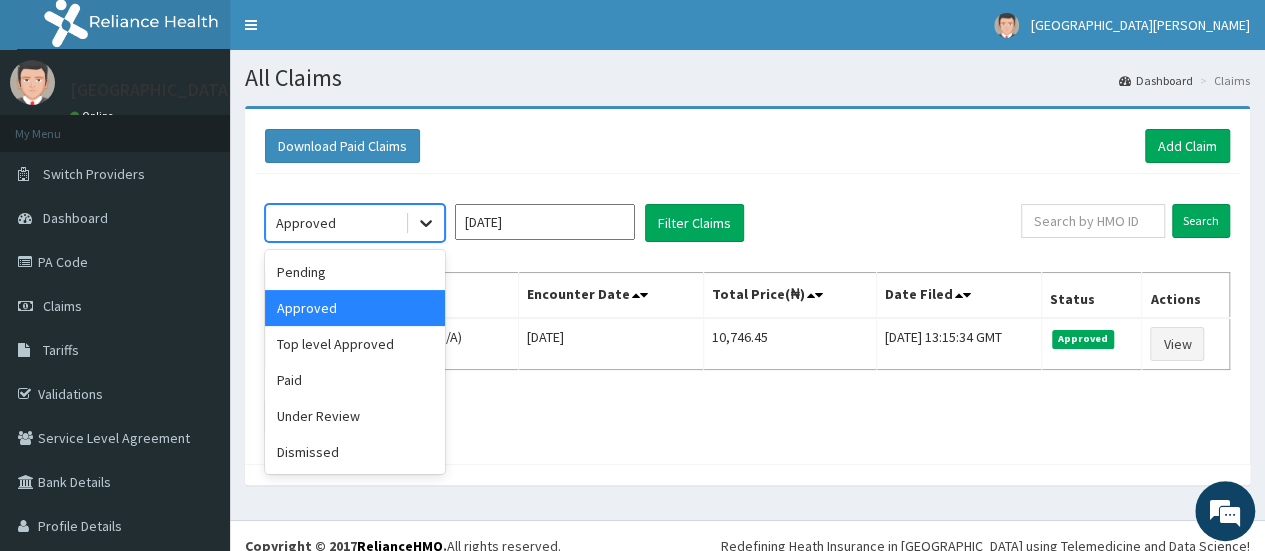 click 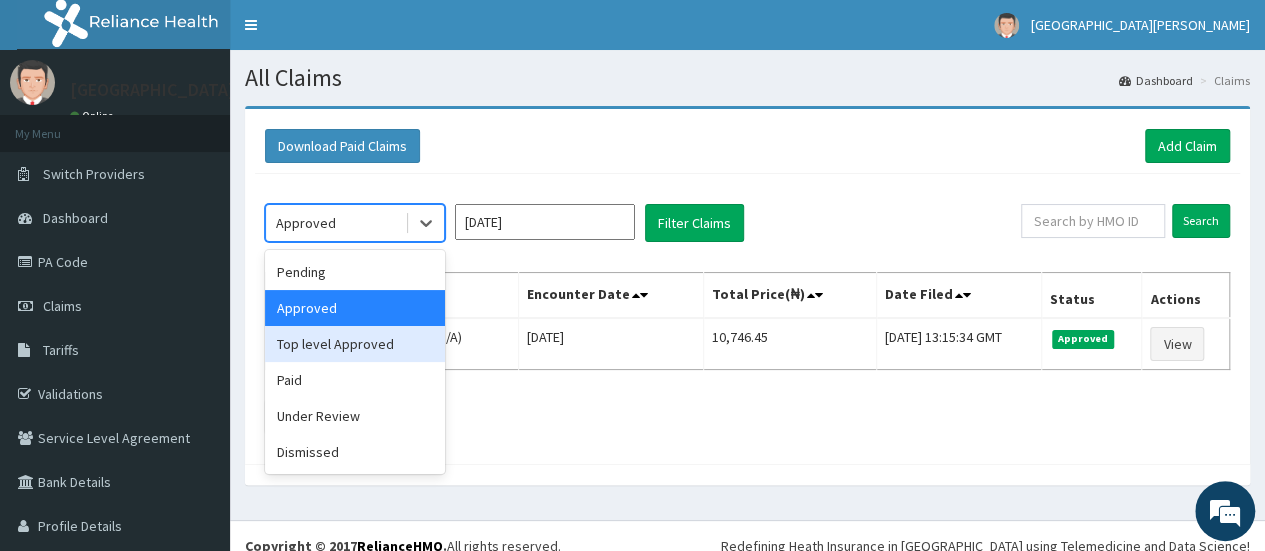 click on "Top level Approved" at bounding box center (355, 344) 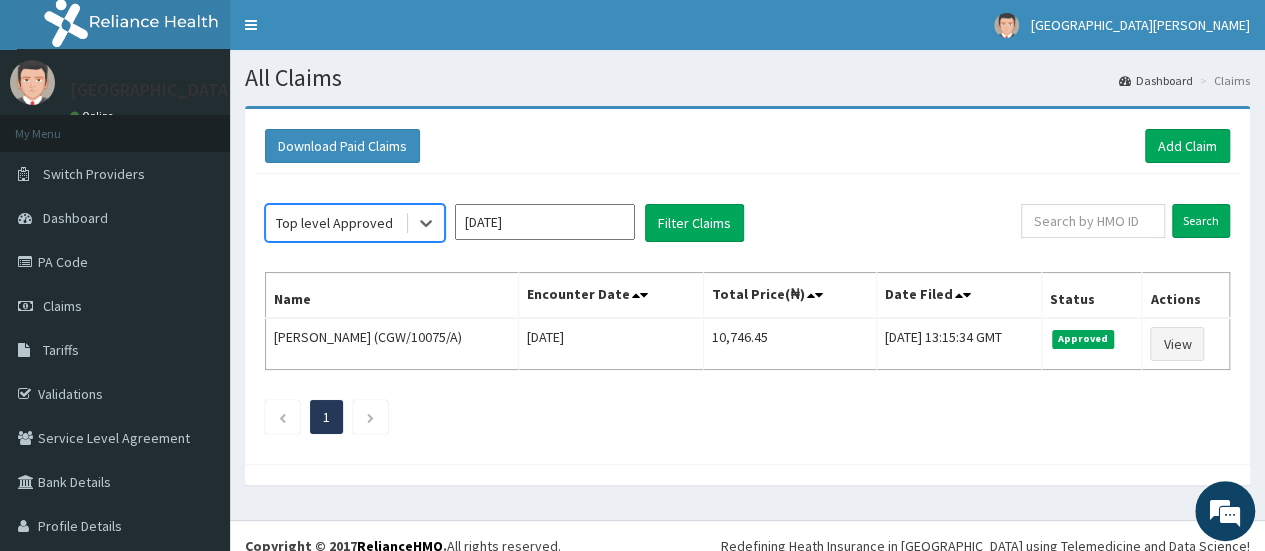 scroll, scrollTop: 0, scrollLeft: 0, axis: both 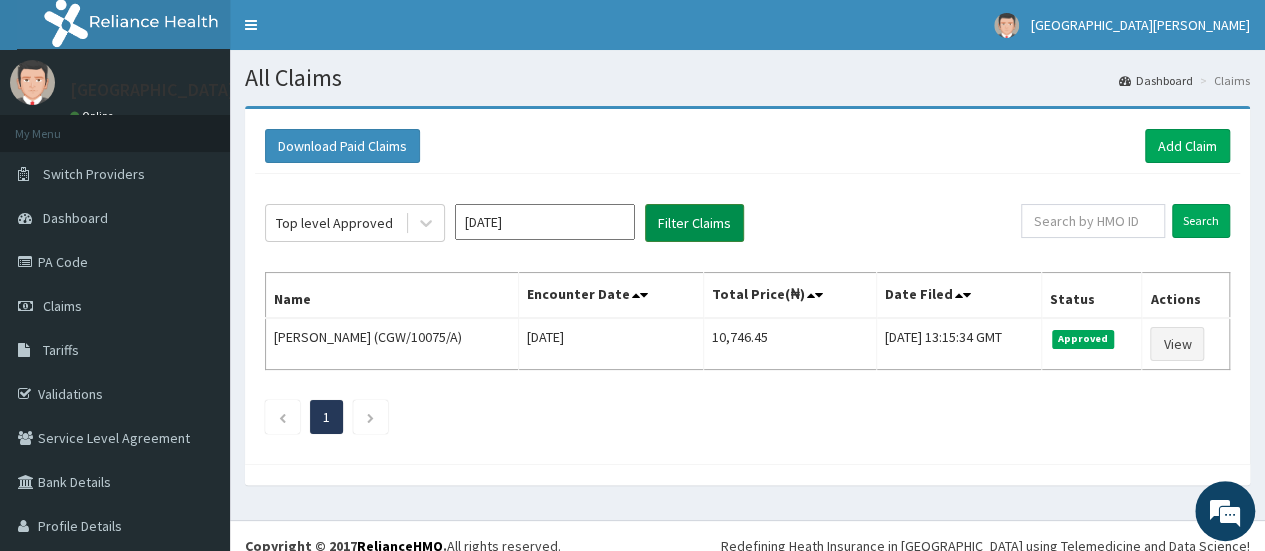 click on "Filter Claims" at bounding box center [694, 223] 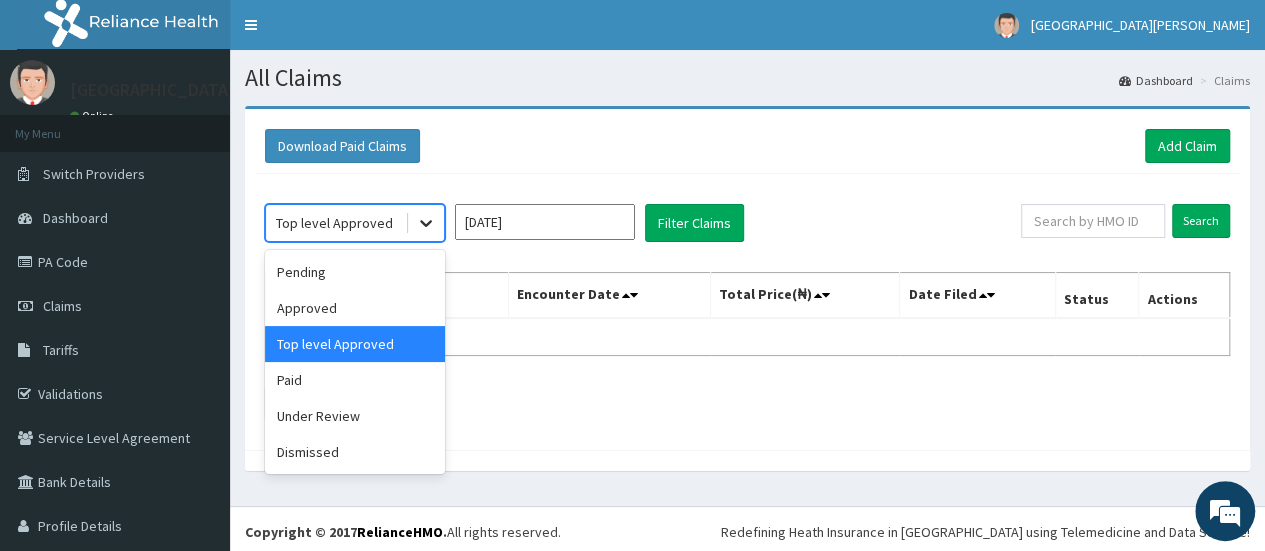 click 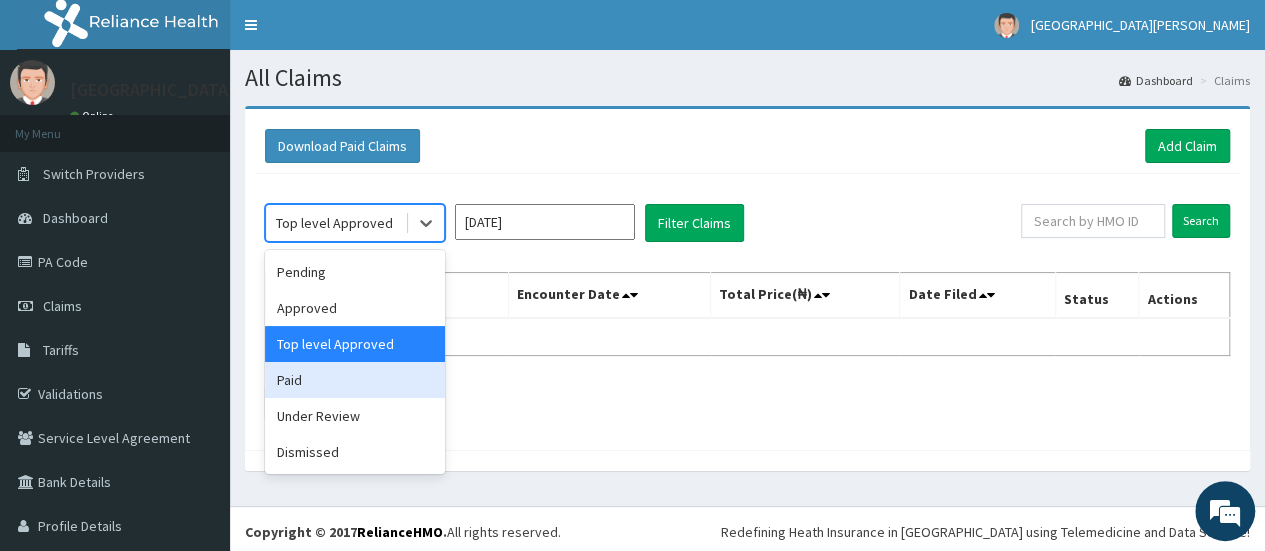 click on "Paid" at bounding box center (355, 380) 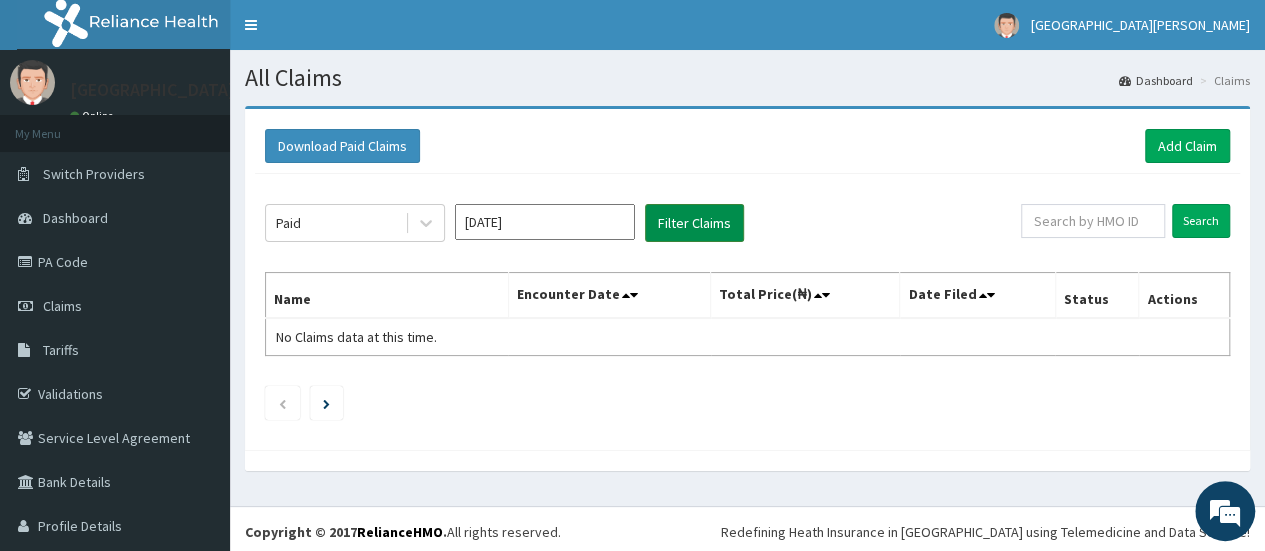 click on "Filter Claims" at bounding box center [694, 223] 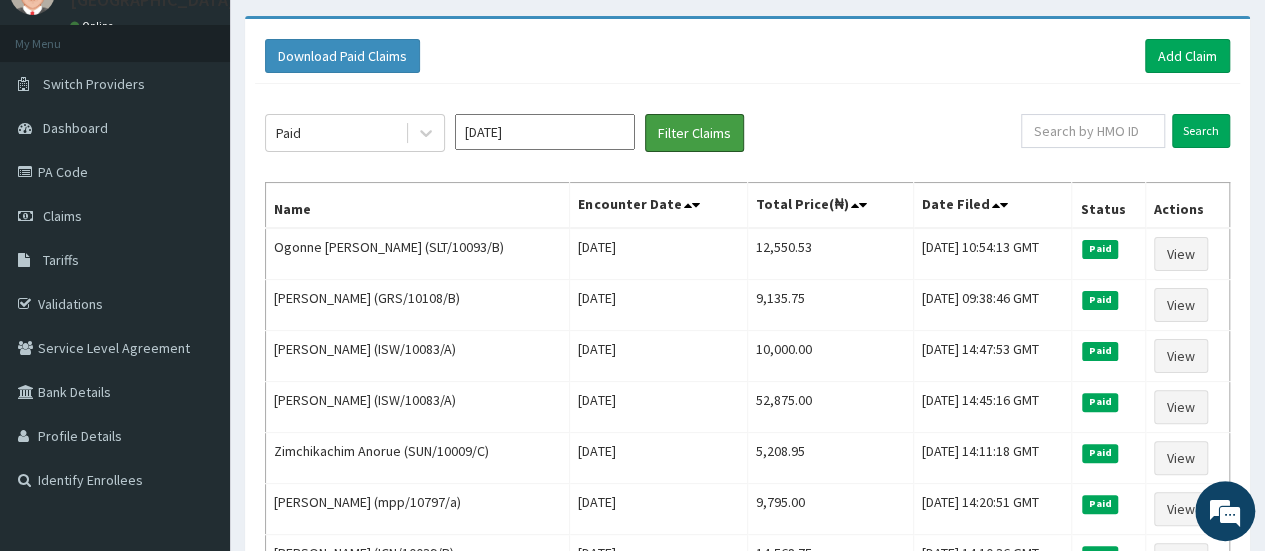 scroll, scrollTop: 0, scrollLeft: 0, axis: both 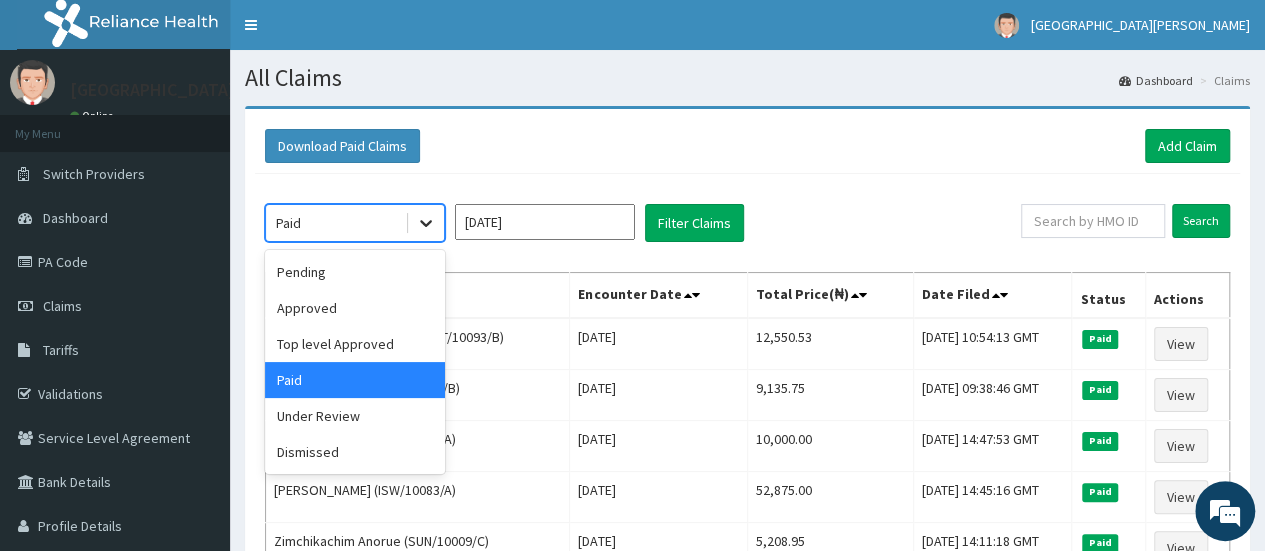 click 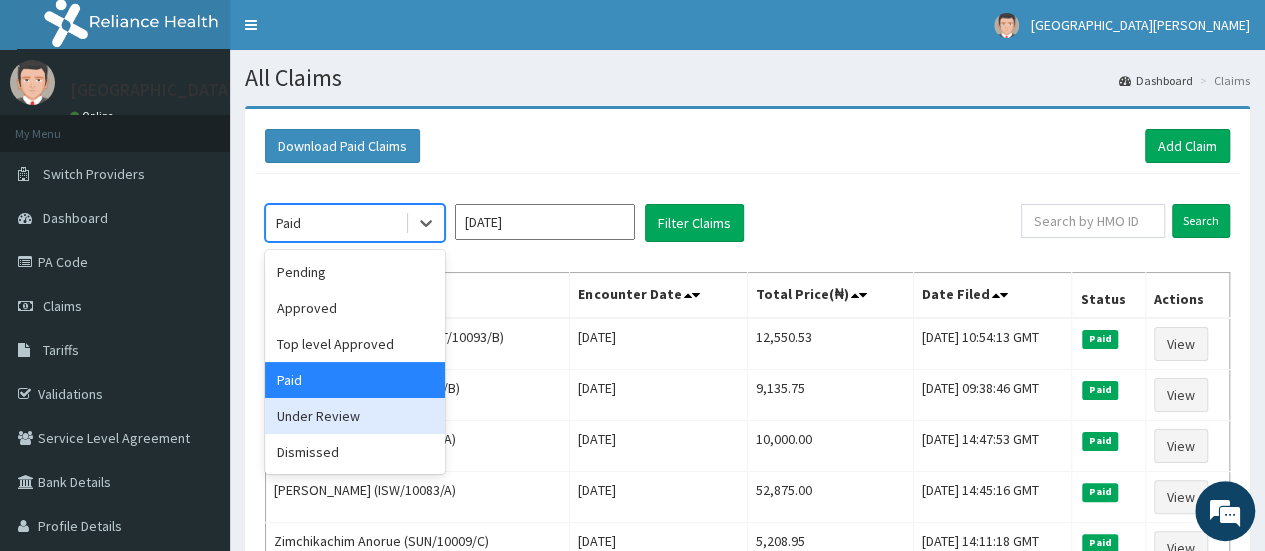 click on "Under Review" at bounding box center [355, 416] 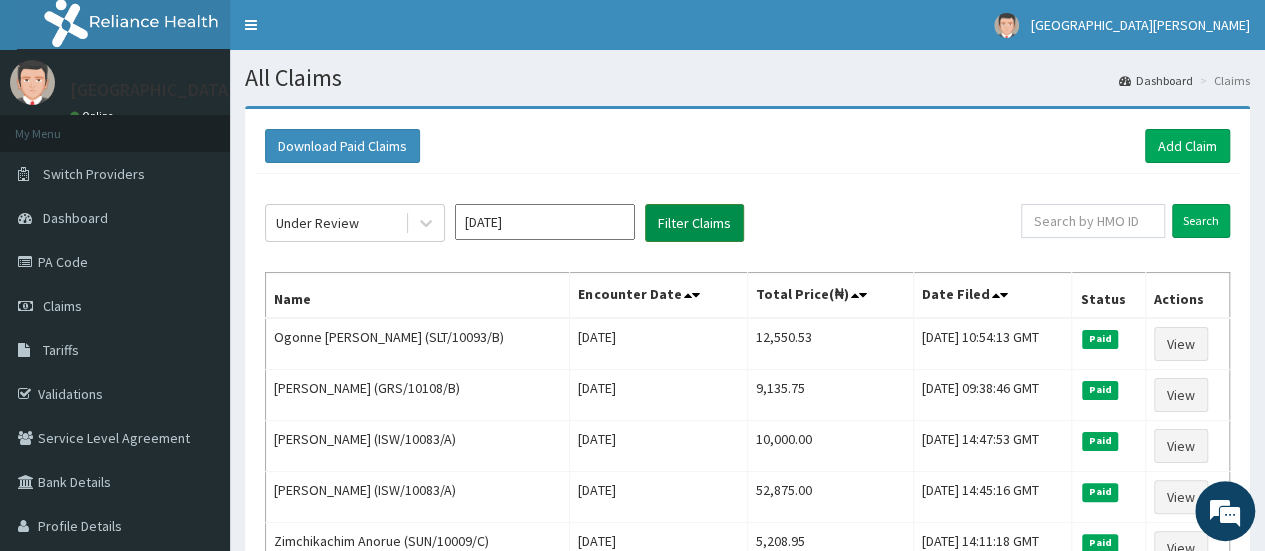 click on "Filter Claims" at bounding box center [694, 223] 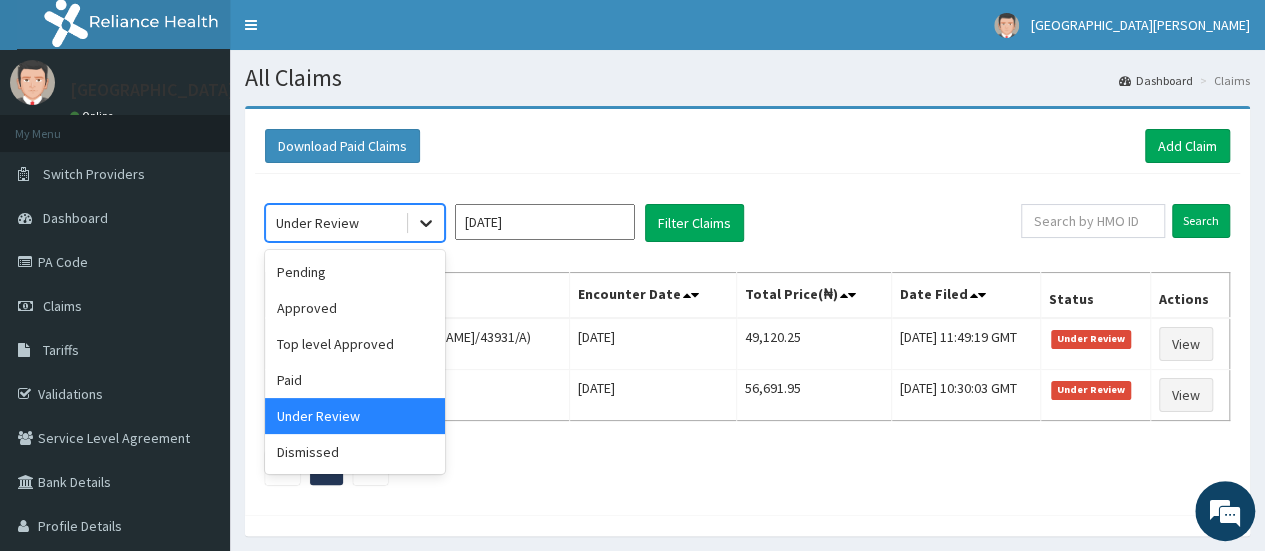 click 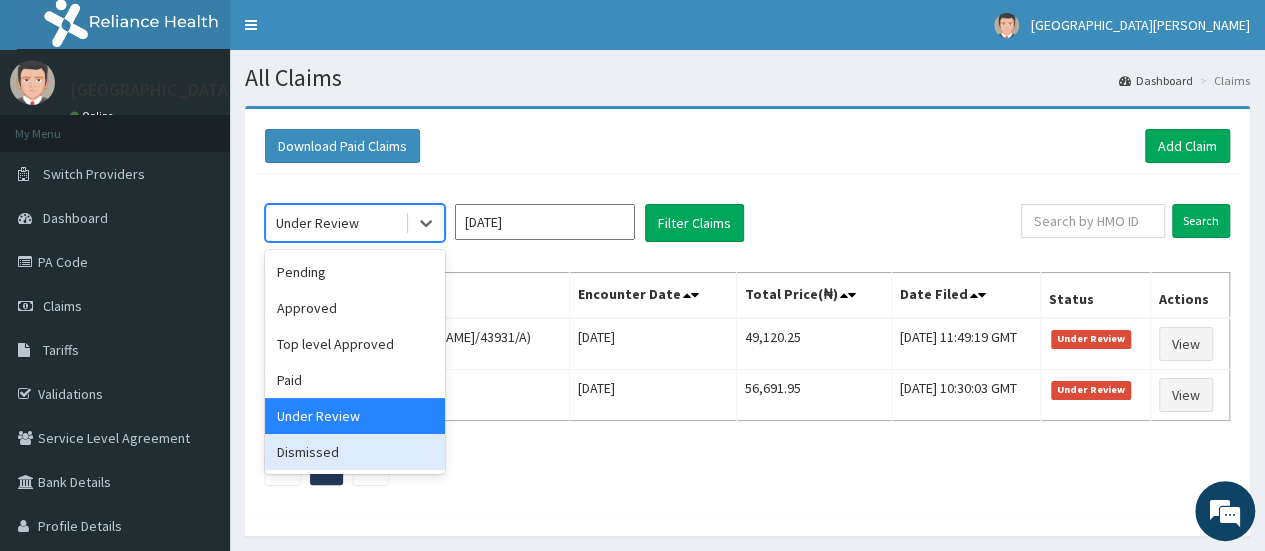 click on "Dismissed" at bounding box center [355, 452] 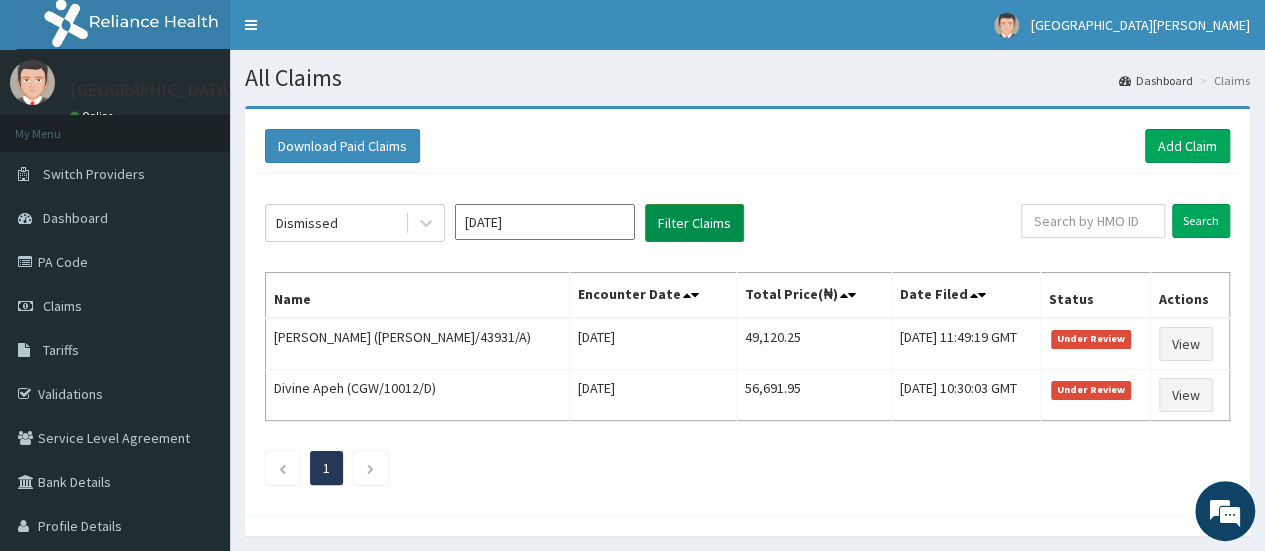 click on "Filter Claims" at bounding box center [694, 223] 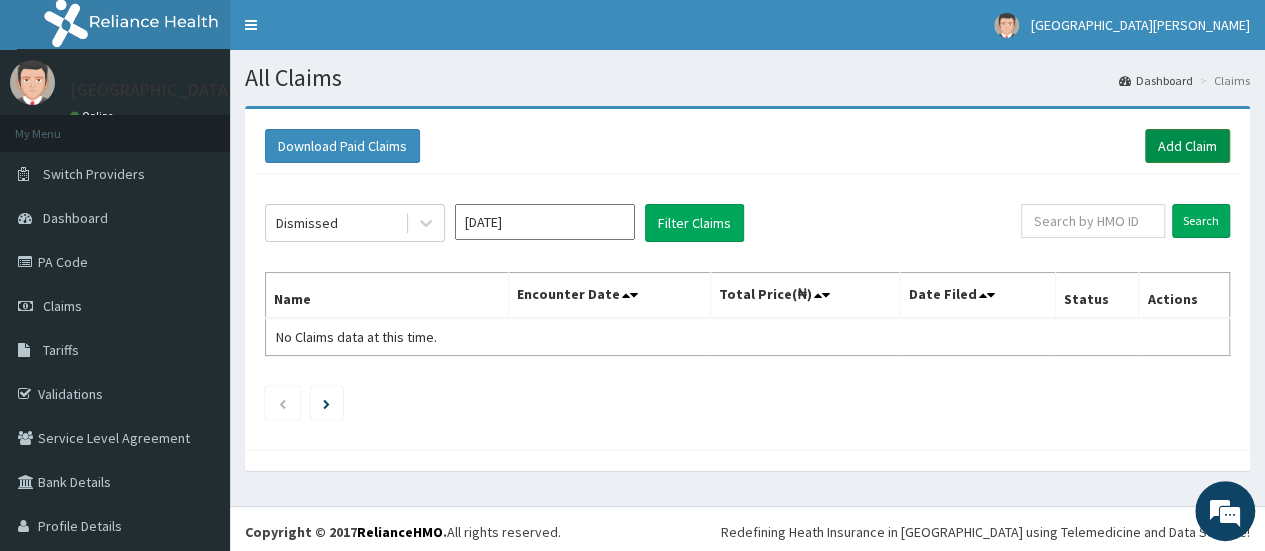 click on "Add Claim" at bounding box center [1187, 146] 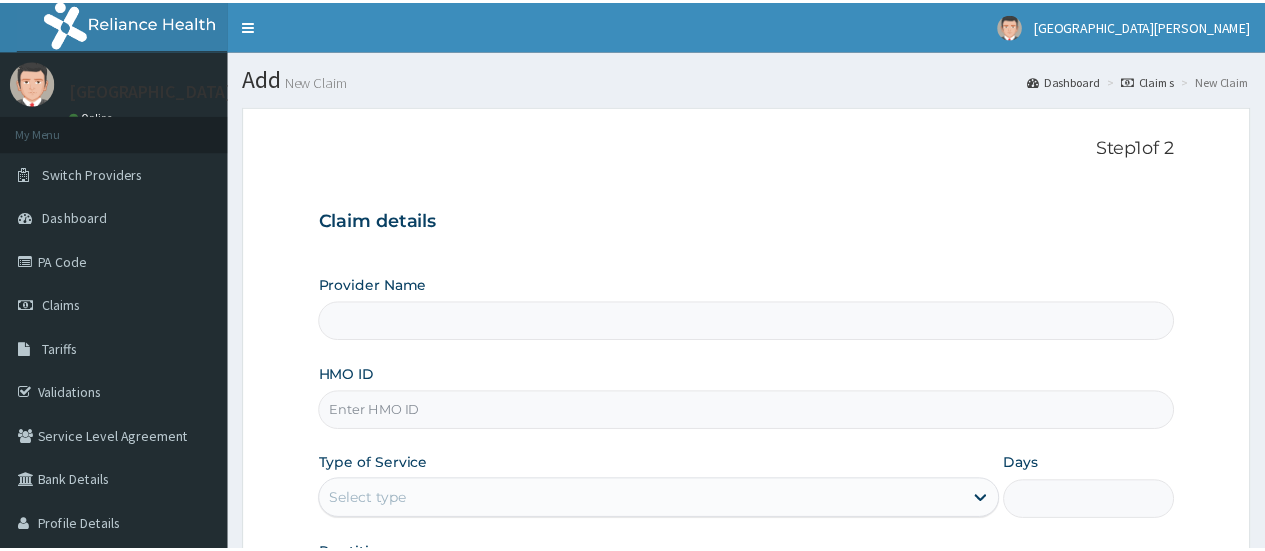 scroll, scrollTop: 0, scrollLeft: 0, axis: both 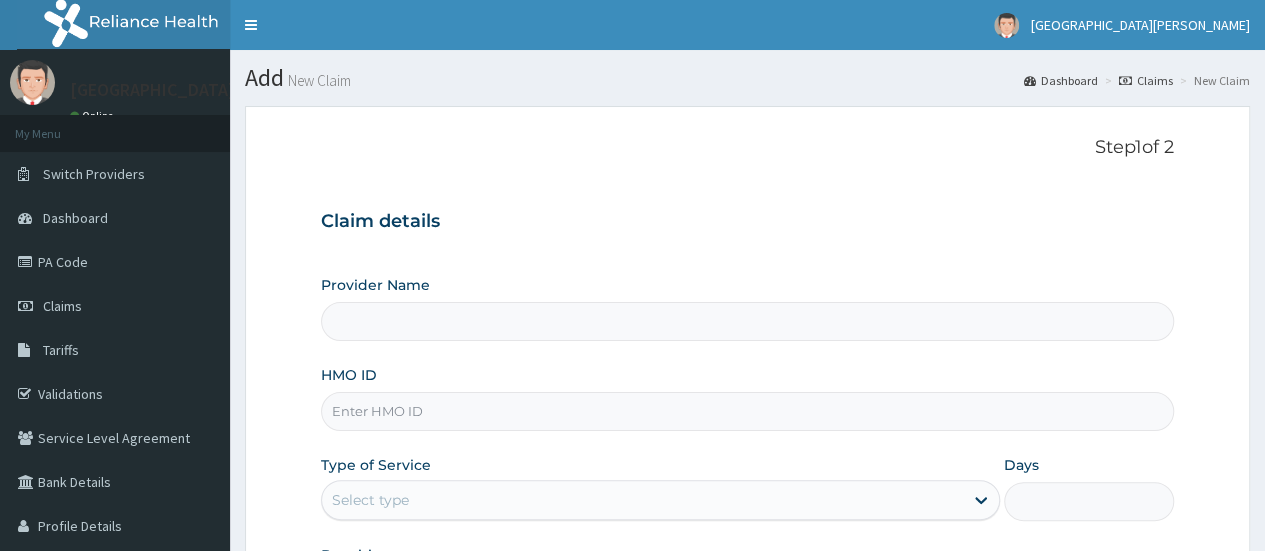 click on "HMO ID" at bounding box center [747, 411] 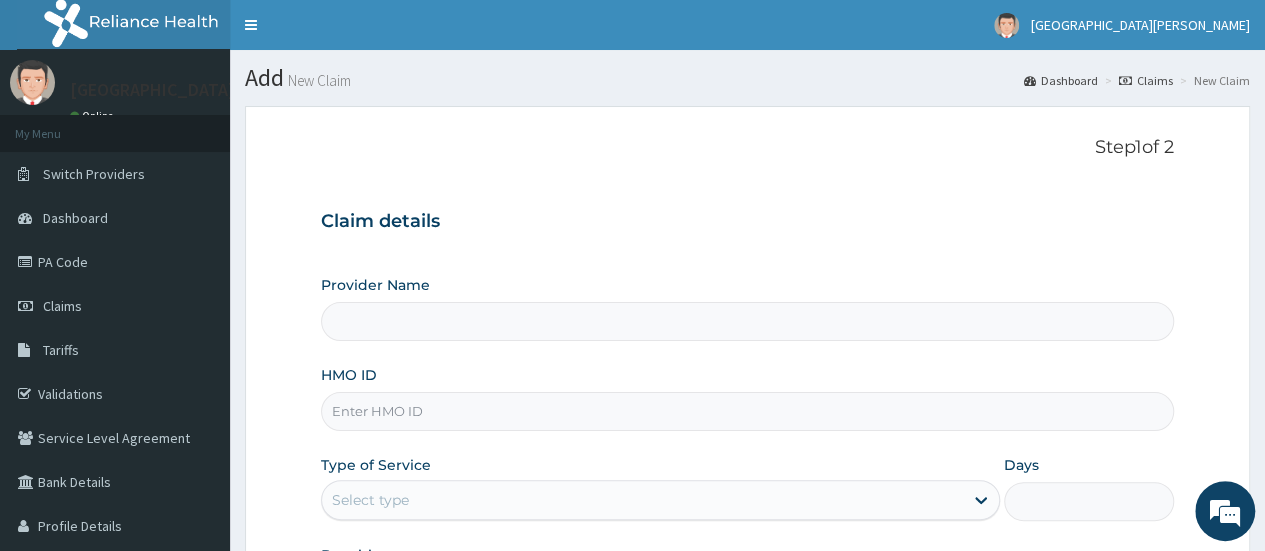 type on "St. Joseph Medical Centre" 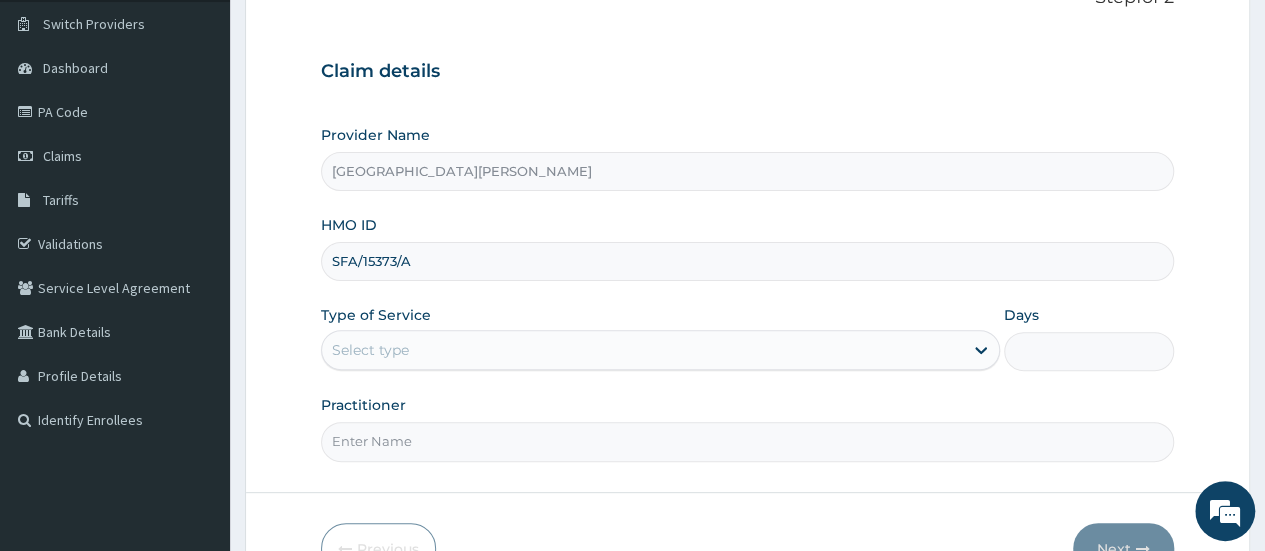scroll, scrollTop: 199, scrollLeft: 0, axis: vertical 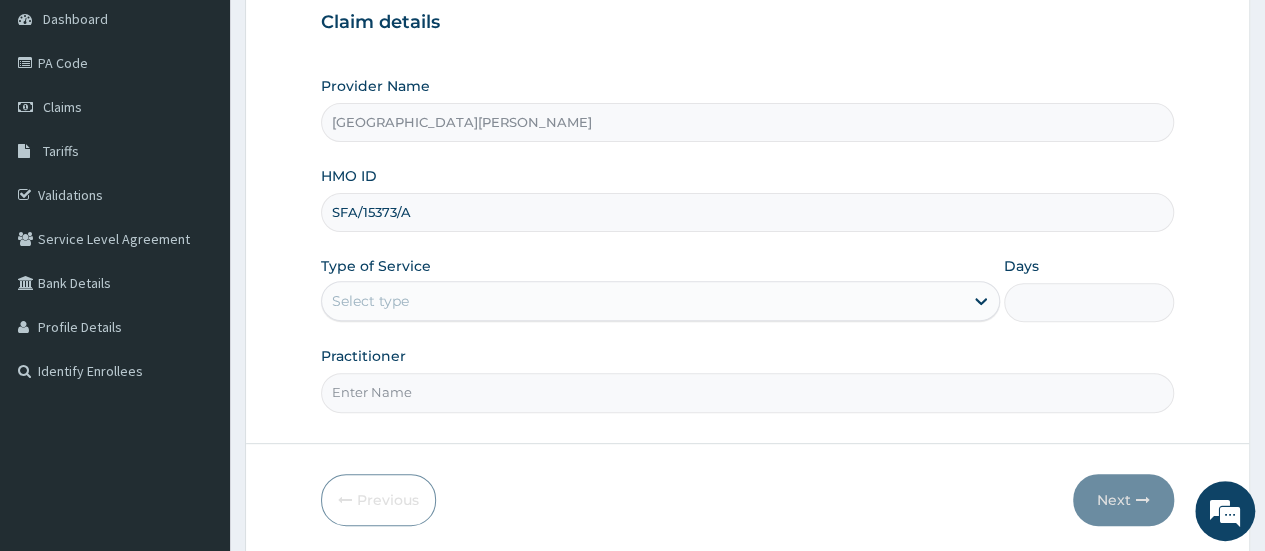 type on "SFA/15373/A" 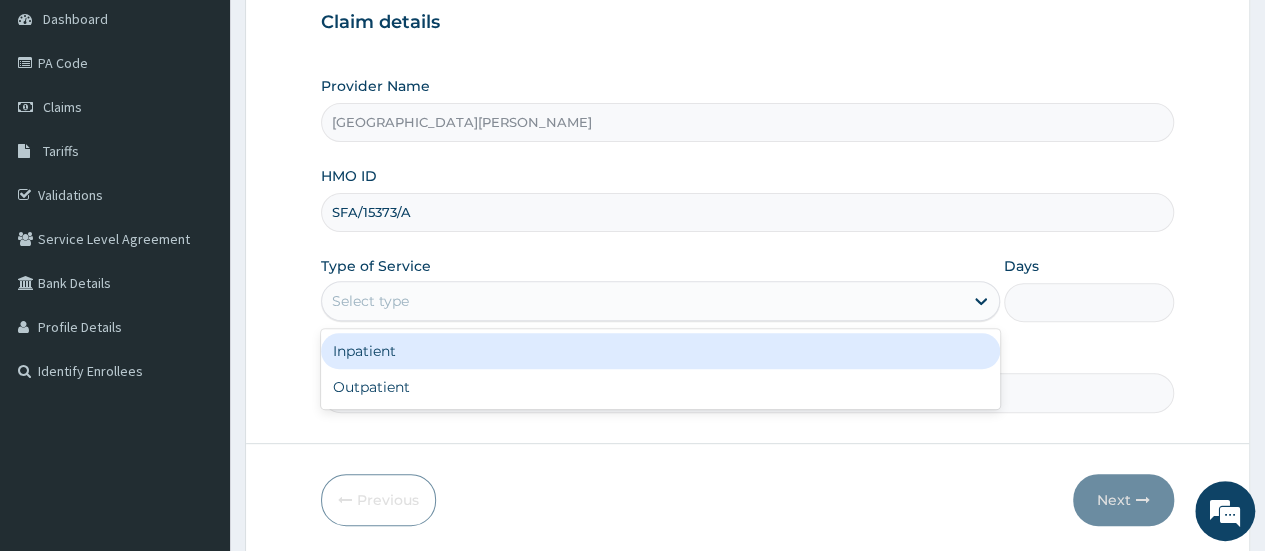 click on "Select type" at bounding box center (642, 301) 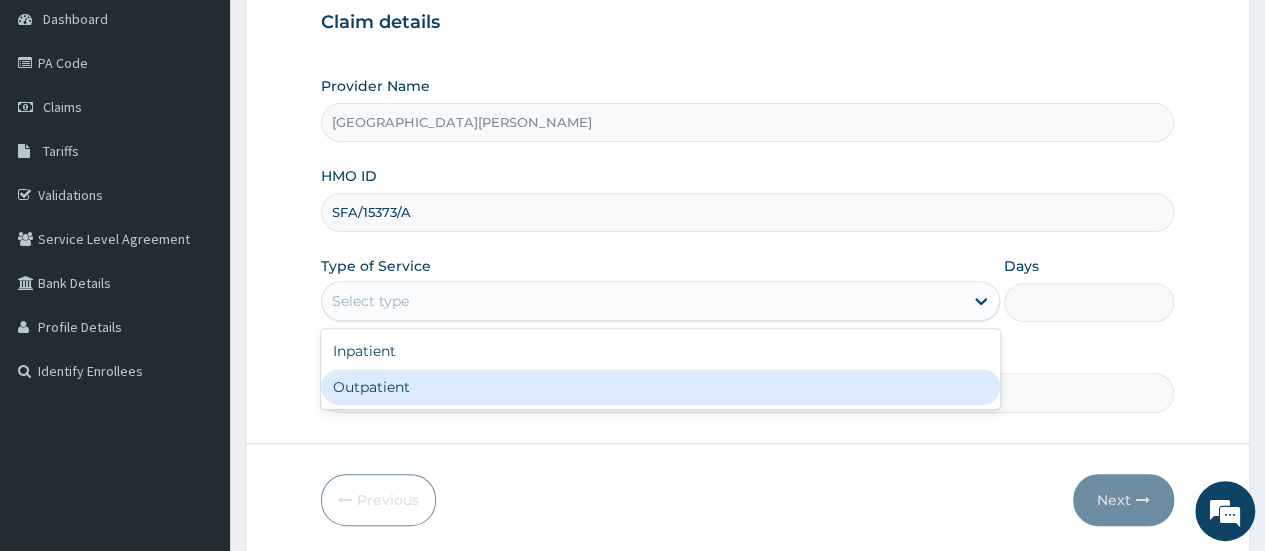 click on "Outpatient" at bounding box center [660, 387] 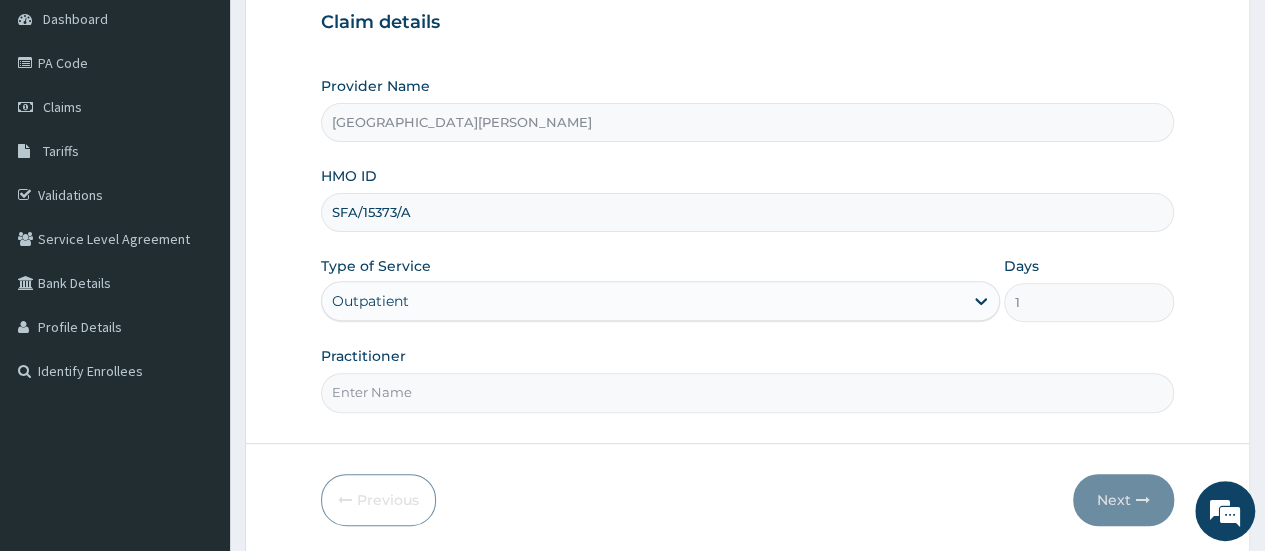 click on "Practitioner" at bounding box center [747, 392] 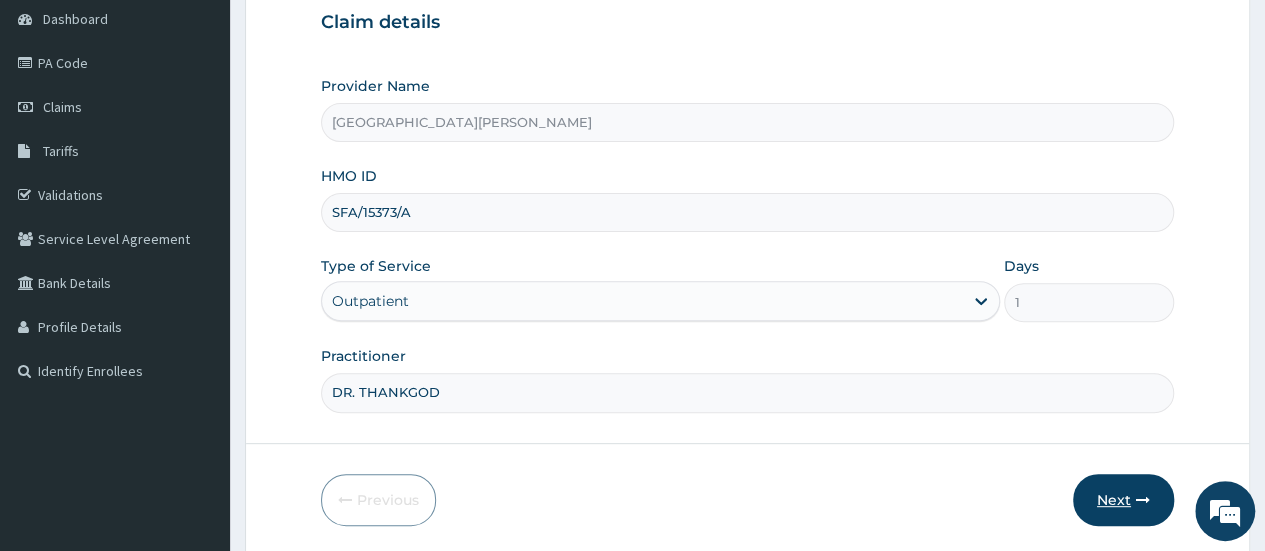 type on "DR. THANKGOD" 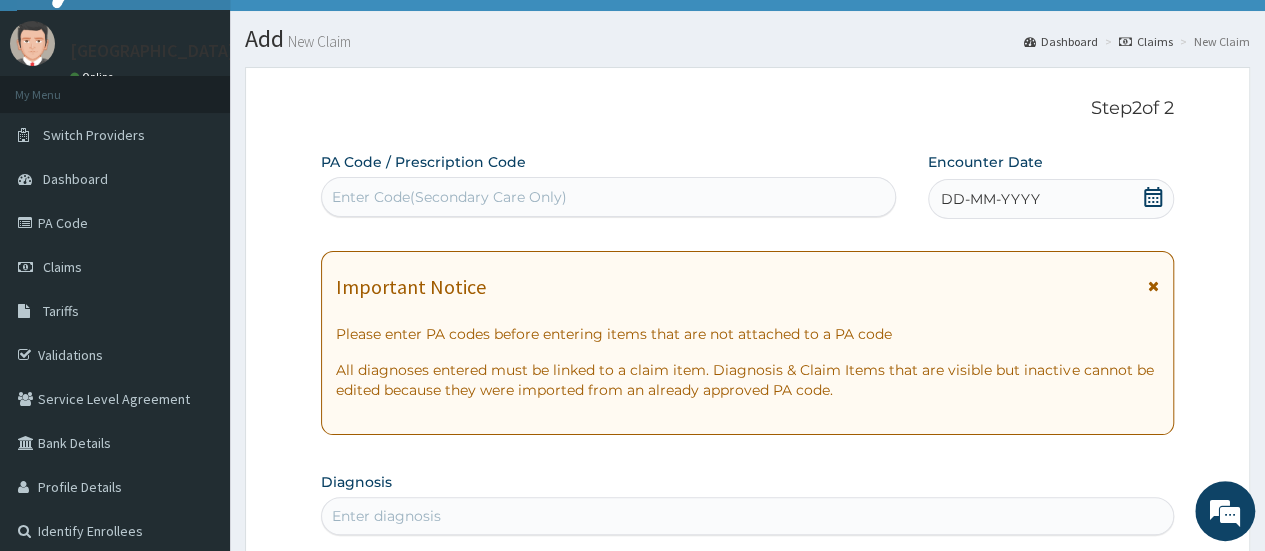 scroll, scrollTop: 0, scrollLeft: 0, axis: both 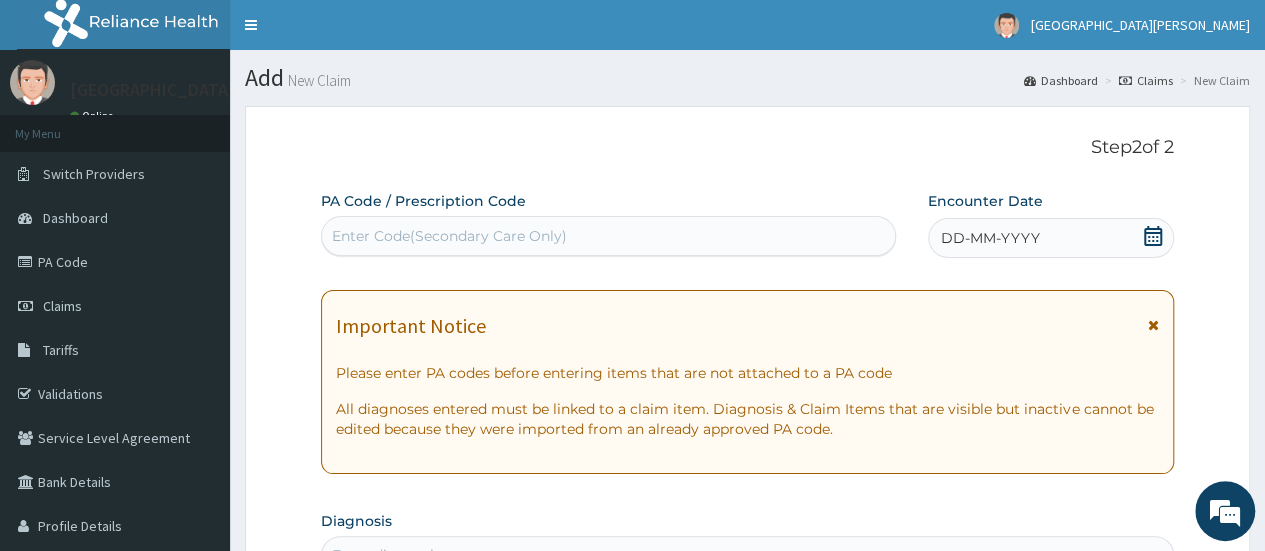 click 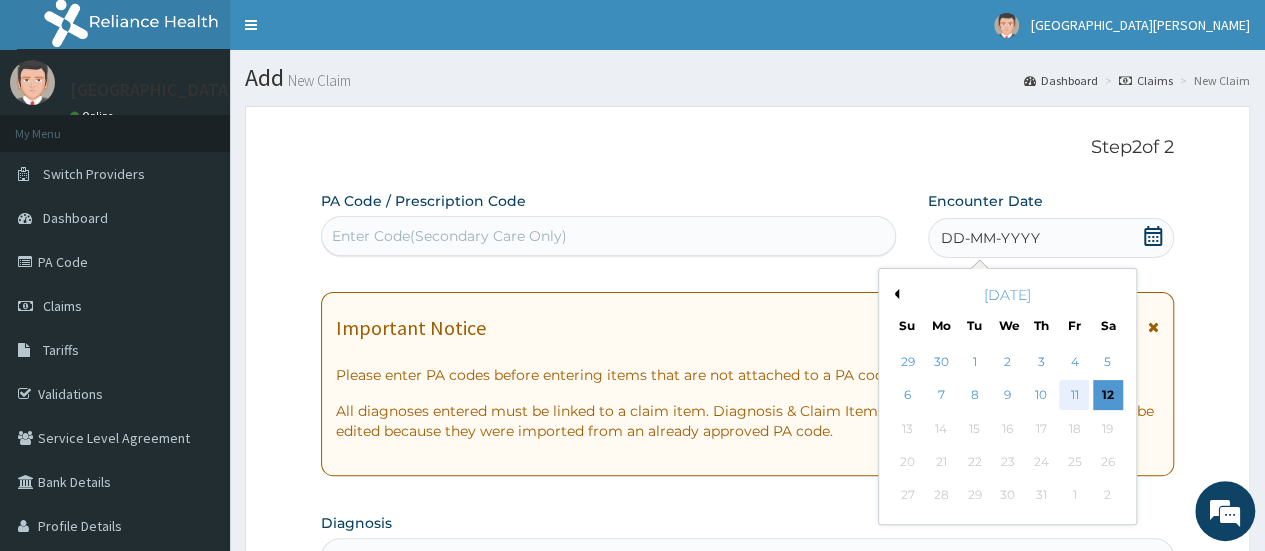 click on "11" at bounding box center [1074, 396] 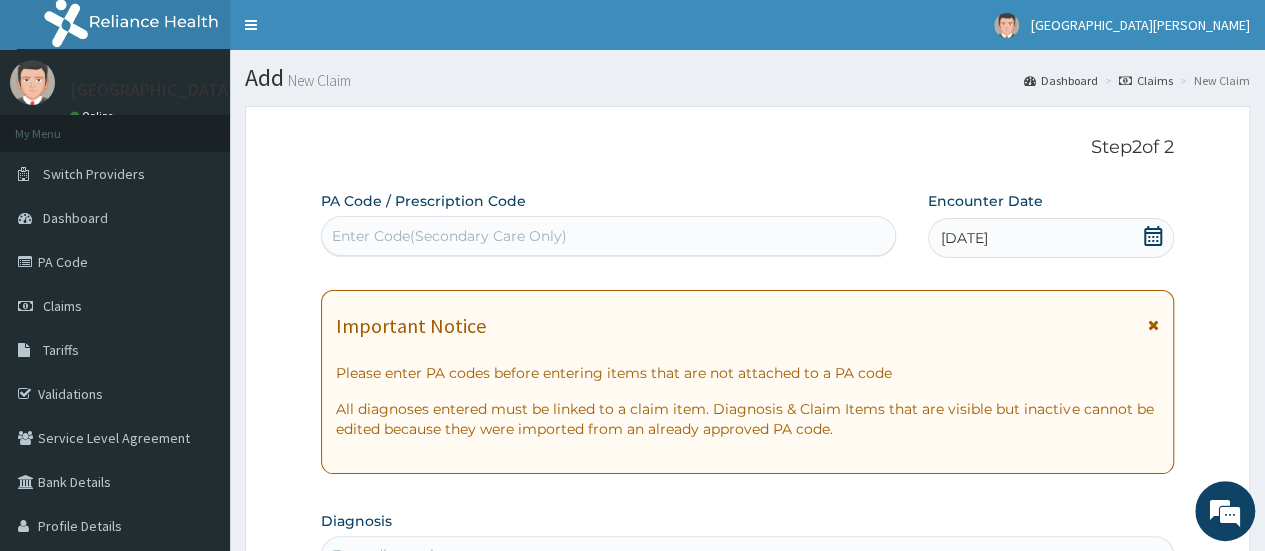 click on "Enter Code(Secondary Care Only)" at bounding box center (608, 236) 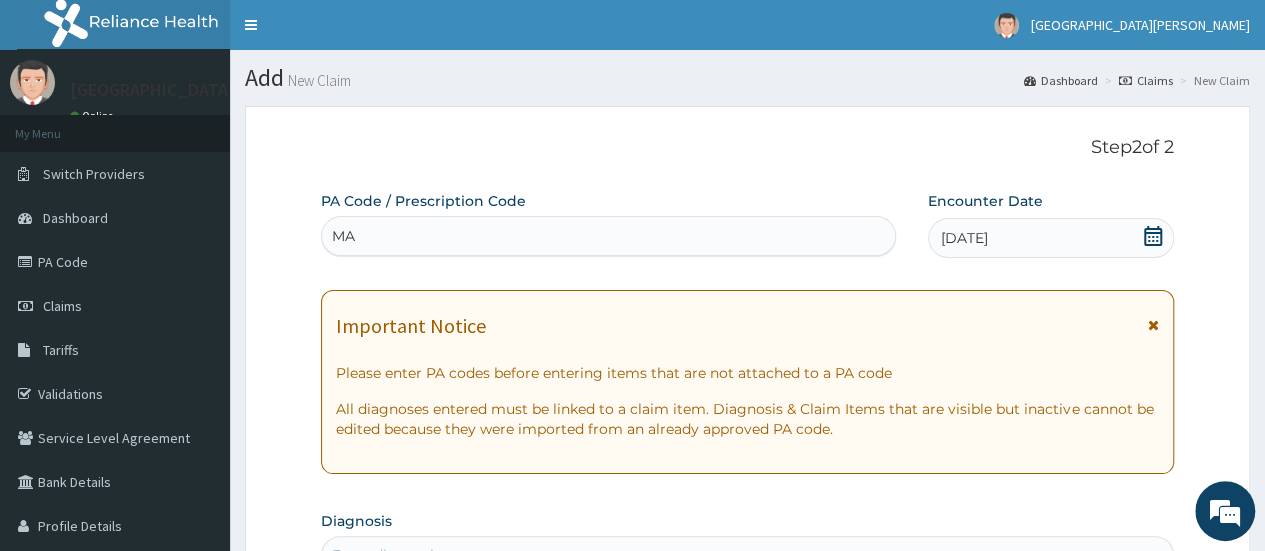 type on "M" 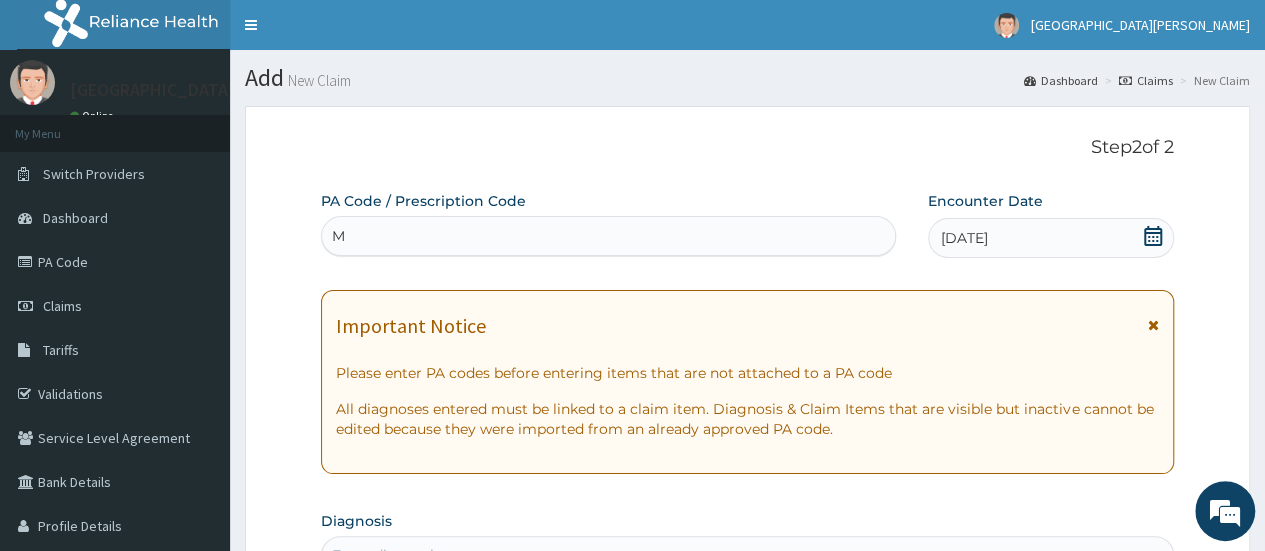 type 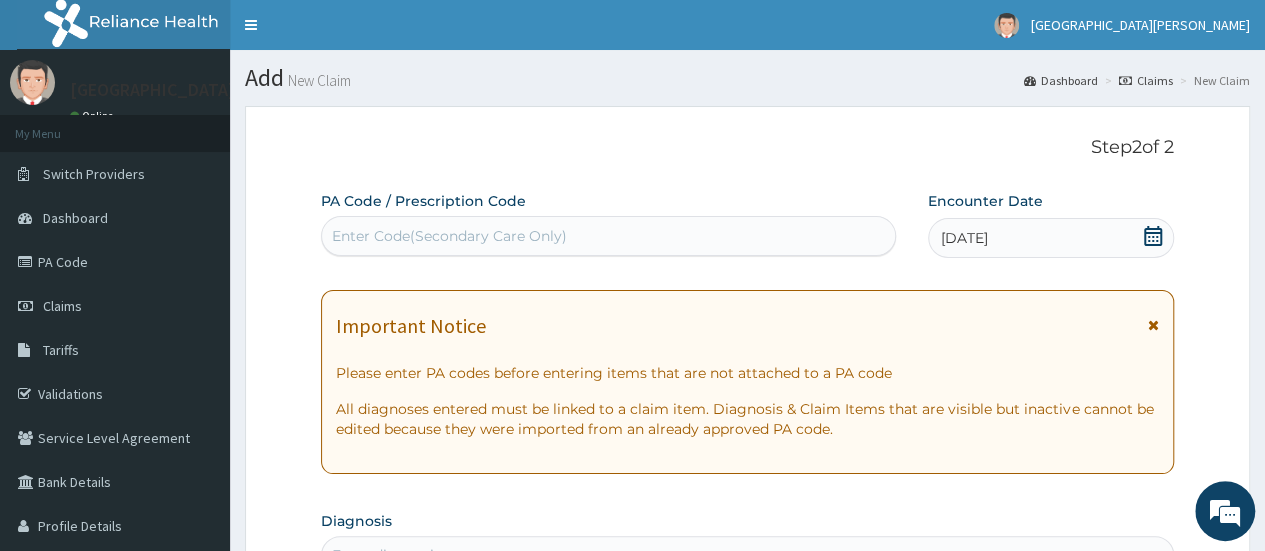scroll, scrollTop: 524, scrollLeft: 0, axis: vertical 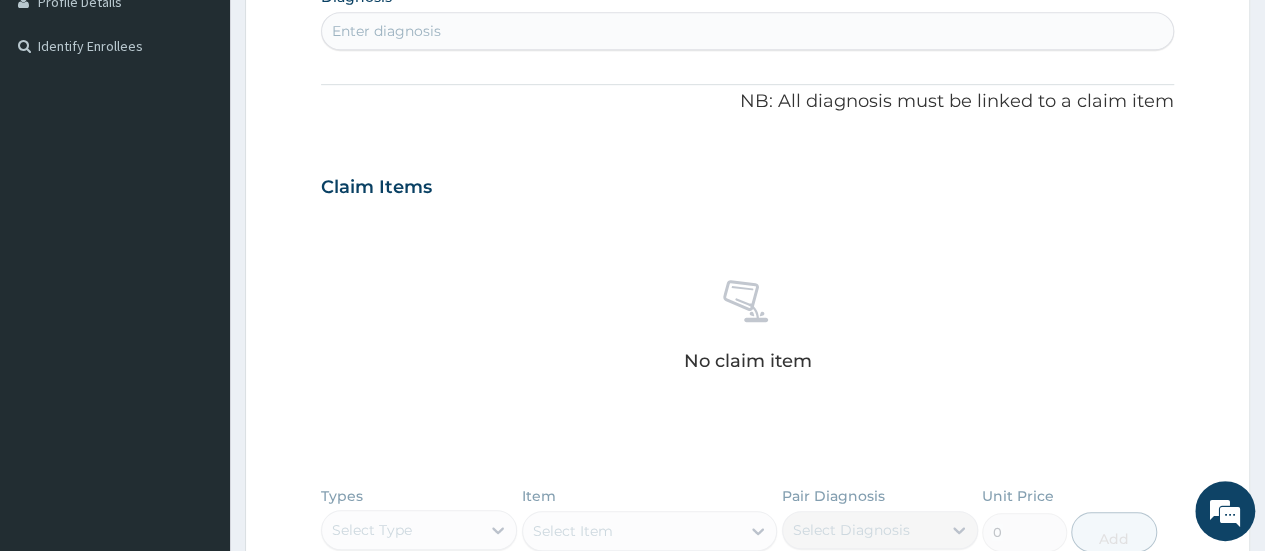 click on "Enter diagnosis" at bounding box center (747, 31) 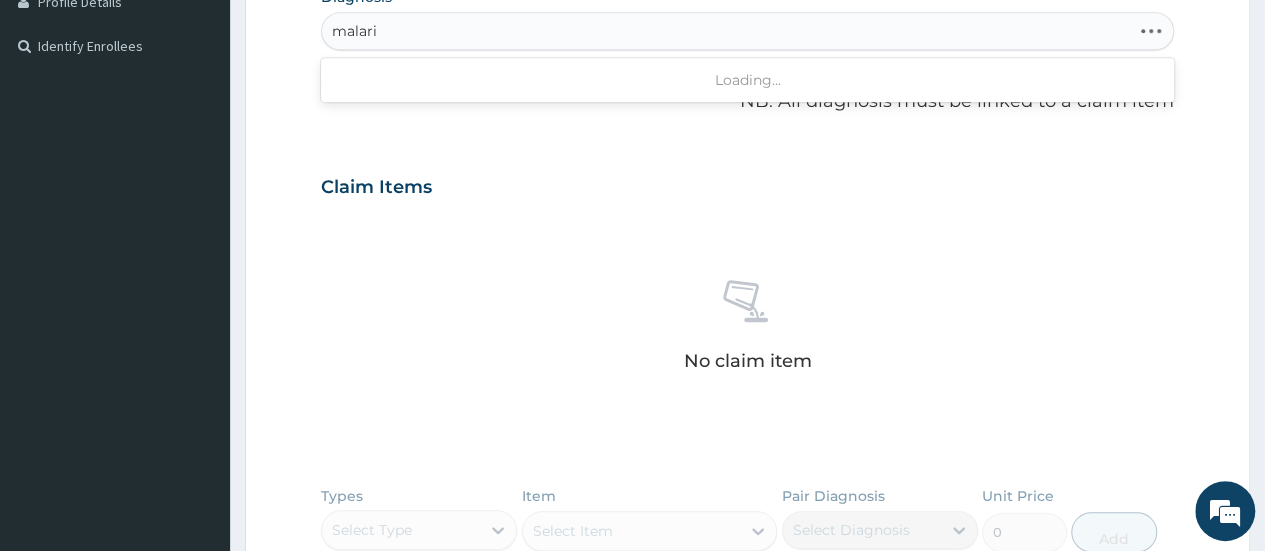 type on "malaria" 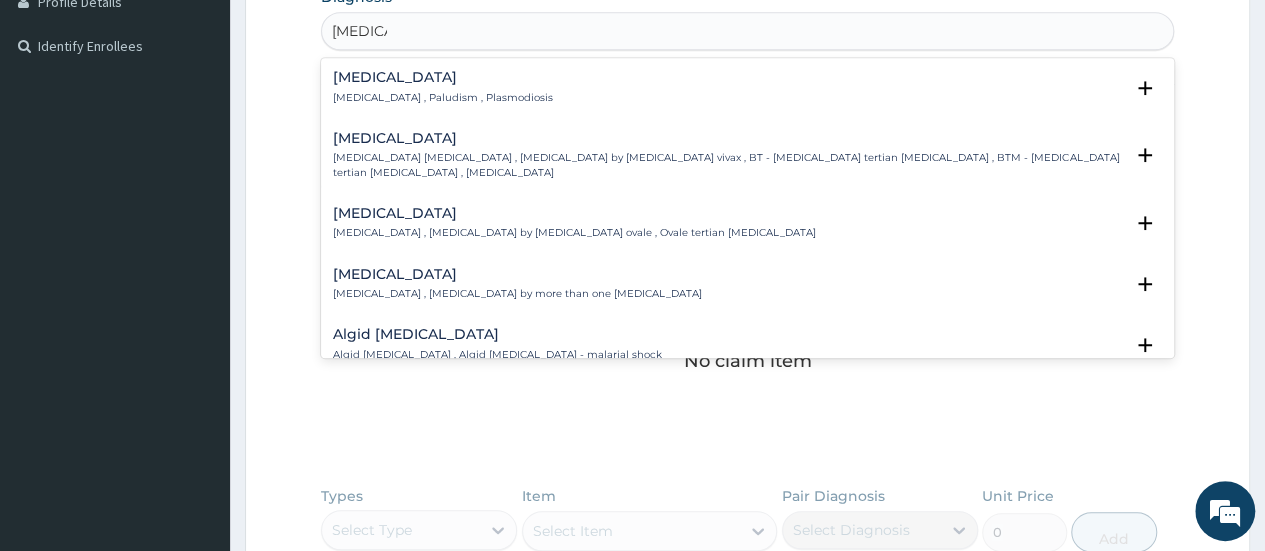 click on "[MEDICAL_DATA]" at bounding box center (443, 77) 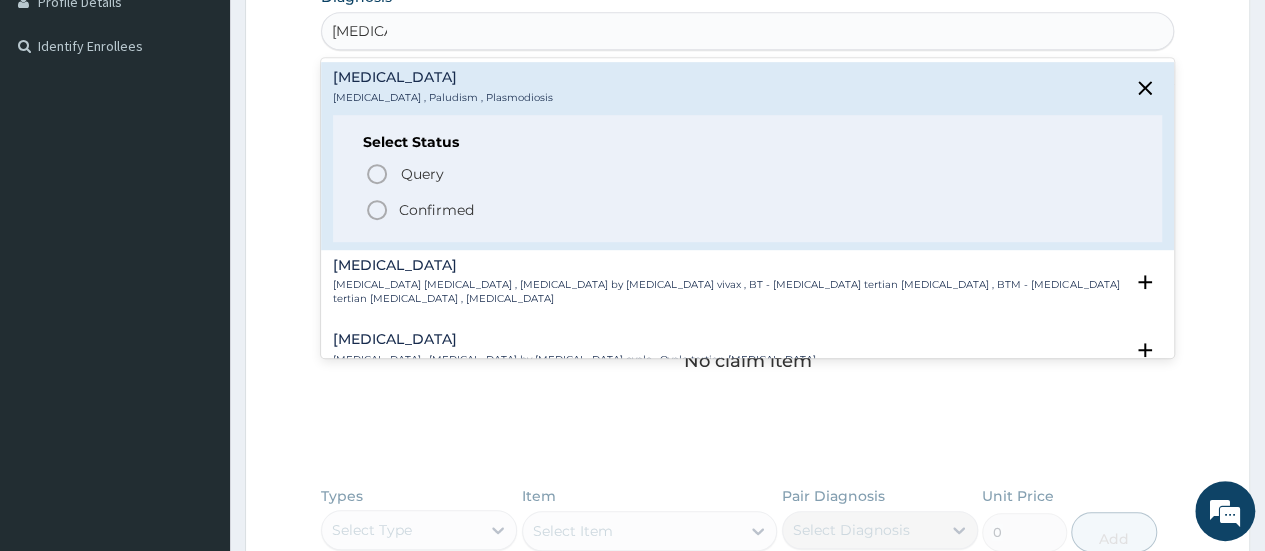 click 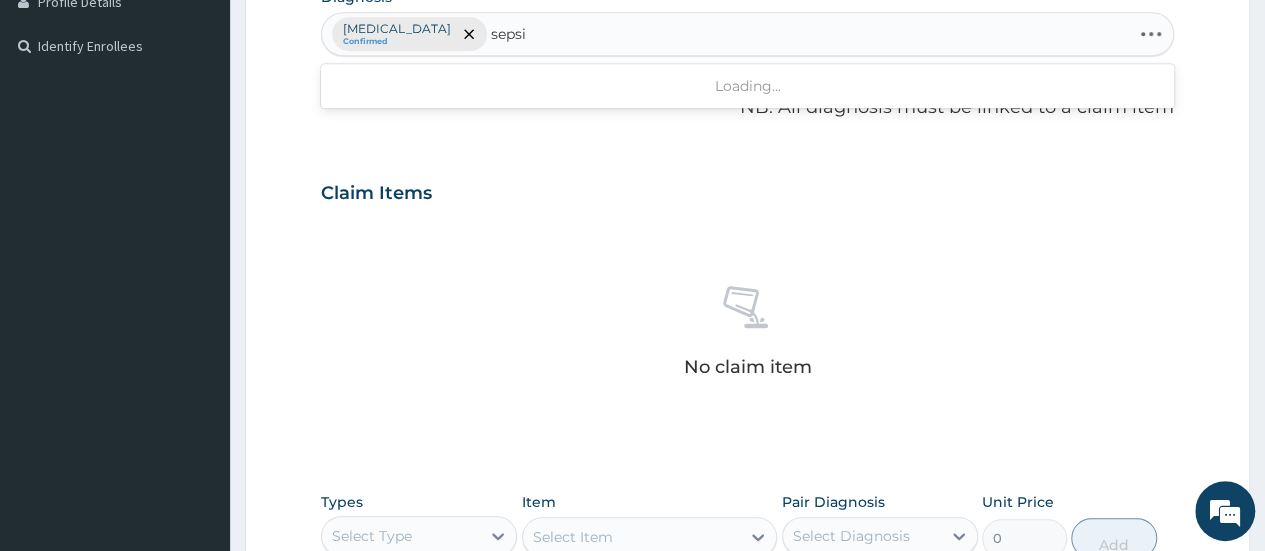type on "sepsis" 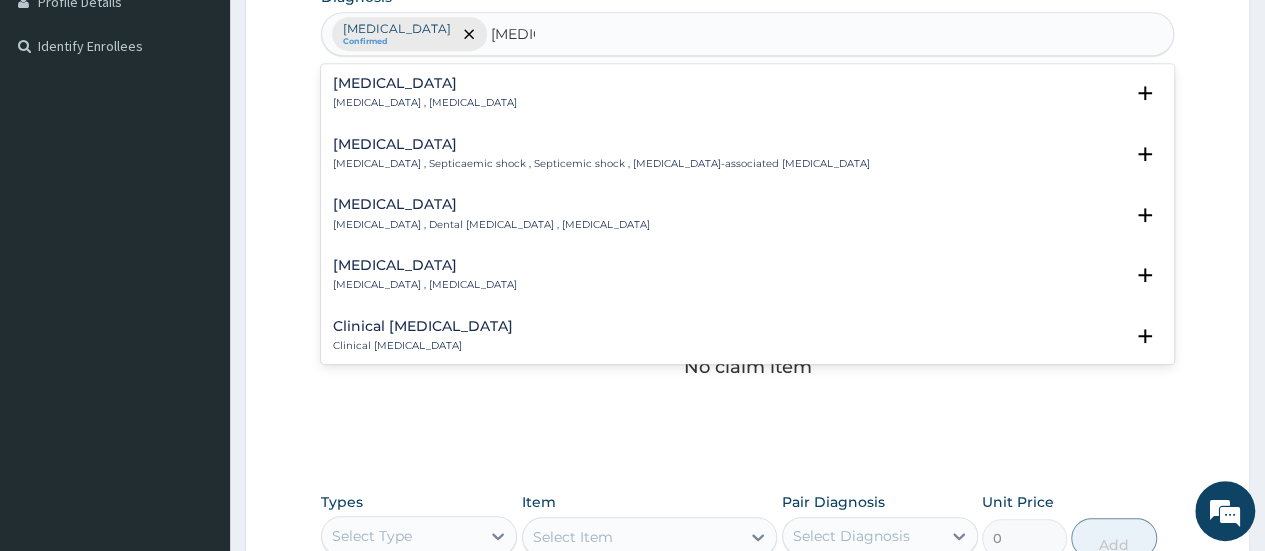 click on "[MEDICAL_DATA] [MEDICAL_DATA] , [MEDICAL_DATA]" at bounding box center (425, 93) 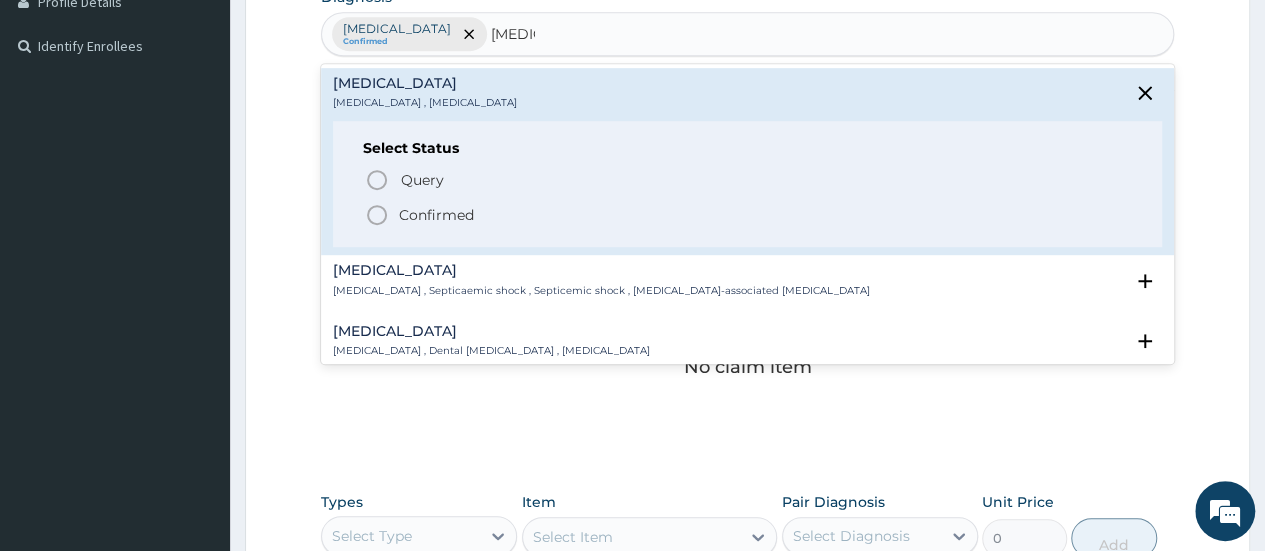 click 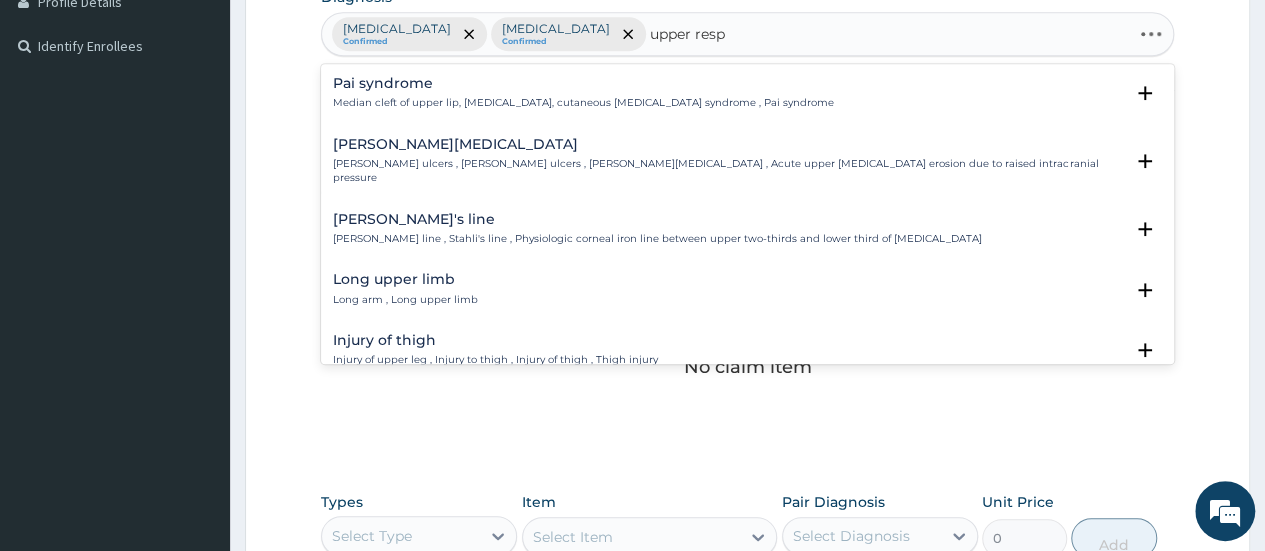 type on "upper respi" 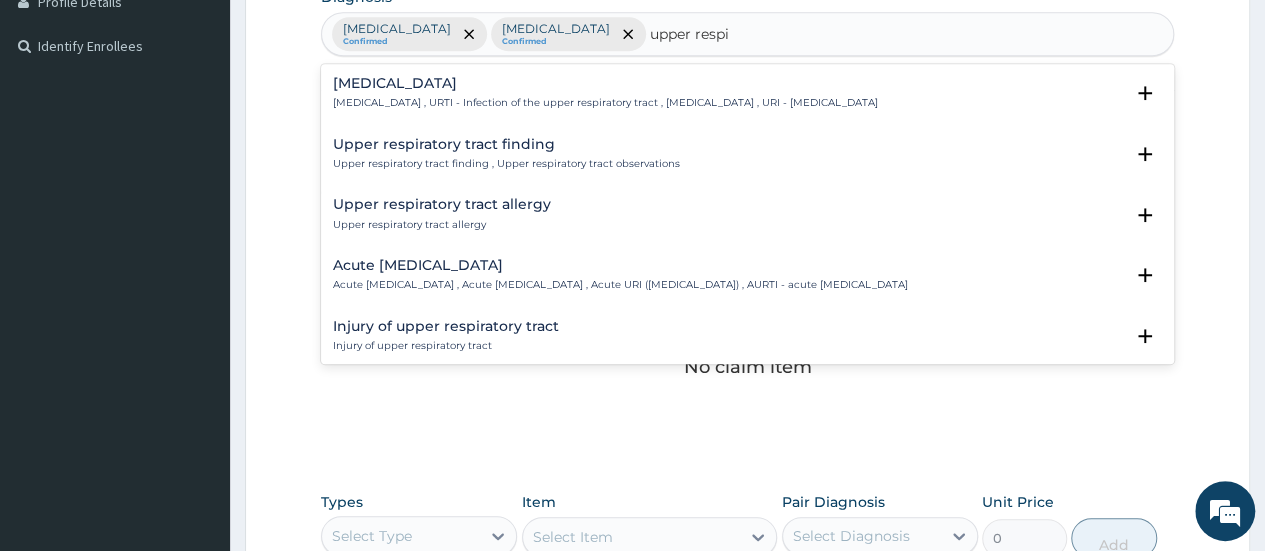 click on "[MEDICAL_DATA]" at bounding box center [605, 83] 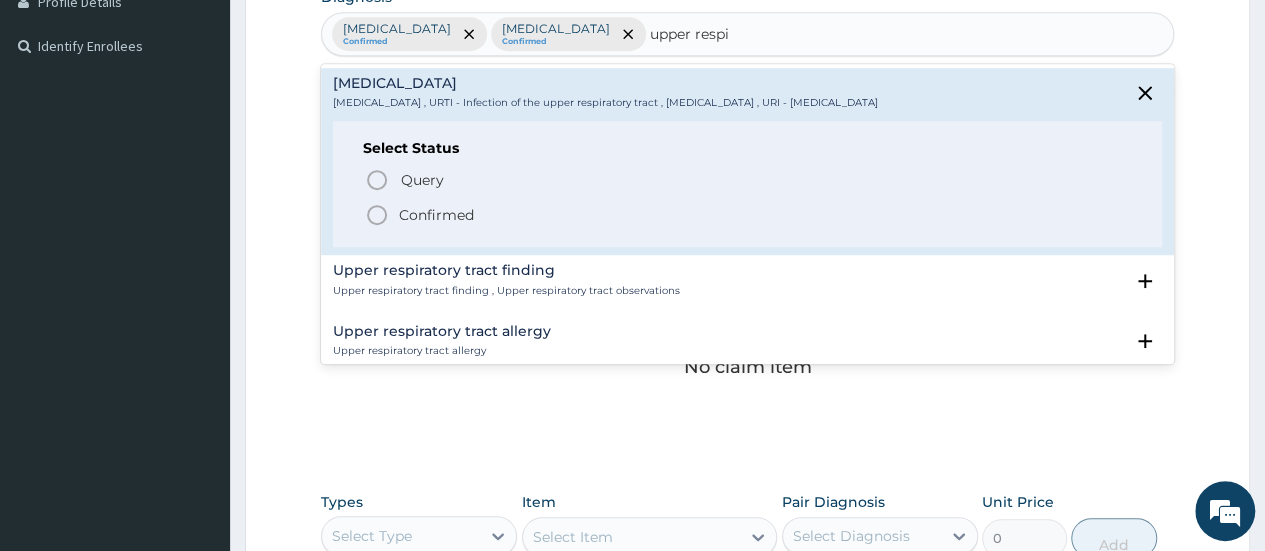 click on "Confirmed" at bounding box center (436, 215) 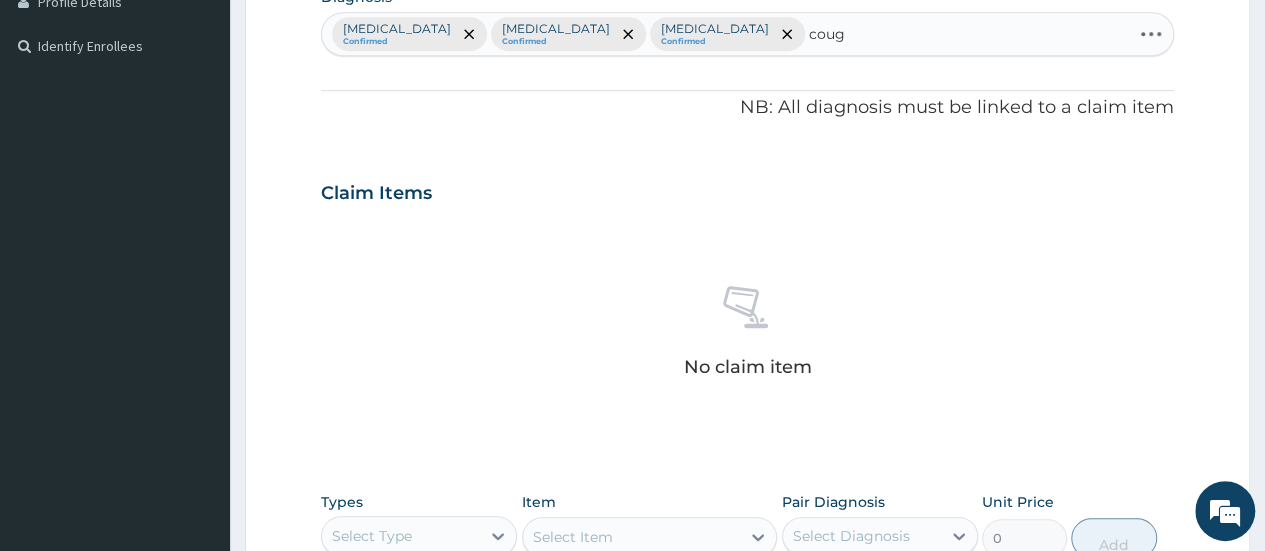 type on "cough" 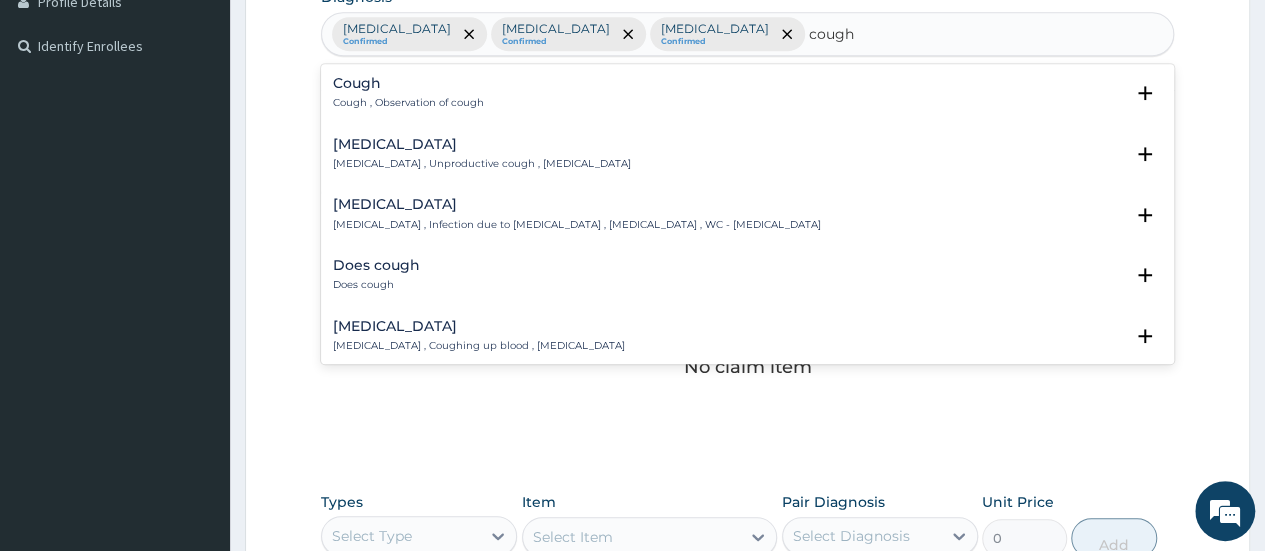 click on "Dry cough Dry cough , Unproductive cough , Non-productive cough Select Status Query Query covers suspected (?), Keep in view (kiv), Ruled out (r/o) Confirmed" at bounding box center [747, 159] 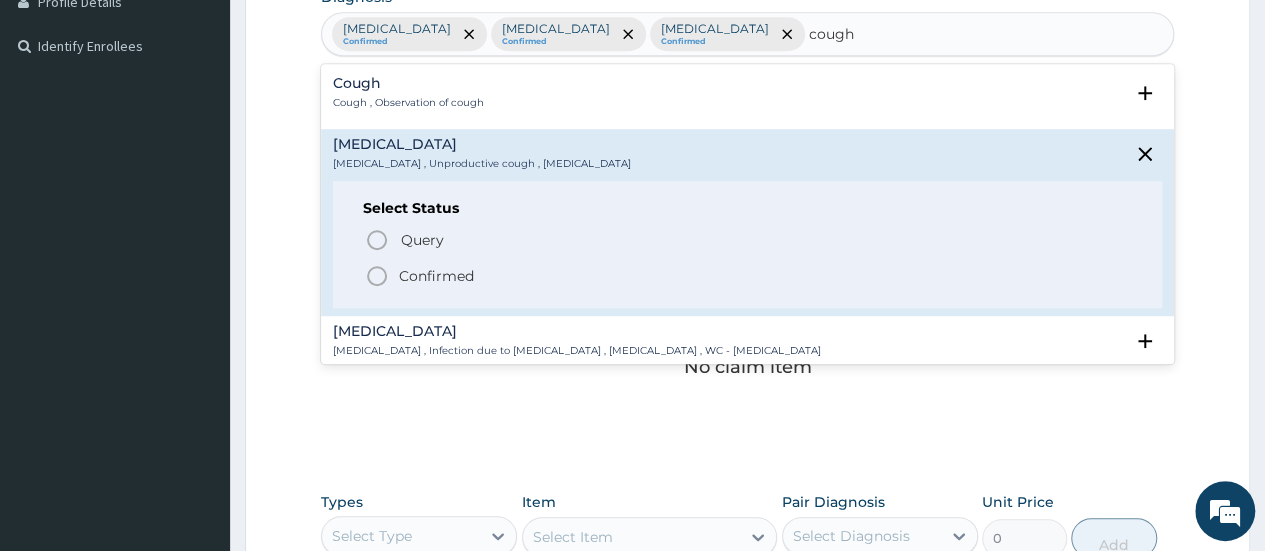 click on "Confirmed" at bounding box center (748, 276) 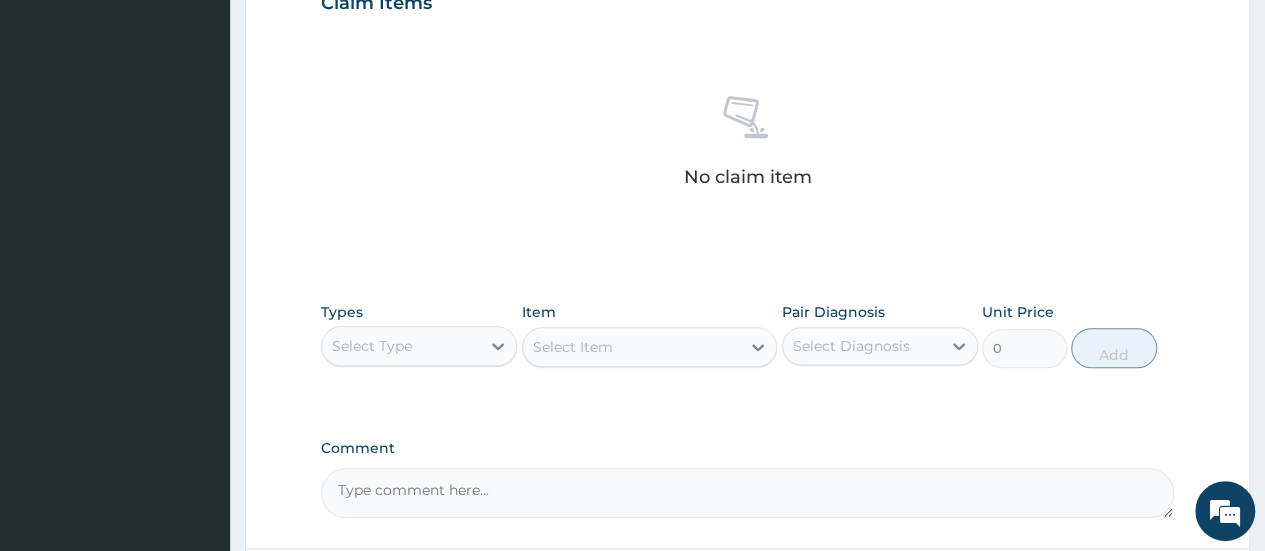 scroll, scrollTop: 727, scrollLeft: 0, axis: vertical 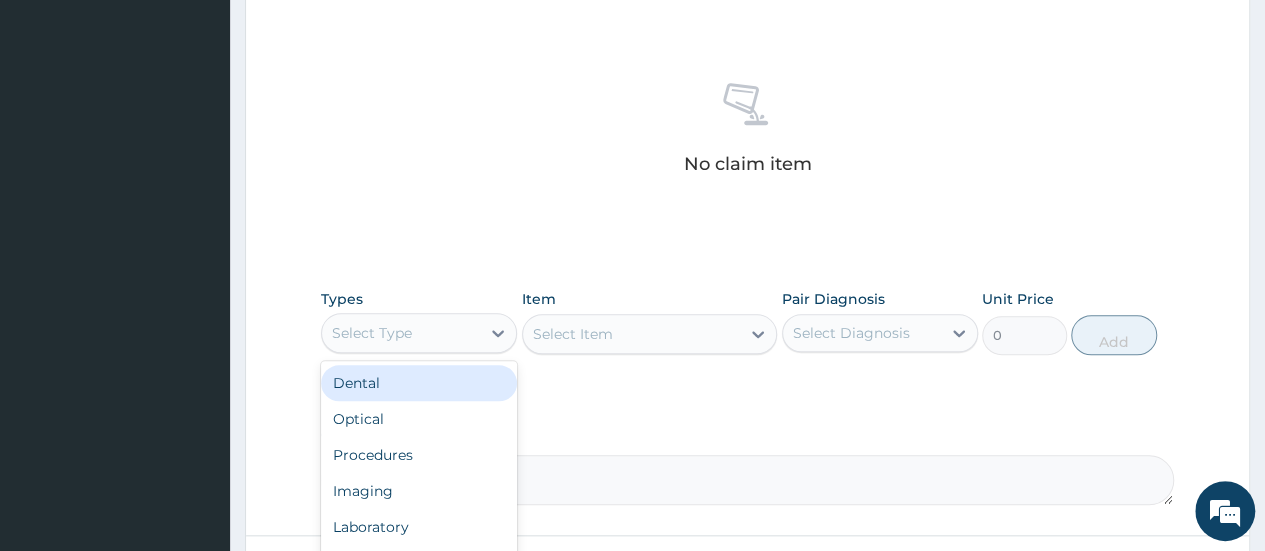 click on "Select Type" at bounding box center [401, 333] 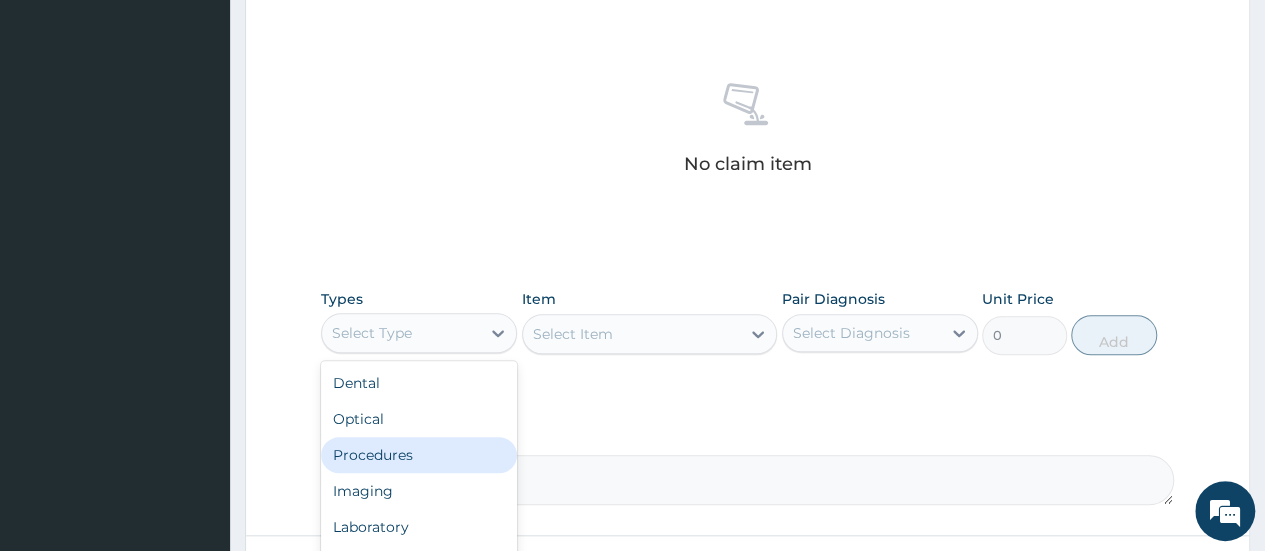 click on "Procedures" at bounding box center [419, 455] 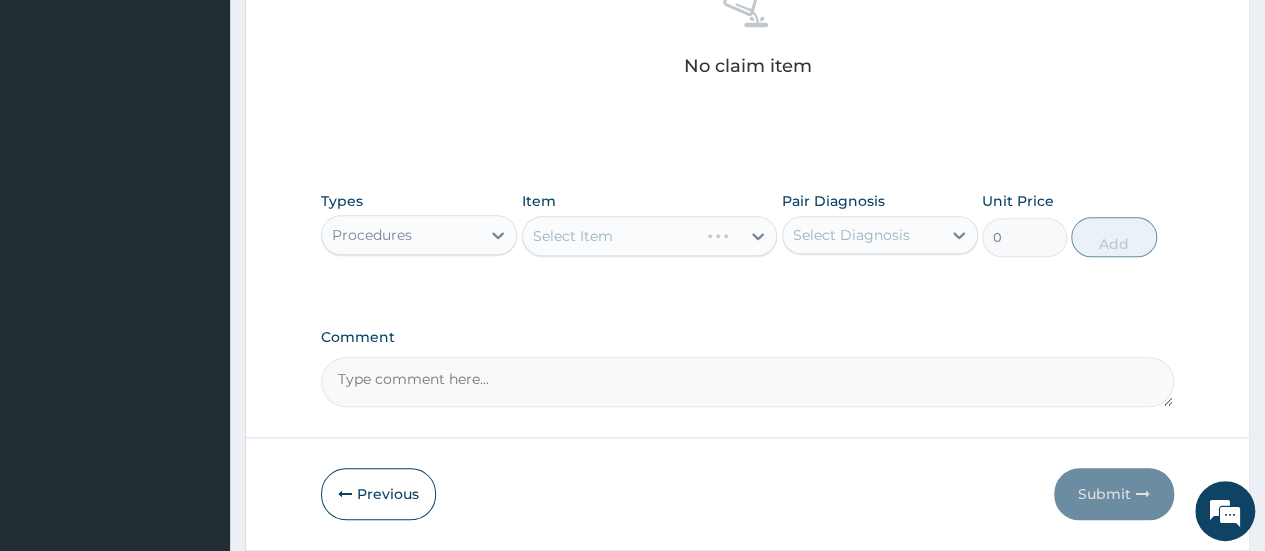 scroll, scrollTop: 840, scrollLeft: 0, axis: vertical 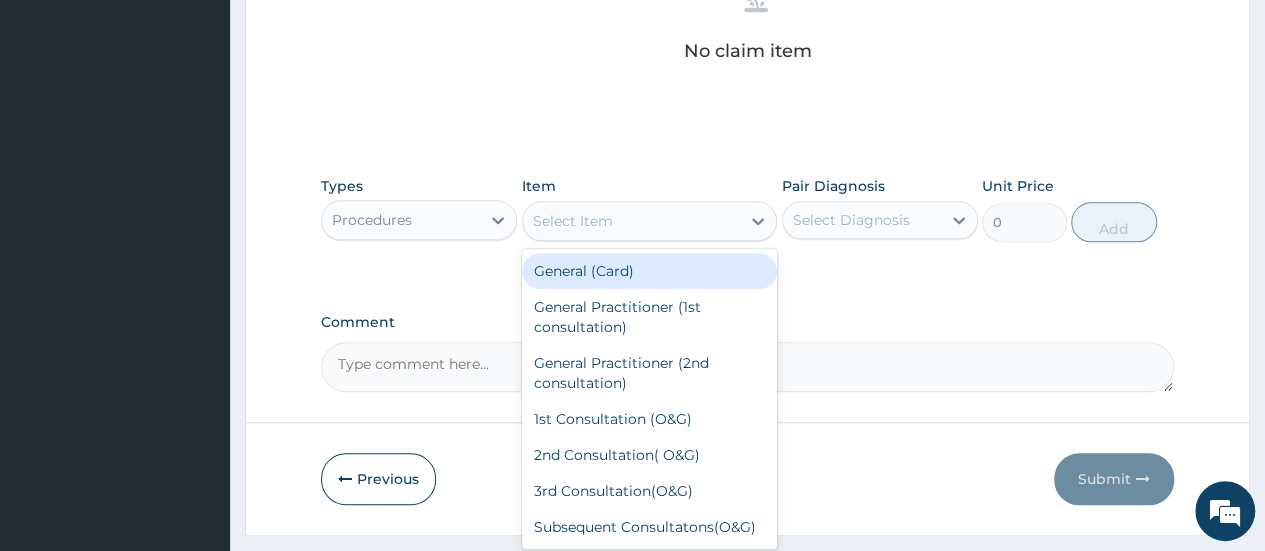 click on "Select Item" at bounding box center (632, 221) 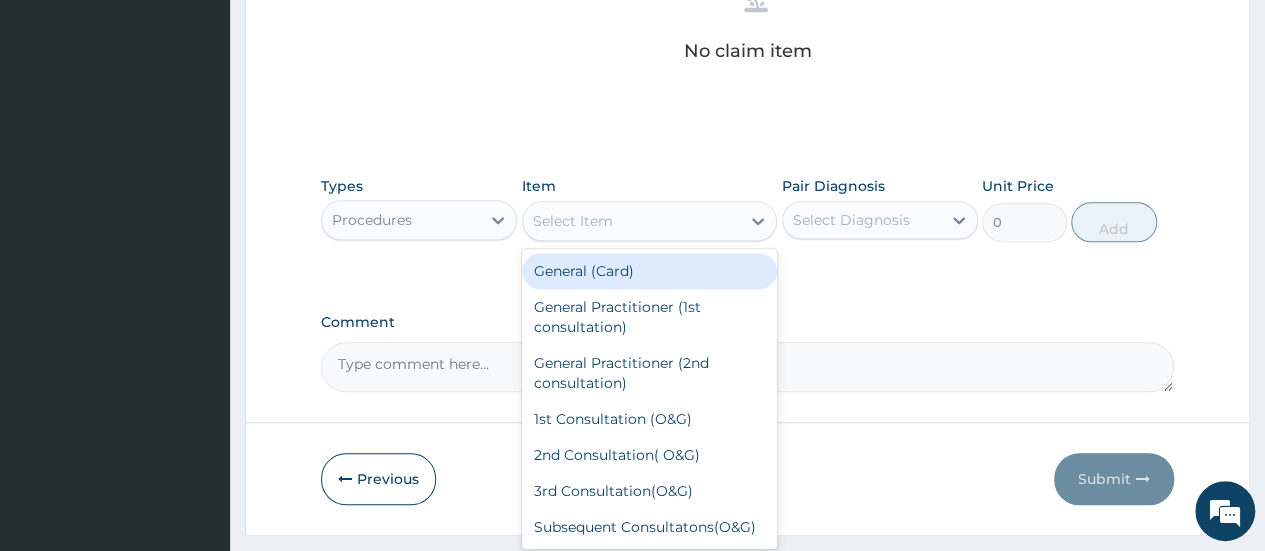 click on "General (Card)" at bounding box center [650, 271] 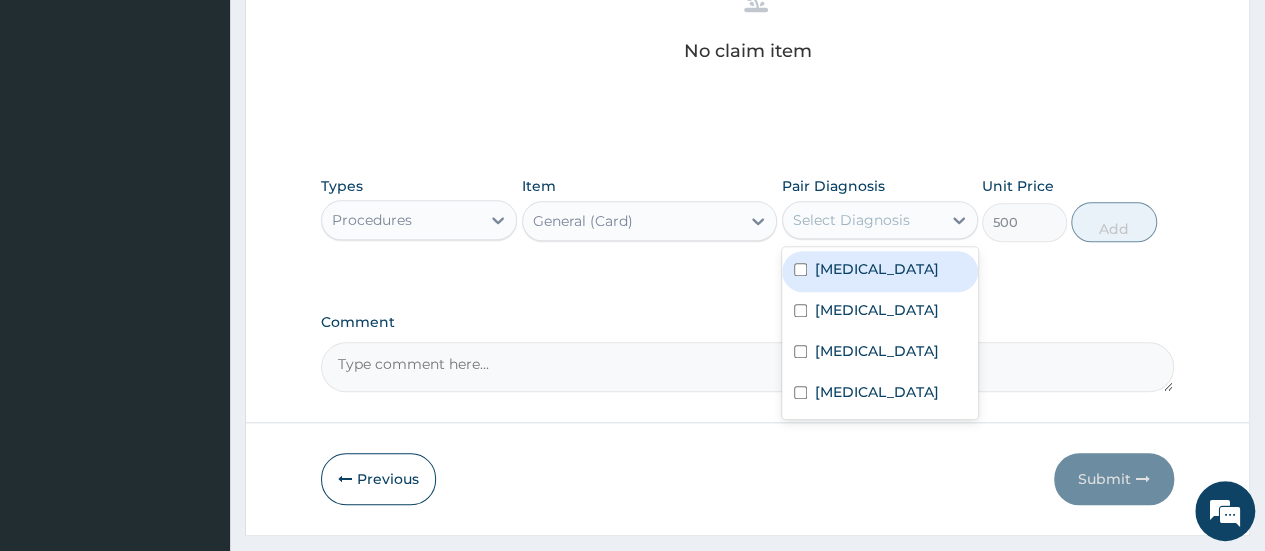 click on "Select Diagnosis" at bounding box center [851, 220] 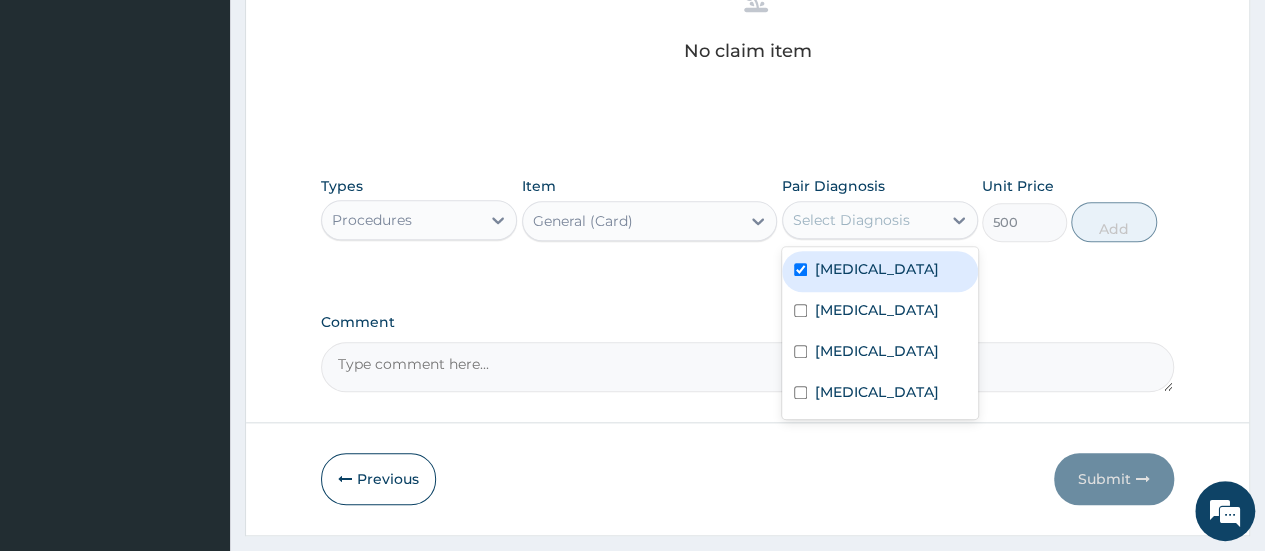 checkbox on "true" 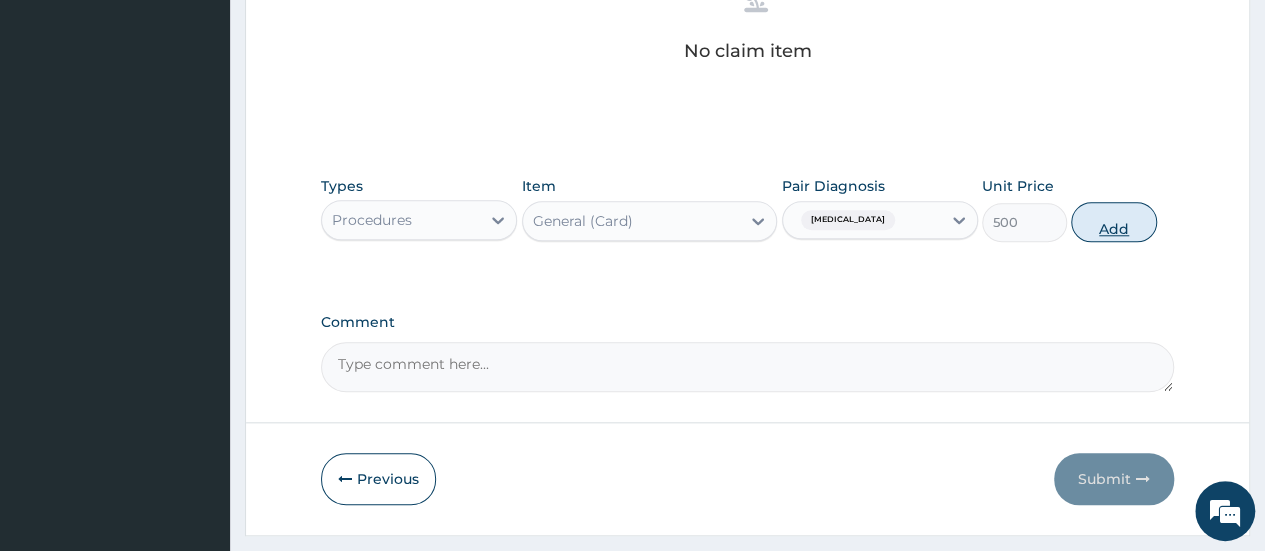 click on "Add" at bounding box center [1113, 222] 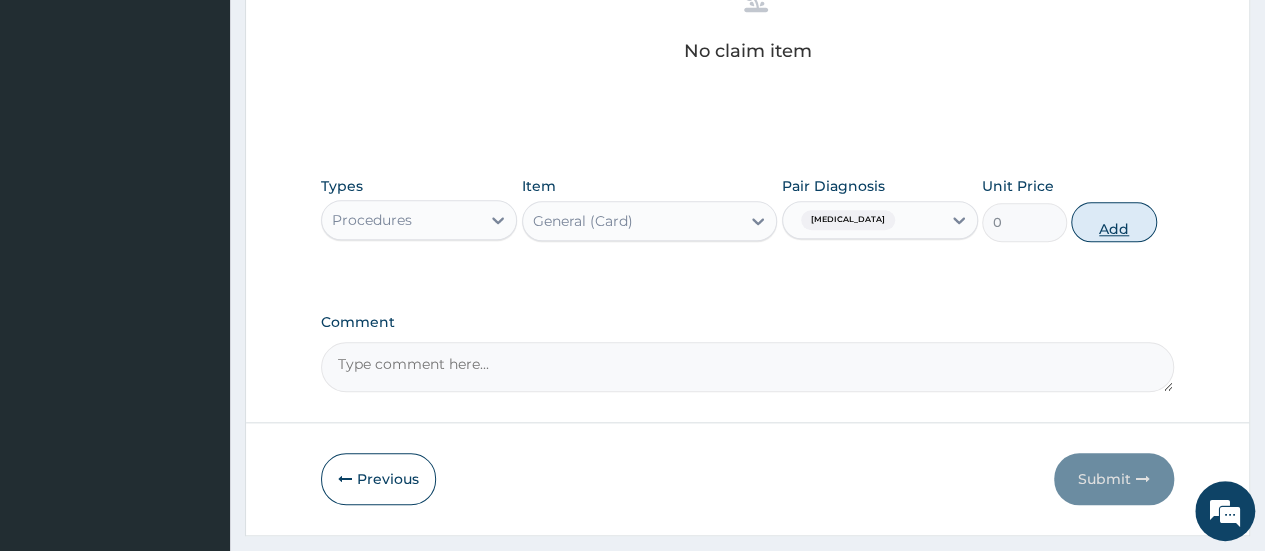 scroll, scrollTop: 808, scrollLeft: 0, axis: vertical 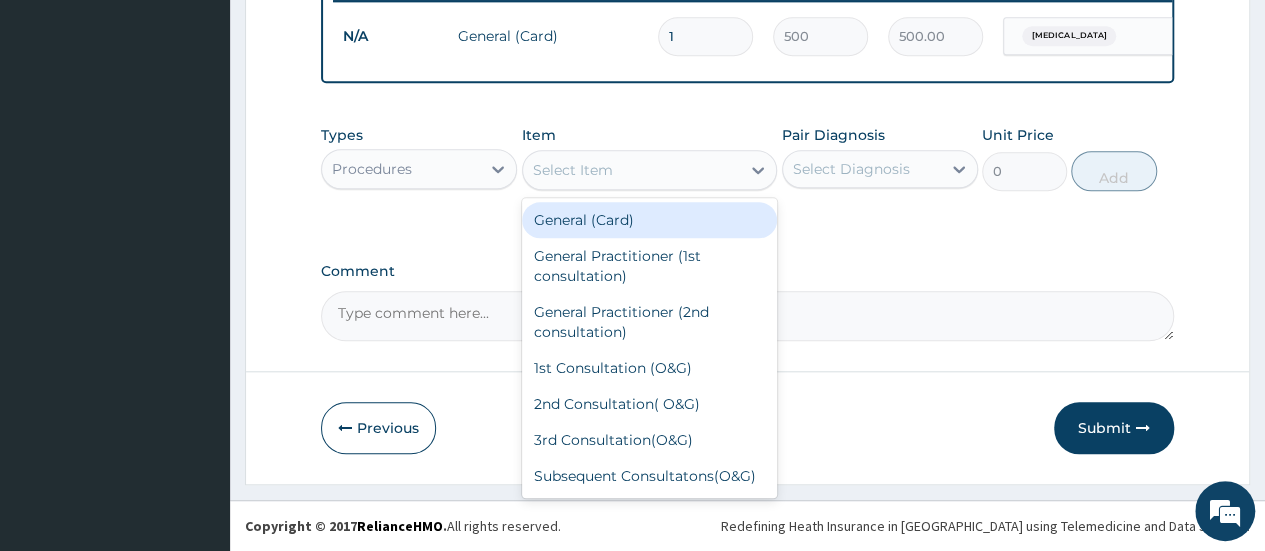 click on "Select Item" at bounding box center [632, 170] 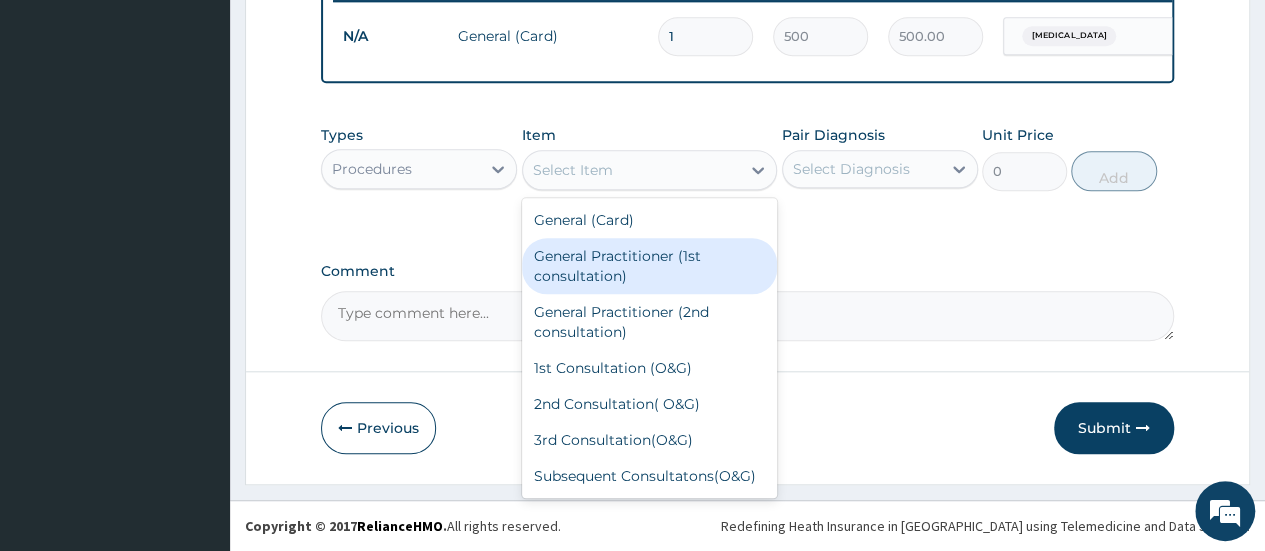 click on "General Practitioner (1st consultation)" at bounding box center (650, 266) 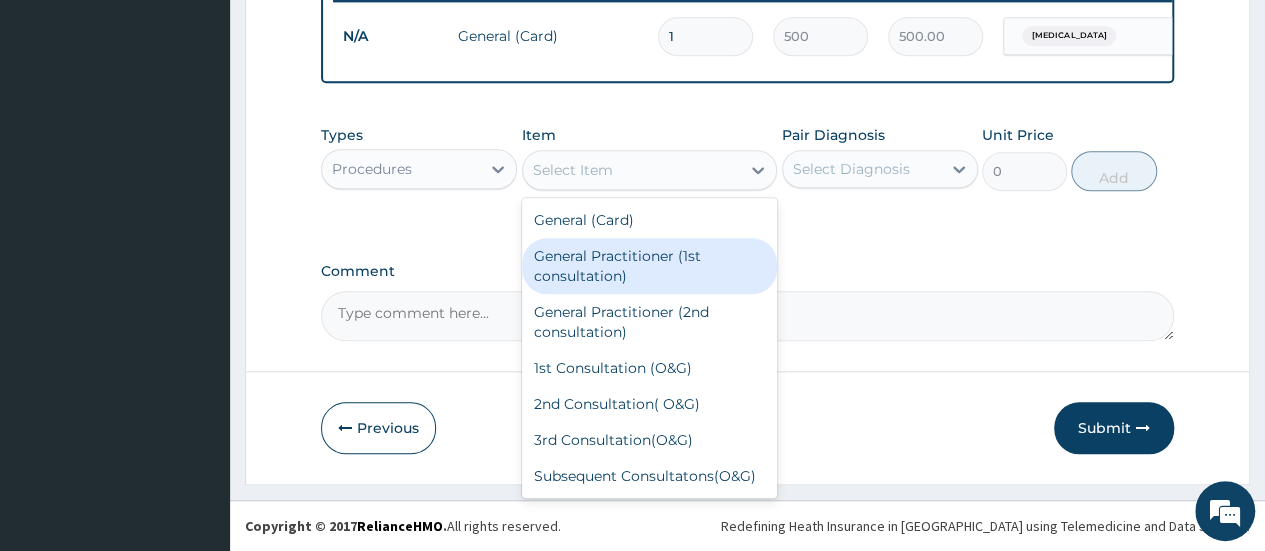 type on "1500" 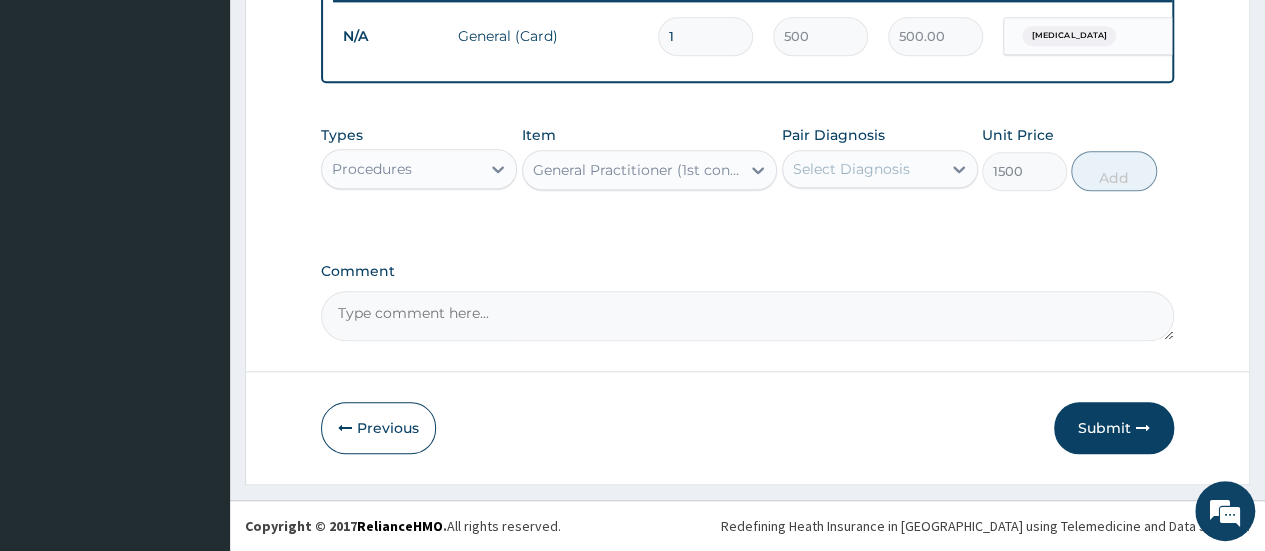 click on "Select Diagnosis" at bounding box center (851, 169) 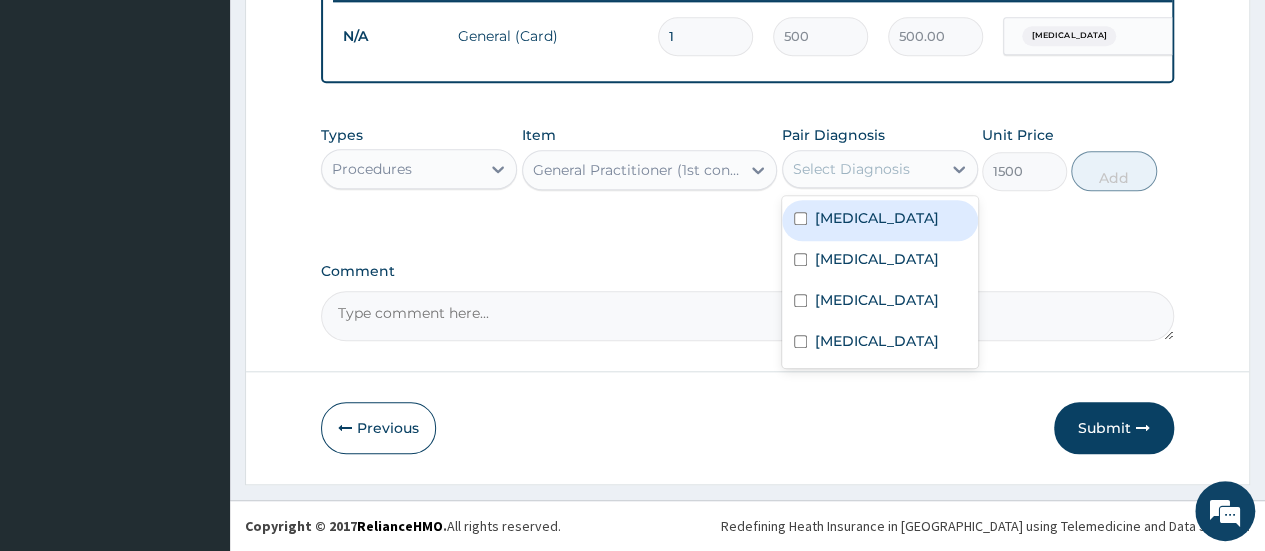 click on "[MEDICAL_DATA]" at bounding box center [880, 220] 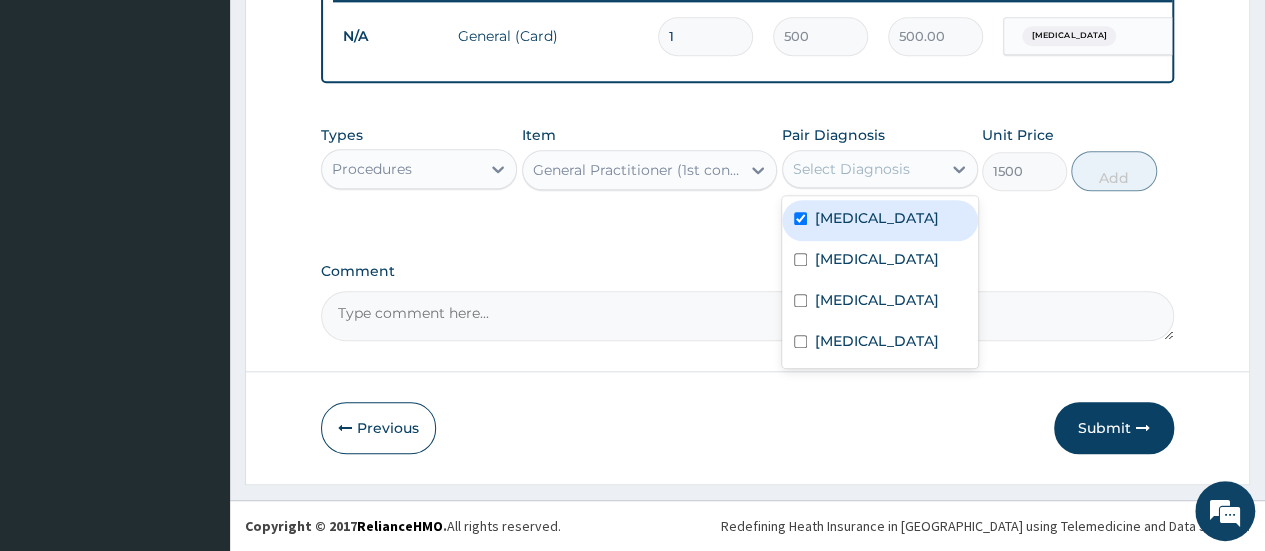 checkbox on "true" 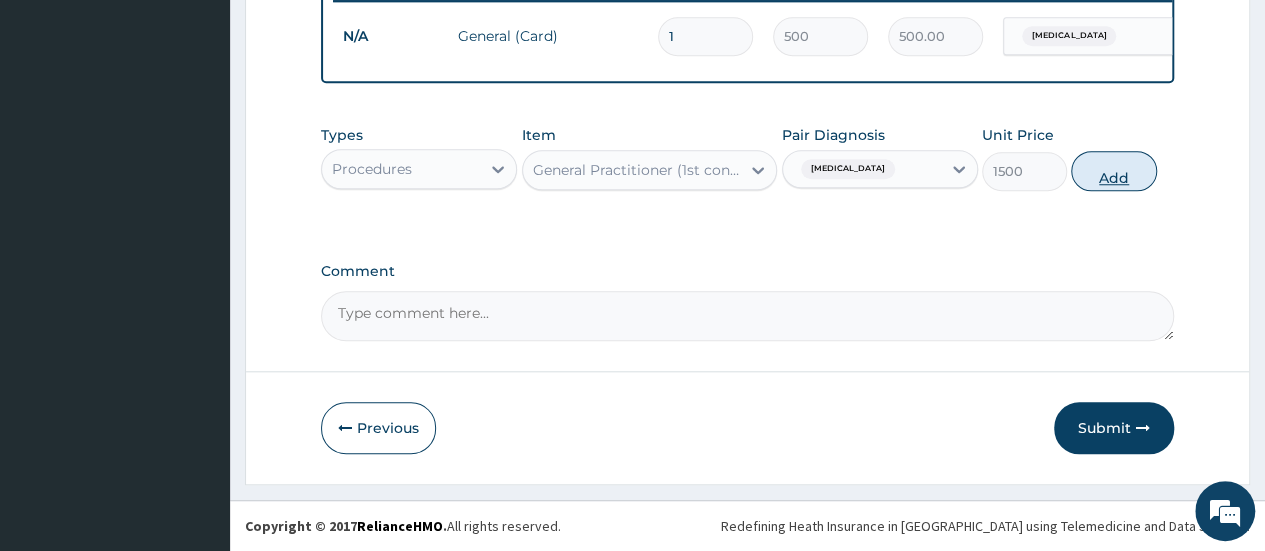 click on "Add" at bounding box center (1113, 171) 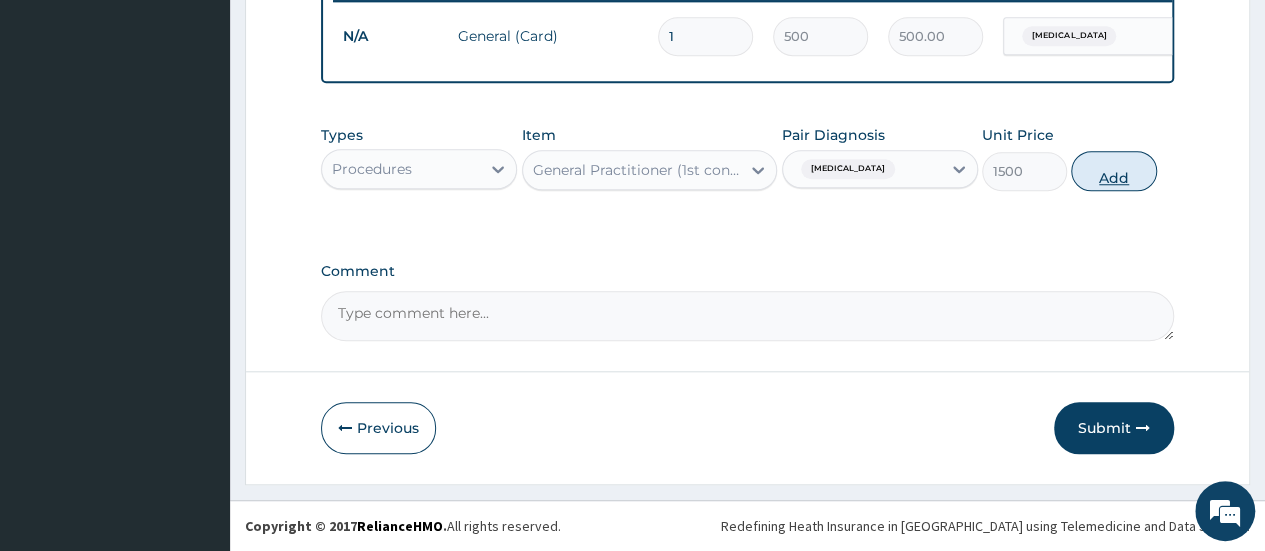 type on "0" 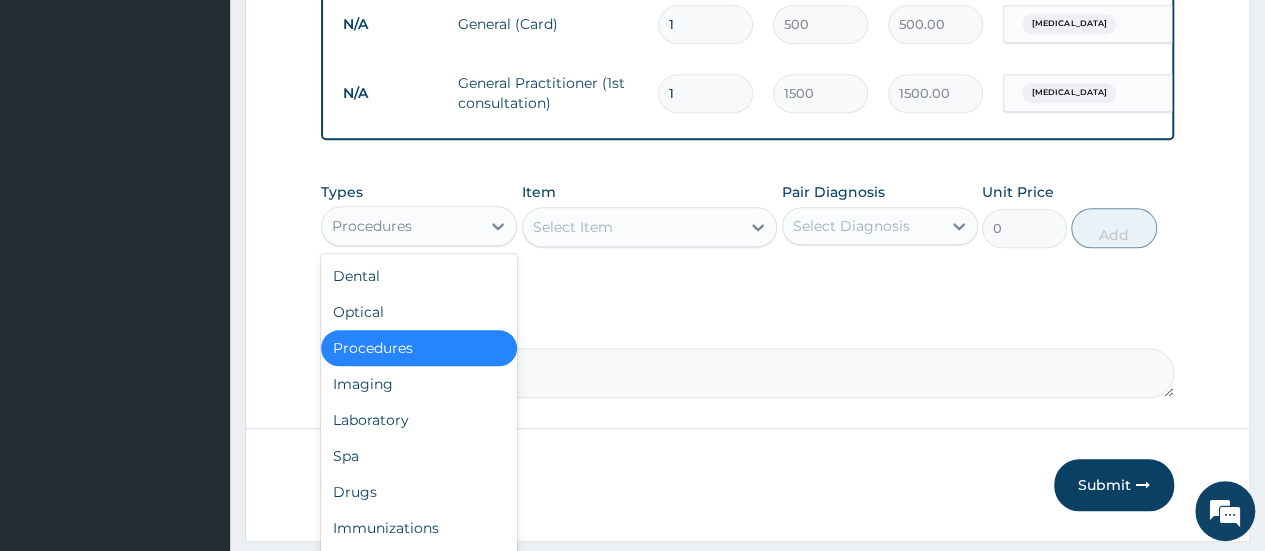 click on "Procedures" at bounding box center (372, 226) 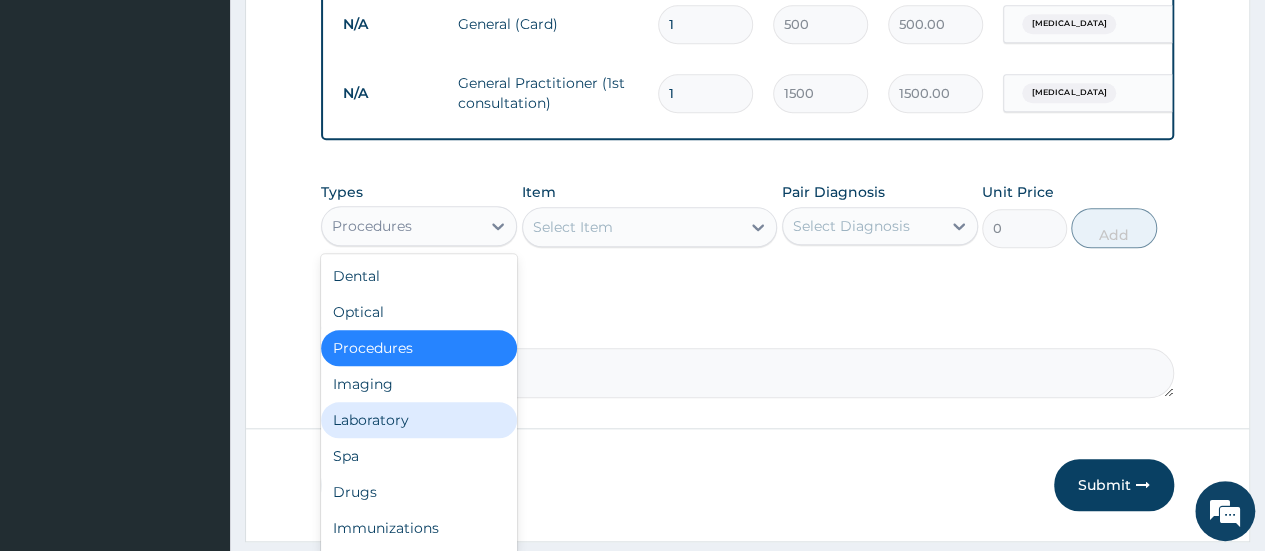 click on "Laboratory" at bounding box center (419, 420) 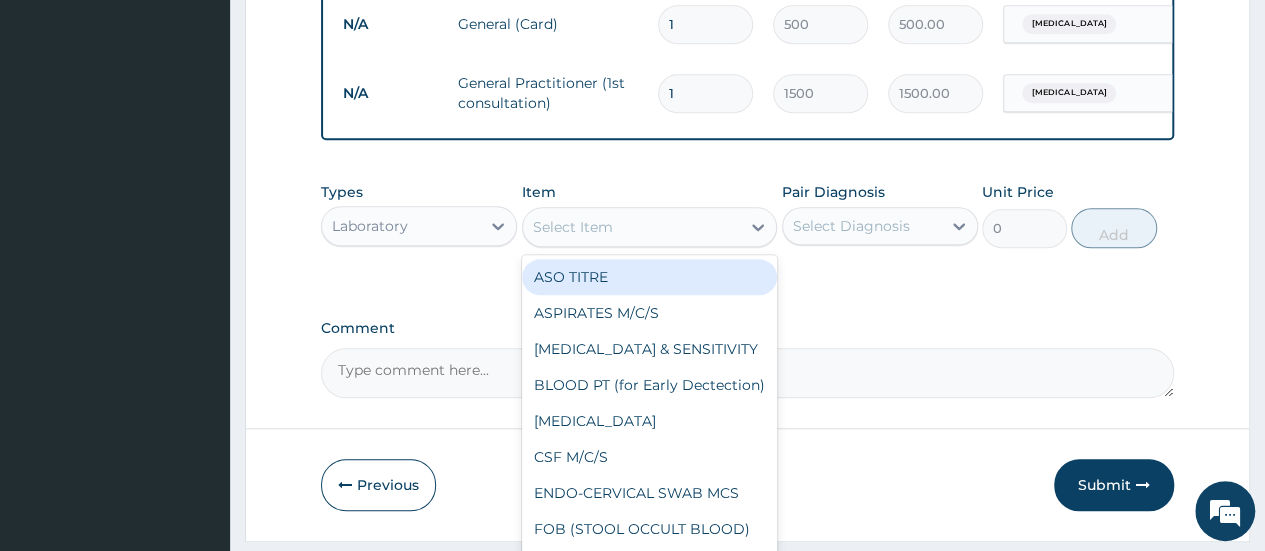 click on "Select Item" at bounding box center (632, 227) 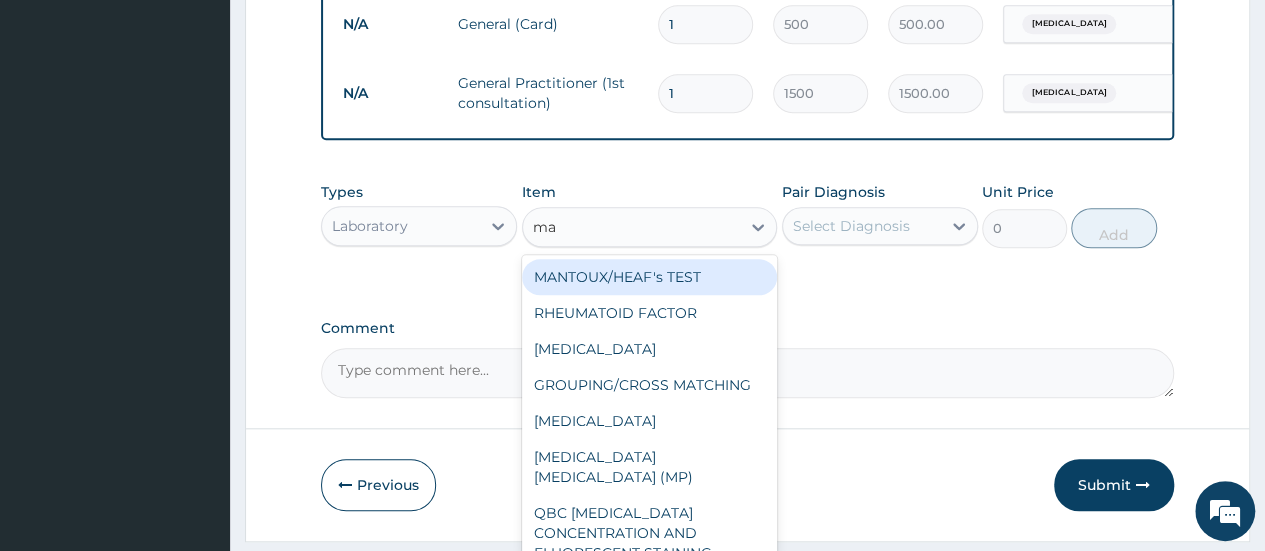 type on "mal" 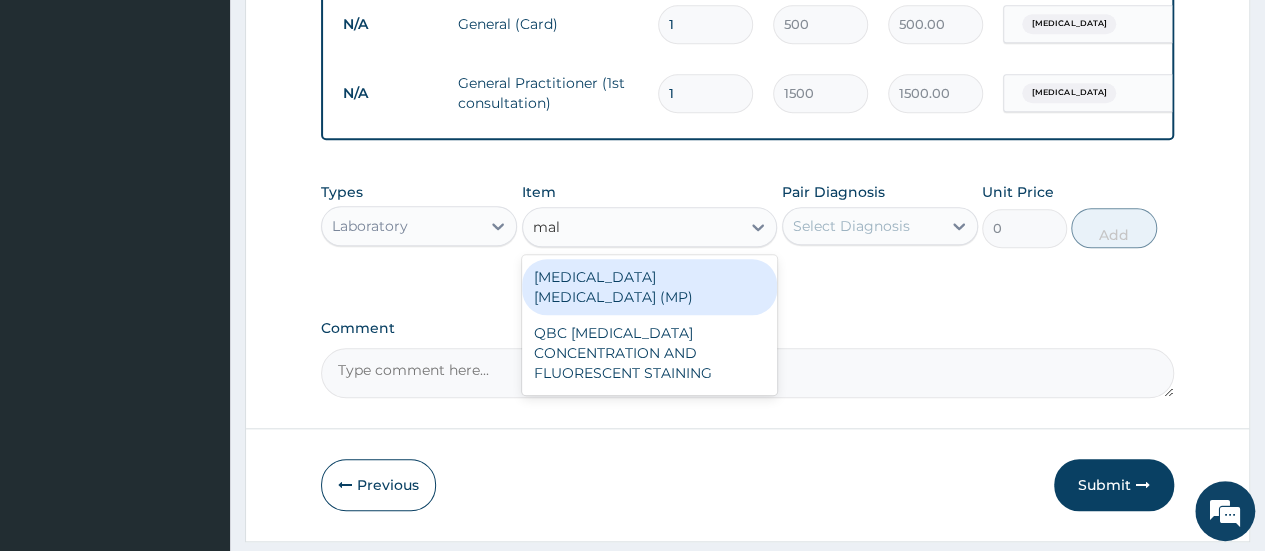 click on "[MEDICAL_DATA] [MEDICAL_DATA] (MP)" at bounding box center [650, 287] 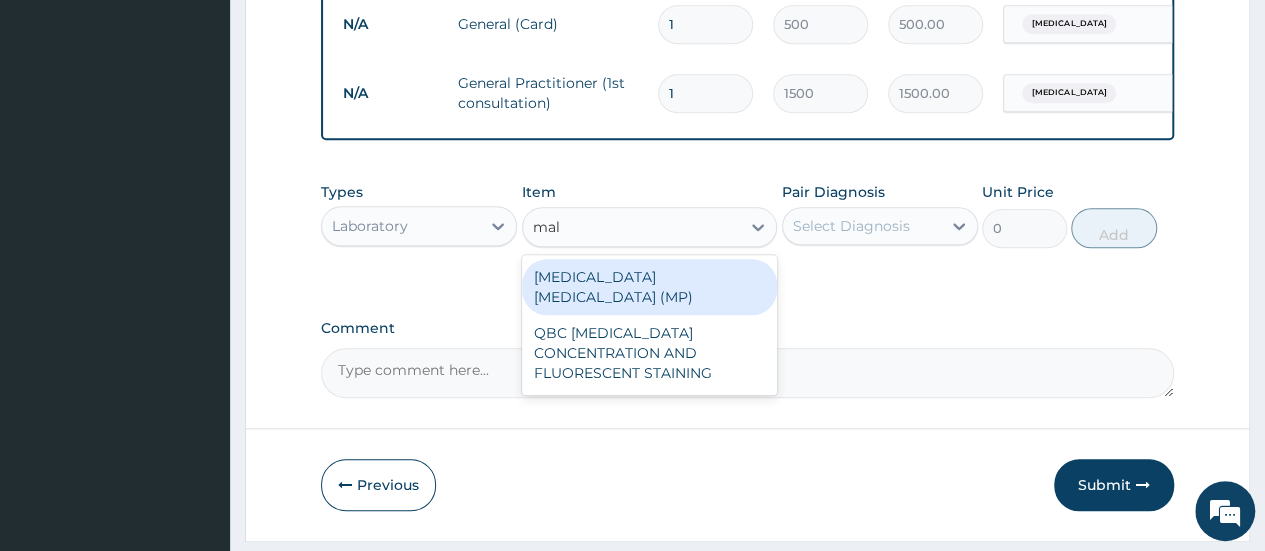 type 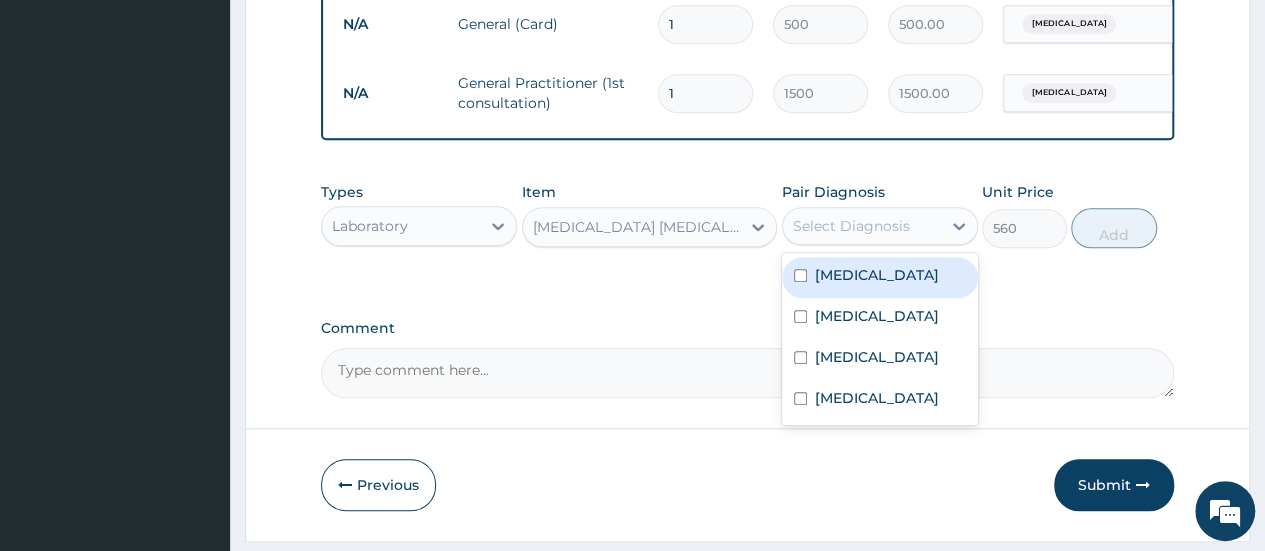 click on "Select Diagnosis" at bounding box center (851, 226) 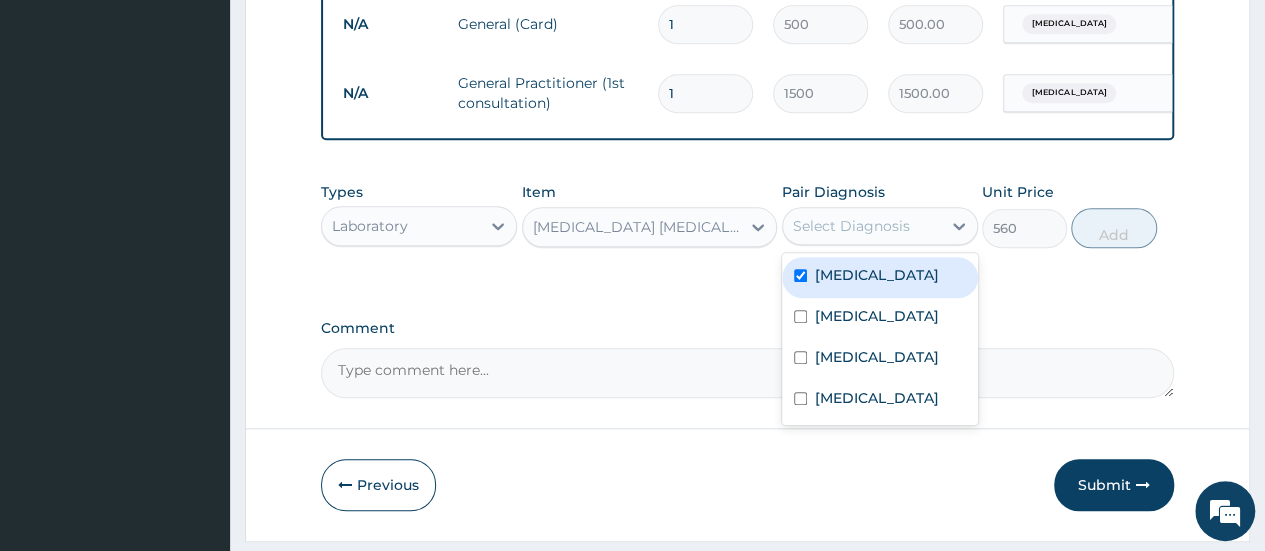 checkbox on "true" 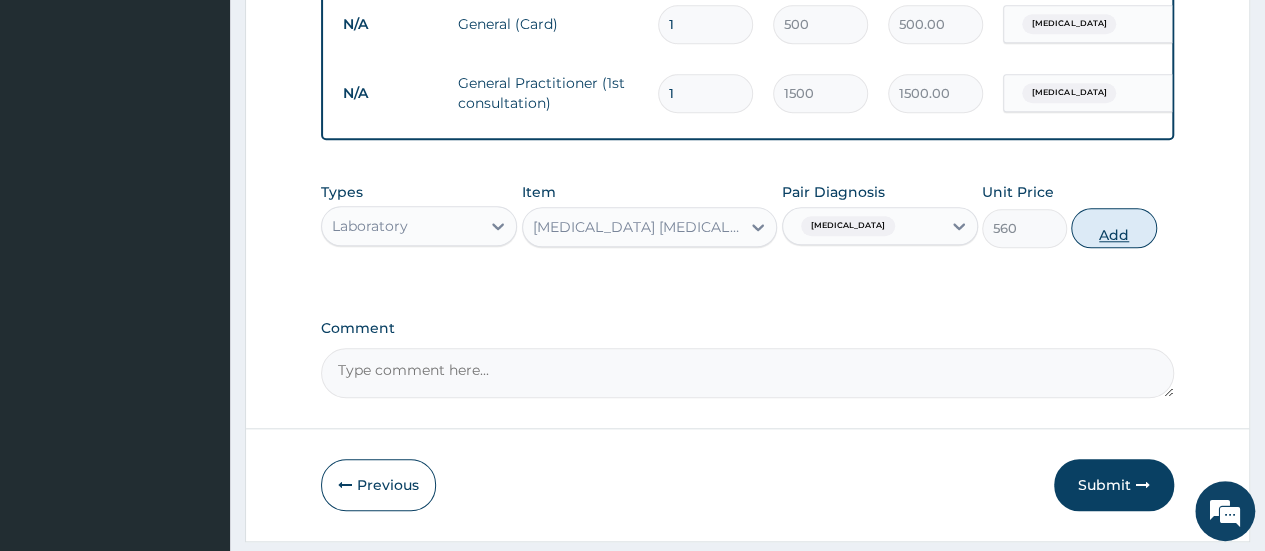 click on "Add" at bounding box center (1113, 228) 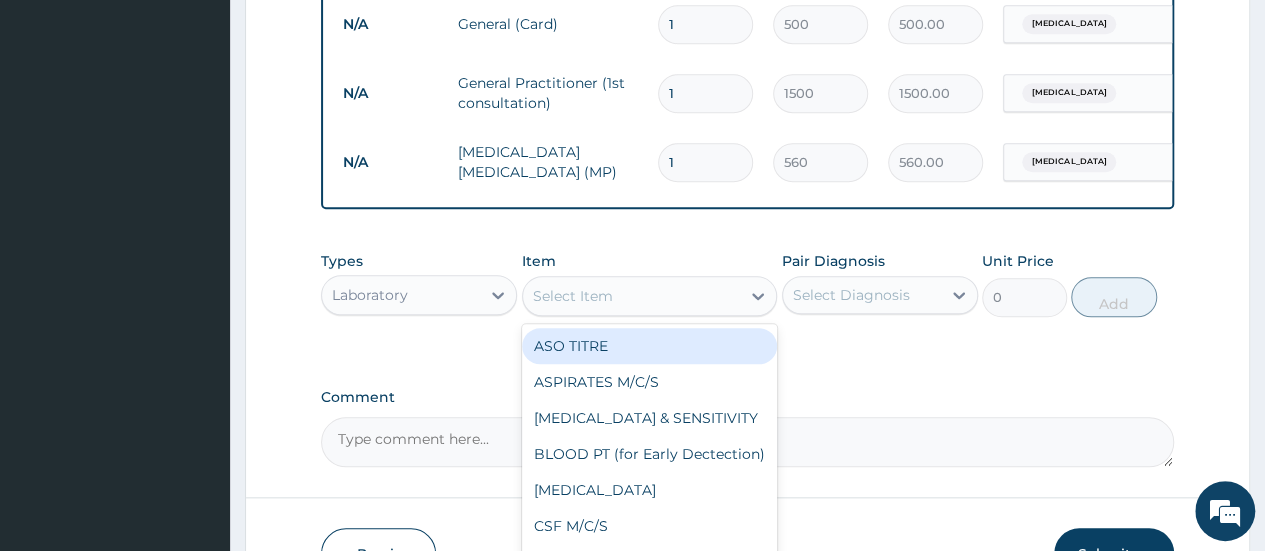 click on "Select Item" at bounding box center [632, 296] 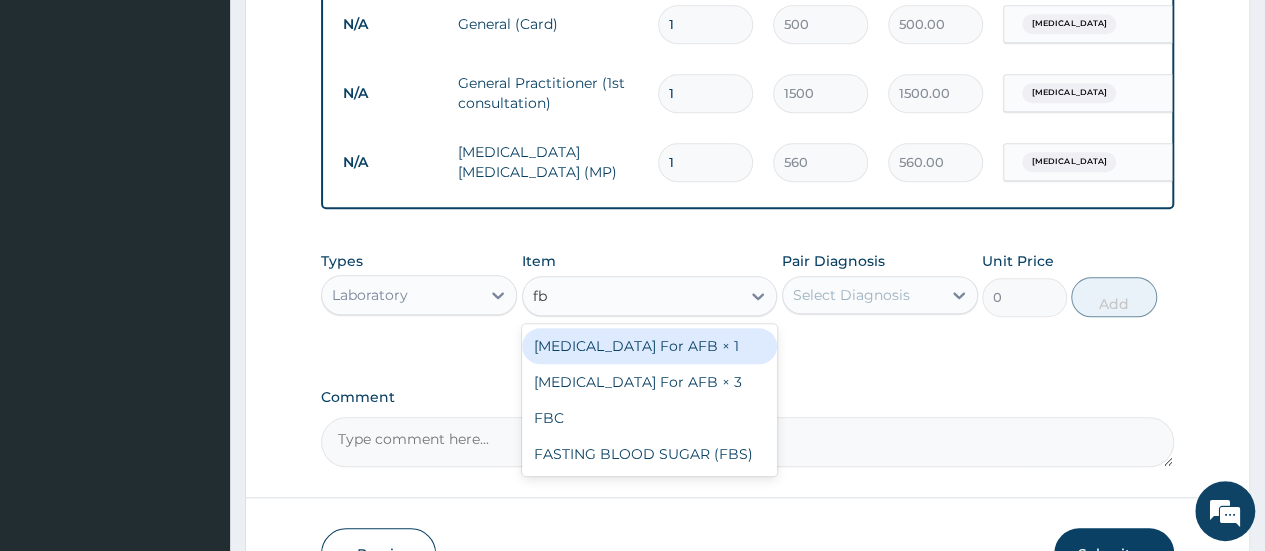 type on "fbc" 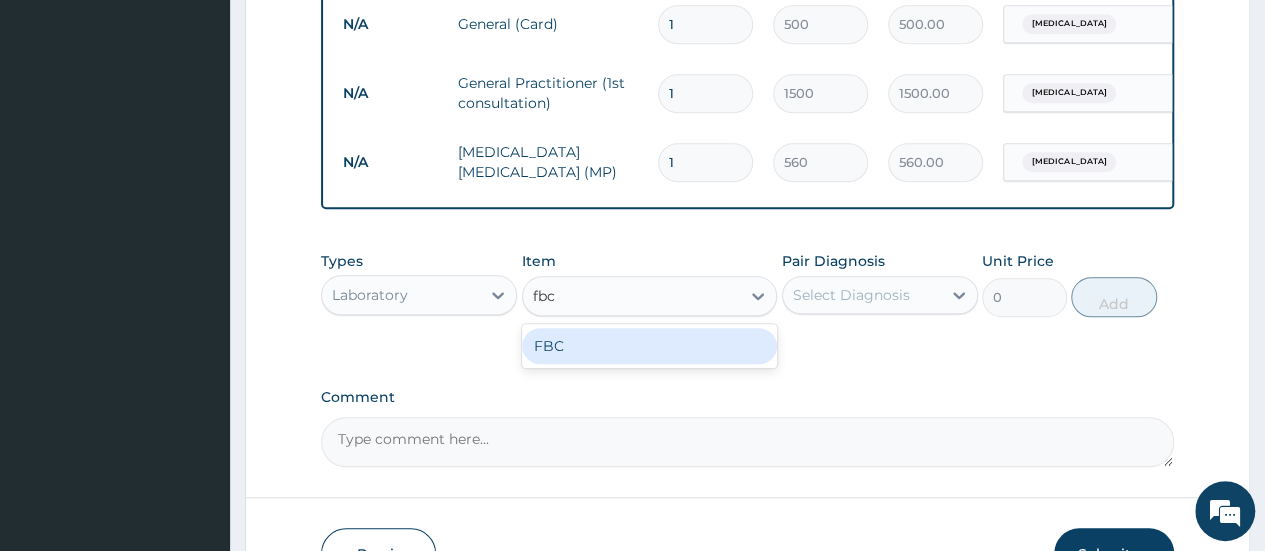 click on "FBC" at bounding box center (650, 346) 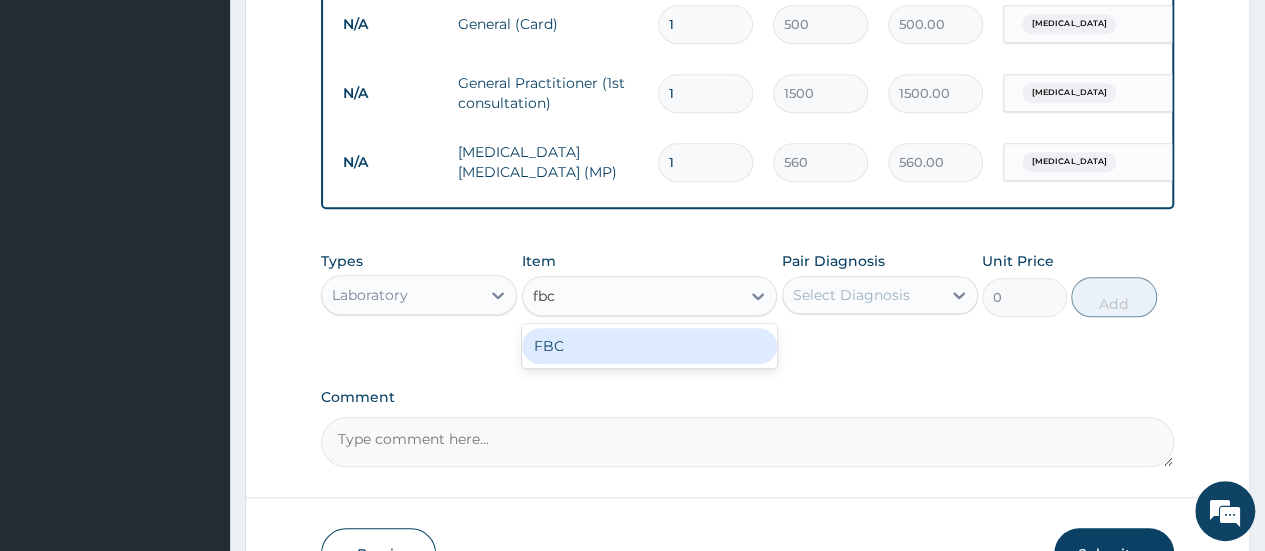 type 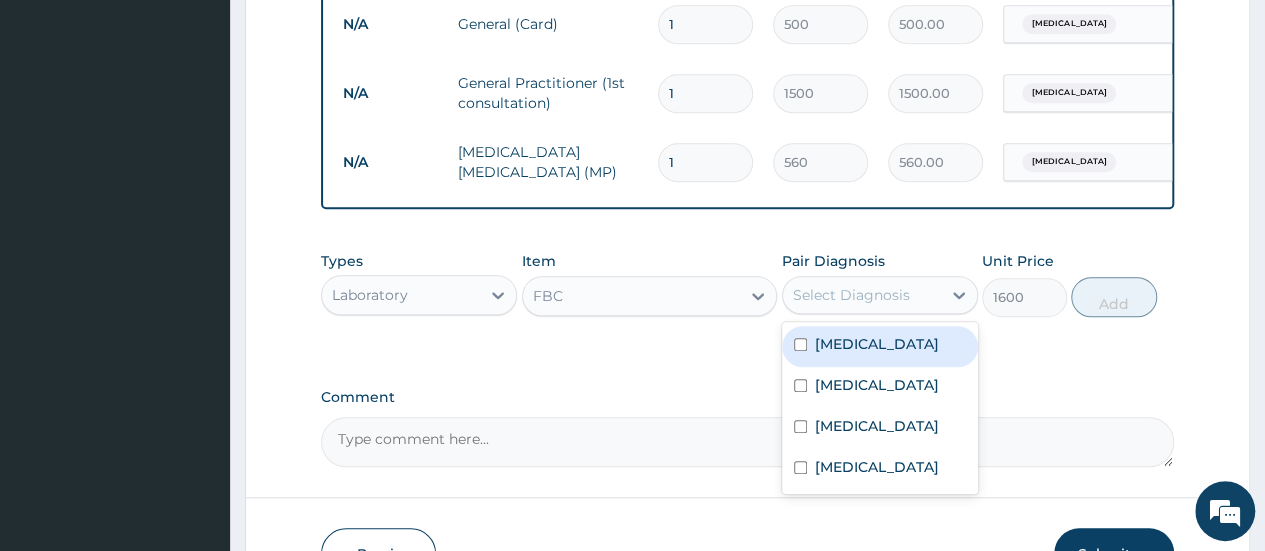 click on "Select Diagnosis" at bounding box center [862, 295] 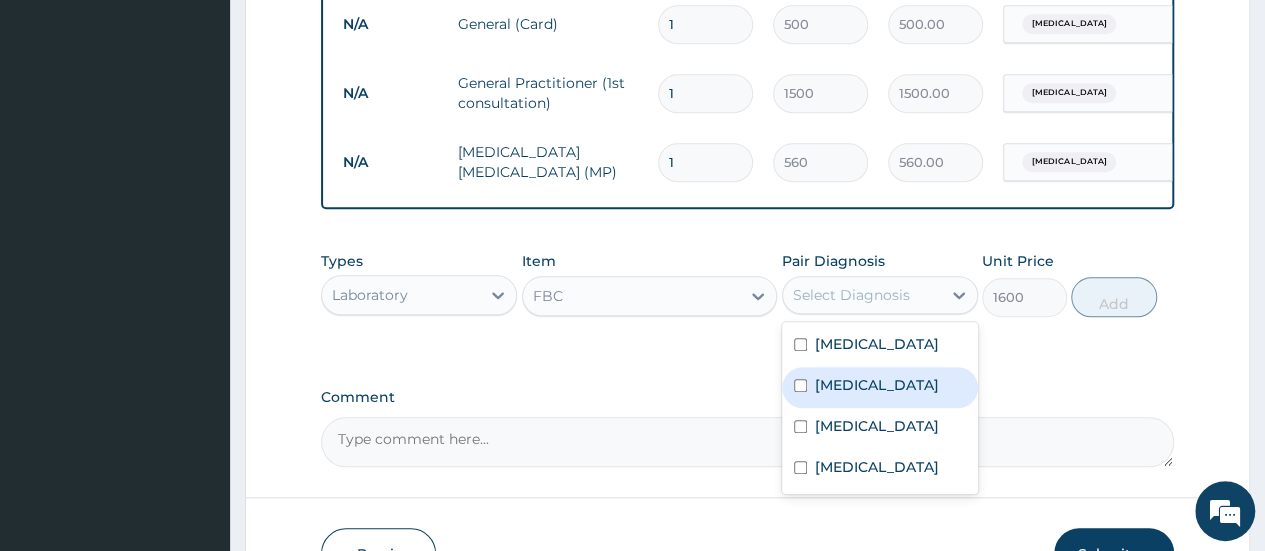 click on "[MEDICAL_DATA]" at bounding box center [877, 385] 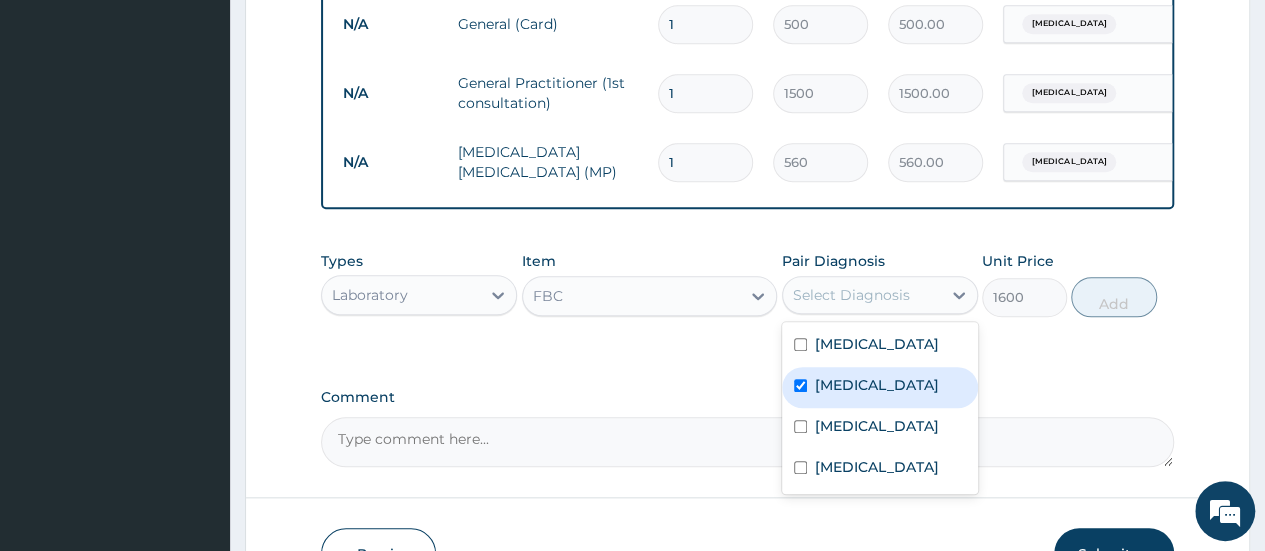 checkbox on "true" 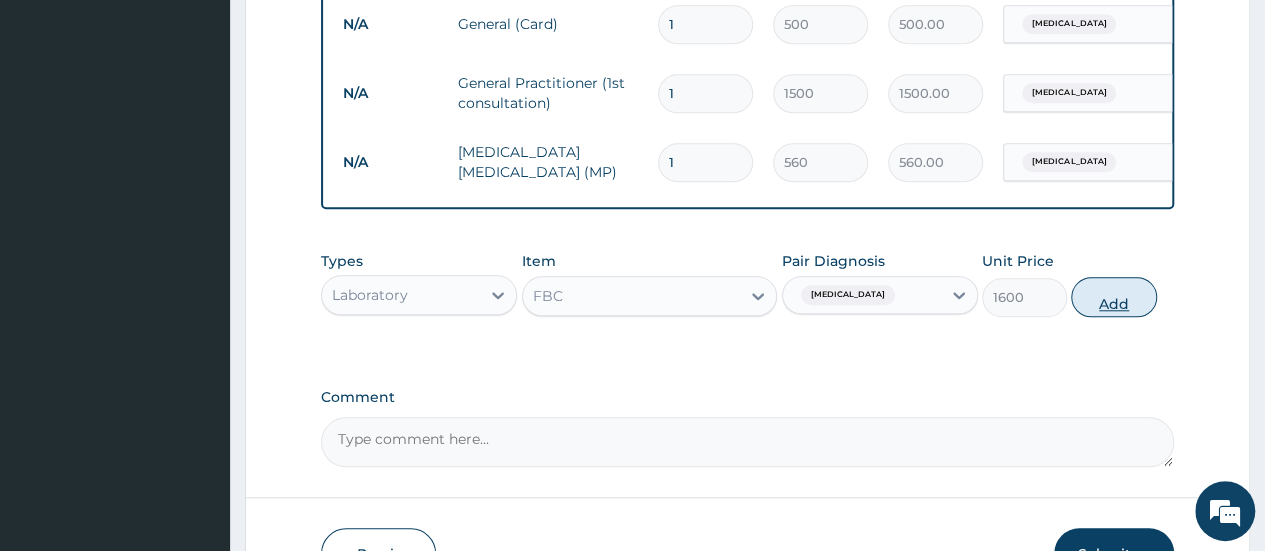 click on "Add" at bounding box center [1113, 297] 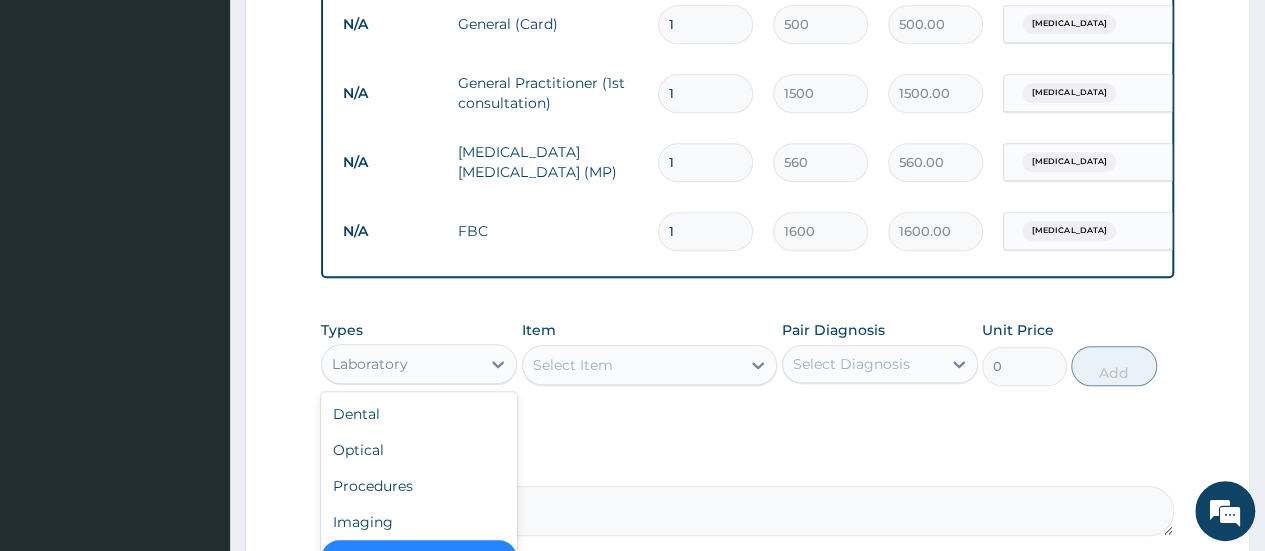 click on "Laboratory" at bounding box center [401, 364] 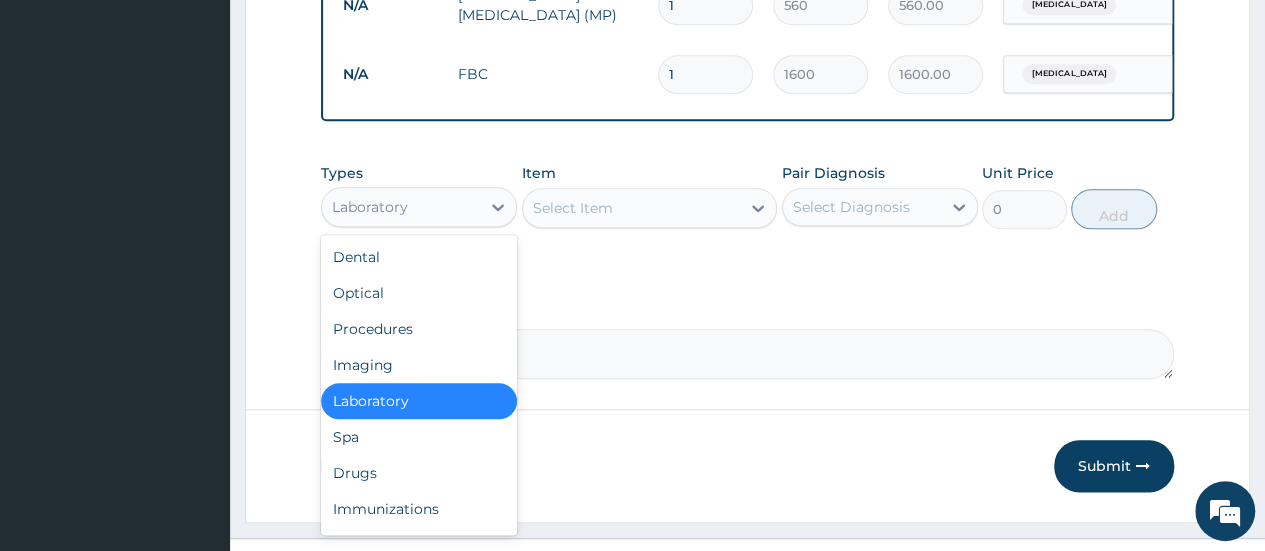 scroll, scrollTop: 1016, scrollLeft: 0, axis: vertical 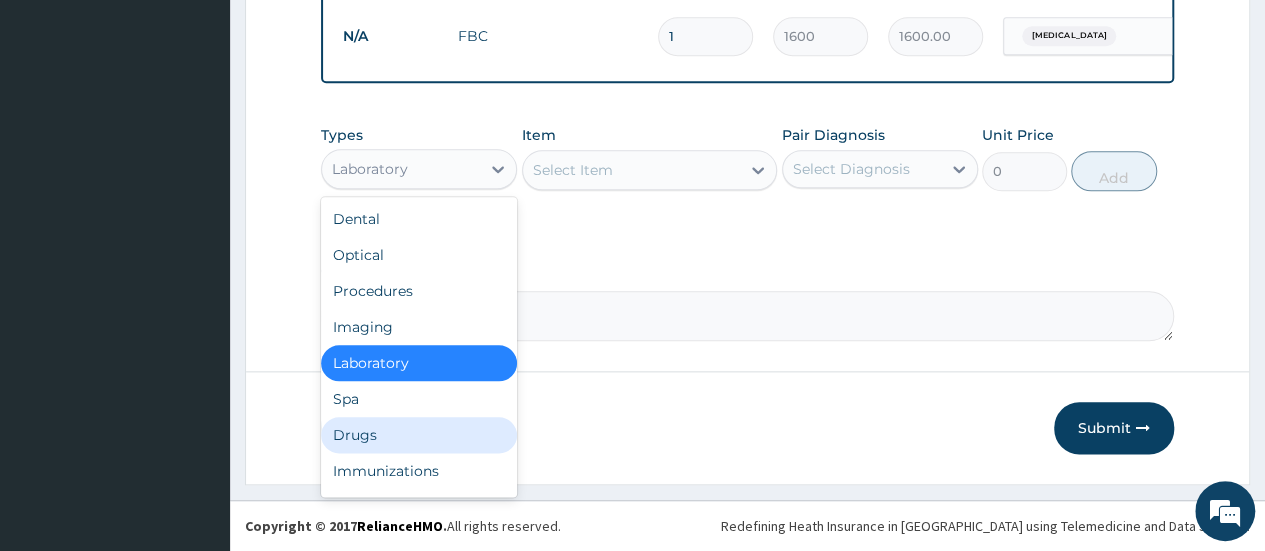 click on "Drugs" at bounding box center [419, 435] 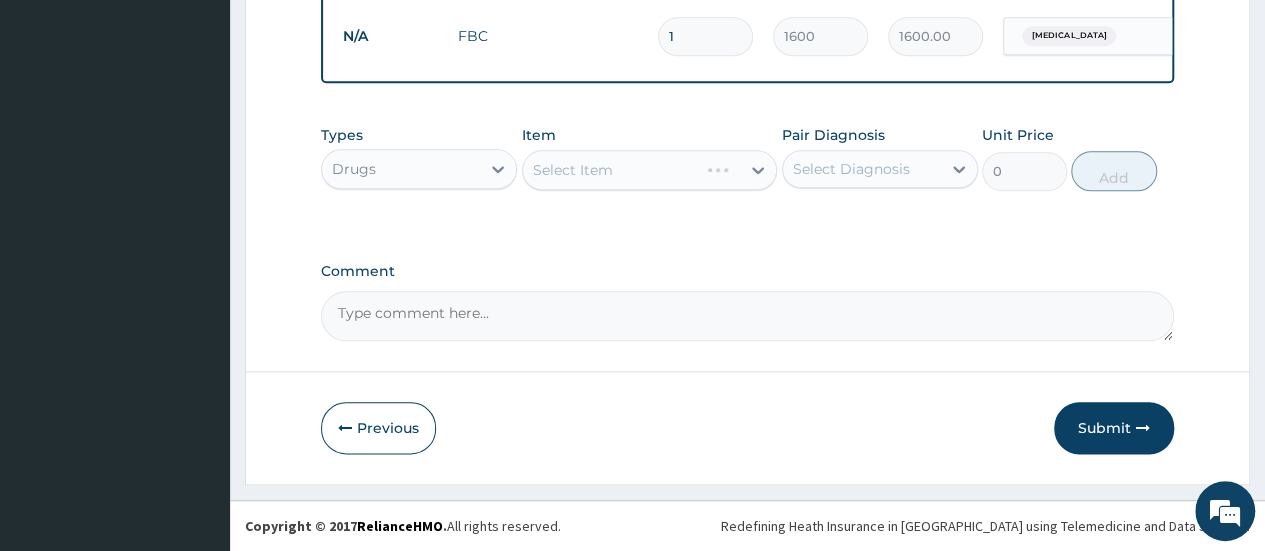 click on "Select Item" at bounding box center [650, 170] 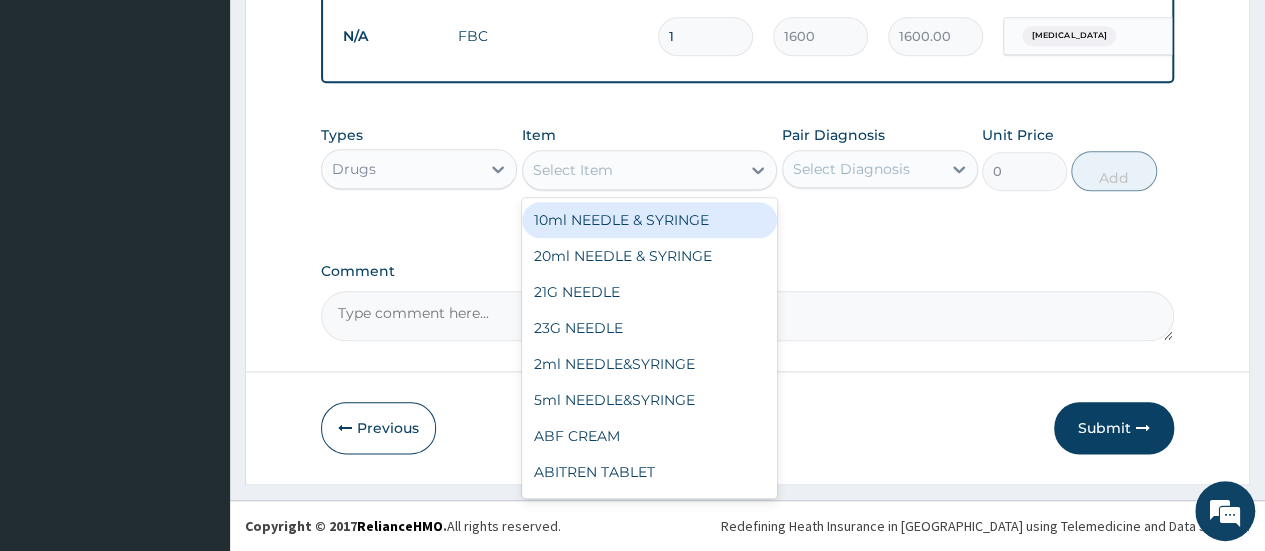 click on "Select Item" at bounding box center [632, 170] 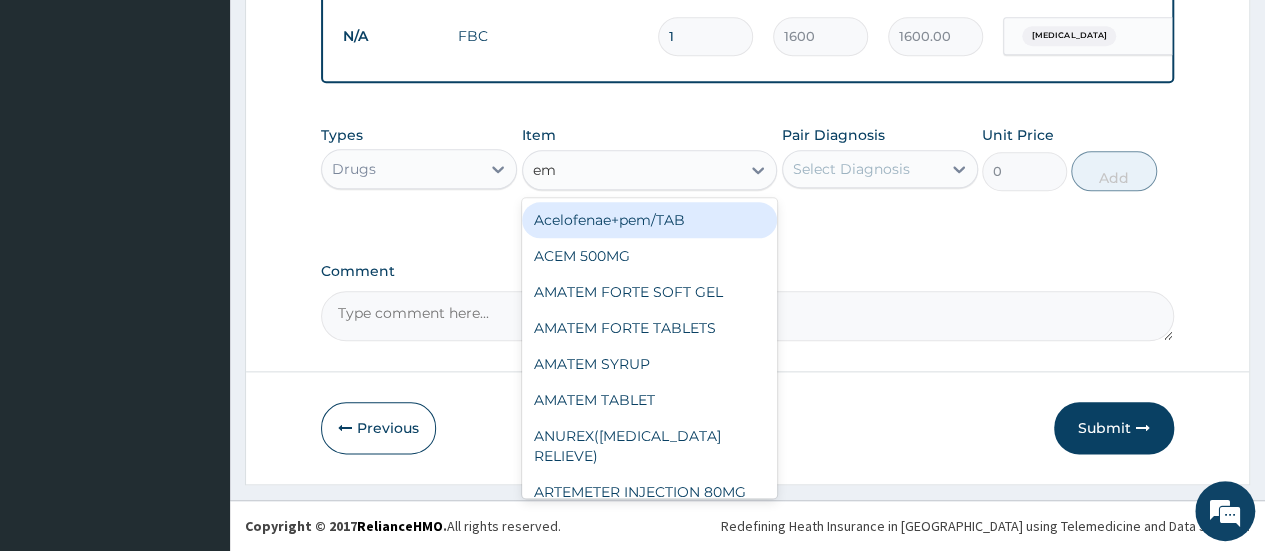 type on "ema" 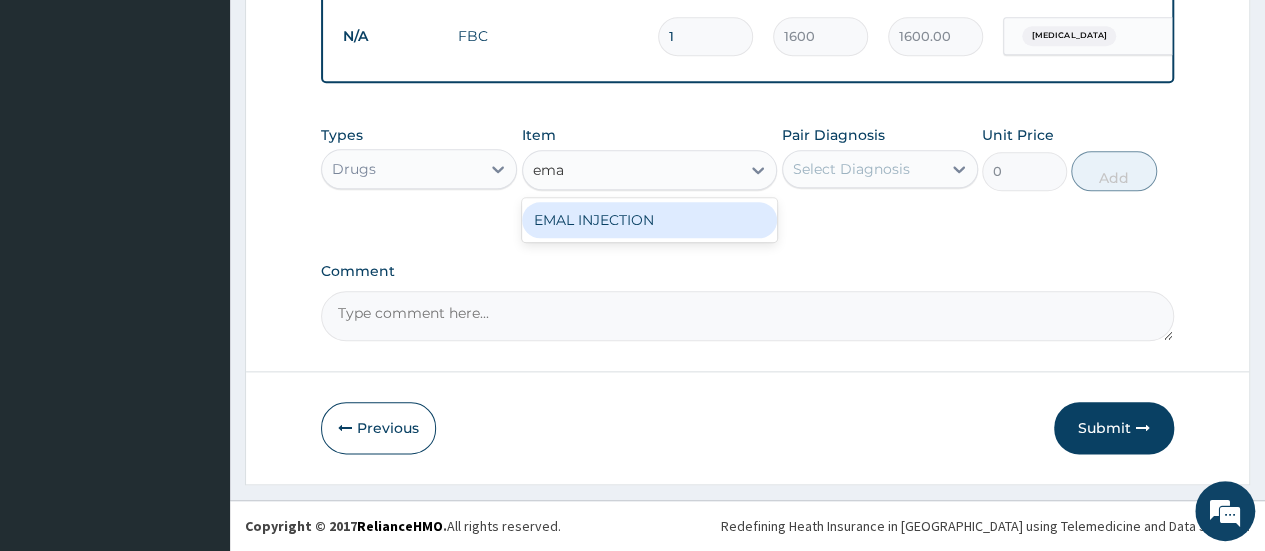 click on "EMAL INJECTION" at bounding box center [650, 220] 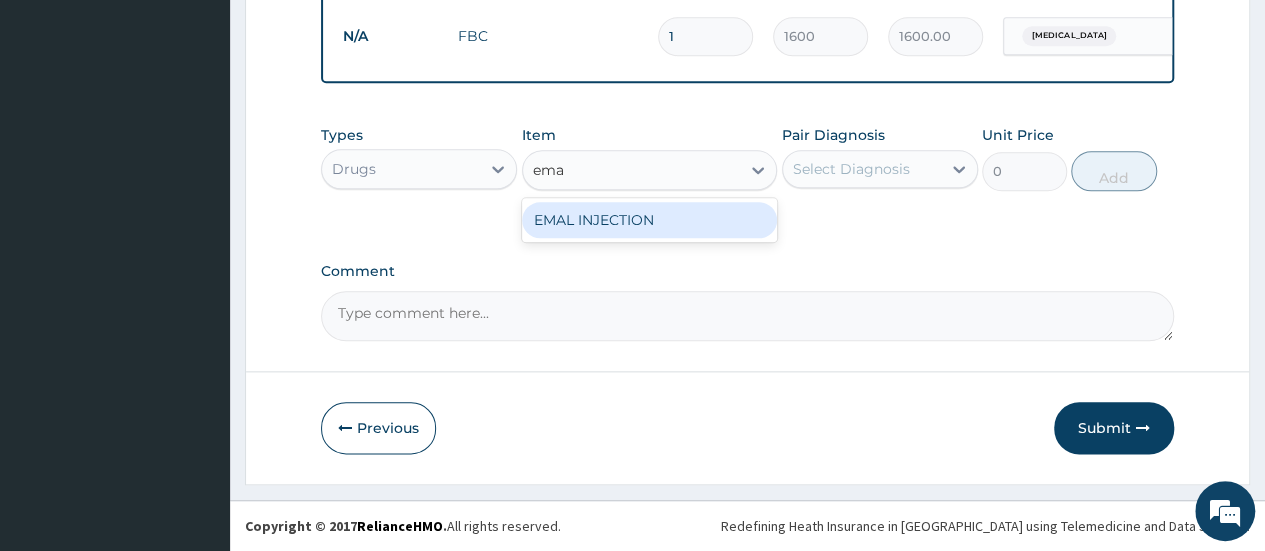 type 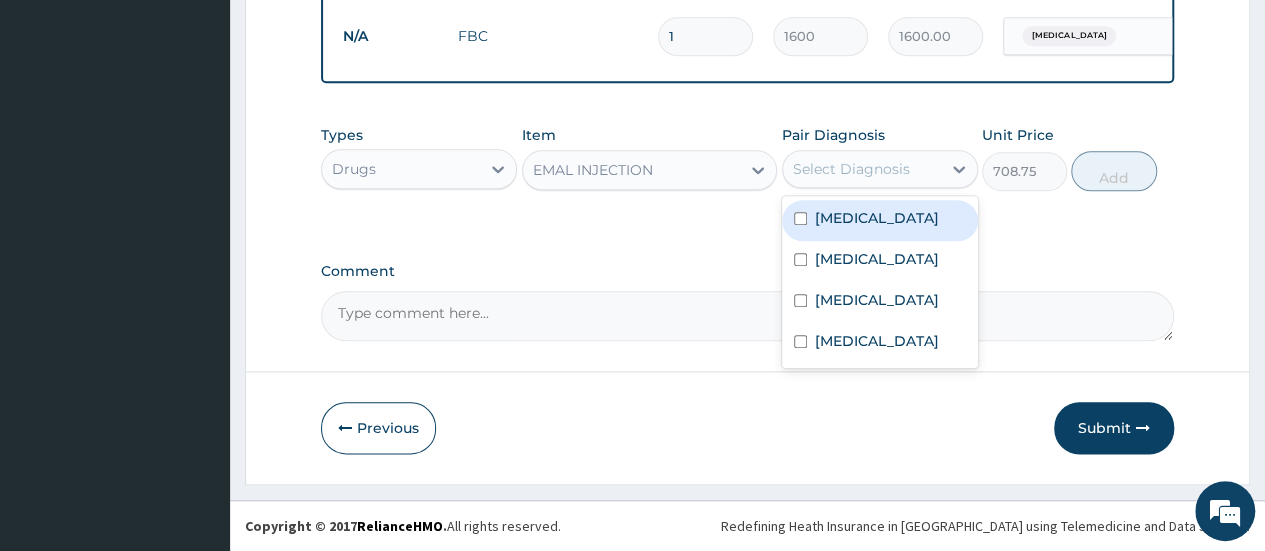 click on "Select Diagnosis" at bounding box center (851, 169) 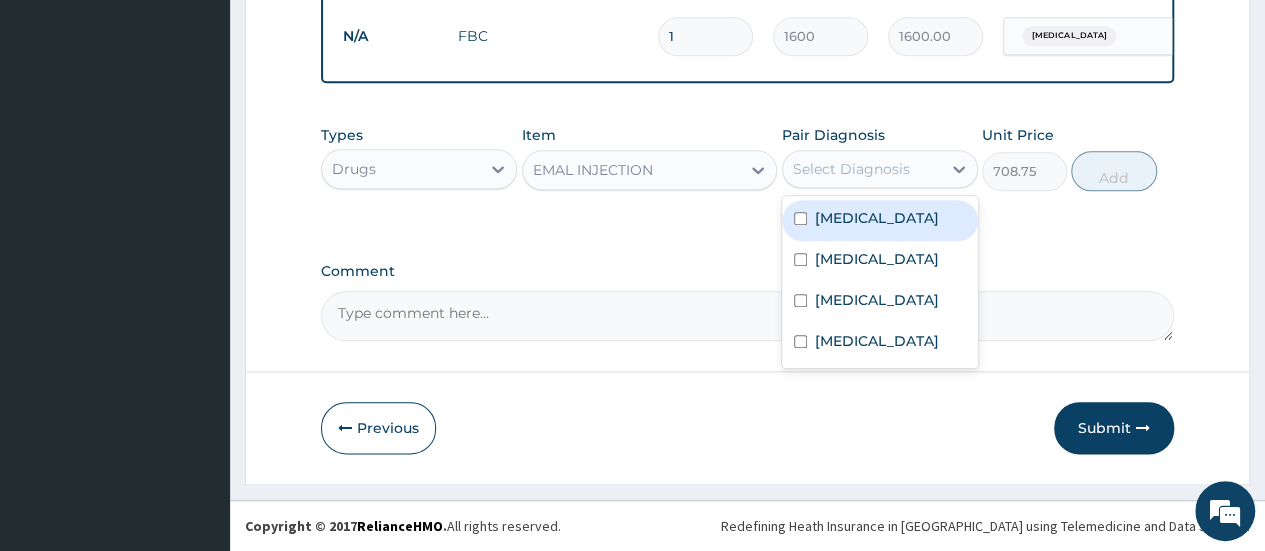 click on "[MEDICAL_DATA]" at bounding box center (880, 220) 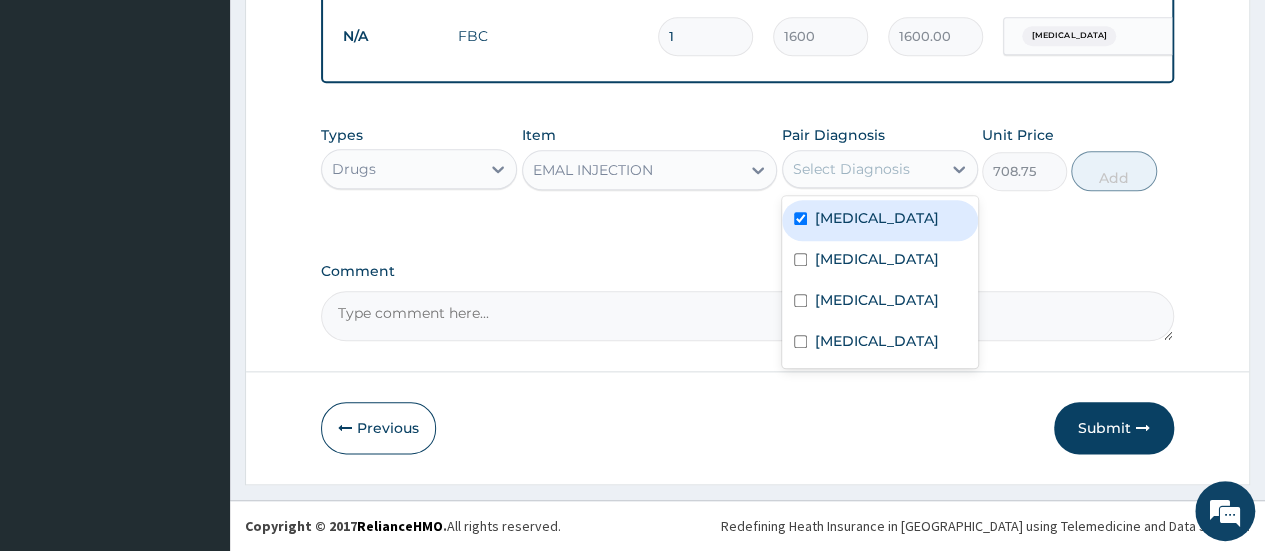 checkbox on "true" 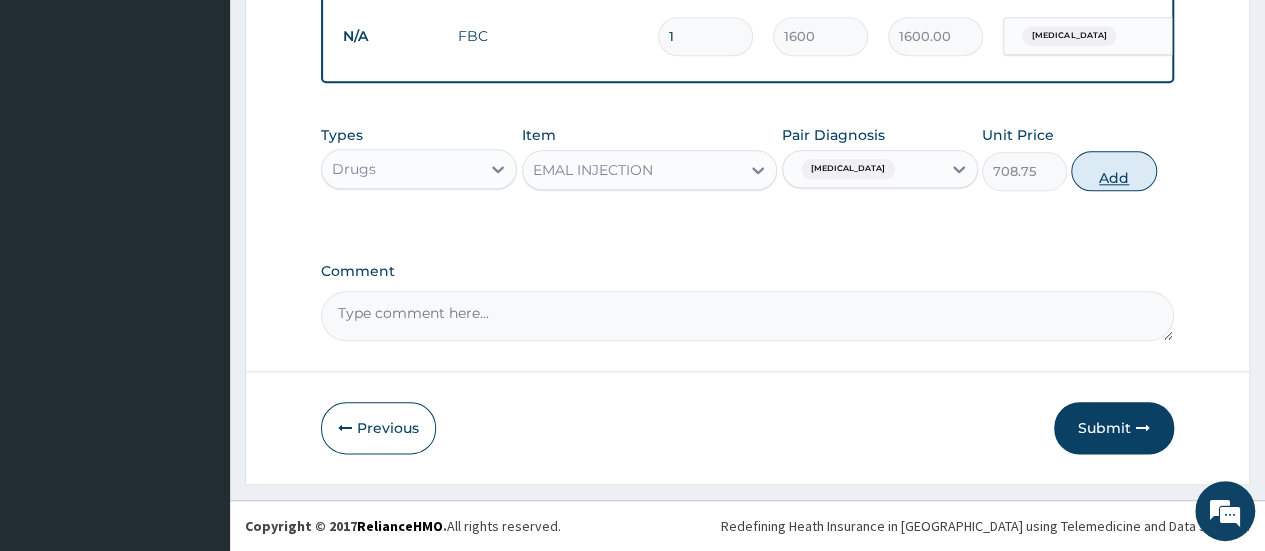 click on "Add" at bounding box center (1113, 171) 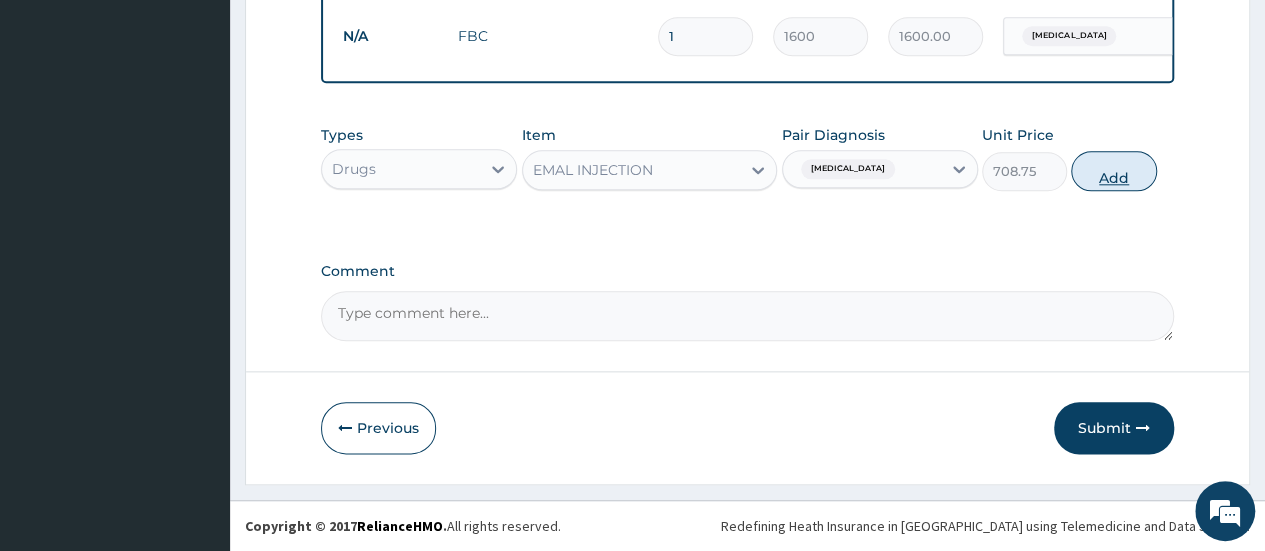 type on "0" 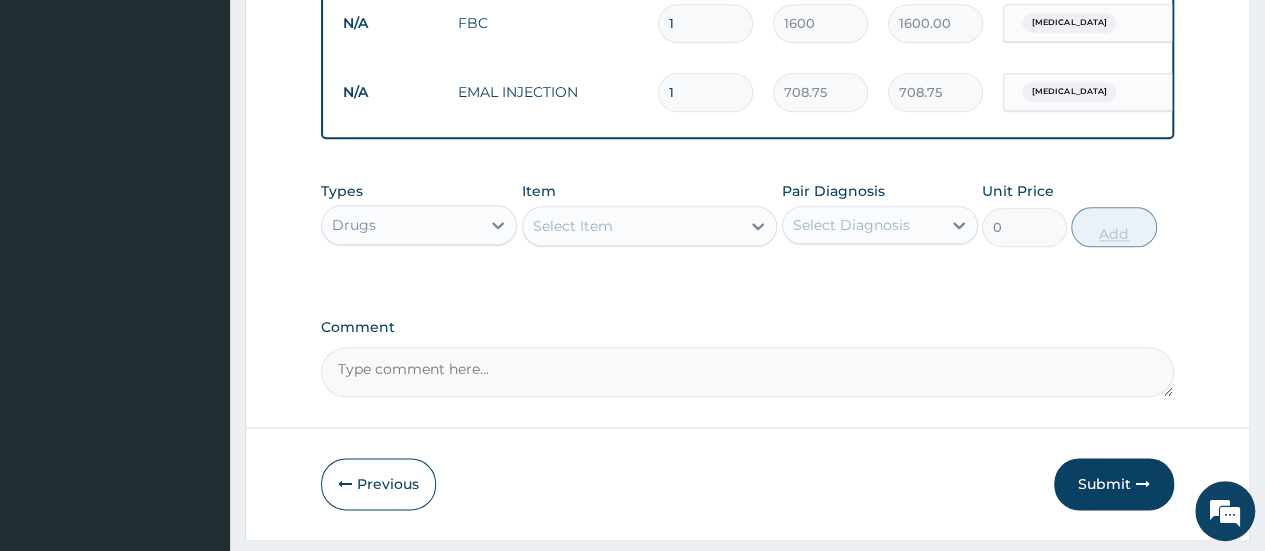 type 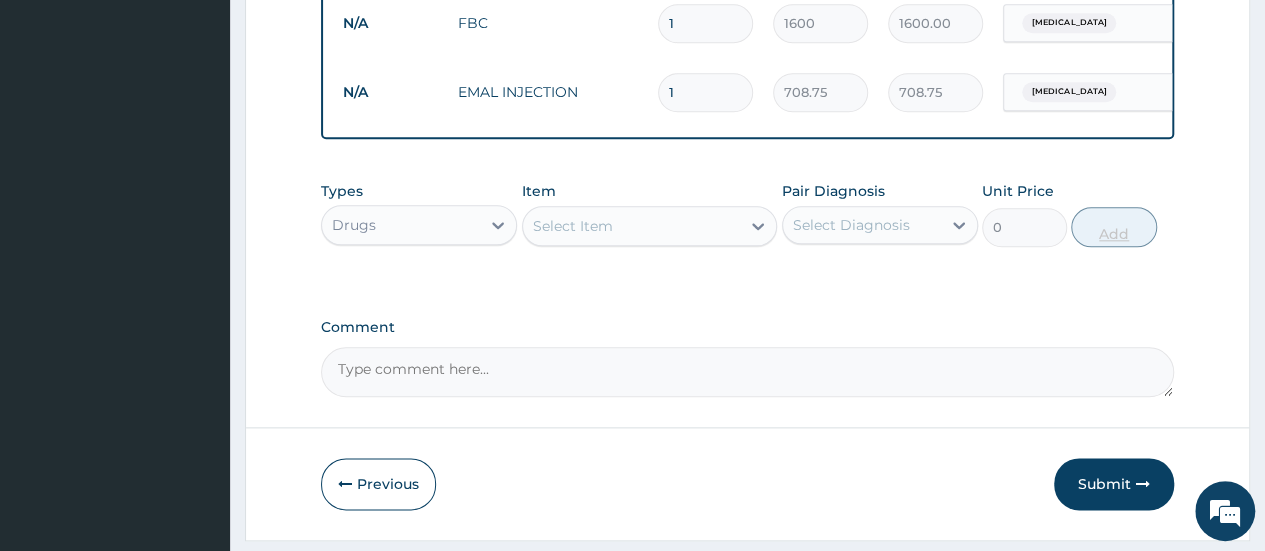type on "0.00" 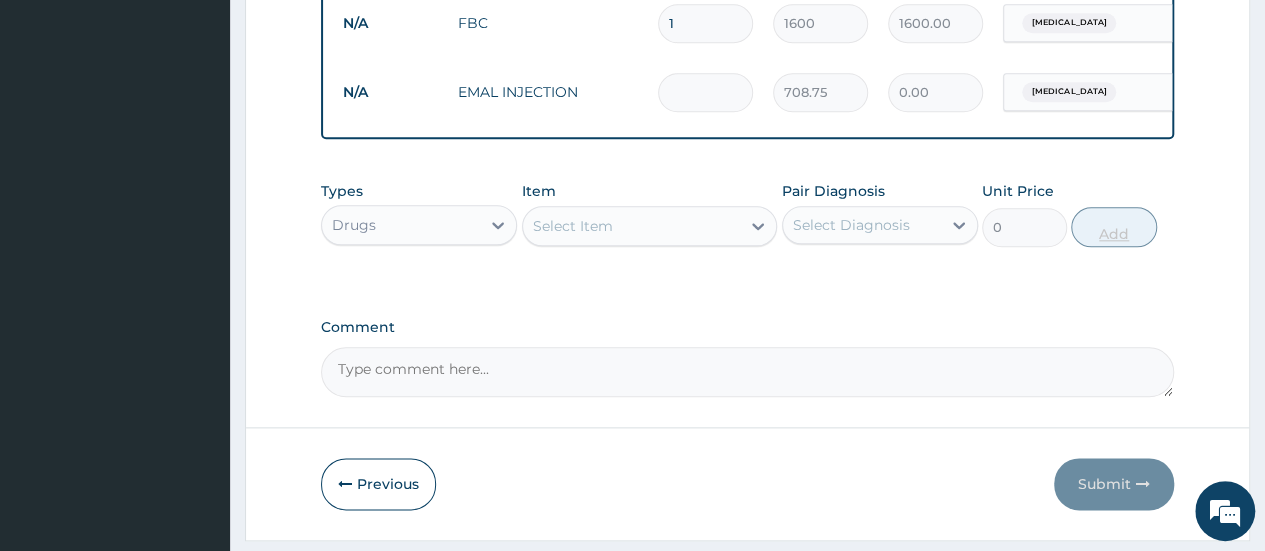 type on "6" 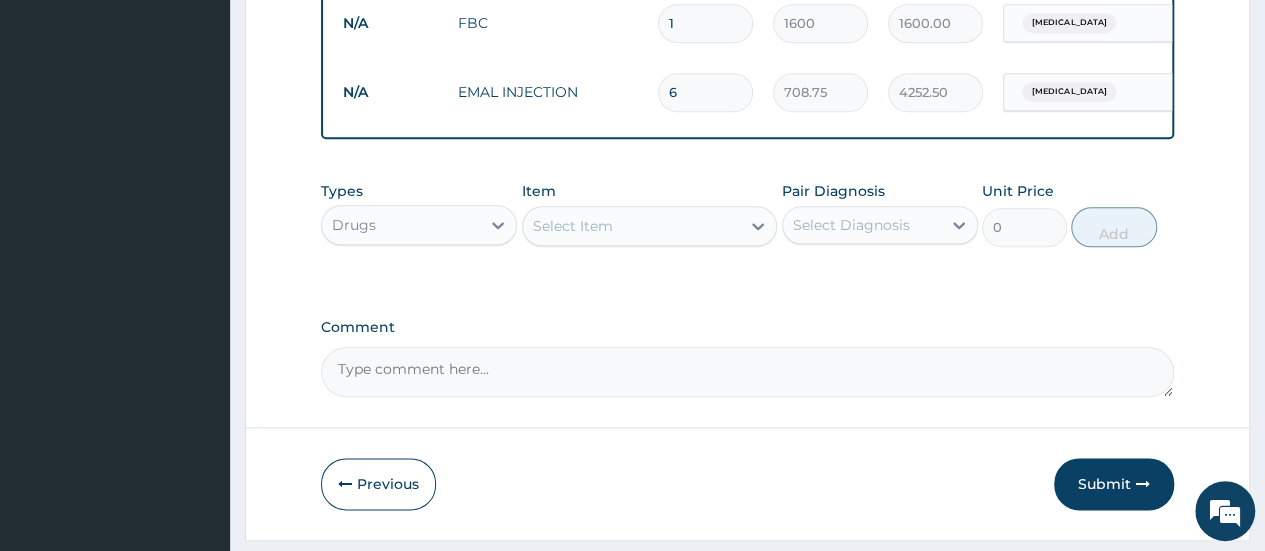 type on "6" 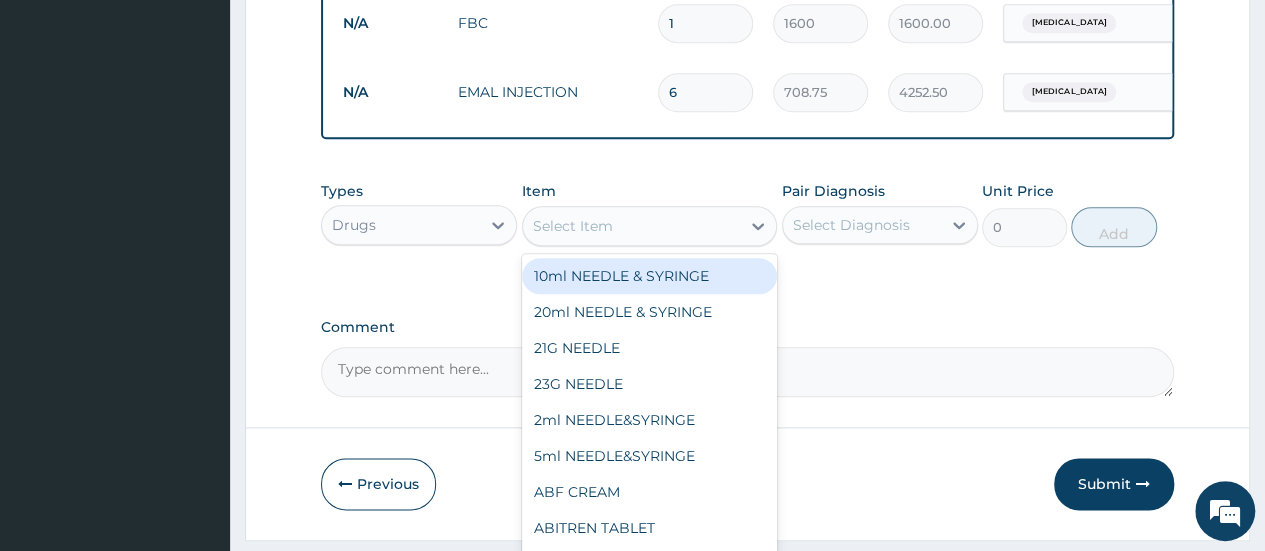 click on "Select Item" at bounding box center [632, 226] 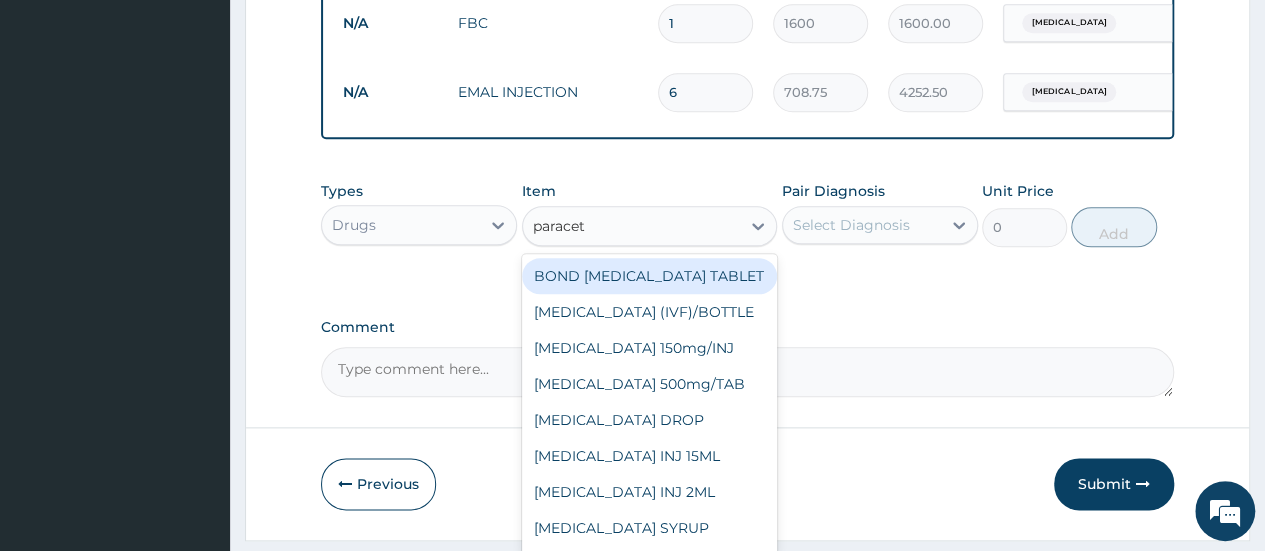 type on "paraceta" 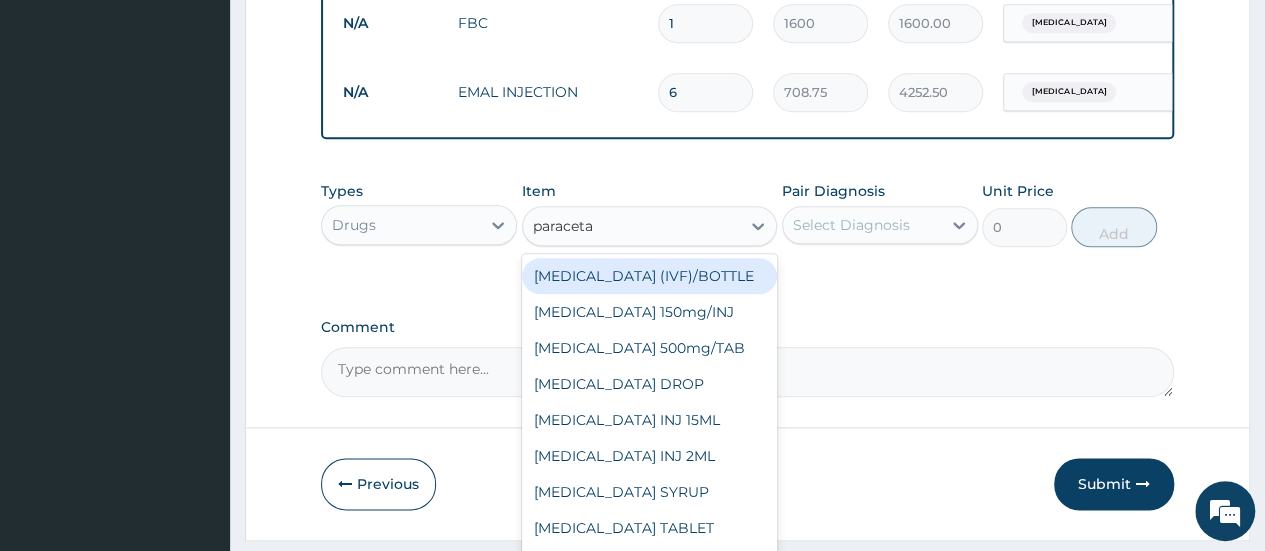scroll, scrollTop: 38, scrollLeft: 0, axis: vertical 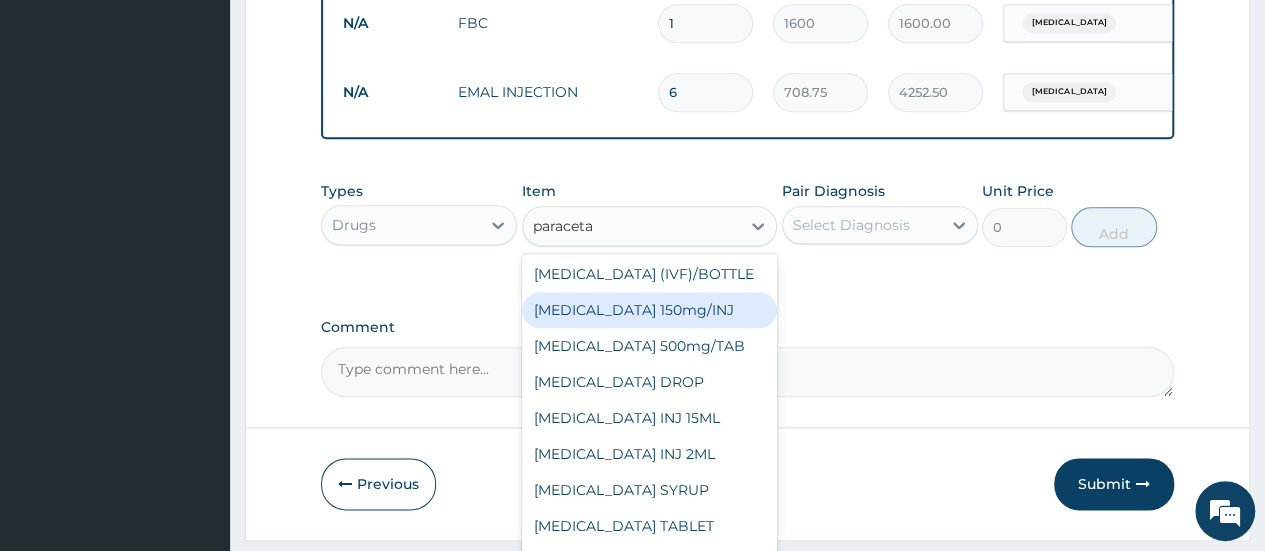 click on "[MEDICAL_DATA] 150mg/INJ" at bounding box center (650, 310) 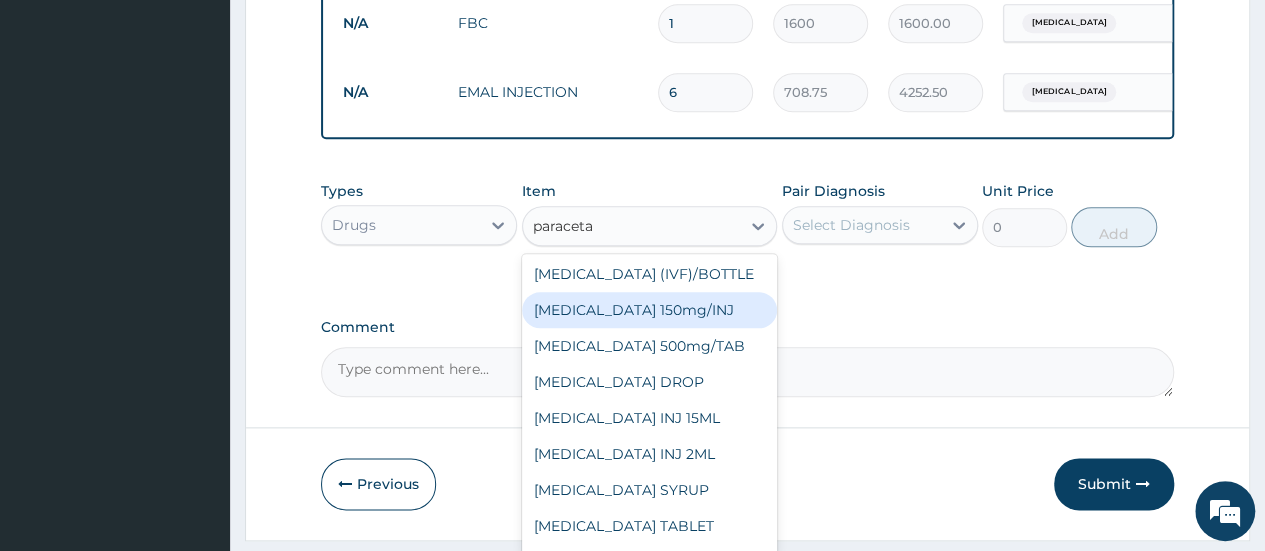 type 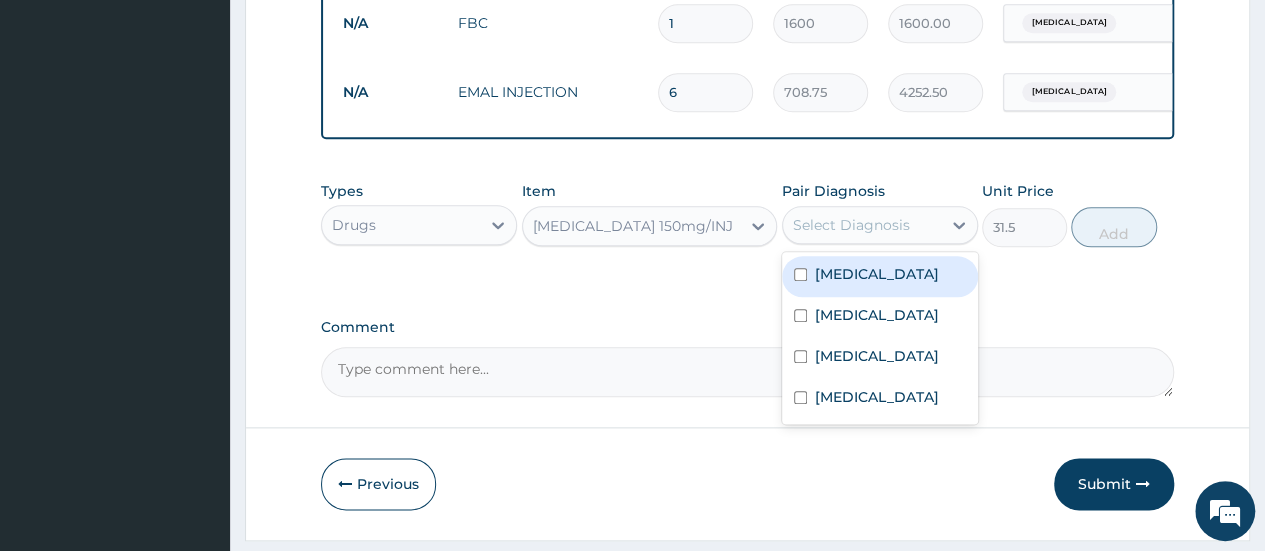 click on "Select Diagnosis" at bounding box center [851, 225] 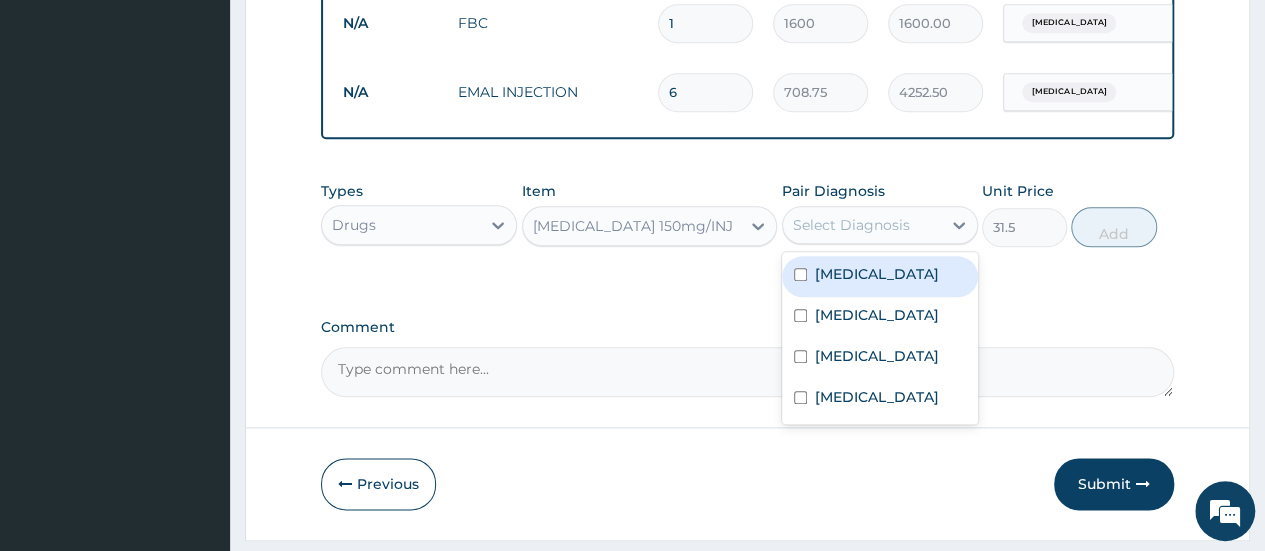click on "[MEDICAL_DATA]" at bounding box center (880, 276) 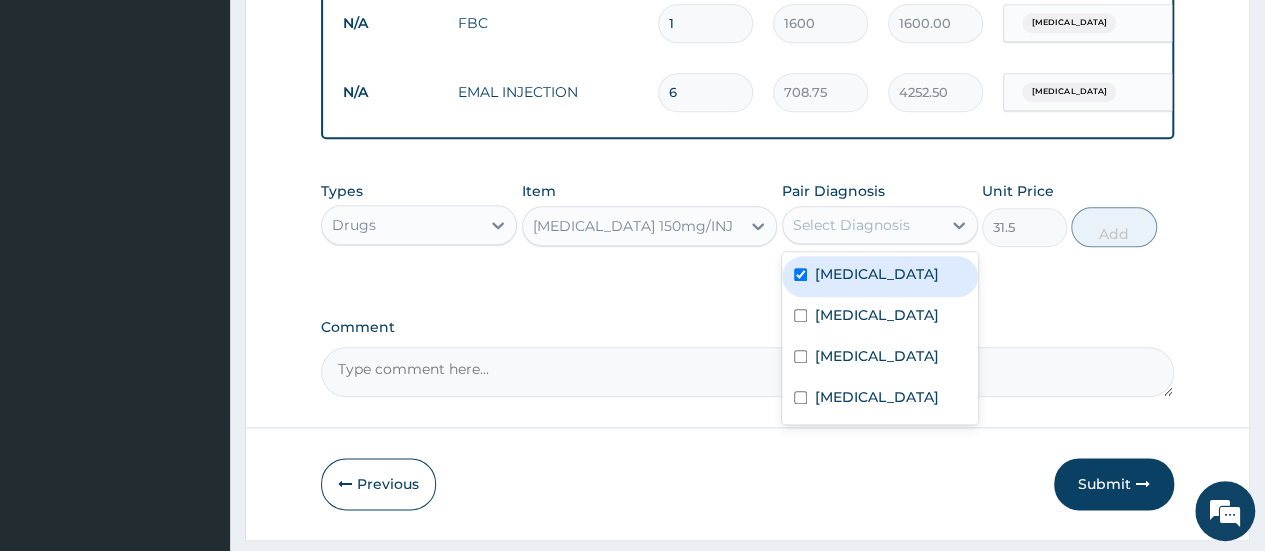 checkbox on "true" 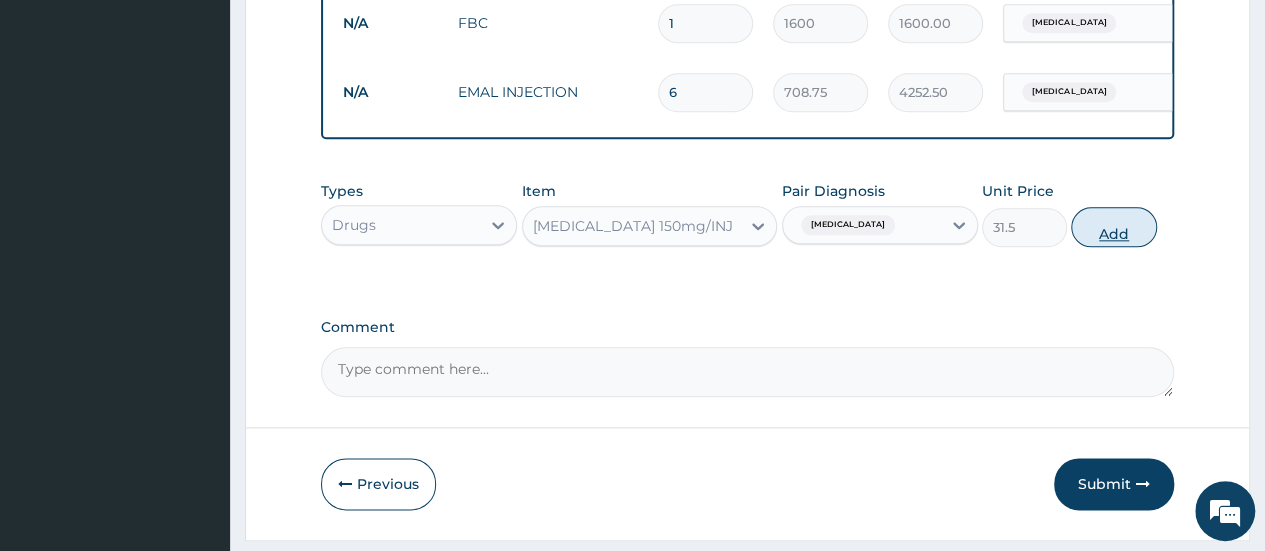 click on "Add" at bounding box center (1113, 227) 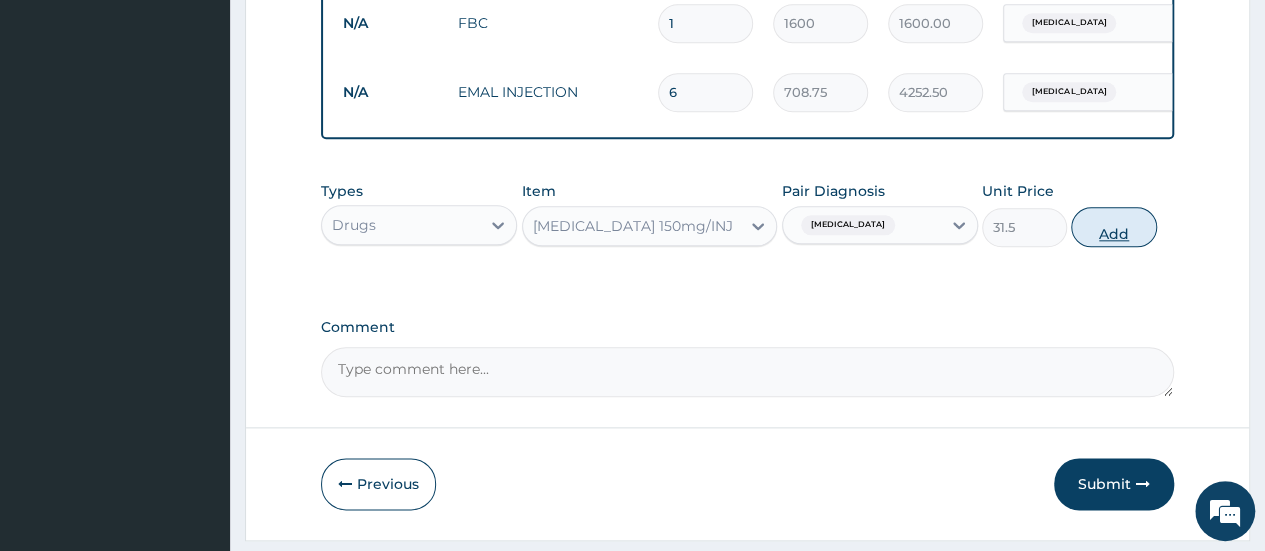 type on "0" 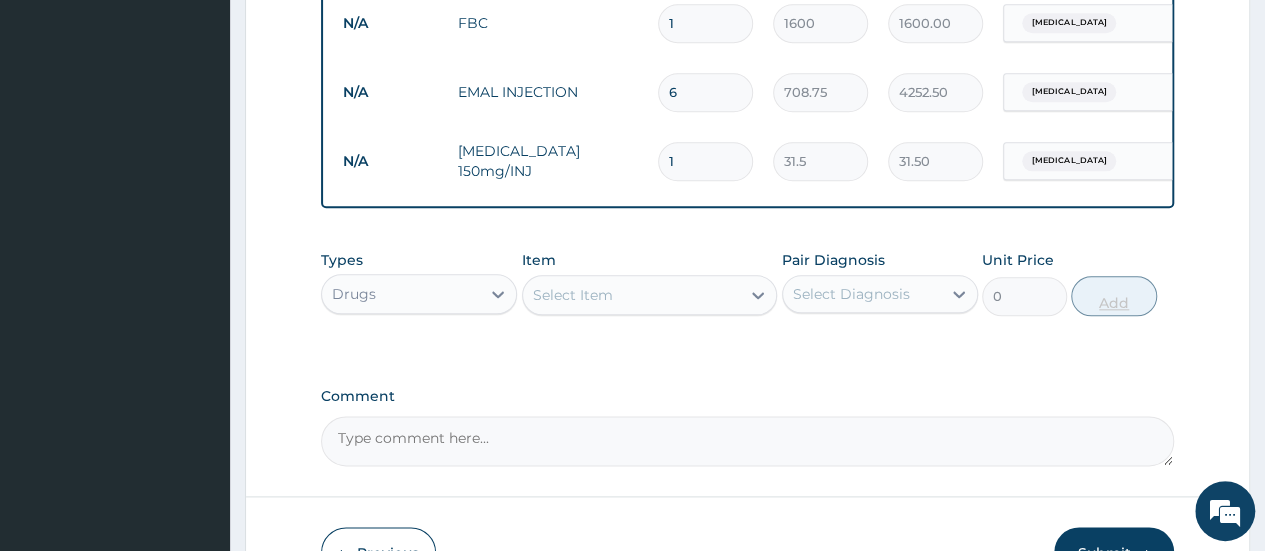 type 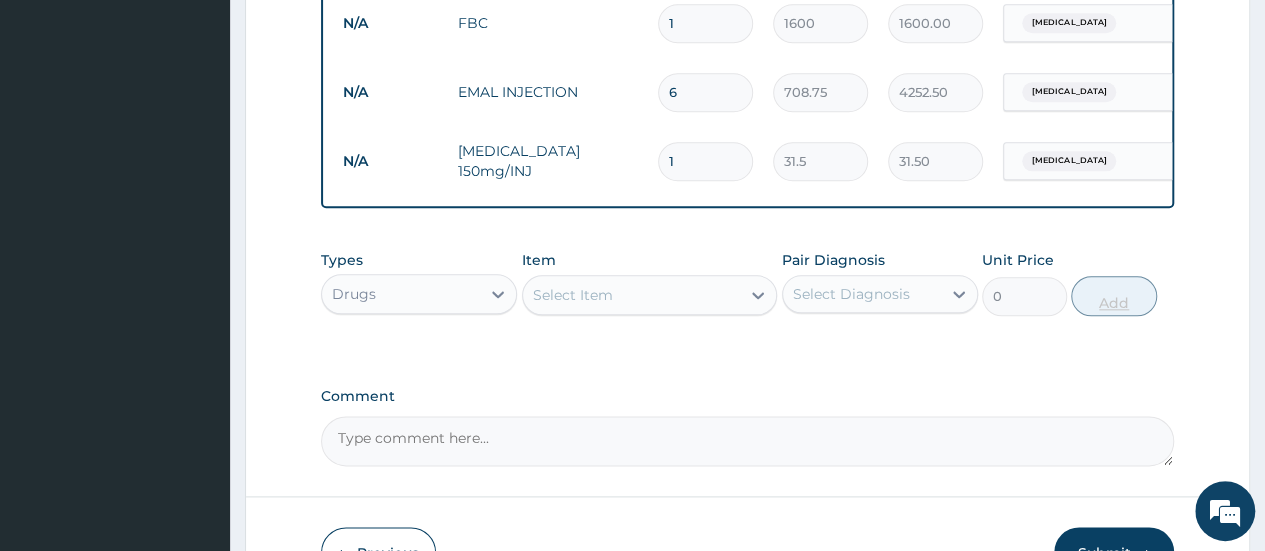 type on "0.00" 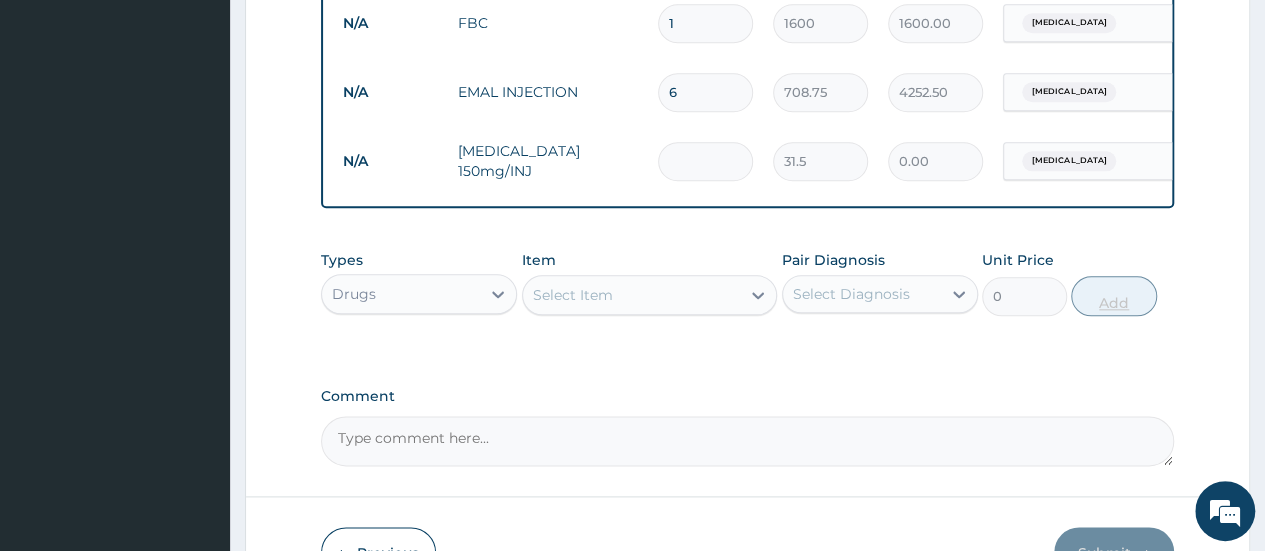 type on "4" 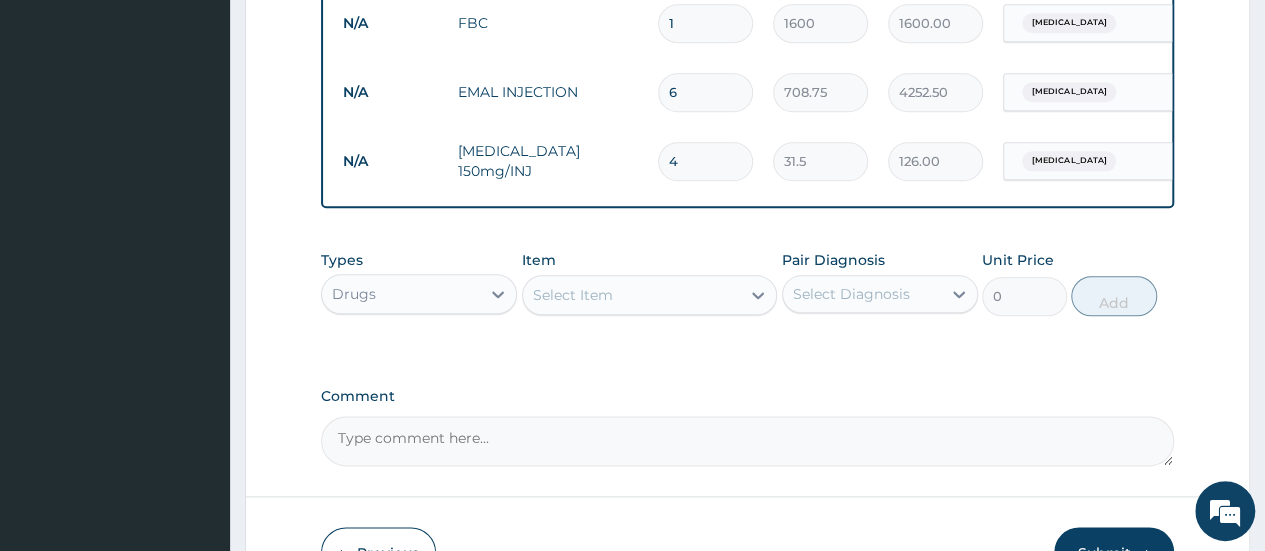 type on "4" 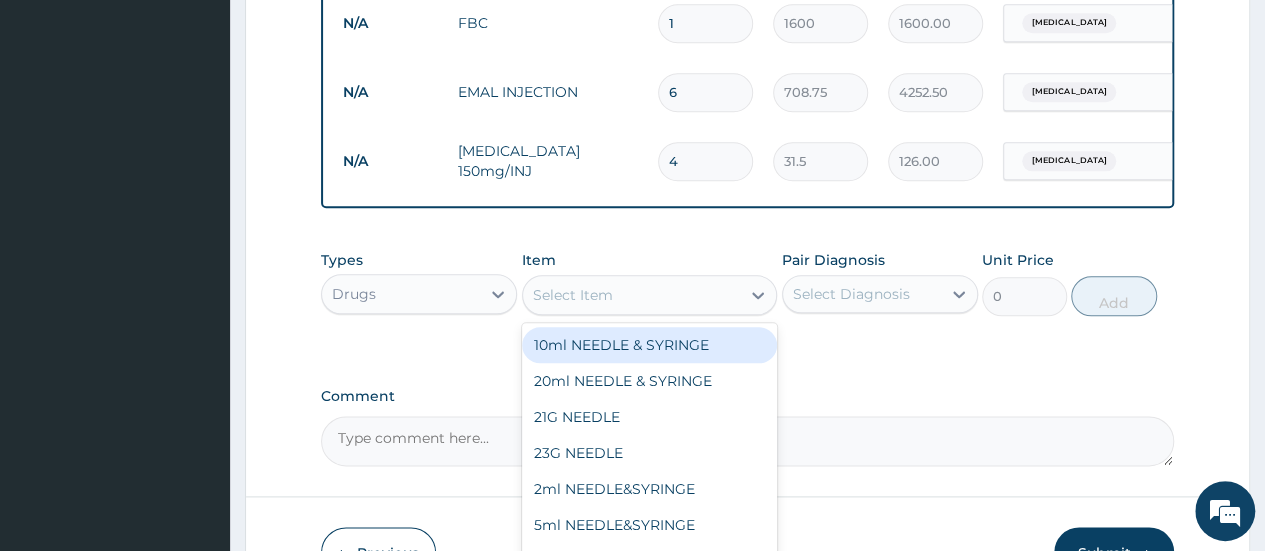 click on "Select Item" at bounding box center (632, 295) 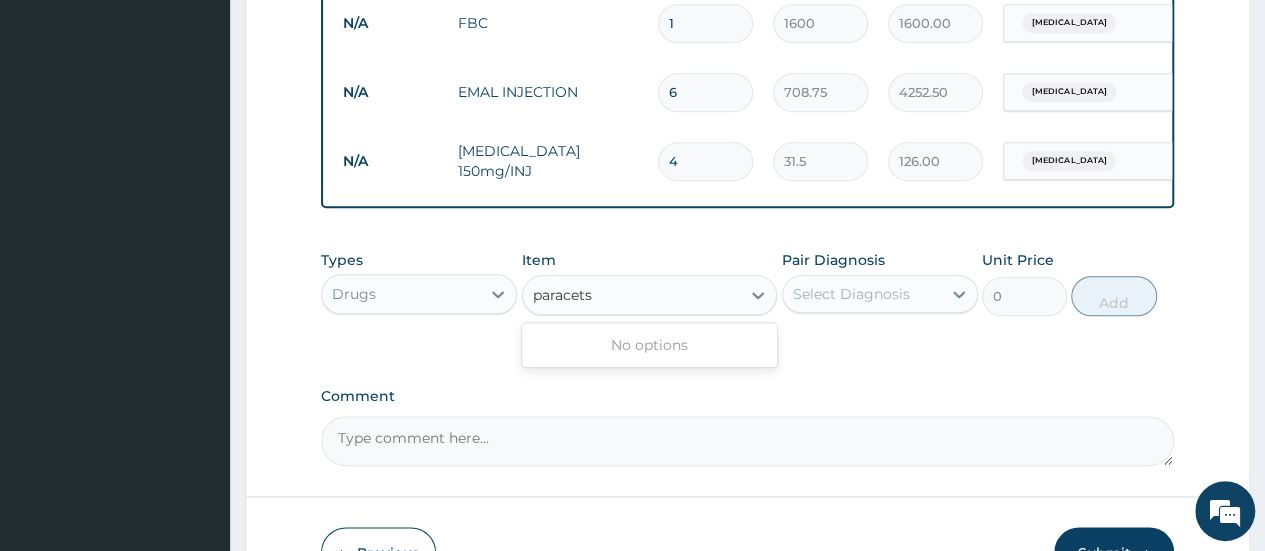 type on "paracet" 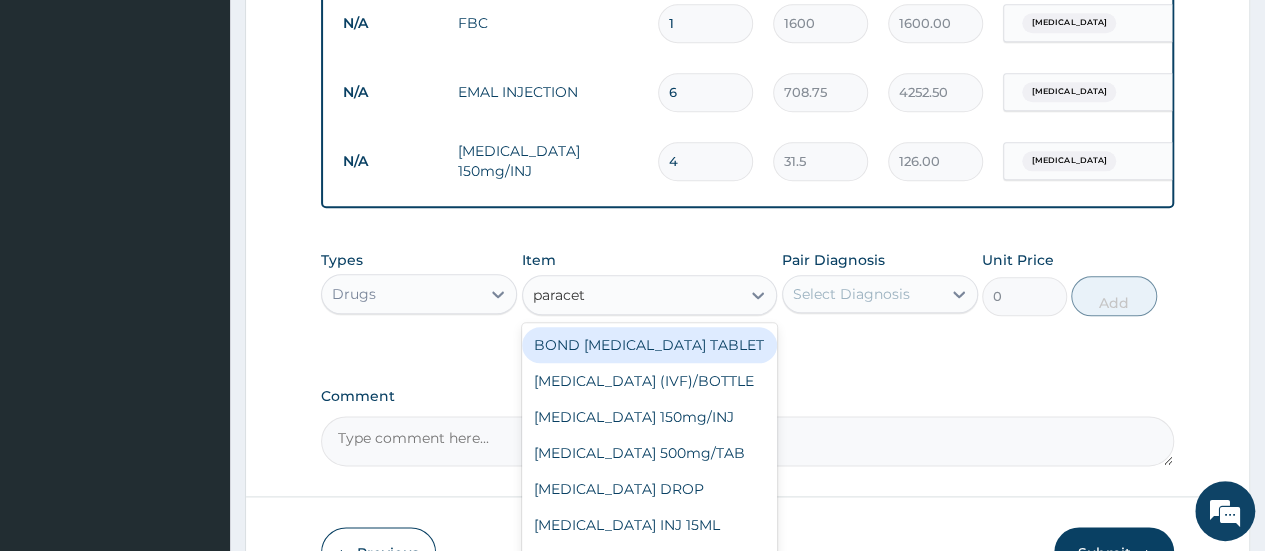 scroll, scrollTop: 1154, scrollLeft: 0, axis: vertical 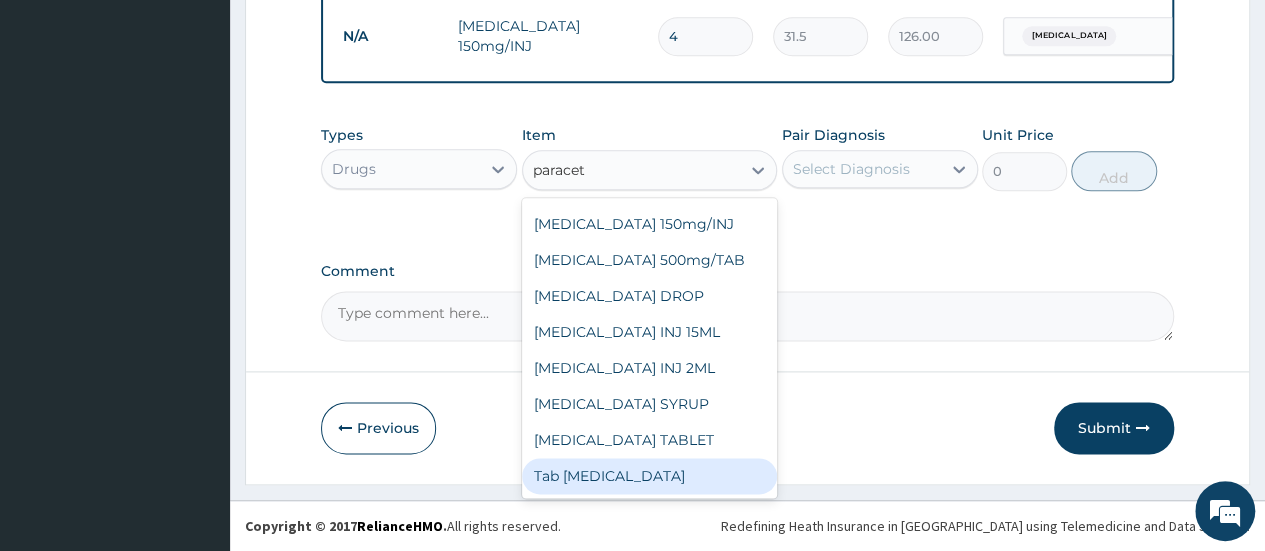 click on "Tab [MEDICAL_DATA]" at bounding box center (650, 476) 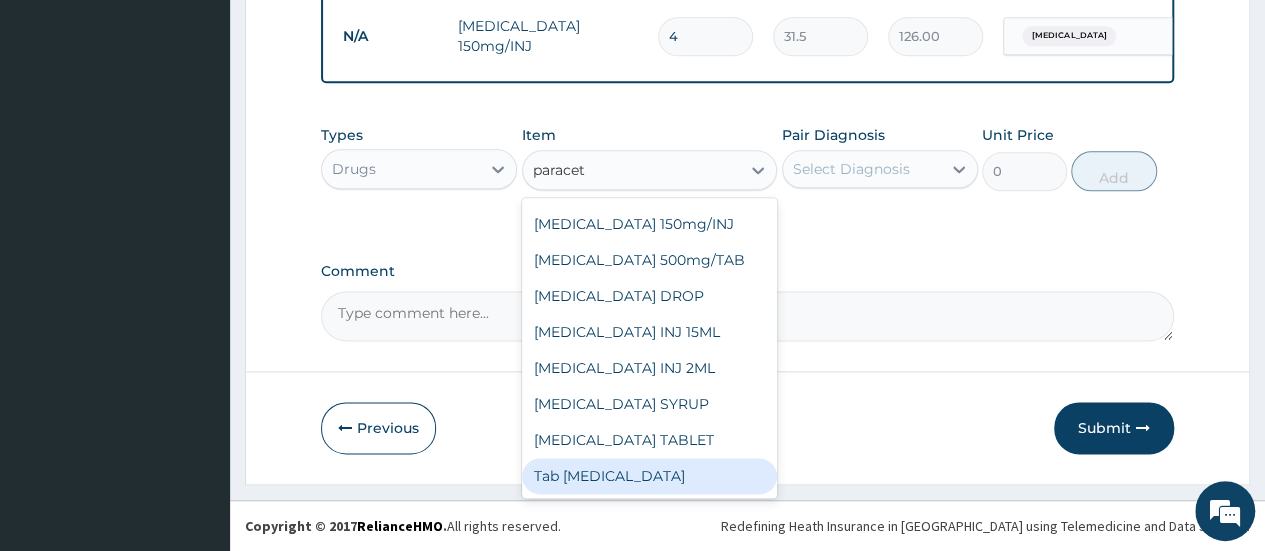 type 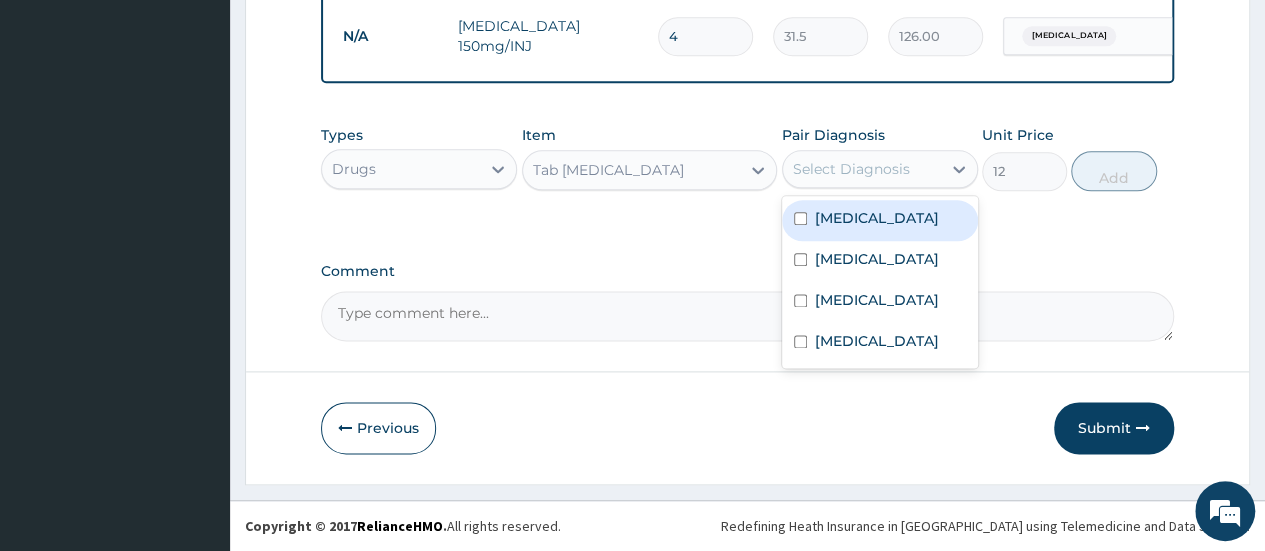 click on "Select Diagnosis" at bounding box center (851, 169) 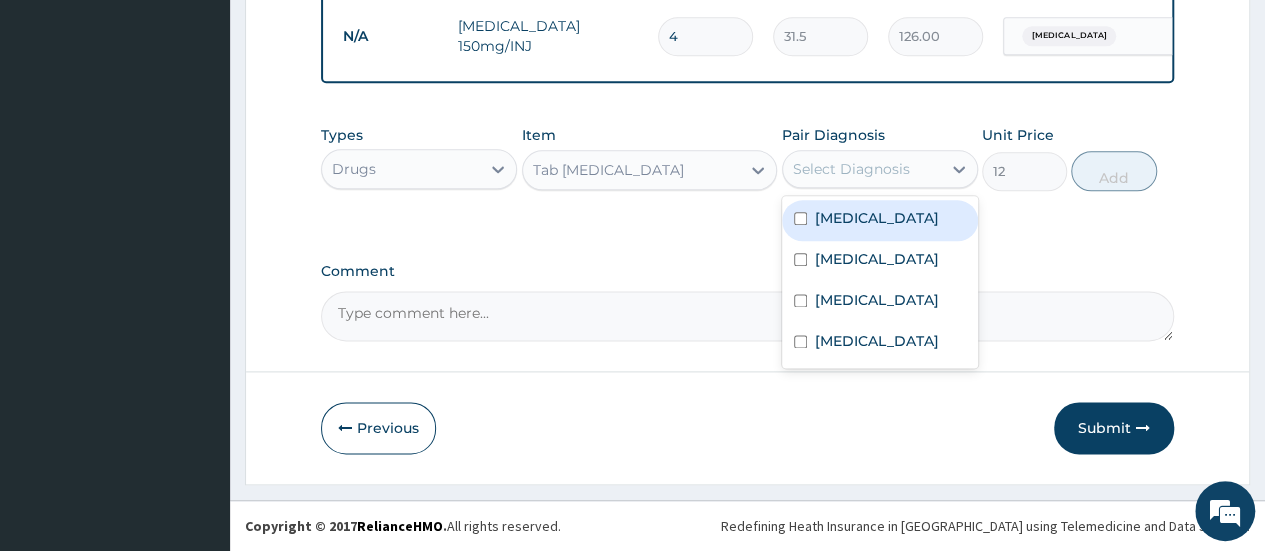 click on "[MEDICAL_DATA]" at bounding box center [880, 220] 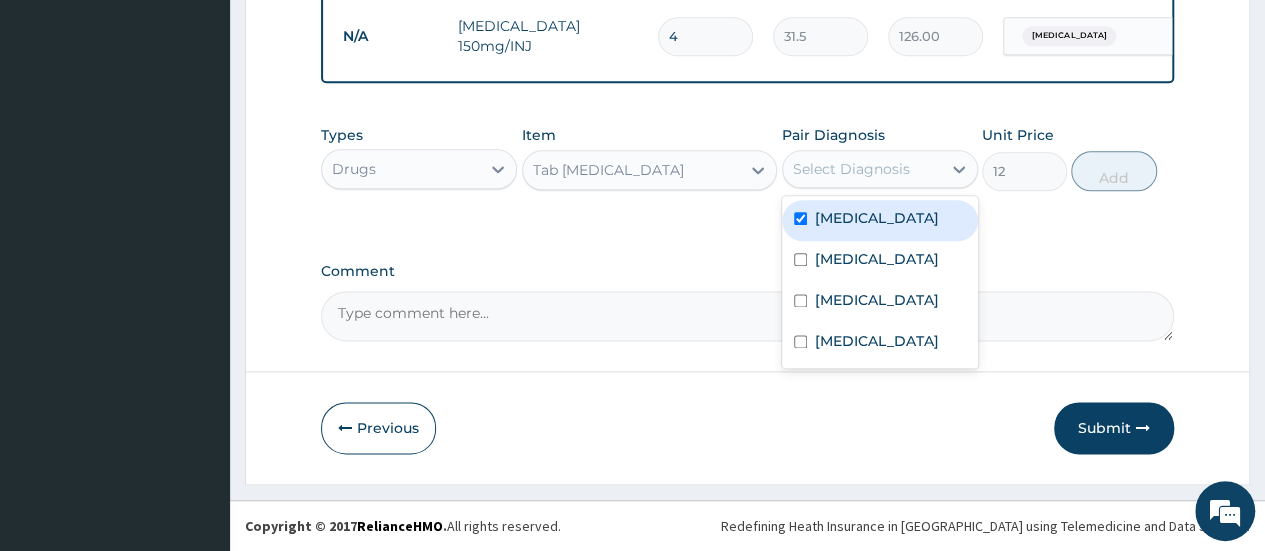 checkbox on "true" 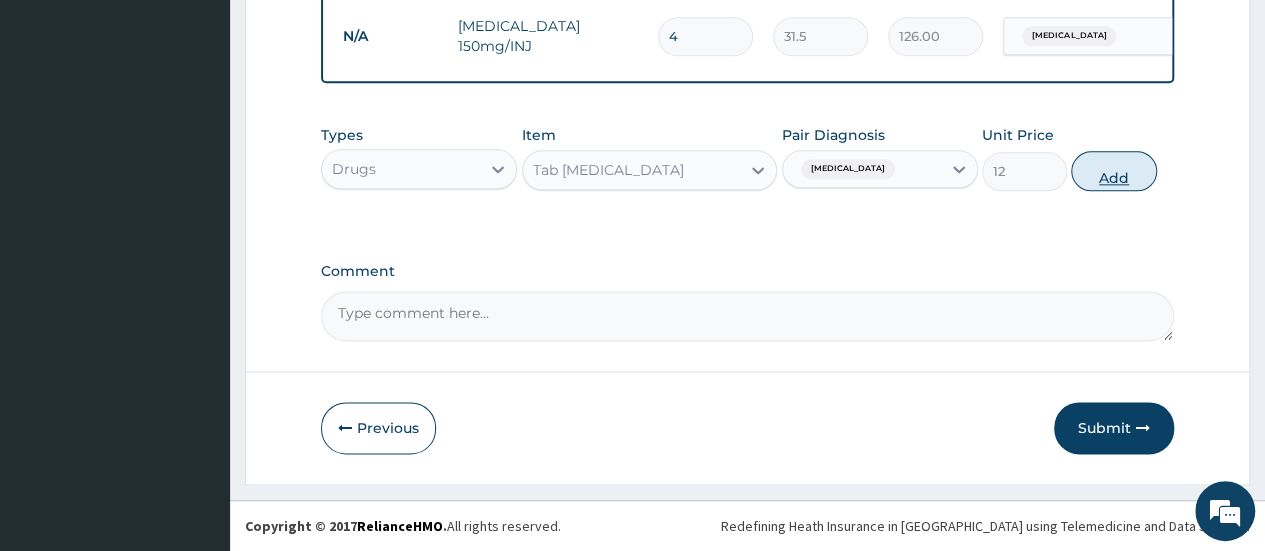 click on "Add" at bounding box center [1113, 171] 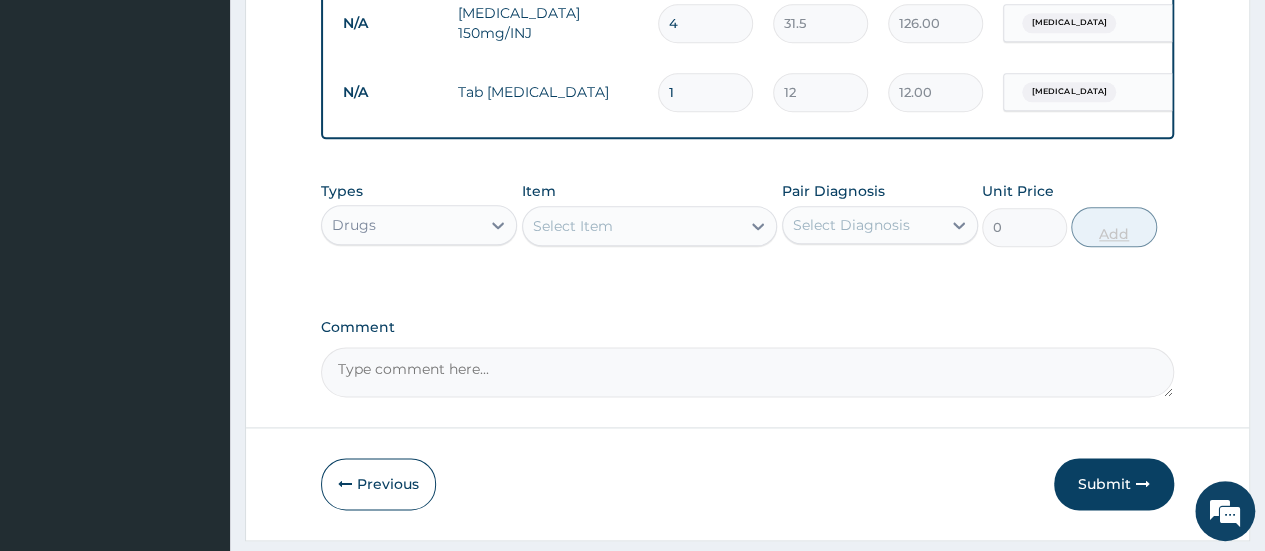 type on "18" 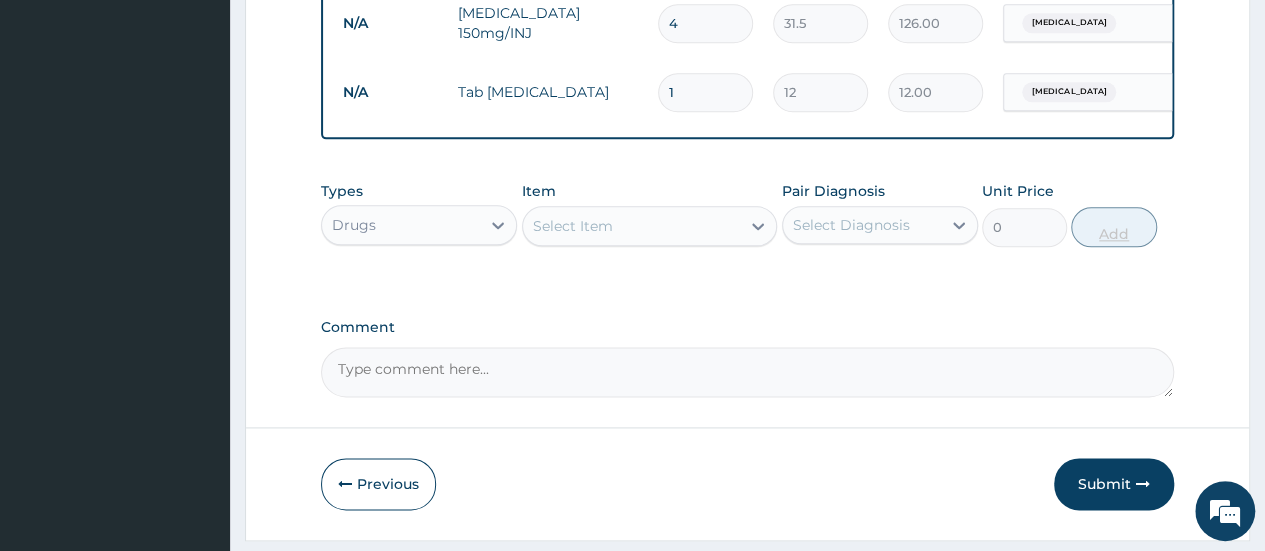 type on "216.00" 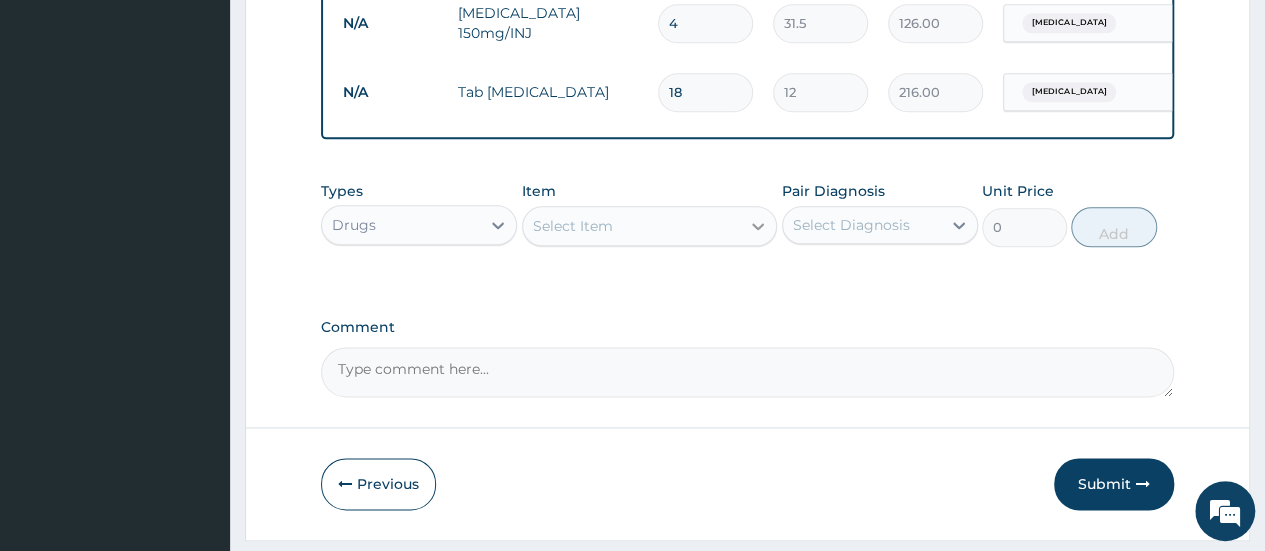 type on "18" 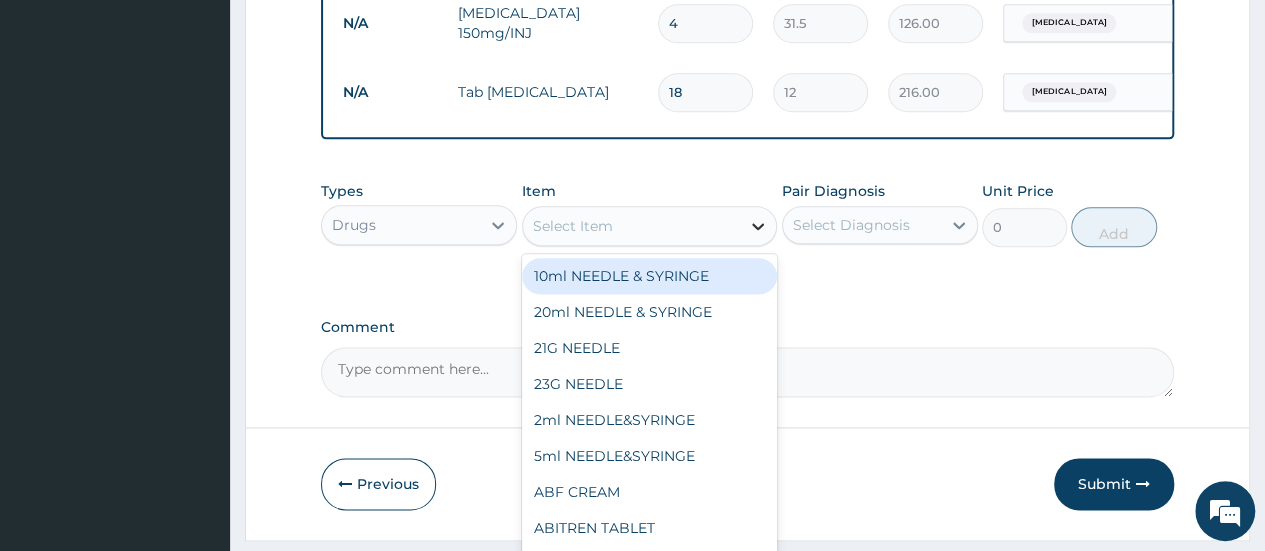 click at bounding box center [758, 226] 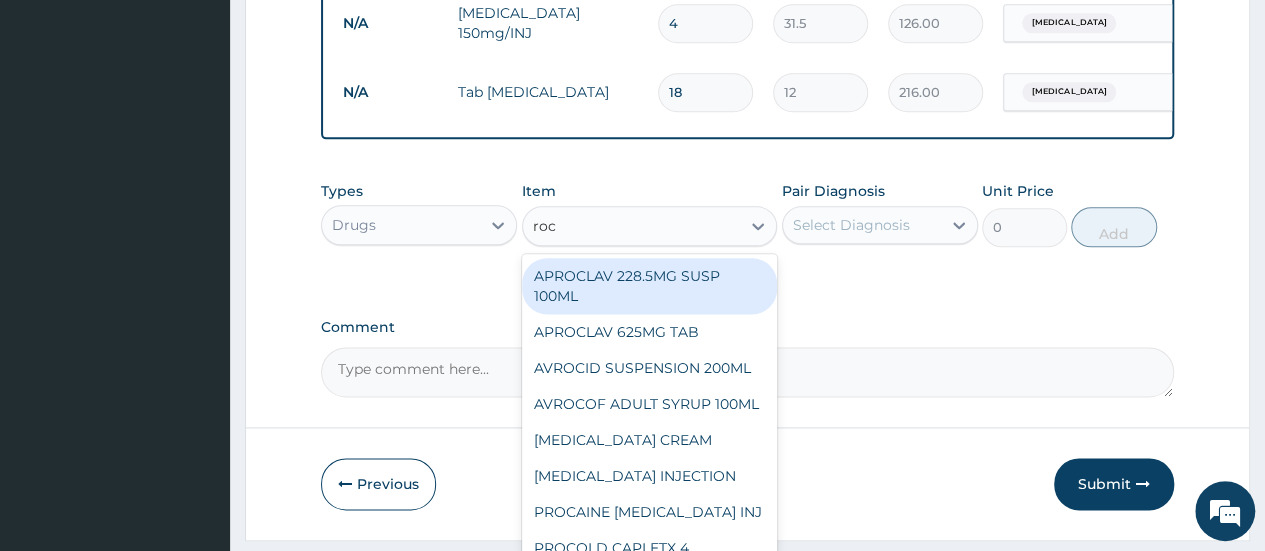 type on "roce" 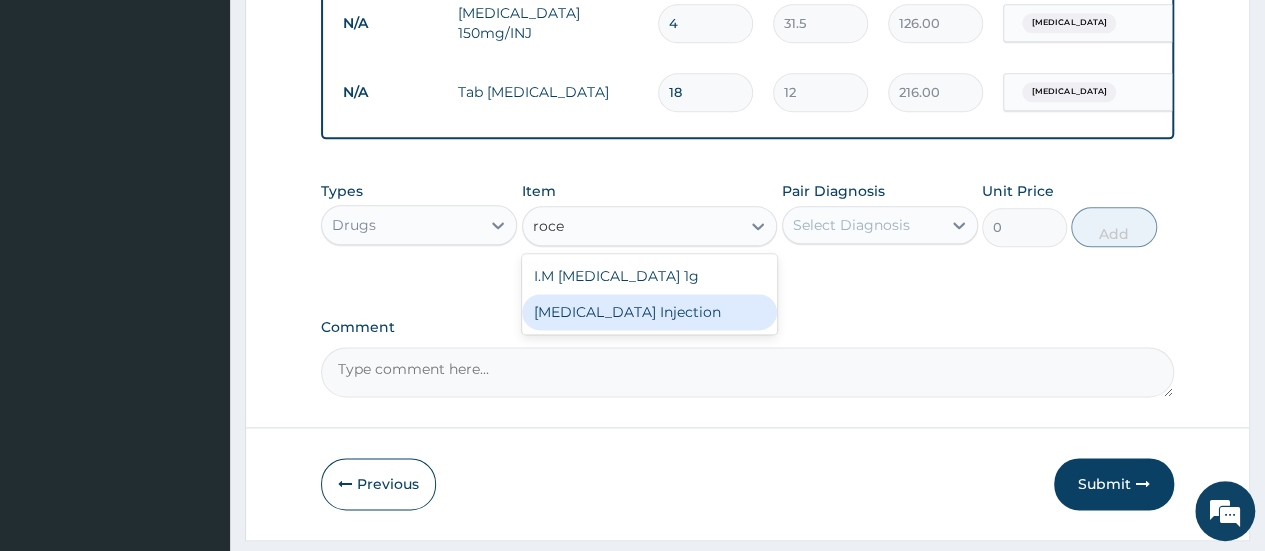 click on "Rocephin Injection" at bounding box center [650, 312] 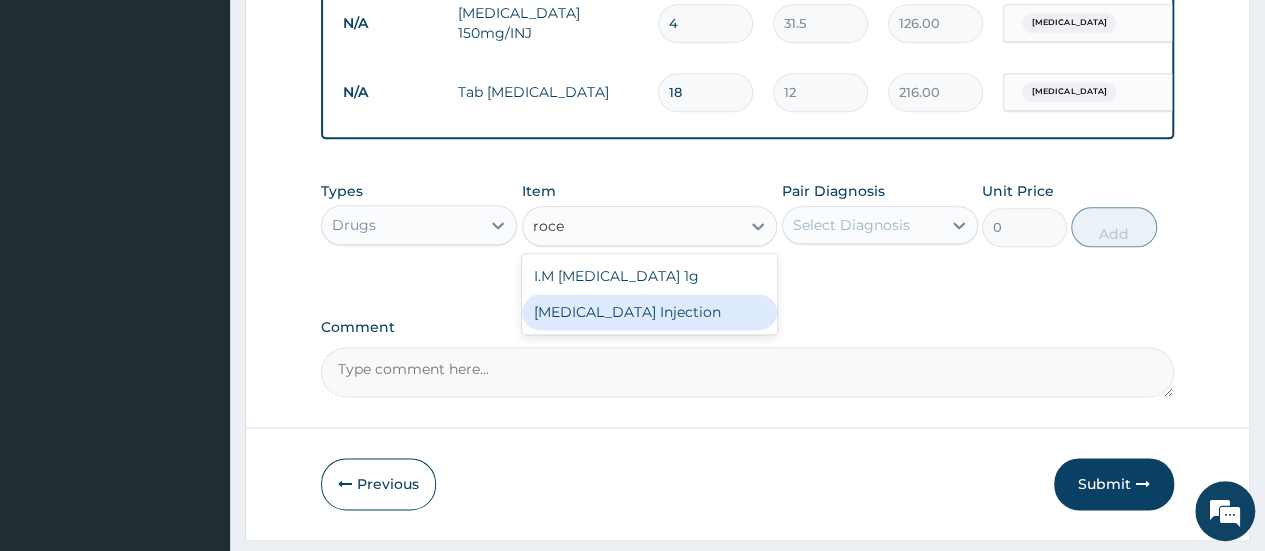 type 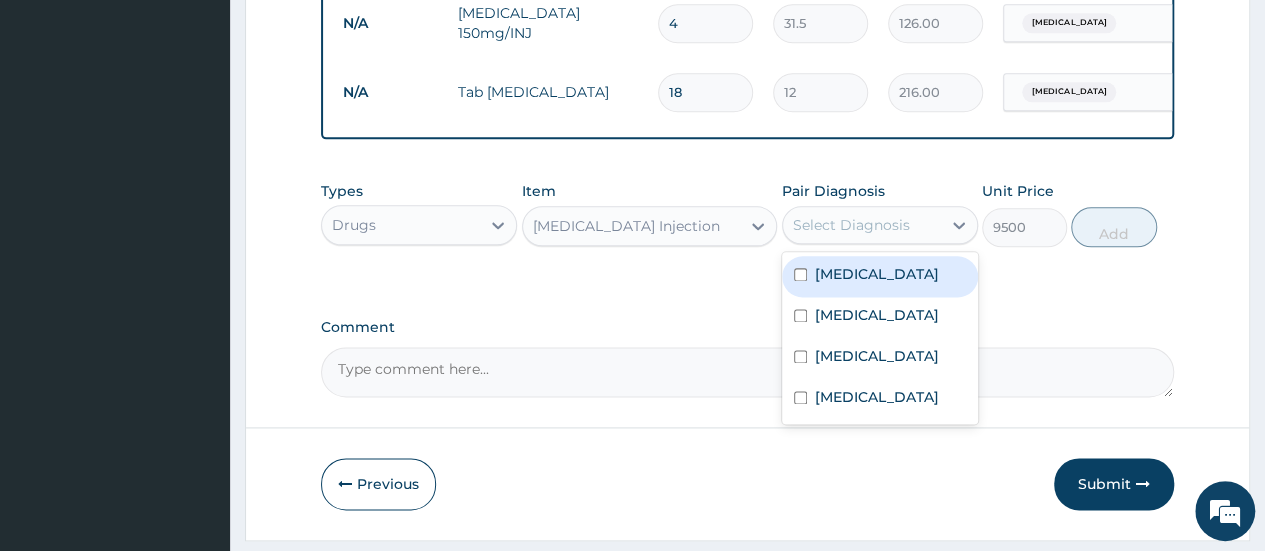 click on "Select Diagnosis" at bounding box center (851, 225) 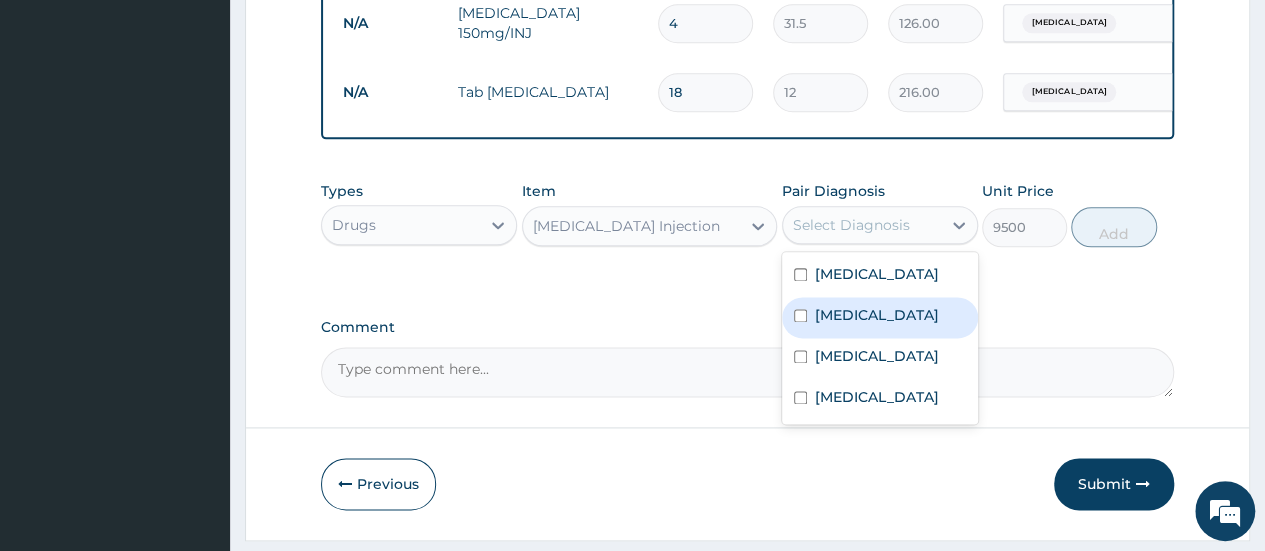 click on "Sepsis" at bounding box center [880, 317] 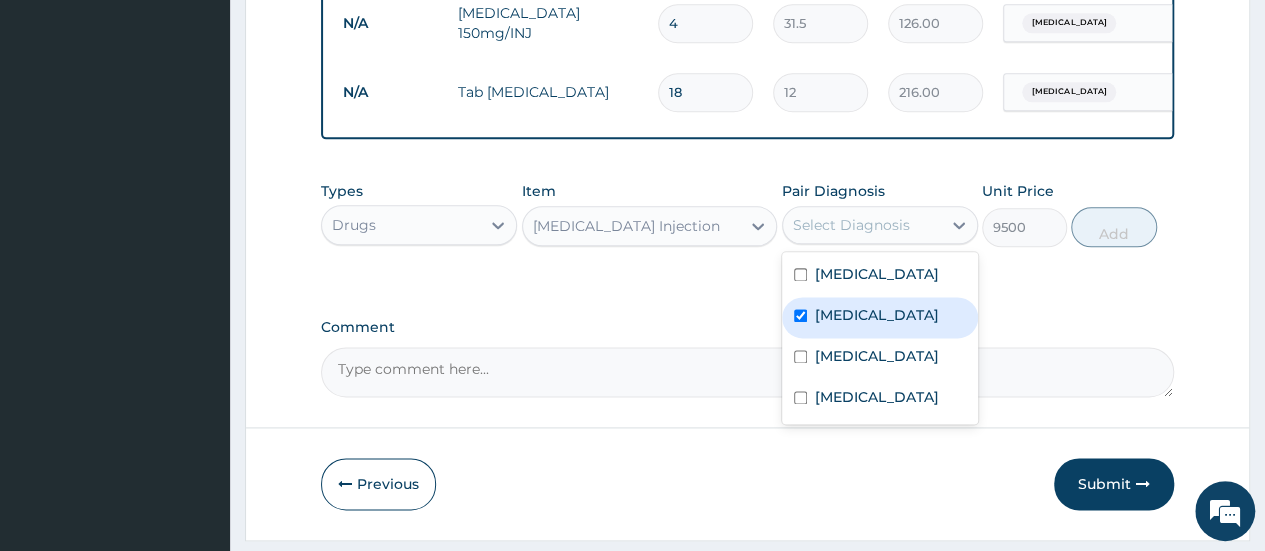 checkbox on "true" 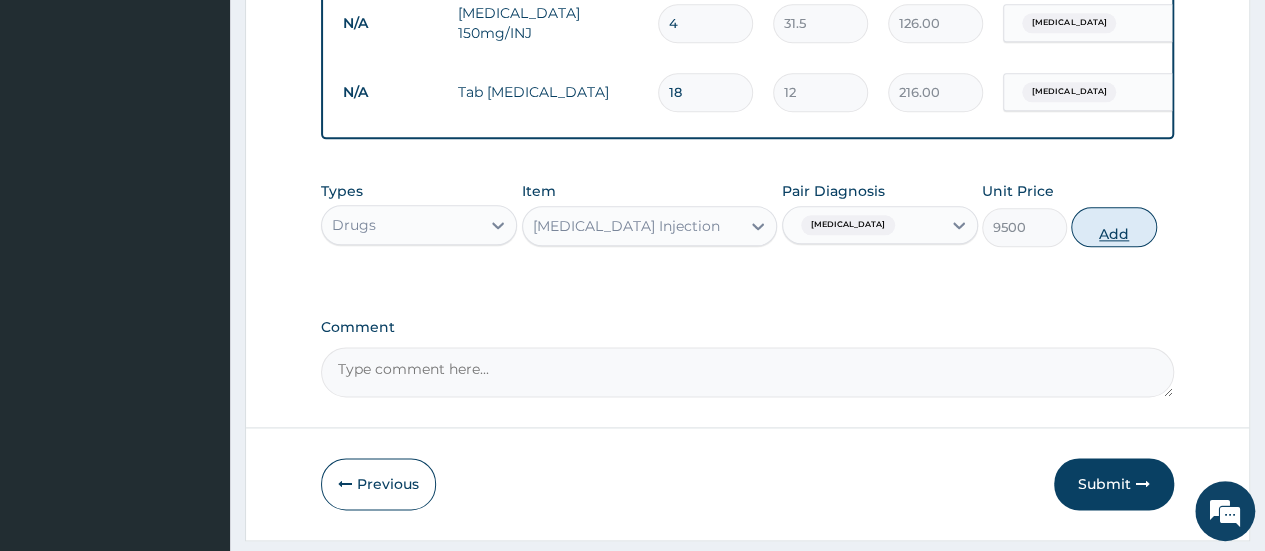 click on "Add" at bounding box center [1113, 227] 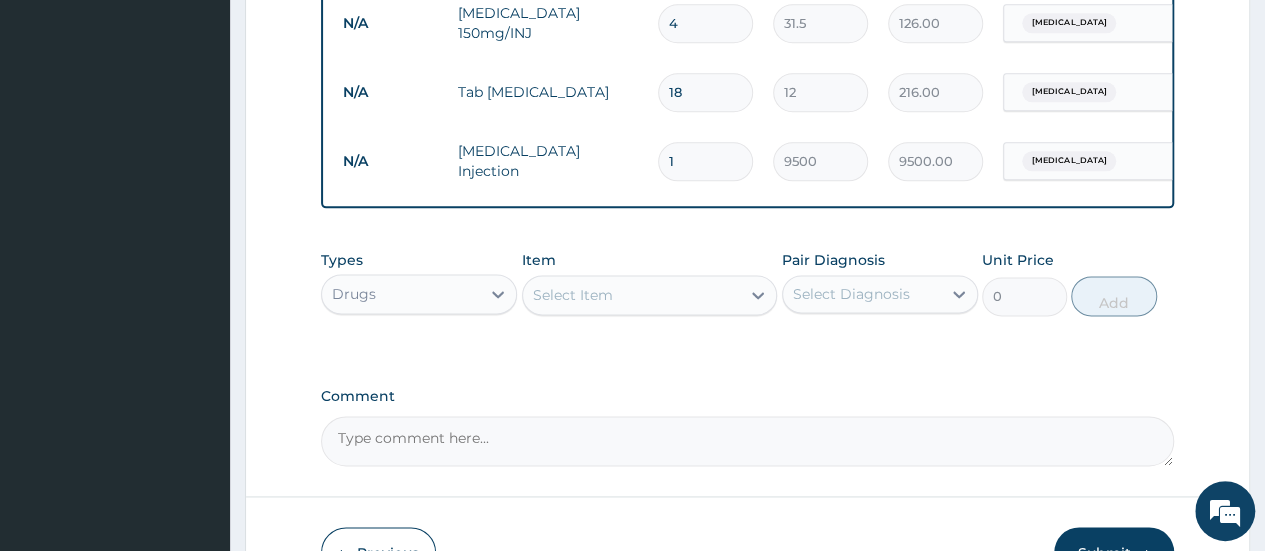 type 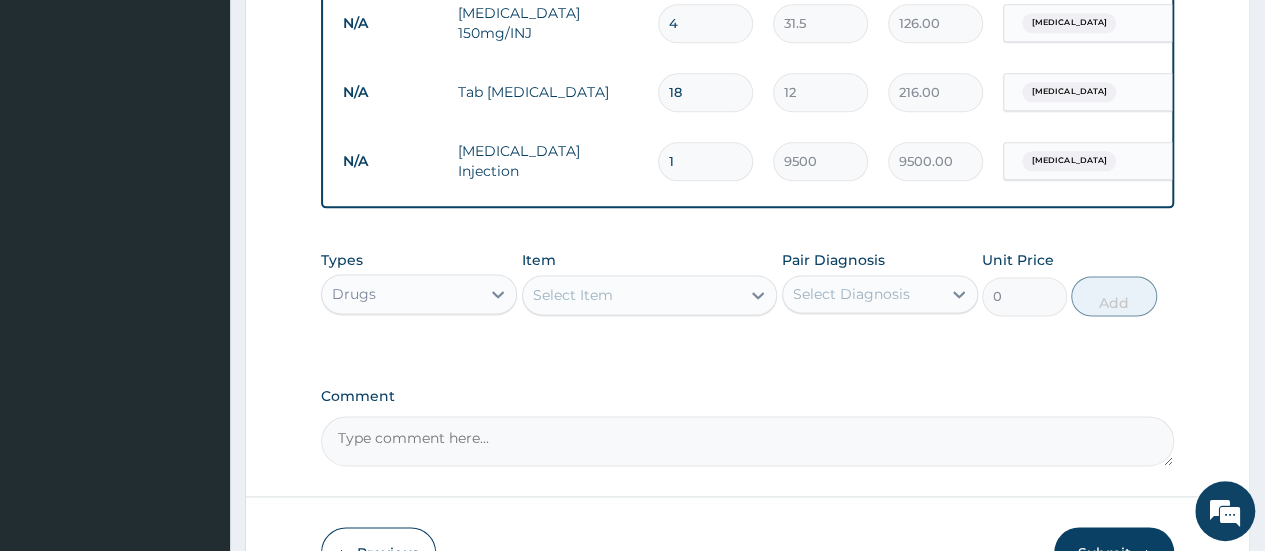 type on "0.00" 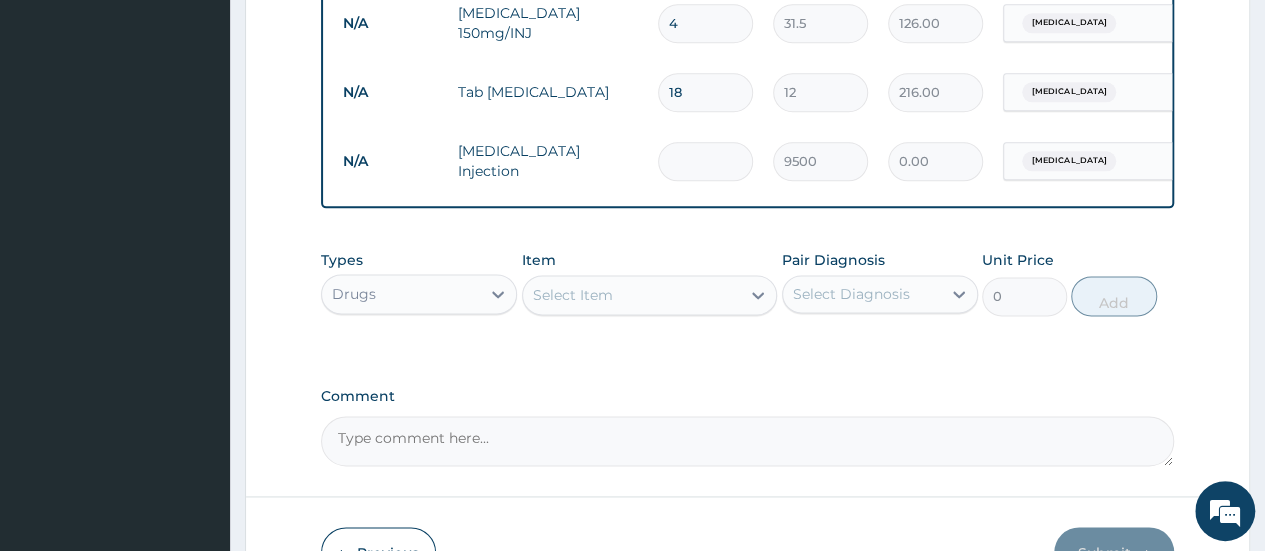 type on "3" 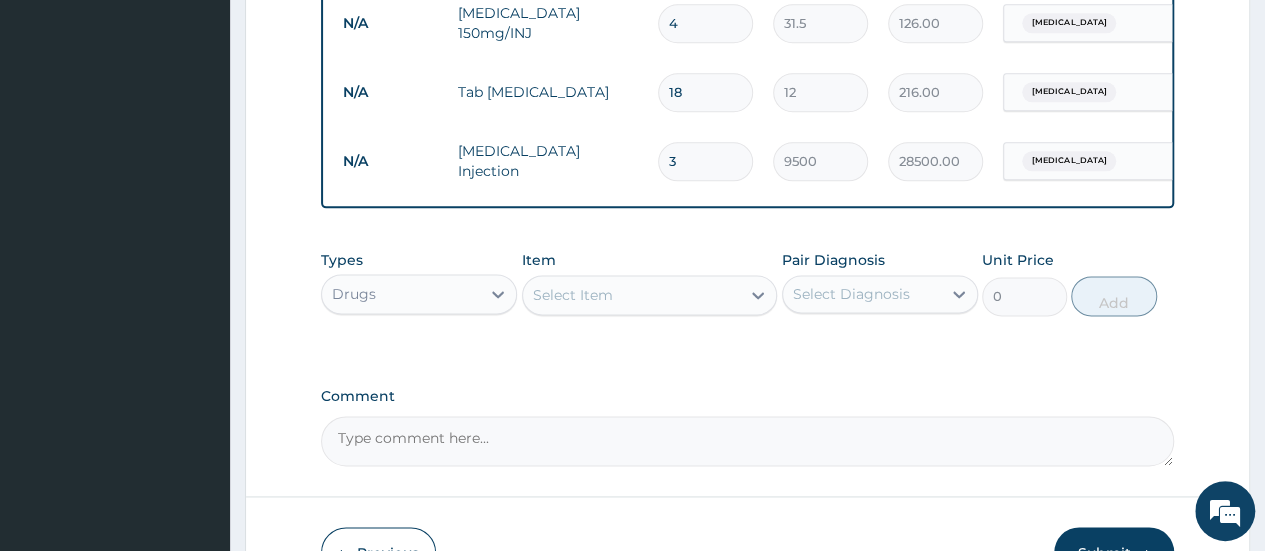 type on "3" 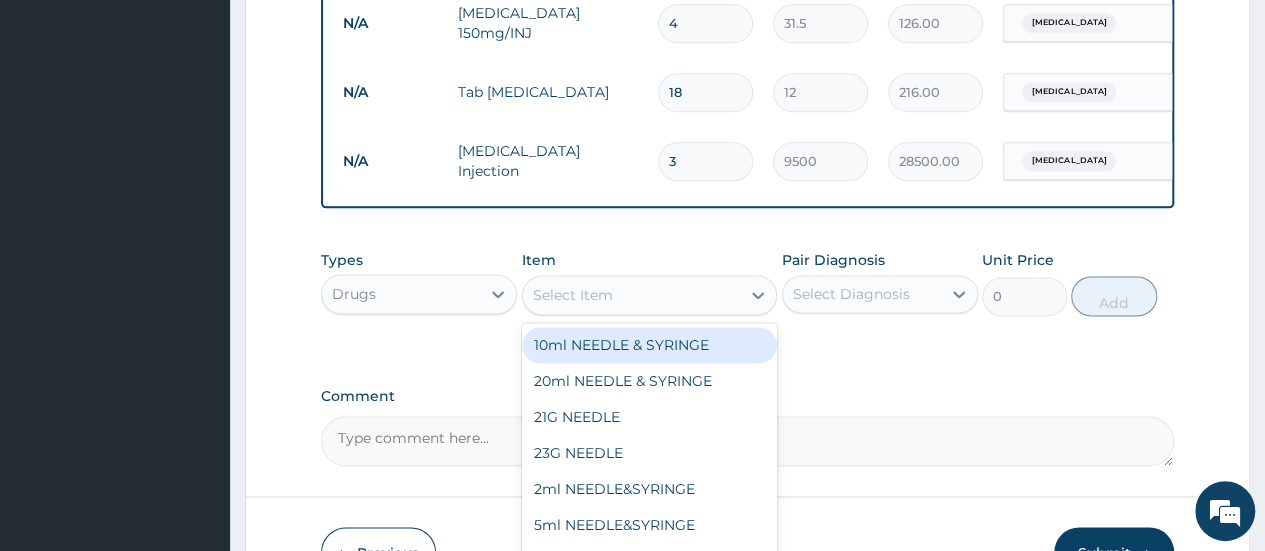 click on "Select Item" at bounding box center (632, 295) 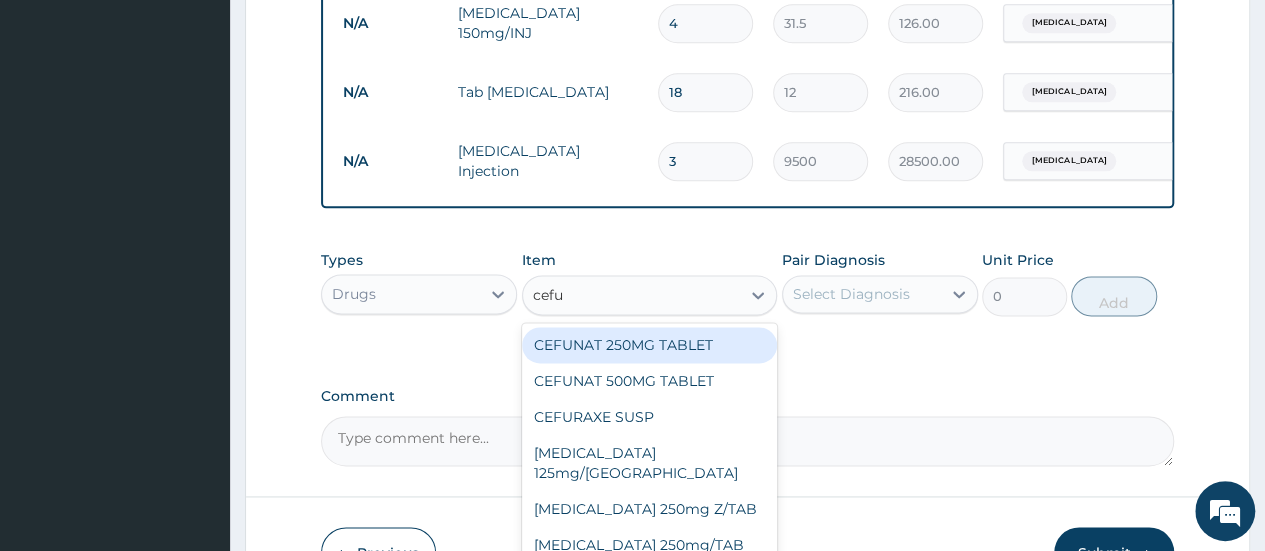 type on "cefur" 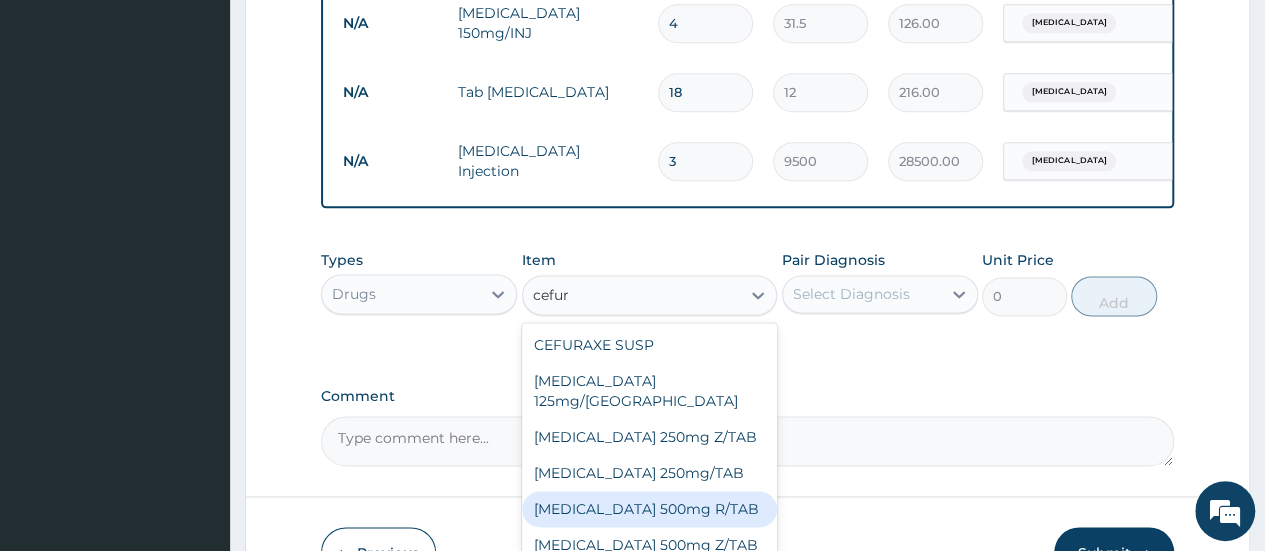 click on "Cefuroxime 500mg R/TAB" at bounding box center [650, 509] 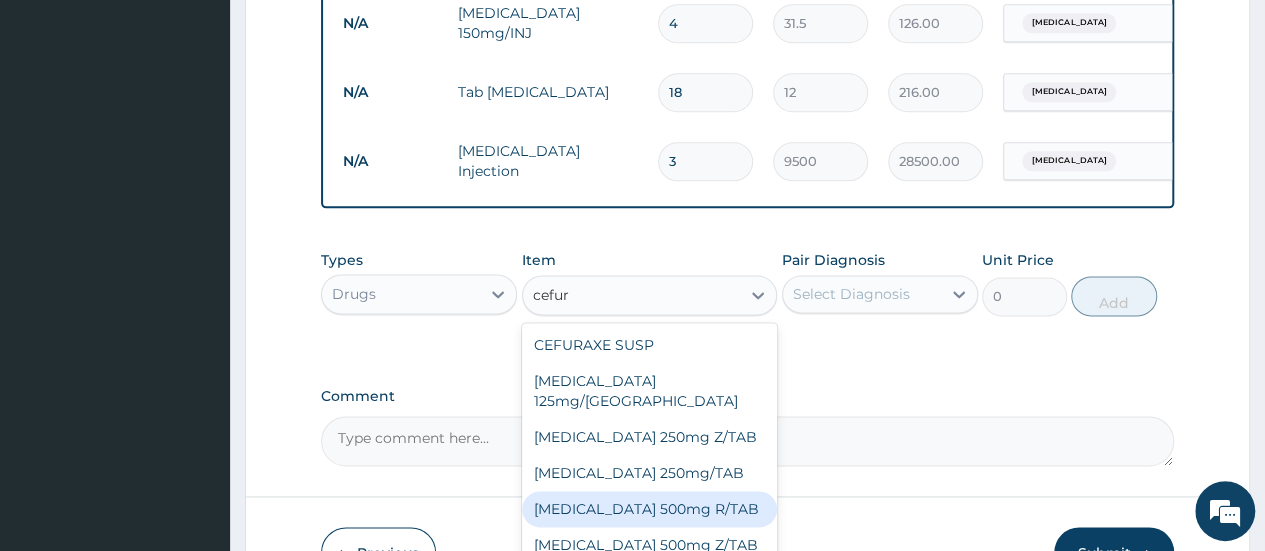 type 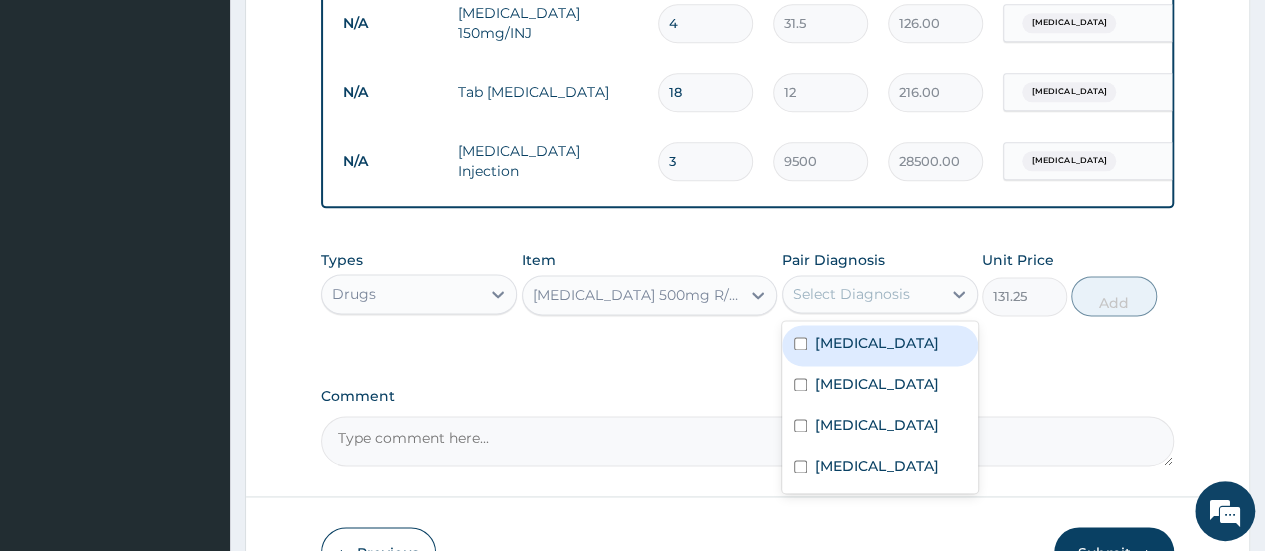 click on "Select Diagnosis" at bounding box center (851, 294) 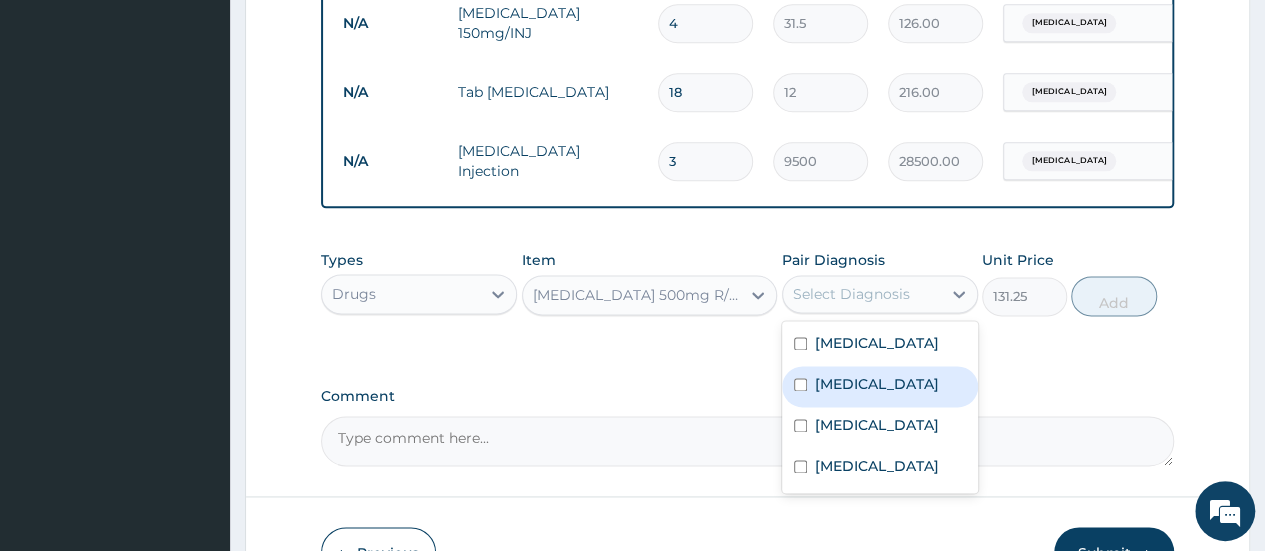 click on "Sepsis" at bounding box center (880, 386) 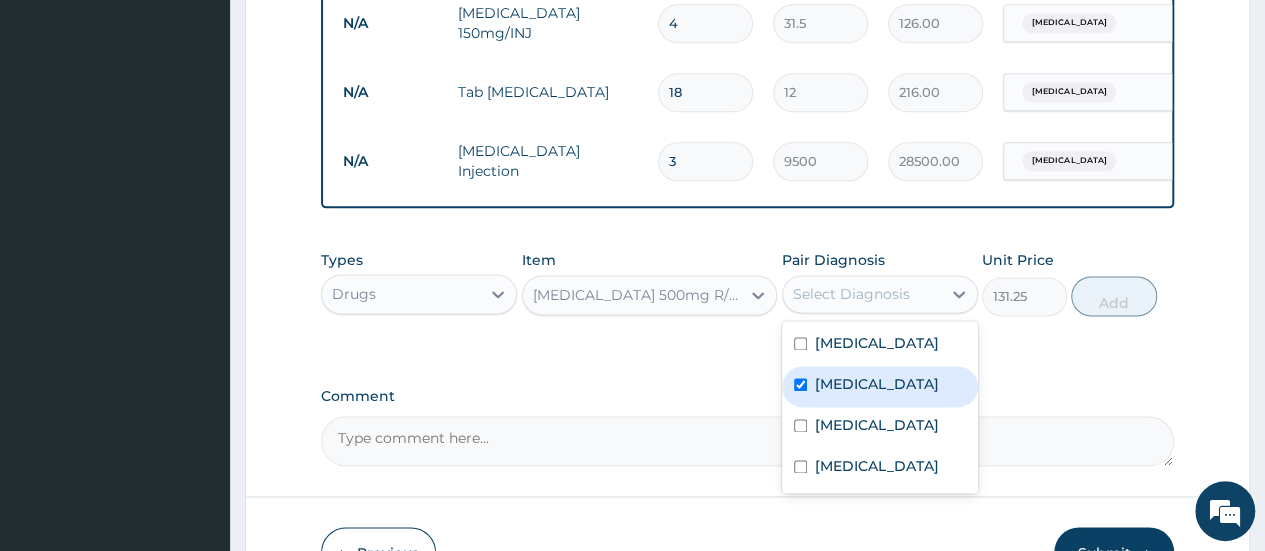 checkbox on "true" 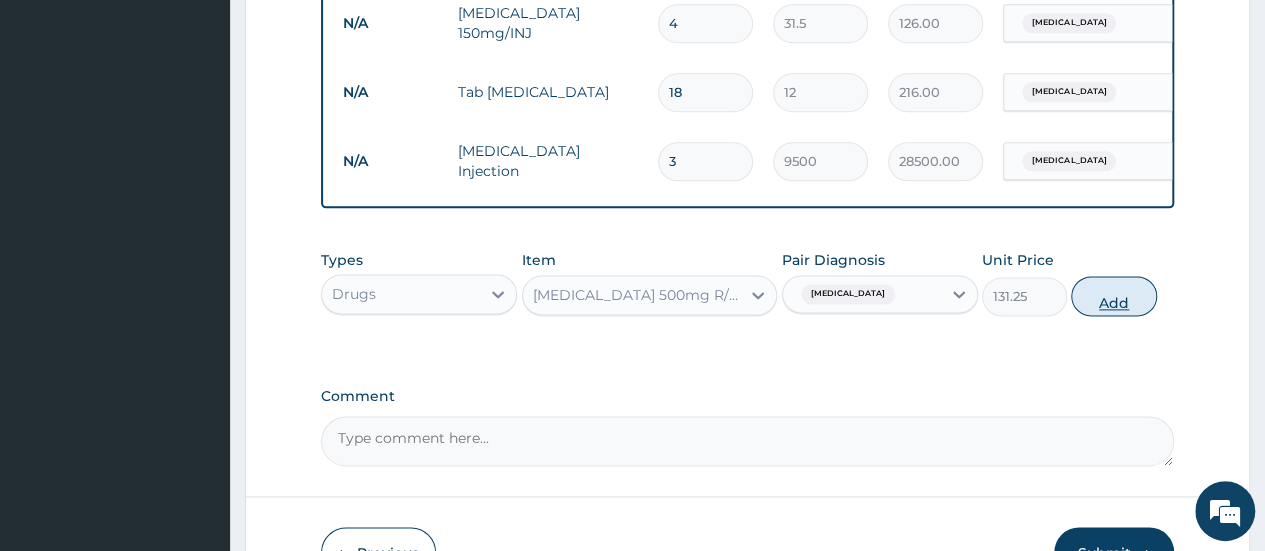 click on "Add" at bounding box center (1113, 296) 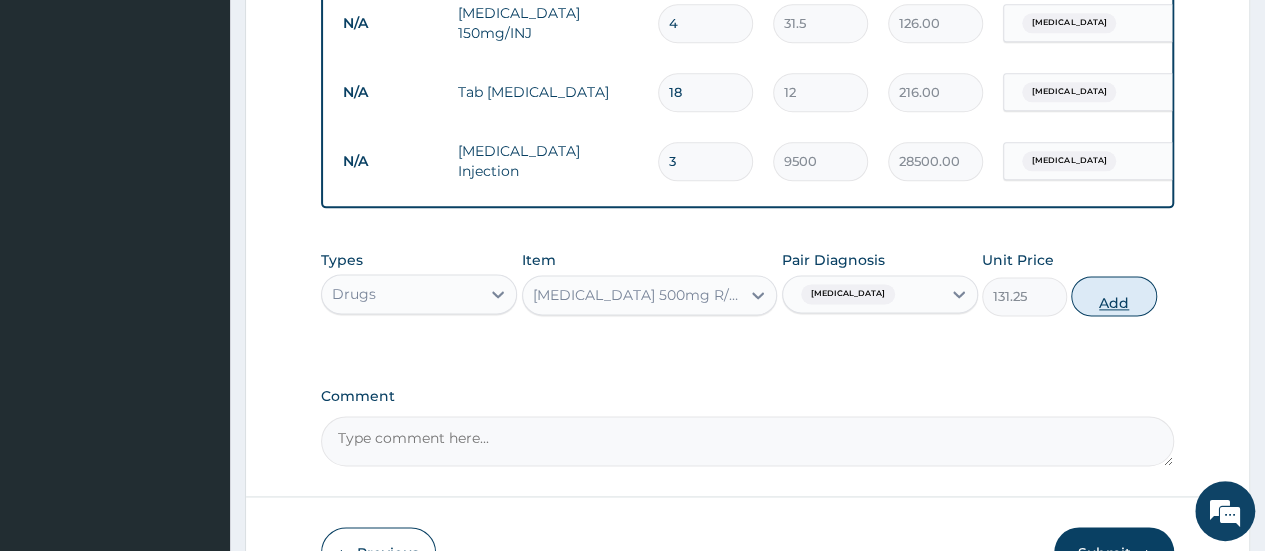 type on "0" 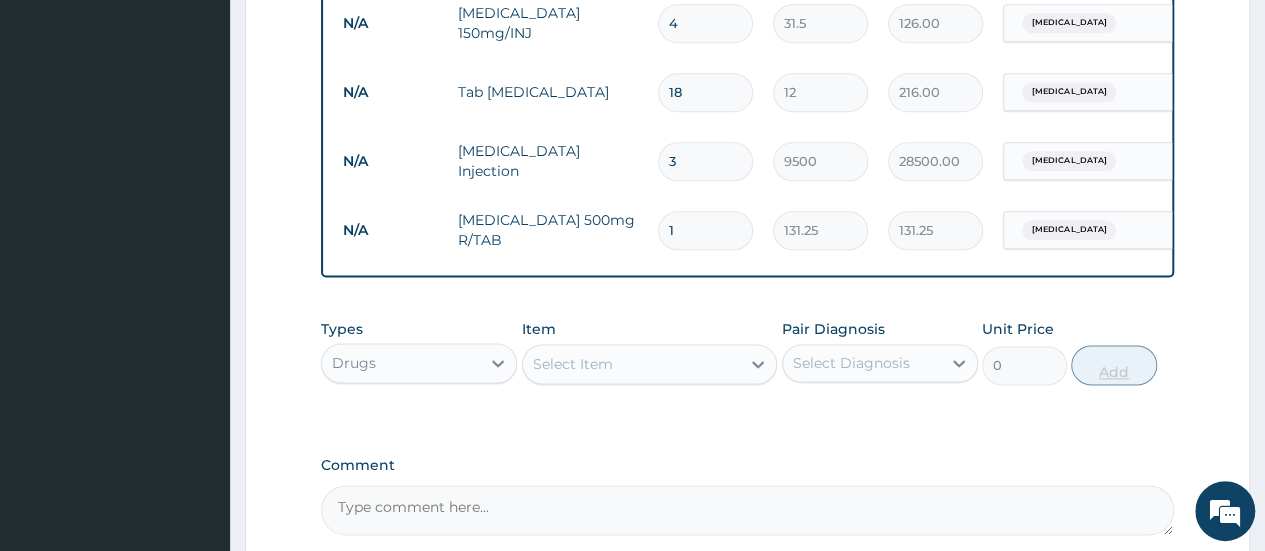 type on "10" 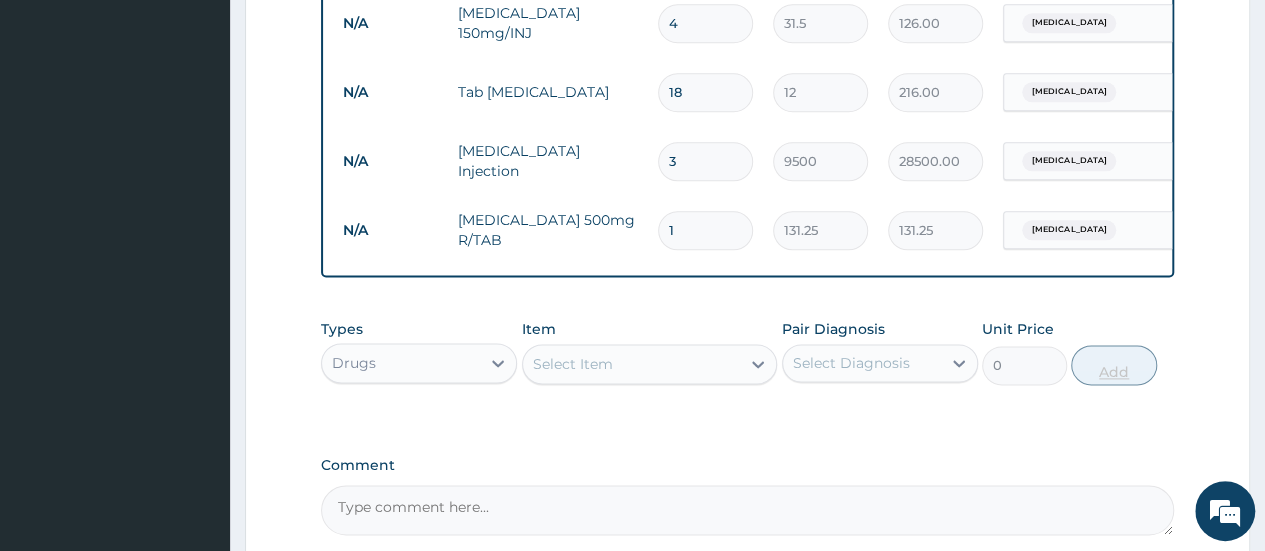 type on "1312.50" 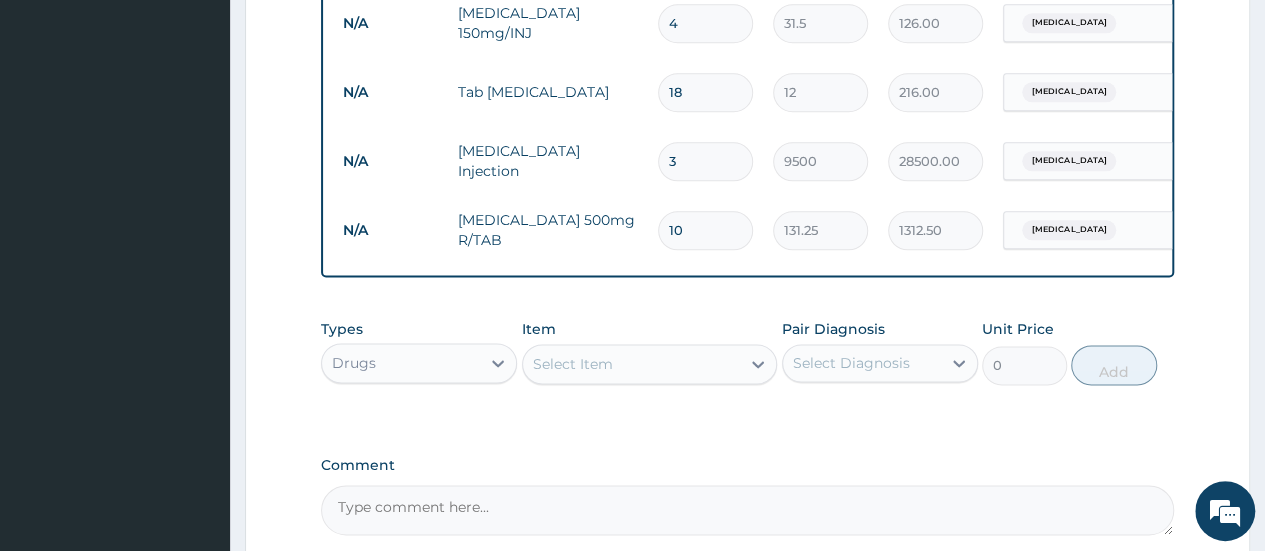 type on "10" 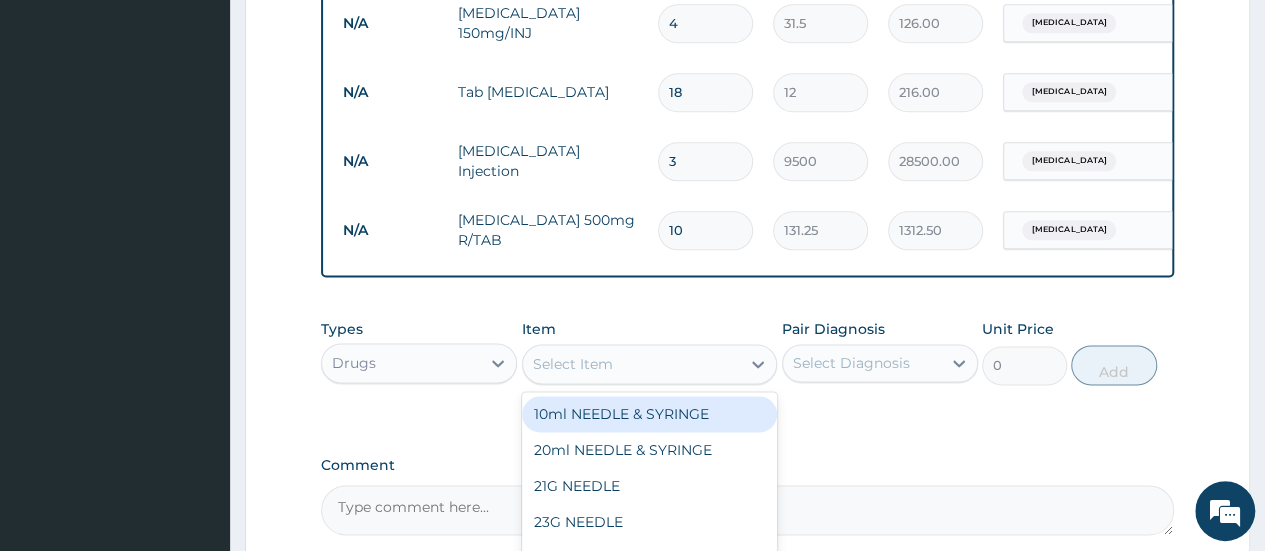 click on "Select Item" at bounding box center (632, 364) 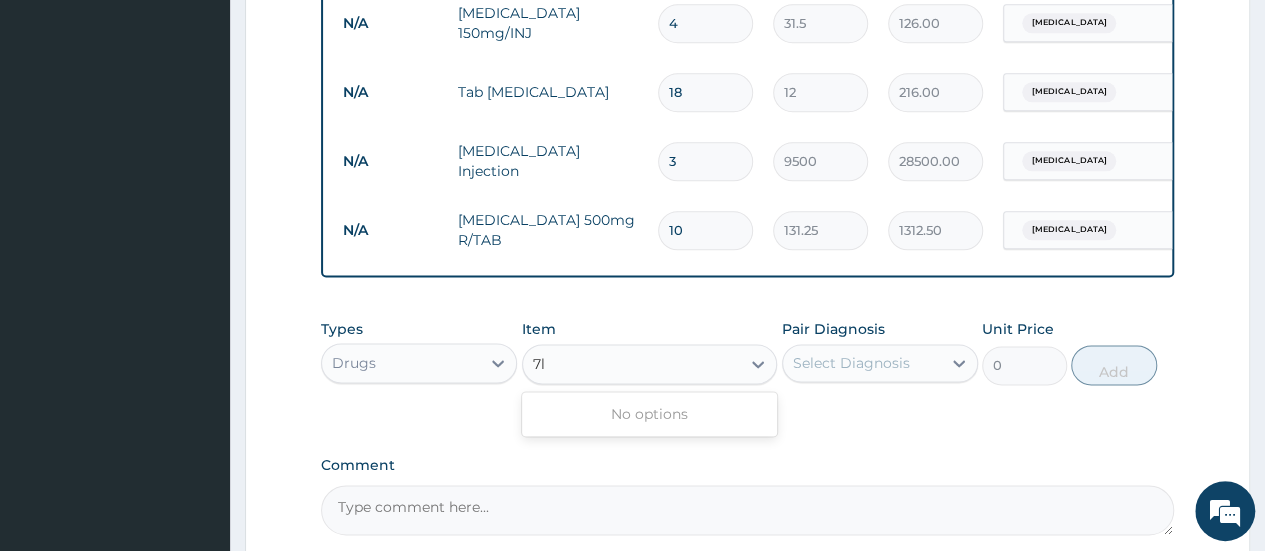 type on "7" 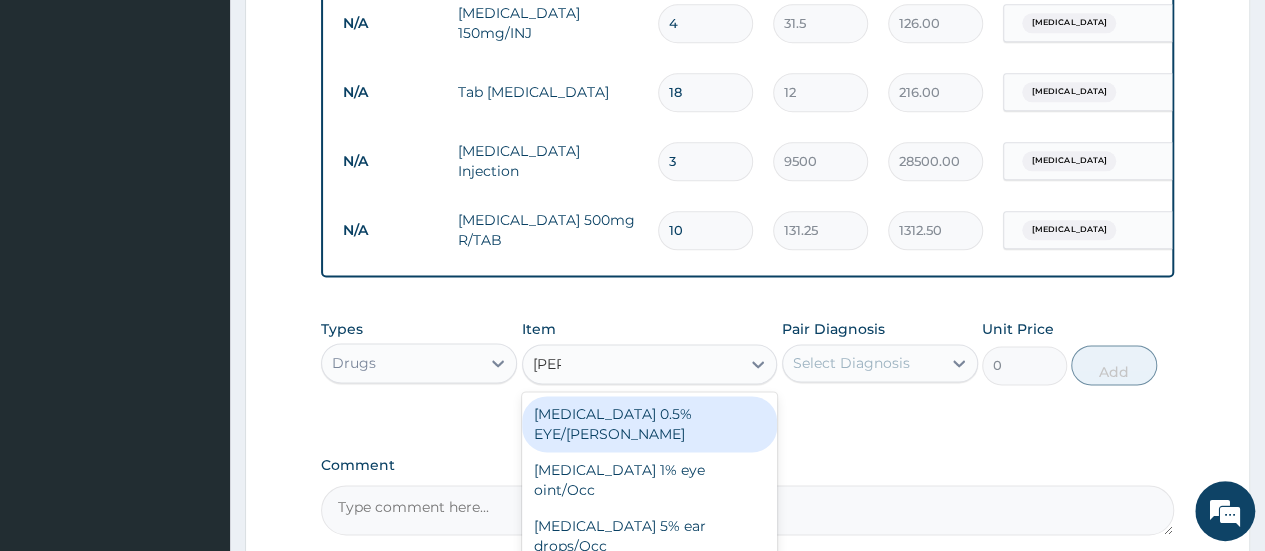 type on "lorat" 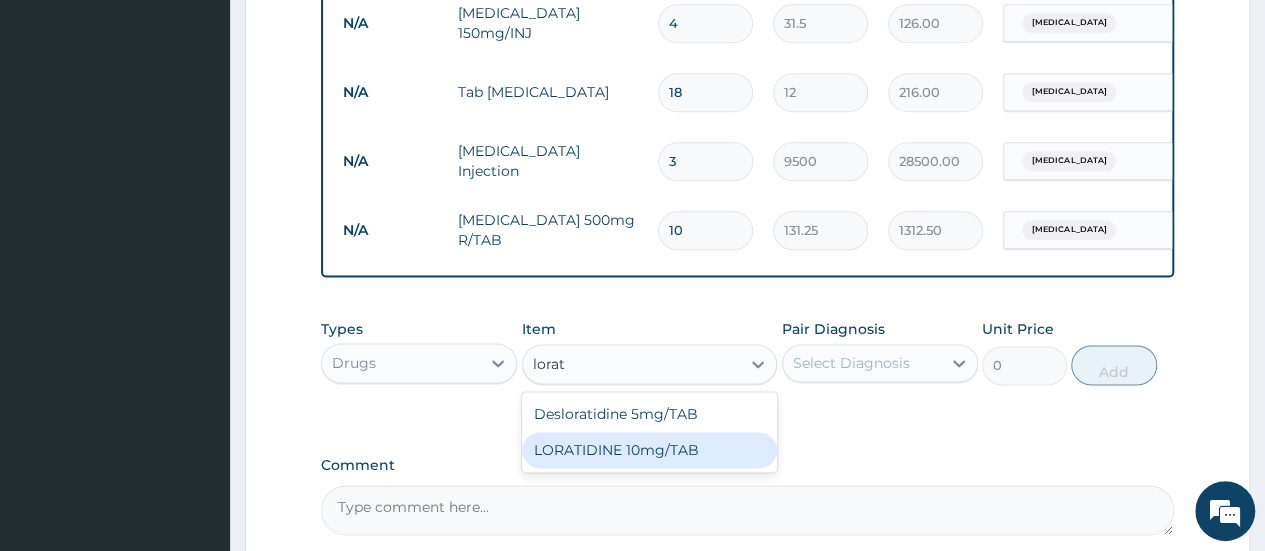 click on "LORATIDINE 10mg/TAB" at bounding box center (650, 450) 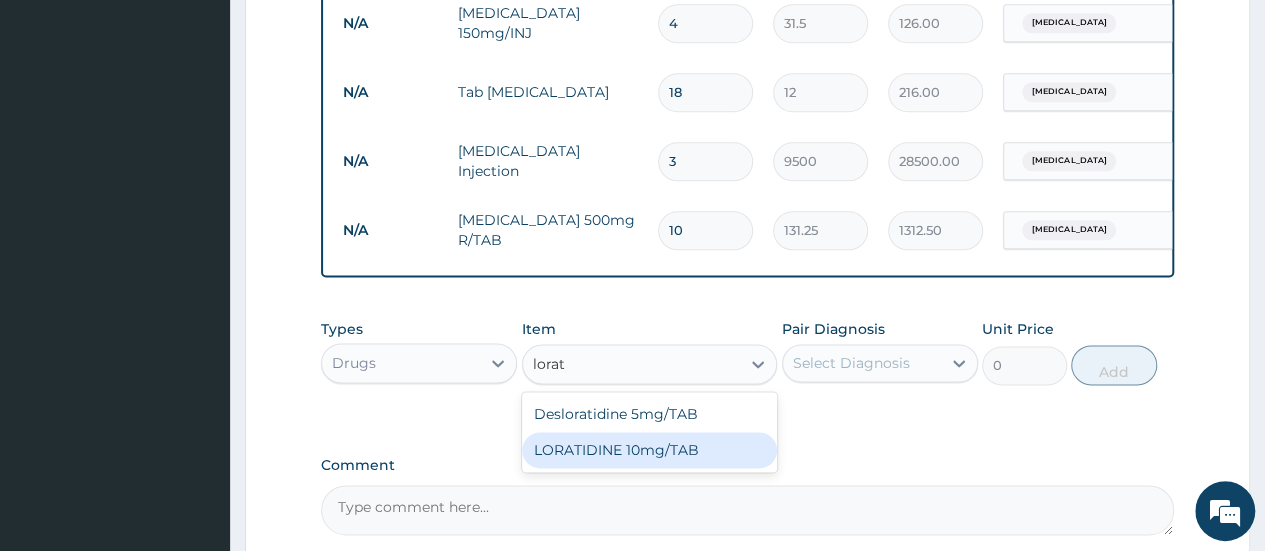 type 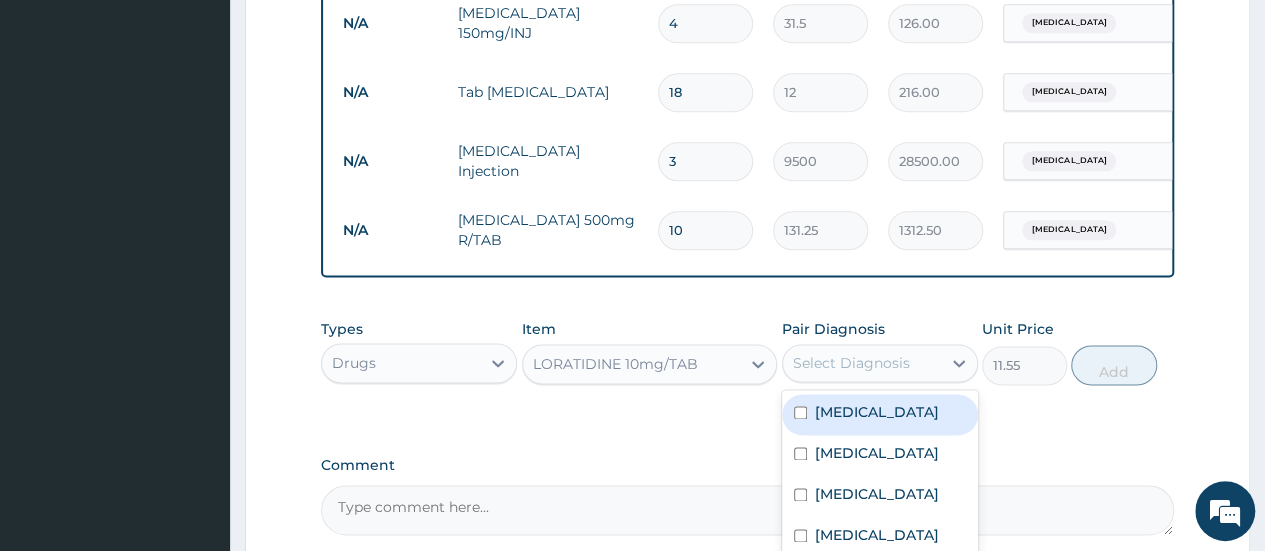 click on "Select Diagnosis" at bounding box center [851, 363] 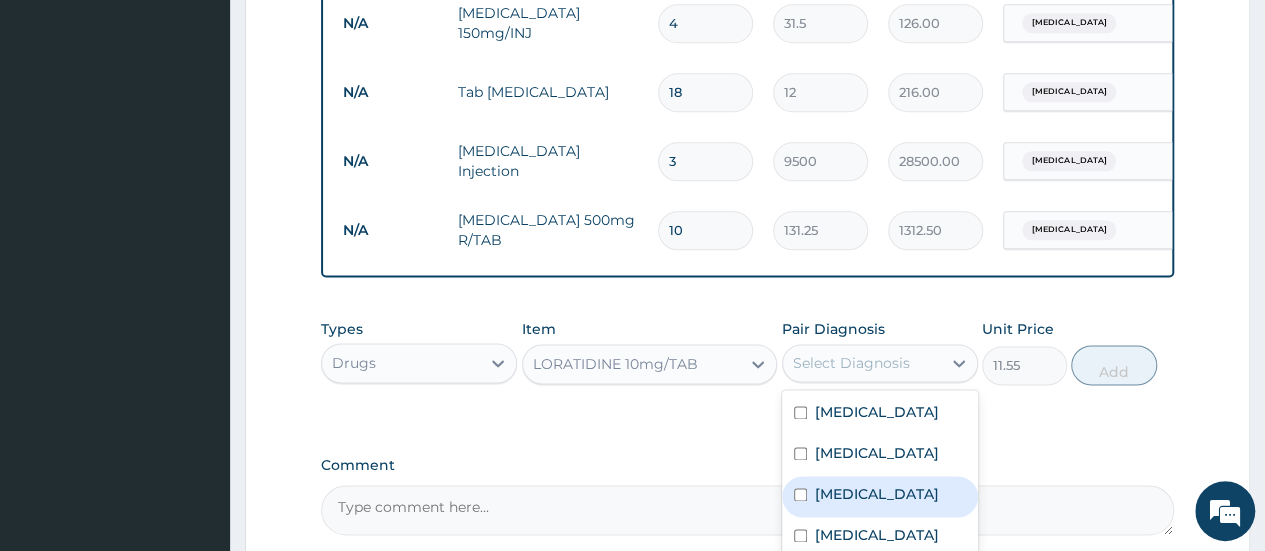 click on "Upper respiratory infection" at bounding box center (877, 494) 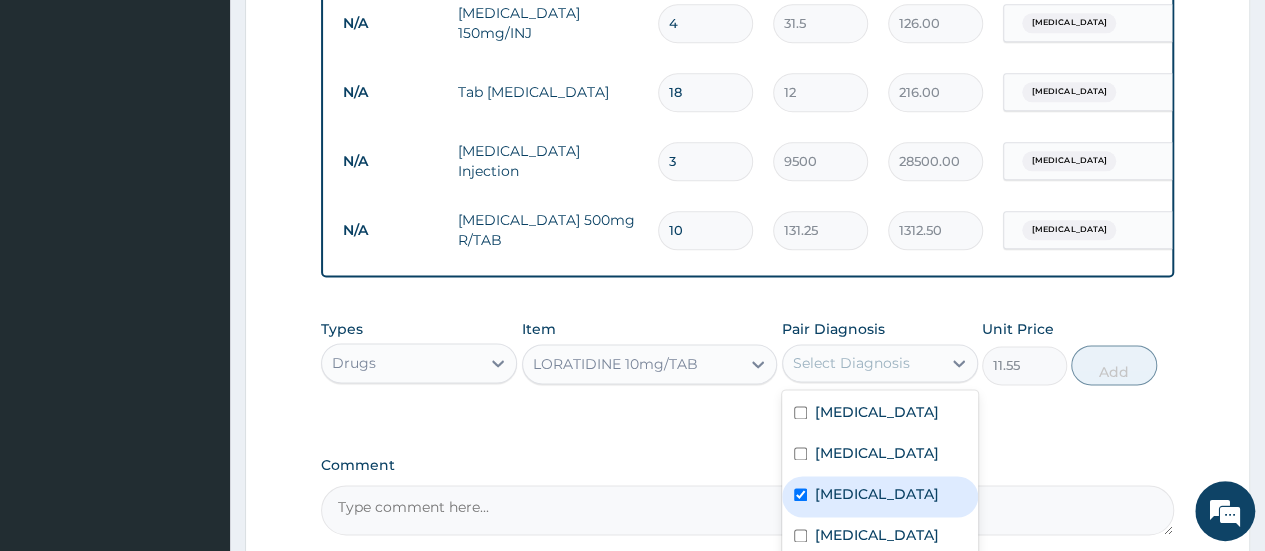 checkbox on "true" 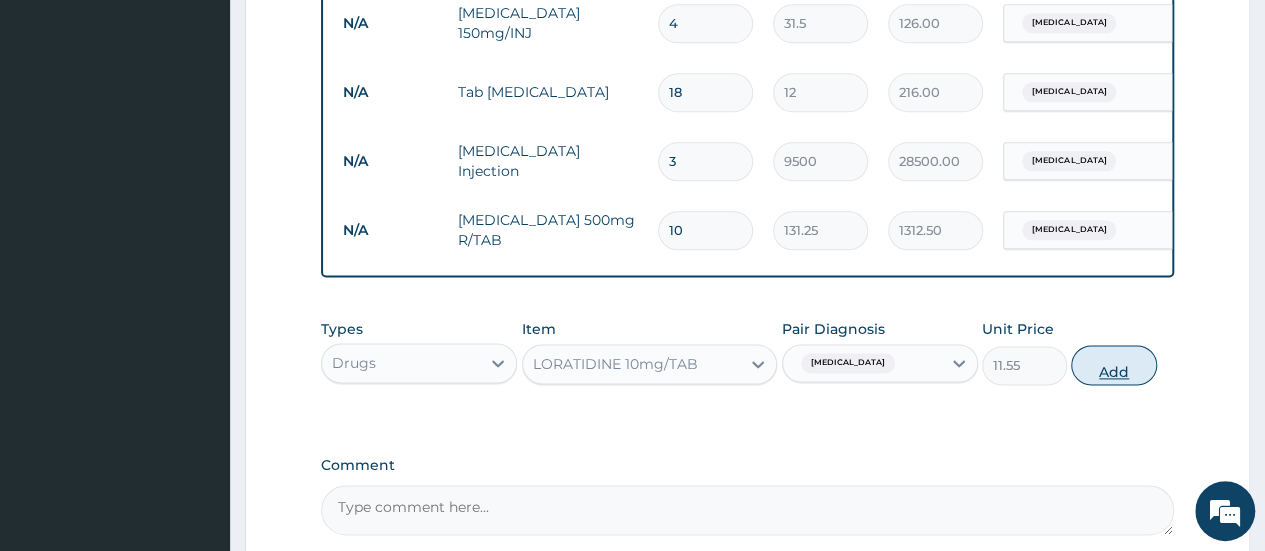 click on "Add" at bounding box center (1113, 365) 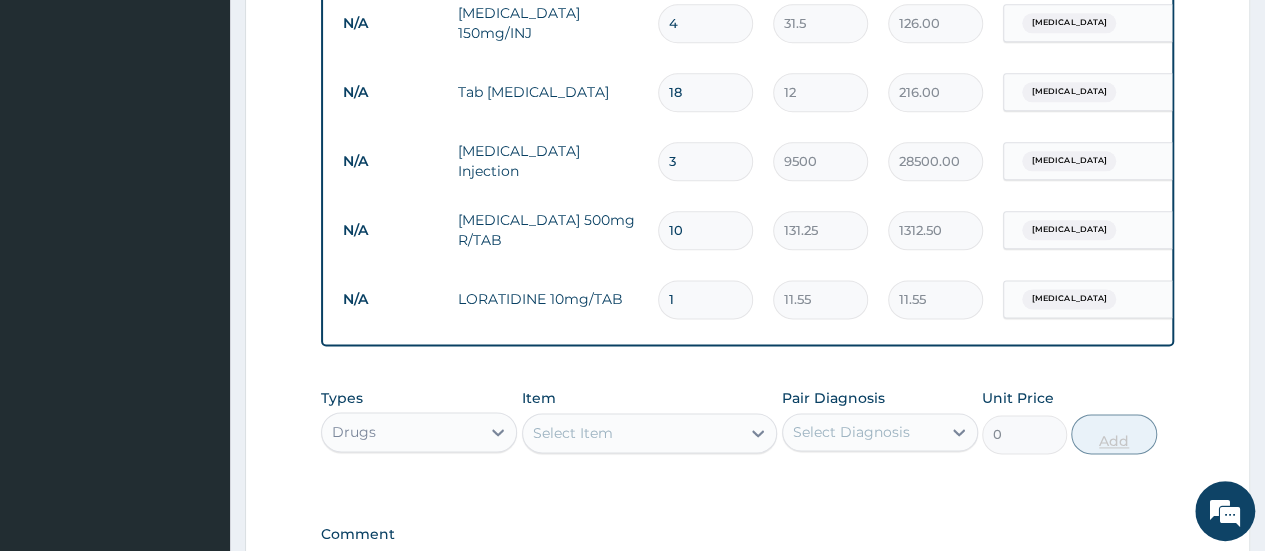 type 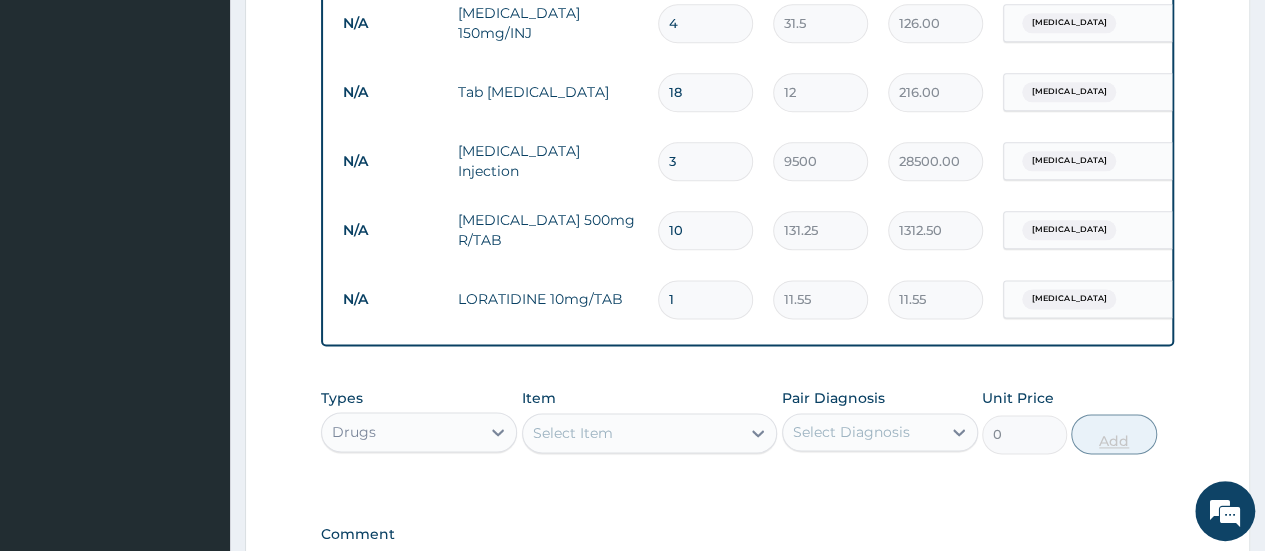 type on "0.00" 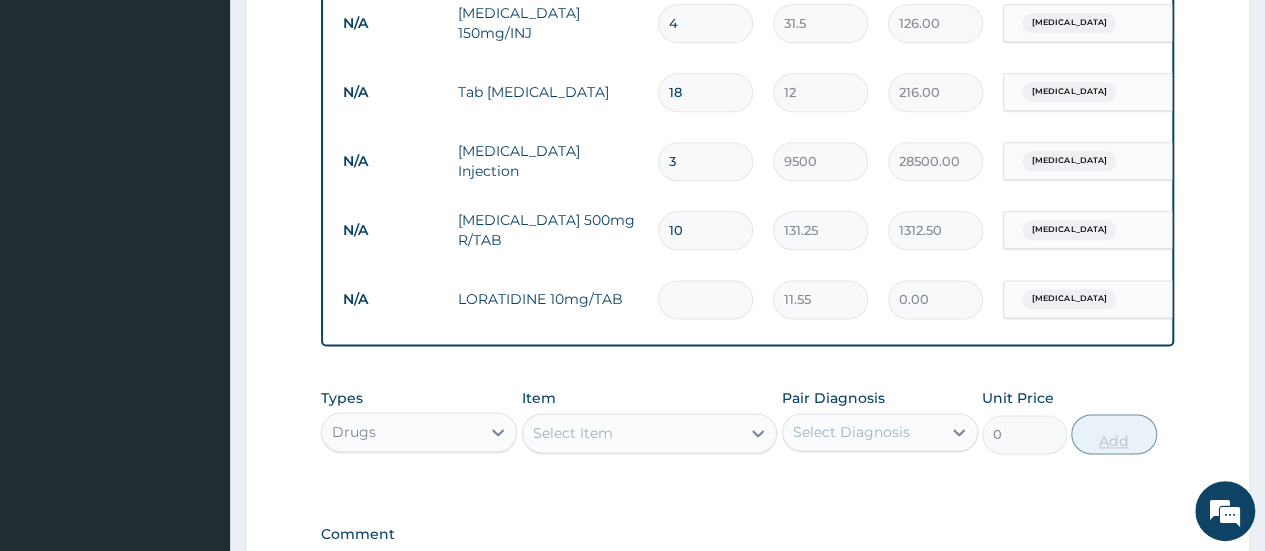 type on "5" 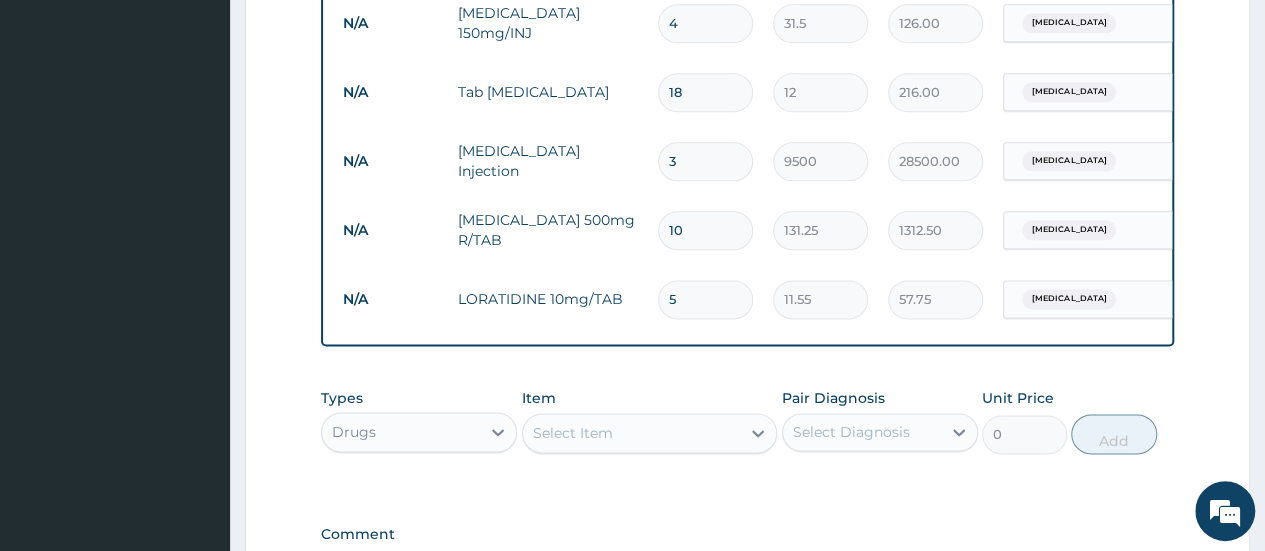 scroll, scrollTop: 1432, scrollLeft: 0, axis: vertical 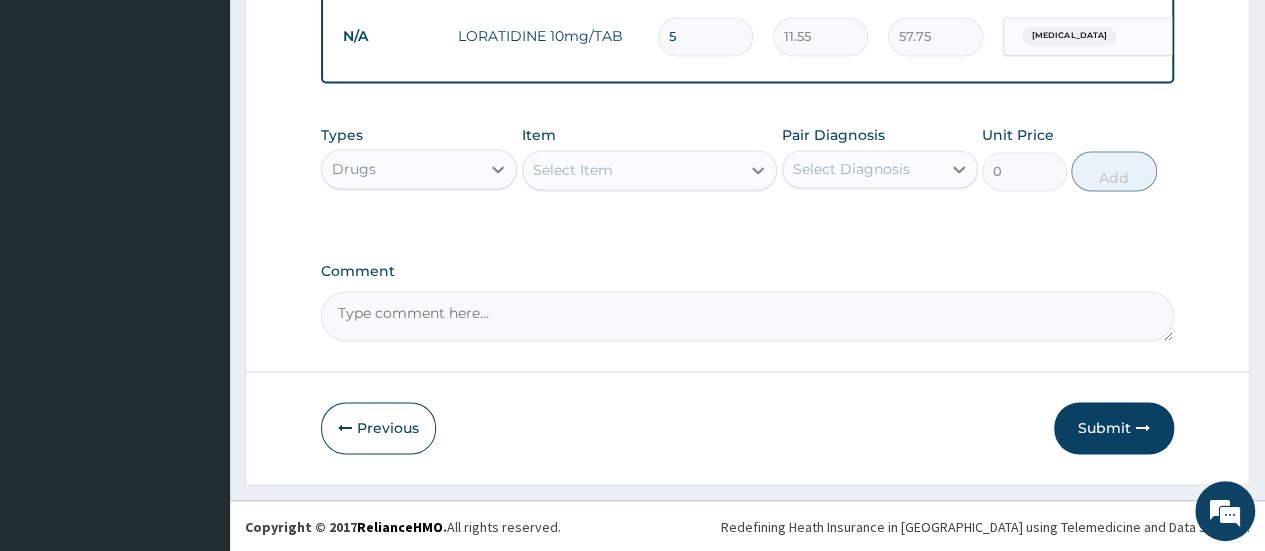 type on "5" 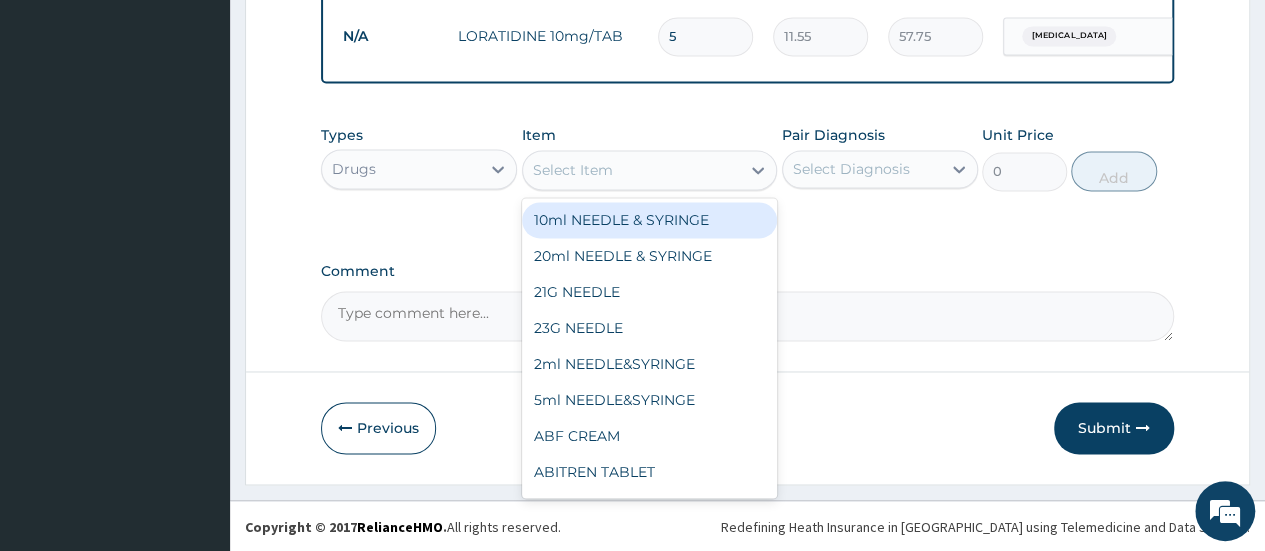 click at bounding box center [758, 170] 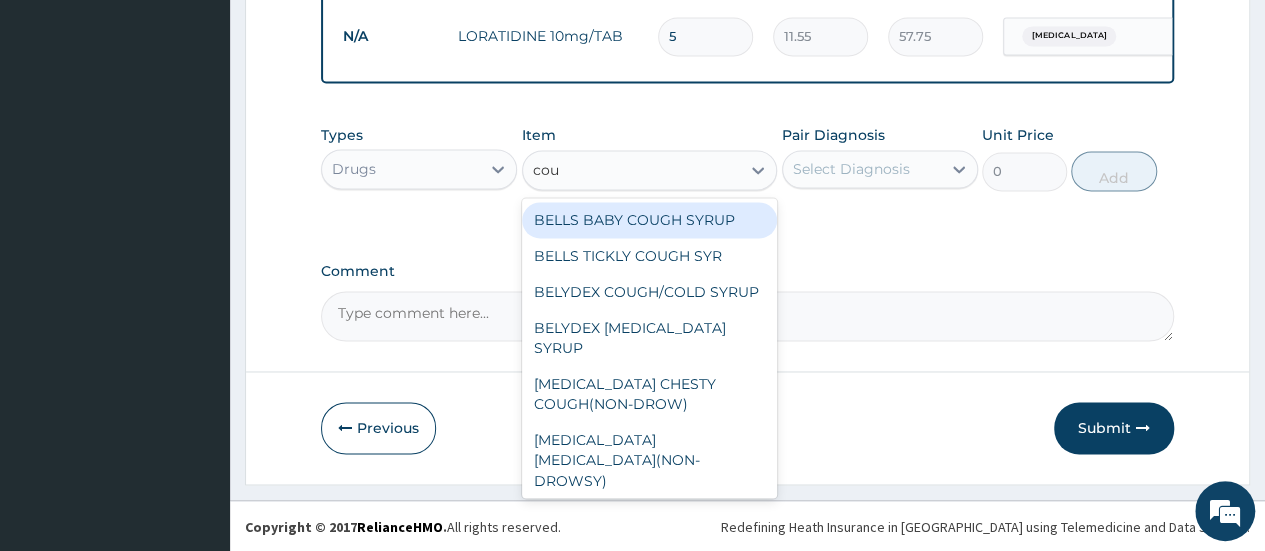 type on "coug" 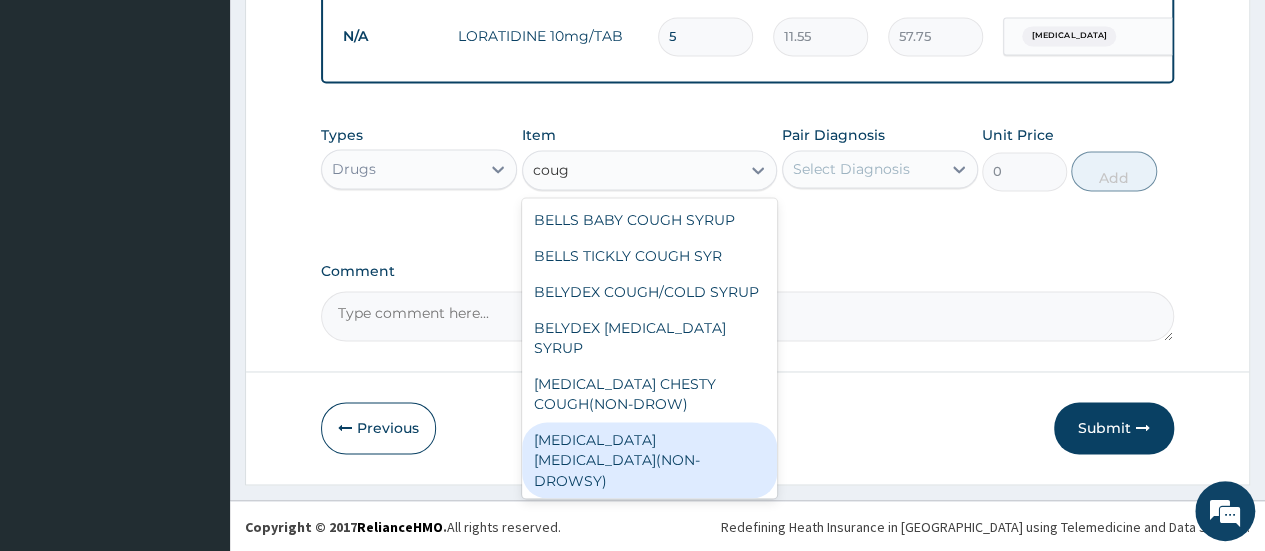 click on "BENYLIN DRY COUGH(NON-DROWSY)" at bounding box center [650, 460] 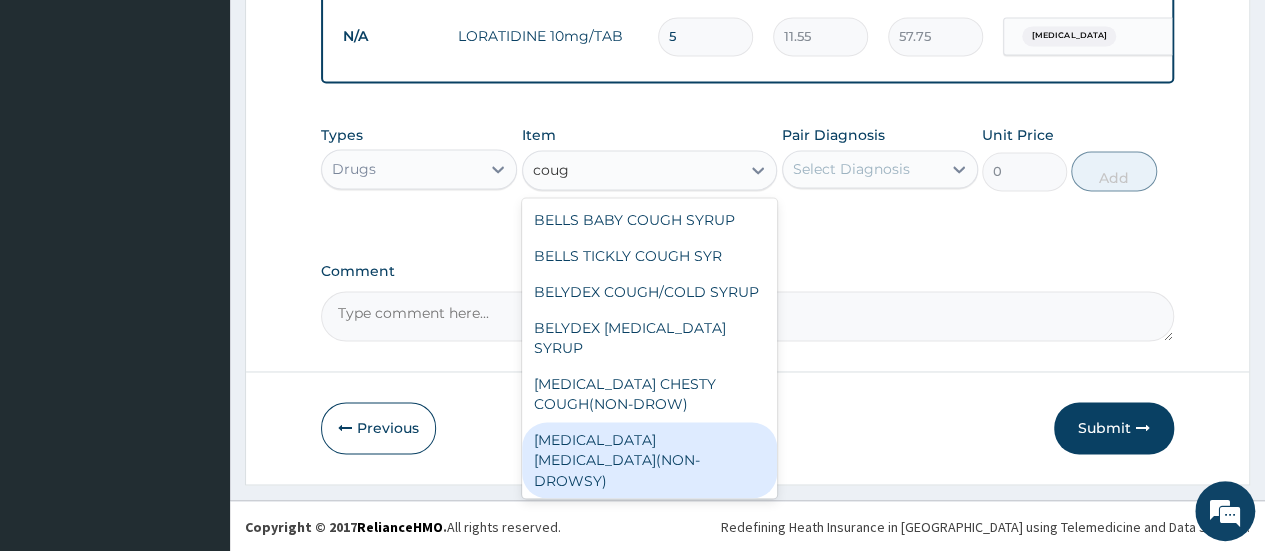 type 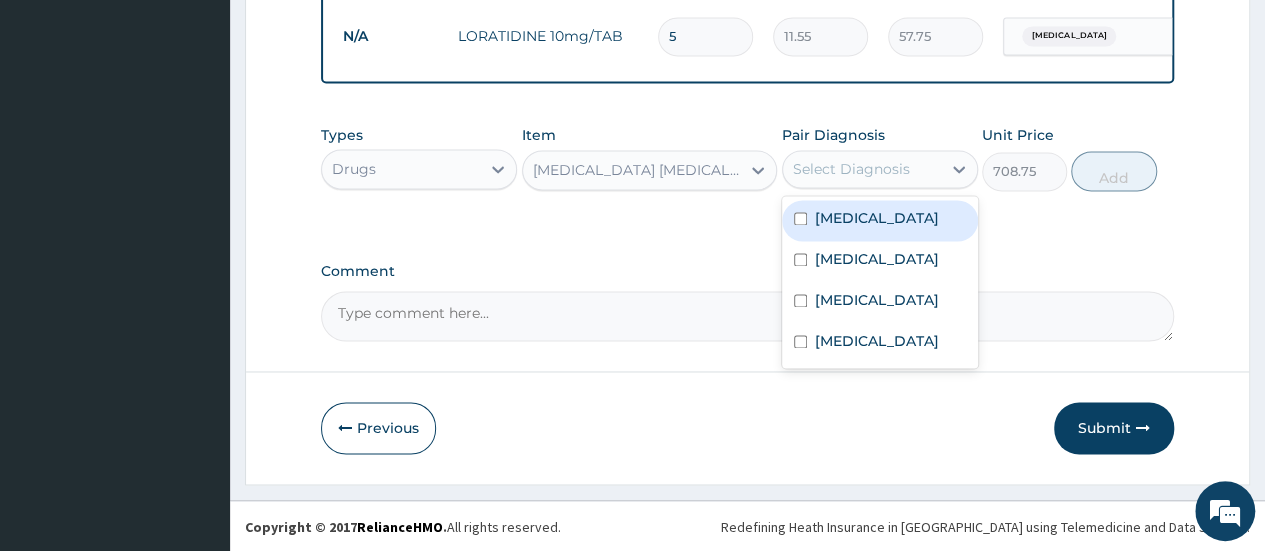 click on "Select Diagnosis" at bounding box center [862, 169] 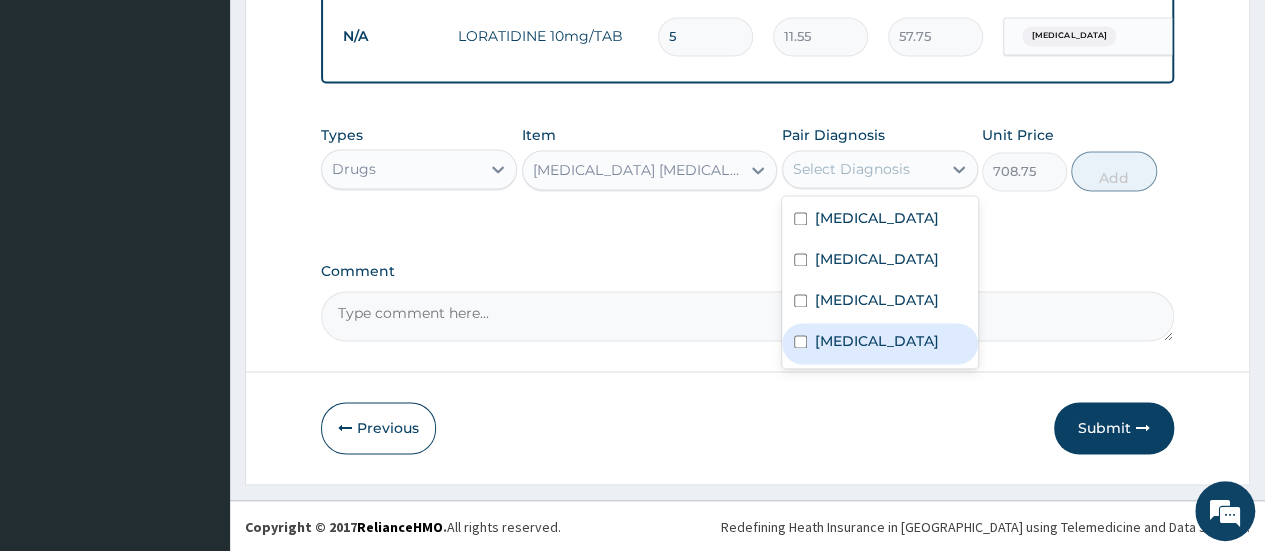click on "Dry cough" at bounding box center [880, 343] 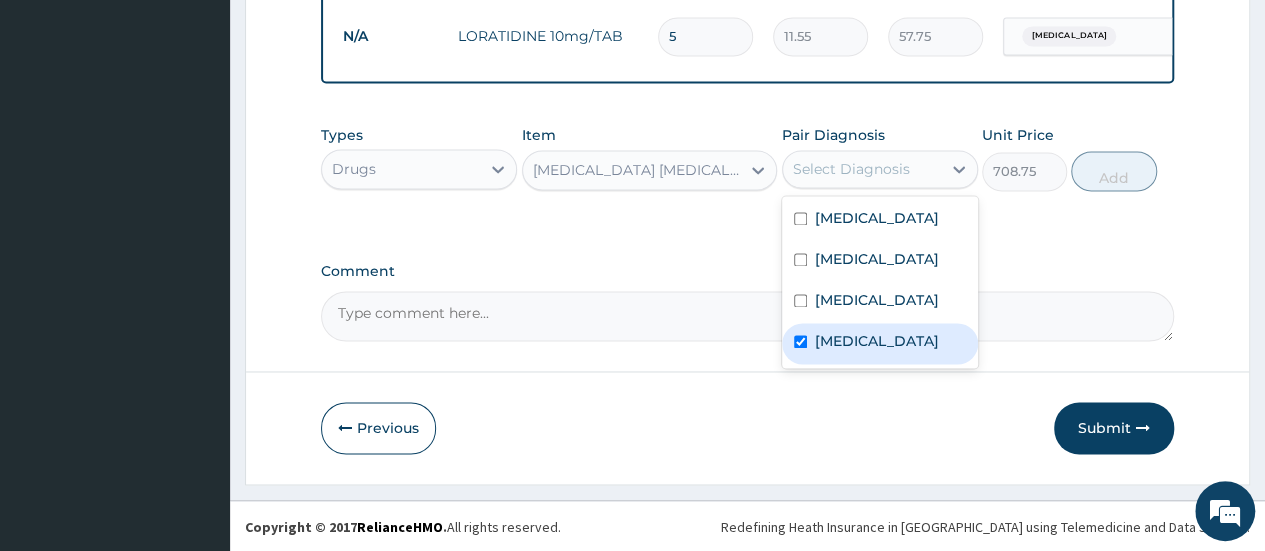checkbox on "true" 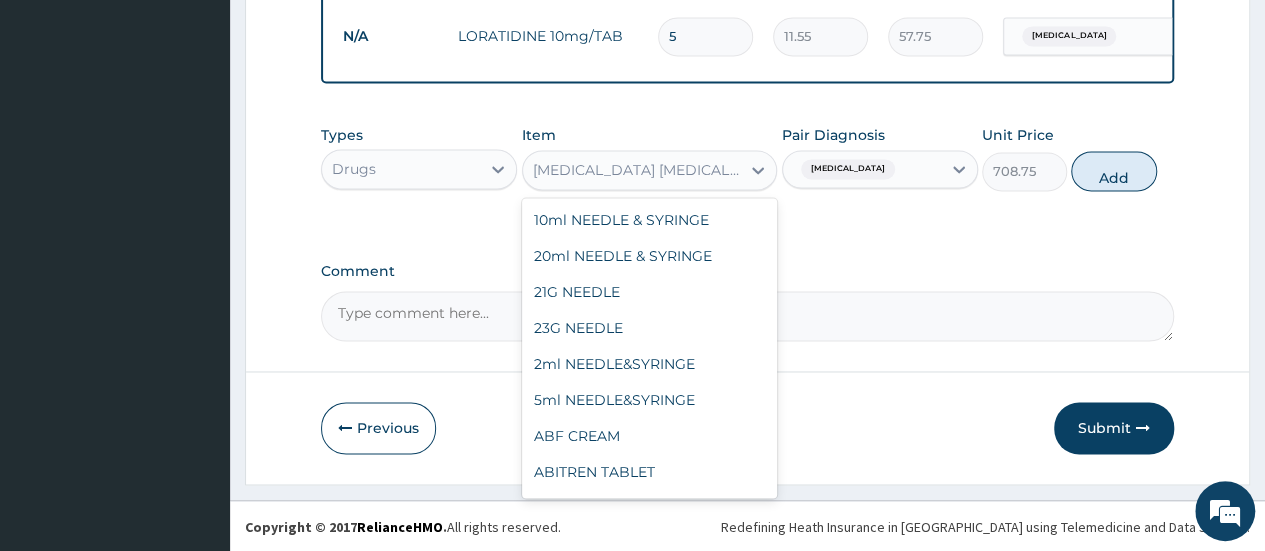 click on "BENYLIN DRY COUGH(NON-DROWSY)" at bounding box center [638, 170] 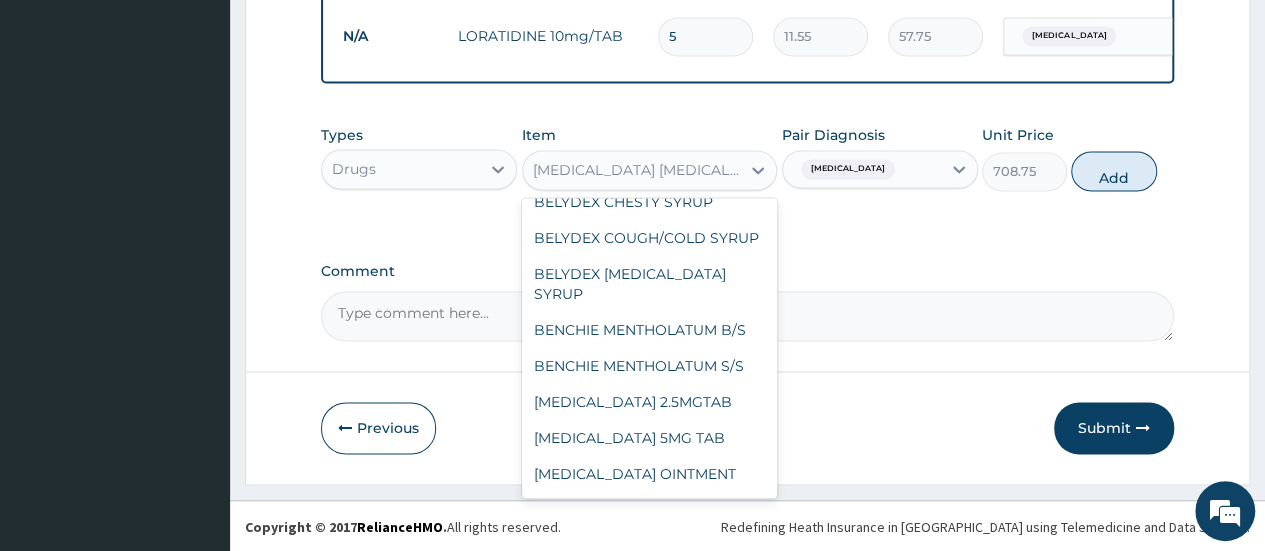 click on "BENYLIN CHESTY COUGH(NON-DROW)" at bounding box center (650, 556) 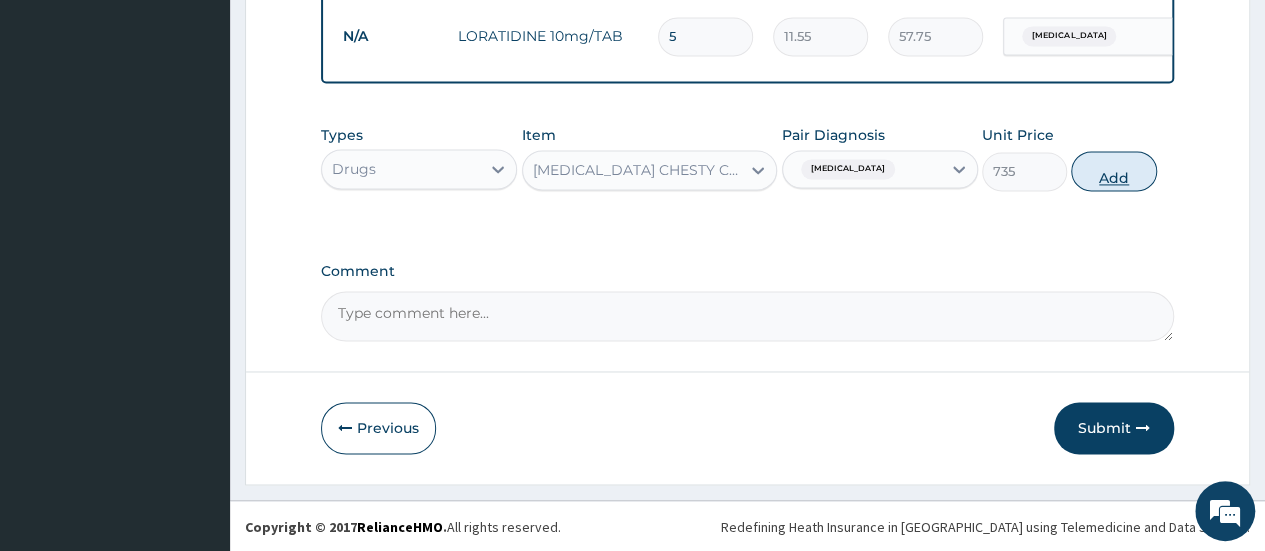click on "Add" at bounding box center (1113, 171) 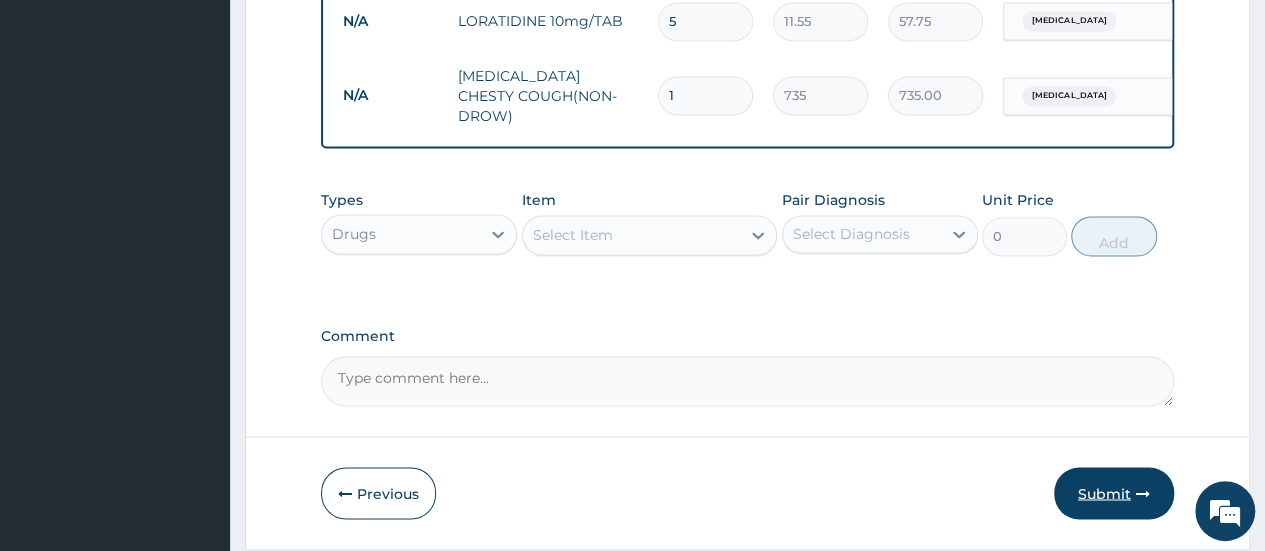 click on "Submit" at bounding box center [1114, 493] 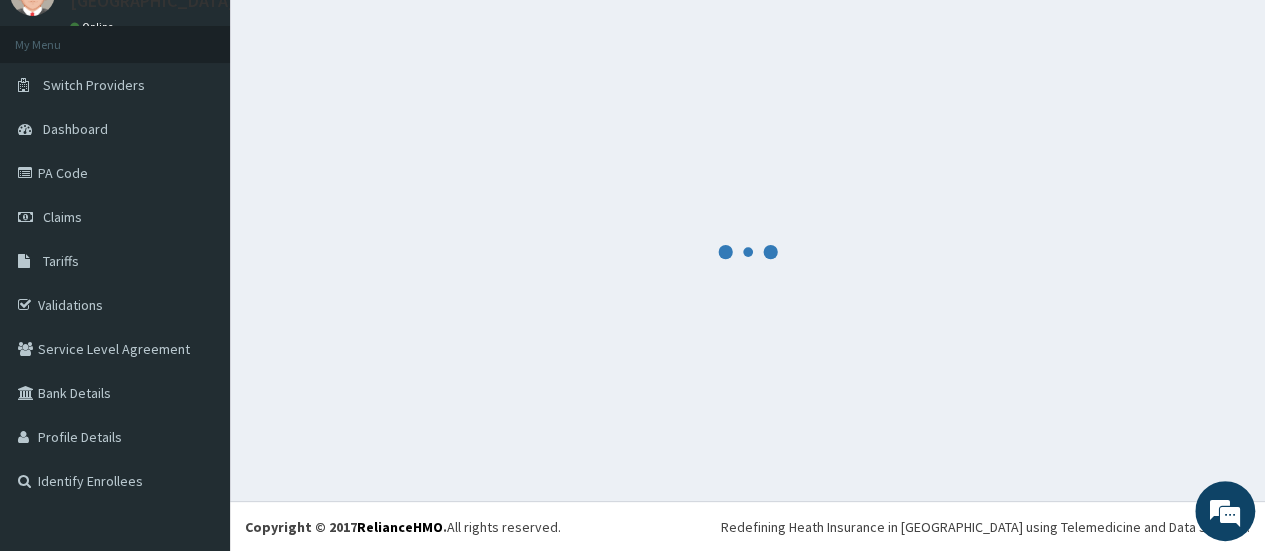 scroll, scrollTop: 1432, scrollLeft: 0, axis: vertical 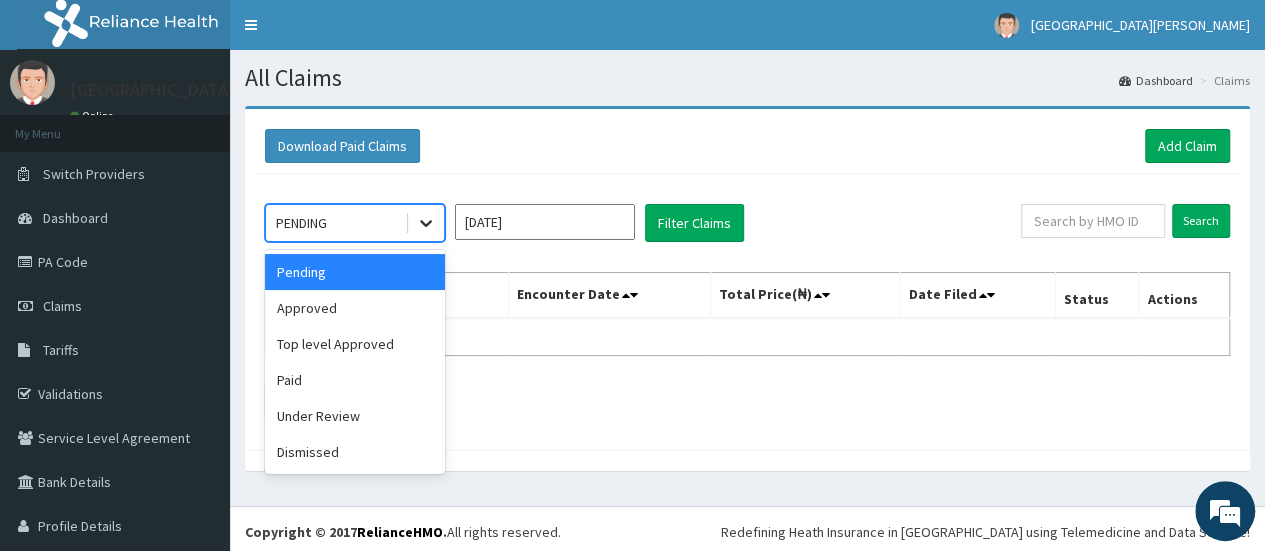click 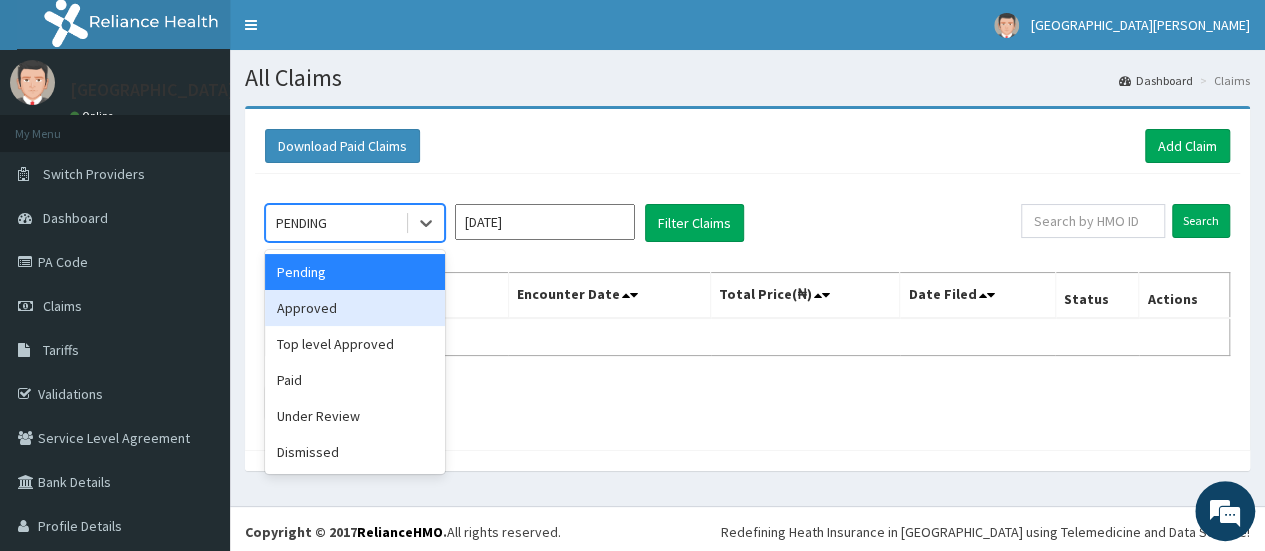 click on "Approved" at bounding box center [355, 308] 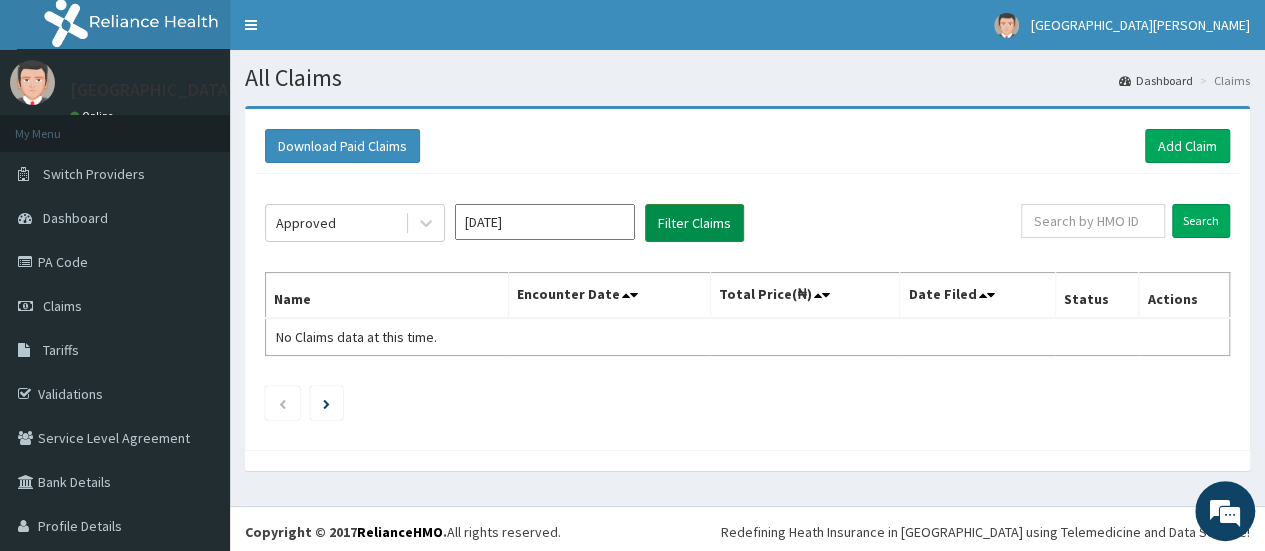 click on "Filter Claims" at bounding box center (694, 223) 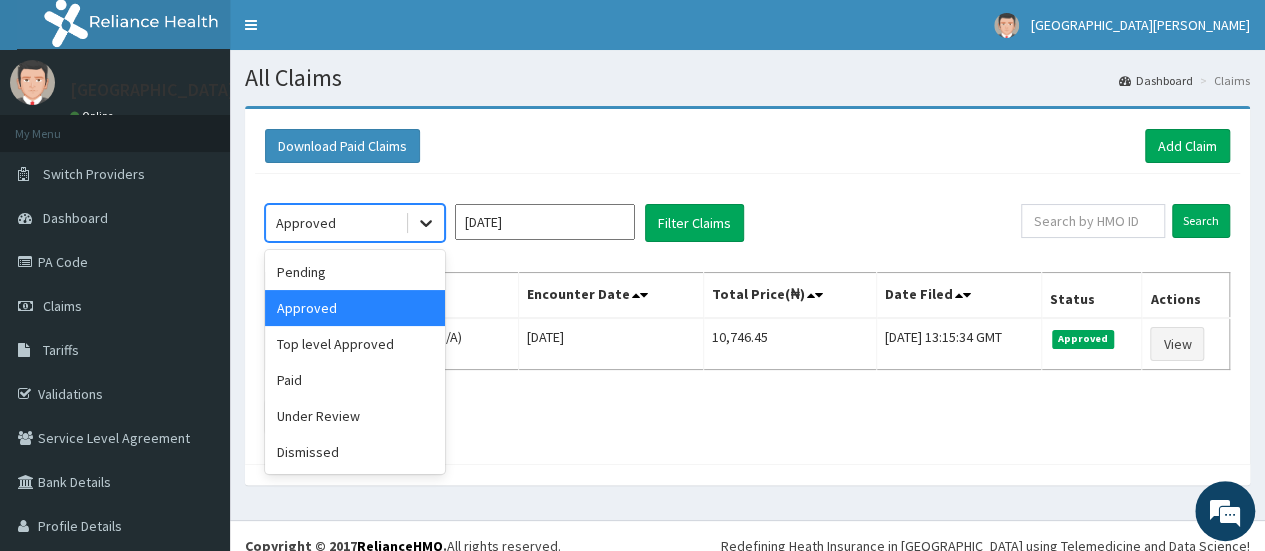 click 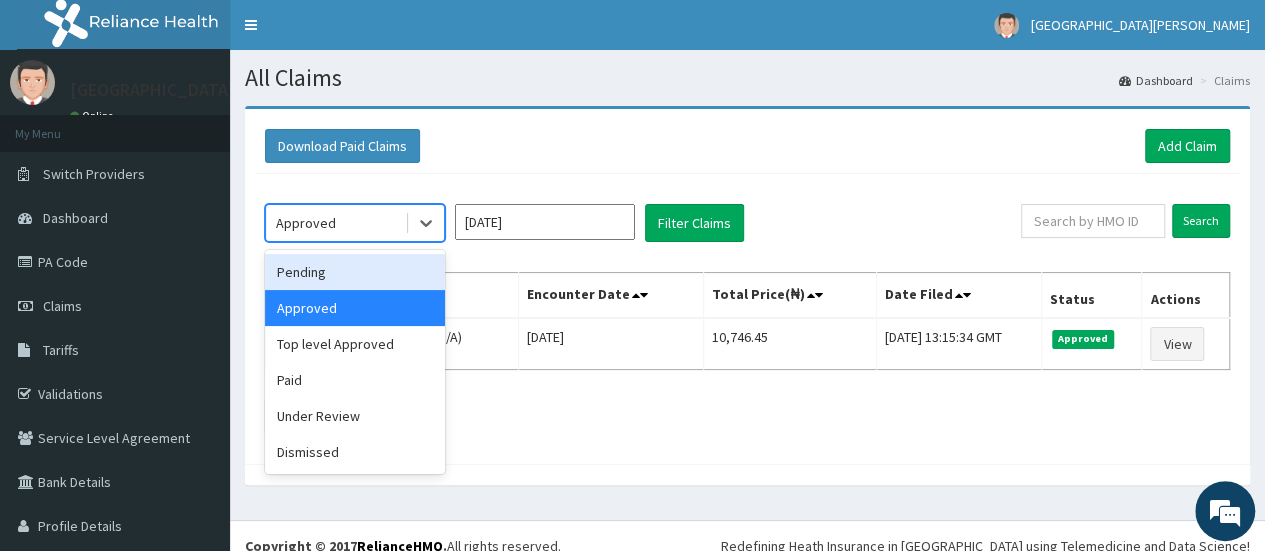 click on "Pending" at bounding box center (355, 272) 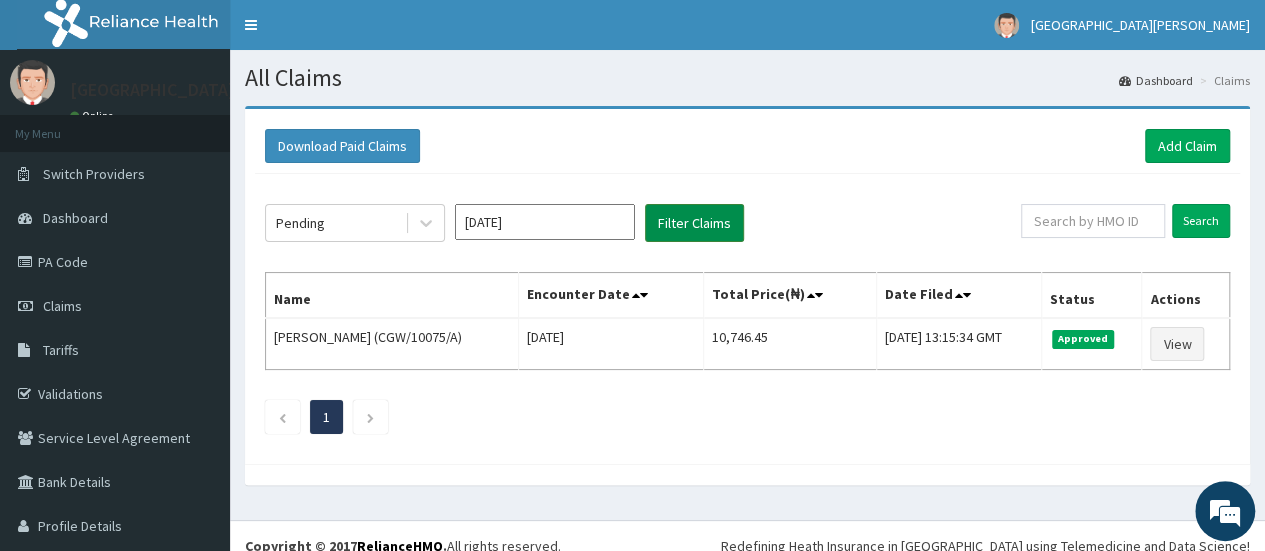 click on "Filter Claims" at bounding box center [694, 223] 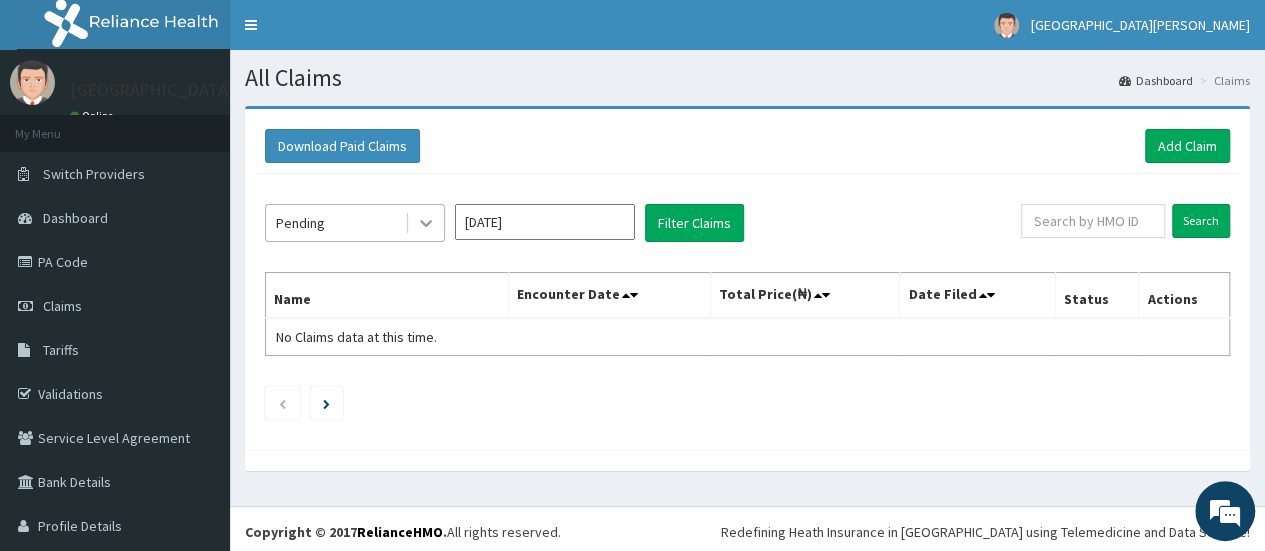 click 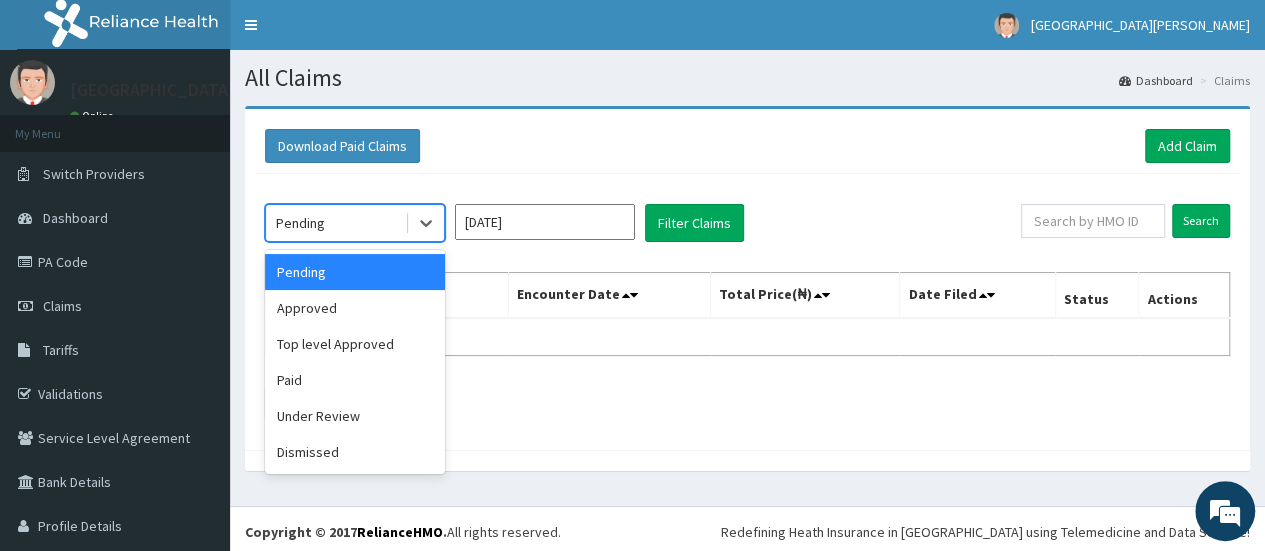 scroll, scrollTop: 0, scrollLeft: 0, axis: both 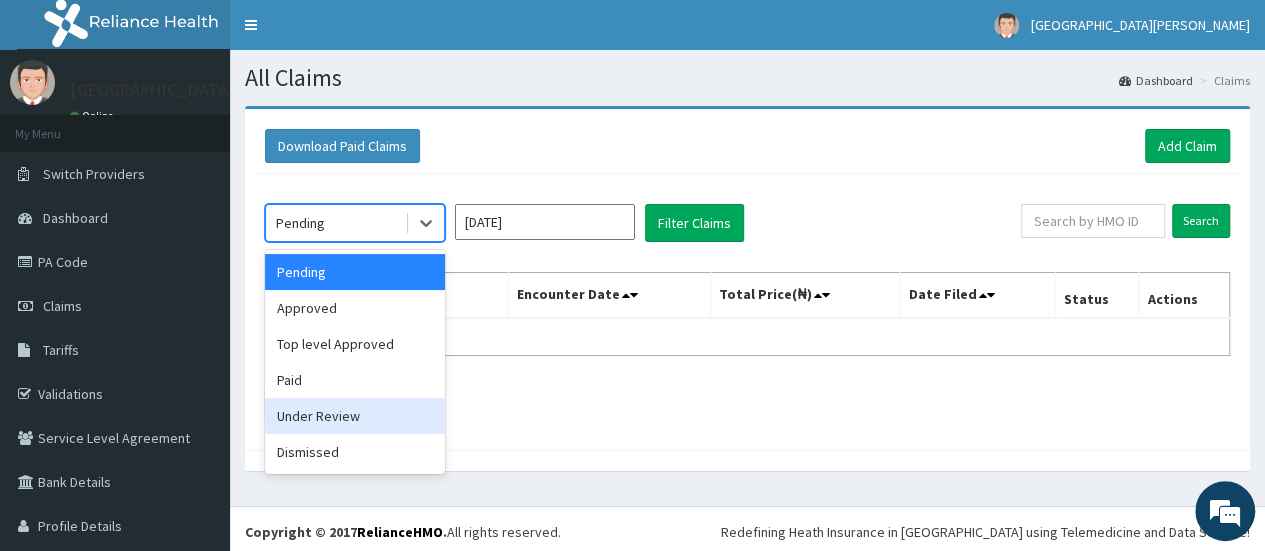 click on "Under Review" at bounding box center (355, 416) 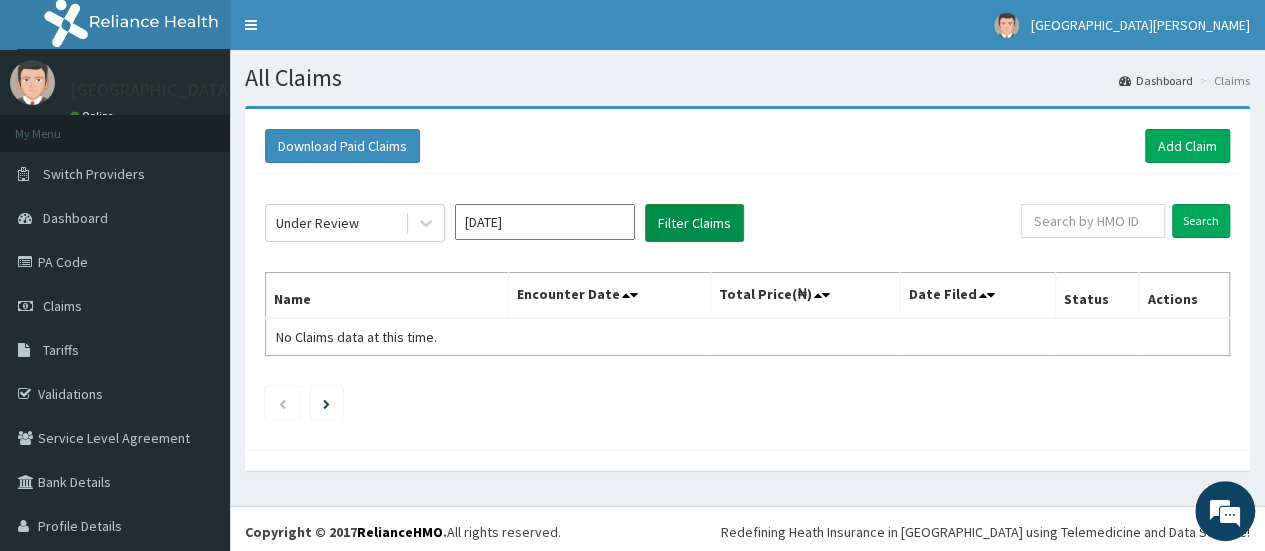 click on "Filter Claims" at bounding box center (694, 223) 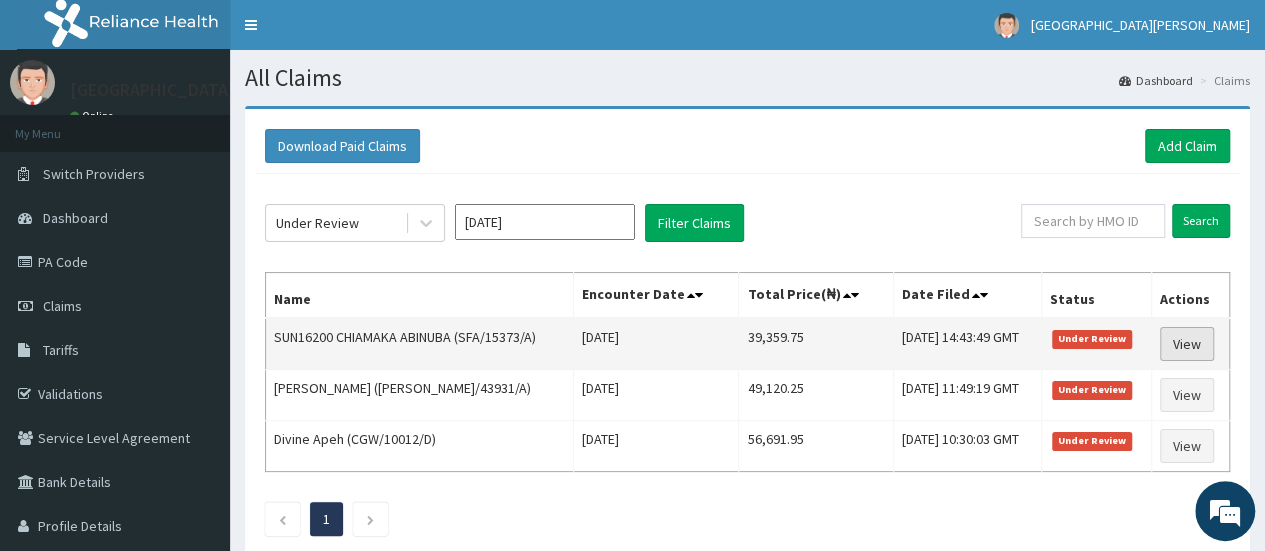 click on "View" at bounding box center (1187, 344) 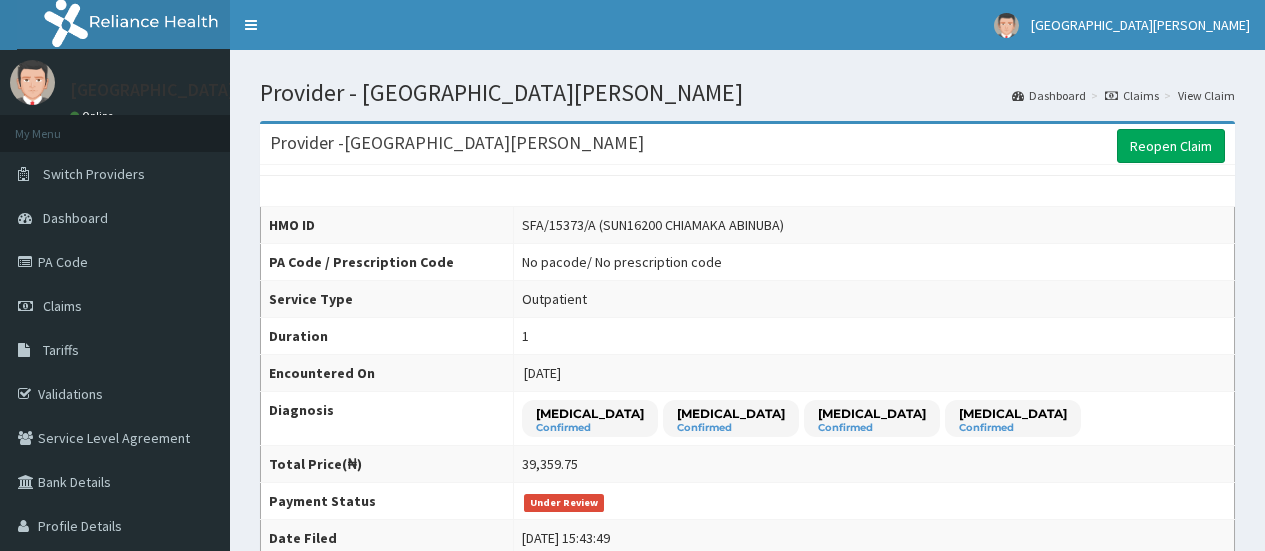 scroll, scrollTop: 0, scrollLeft: 0, axis: both 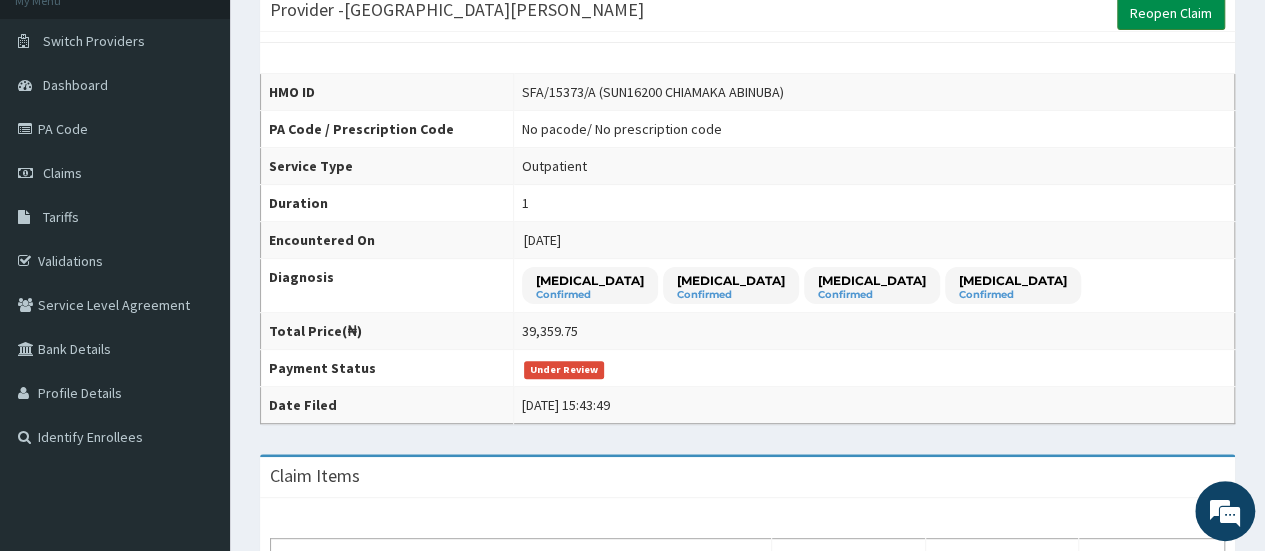 click on "Reopen Claim" at bounding box center [1171, 13] 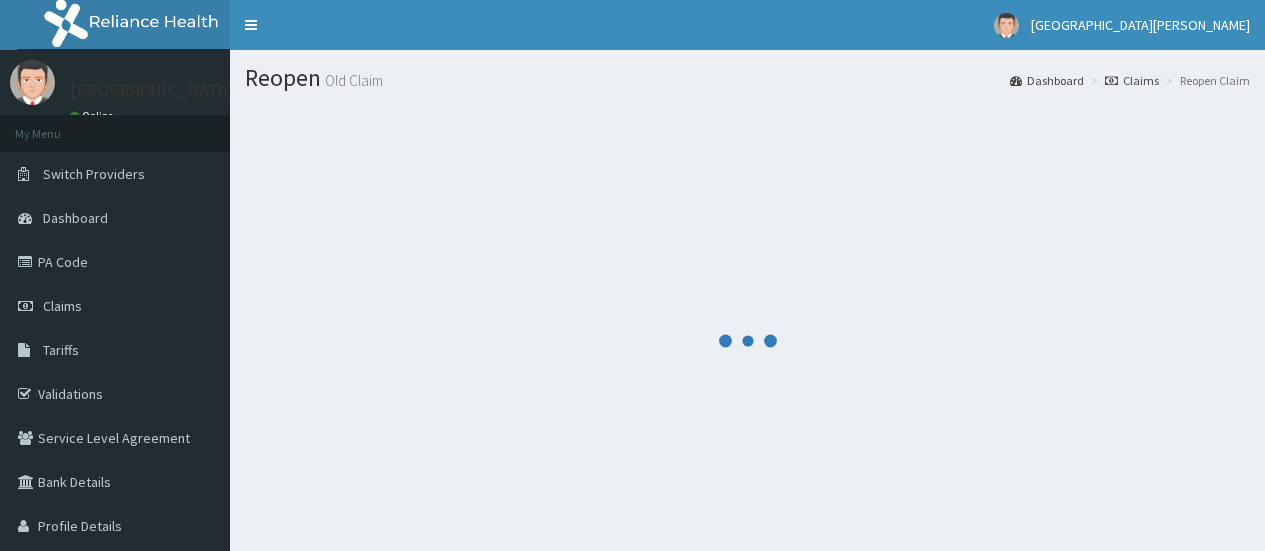 scroll, scrollTop: 0, scrollLeft: 0, axis: both 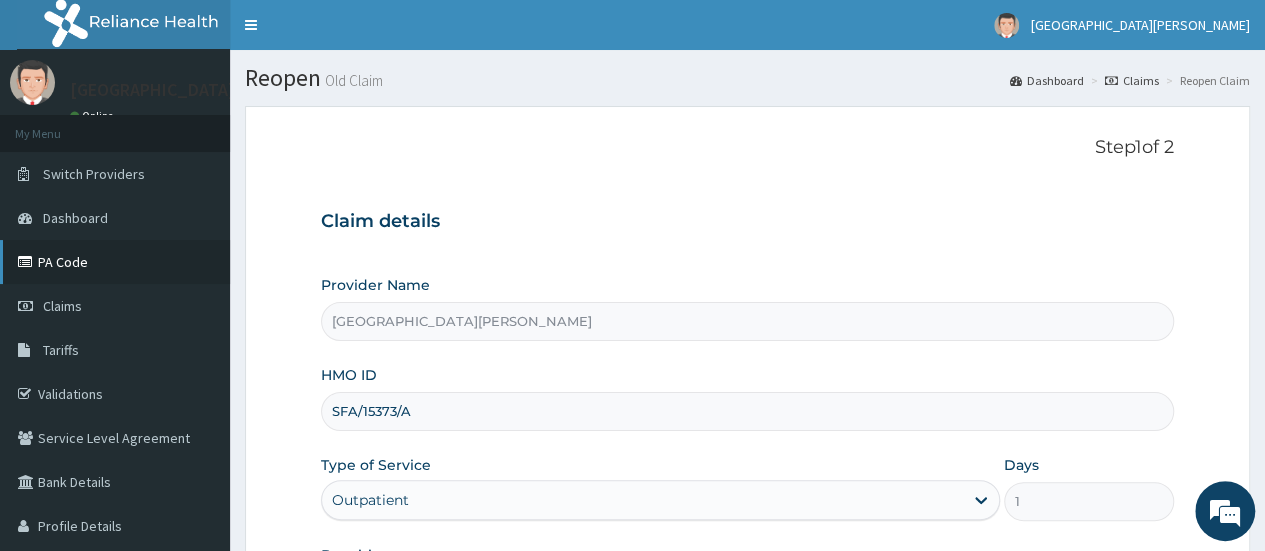 click on "PA Code" at bounding box center [115, 262] 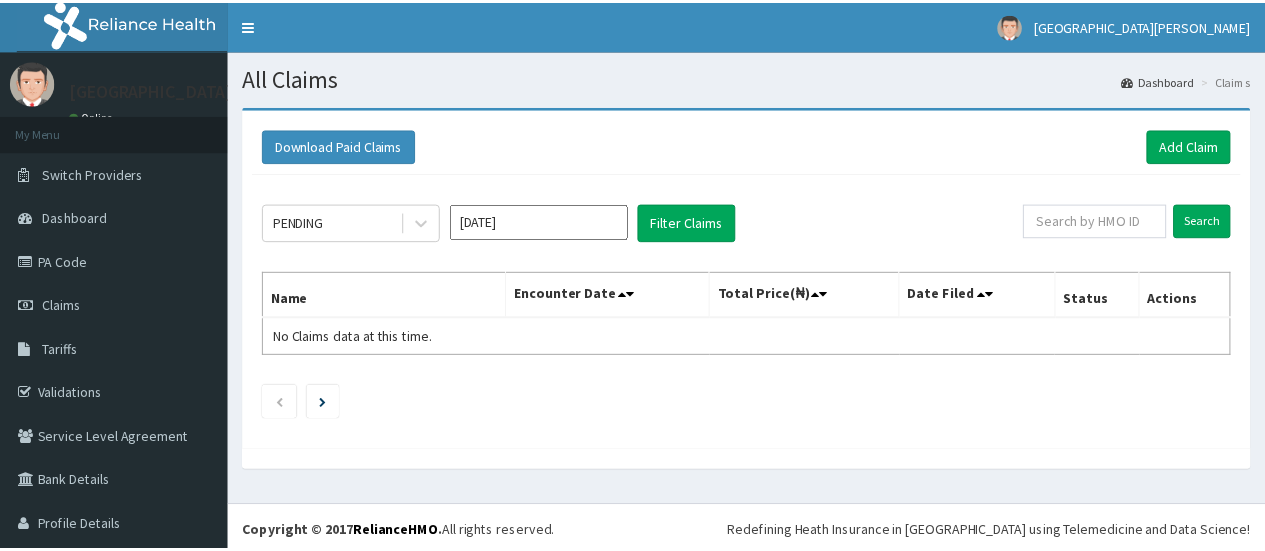 scroll, scrollTop: 0, scrollLeft: 0, axis: both 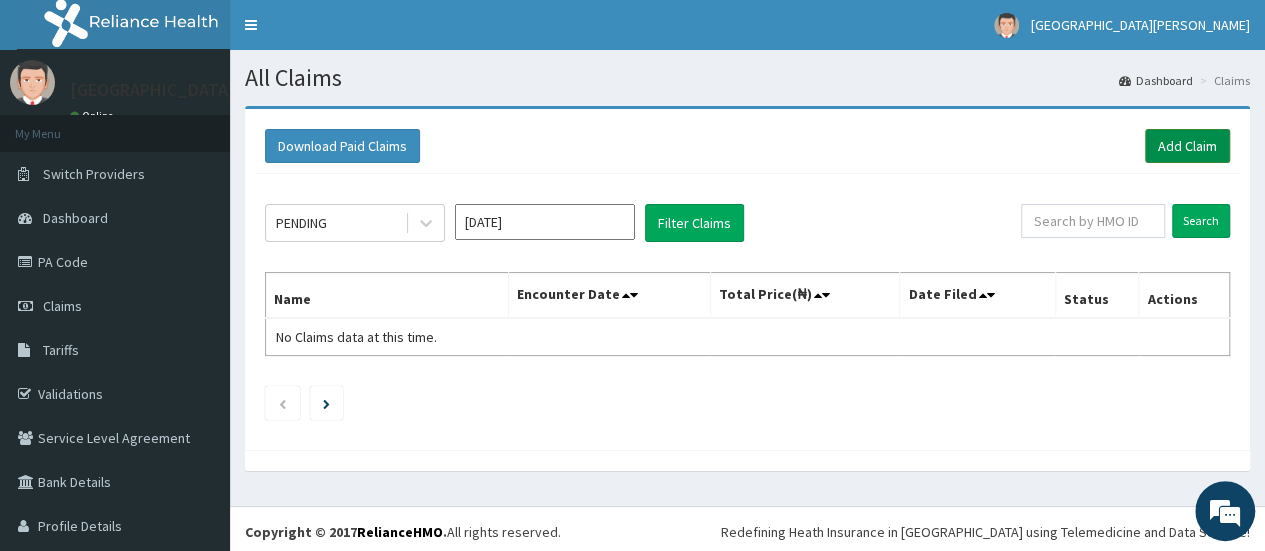 click on "Add Claim" at bounding box center (1187, 146) 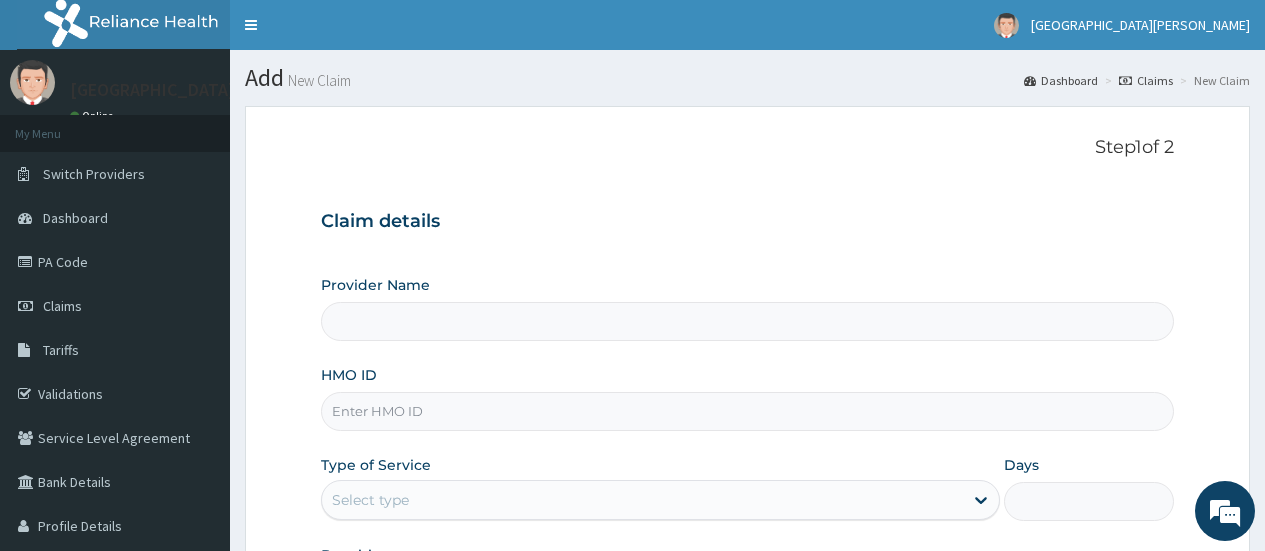 scroll, scrollTop: 0, scrollLeft: 0, axis: both 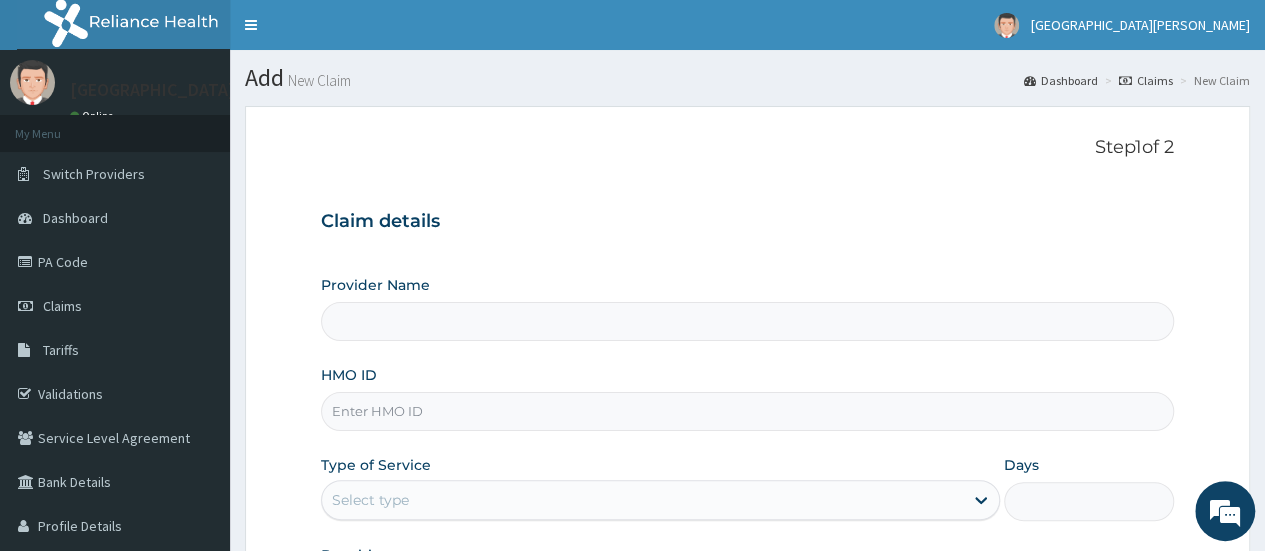 type on "[GEOGRAPHIC_DATA][PERSON_NAME]" 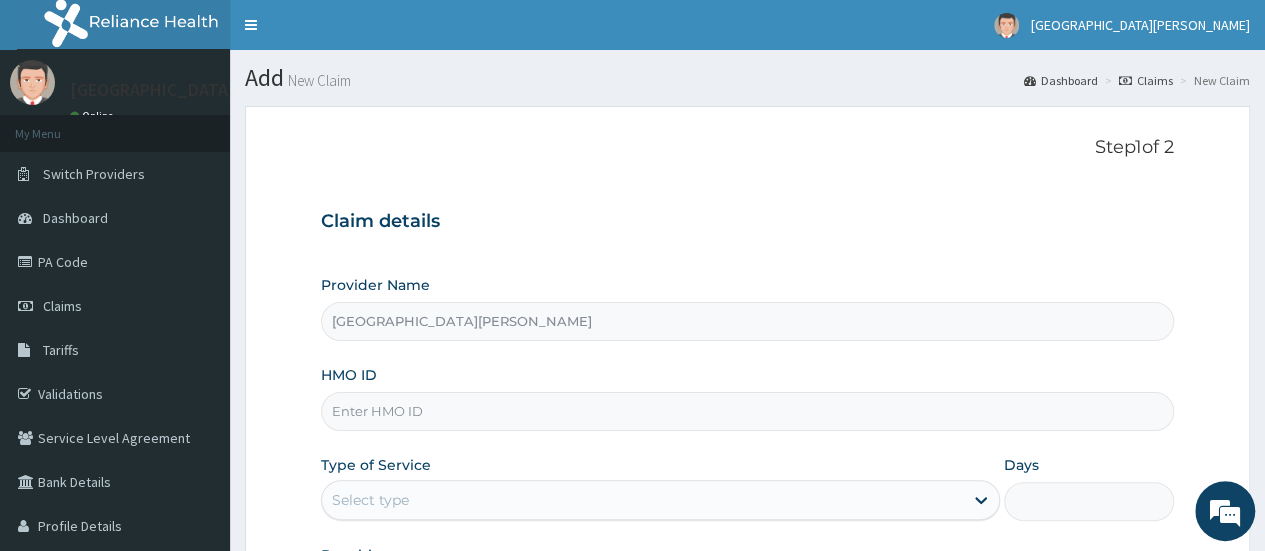 scroll, scrollTop: 0, scrollLeft: 0, axis: both 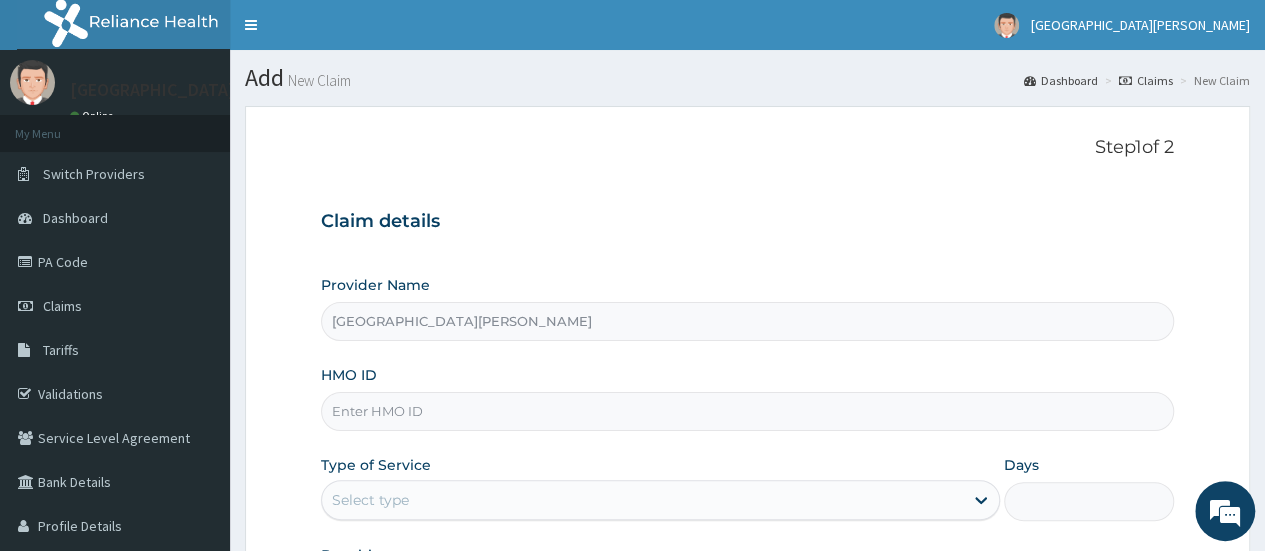 click on "HMO ID" at bounding box center [747, 411] 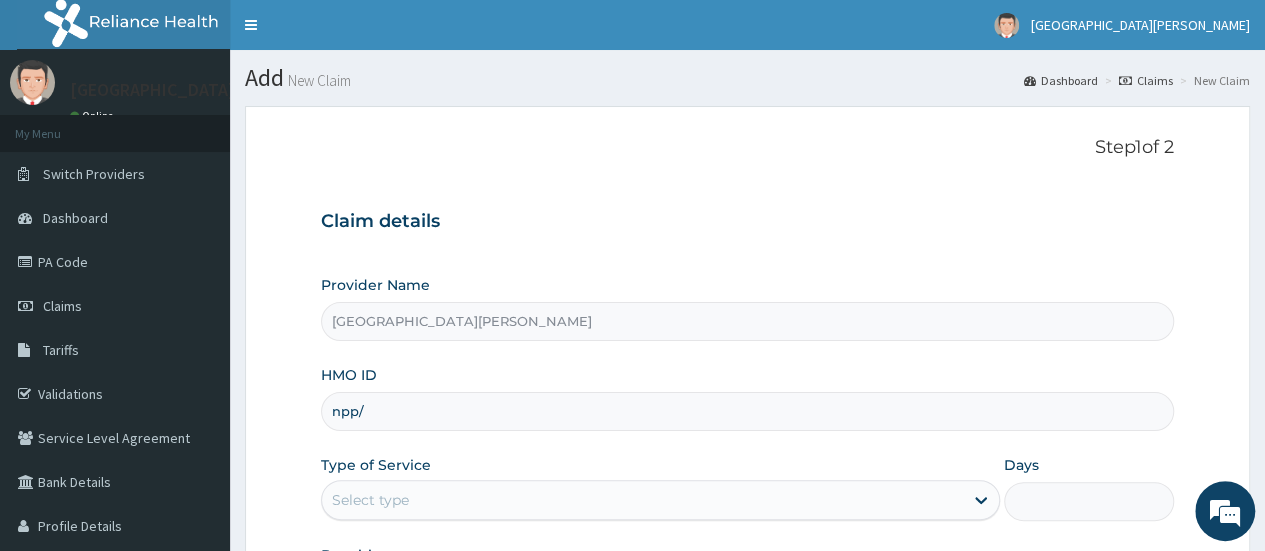type on "NPP/10127/A" 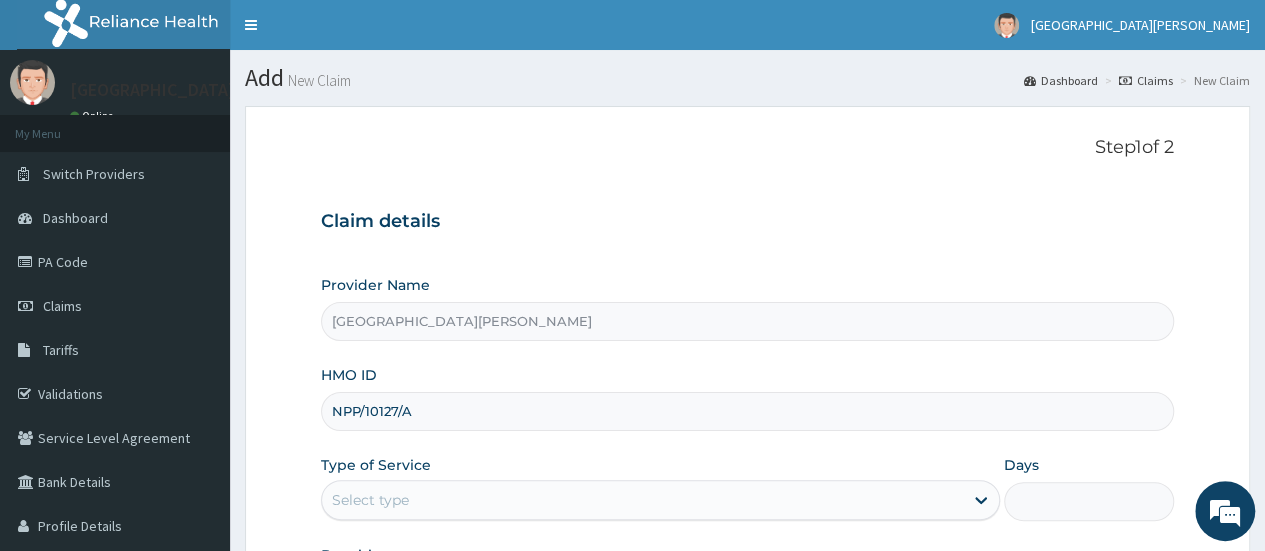 scroll, scrollTop: 191, scrollLeft: 0, axis: vertical 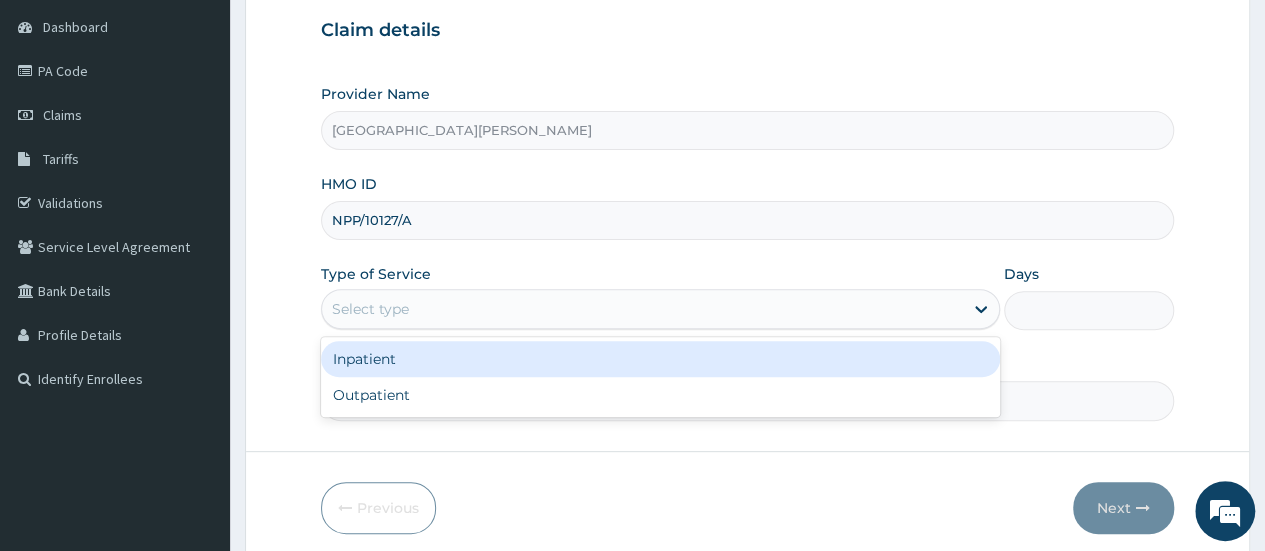 click on "Select type" at bounding box center [642, 309] 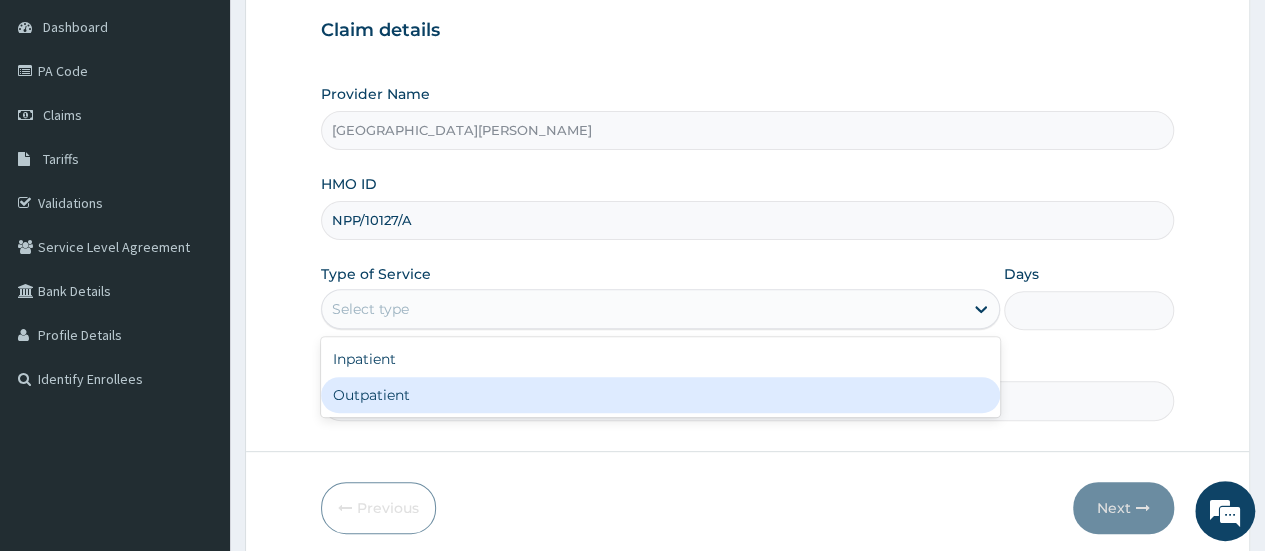 click on "Outpatient" at bounding box center [660, 395] 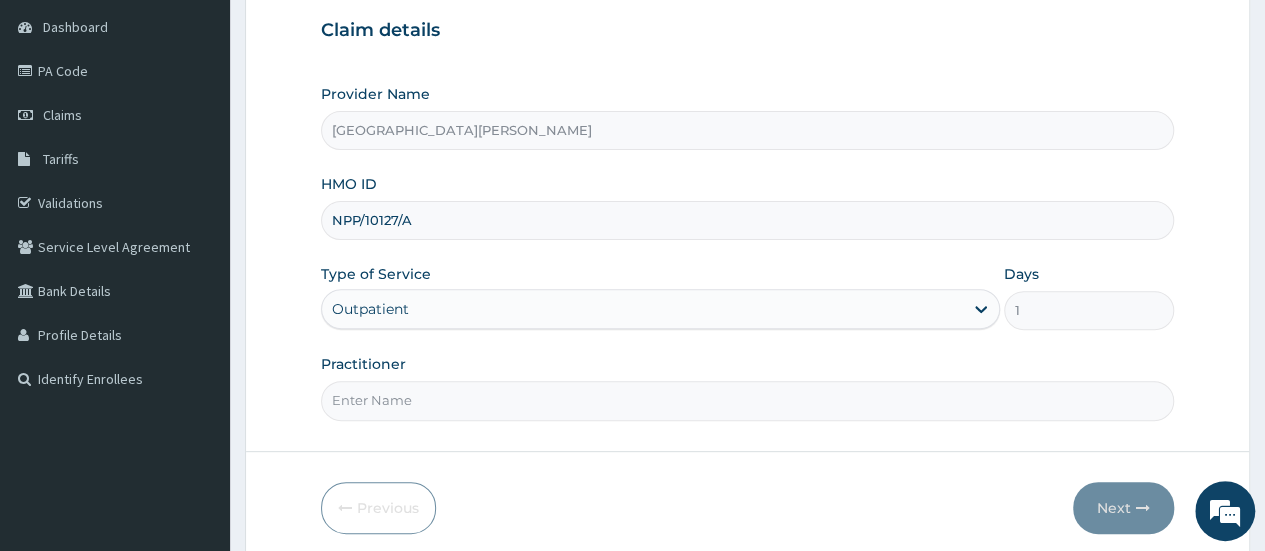 click on "Practitioner" at bounding box center [747, 400] 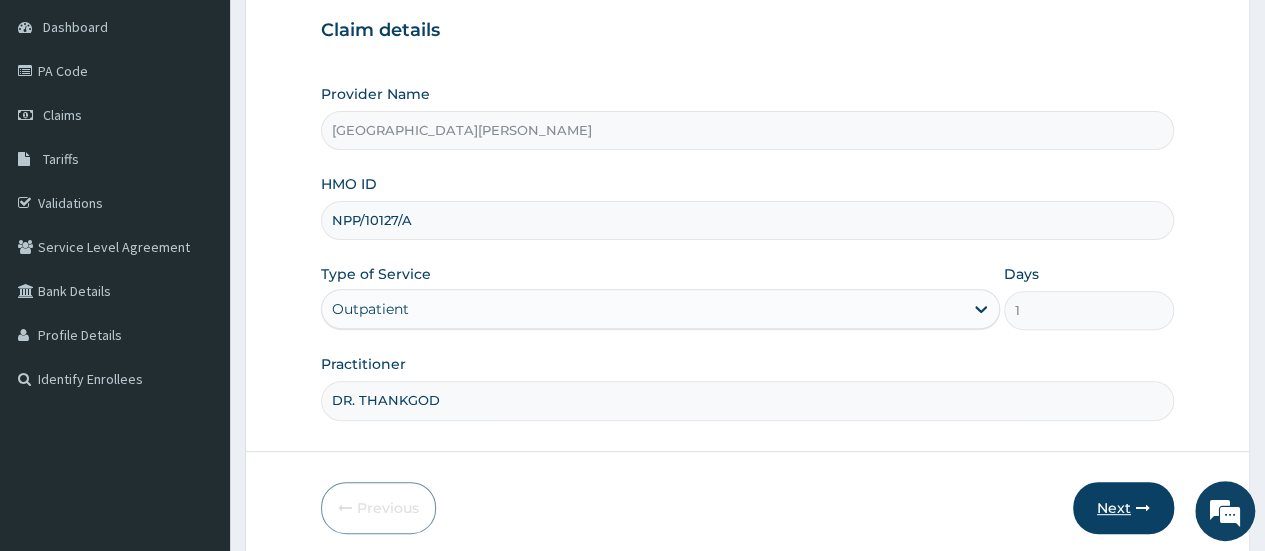 type on "DR. THANKGOD" 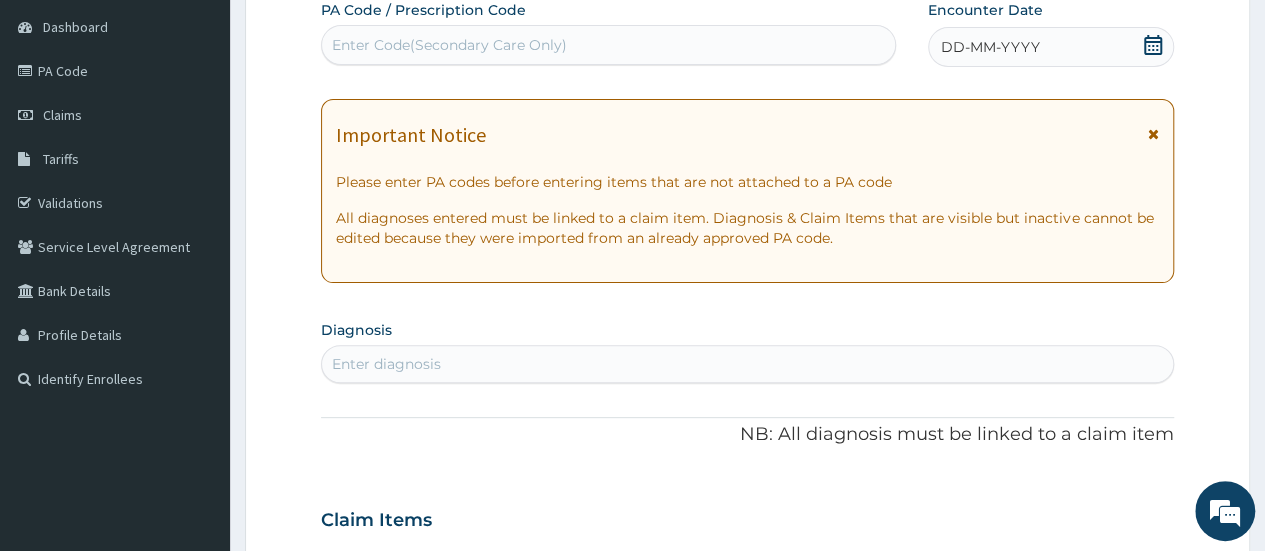 click 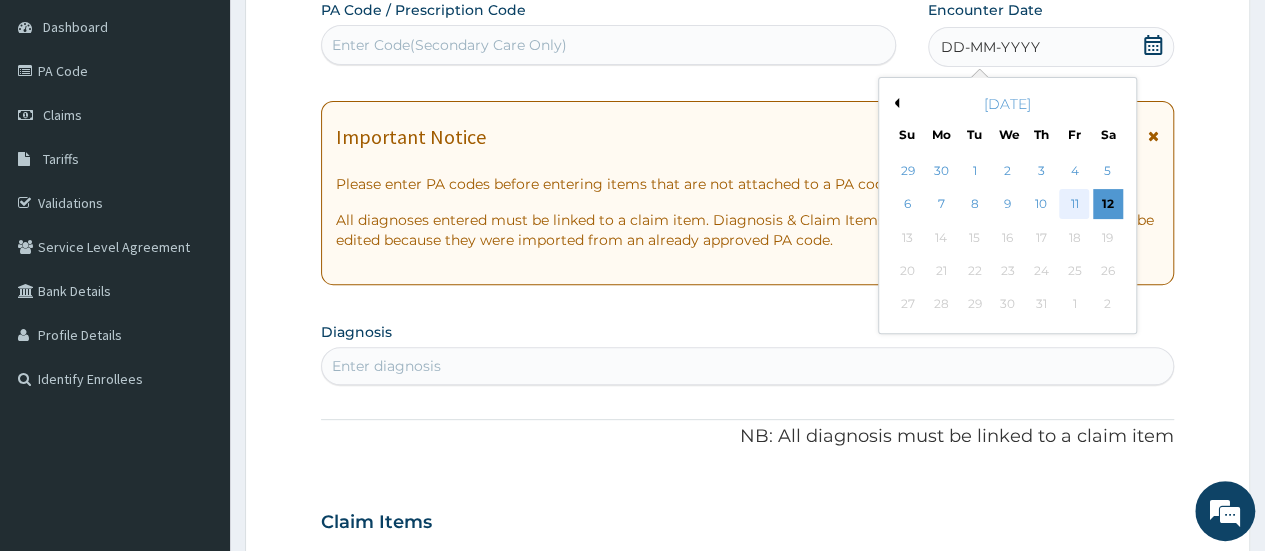 click on "11" at bounding box center [1074, 205] 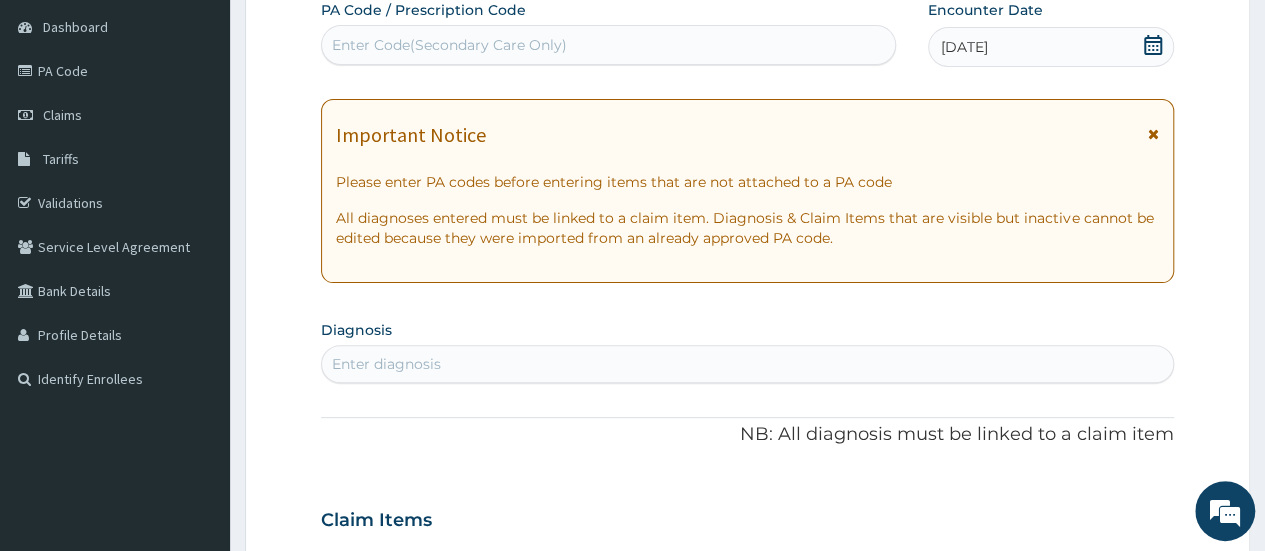click on "Enter diagnosis" at bounding box center [747, 364] 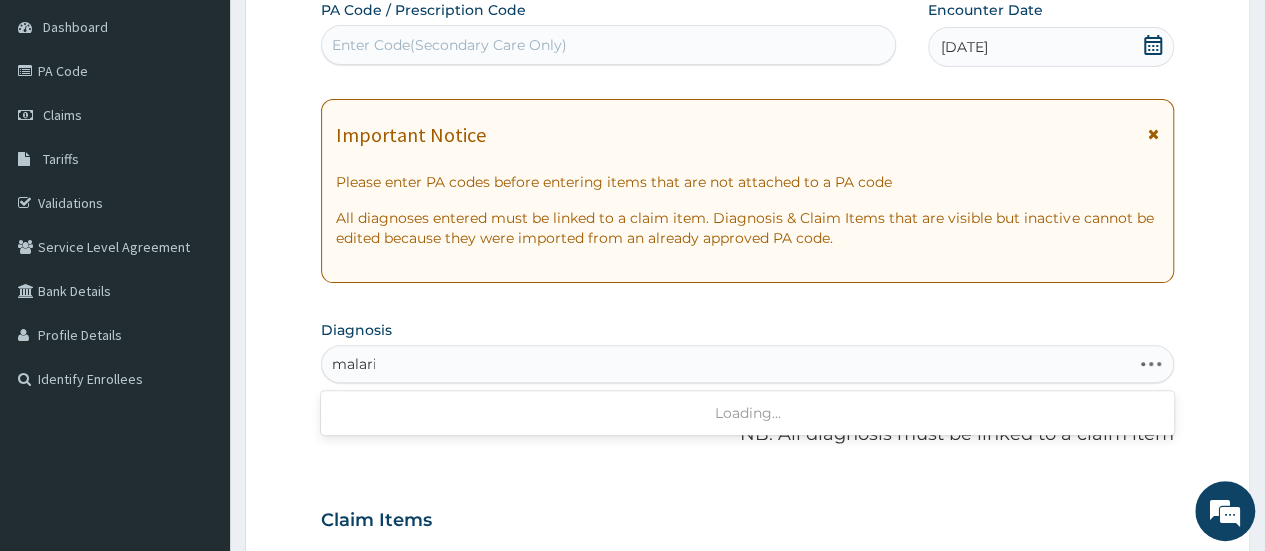 type on "malaria" 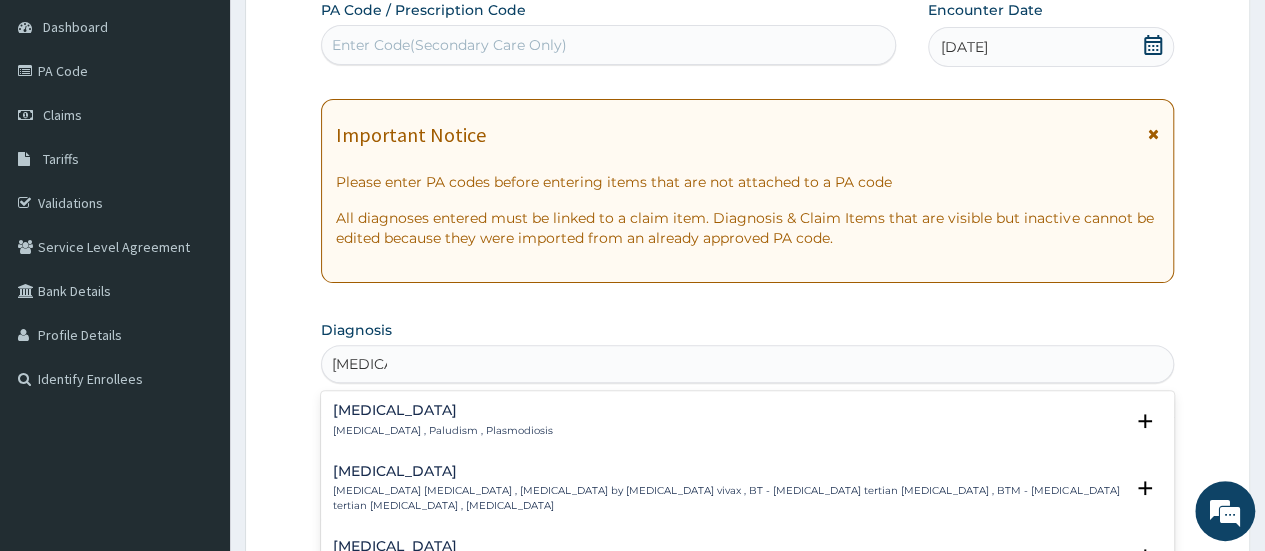 click on "Malaria Malaria , Paludism , Plasmodiosis Select Status Query Query covers suspected (?), Keep in view (kiv), Ruled out (r/o) Confirmed" at bounding box center [747, 425] 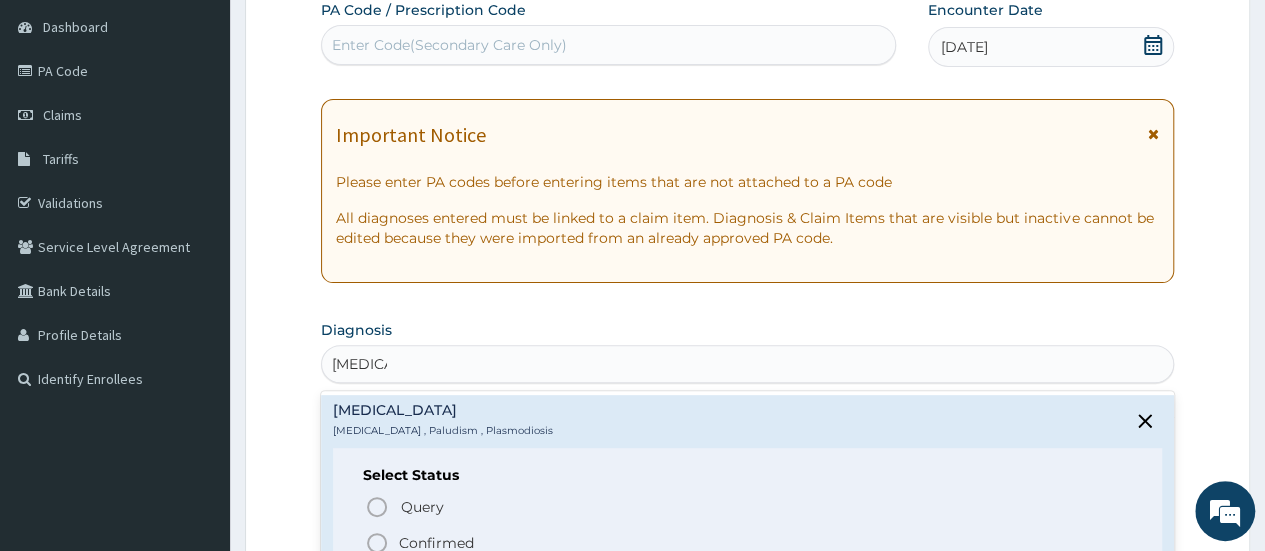 click 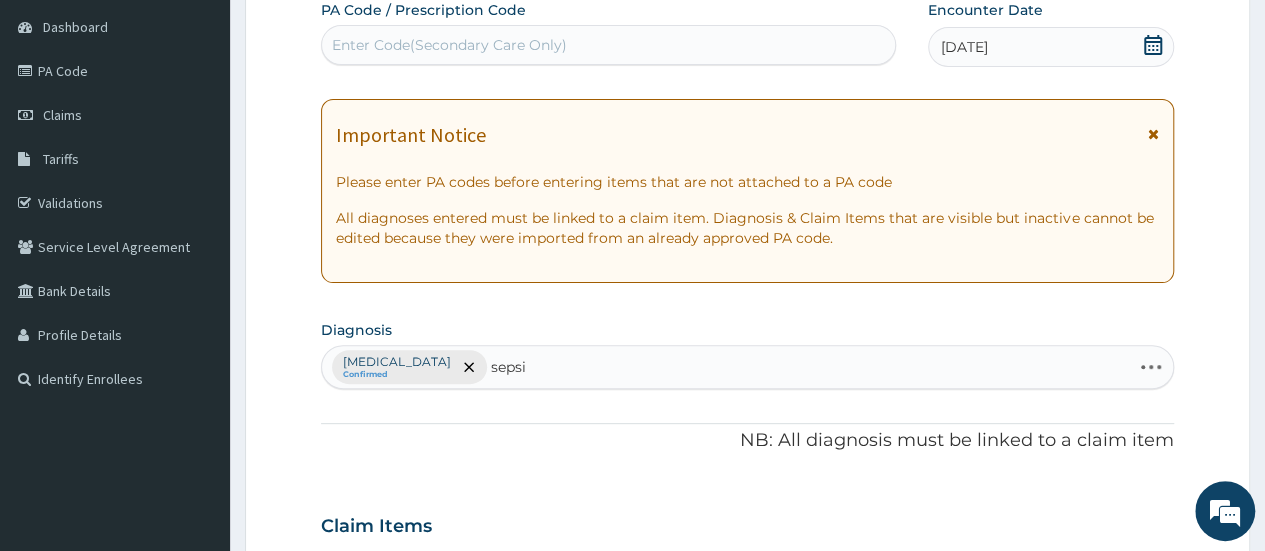 type on "sepsis" 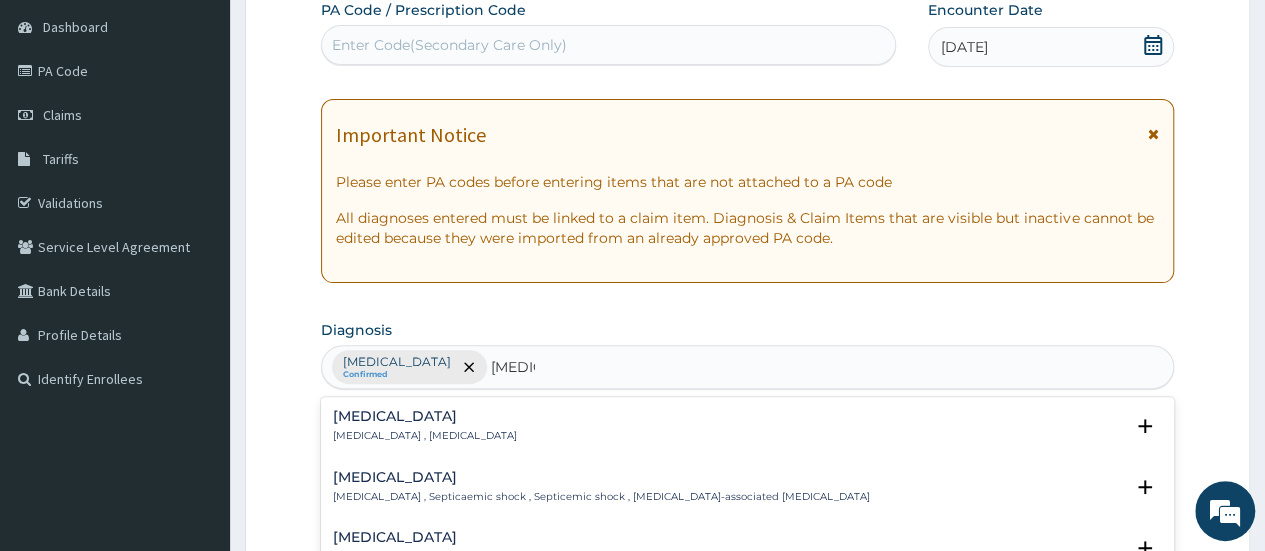click on "Sepsis" at bounding box center [425, 416] 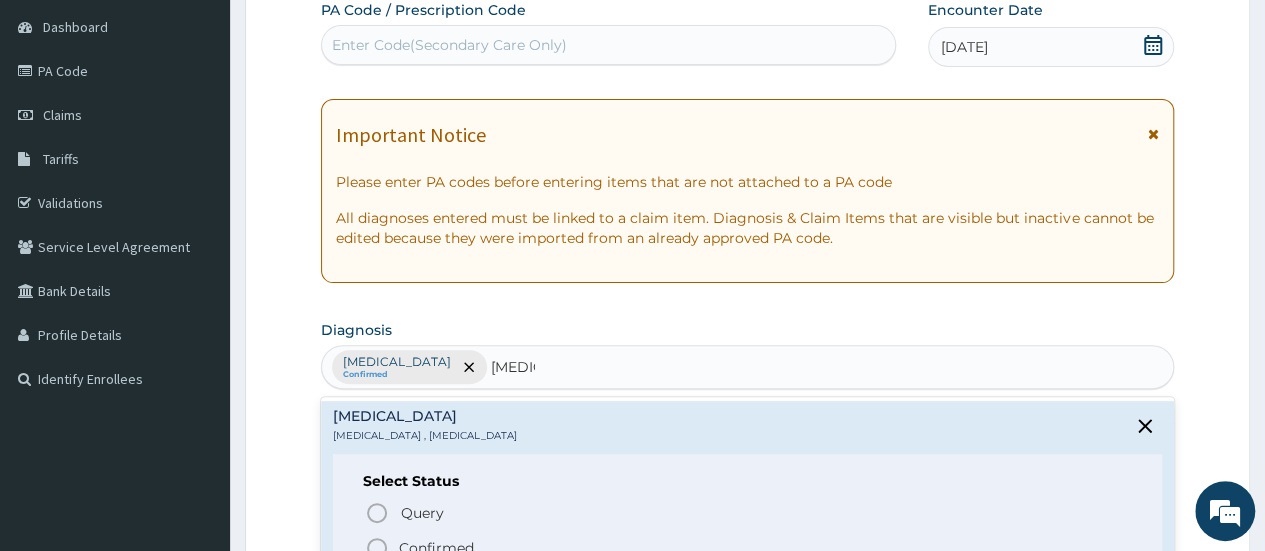 click 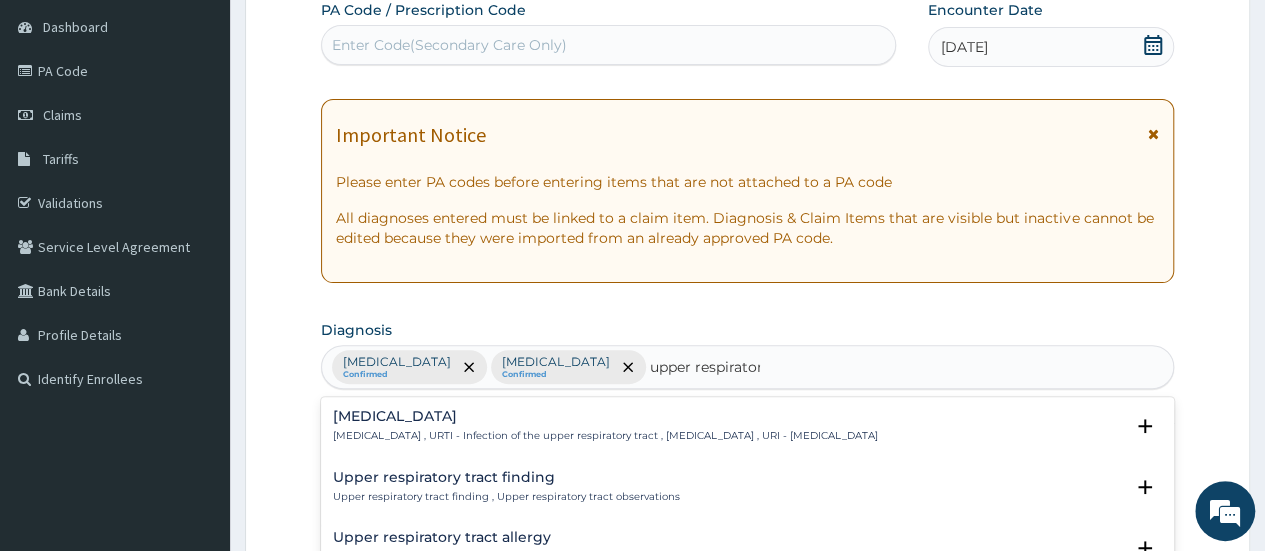 type on "upper respiratory" 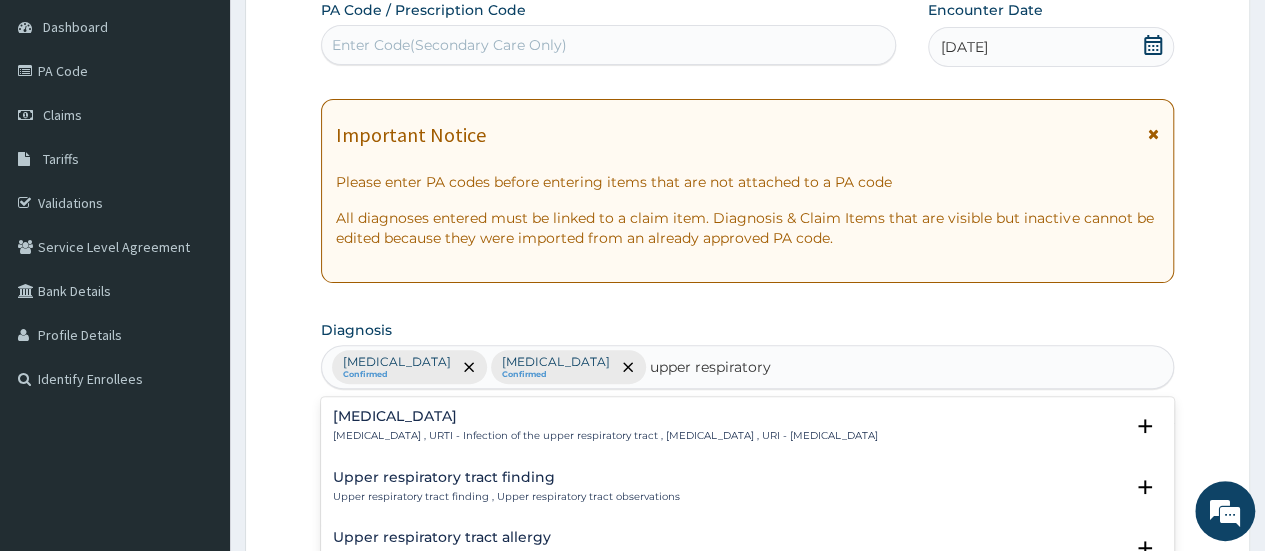 click on "Upper respiratory infection" at bounding box center [605, 416] 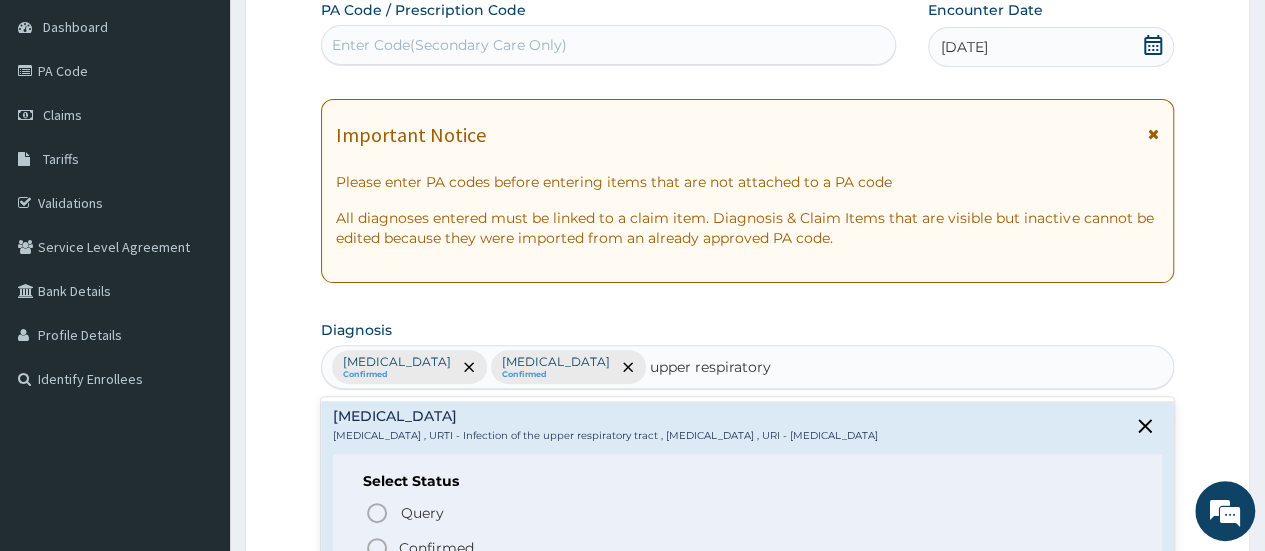 click 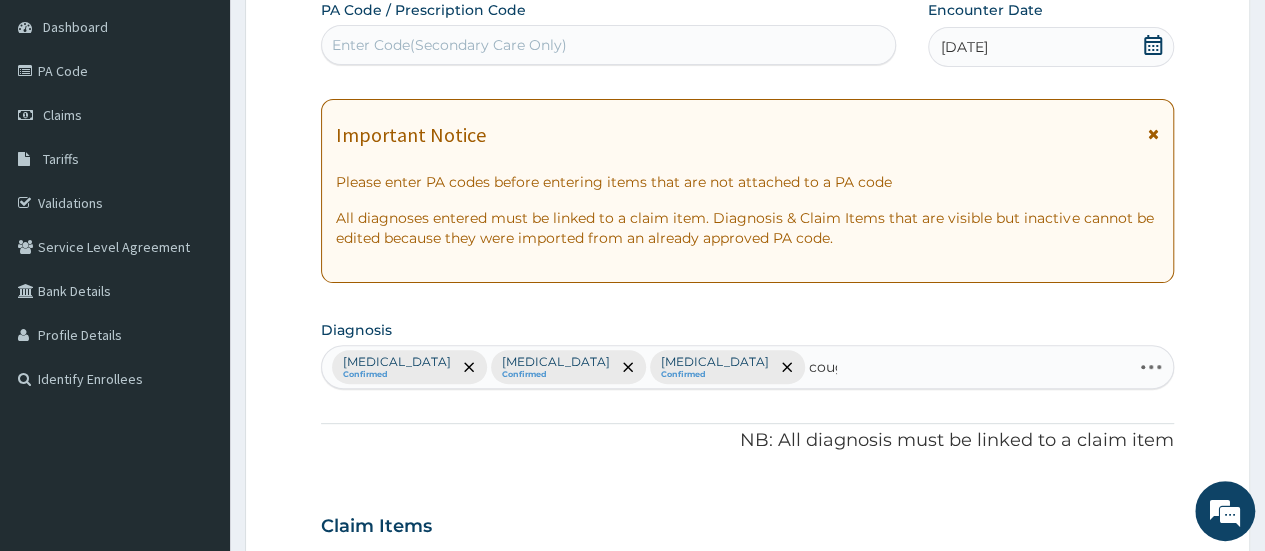 type on "cough" 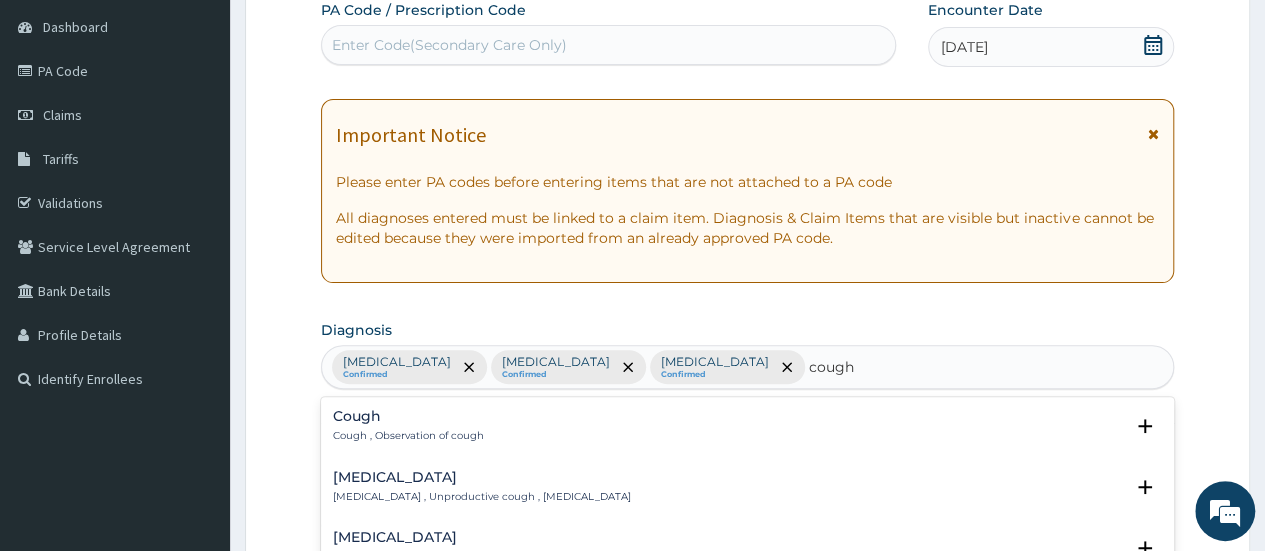 click on "Dry cough" at bounding box center (482, 477) 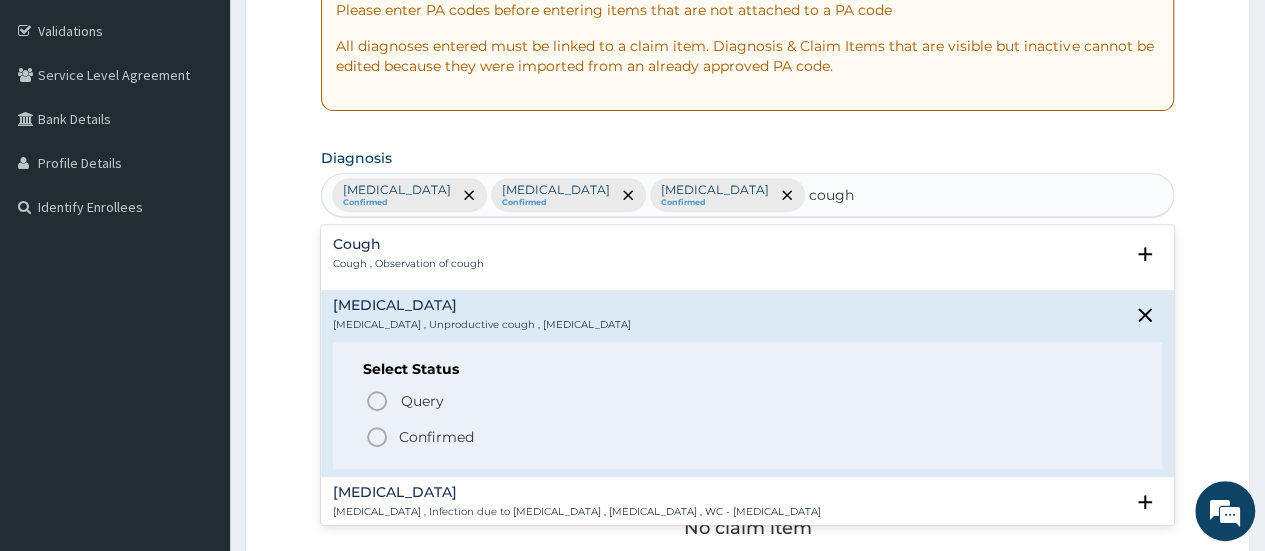 scroll, scrollTop: 368, scrollLeft: 0, axis: vertical 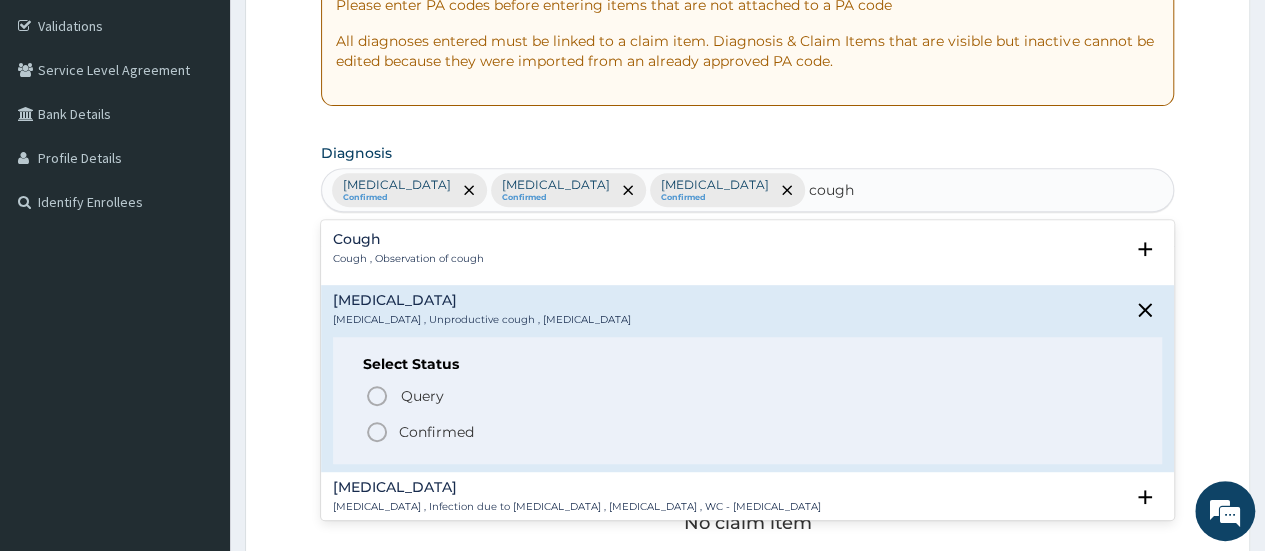 click 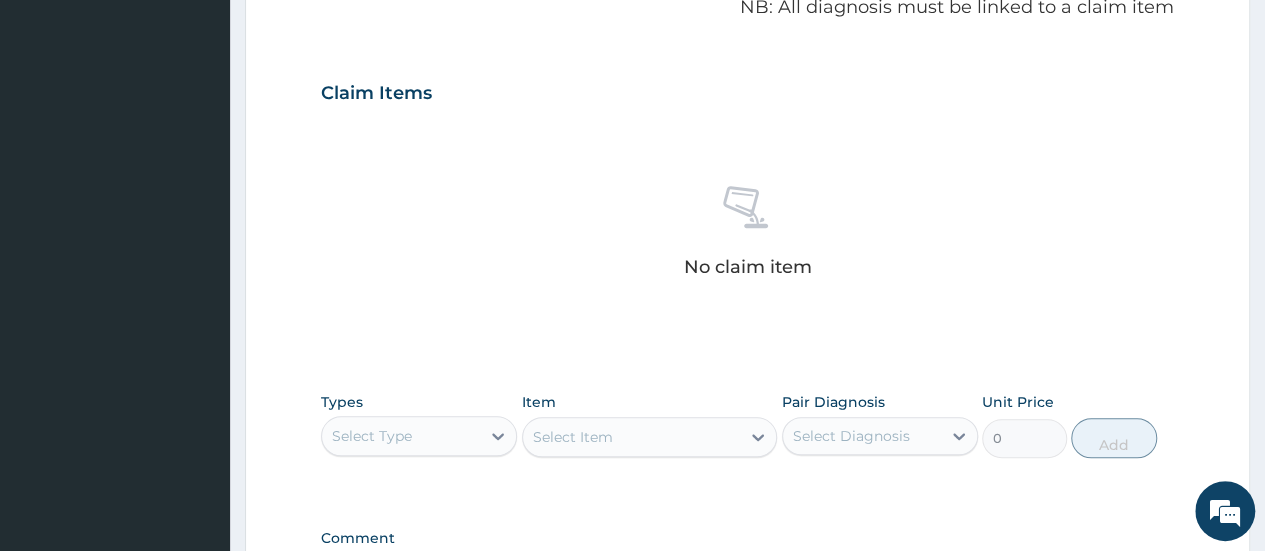scroll, scrollTop: 704, scrollLeft: 0, axis: vertical 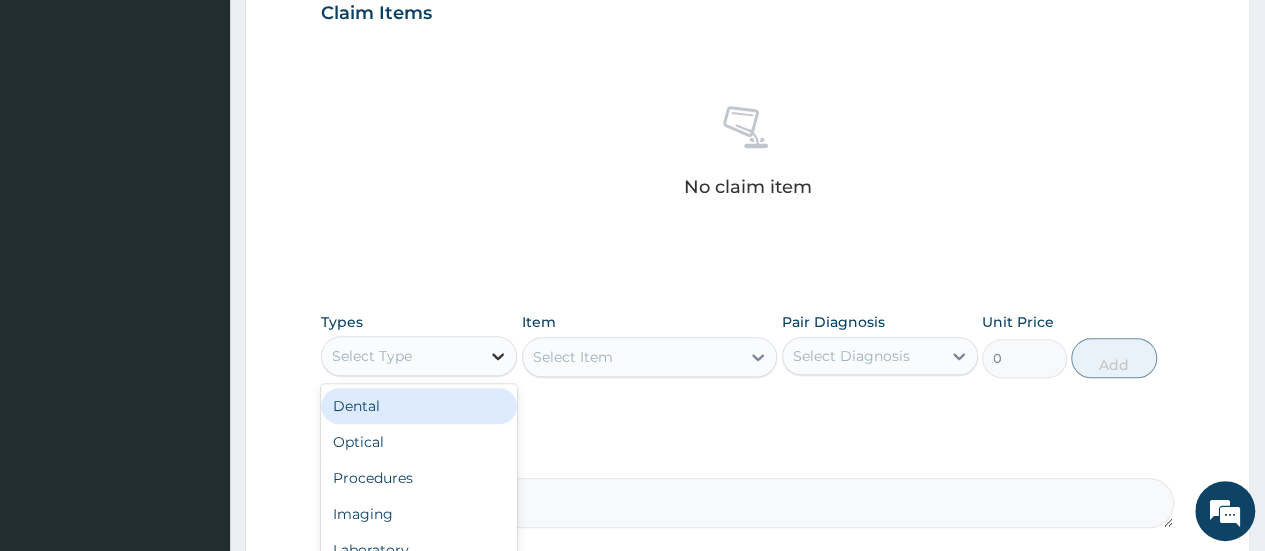 click 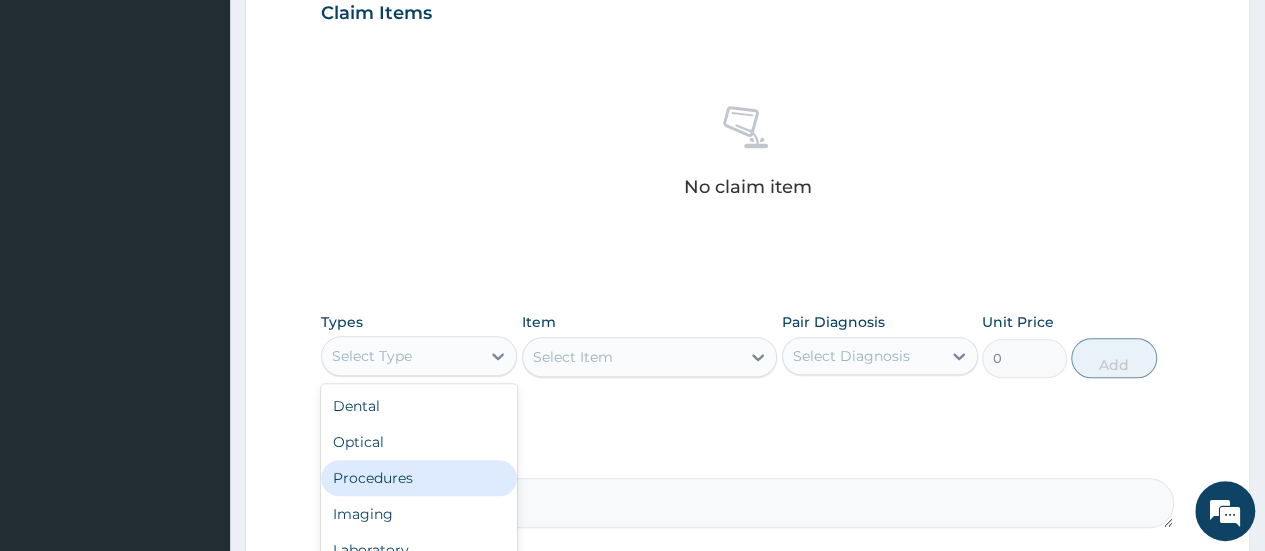 click on "Procedures" at bounding box center (419, 478) 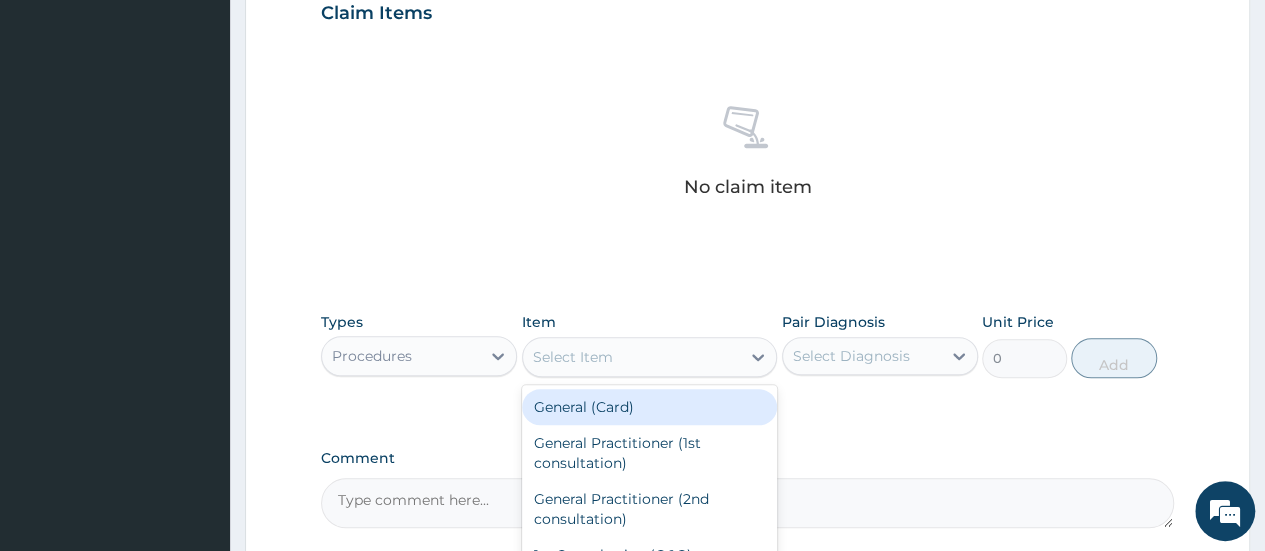 click on "Select Item" at bounding box center (632, 357) 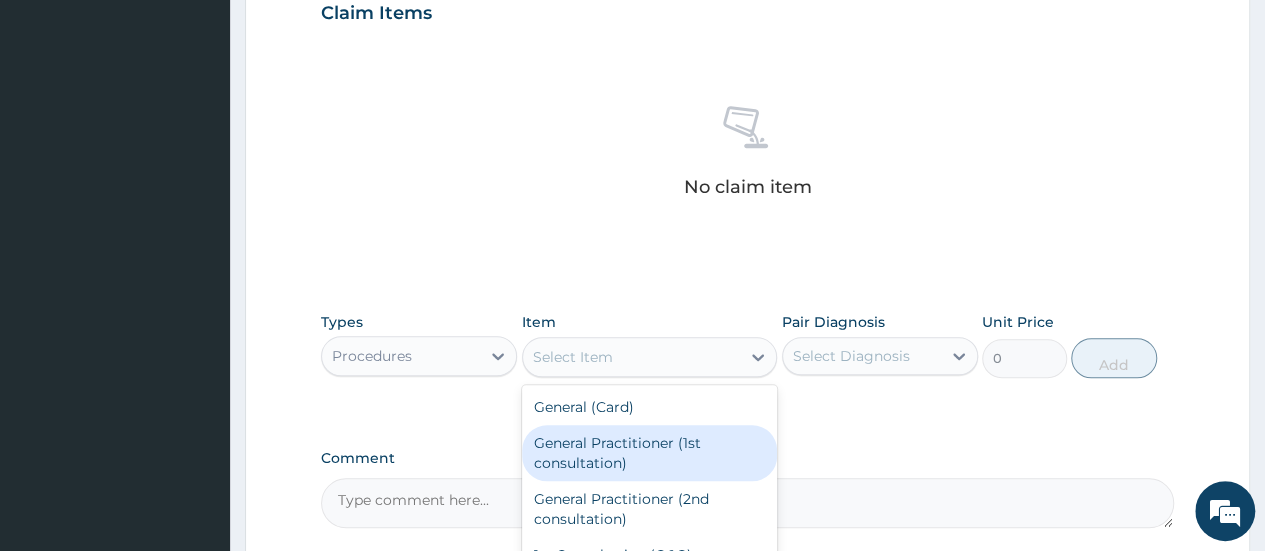 click on "General Practitioner (1st consultation)" at bounding box center (650, 453) 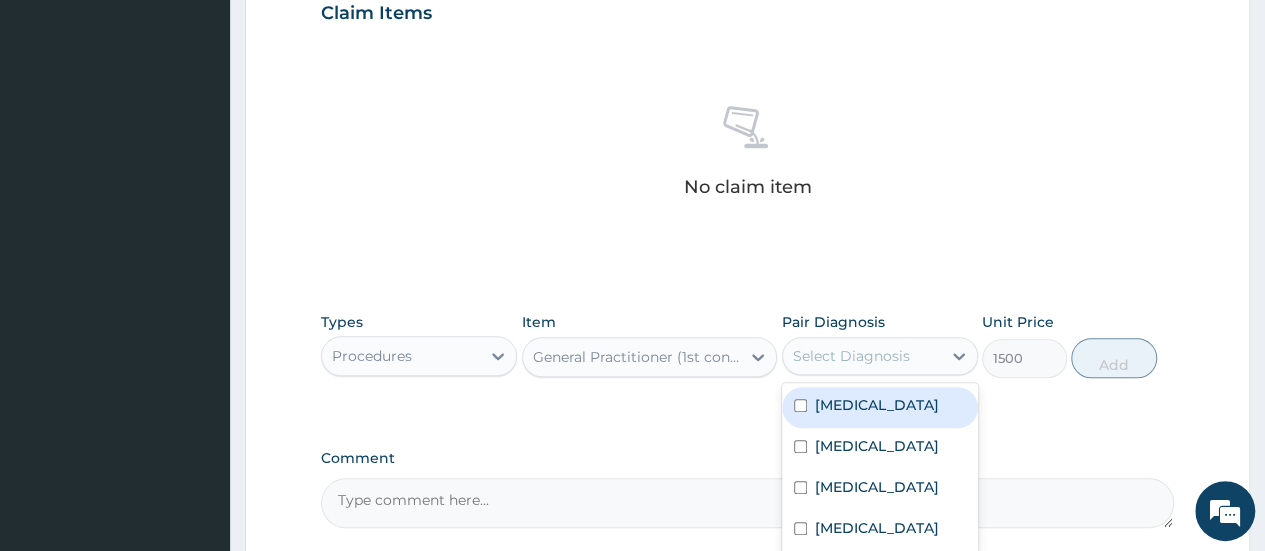 click on "Select Diagnosis" at bounding box center (851, 356) 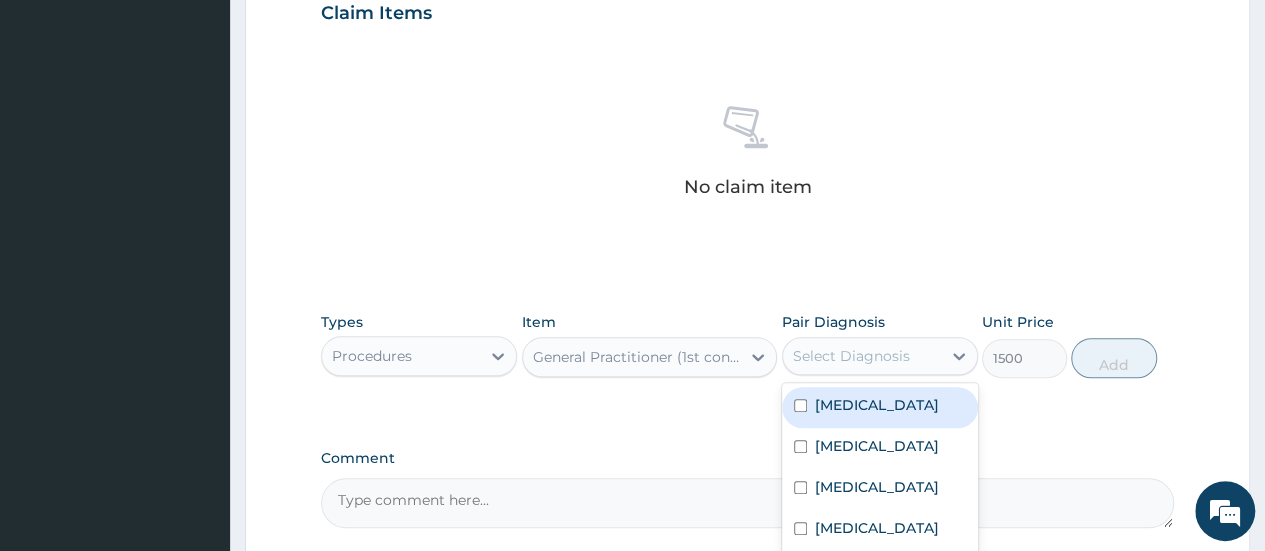 click on "[MEDICAL_DATA]" at bounding box center [880, 407] 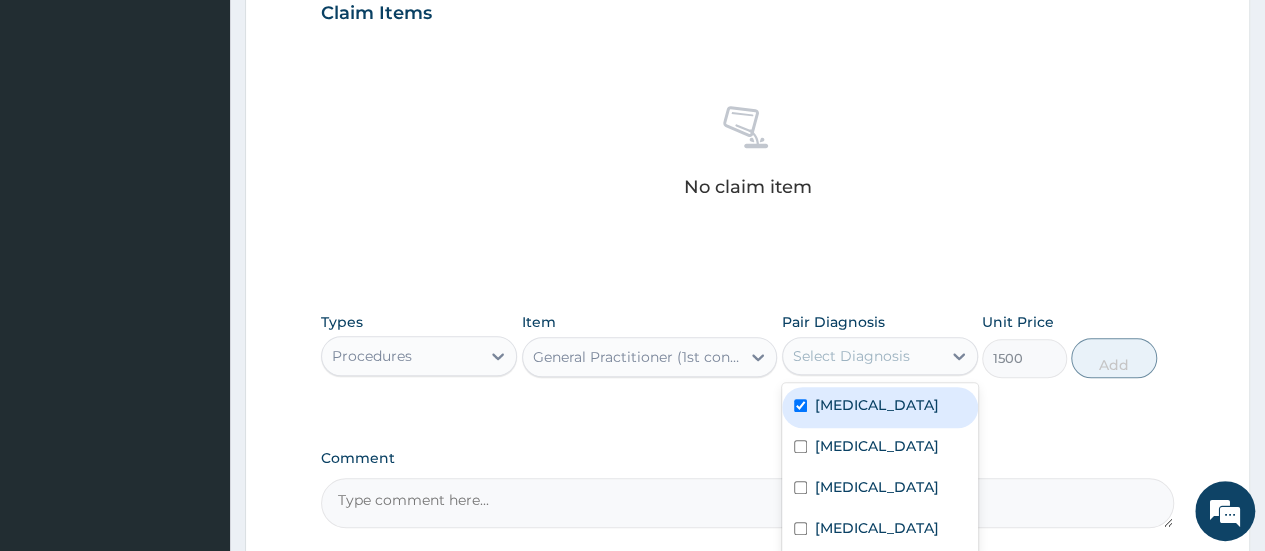 checkbox on "true" 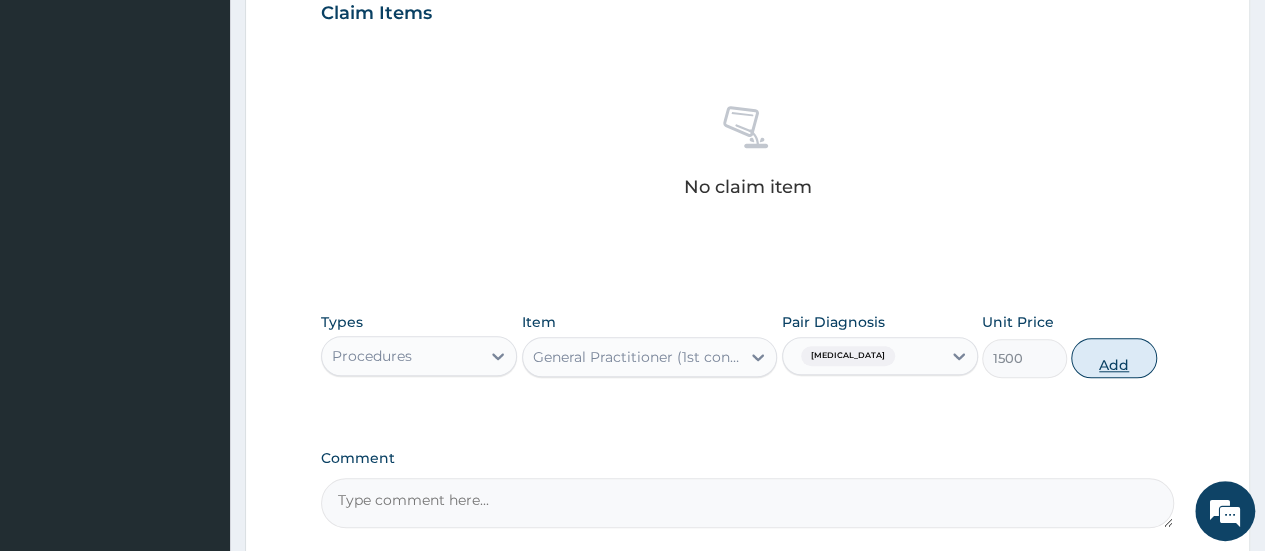 click on "Add" at bounding box center [1113, 358] 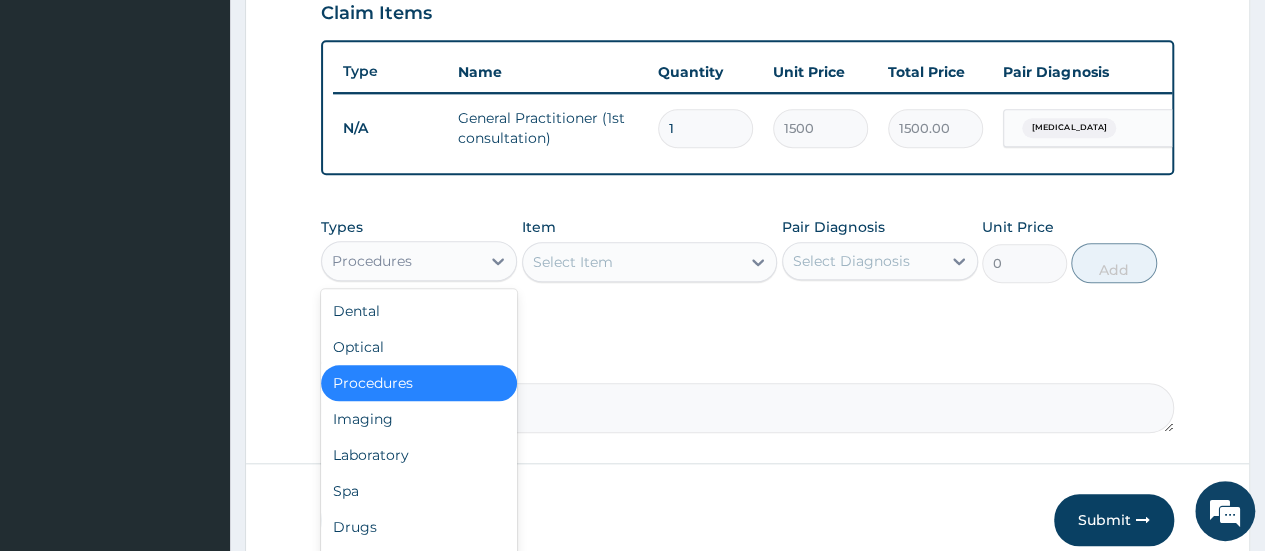 click on "Procedures" at bounding box center [401, 261] 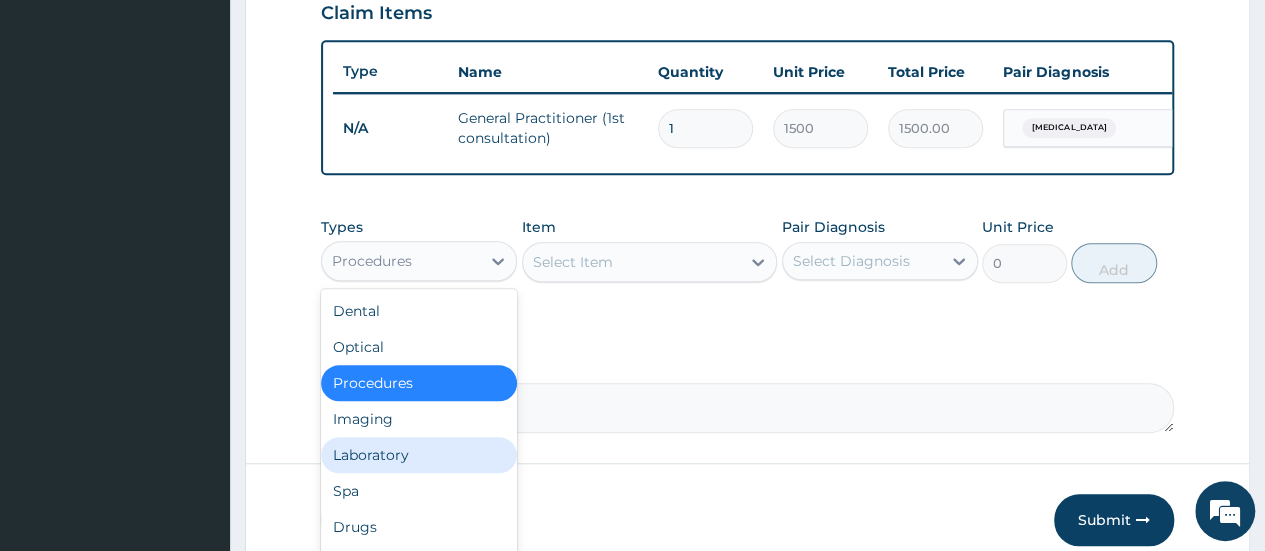 click on "Laboratory" at bounding box center (419, 455) 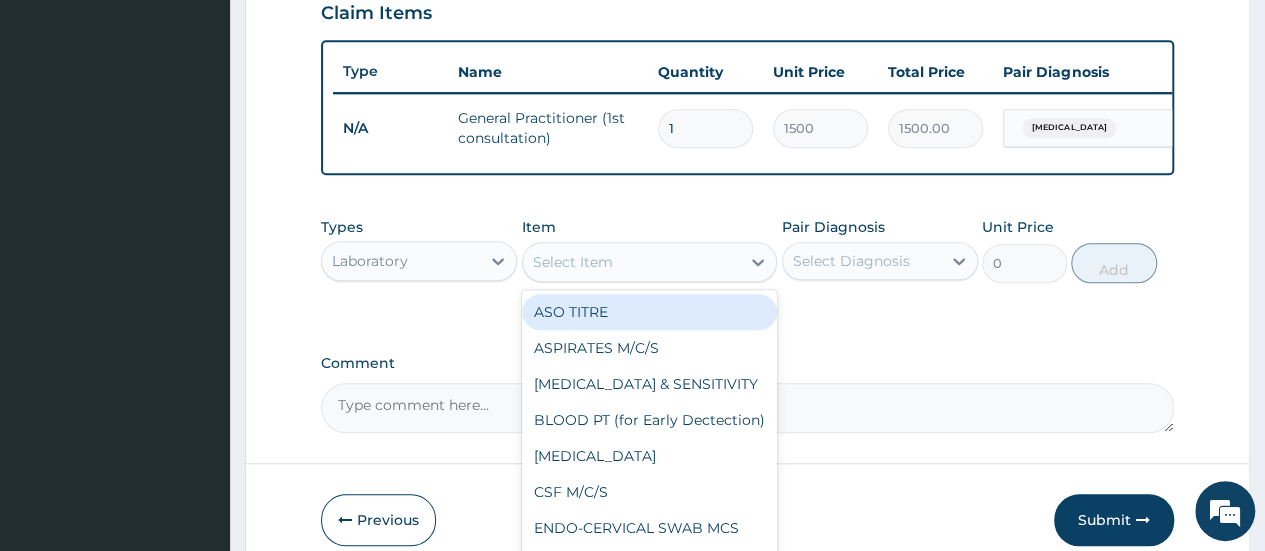 click on "Select Item" at bounding box center (573, 262) 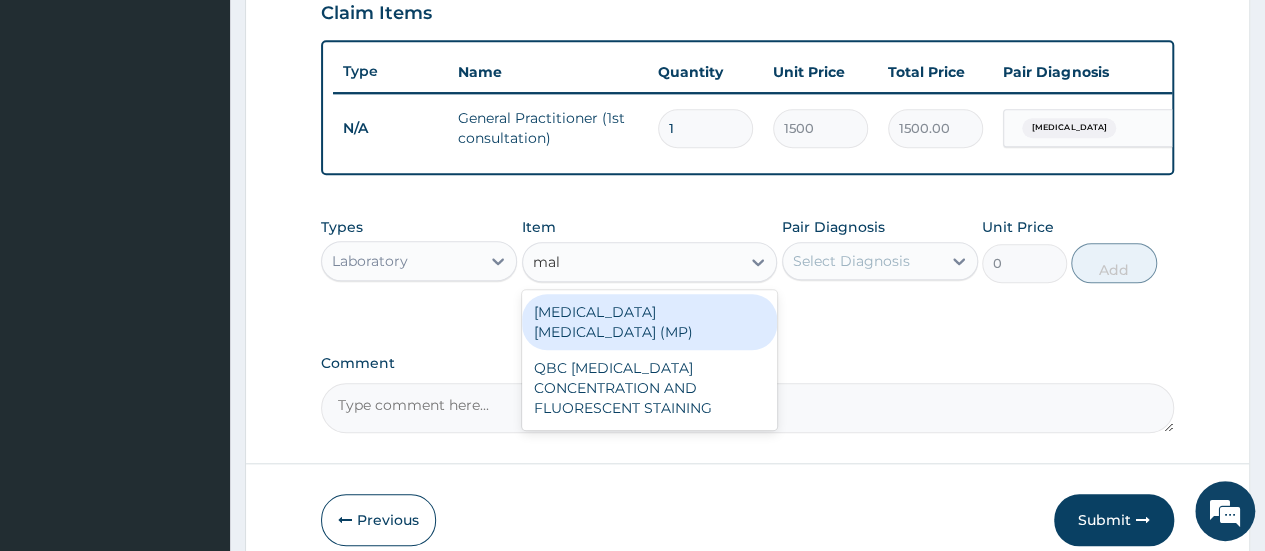 type on "mala" 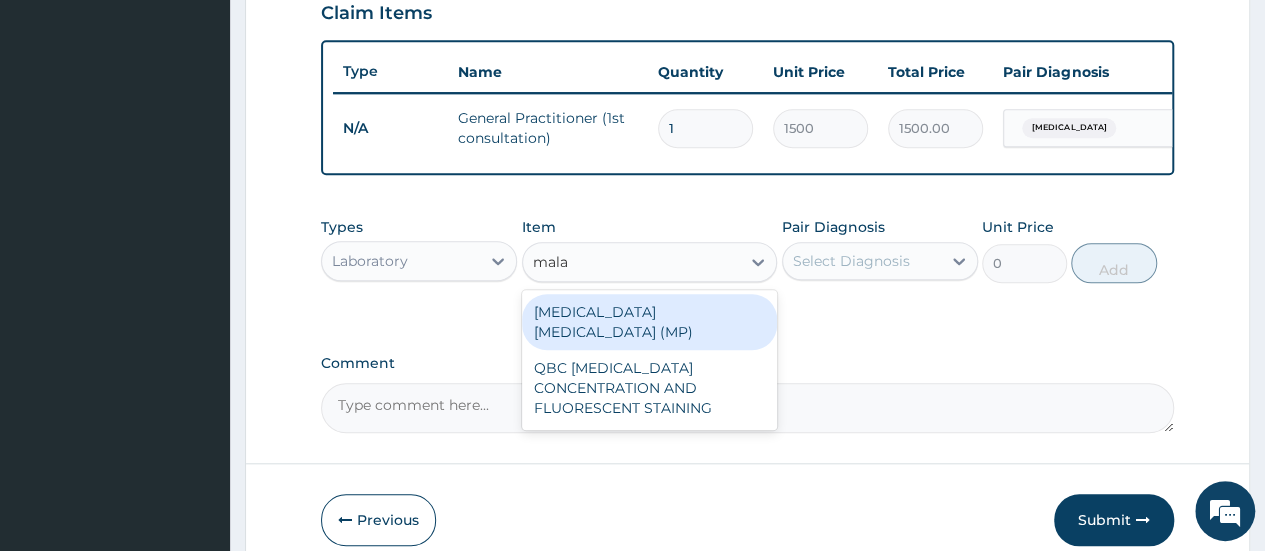 click on "[MEDICAL_DATA] [MEDICAL_DATA] (MP)" at bounding box center (650, 322) 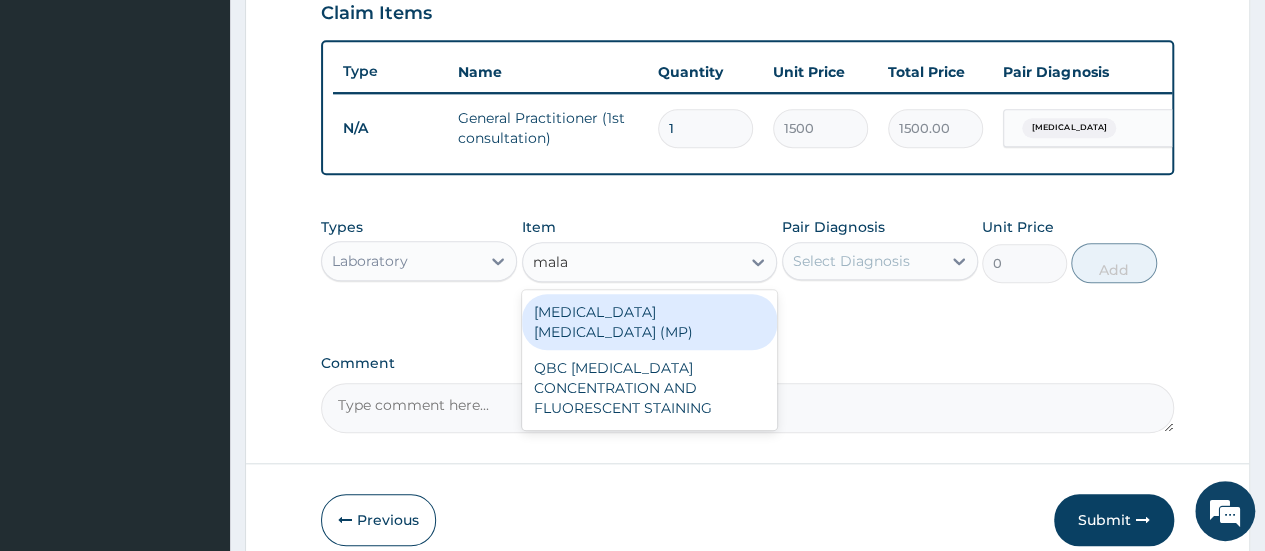 type 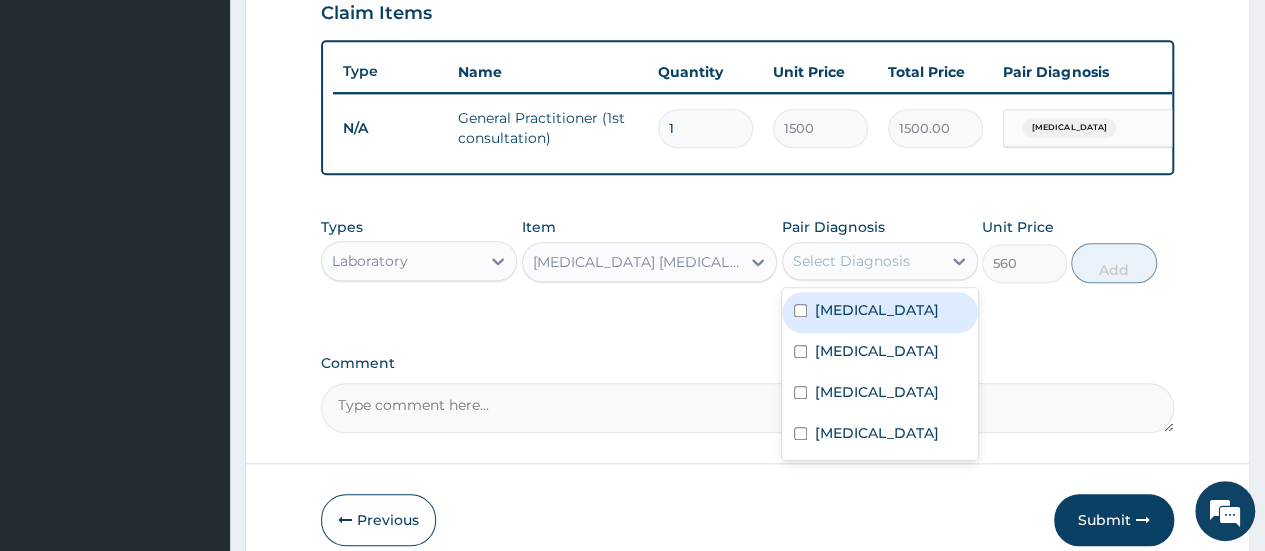 click on "Select Diagnosis" at bounding box center (851, 261) 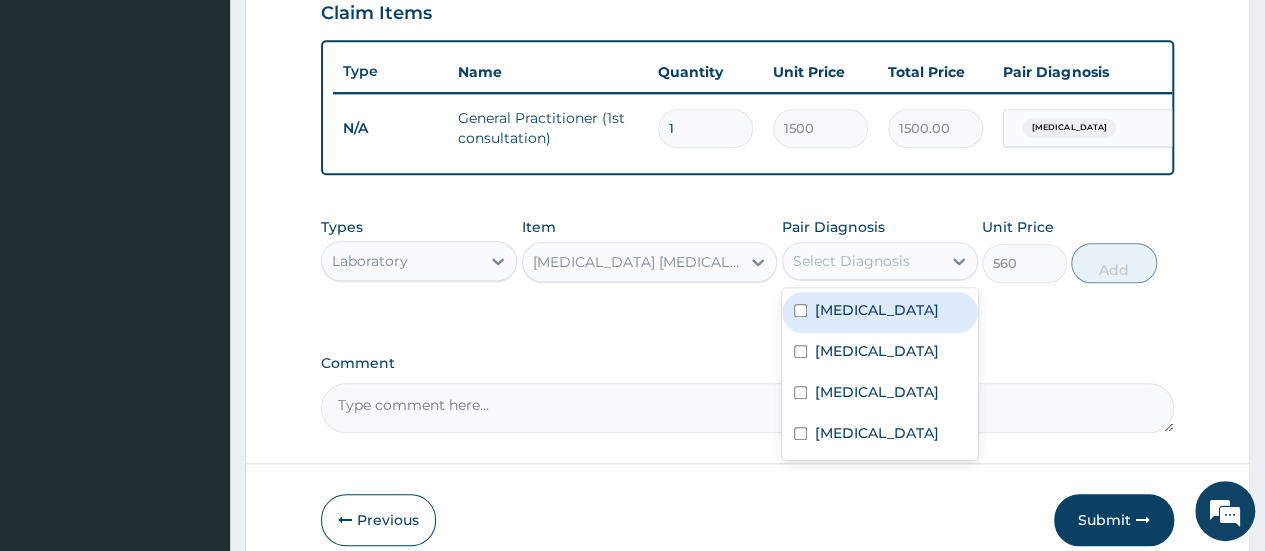 click on "[MEDICAL_DATA]" at bounding box center (880, 312) 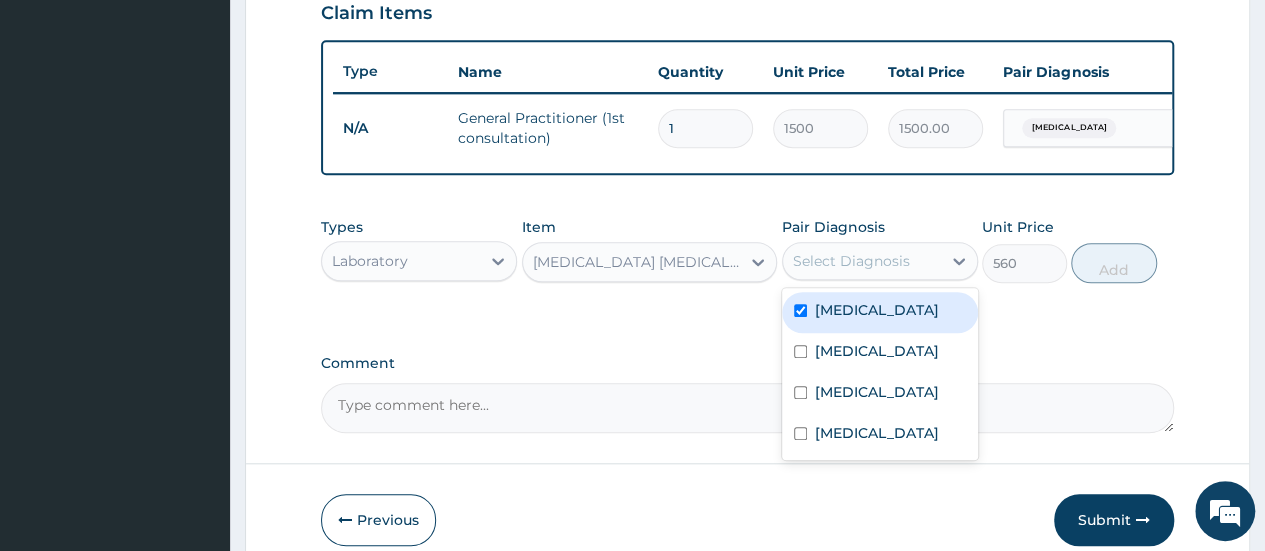 checkbox on "true" 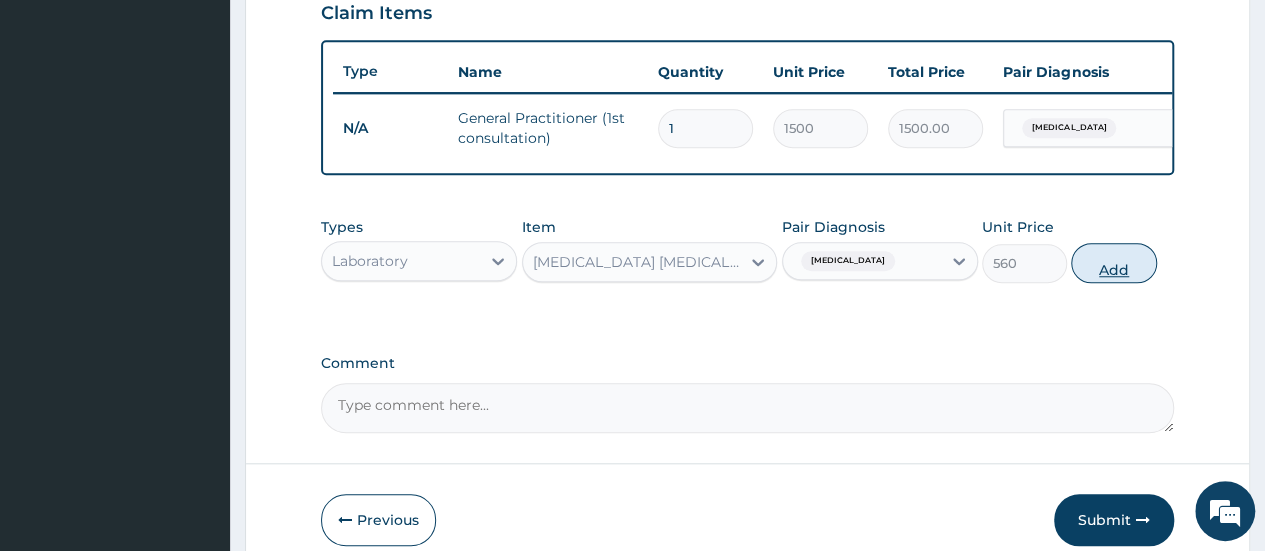 click on "Add" at bounding box center (1113, 263) 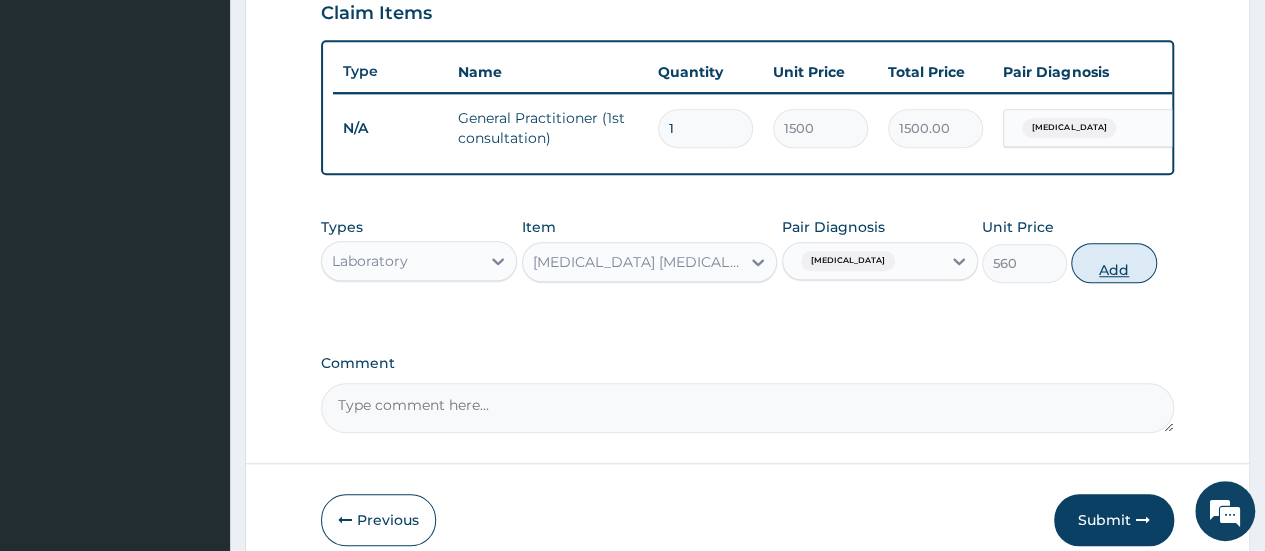 type on "0" 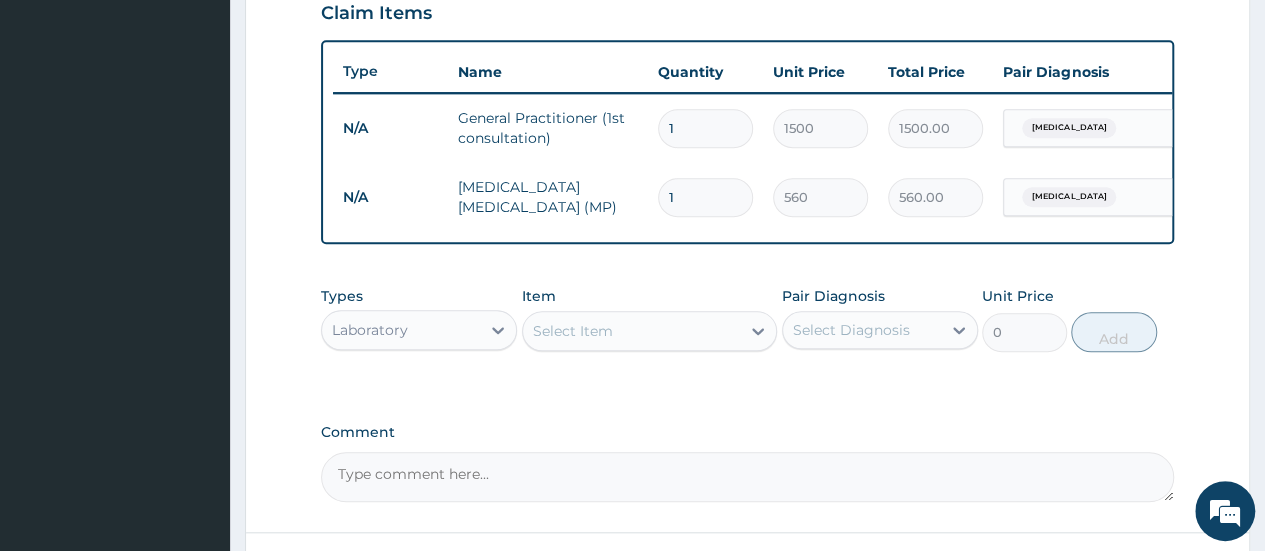 click on "Select Item" at bounding box center [632, 331] 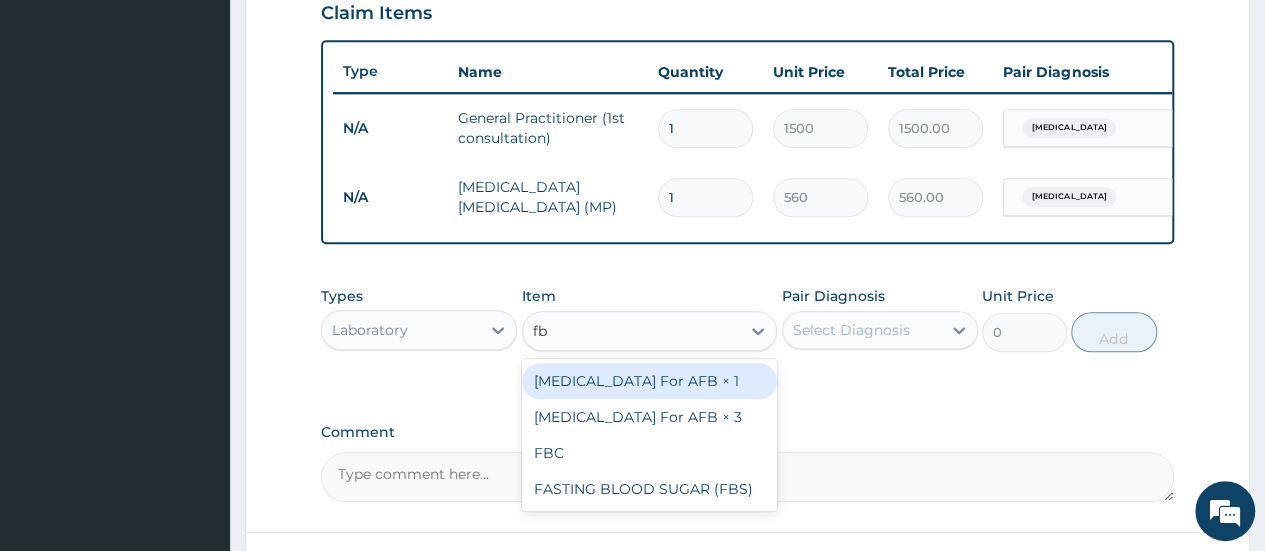 type on "fbc" 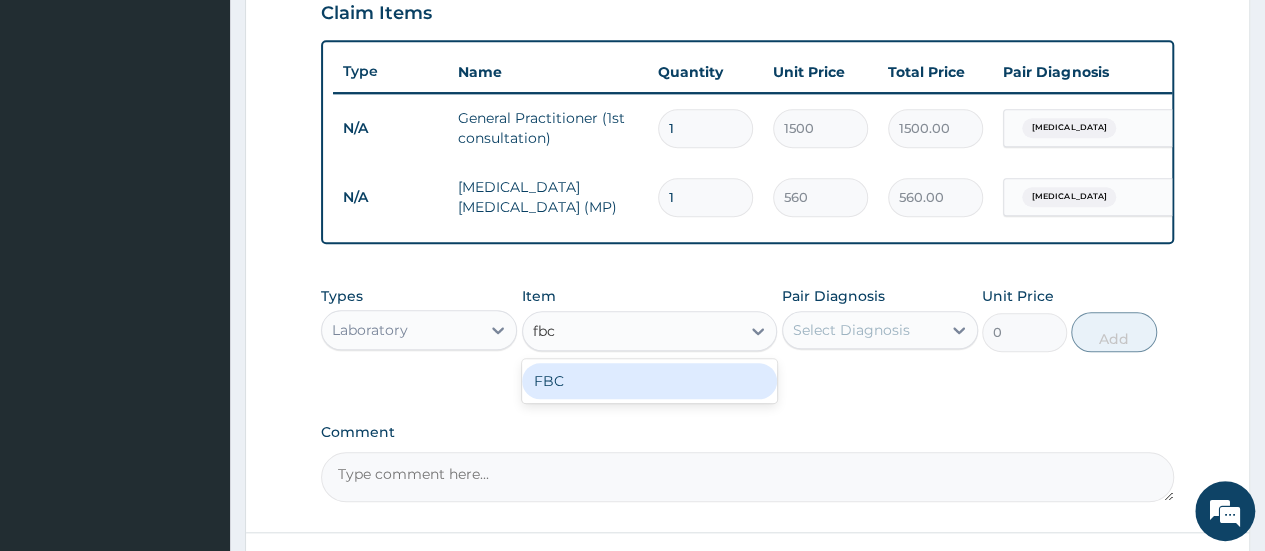click on "FBC" at bounding box center [650, 381] 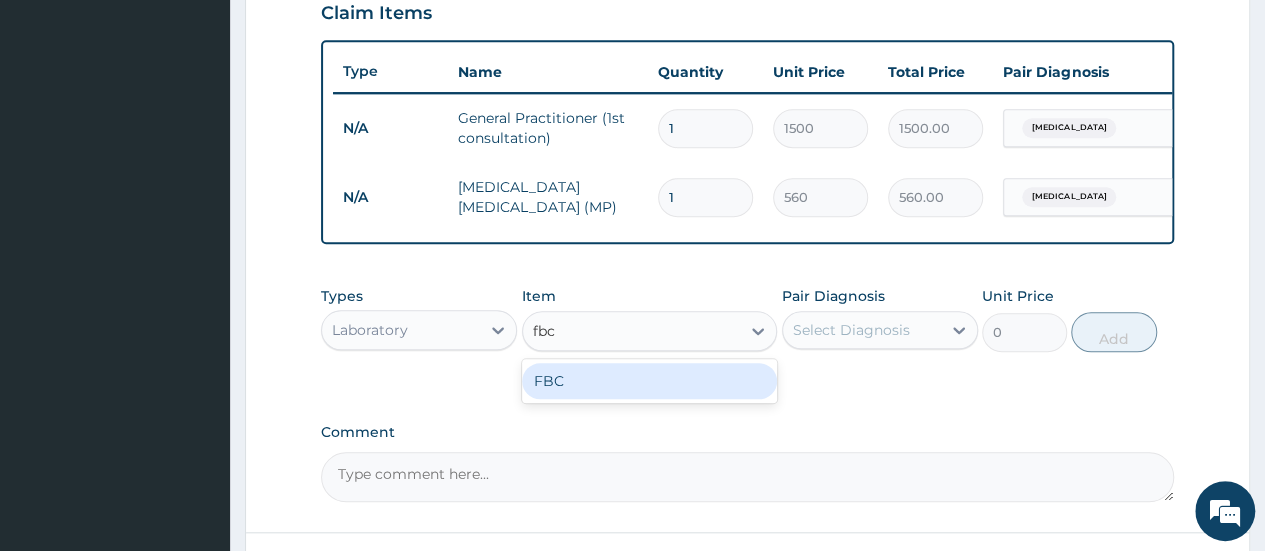 type 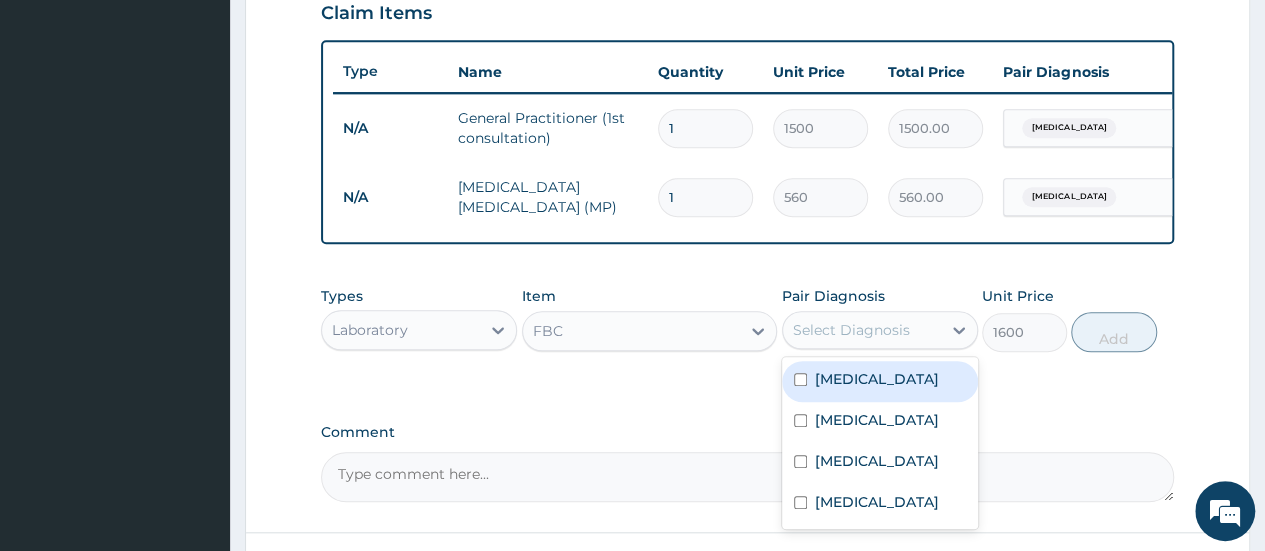 click on "Select Diagnosis" at bounding box center (862, 330) 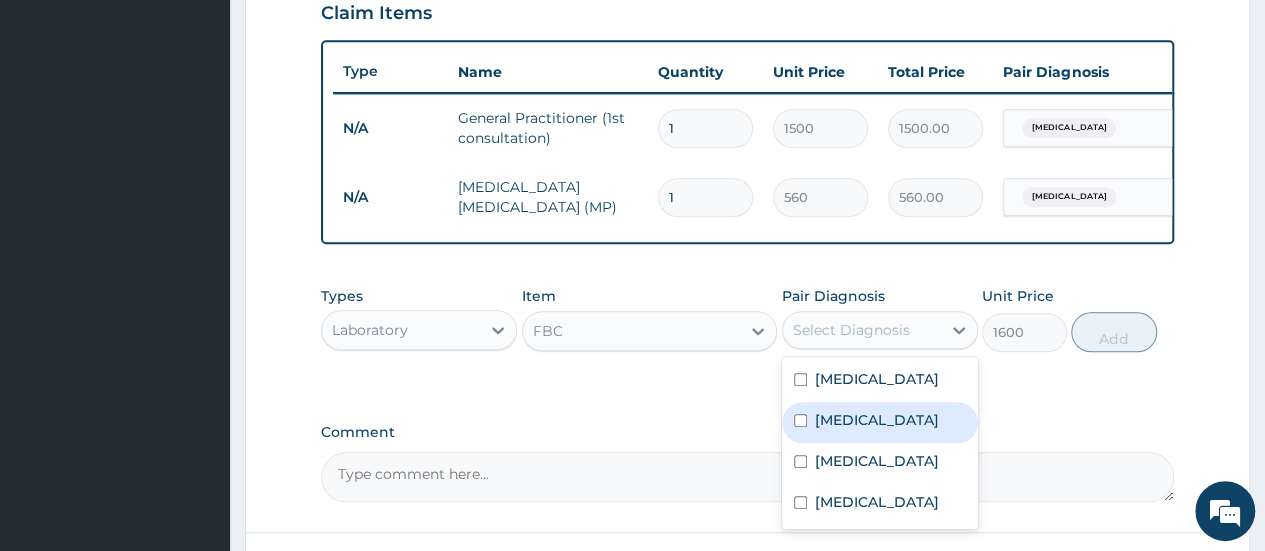 click on "[MEDICAL_DATA]" at bounding box center (877, 420) 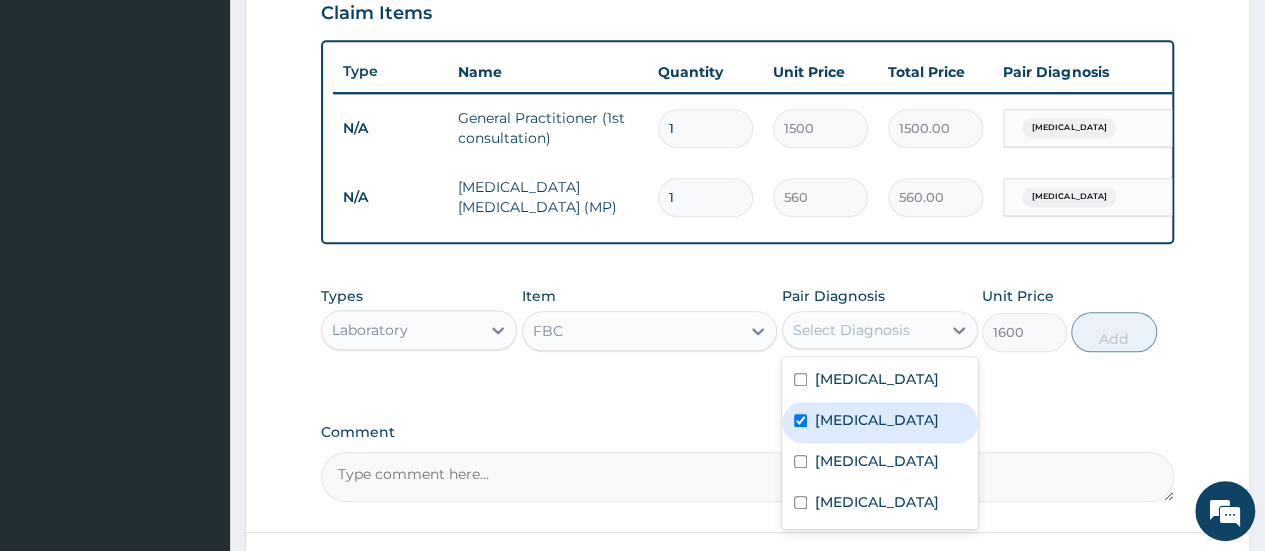 checkbox on "true" 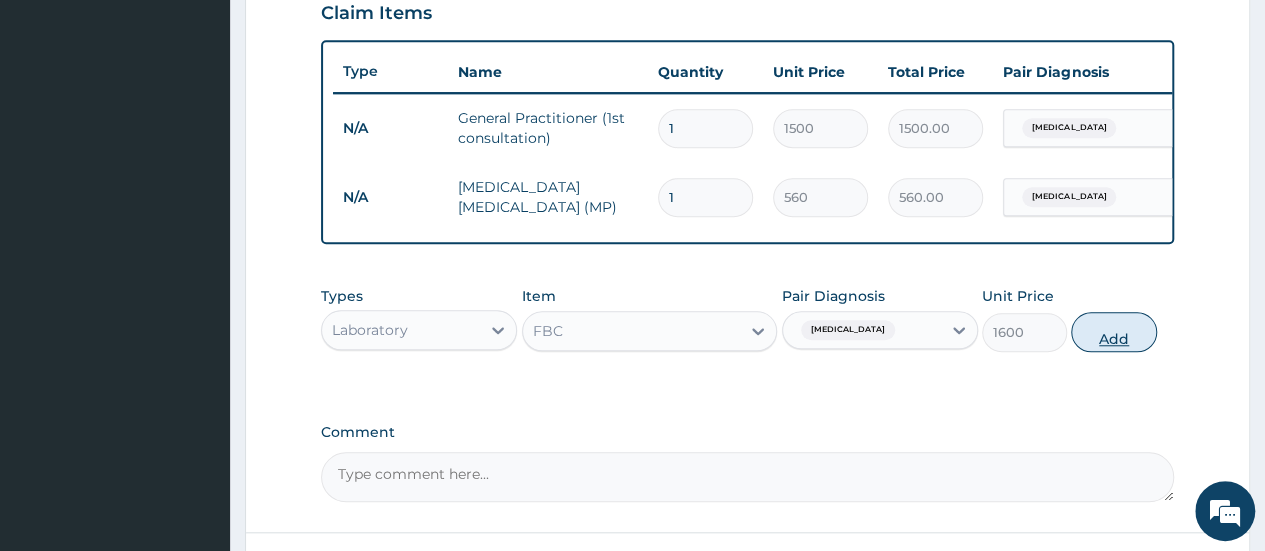 click on "Add" at bounding box center (1113, 332) 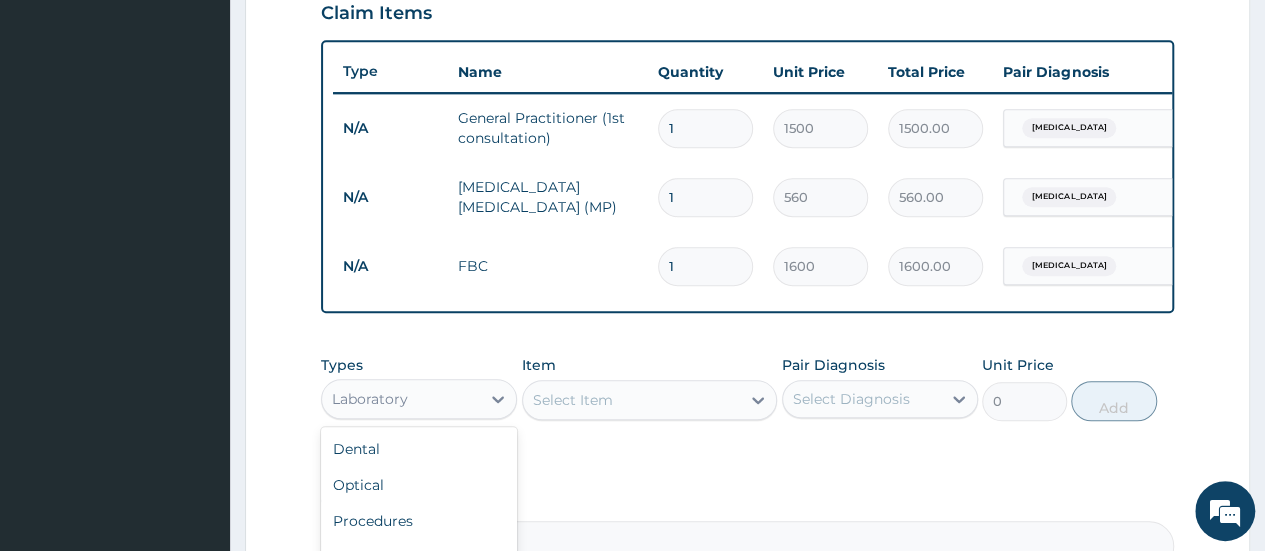 click on "Laboratory" at bounding box center [370, 399] 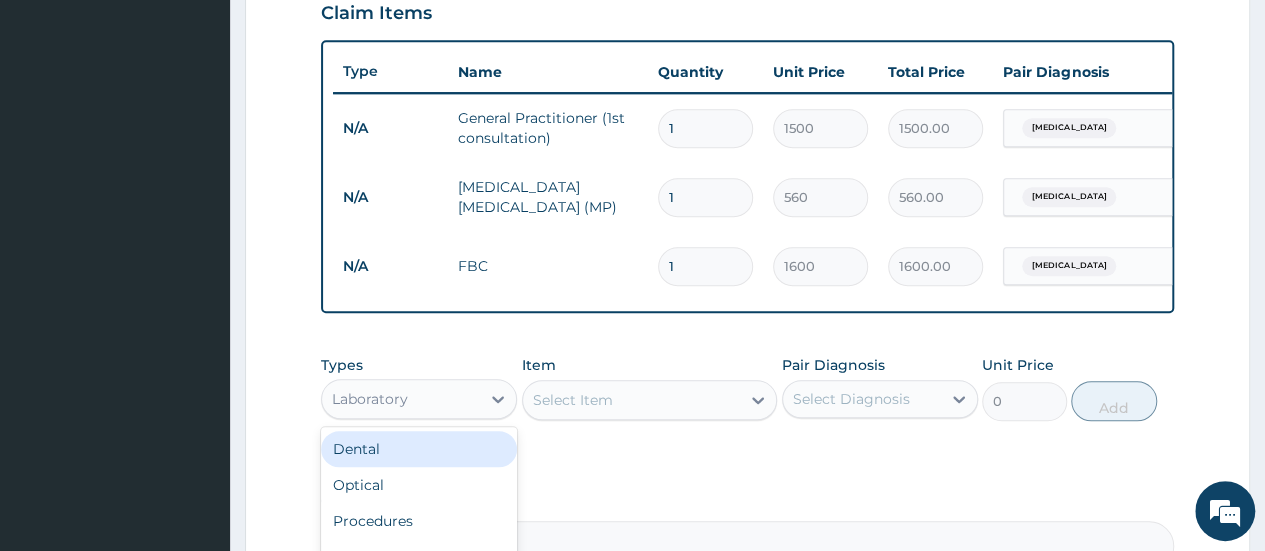 scroll, scrollTop: 946, scrollLeft: 0, axis: vertical 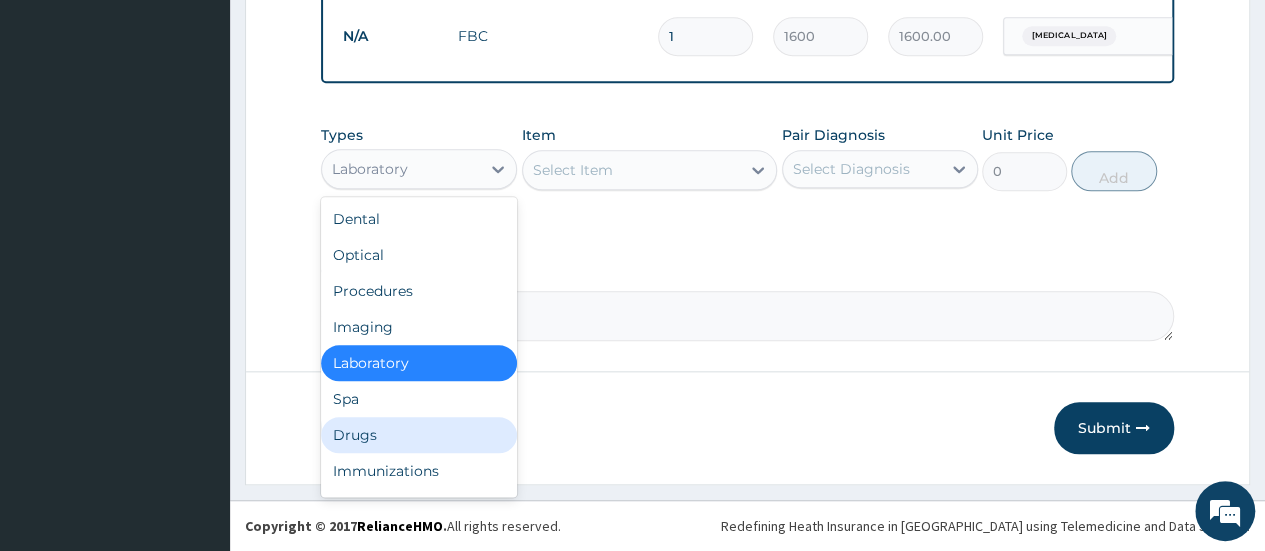 click on "Drugs" at bounding box center (419, 435) 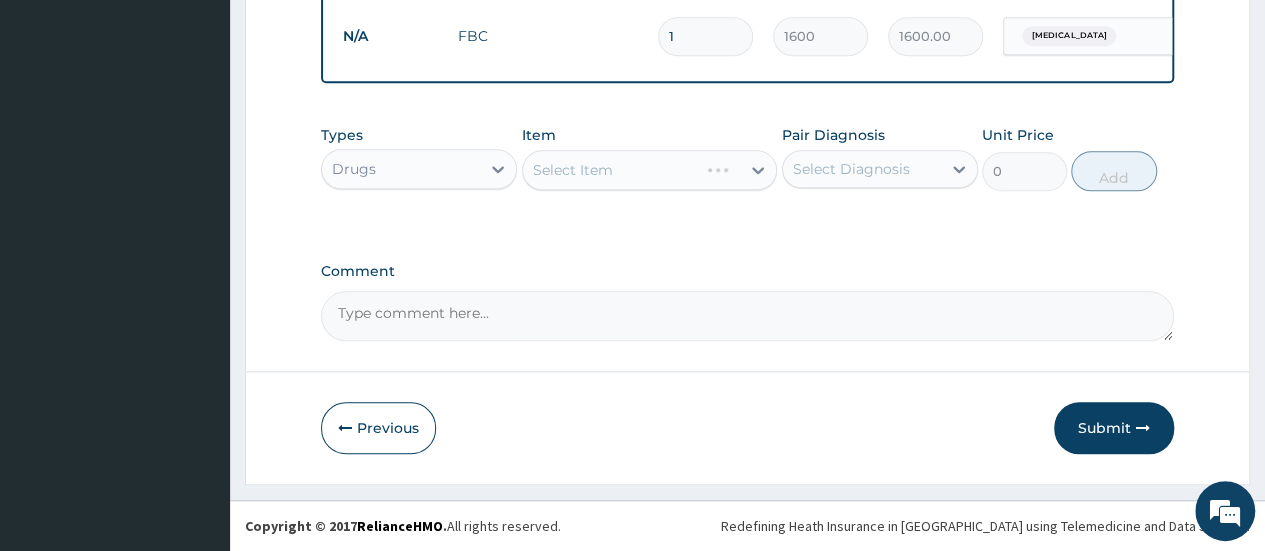 click on "Select Item" at bounding box center (650, 170) 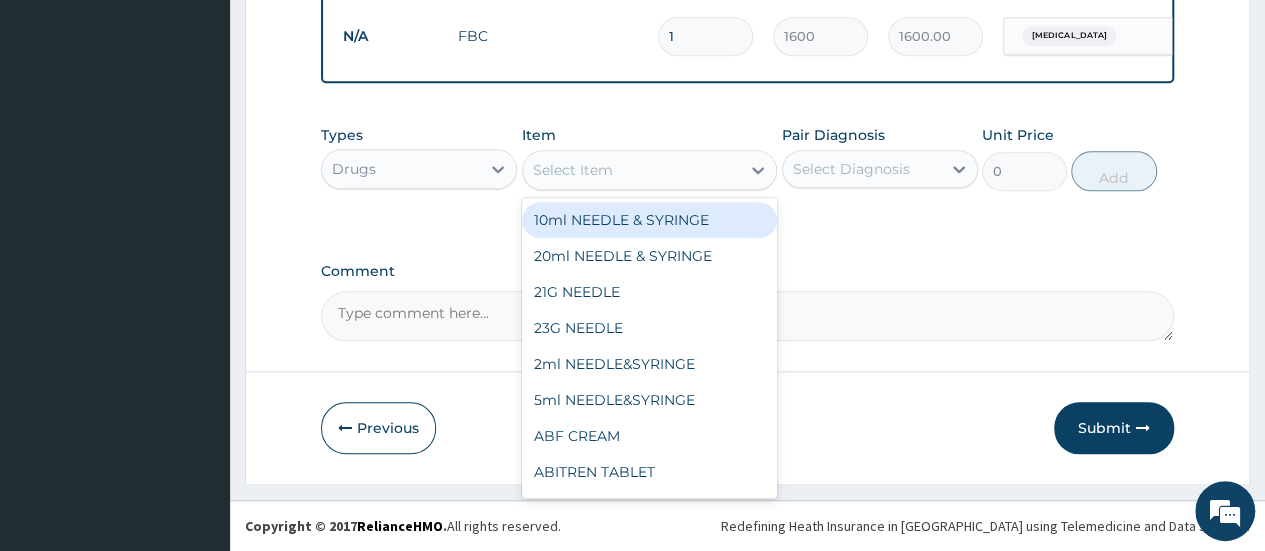 click on "Select Item" at bounding box center (632, 170) 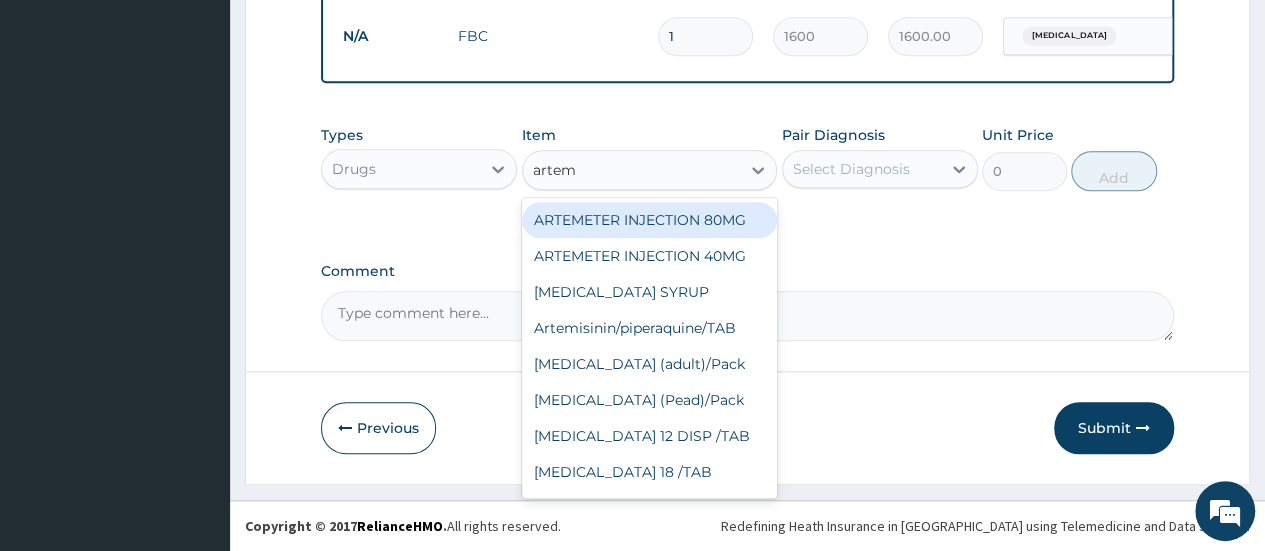 type on "arteme" 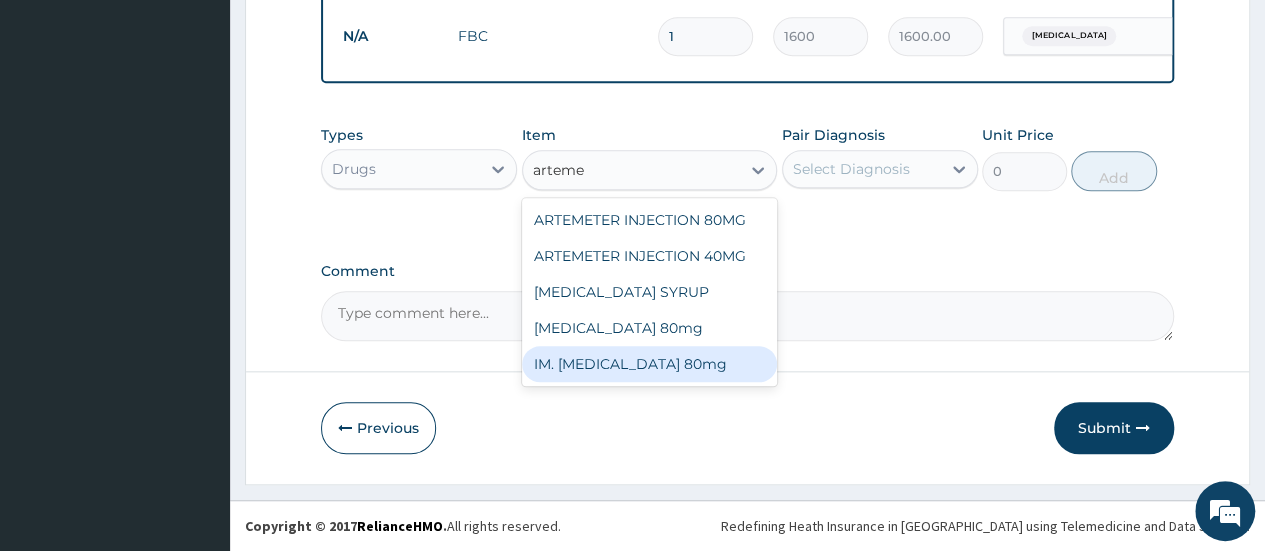 click on "IM. [MEDICAL_DATA] 80mg" at bounding box center [650, 364] 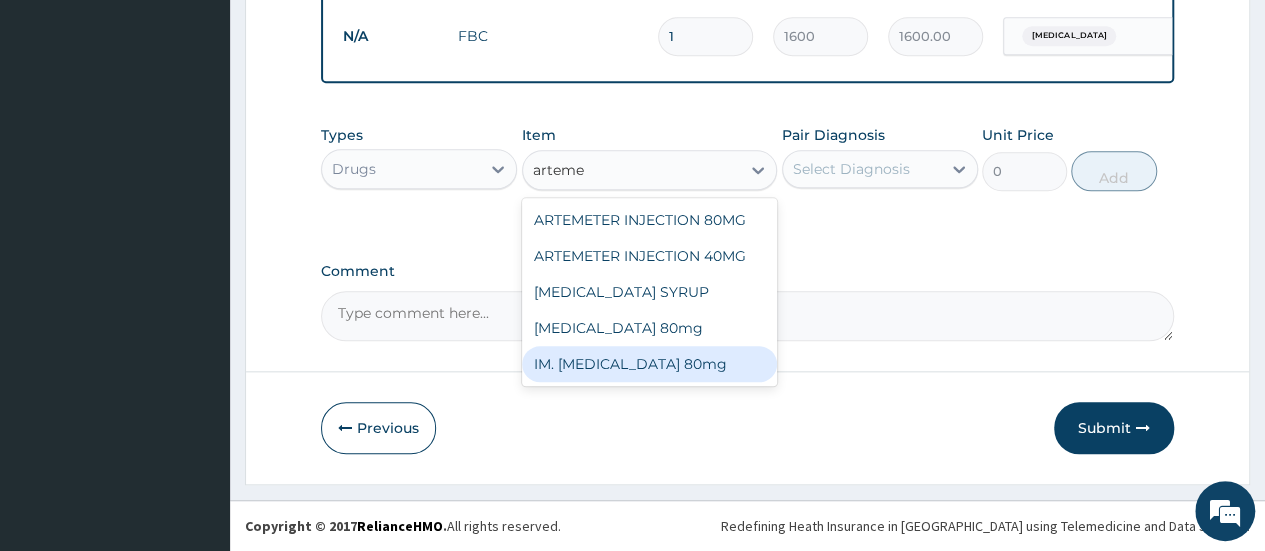 type 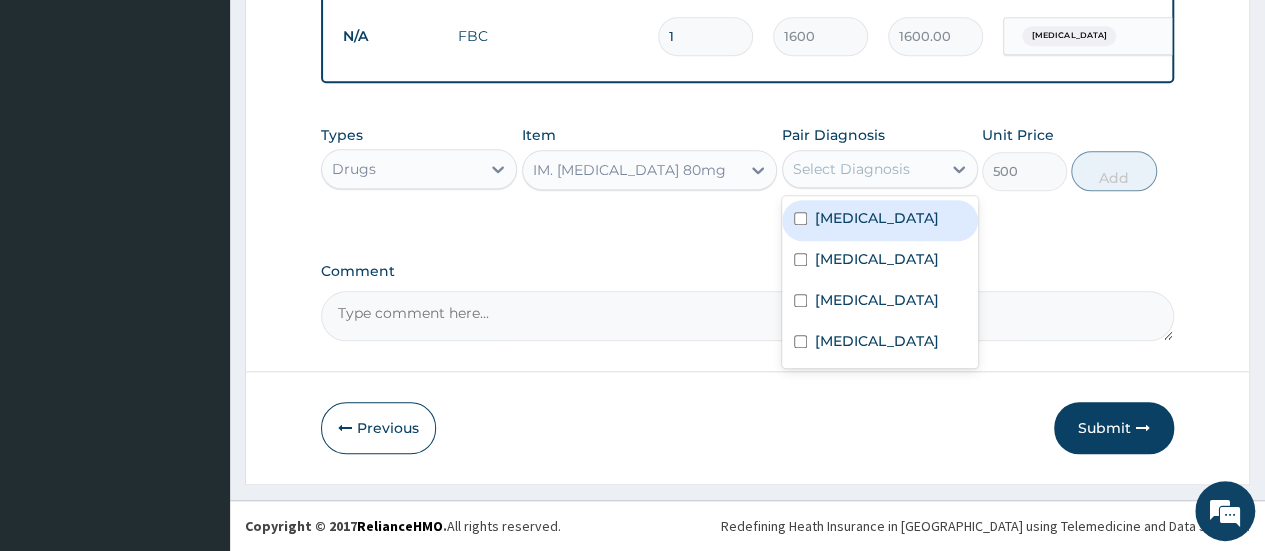 click on "Select Diagnosis" at bounding box center [851, 169] 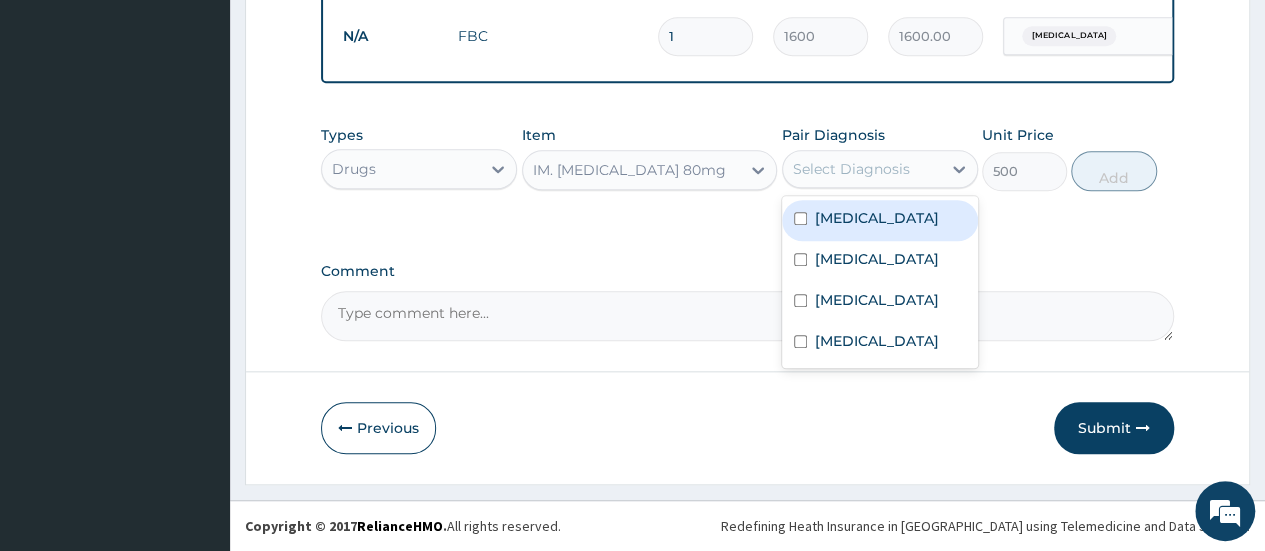 click on "[MEDICAL_DATA]" at bounding box center [880, 220] 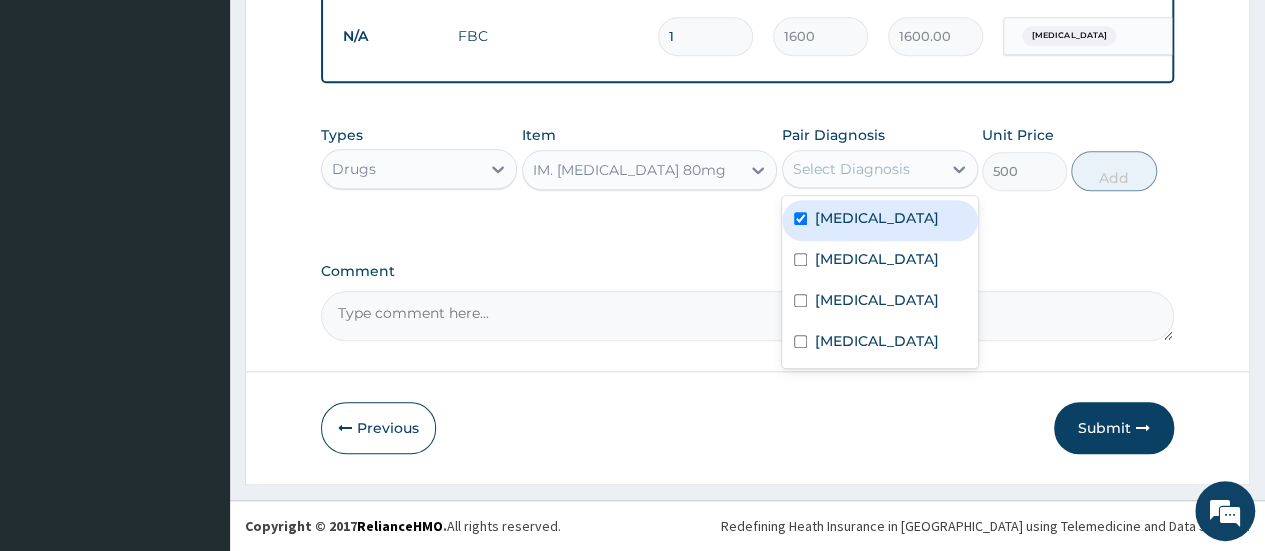 checkbox on "true" 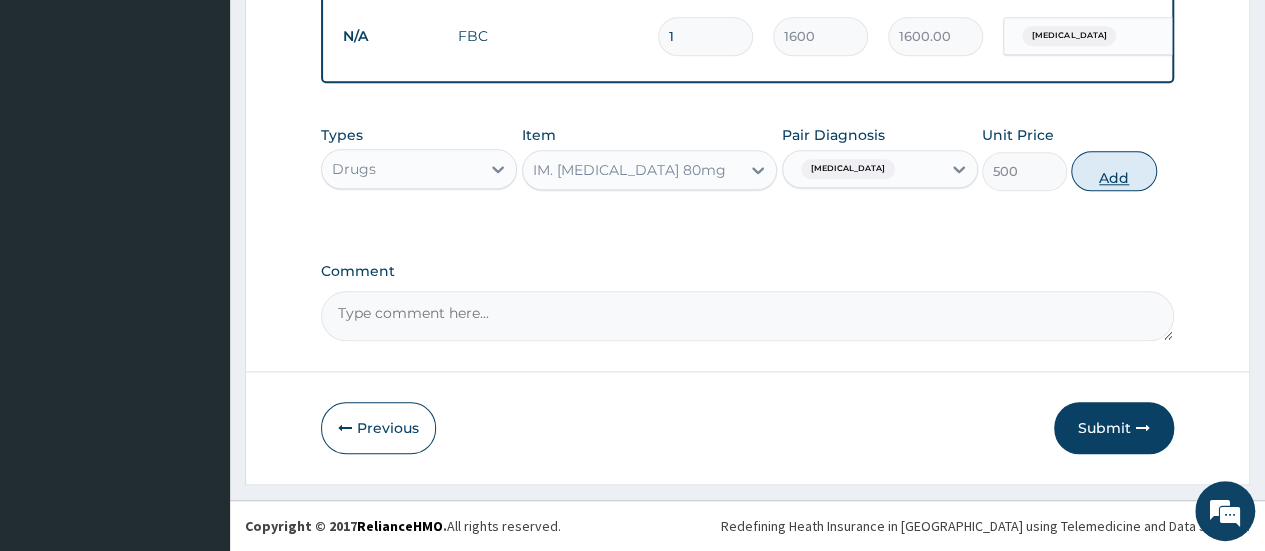 click on "Add" at bounding box center (1113, 171) 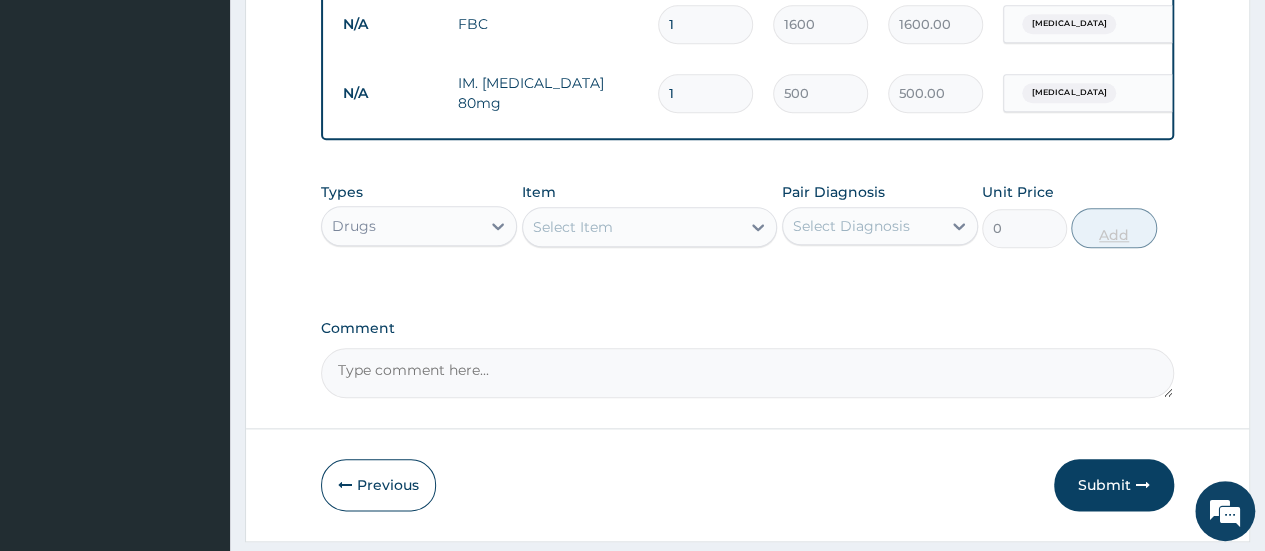 type 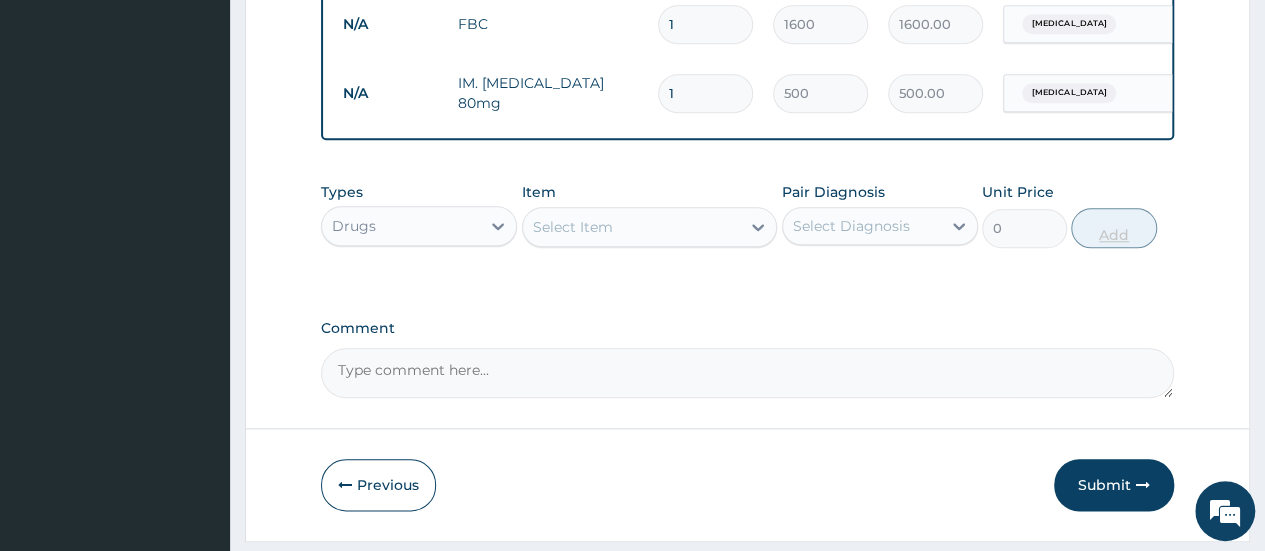 type on "0.00" 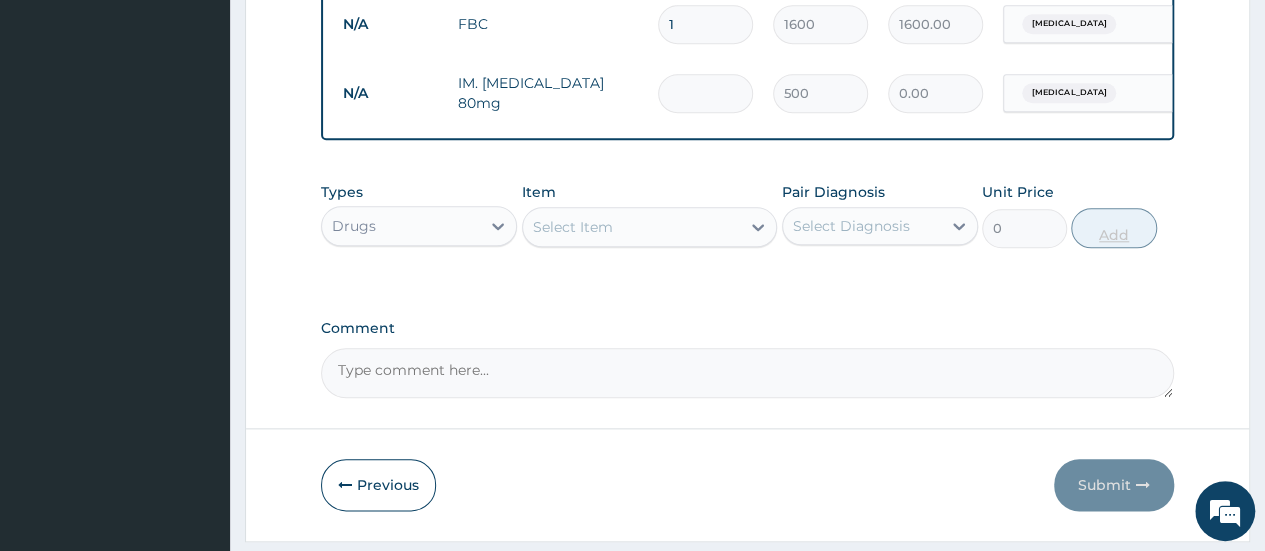 type on "6" 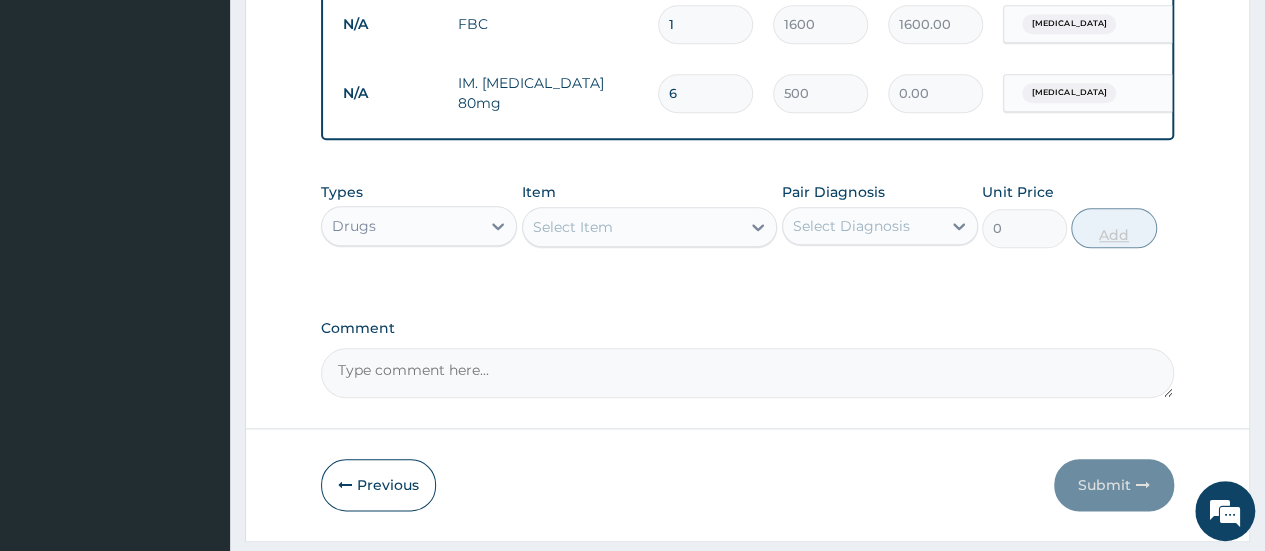 type on "3000.00" 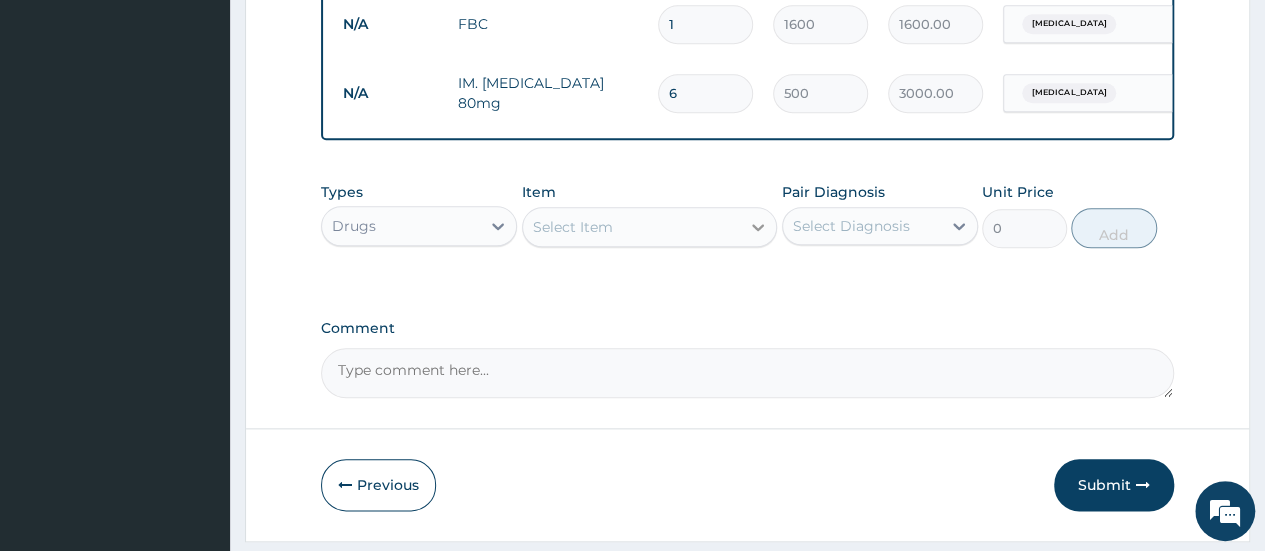 type on "6" 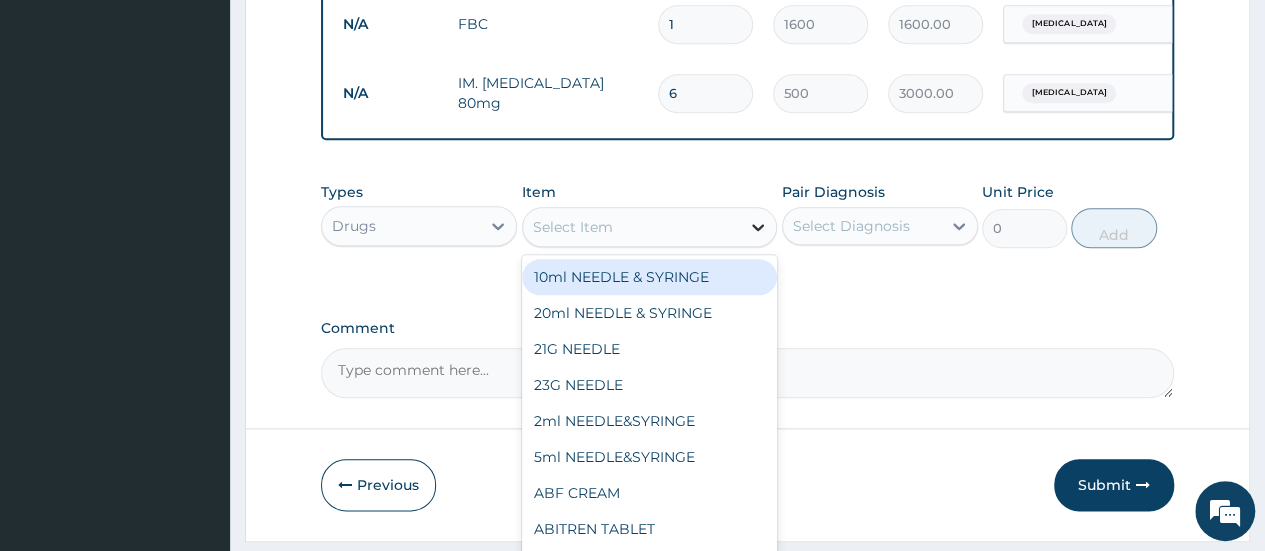 click at bounding box center (758, 227) 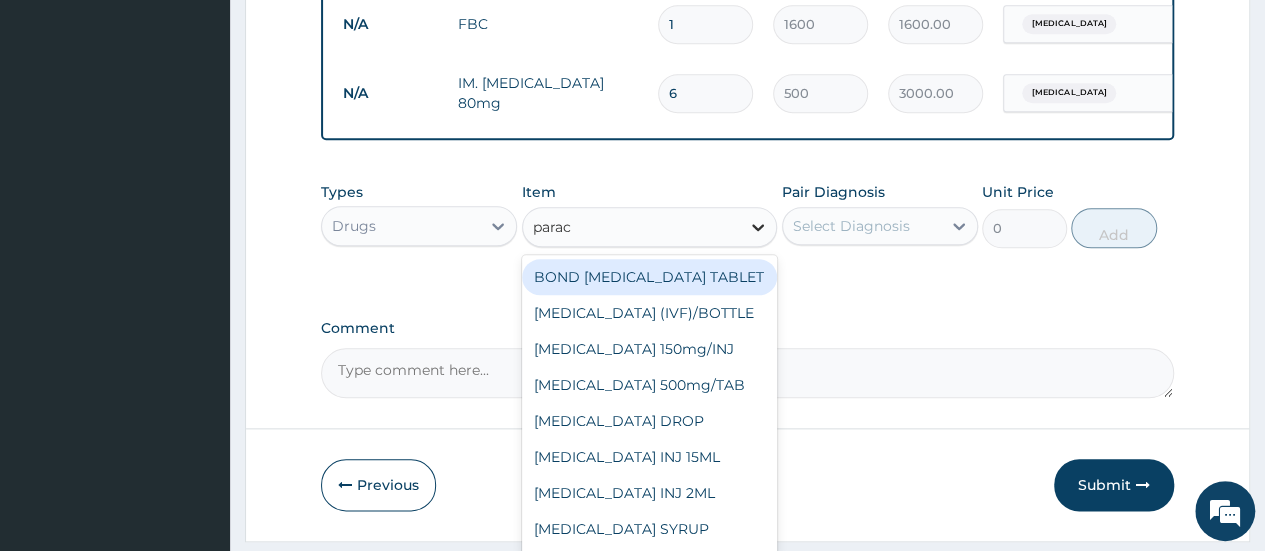 type on "parace" 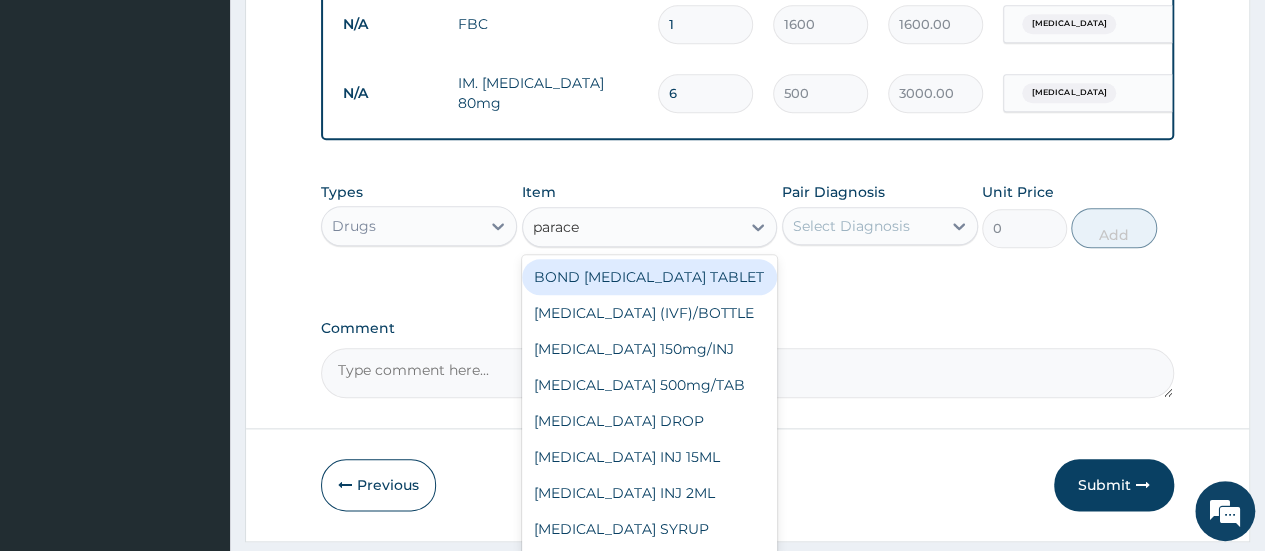 scroll, scrollTop: 1016, scrollLeft: 0, axis: vertical 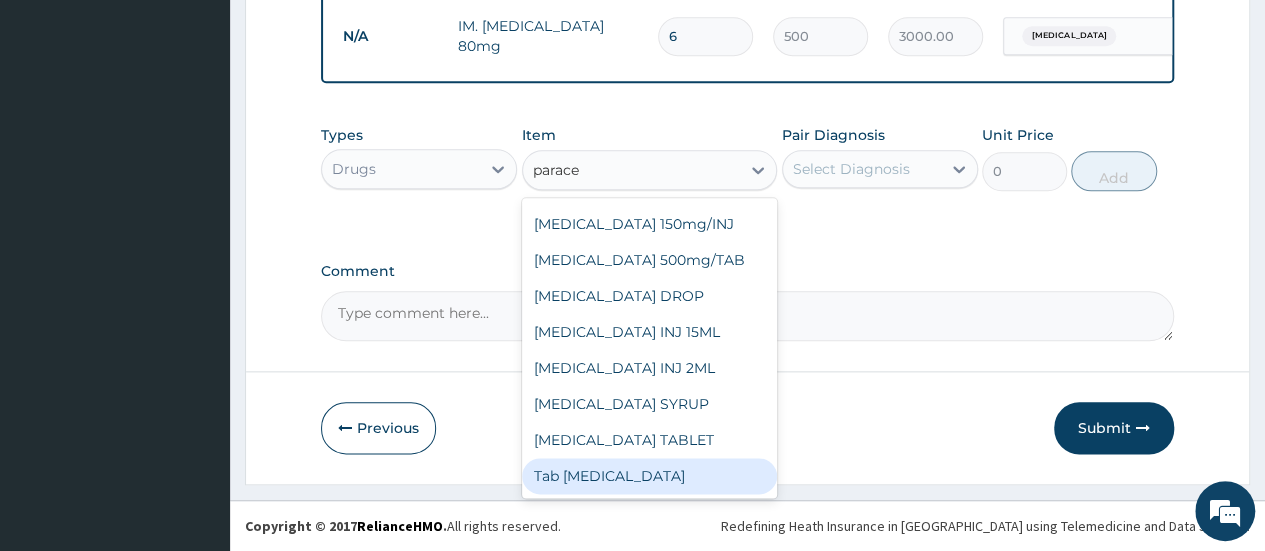 click on "Tab [MEDICAL_DATA]" at bounding box center (650, 476) 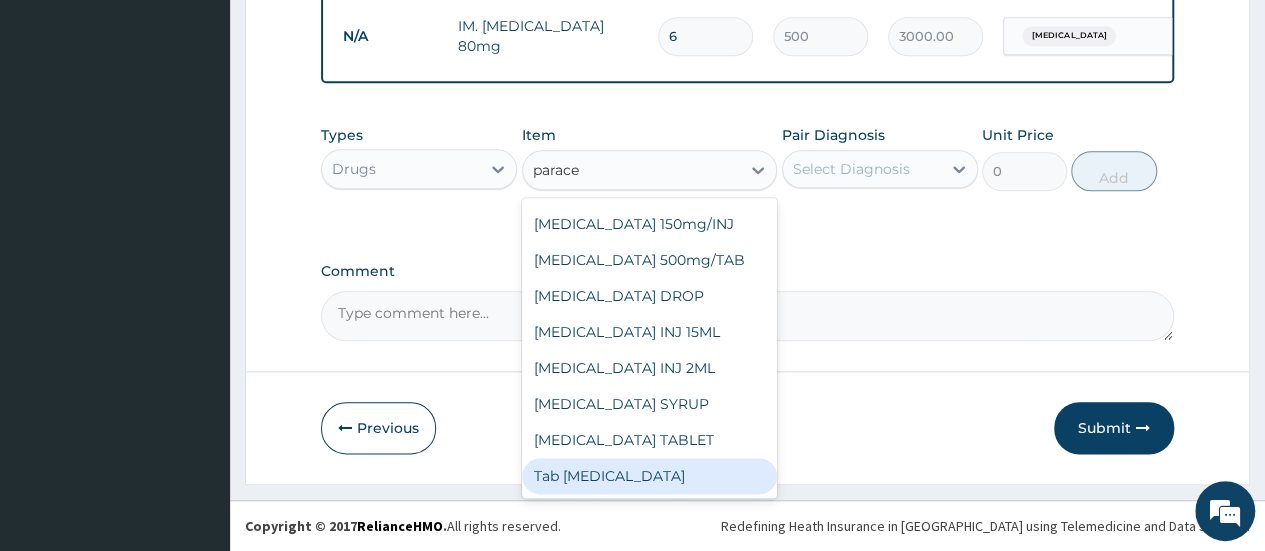 type 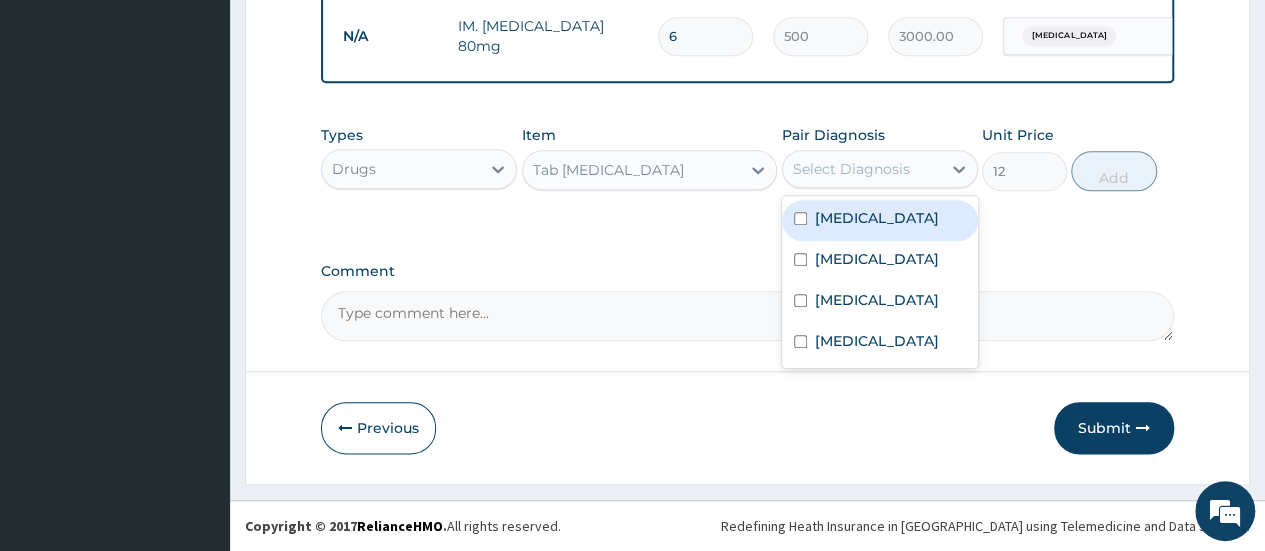 click on "Select Diagnosis" at bounding box center [862, 169] 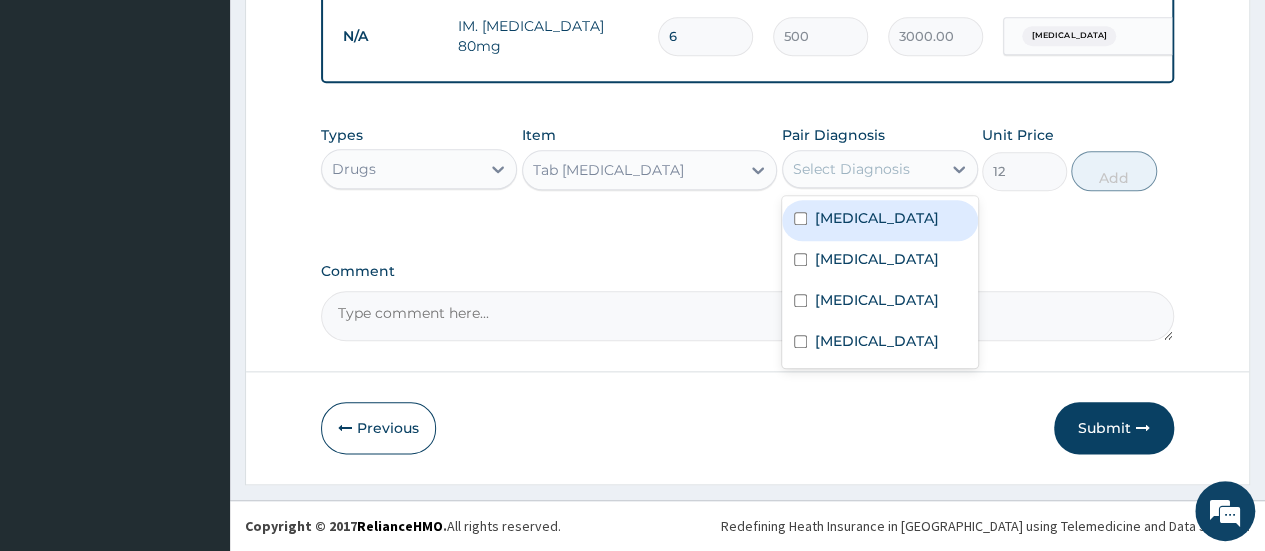 click on "[MEDICAL_DATA]" at bounding box center (880, 220) 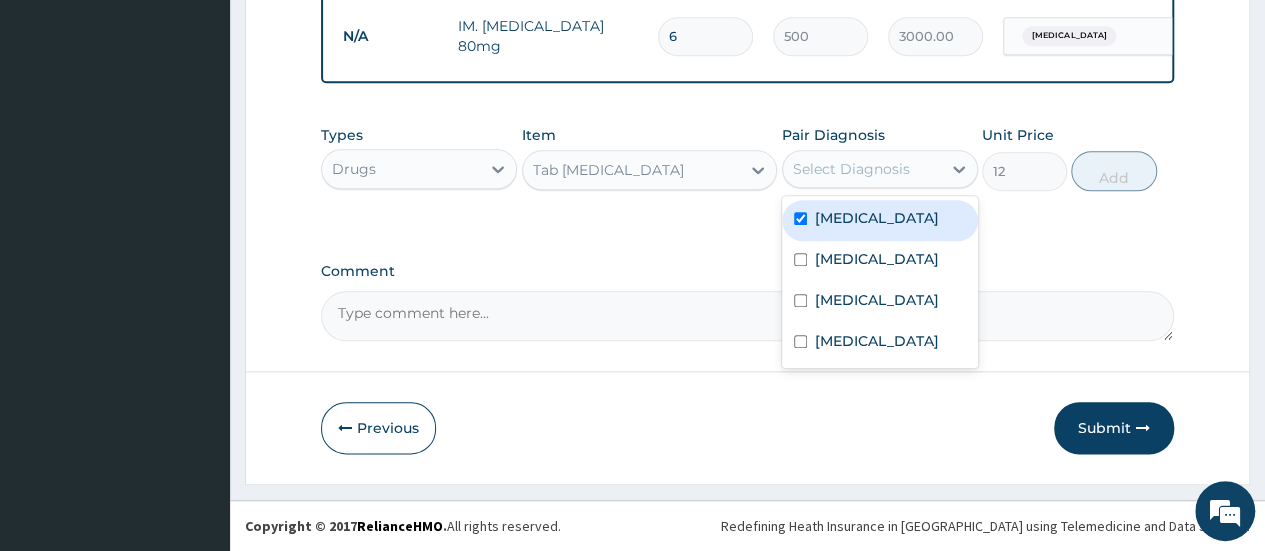 checkbox on "true" 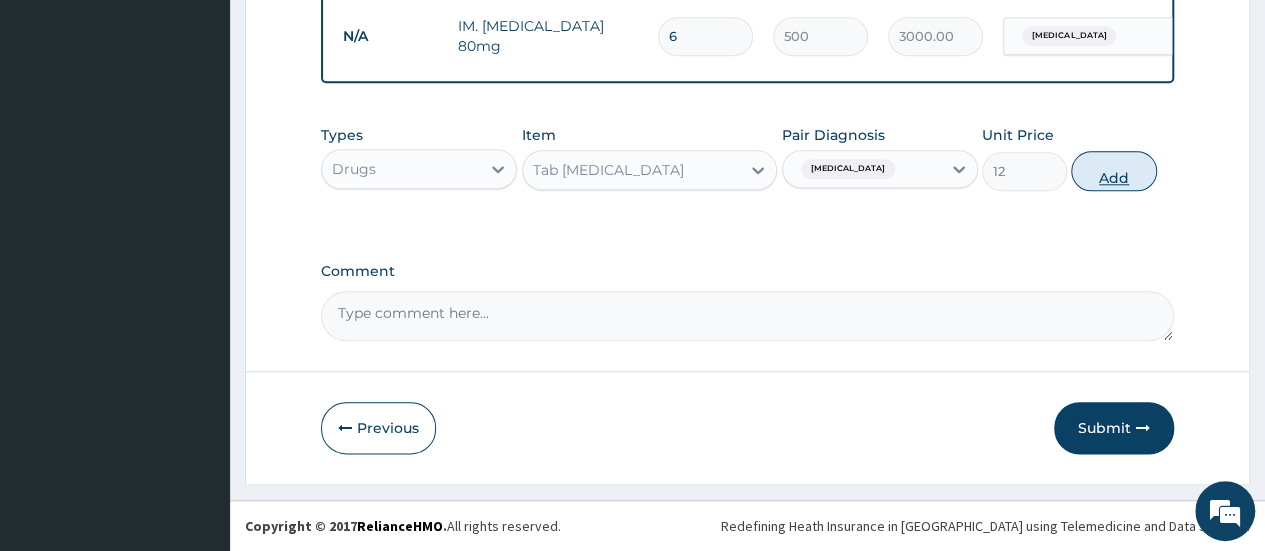click on "Add" at bounding box center (1113, 171) 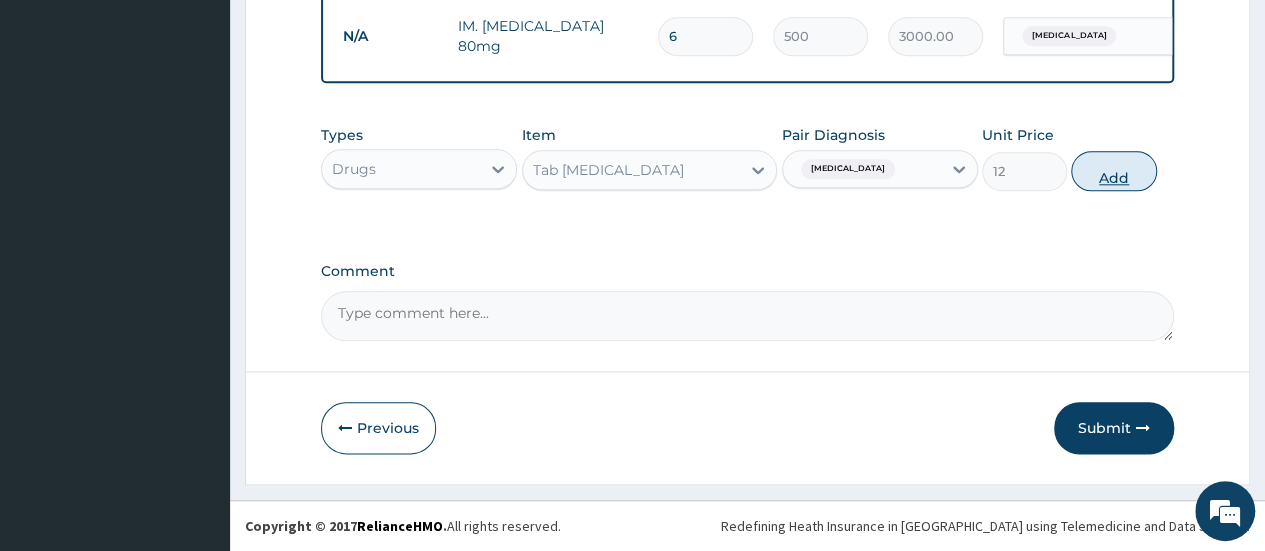 type on "0" 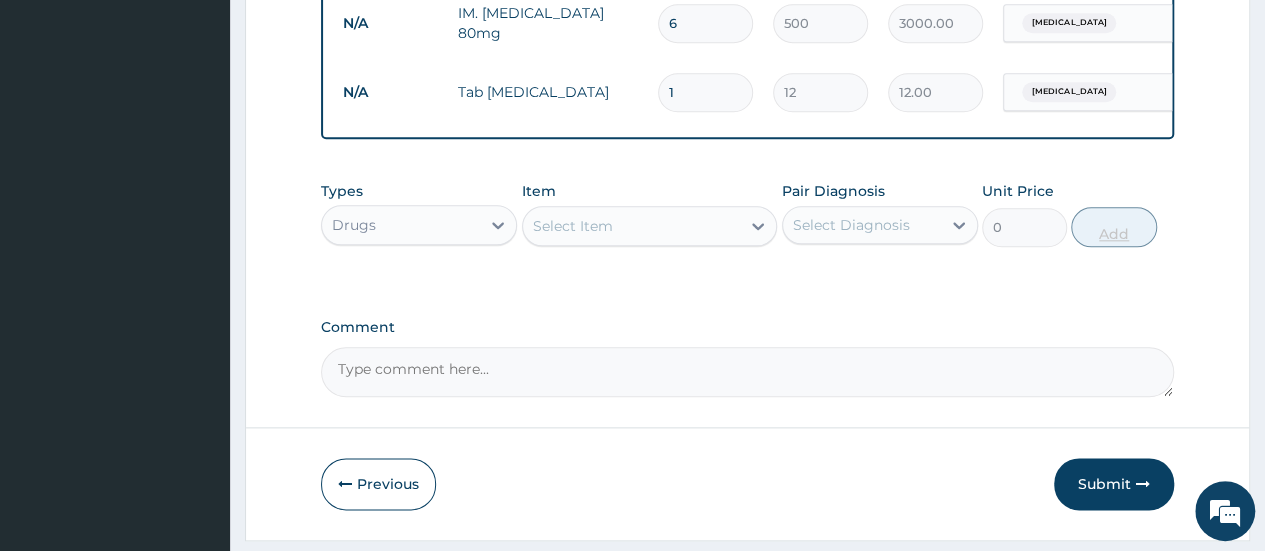 type on "18" 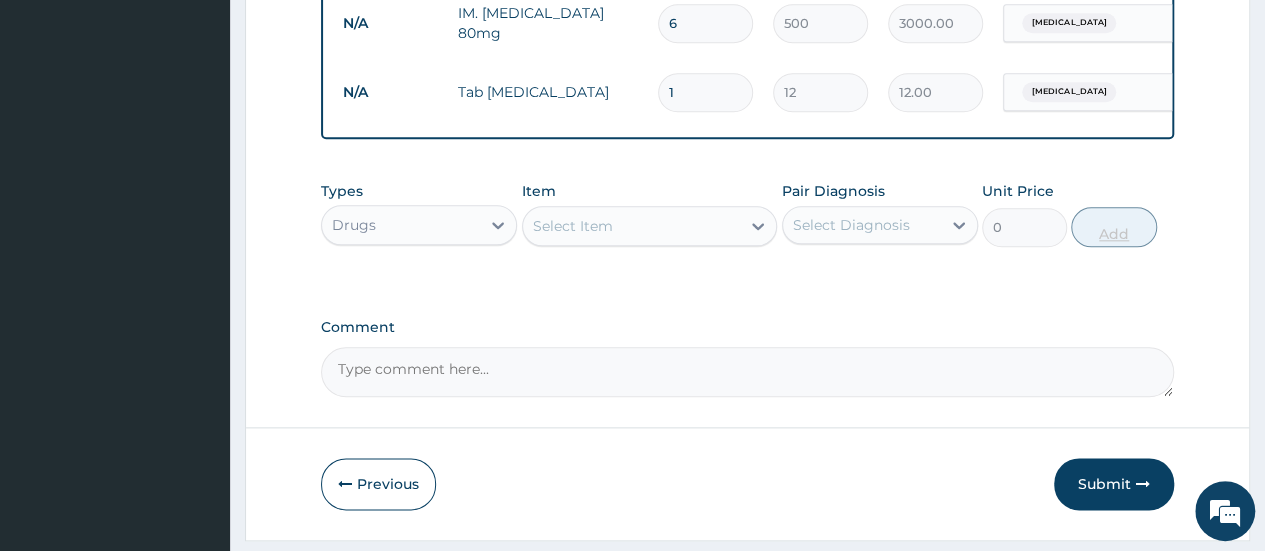 type on "216.00" 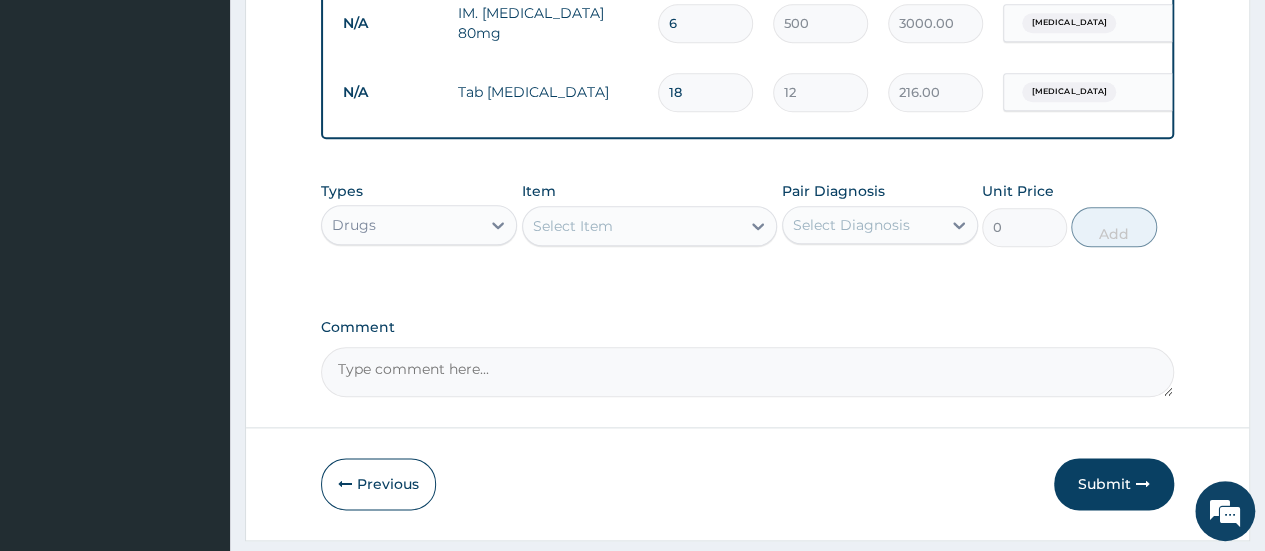 type on "18" 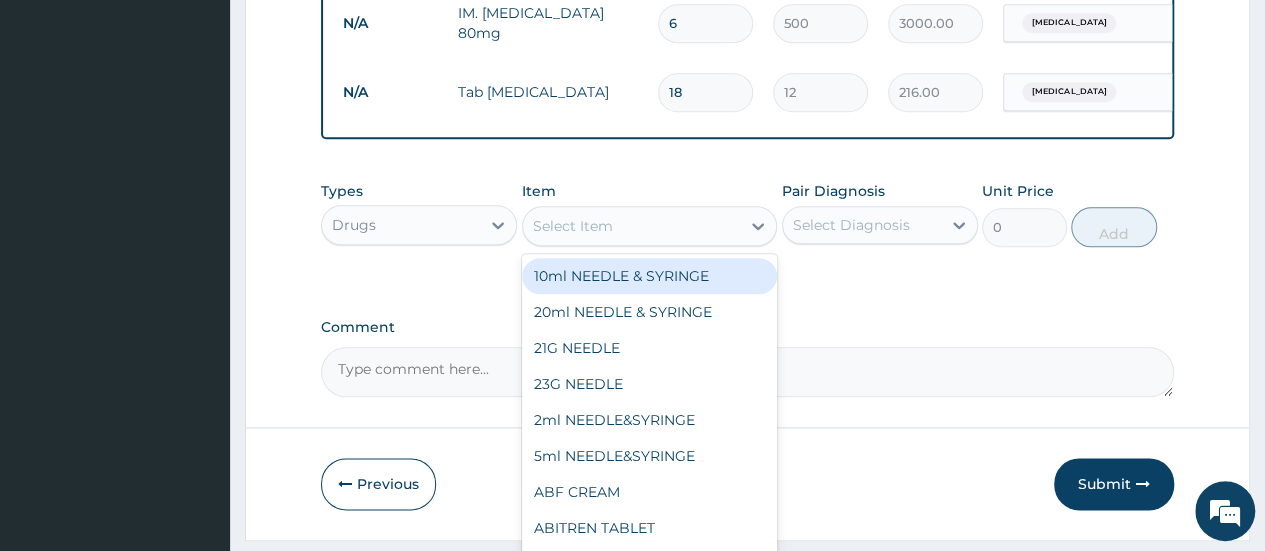 click on "Select Item" at bounding box center (632, 226) 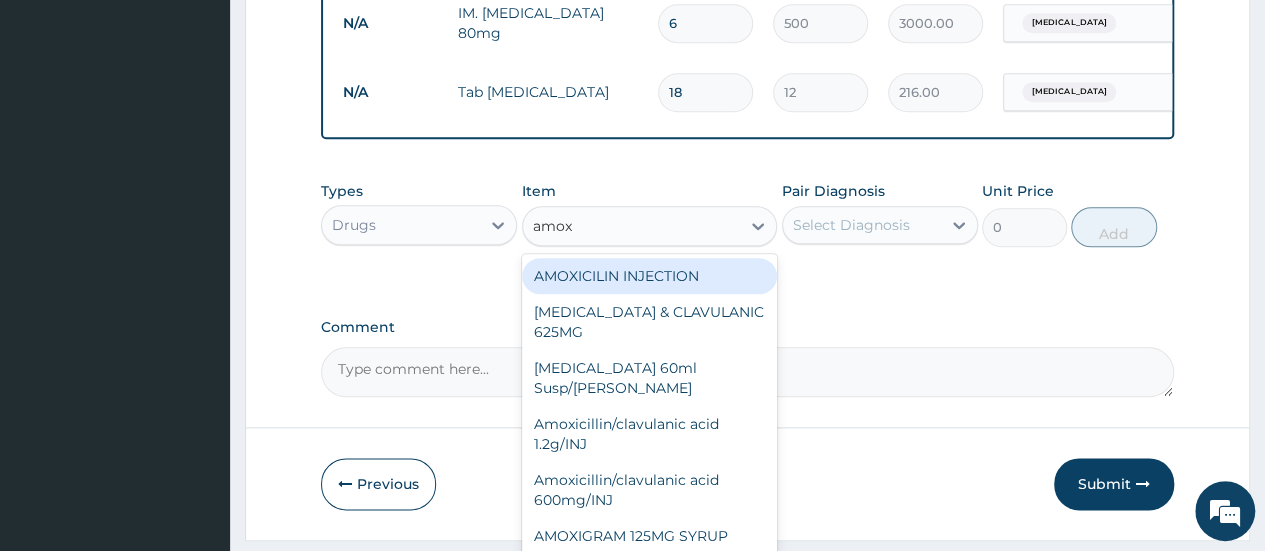 type on "amoxi" 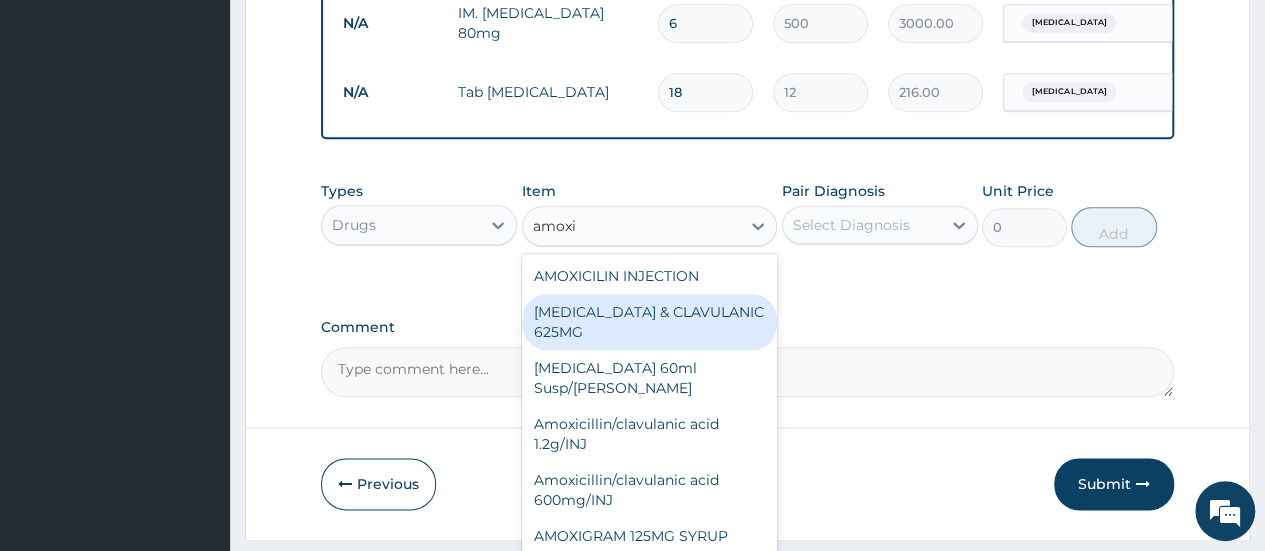 scroll, scrollTop: 456, scrollLeft: 0, axis: vertical 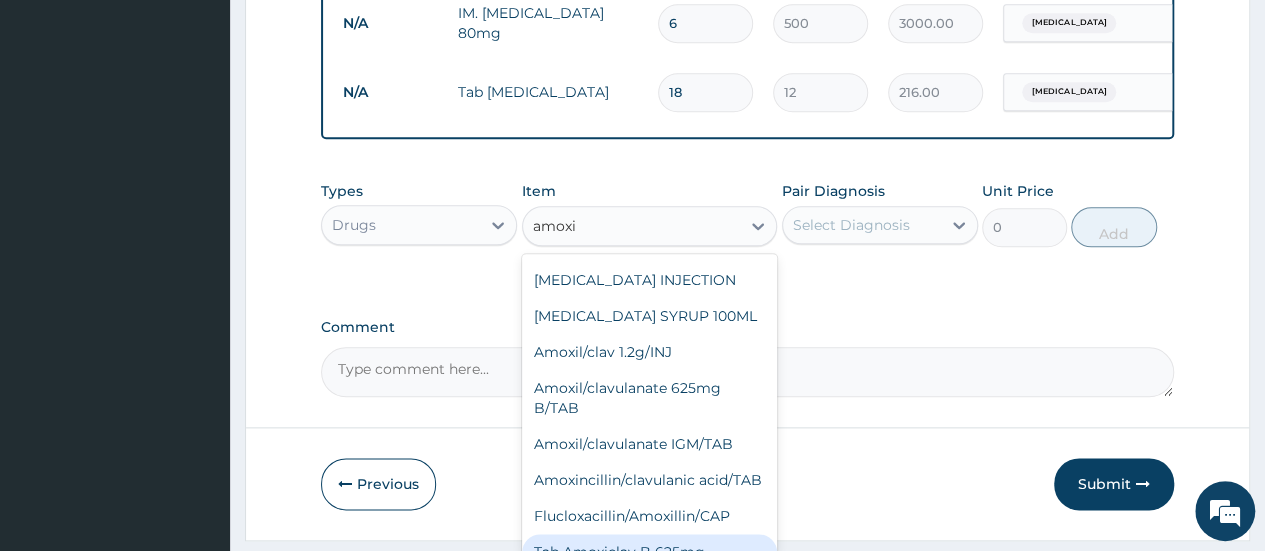click on "Tab Amoxiclav B 625mg" at bounding box center [650, 552] 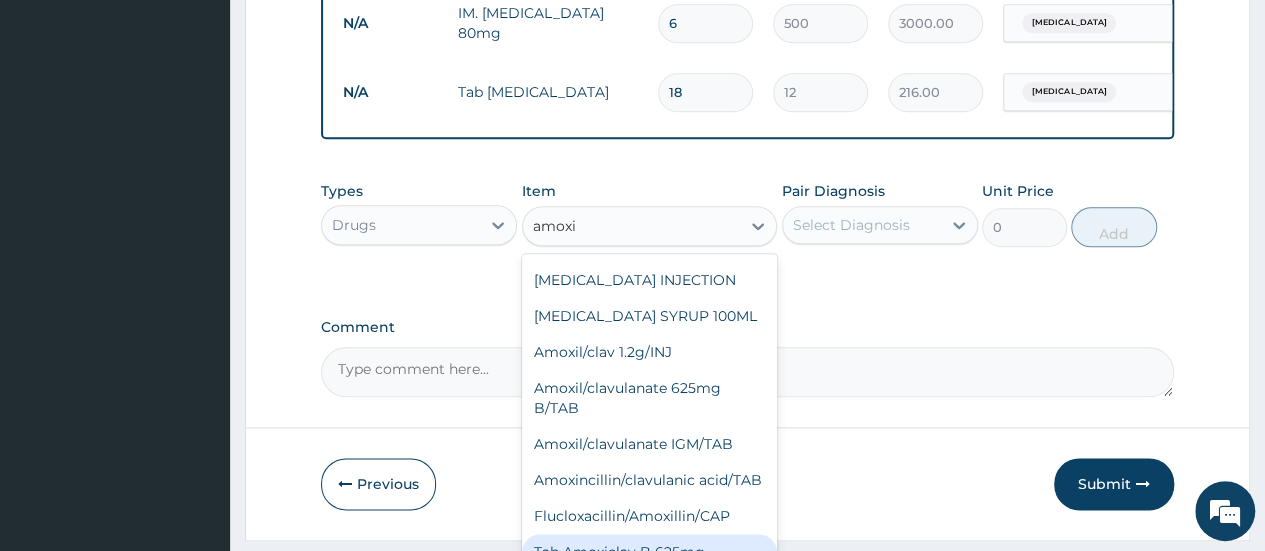 type 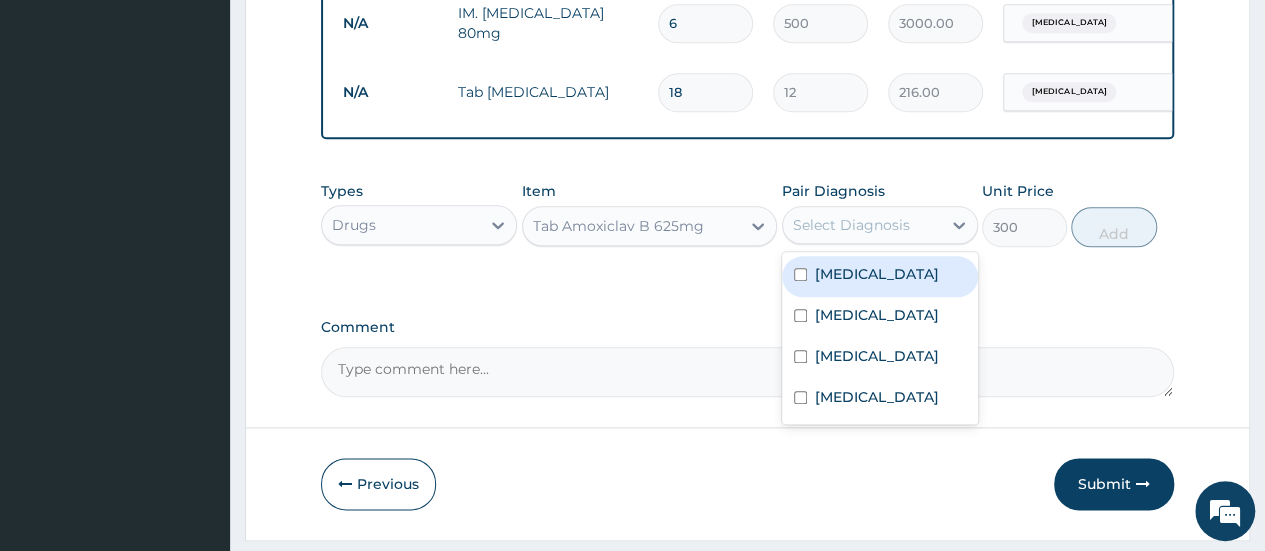 click on "Select Diagnosis" at bounding box center [862, 225] 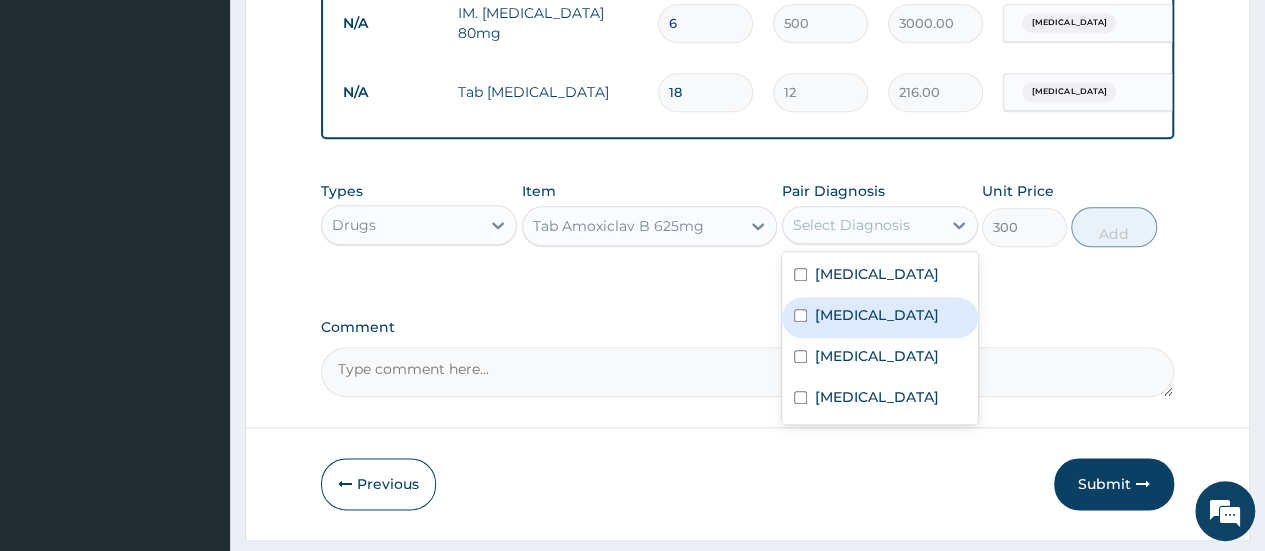 click on "[MEDICAL_DATA]" at bounding box center [880, 317] 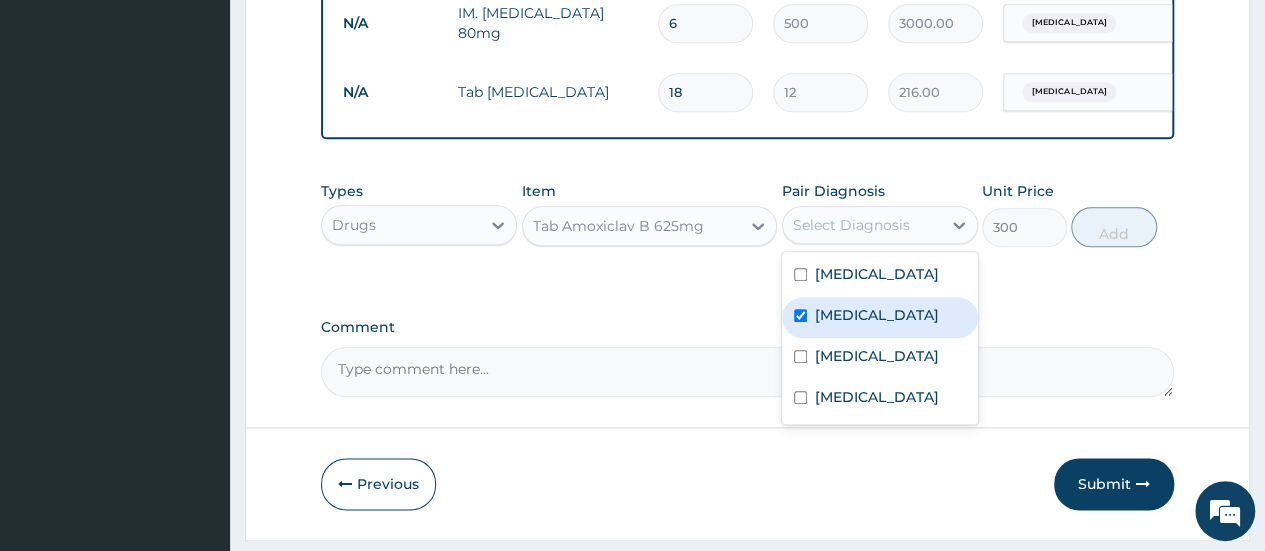 checkbox on "true" 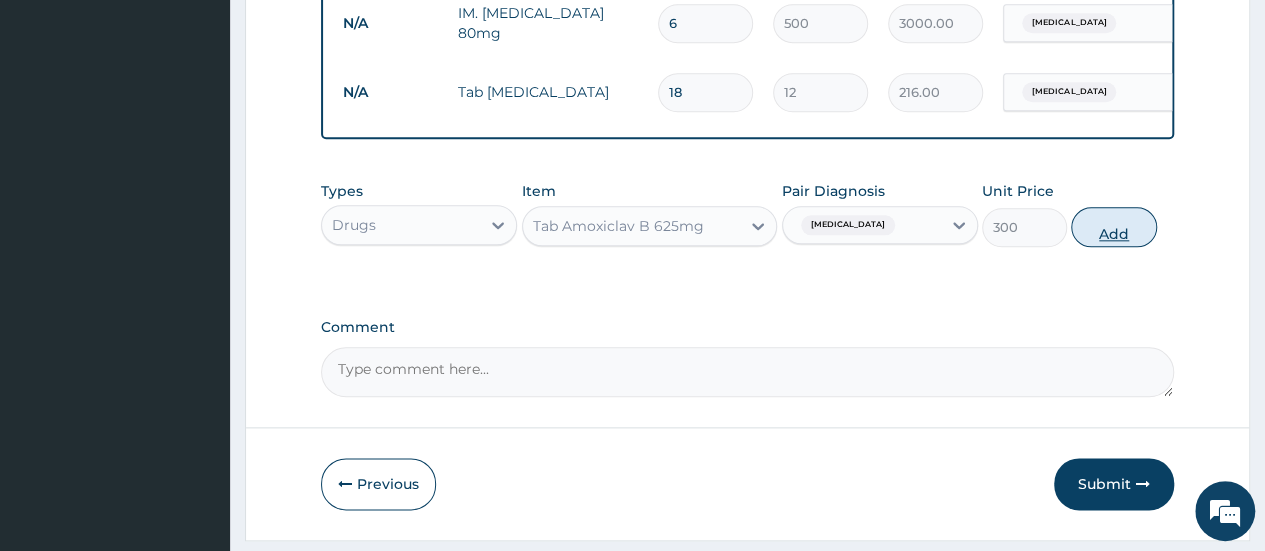 click on "Add" at bounding box center (1113, 227) 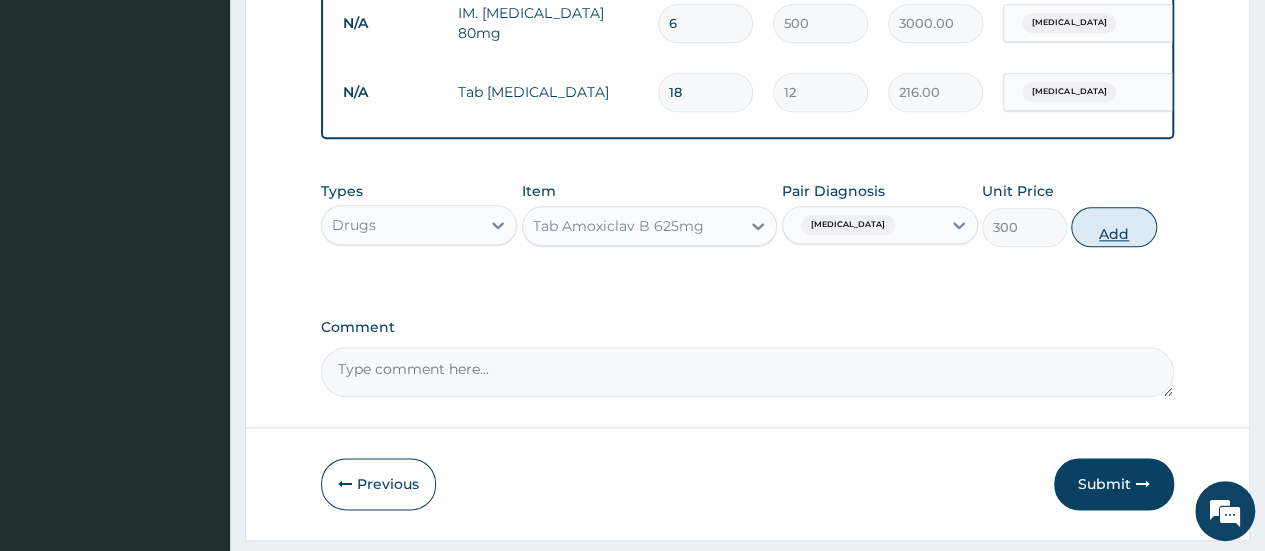 type on "0" 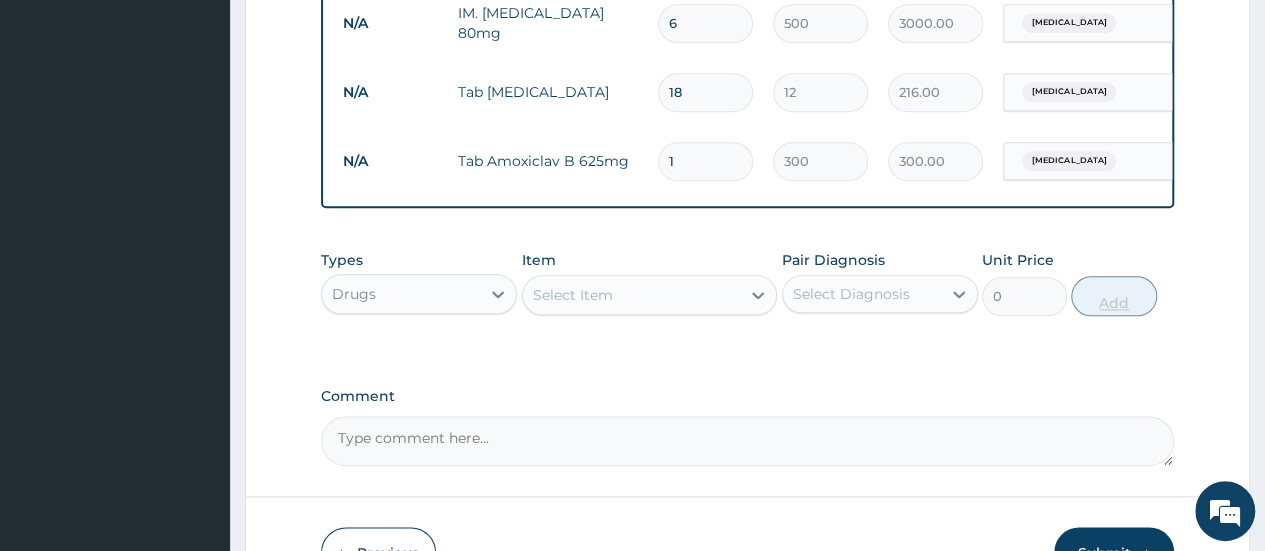 type on "14" 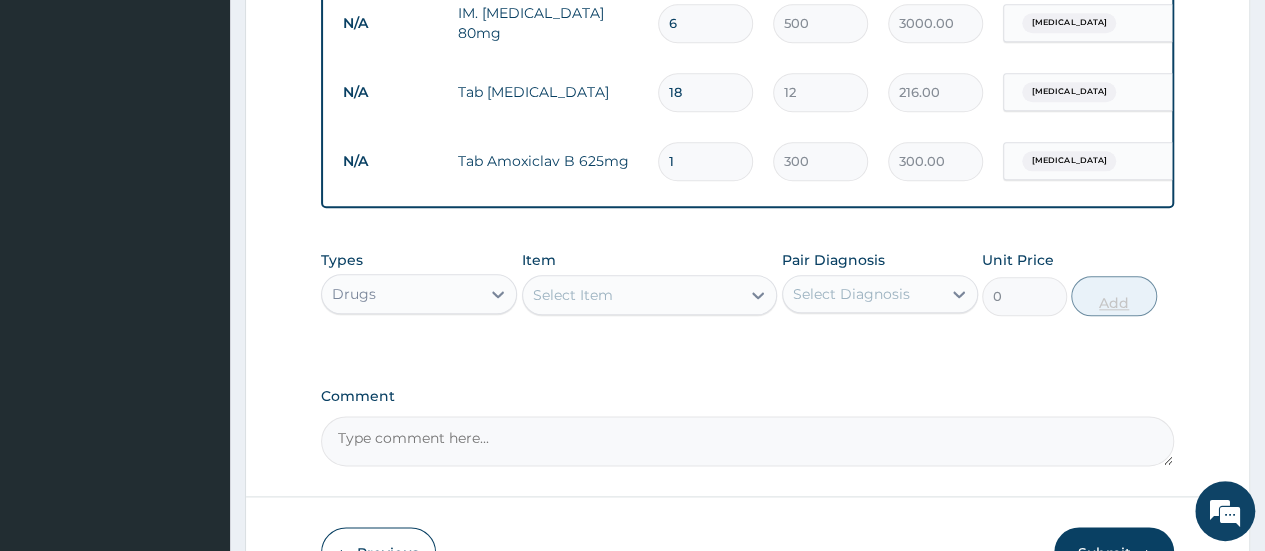 type on "4200.00" 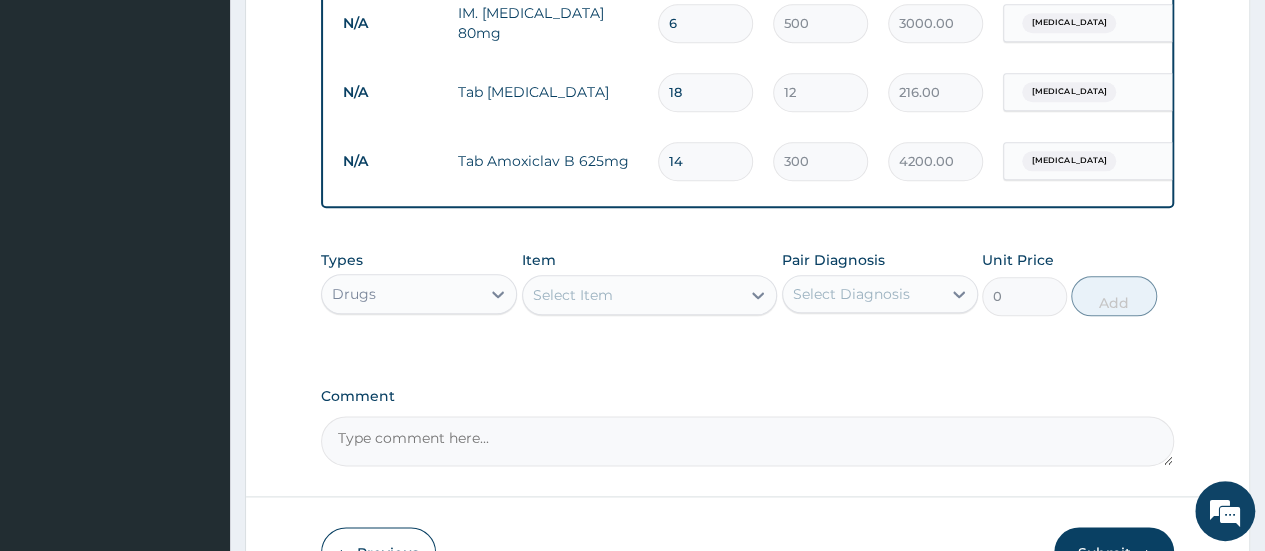 type on "14" 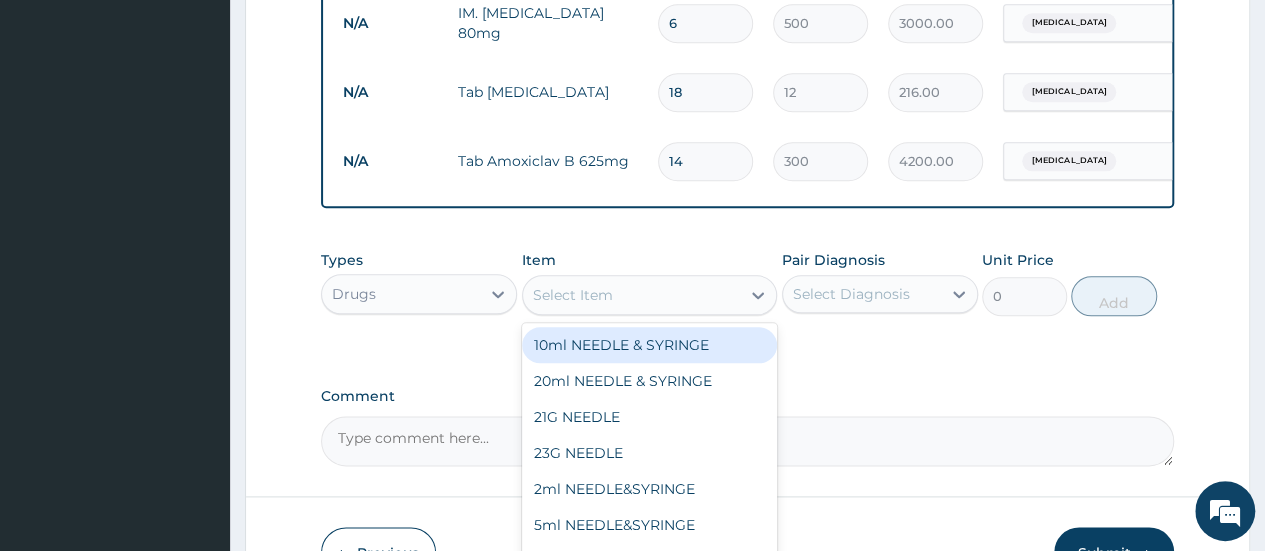 click on "Select Item" at bounding box center (632, 295) 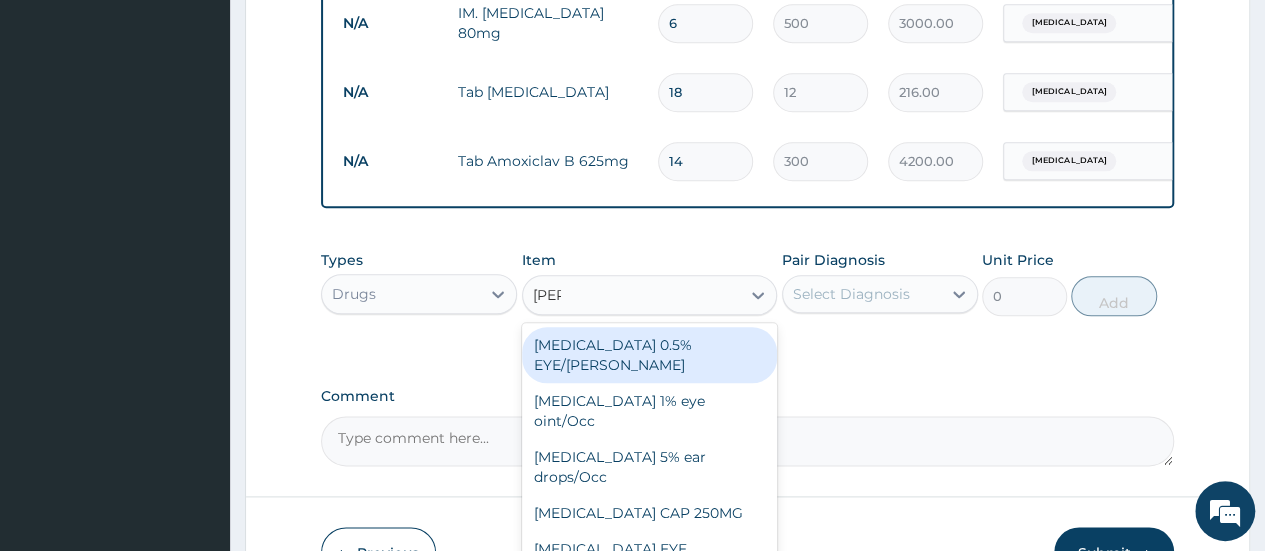 type on "lorat" 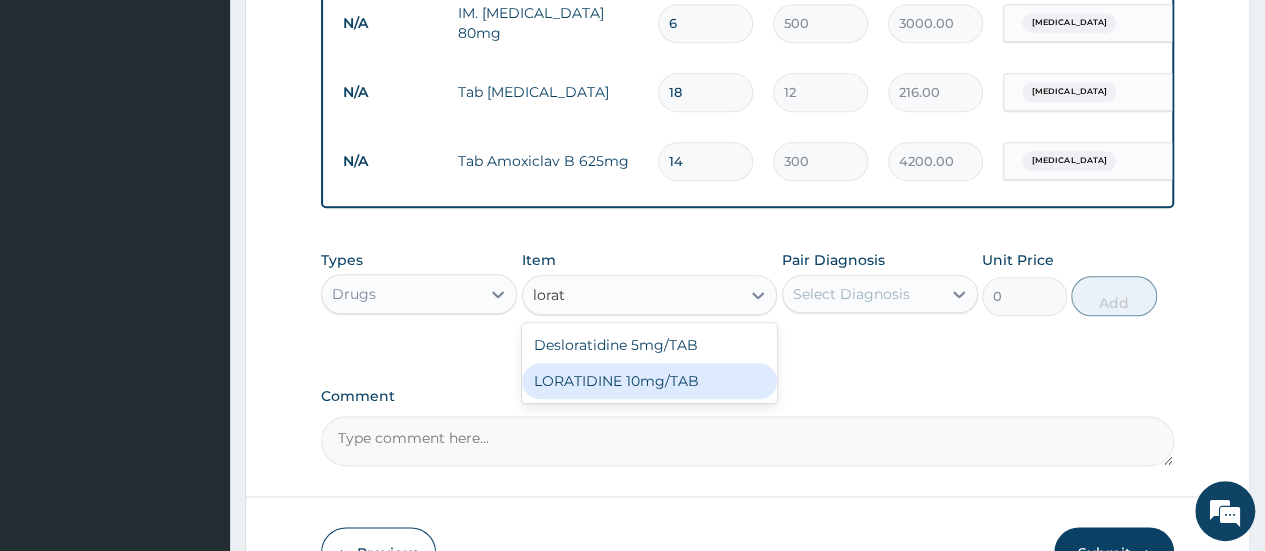 click on "LORATIDINE 10mg/TAB" at bounding box center [650, 381] 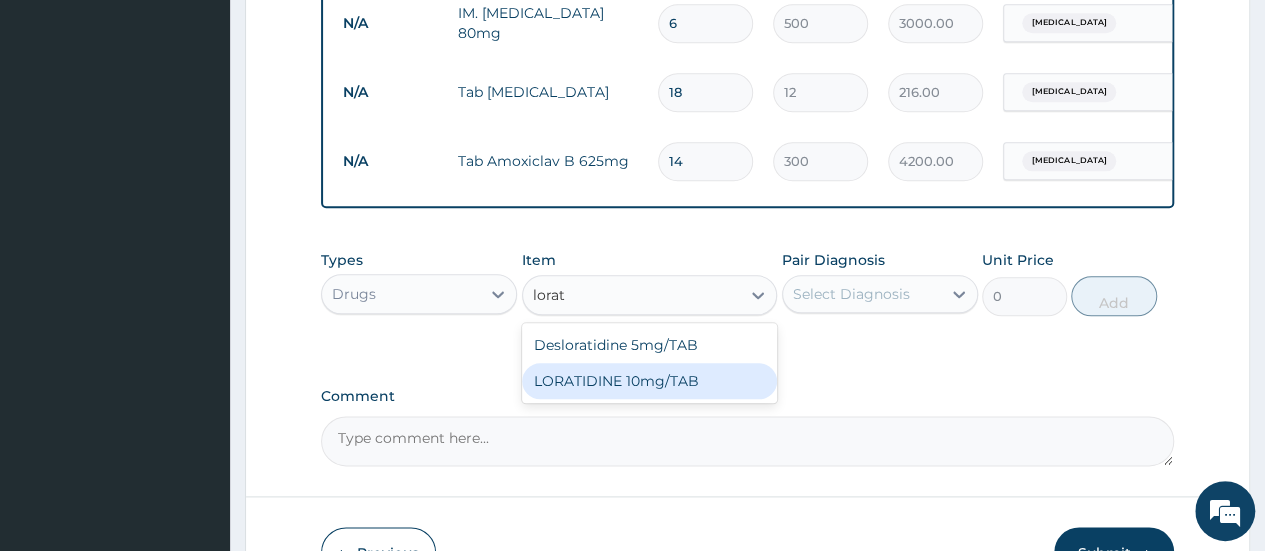 type 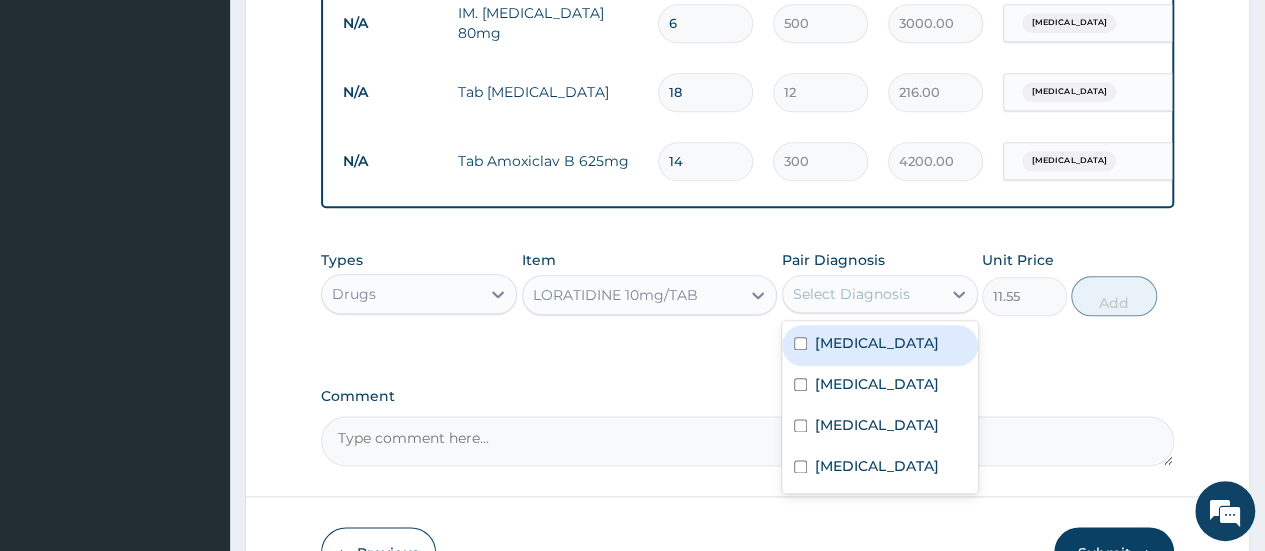 click on "Select Diagnosis" at bounding box center [851, 294] 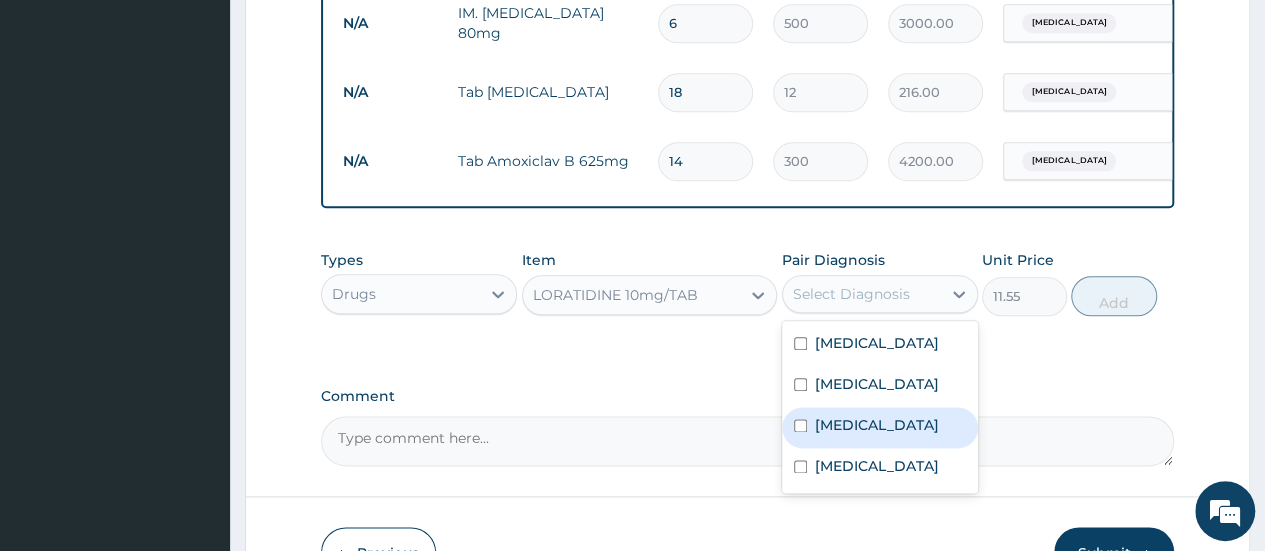 click on "[MEDICAL_DATA]" at bounding box center (877, 425) 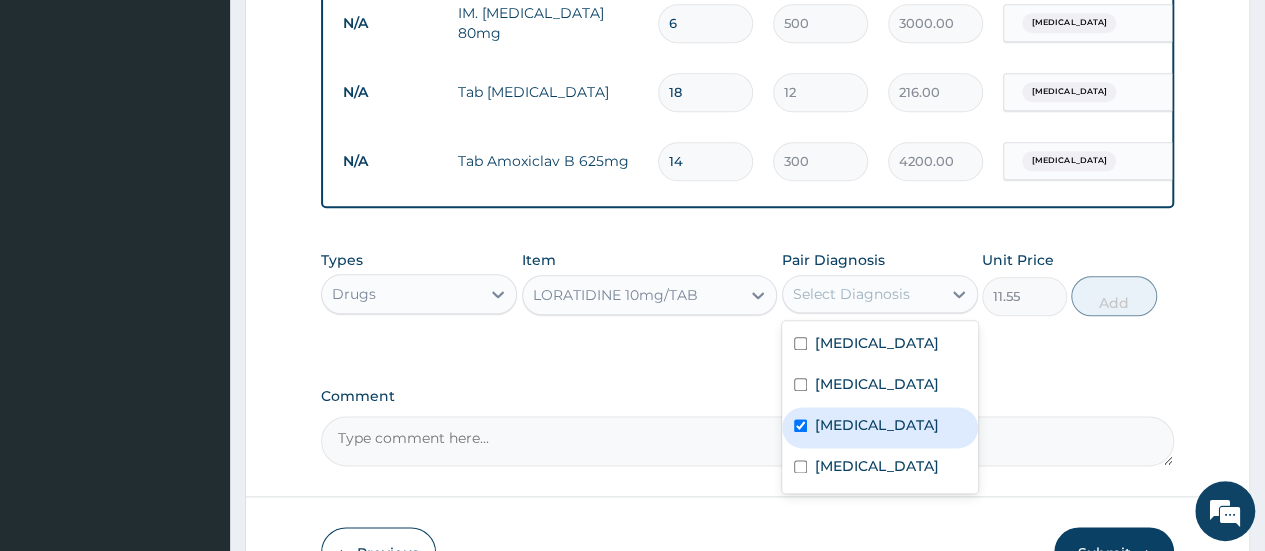checkbox on "true" 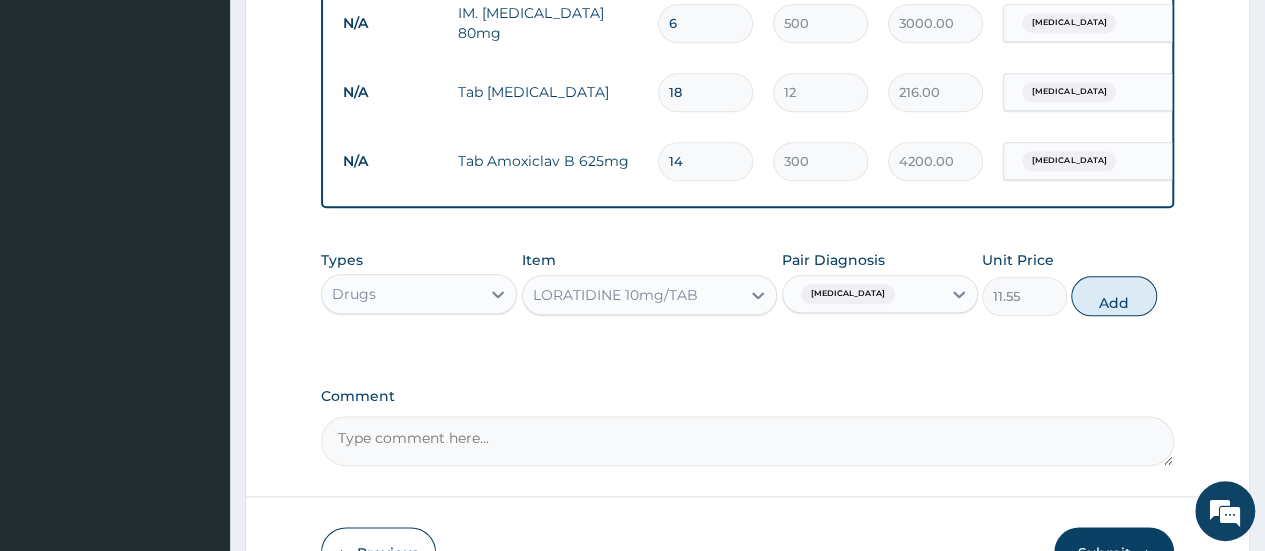 click on "Types Drugs Item LORATIDINE 10mg/TAB Pair Diagnosis Upper respiratory infection Unit Price 11.55 Add" at bounding box center (747, 283) 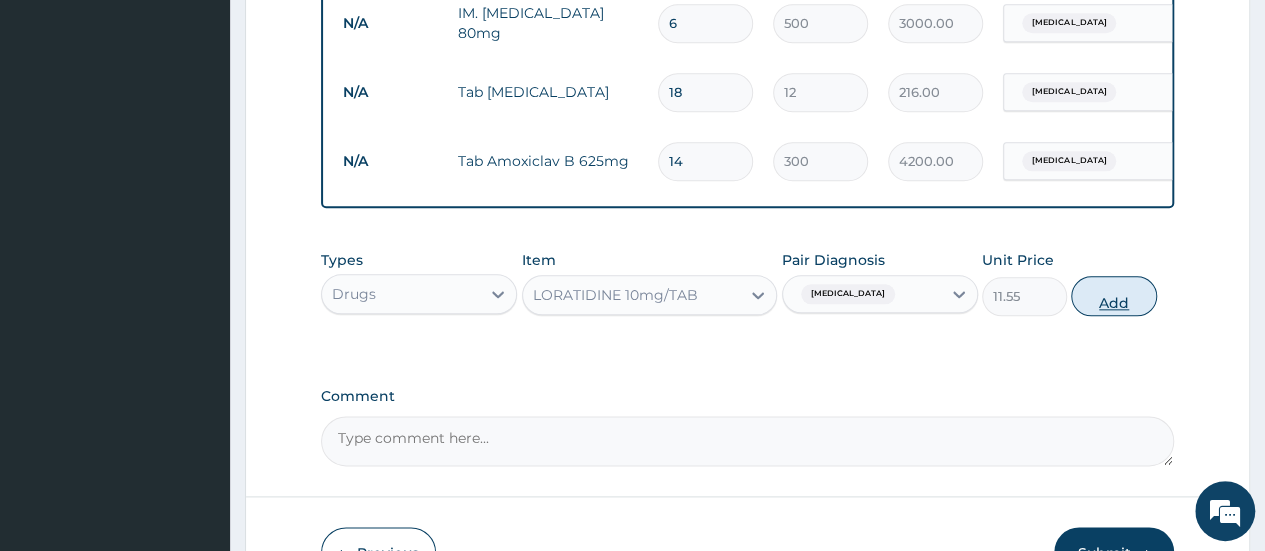 click on "Add" at bounding box center [1113, 296] 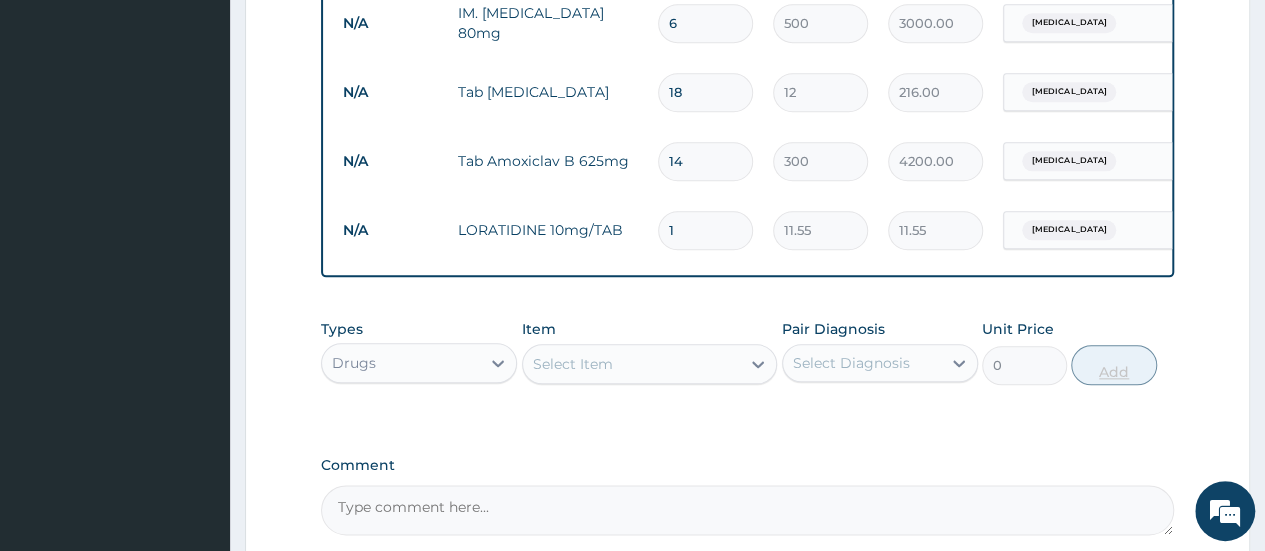 type 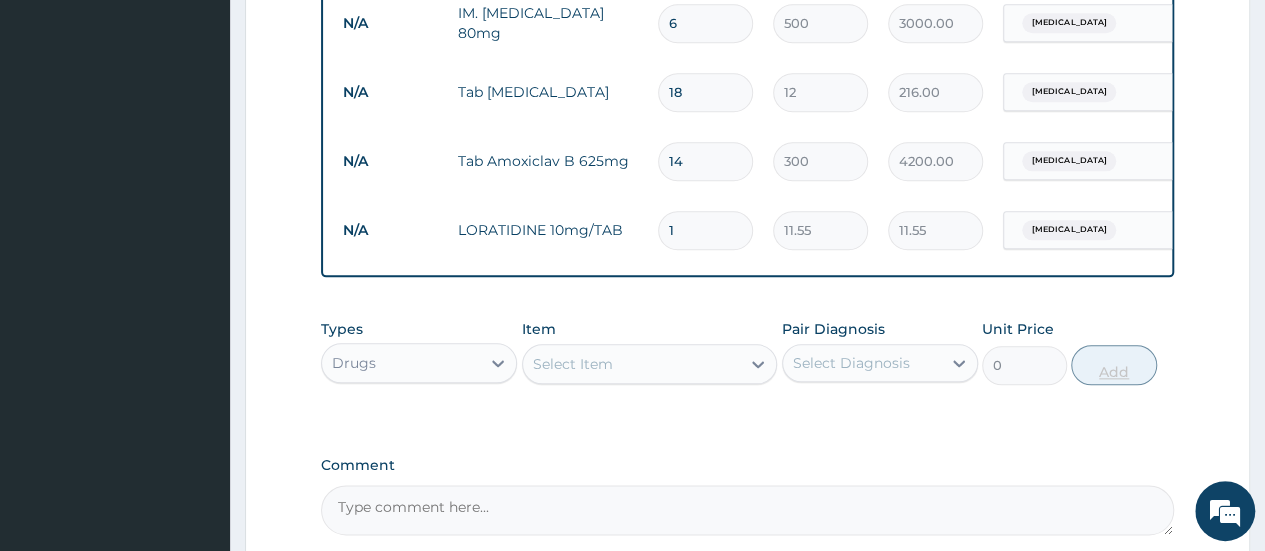 type on "0.00" 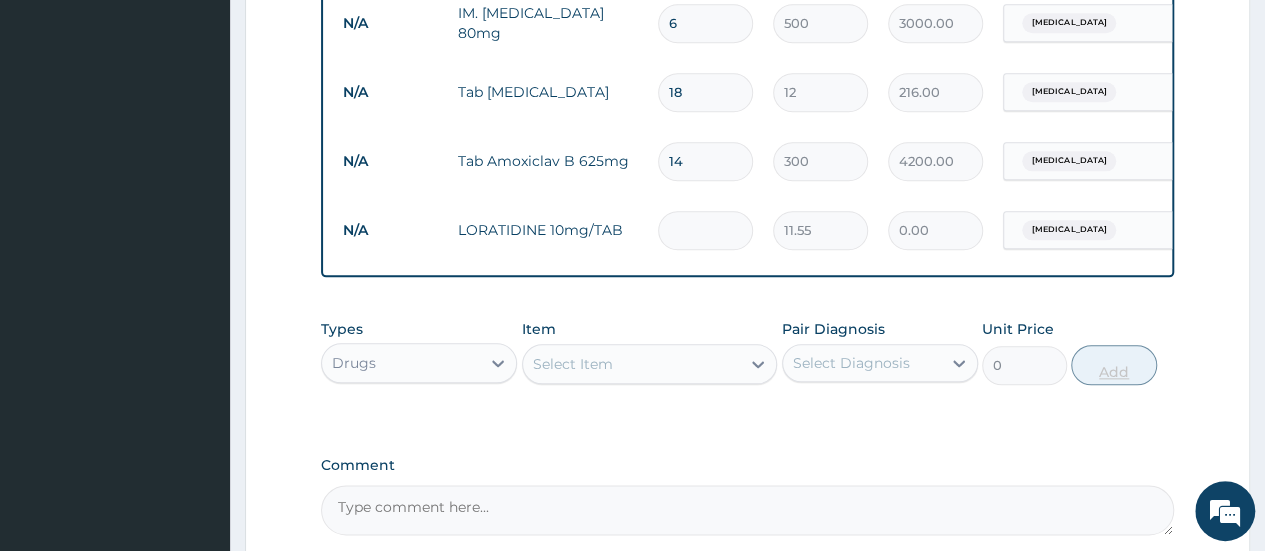 type on "5" 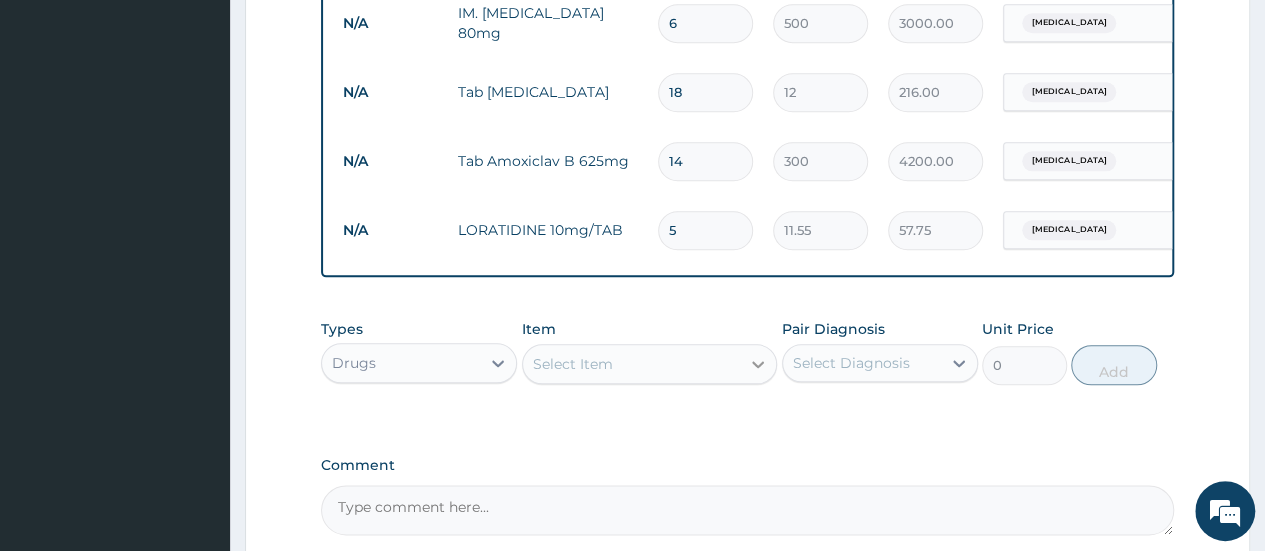 type on "5" 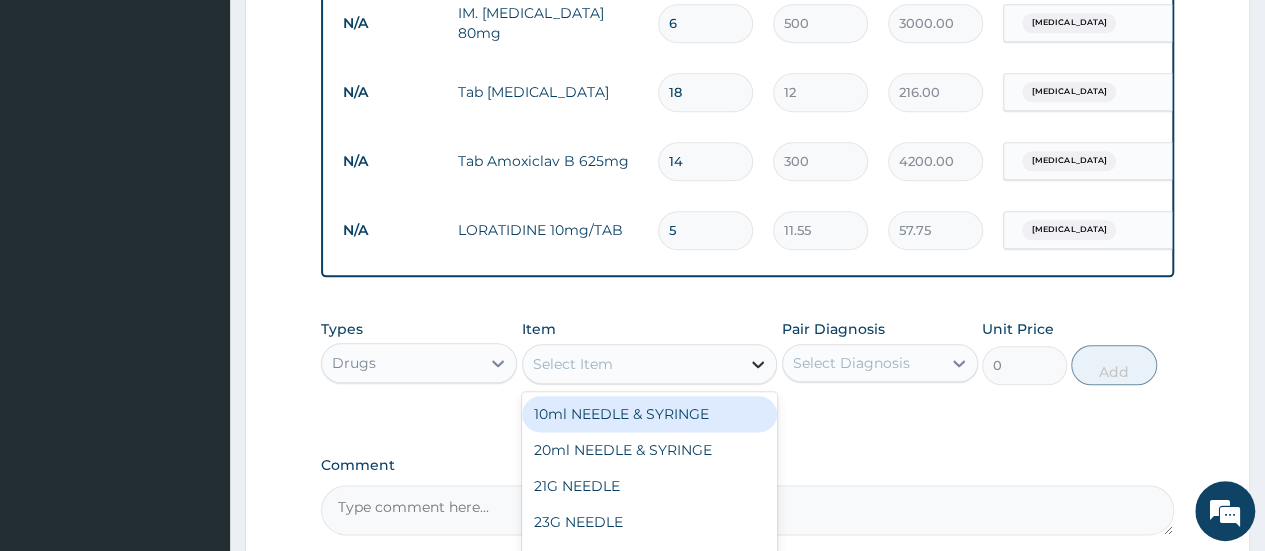 click at bounding box center [758, 364] 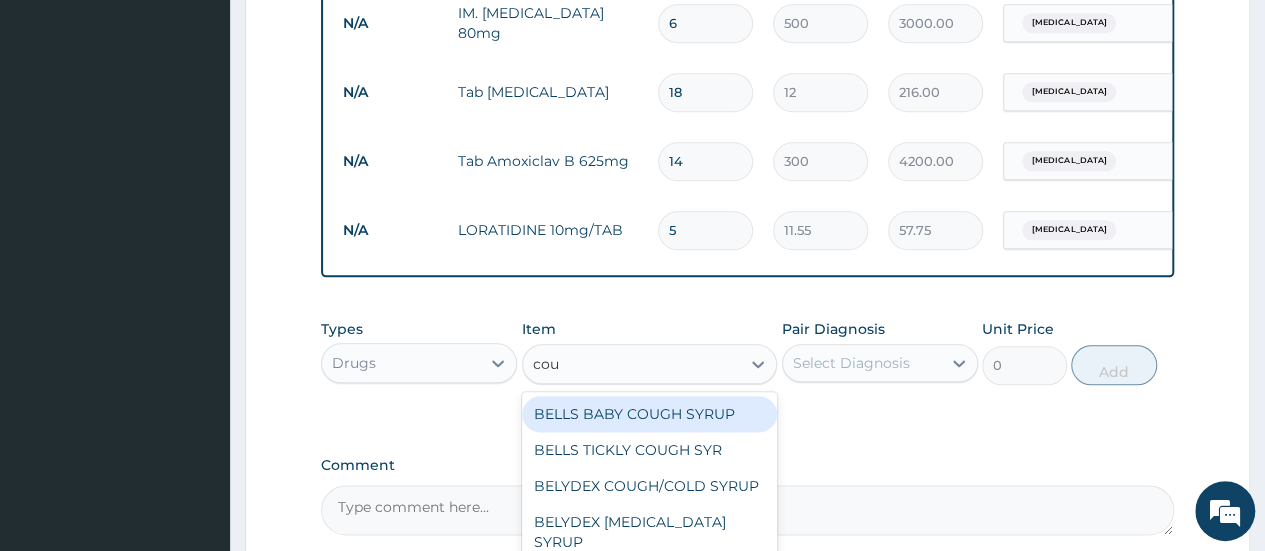 type on "coug" 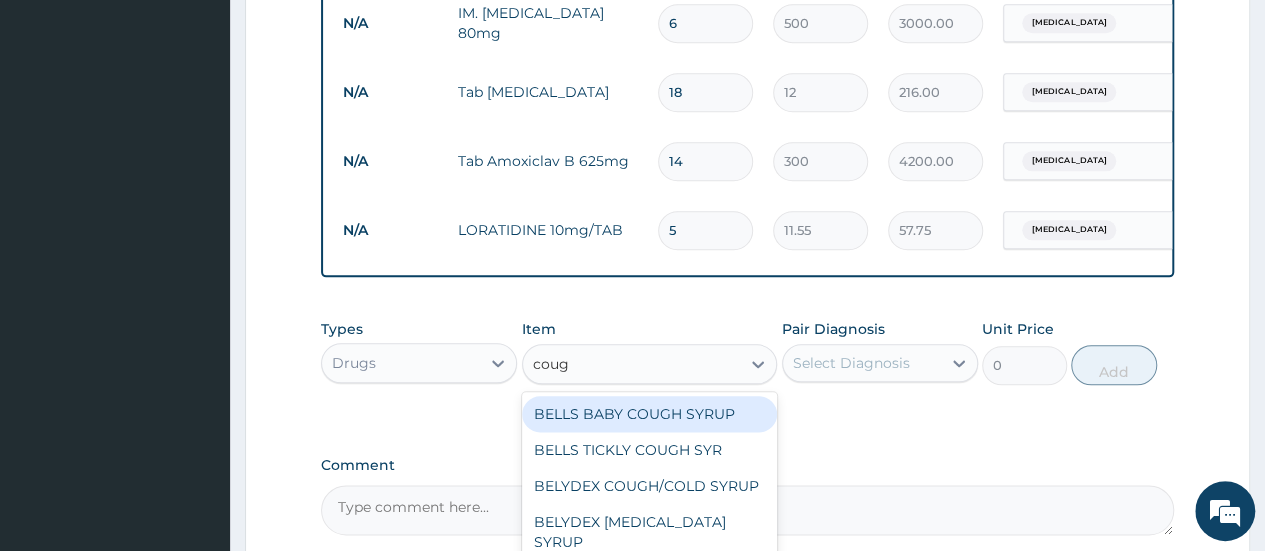 scroll, scrollTop: 1224, scrollLeft: 0, axis: vertical 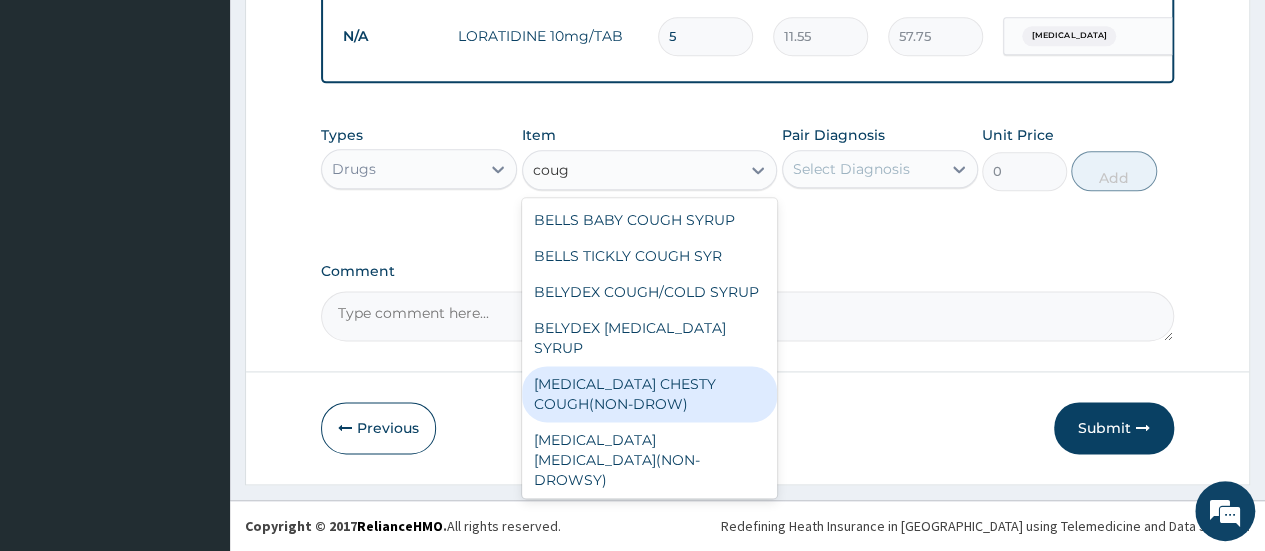 click on "[MEDICAL_DATA] CHESTY COUGH(NON-DROW)" at bounding box center [650, 394] 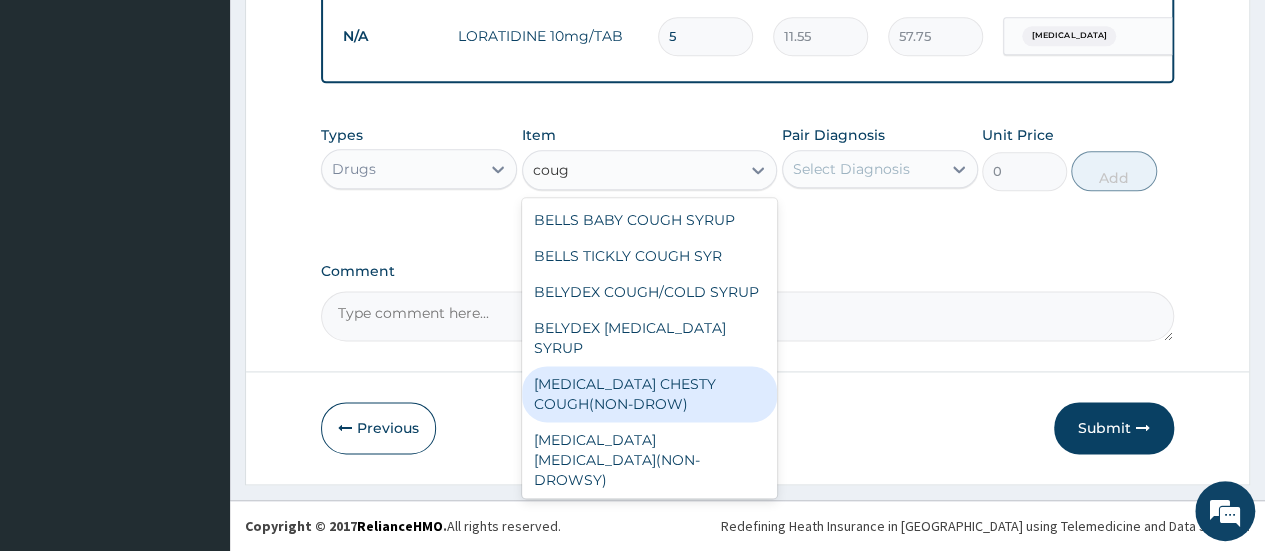 type 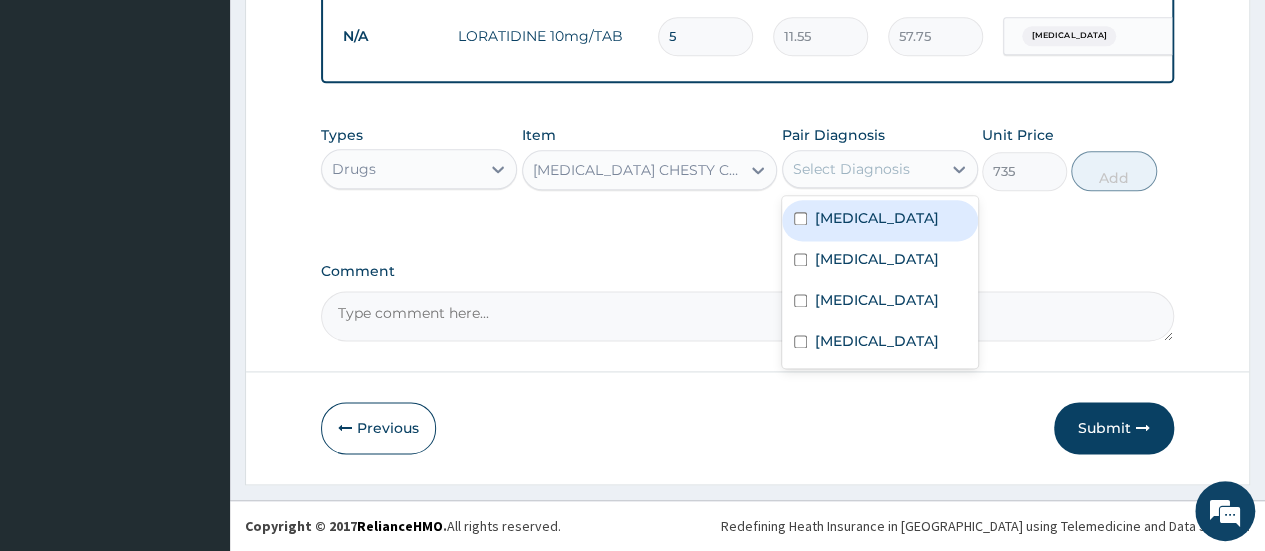 click on "Select Diagnosis" at bounding box center [862, 169] 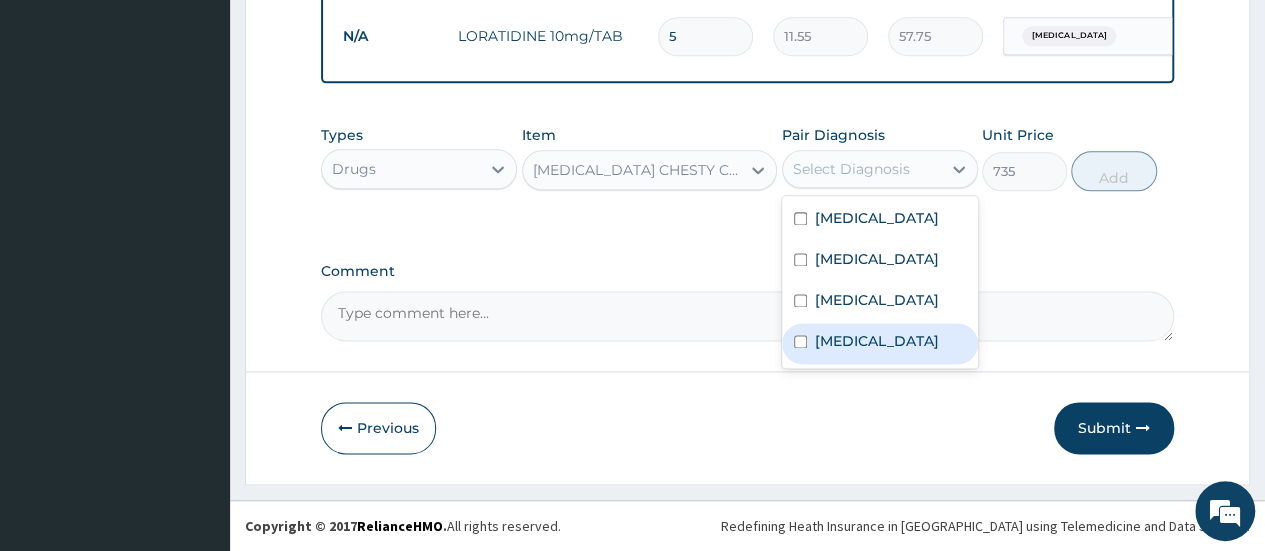click on "Dry cough" at bounding box center (877, 341) 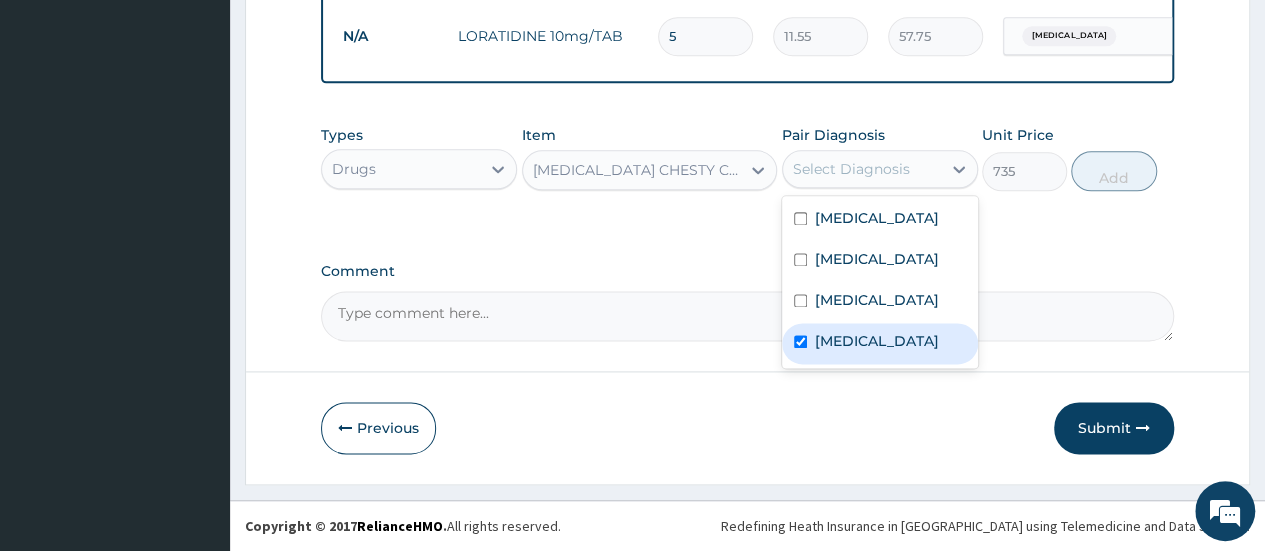 checkbox on "true" 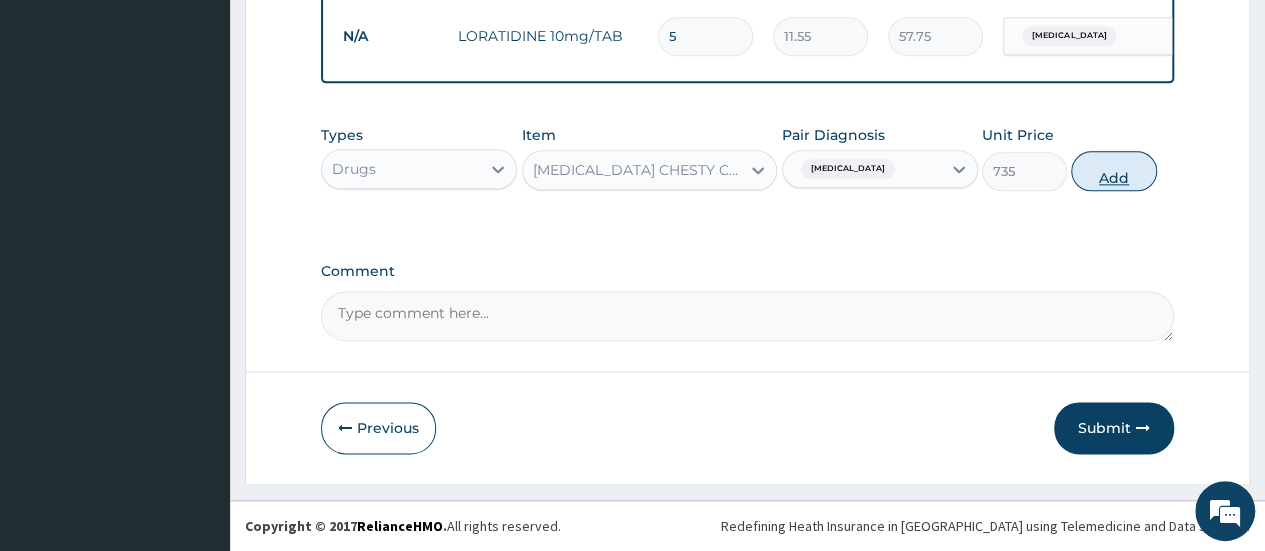 click on "Add" at bounding box center [1113, 171] 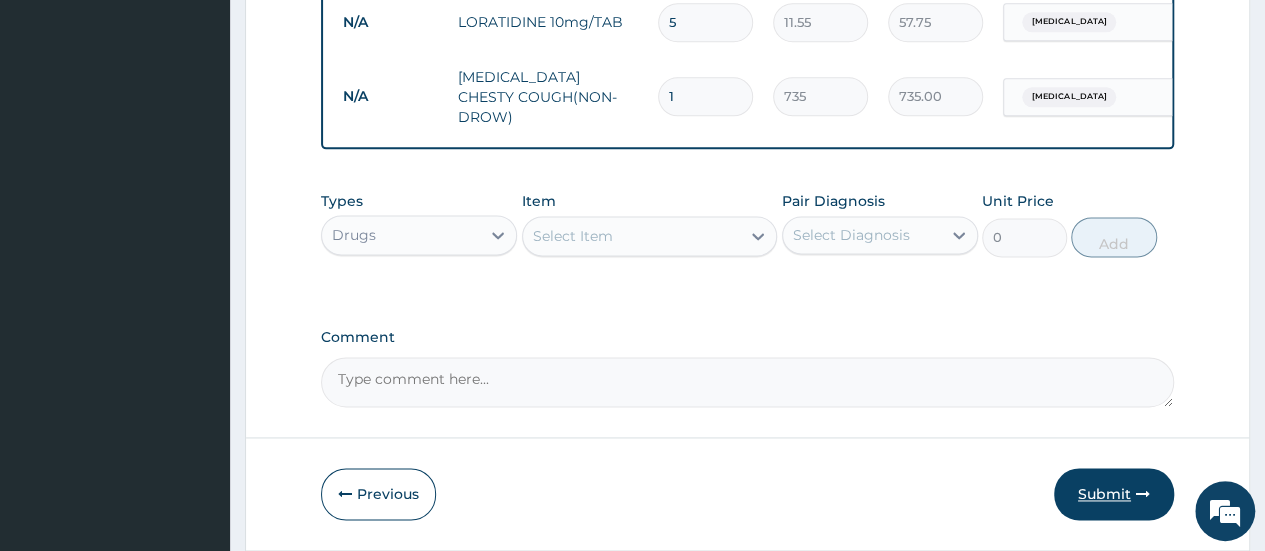 click on "Submit" at bounding box center [1114, 494] 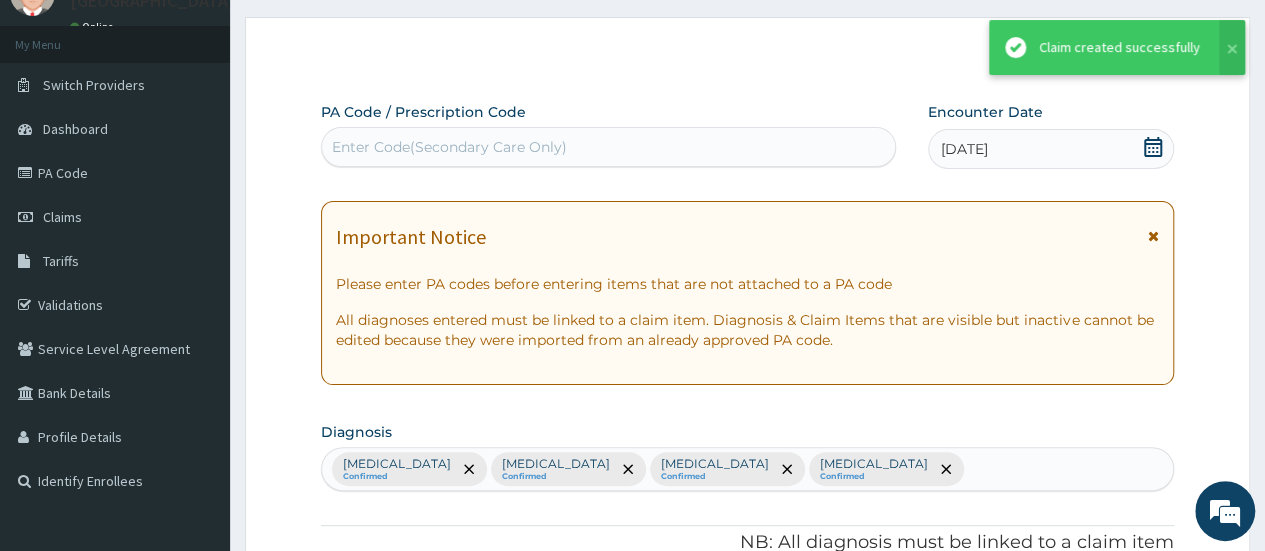 scroll, scrollTop: 1224, scrollLeft: 0, axis: vertical 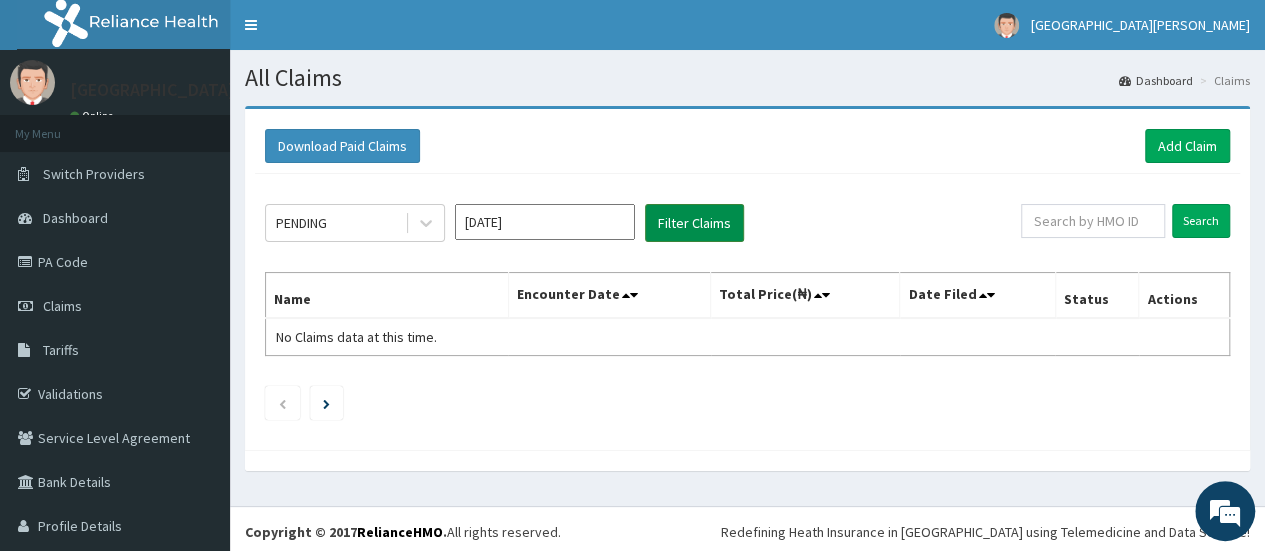 click on "Filter Claims" at bounding box center (694, 223) 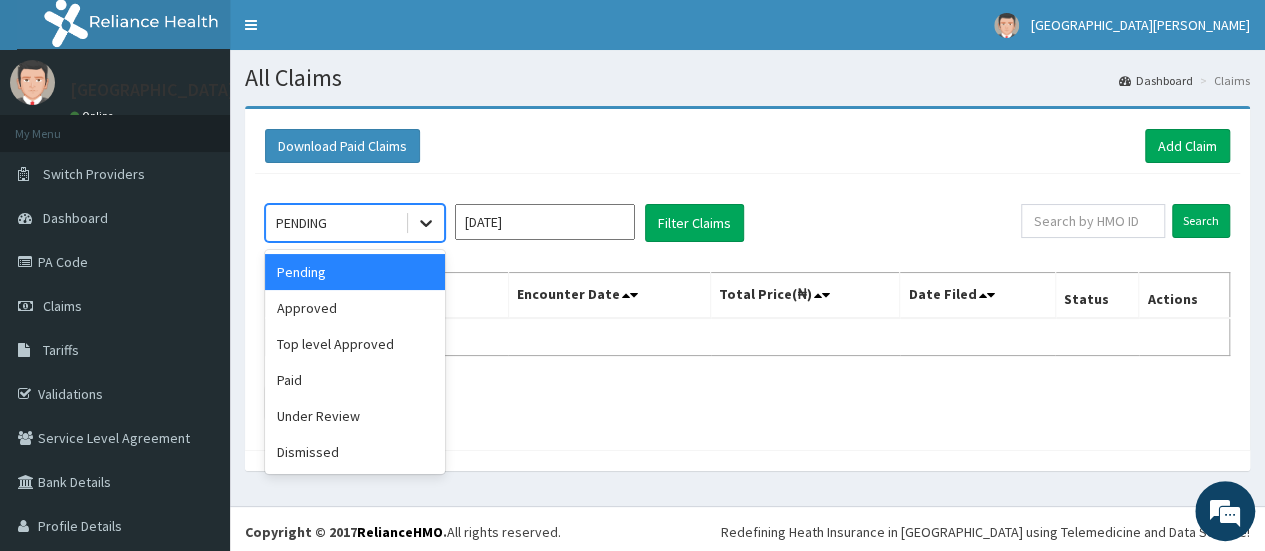 click 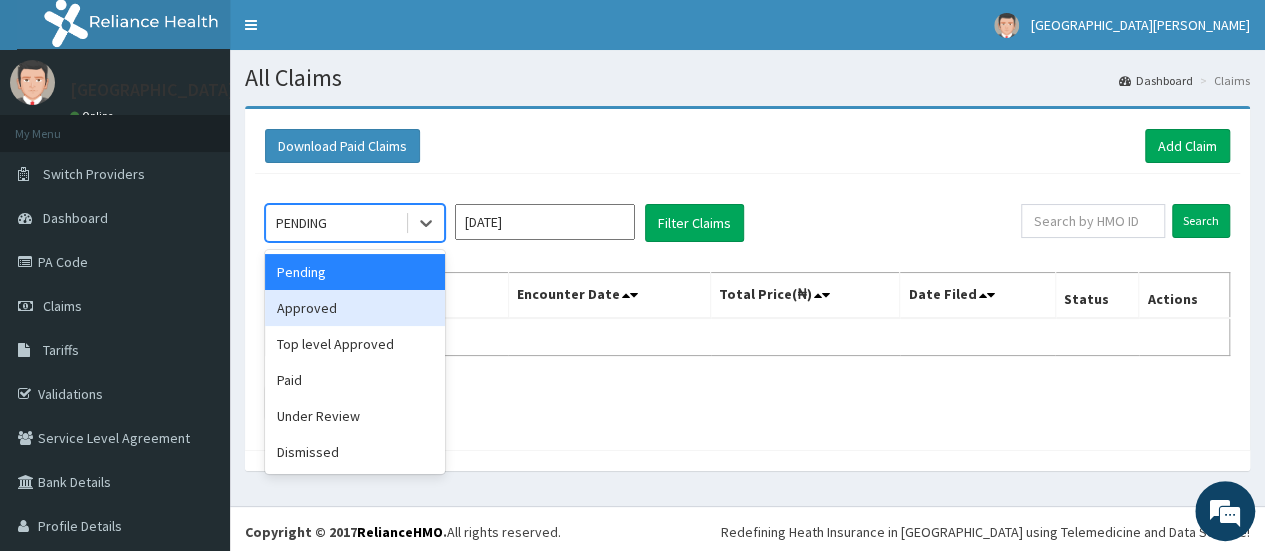 click on "Approved" at bounding box center [355, 308] 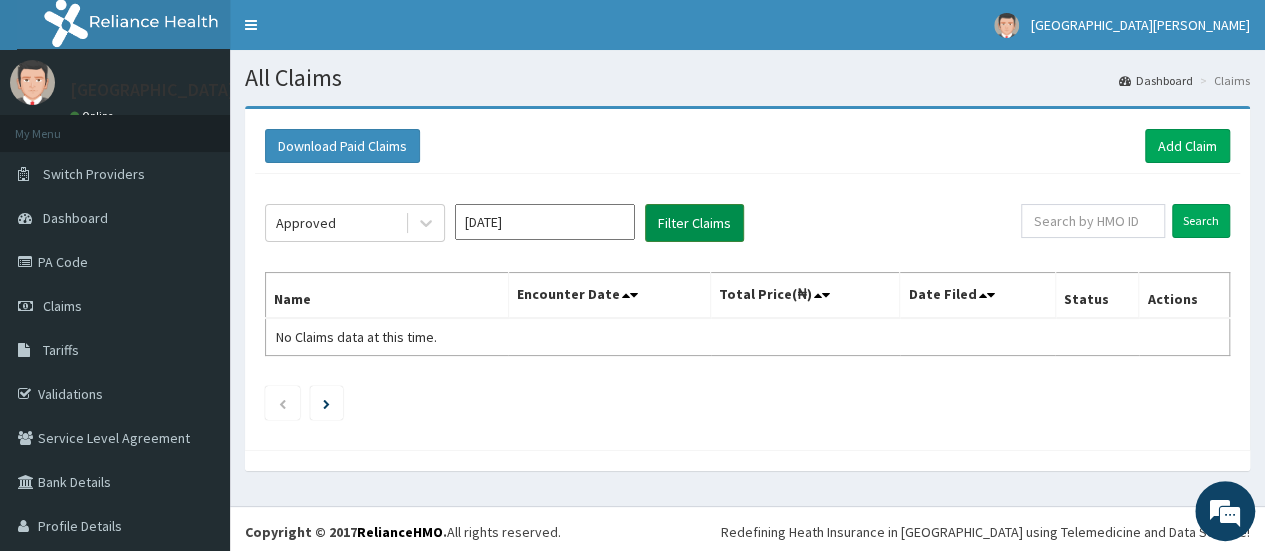 click on "Filter Claims" at bounding box center [694, 223] 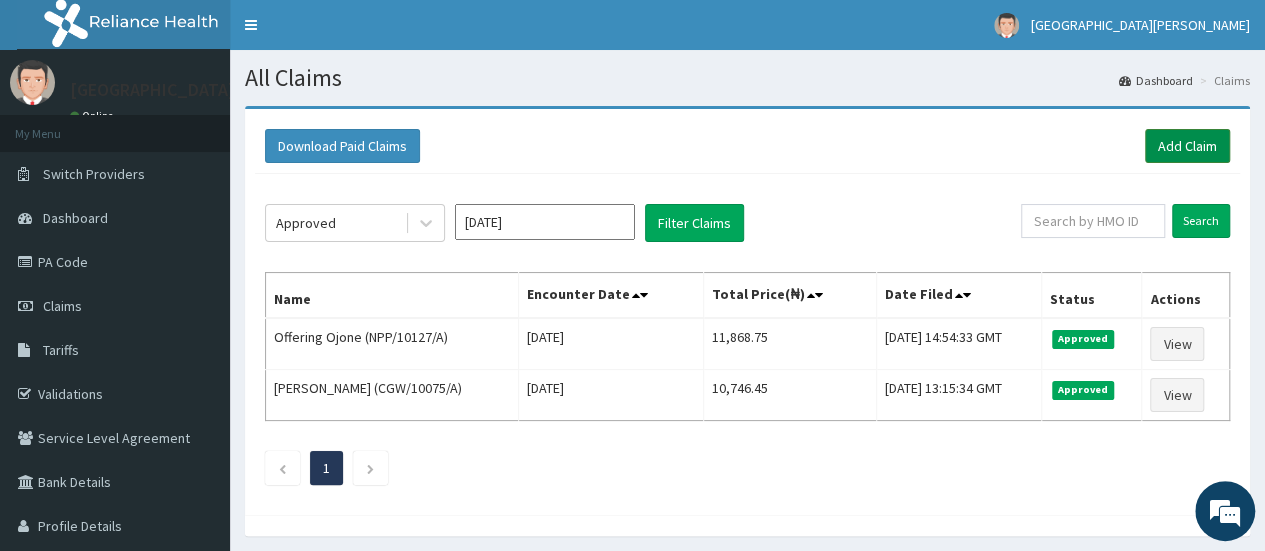 click on "Add Claim" at bounding box center [1187, 146] 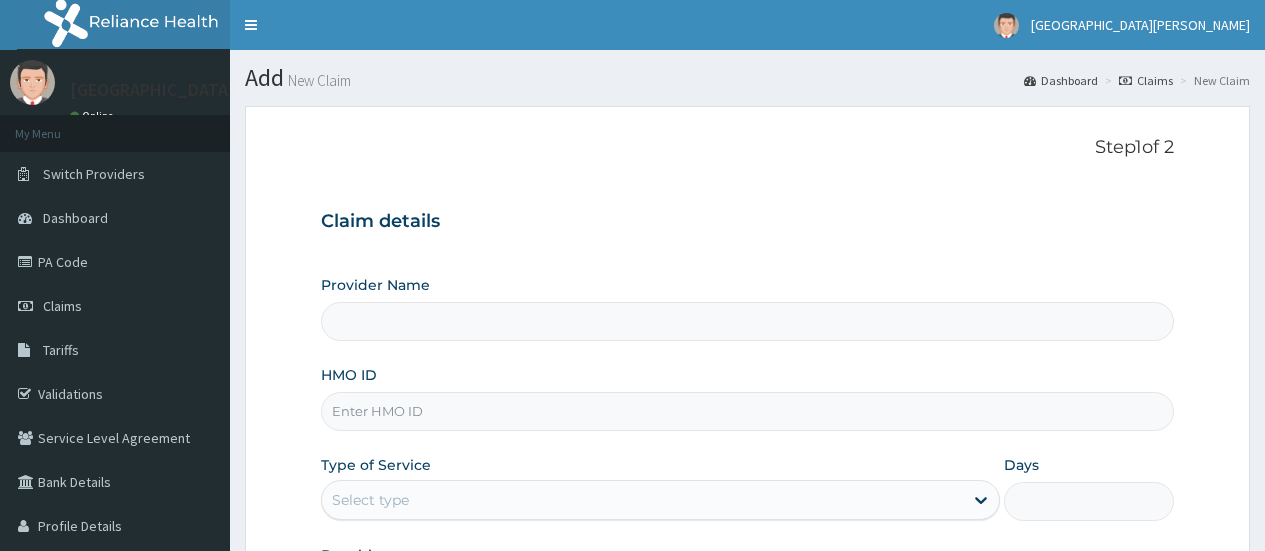 scroll, scrollTop: 0, scrollLeft: 0, axis: both 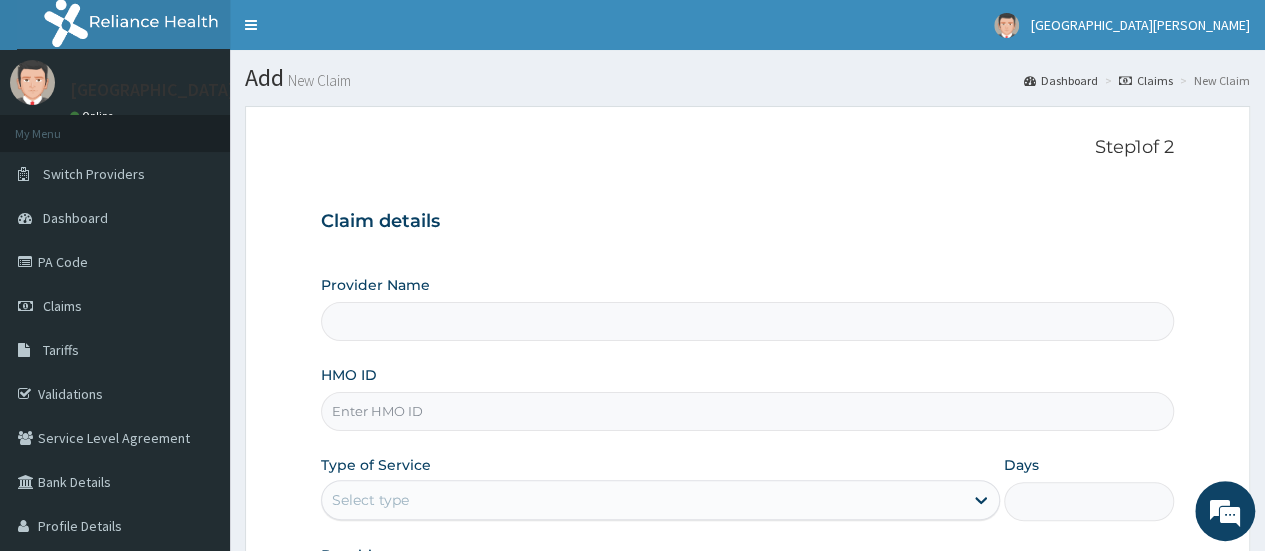 type on "[GEOGRAPHIC_DATA][PERSON_NAME]" 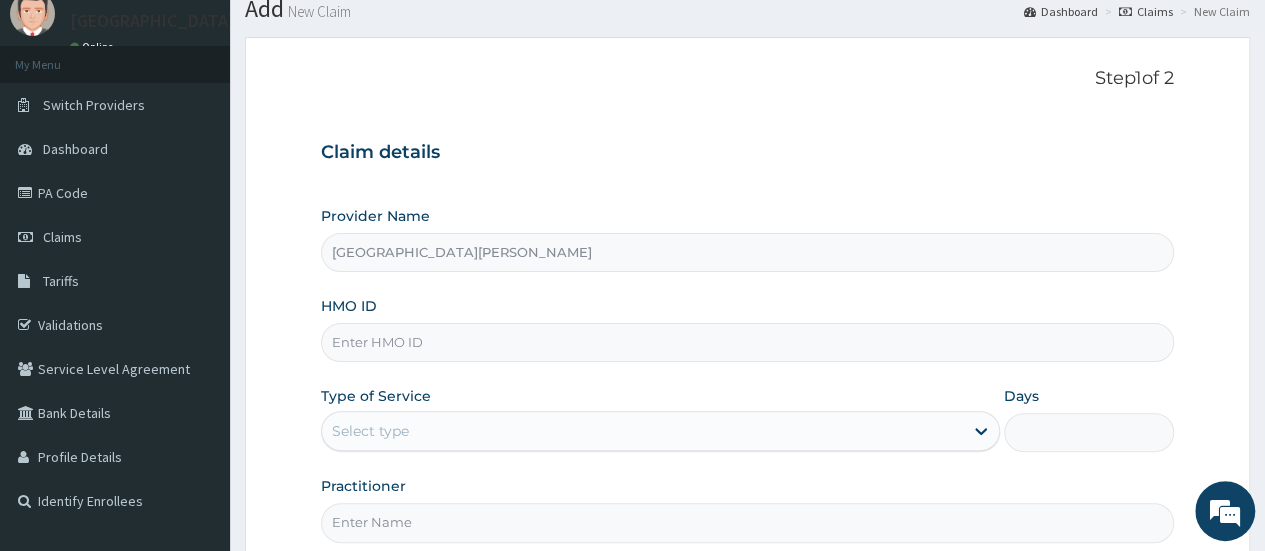 scroll, scrollTop: 75, scrollLeft: 0, axis: vertical 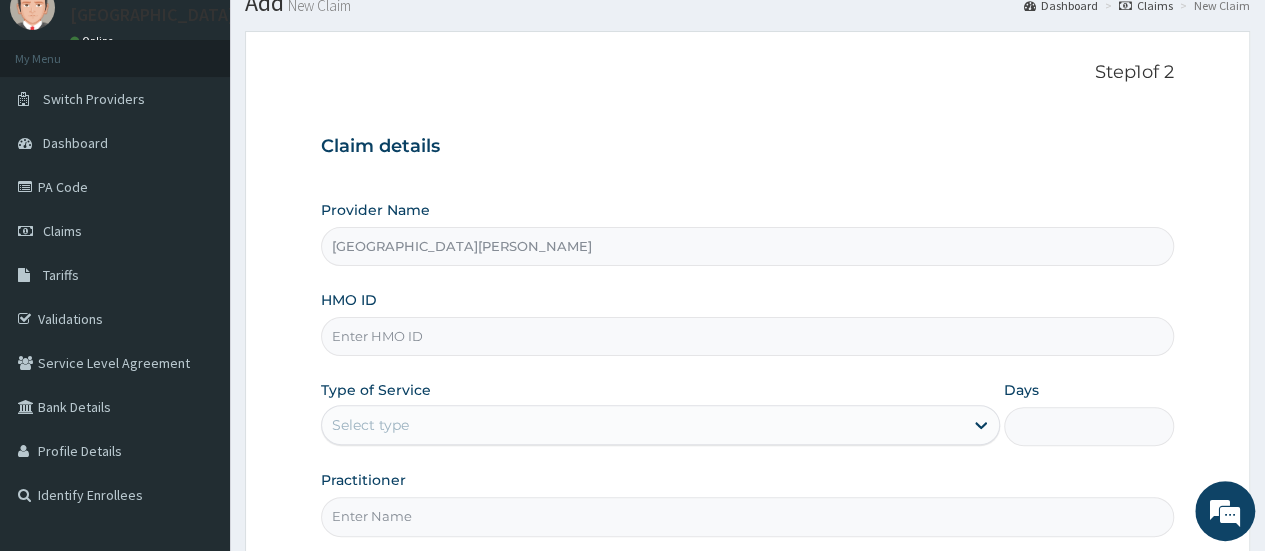 click on "HMO ID" at bounding box center [747, 336] 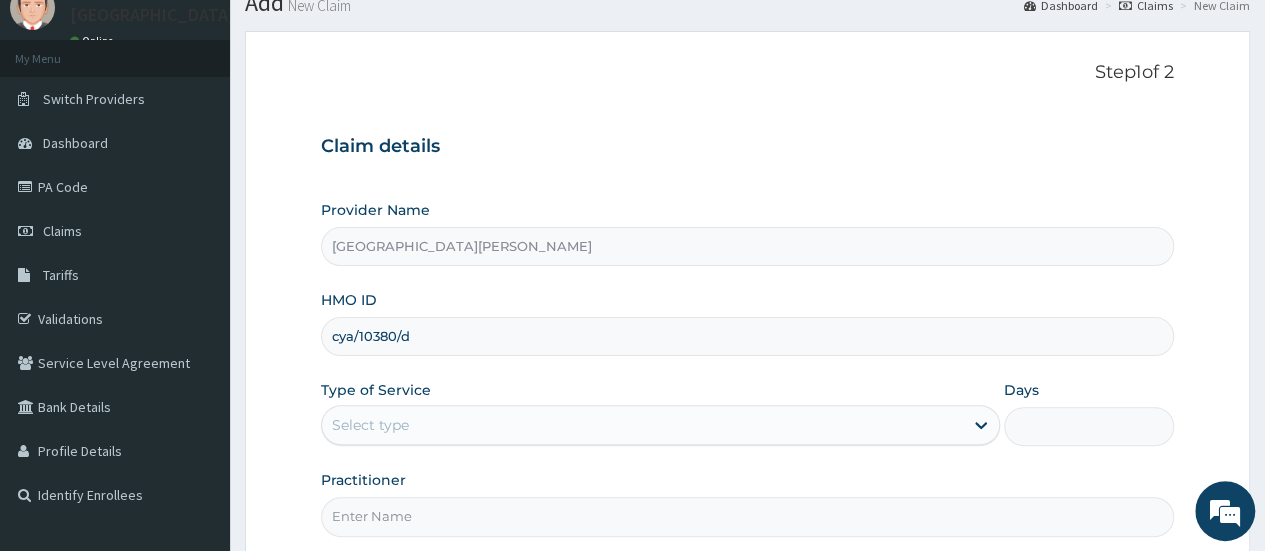 type on "cya/10380/d" 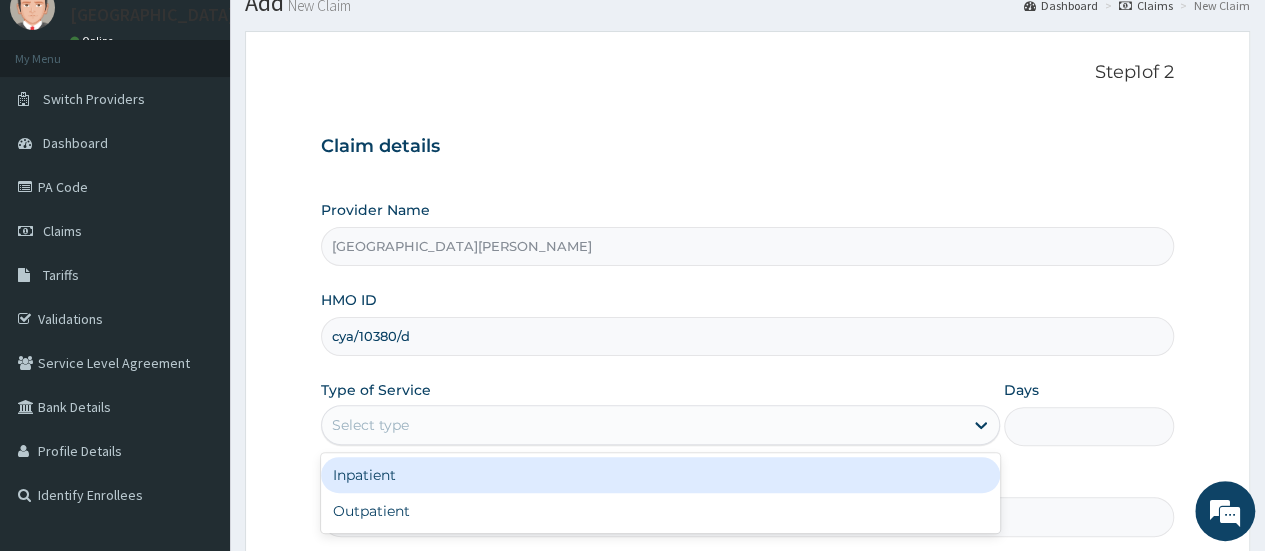 click on "Select type" at bounding box center [642, 425] 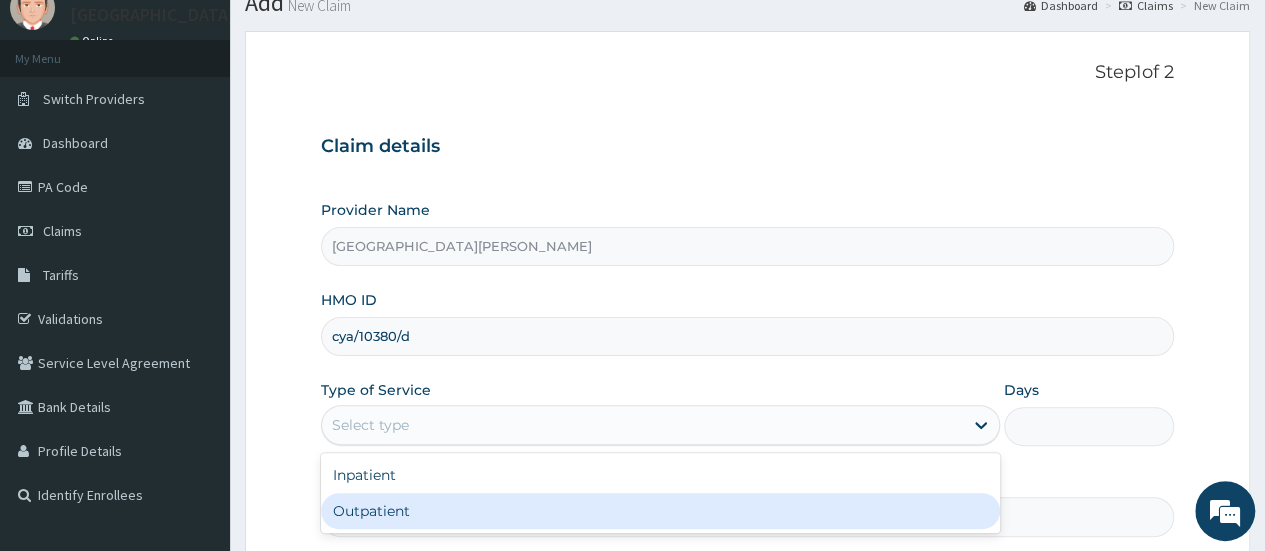 click on "Outpatient" at bounding box center [660, 511] 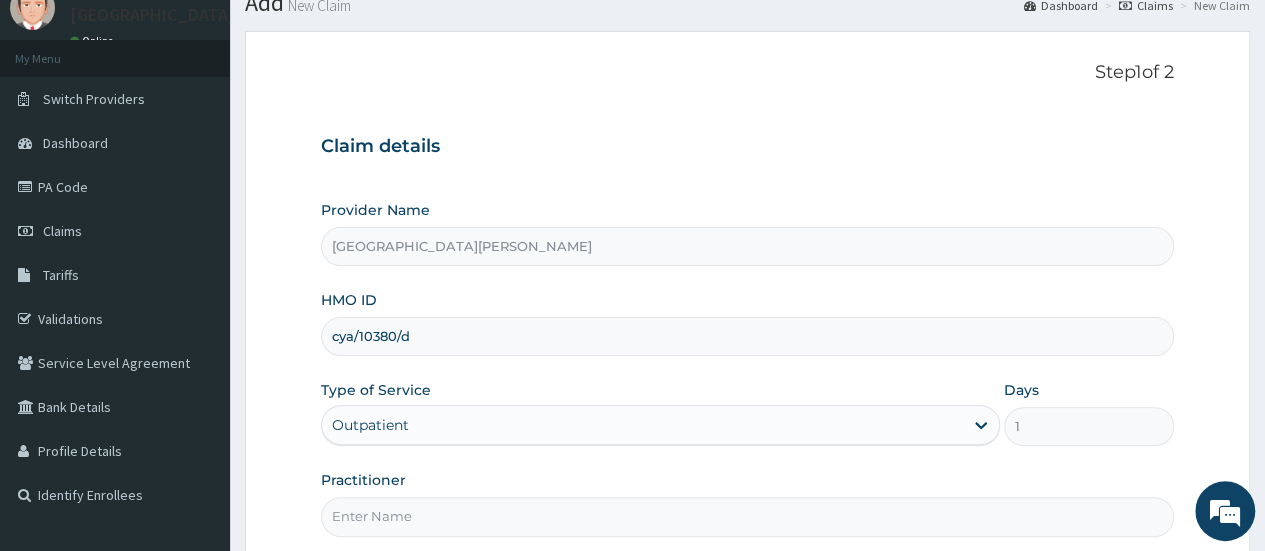 scroll, scrollTop: 266, scrollLeft: 0, axis: vertical 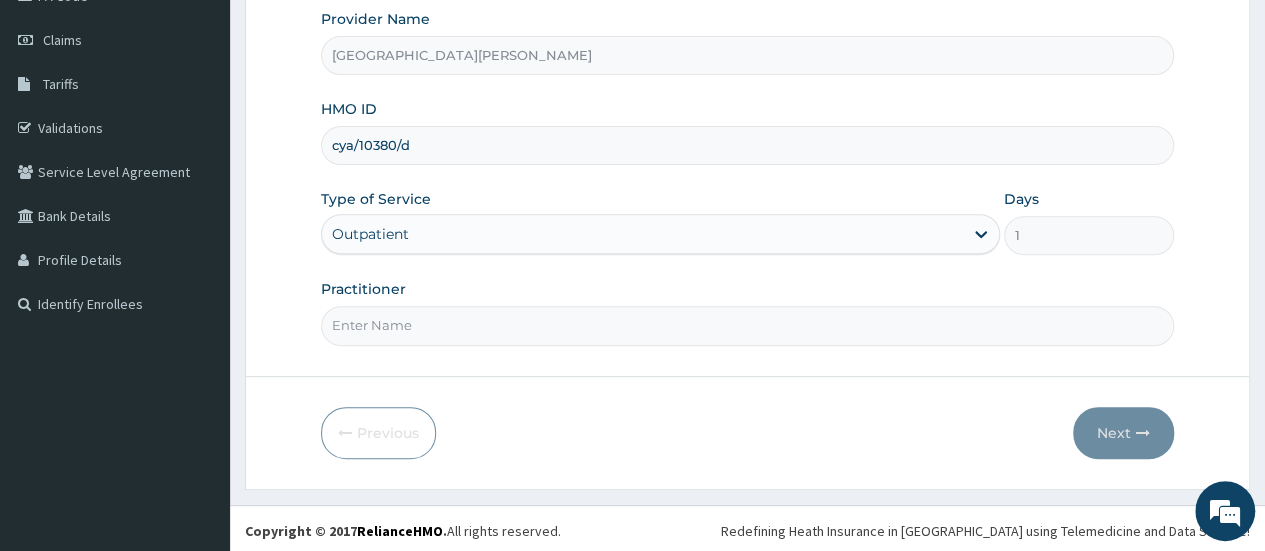 click on "Practitioner" at bounding box center (747, 325) 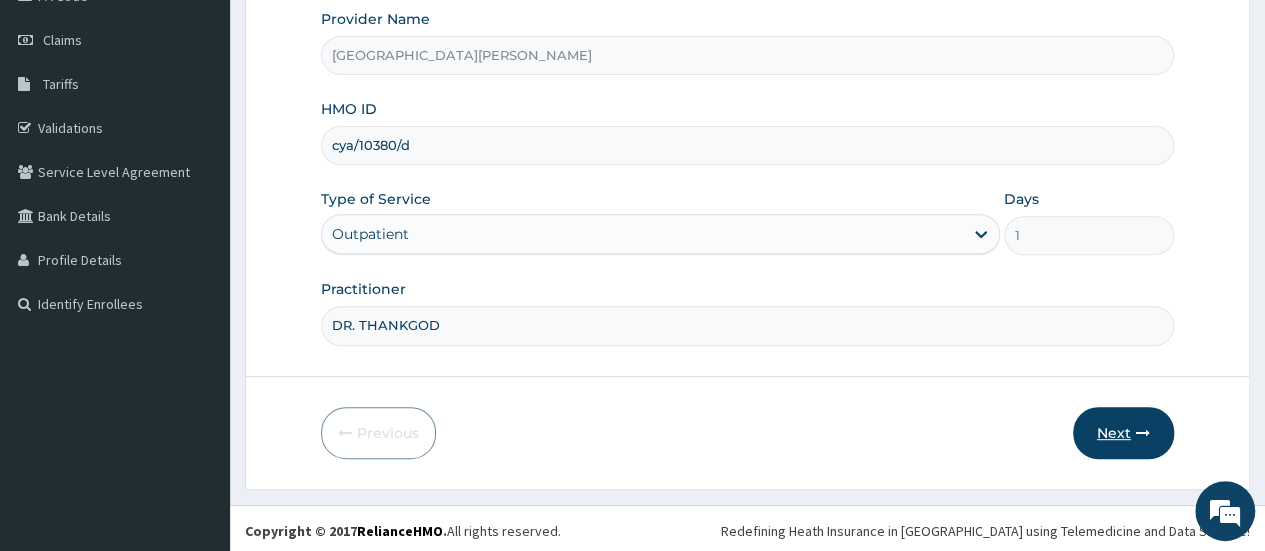 type on "DR. THANKGOD" 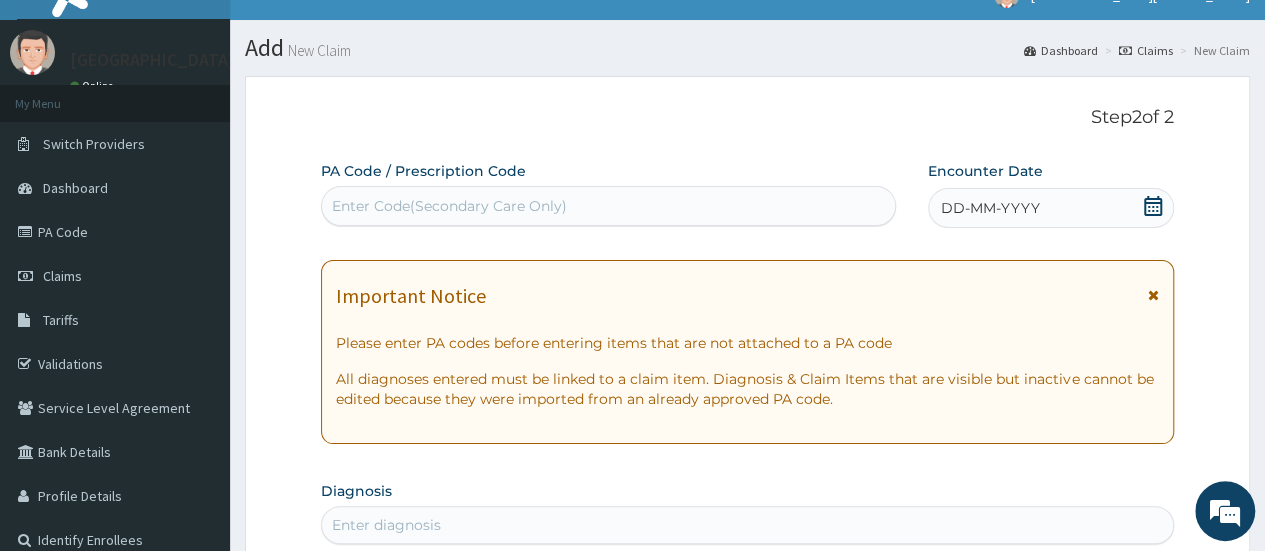 scroll, scrollTop: 19, scrollLeft: 0, axis: vertical 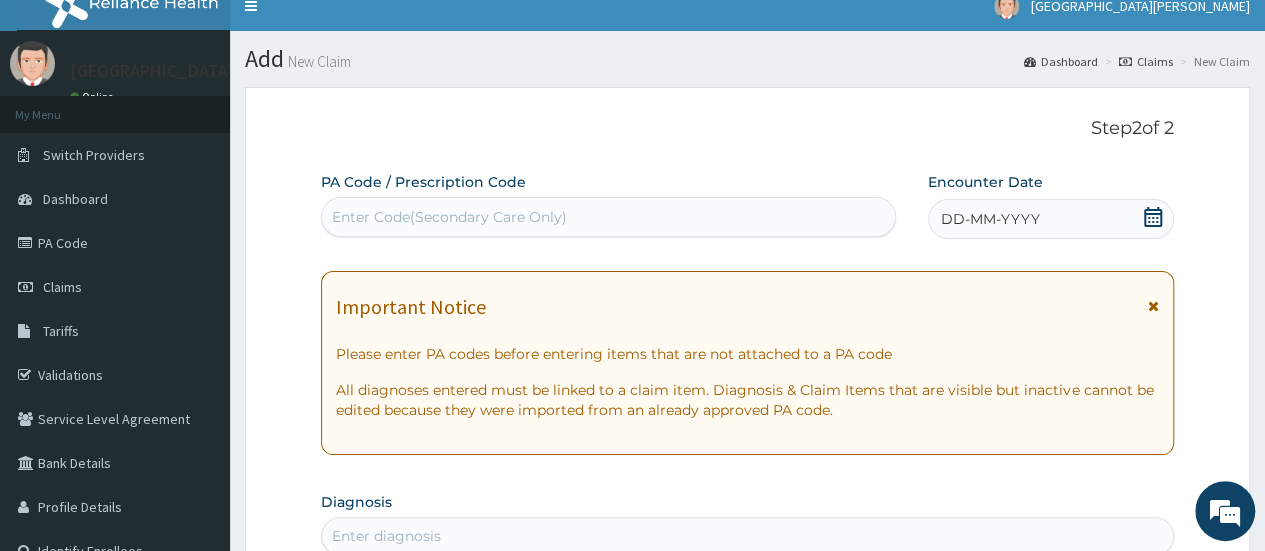 click 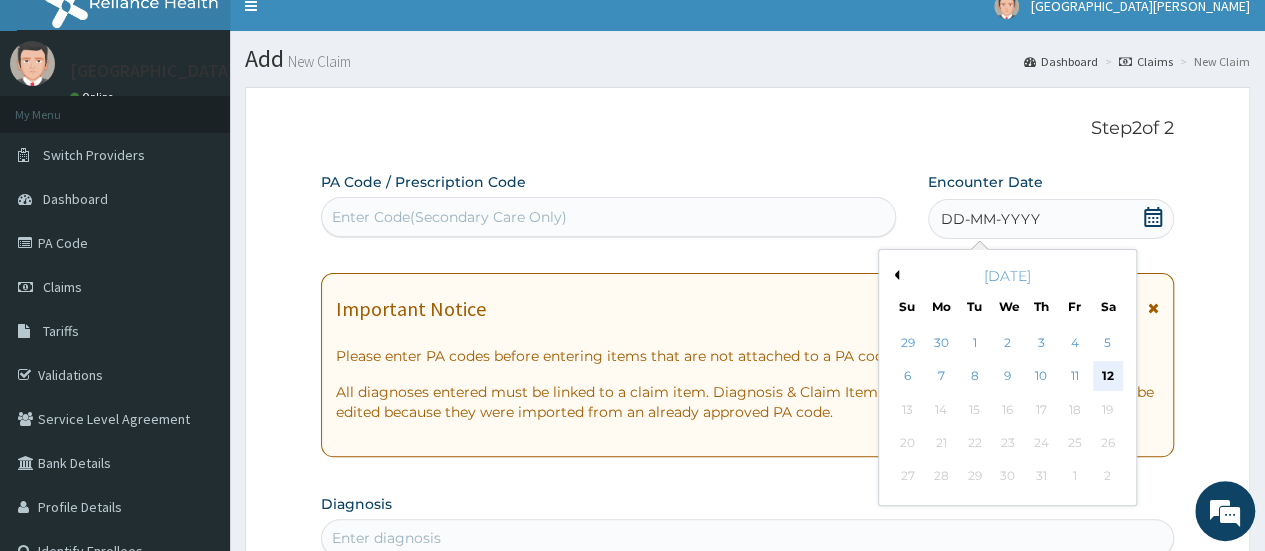 click on "12" at bounding box center [1107, 377] 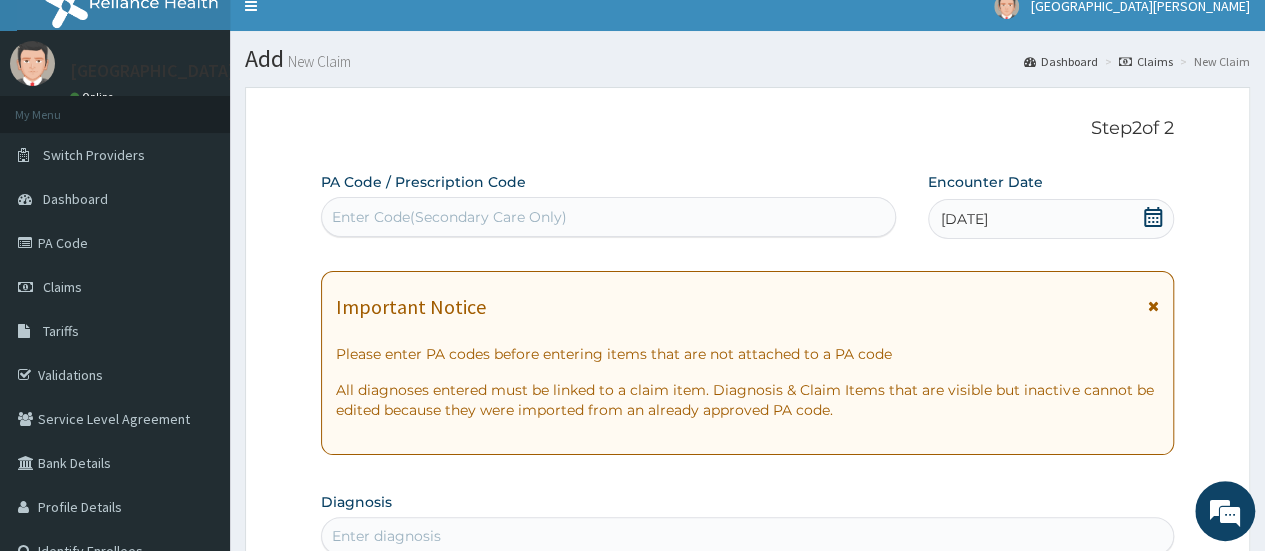 scroll, scrollTop: 589, scrollLeft: 0, axis: vertical 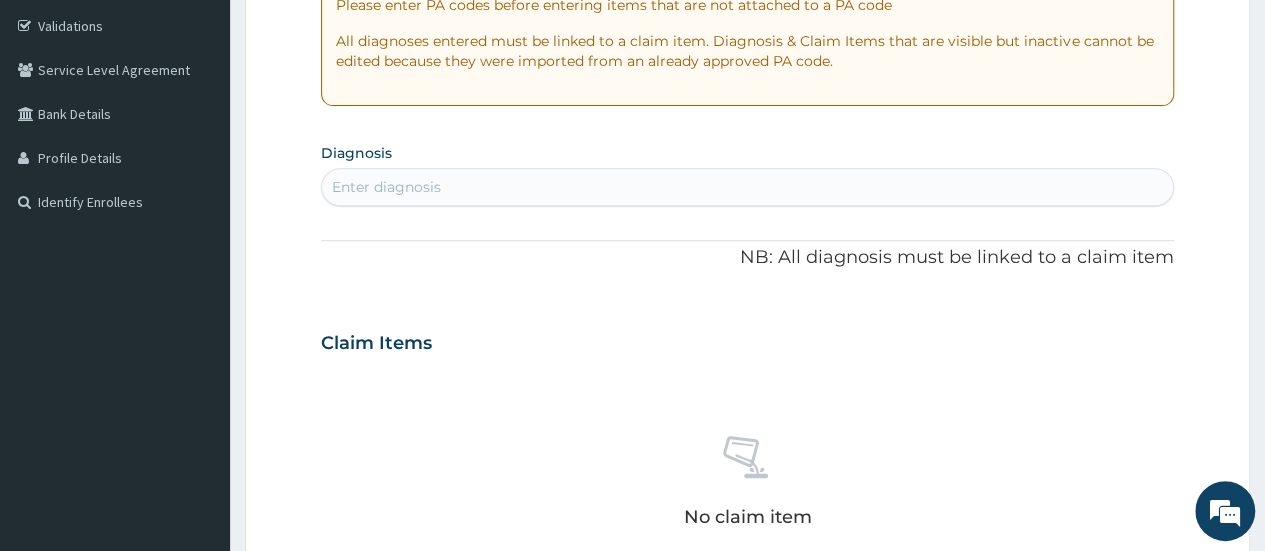 click on "Enter diagnosis" at bounding box center [747, 187] 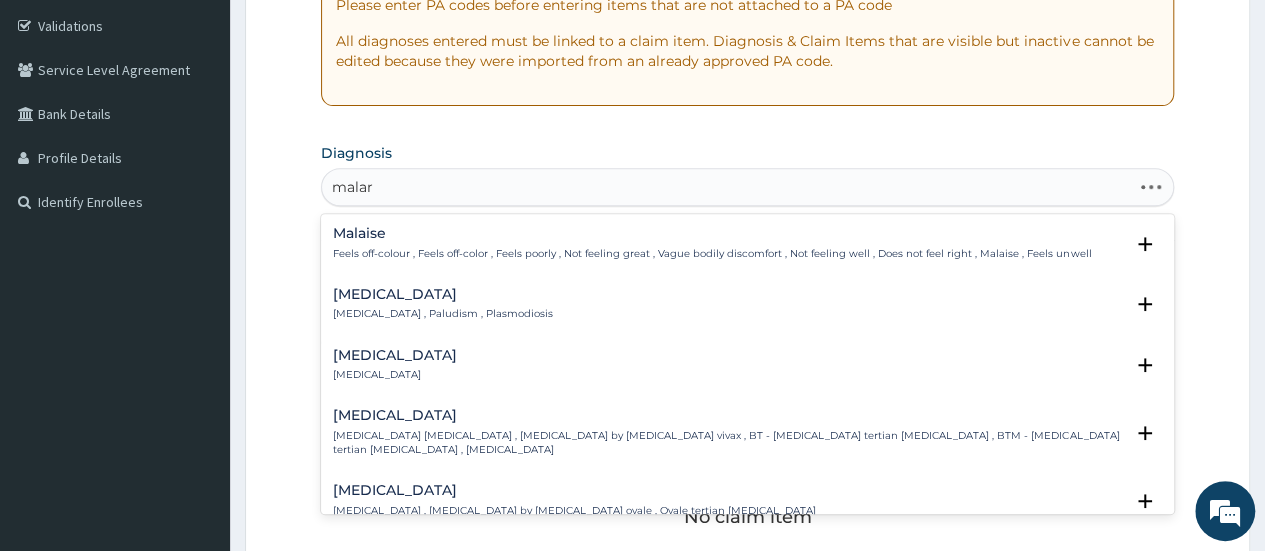 type on "malari" 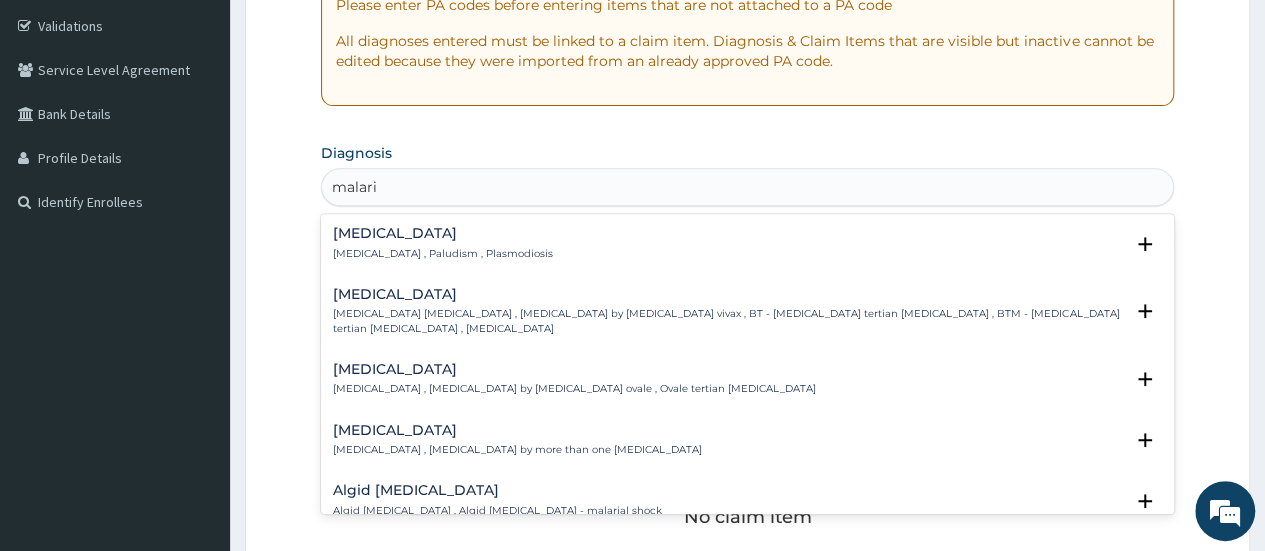 click on "Malaria Malaria , Paludism , Plasmodiosis" at bounding box center [747, 243] 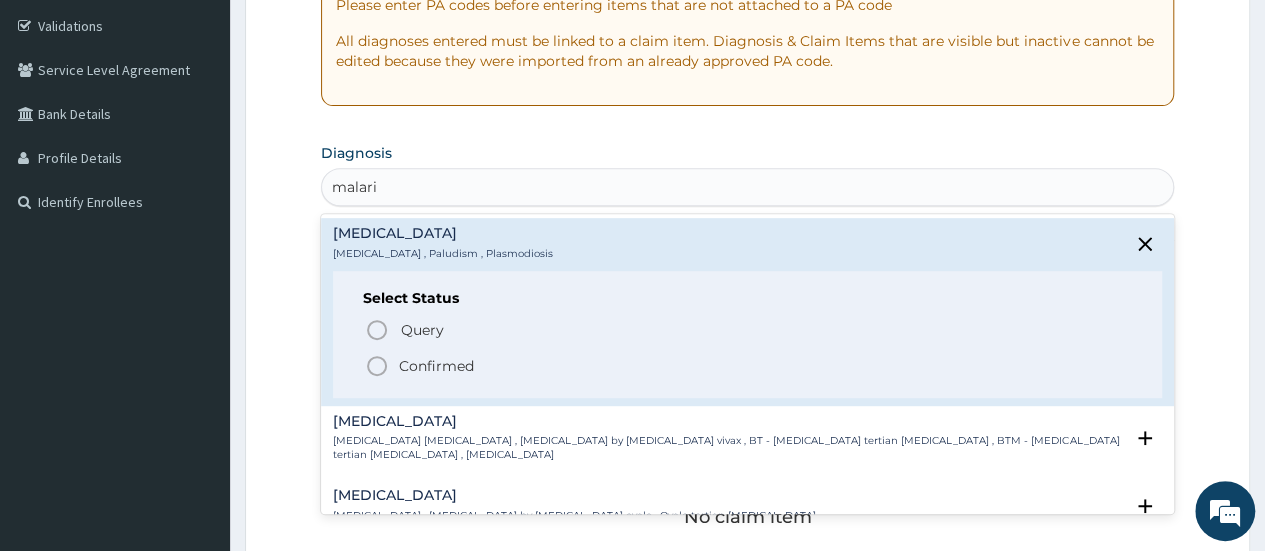 click 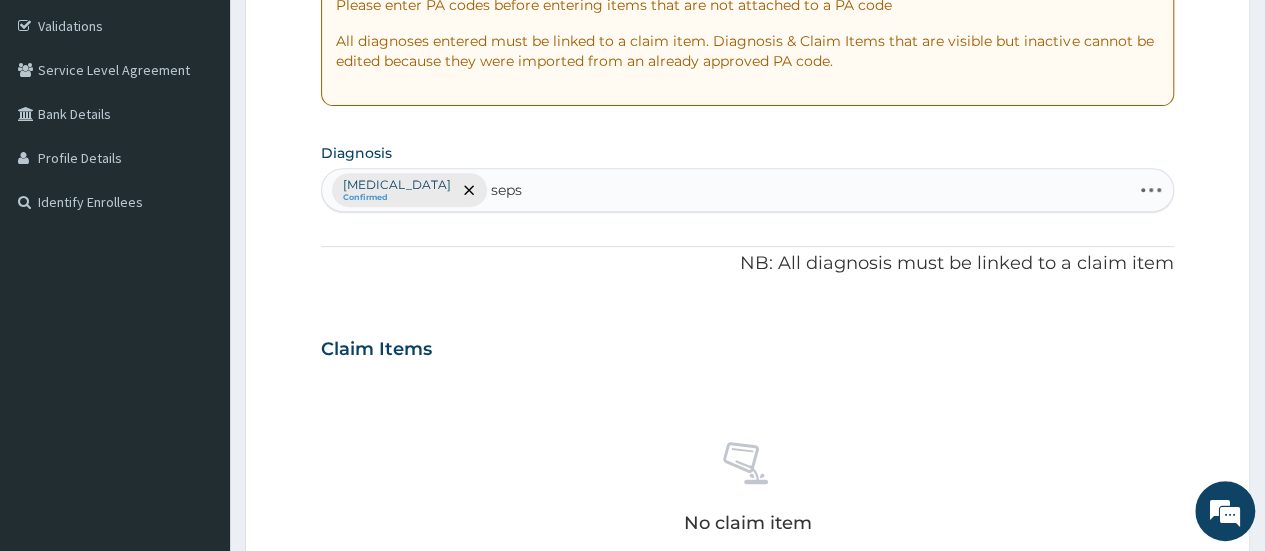 type on "sepsi" 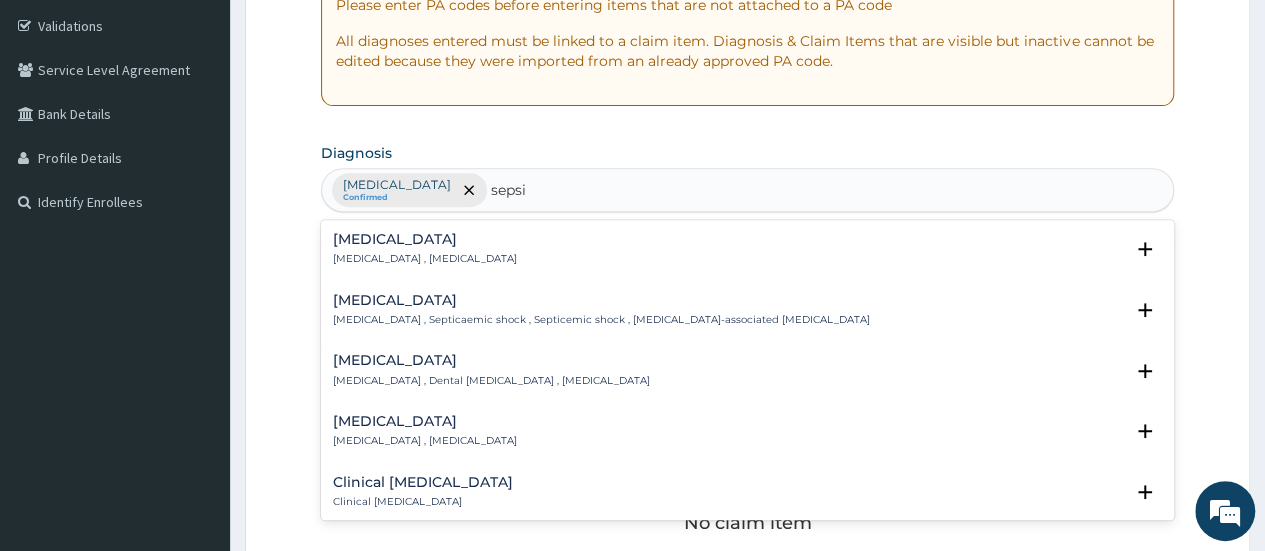 click on "Sepsis Systemic infection , Sepsis" at bounding box center [425, 249] 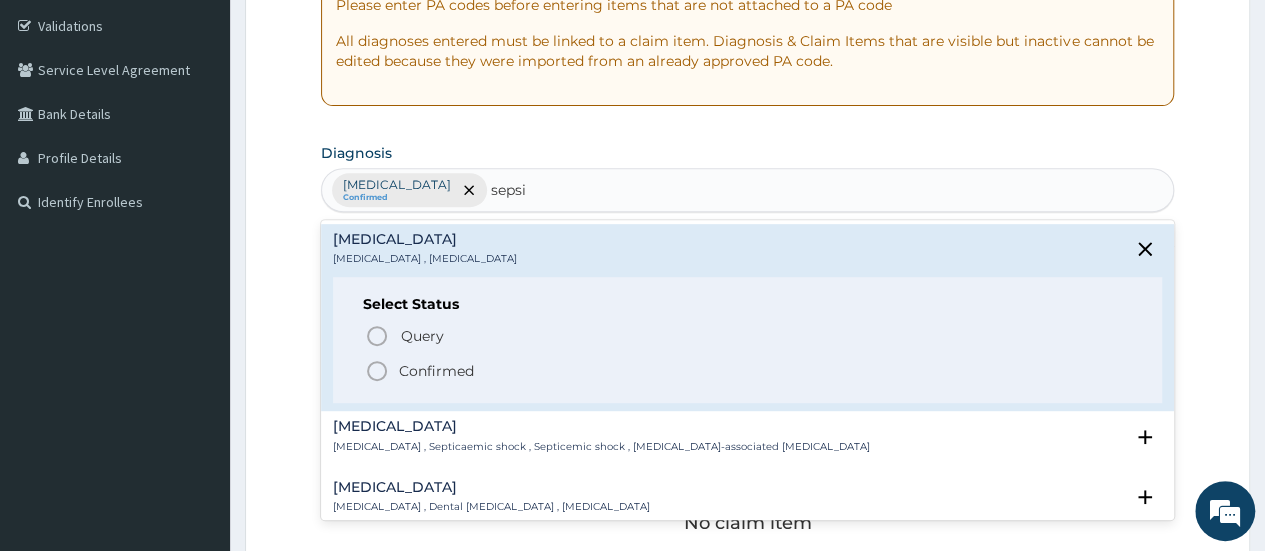 click 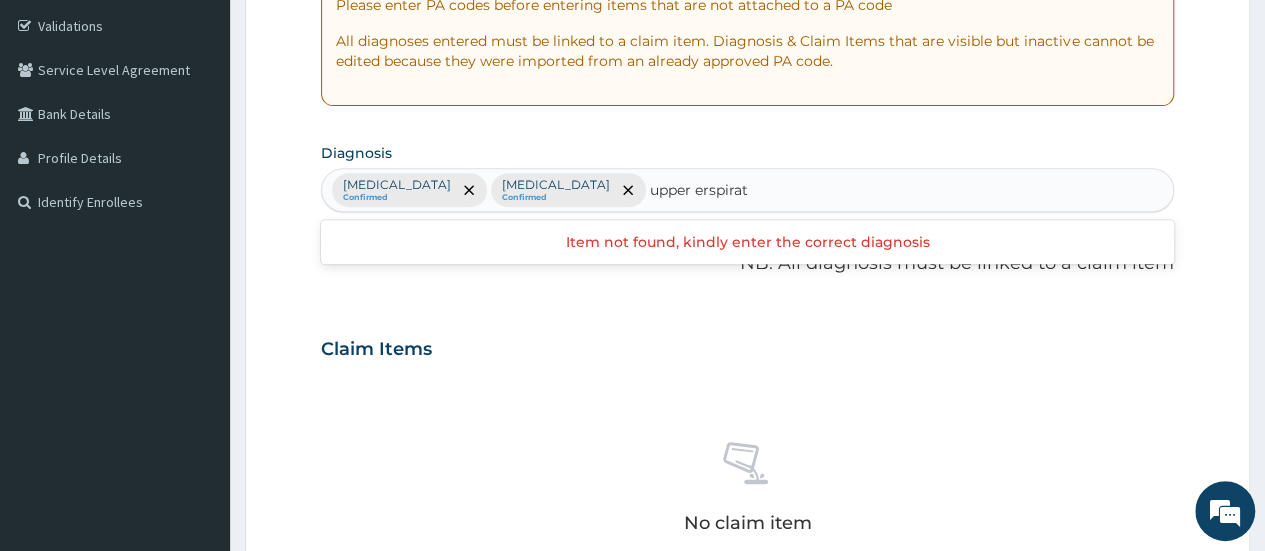 drag, startPoint x: 586, startPoint y: 191, endPoint x: 572, endPoint y: 193, distance: 14.142136 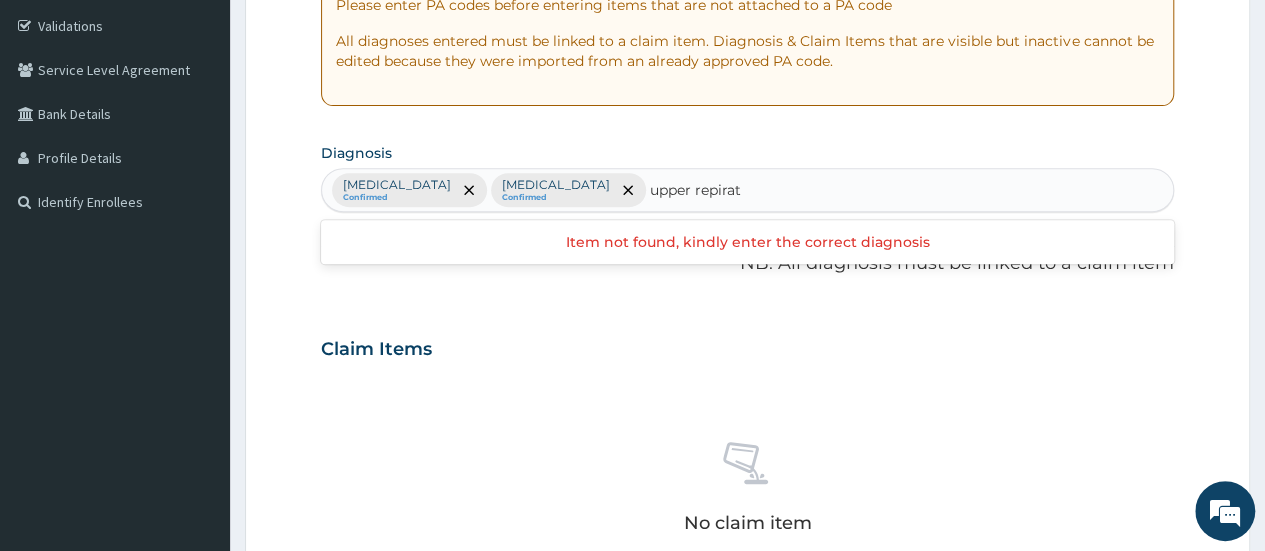 type on "upper respirat" 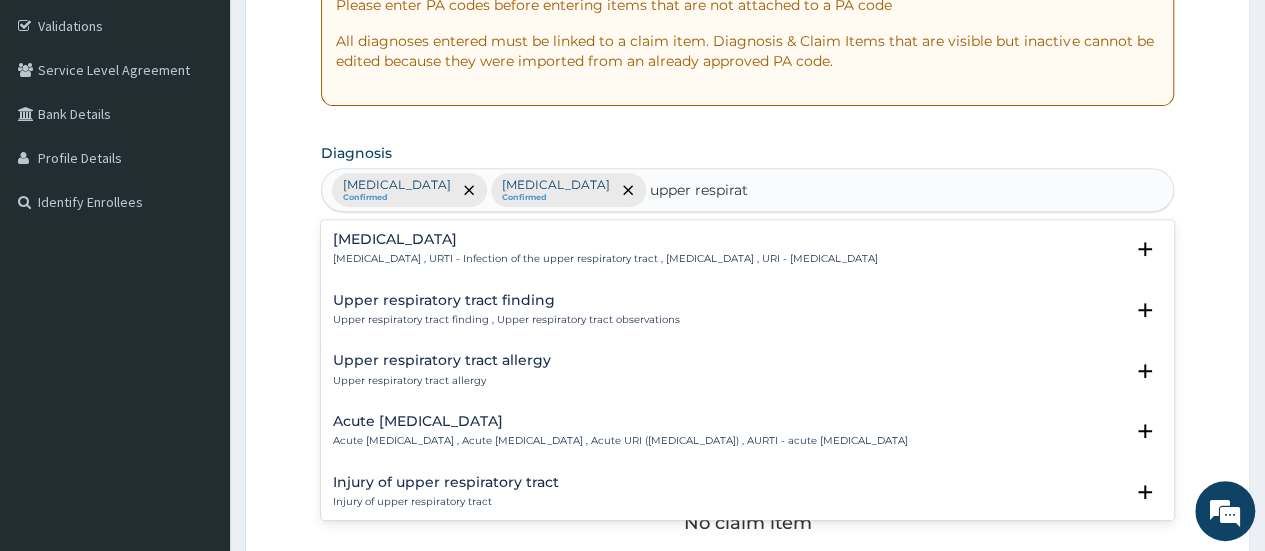 click on "Upper respiratory infection , URTI - Infection of the upper respiratory tract , Upper respiratory tract infection , URI - Upper respiratory infection" at bounding box center (605, 259) 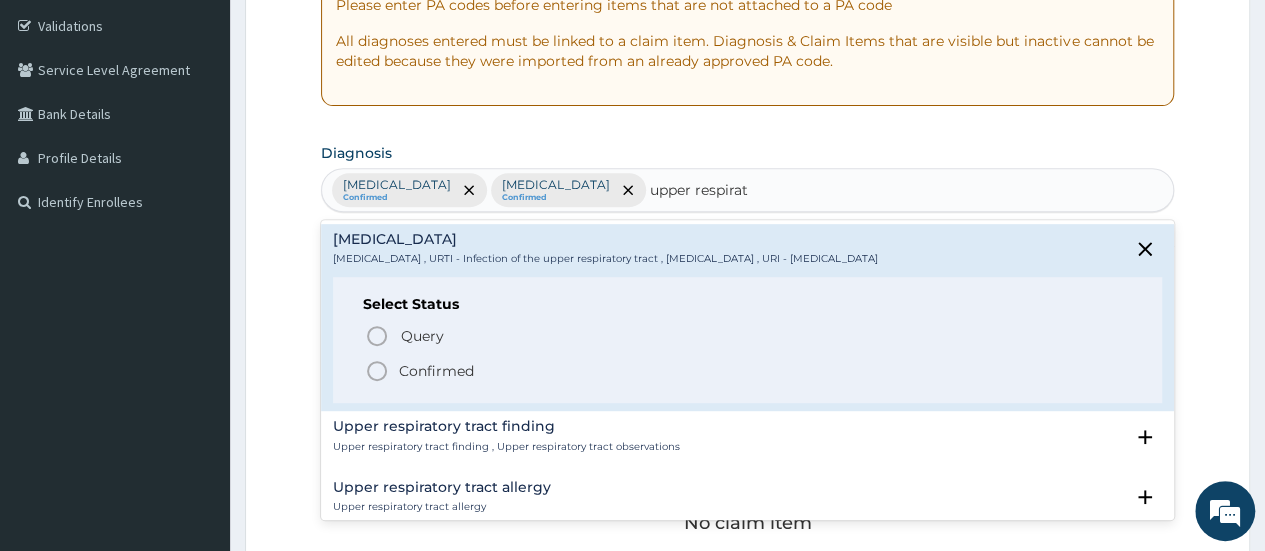 click 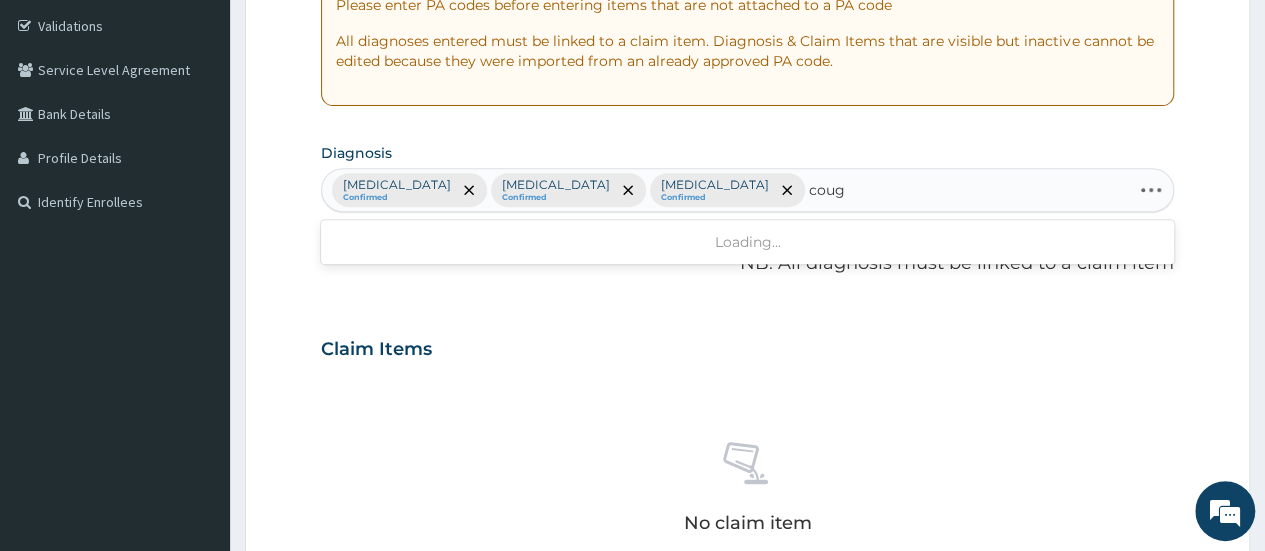 type on "cough" 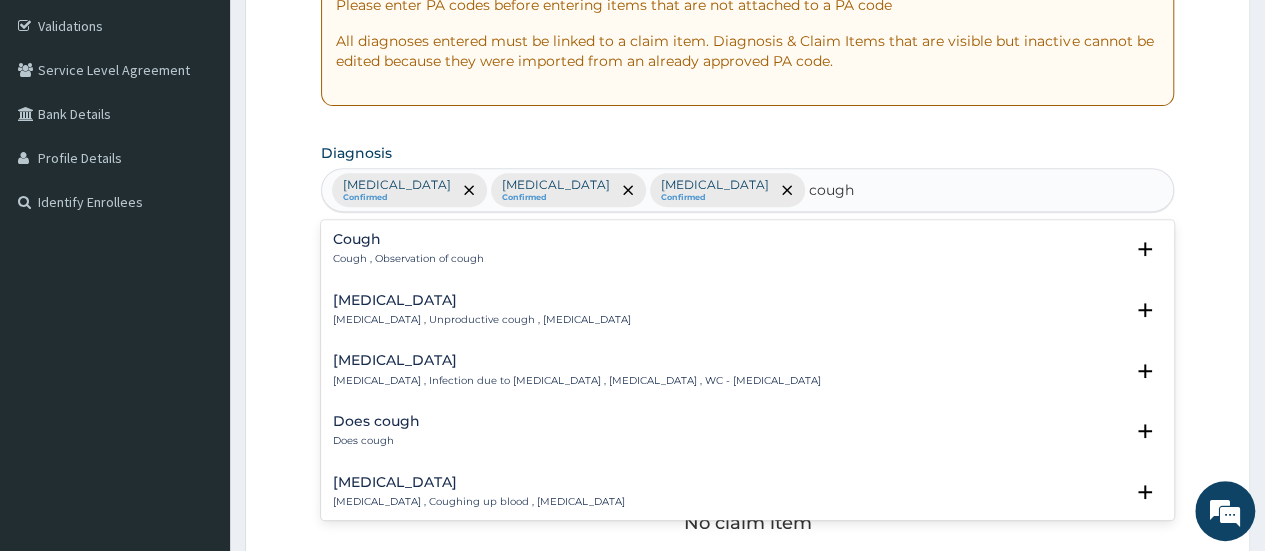 click on "Dry cough" at bounding box center [482, 300] 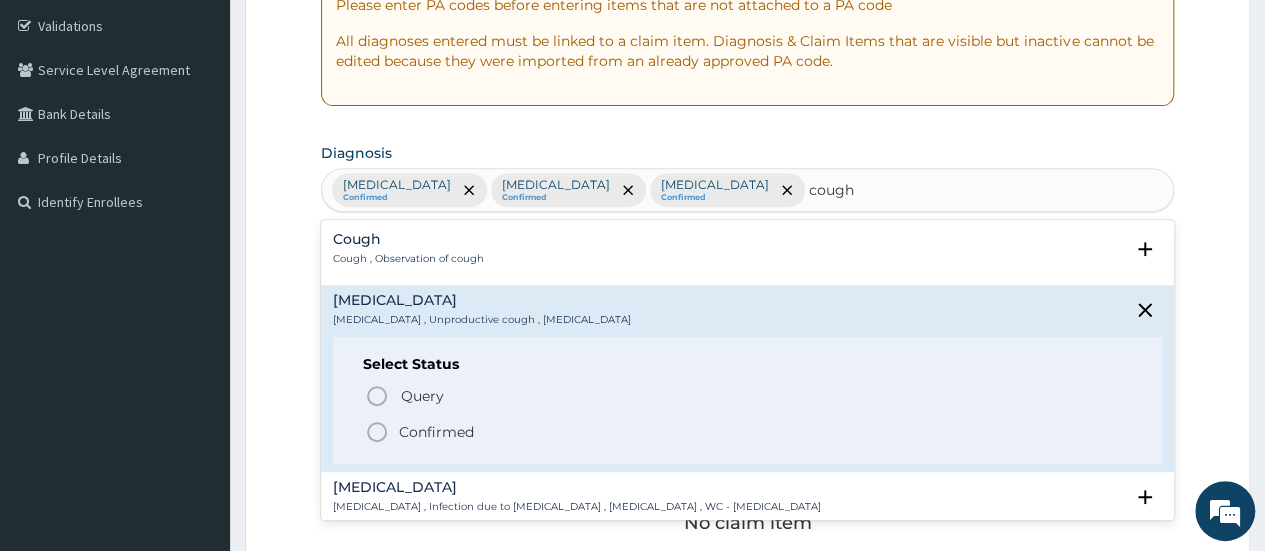 click 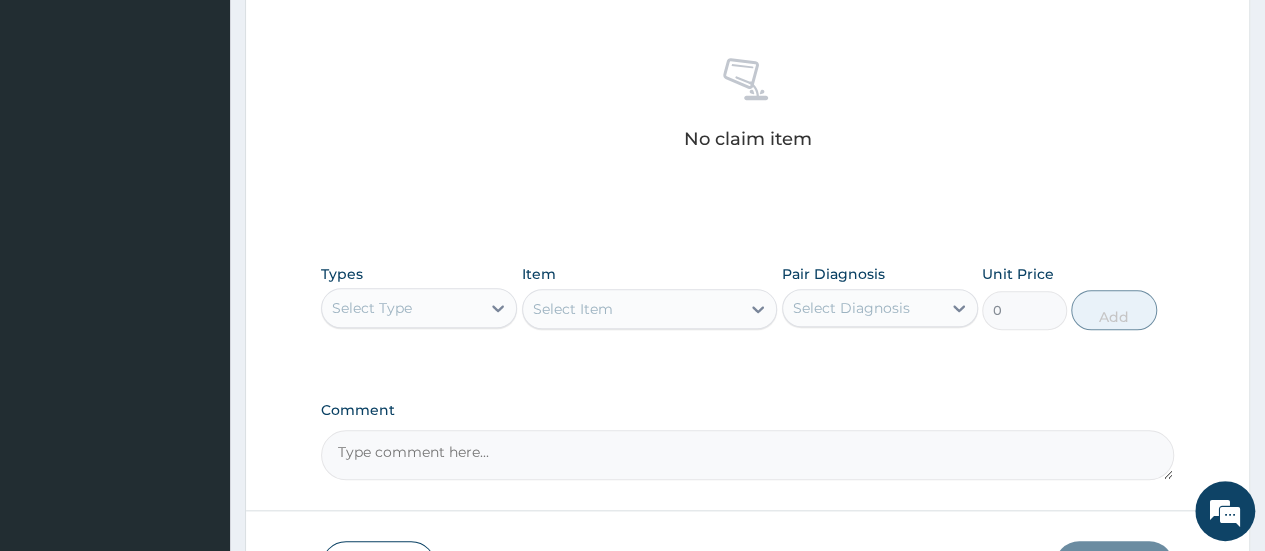 scroll, scrollTop: 774, scrollLeft: 0, axis: vertical 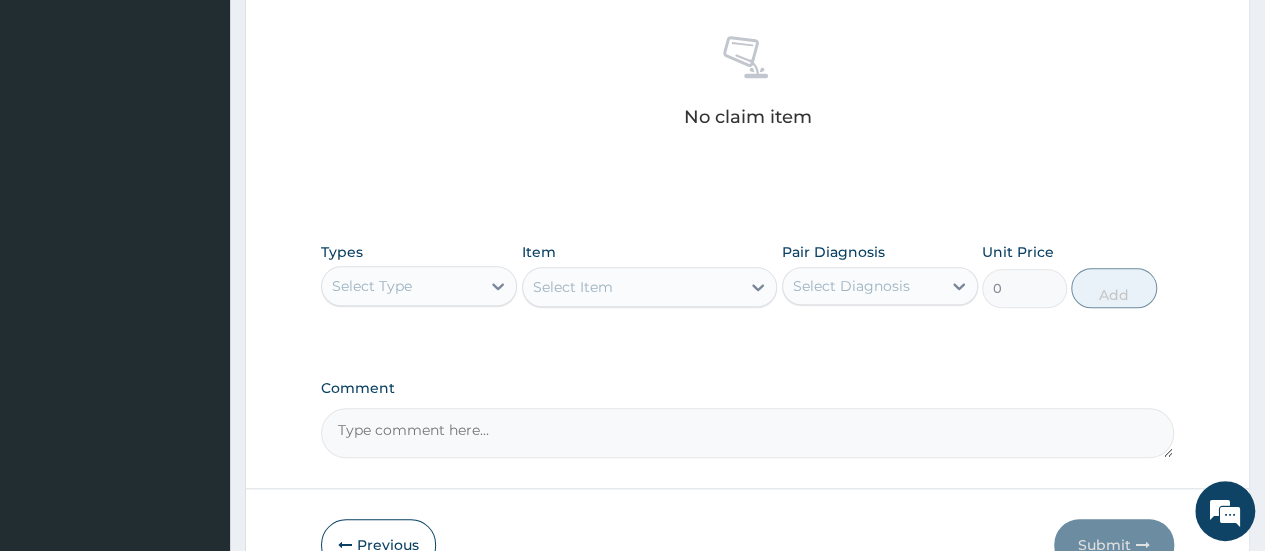 click on "Select Type" at bounding box center (419, 286) 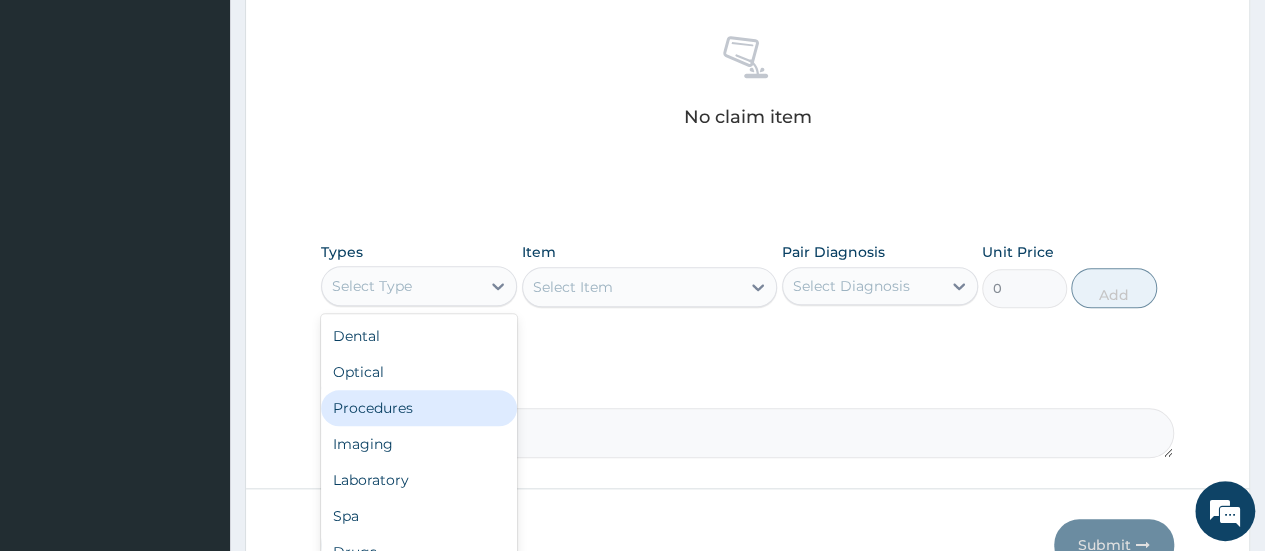 click on "Procedures" at bounding box center [419, 408] 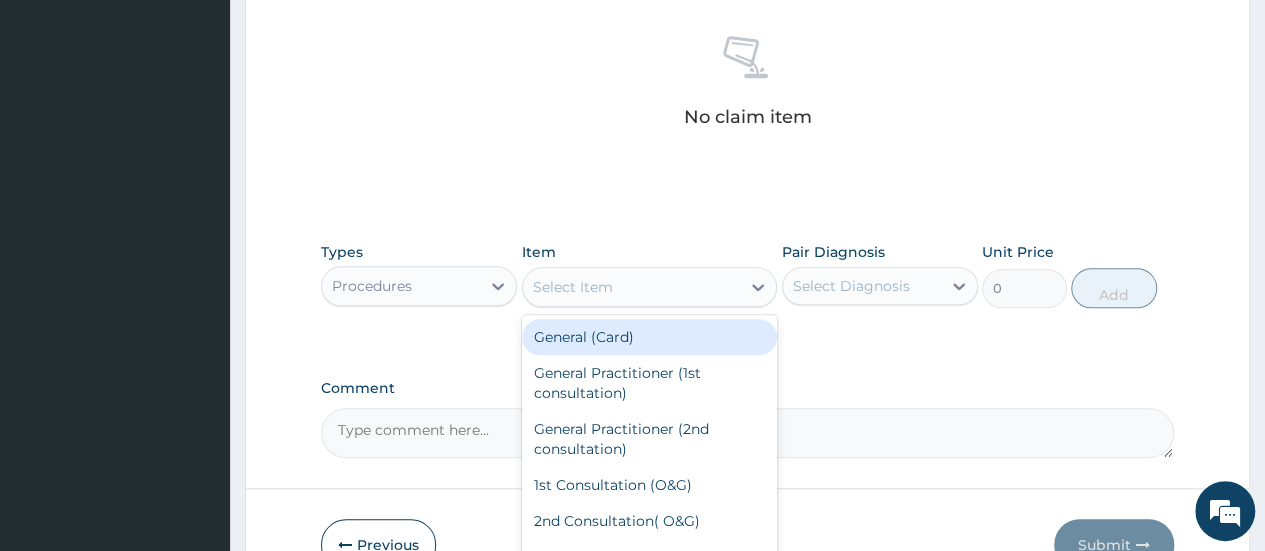 click on "Select Item" at bounding box center [573, 287] 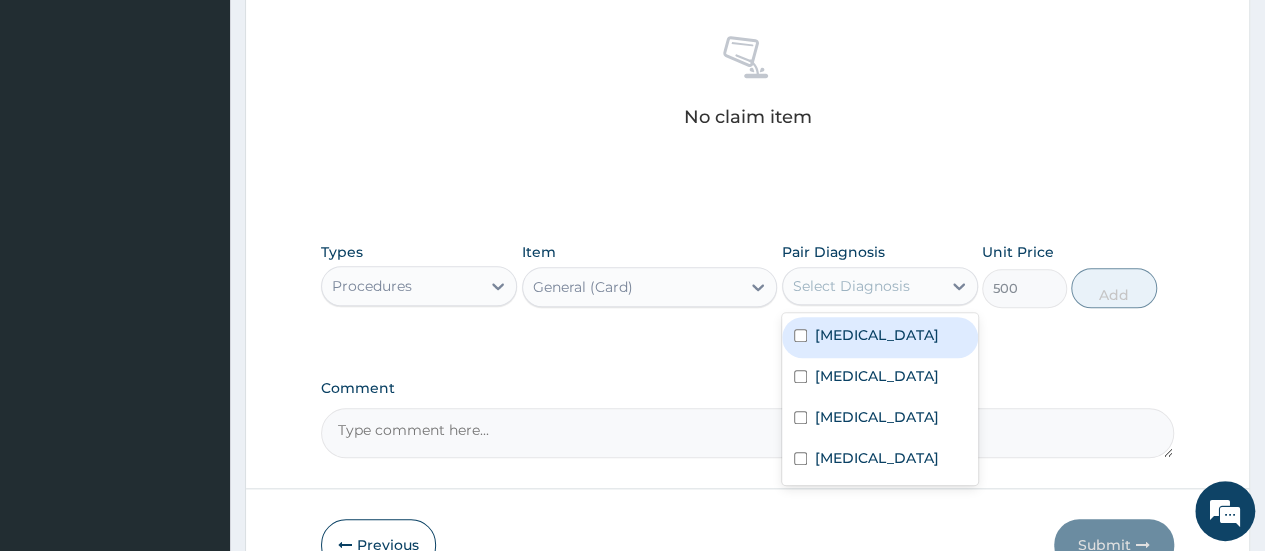 click on "Select Diagnosis" at bounding box center (851, 286) 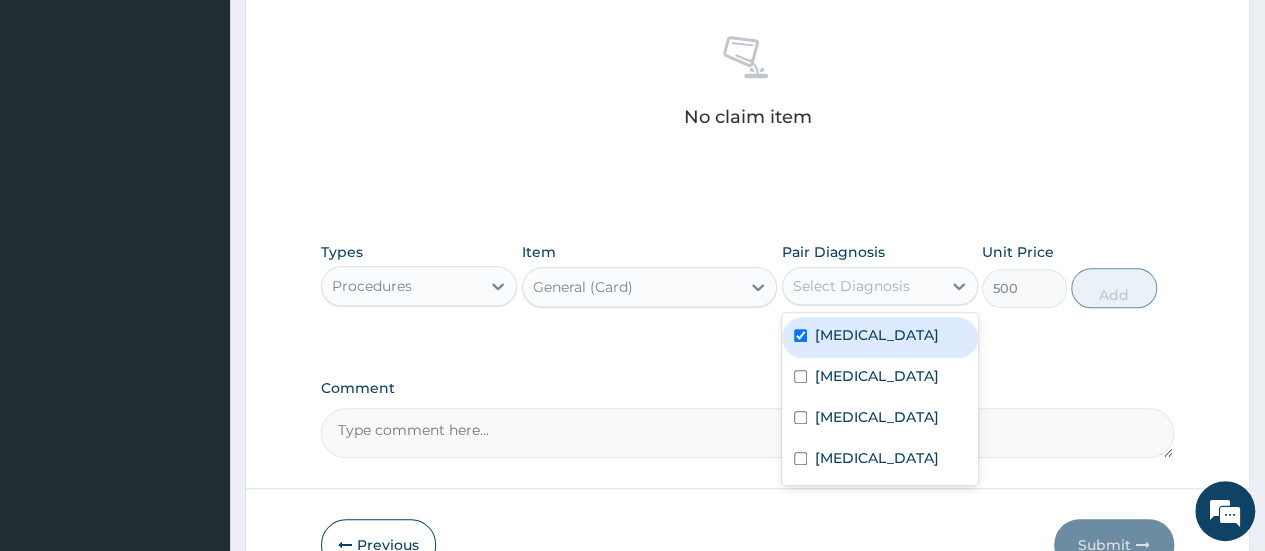 checkbox on "true" 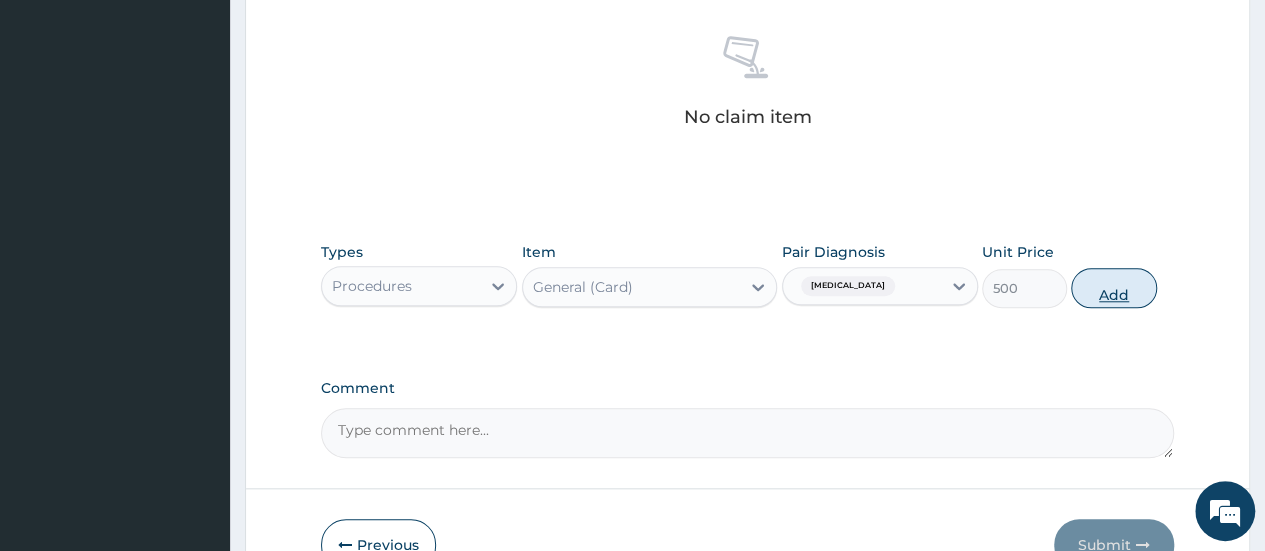 click on "Add" at bounding box center [1113, 288] 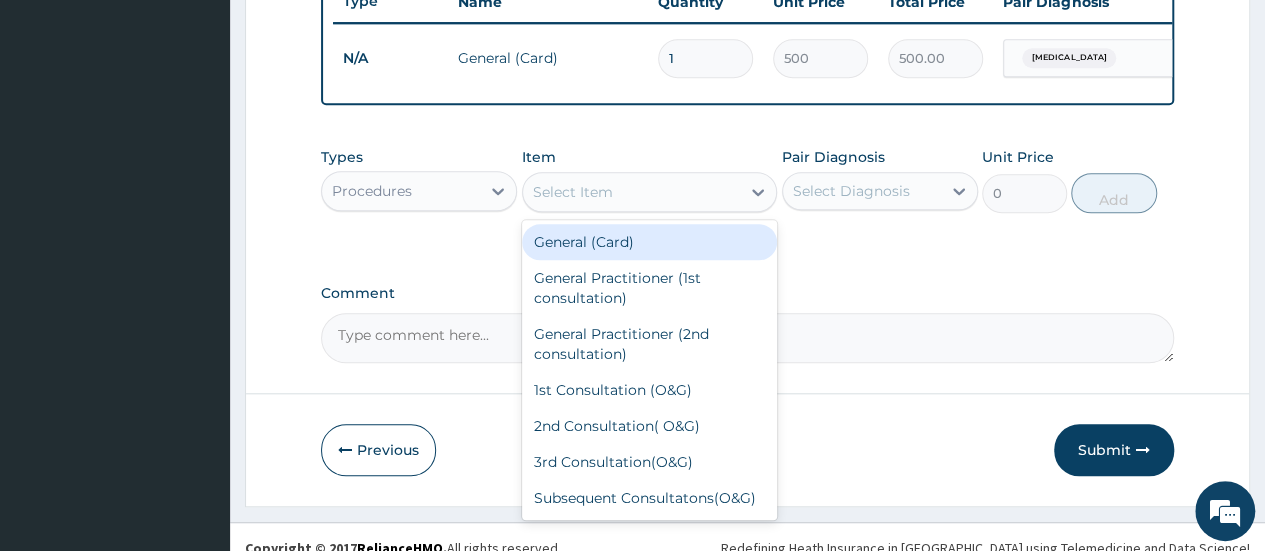 click on "Select Item" at bounding box center (632, 192) 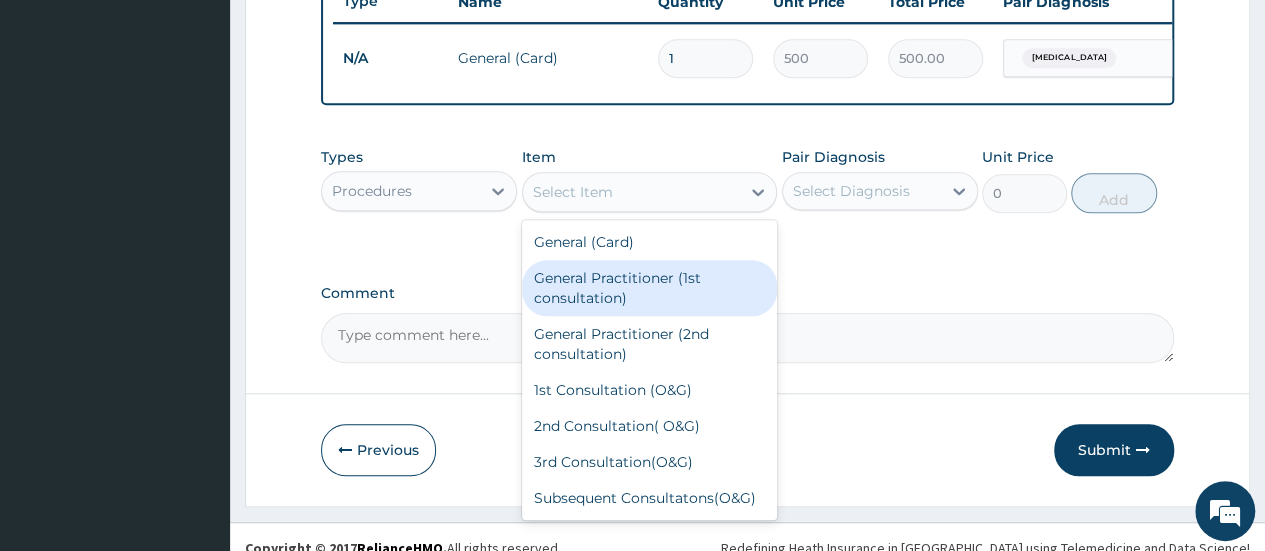 click on "General Practitioner (1st consultation)" at bounding box center (650, 288) 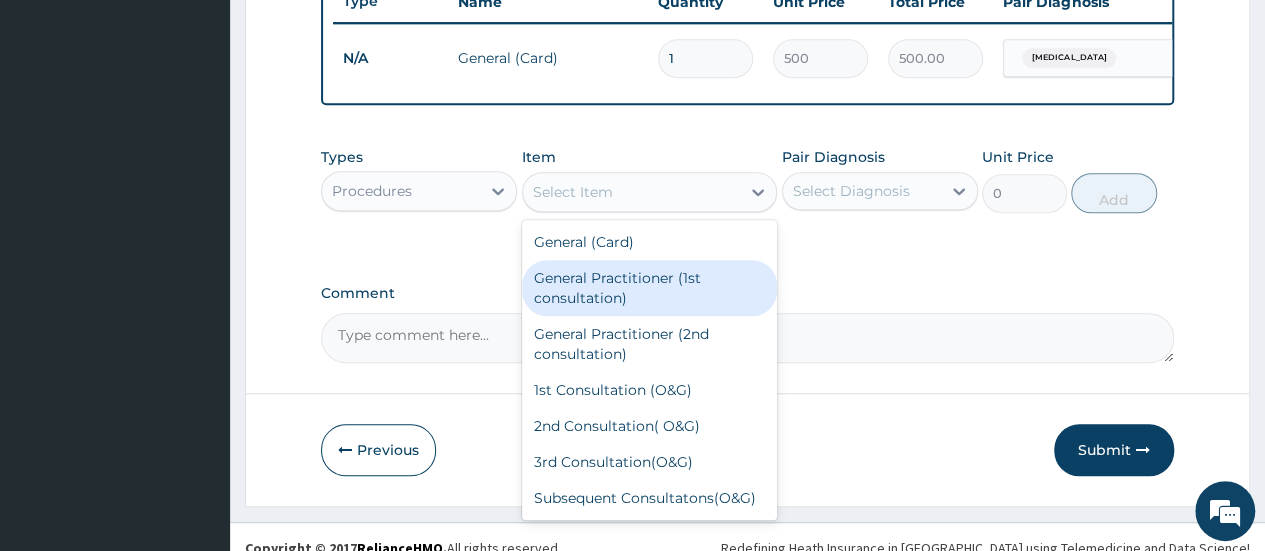 type on "1500" 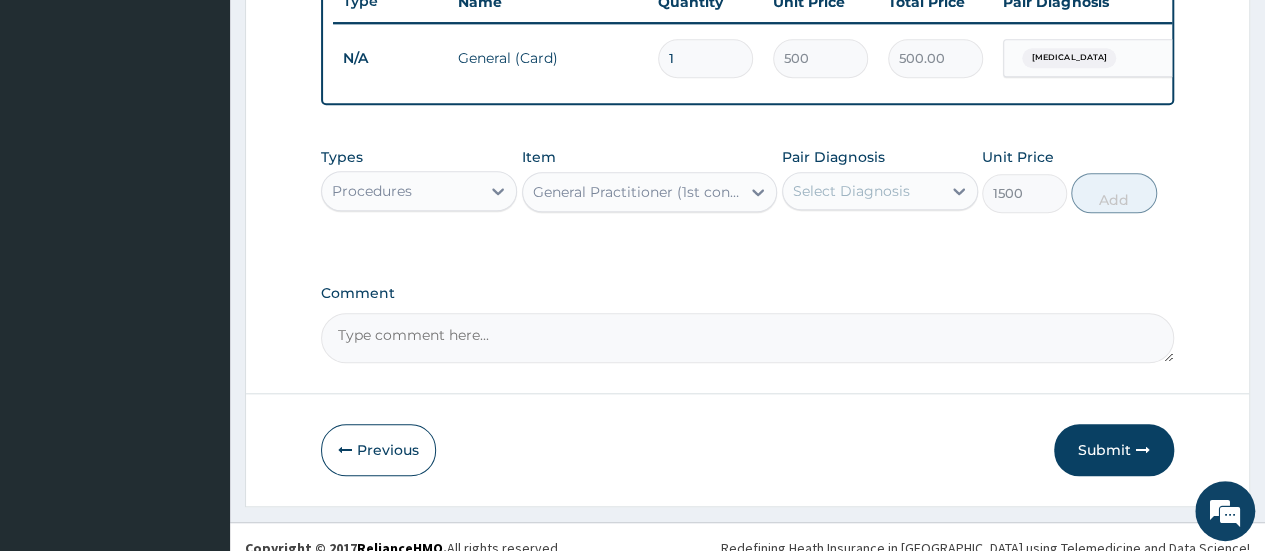 click on "Select Diagnosis" at bounding box center (851, 191) 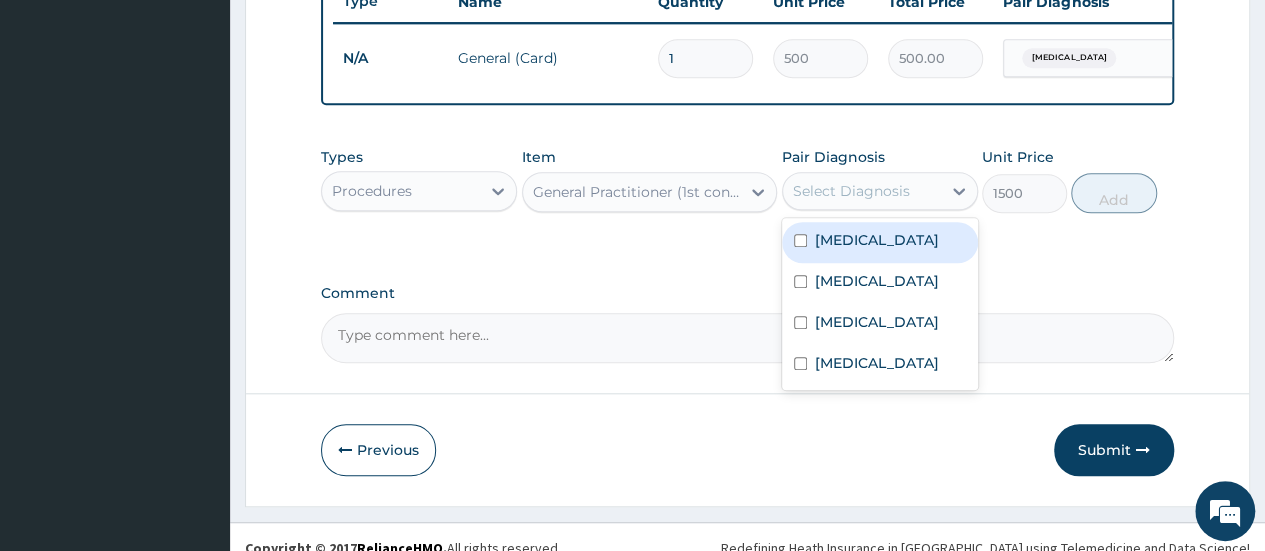 click on "Malaria" at bounding box center (880, 242) 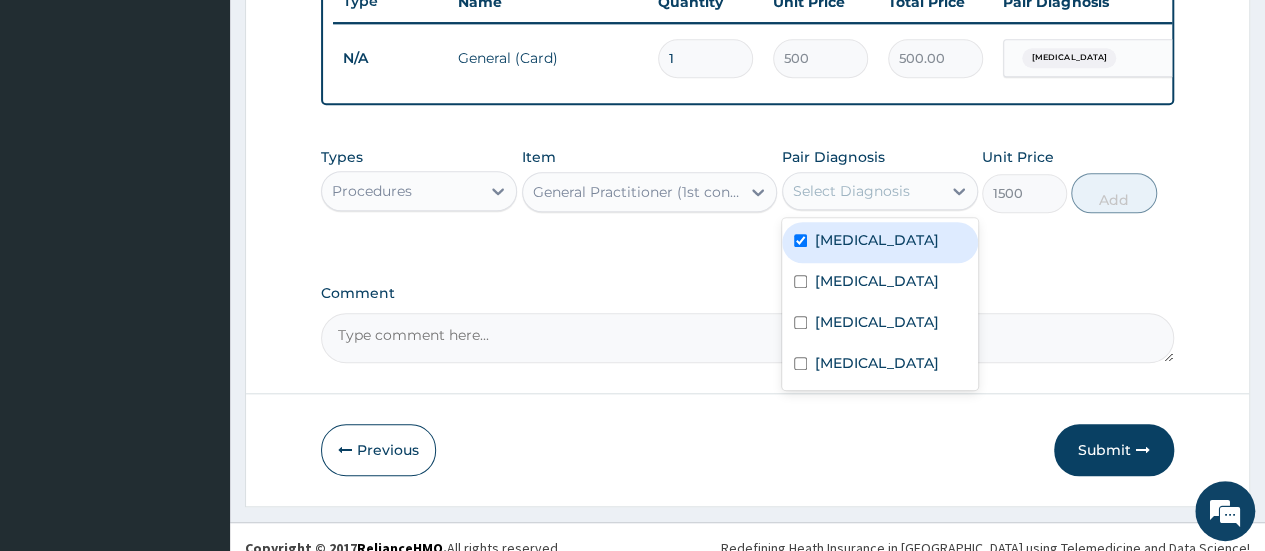 checkbox on "true" 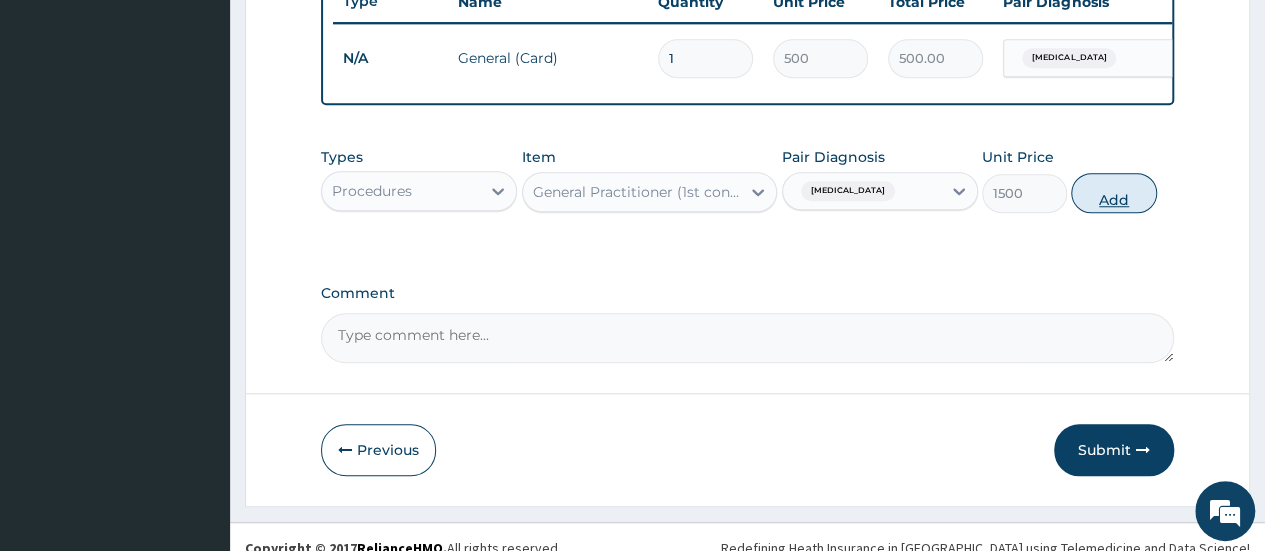 click on "Add" at bounding box center [1113, 193] 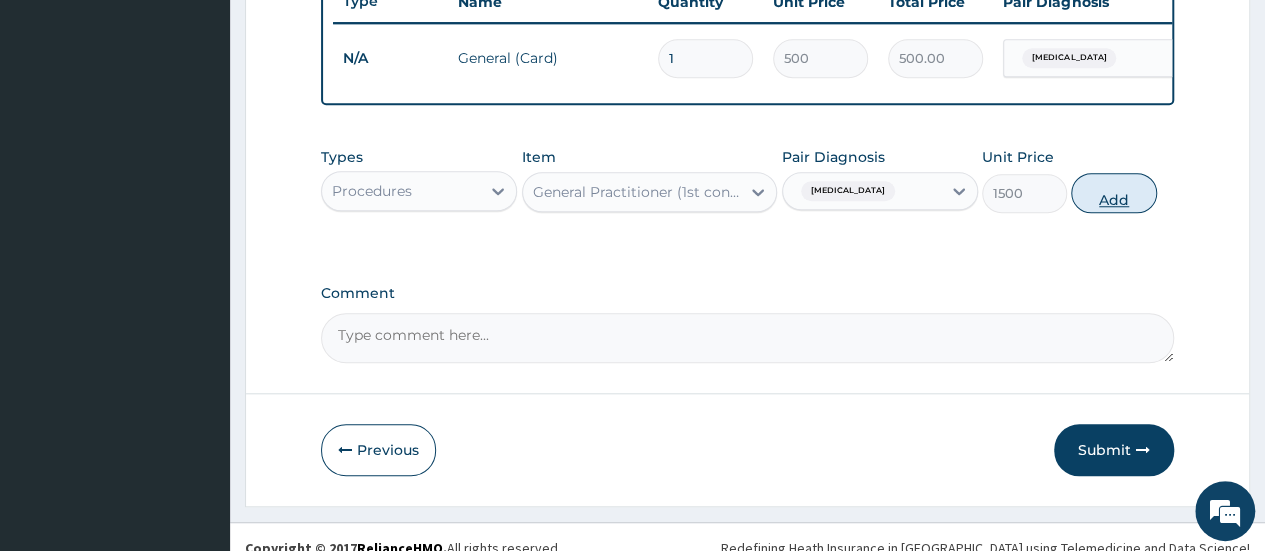type on "0" 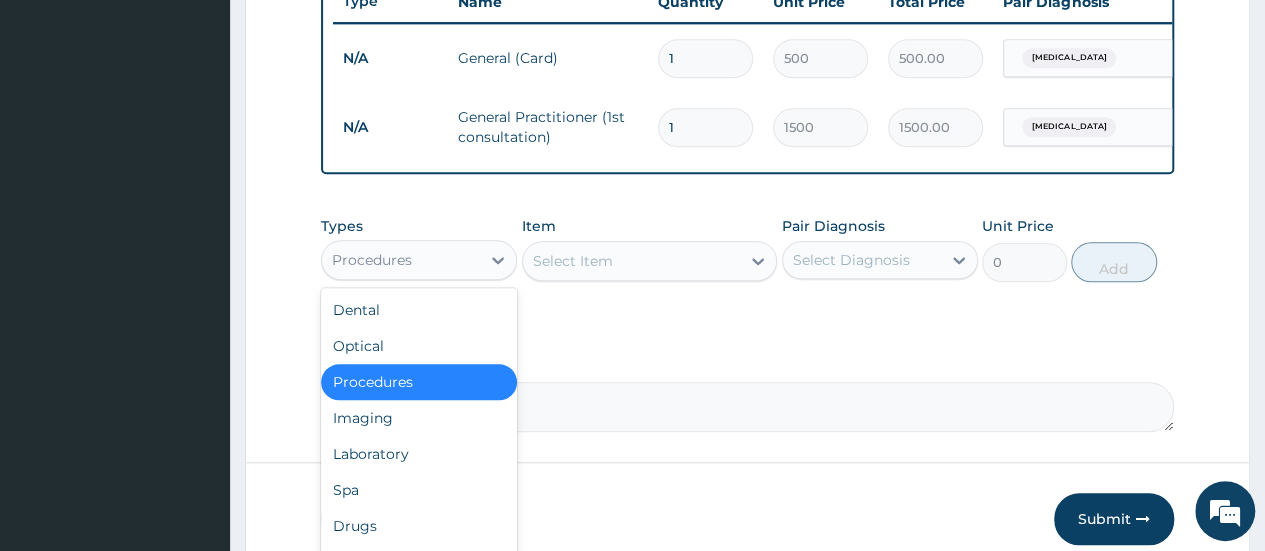 click on "Procedures" at bounding box center (401, 260) 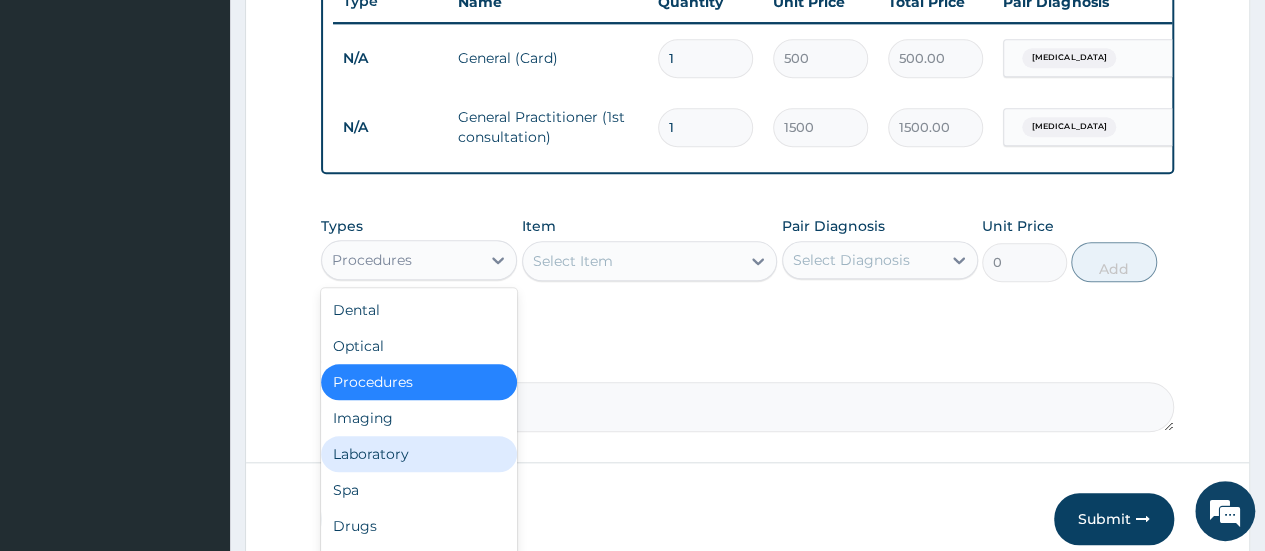 click on "Laboratory" at bounding box center [419, 454] 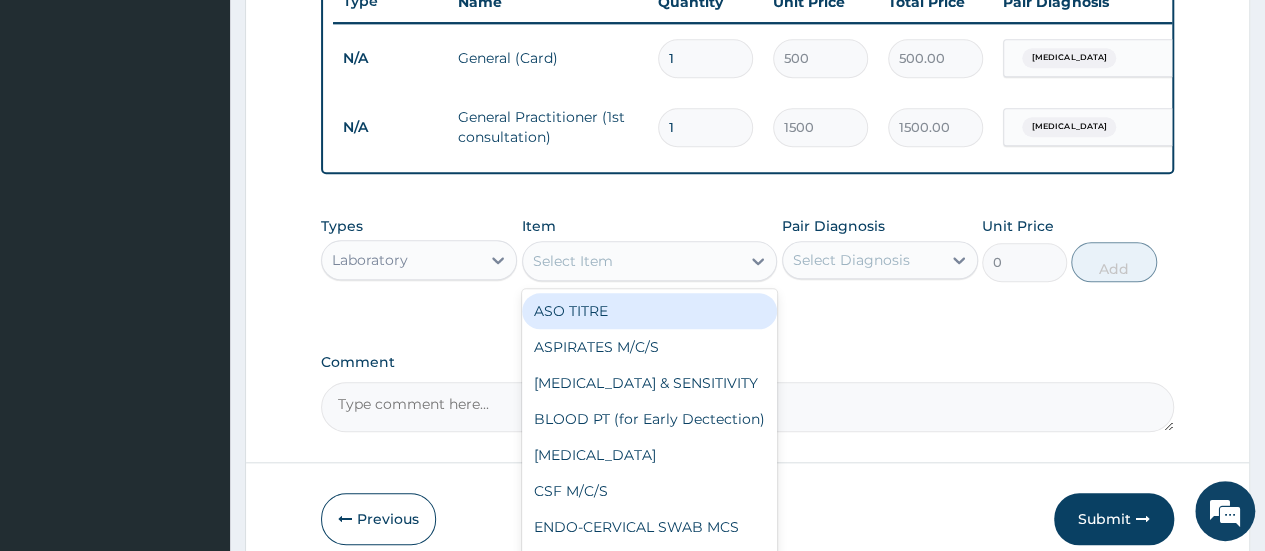 click on "Select Item" at bounding box center [632, 261] 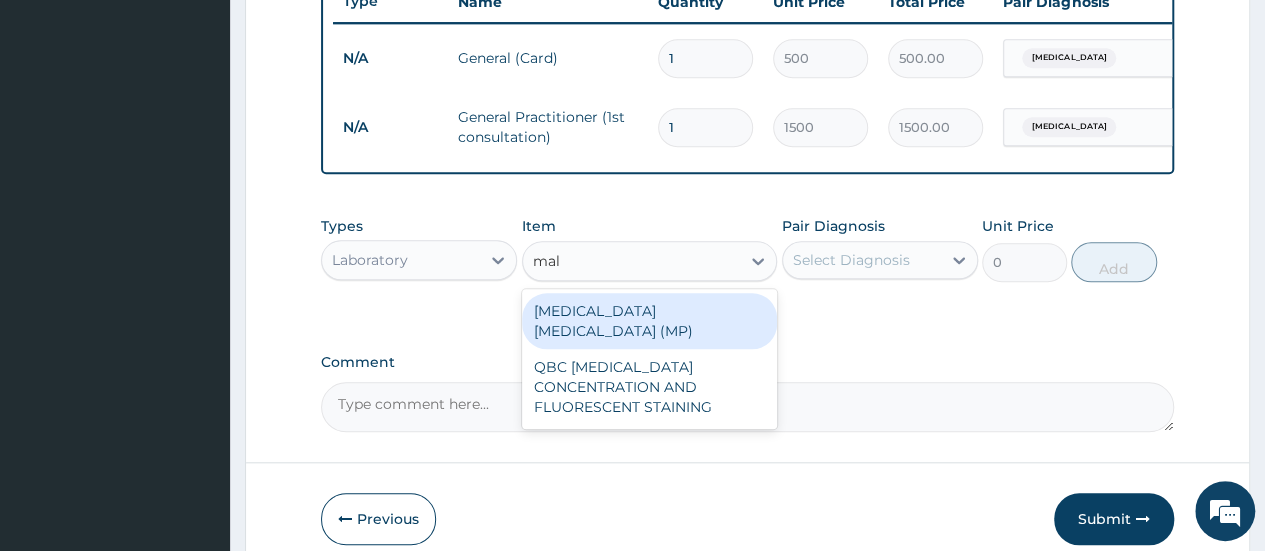 type on "mala" 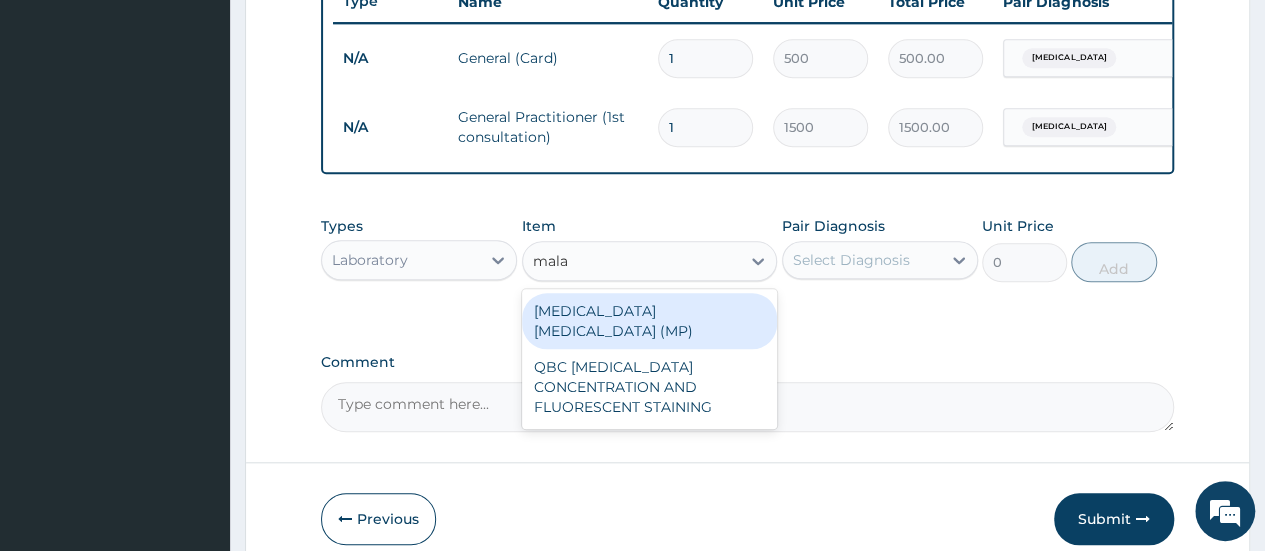 click on "[MEDICAL_DATA] [MEDICAL_DATA] (MP)" at bounding box center [650, 321] 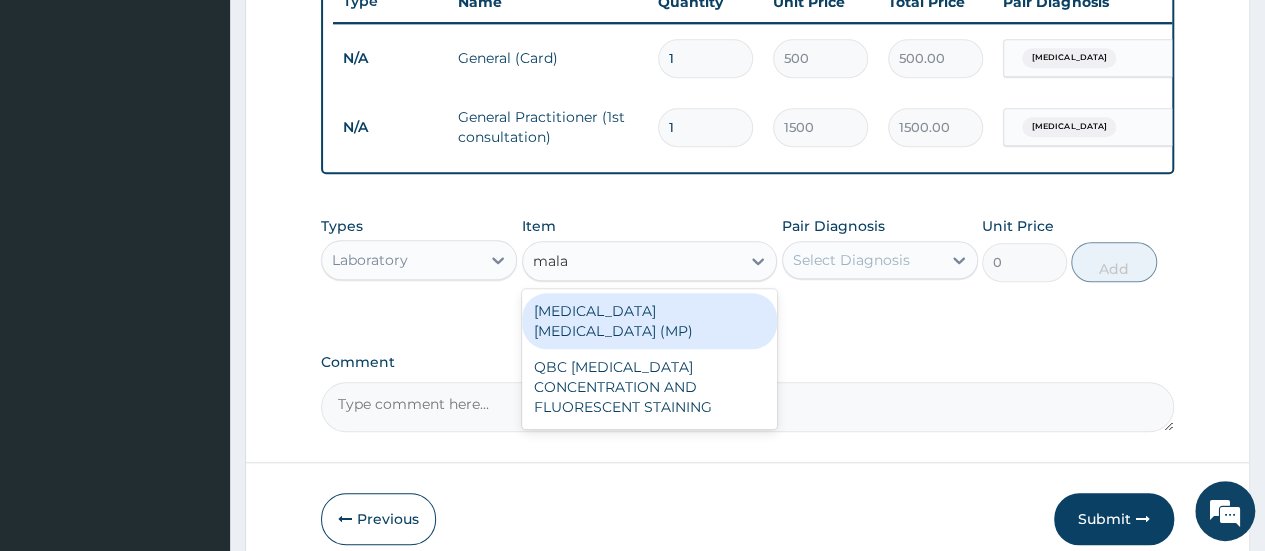 type 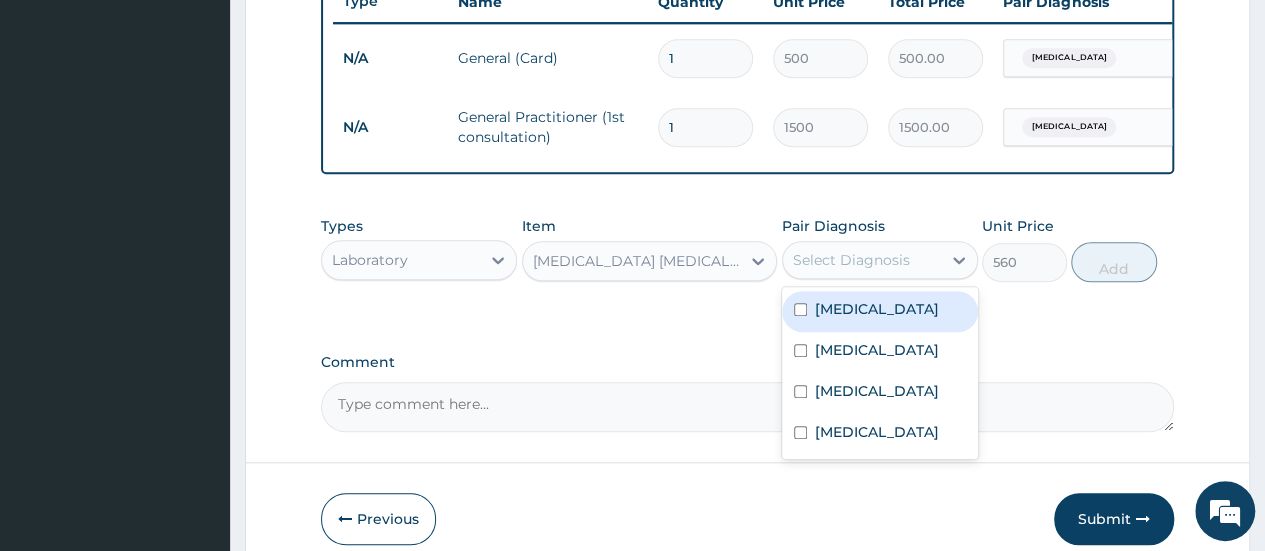 click on "Select Diagnosis" at bounding box center (851, 260) 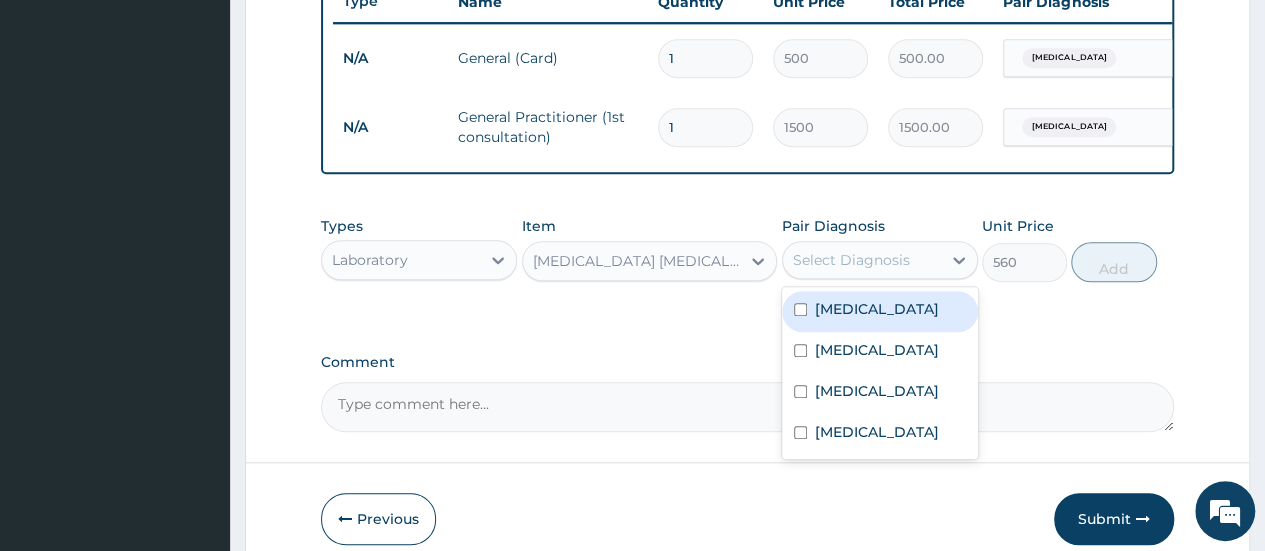 click on "[MEDICAL_DATA]" at bounding box center [877, 309] 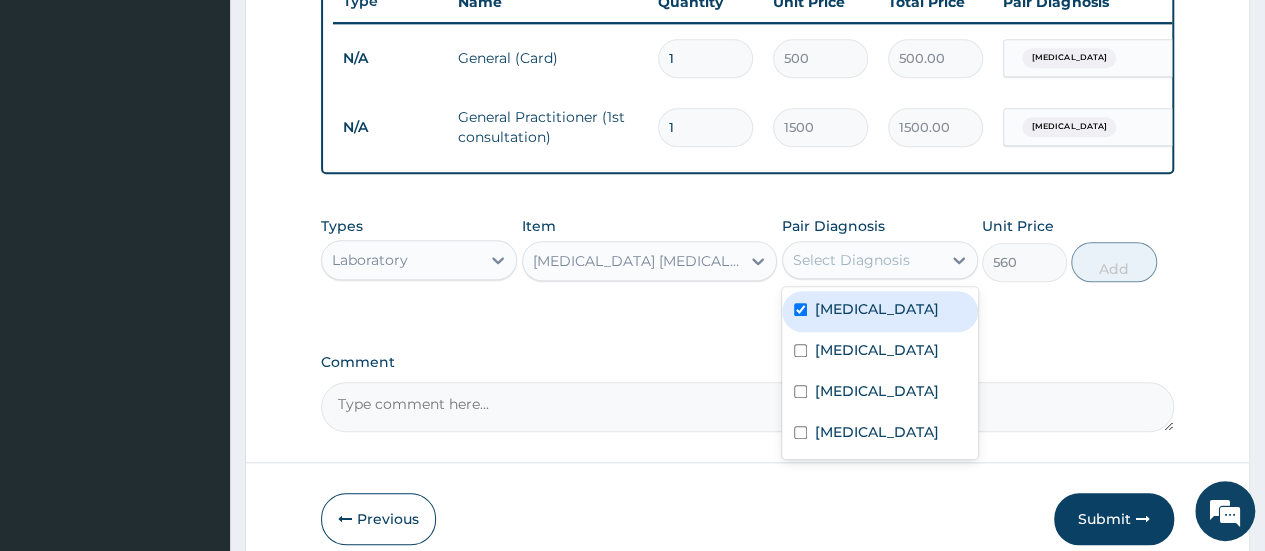 checkbox on "true" 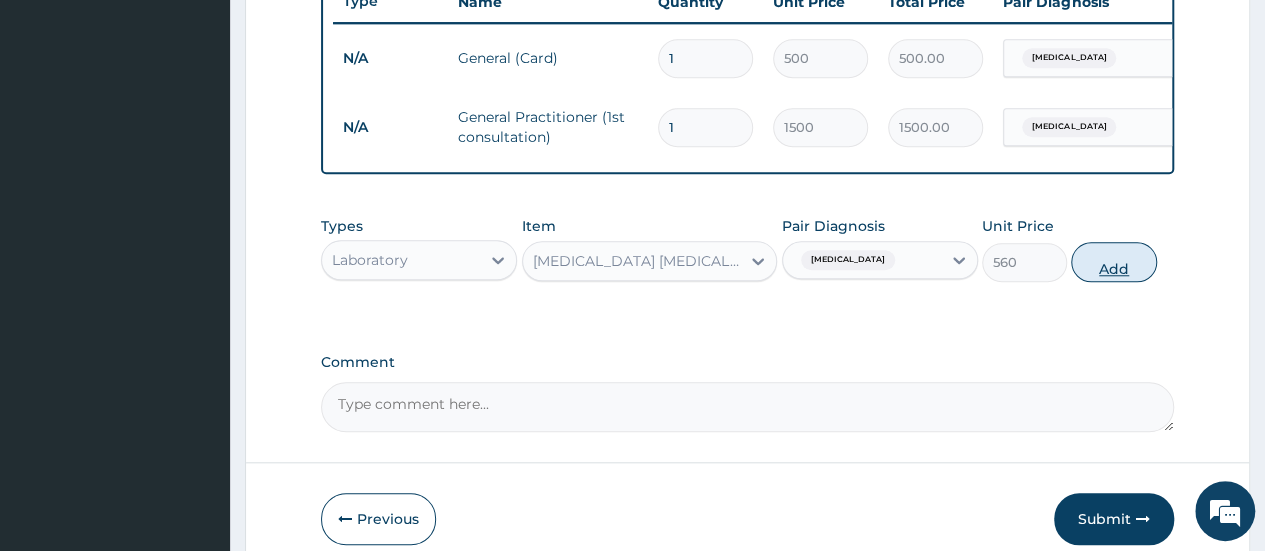 click on "Add" at bounding box center [1113, 262] 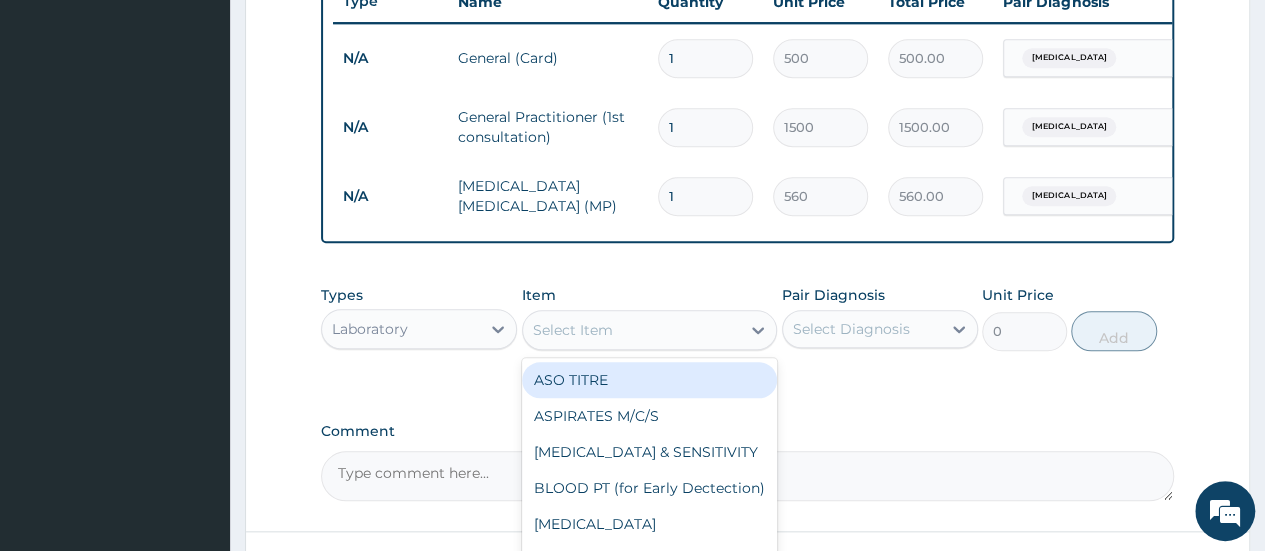 click on "Select Item" at bounding box center [632, 330] 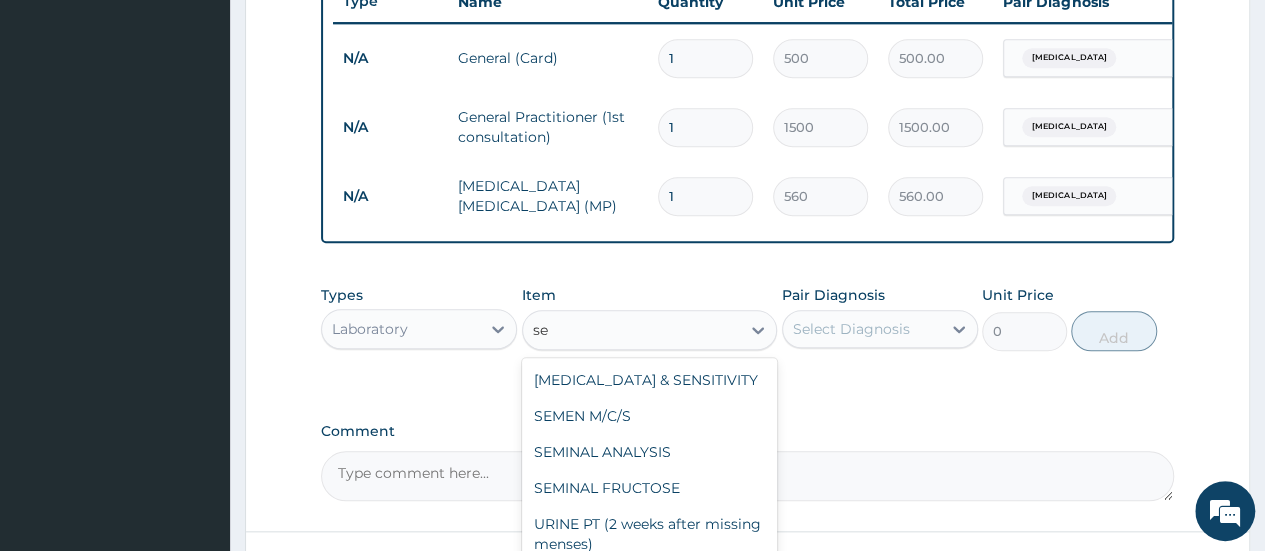 type on "s" 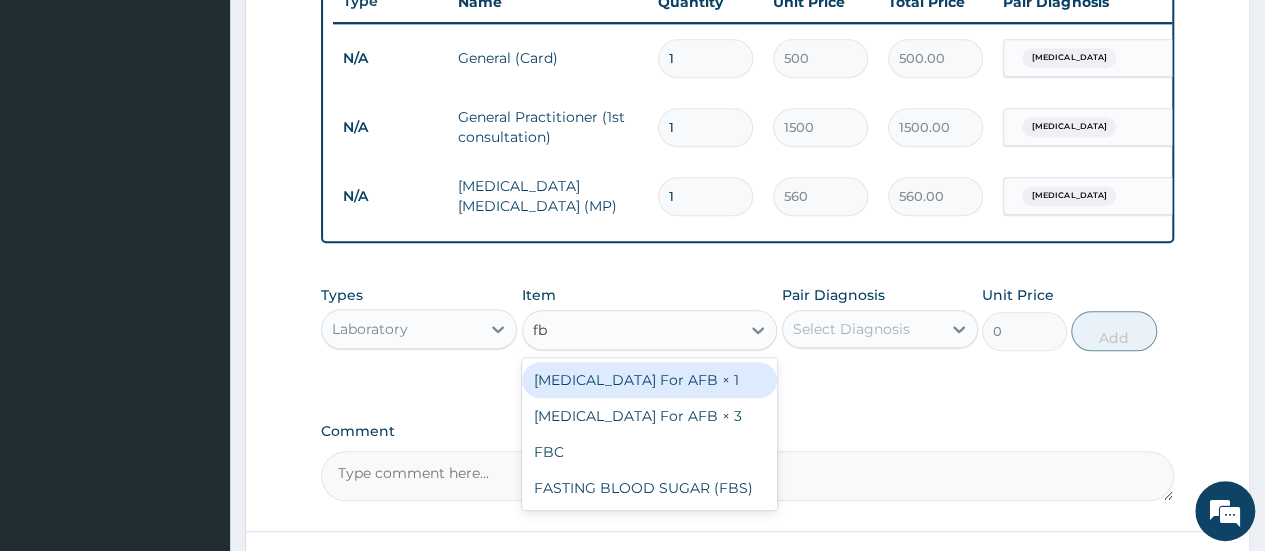 type on "fbc" 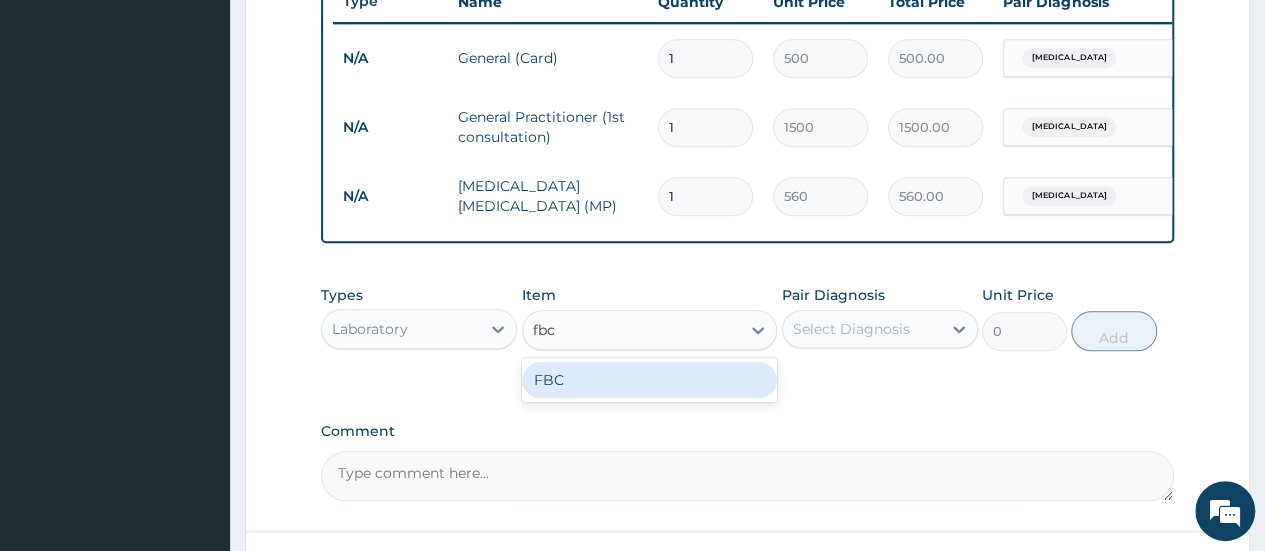 click on "FBC" at bounding box center (650, 380) 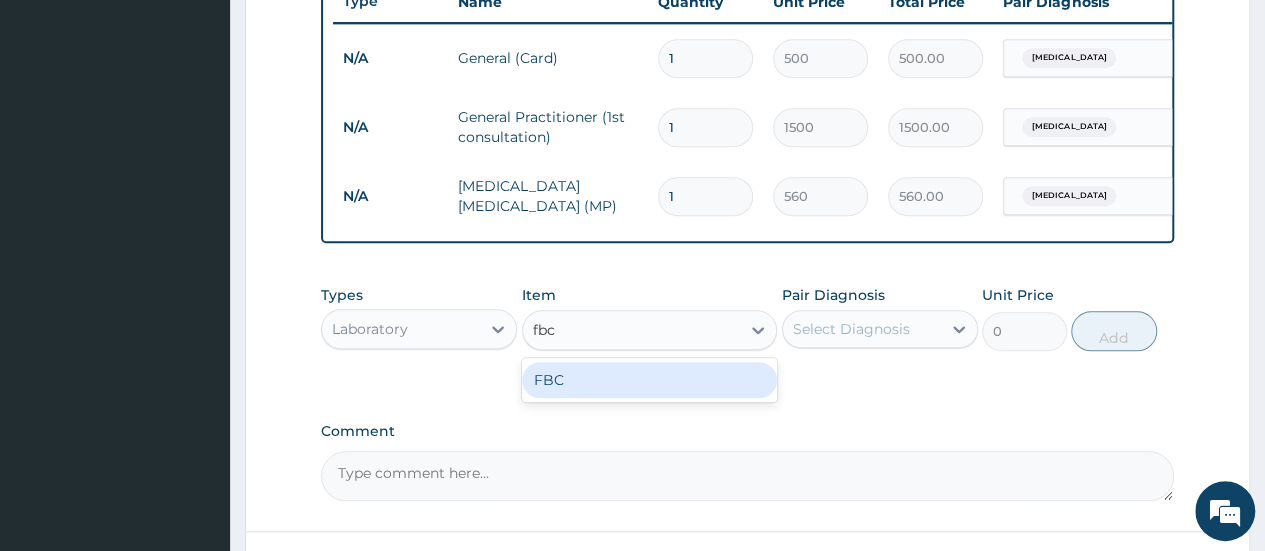 type 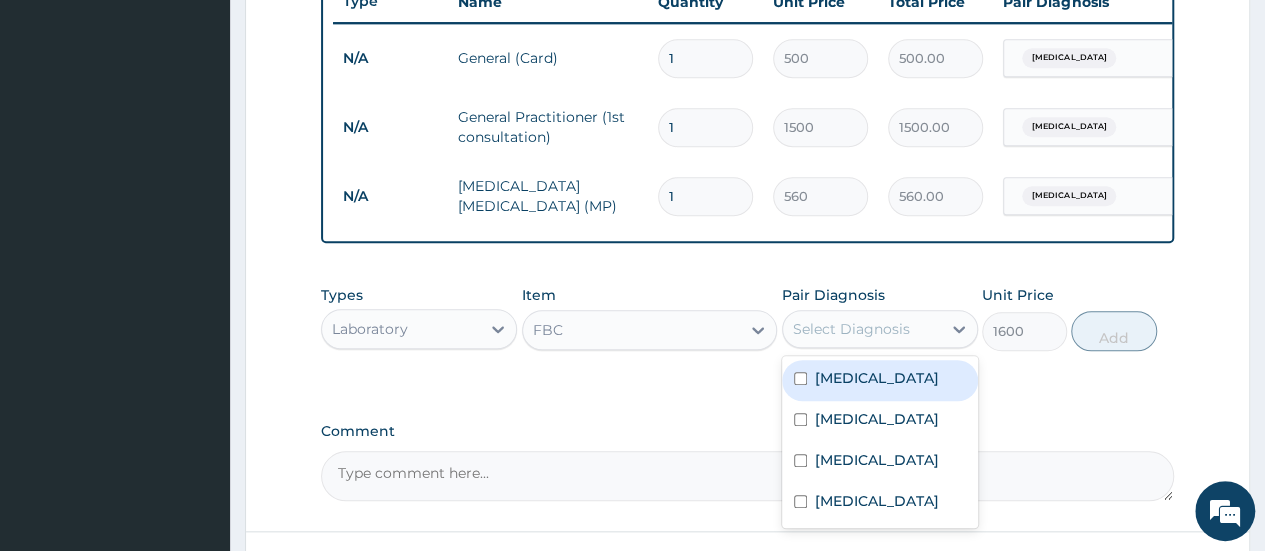 click on "Select Diagnosis" at bounding box center [851, 329] 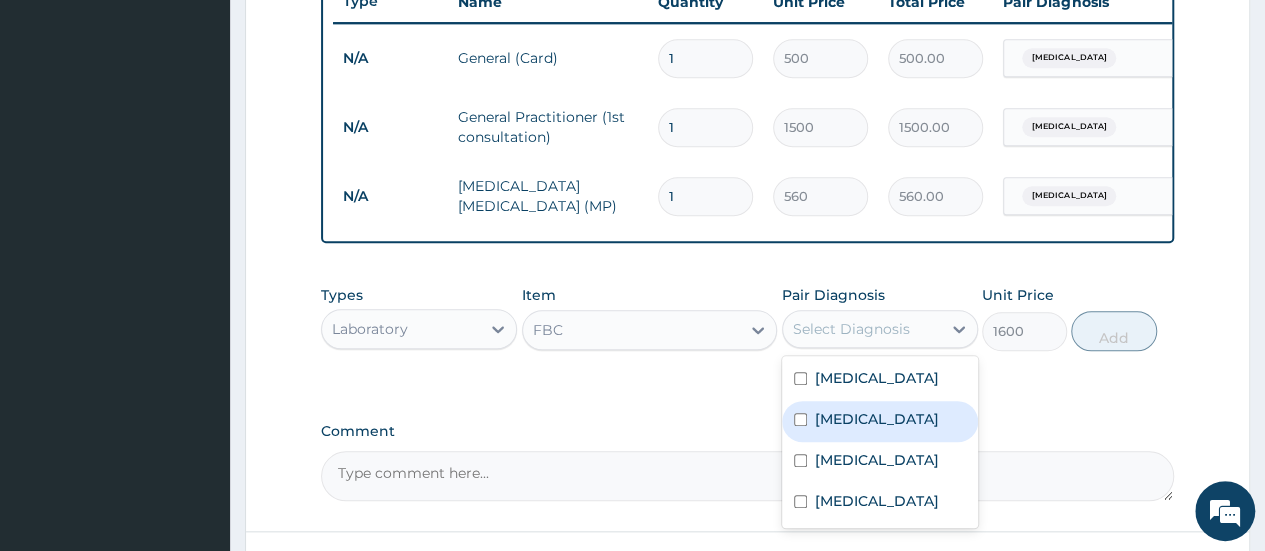 click on "[MEDICAL_DATA]" at bounding box center [877, 419] 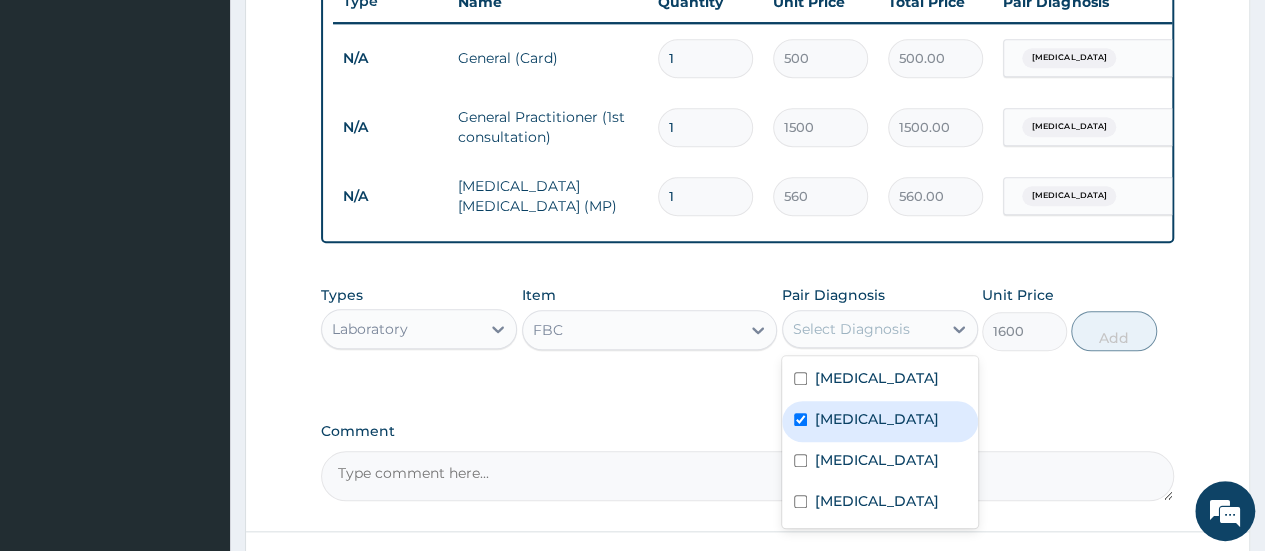 checkbox on "true" 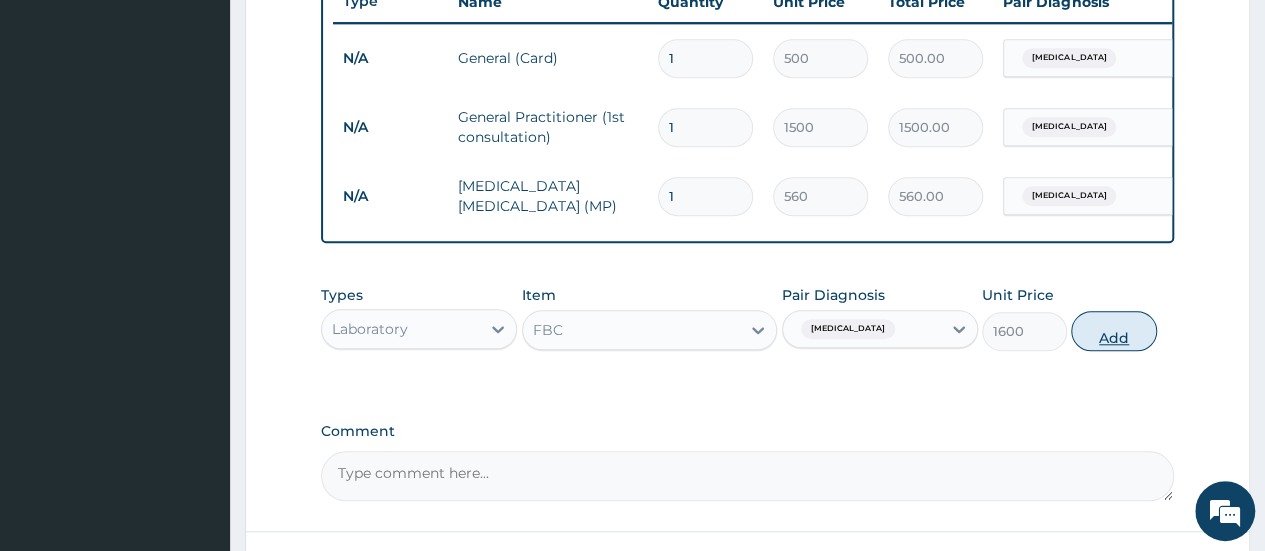click on "Add" at bounding box center [1113, 331] 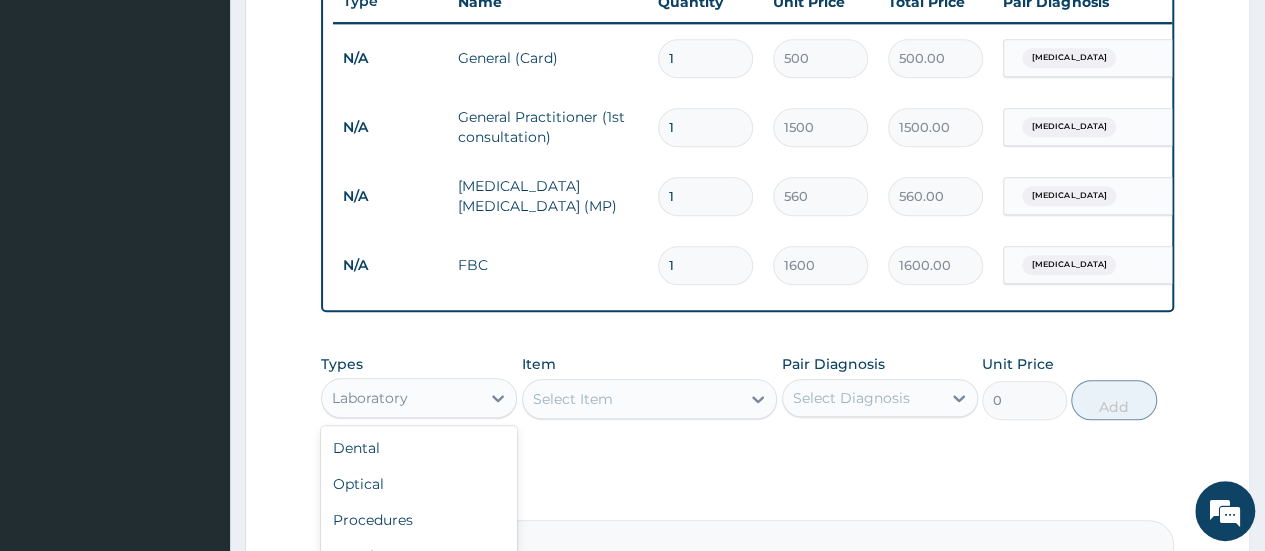 click on "Laboratory" at bounding box center (401, 398) 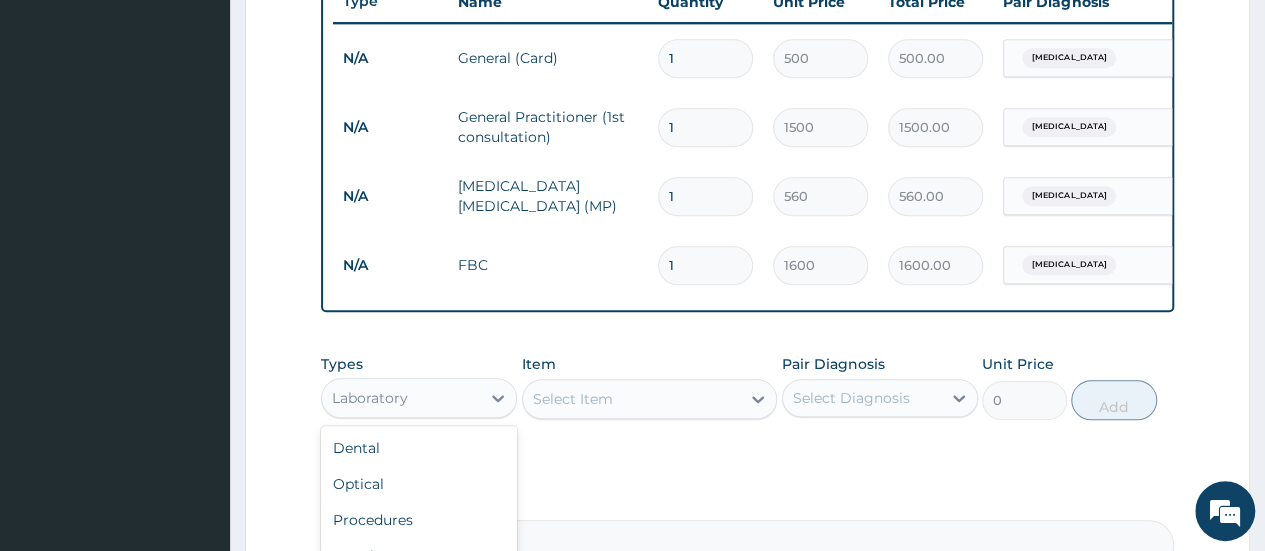 scroll, scrollTop: 1016, scrollLeft: 0, axis: vertical 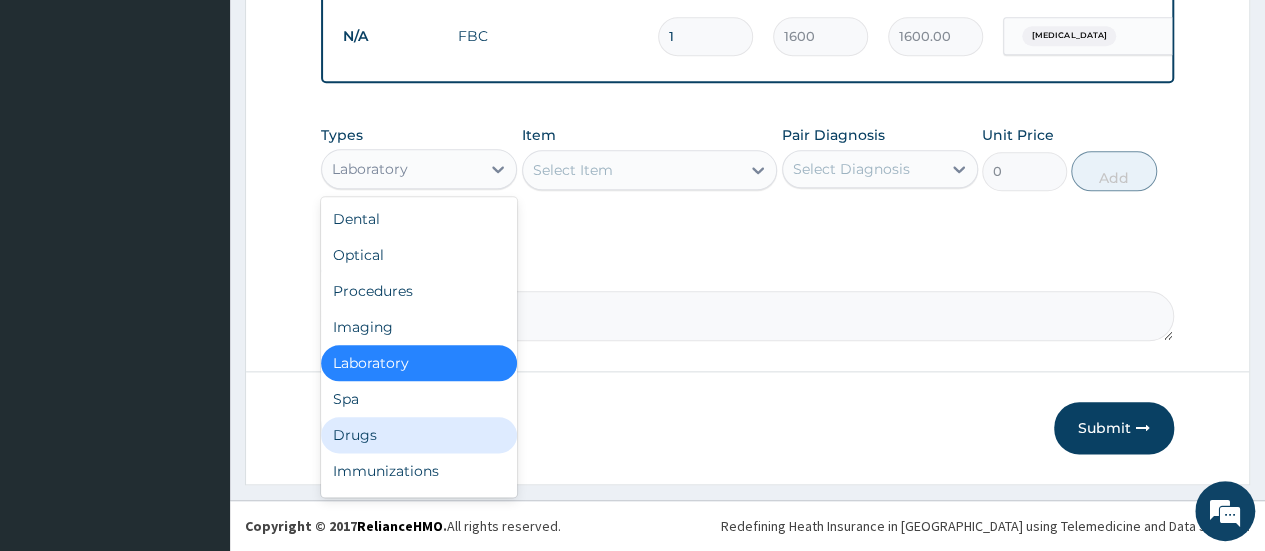 click on "Drugs" at bounding box center [419, 435] 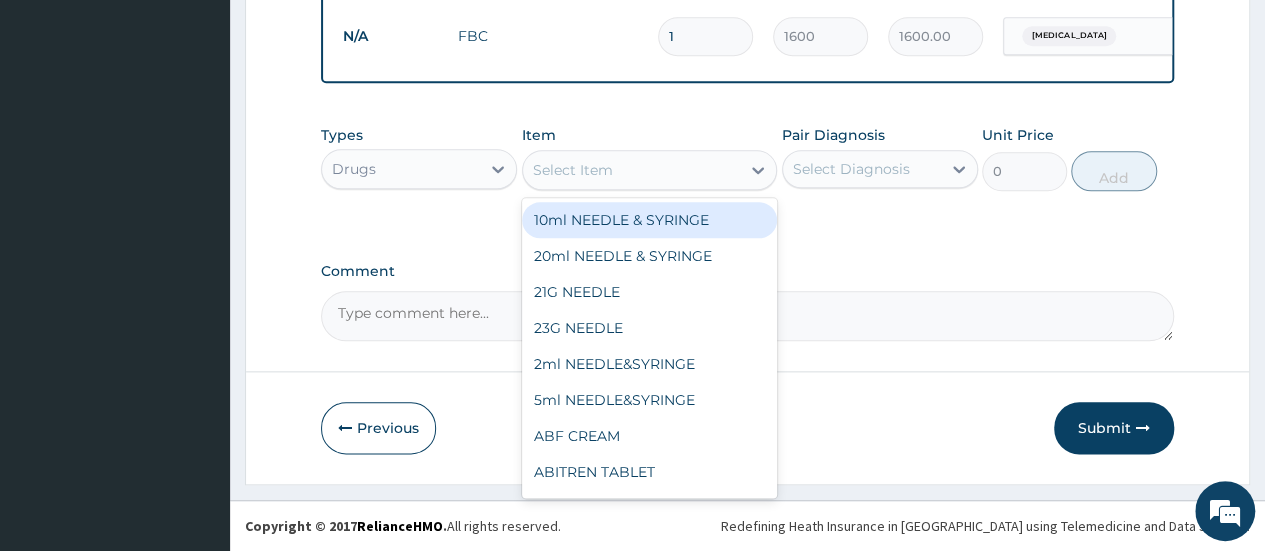 click on "Select Item" at bounding box center [632, 170] 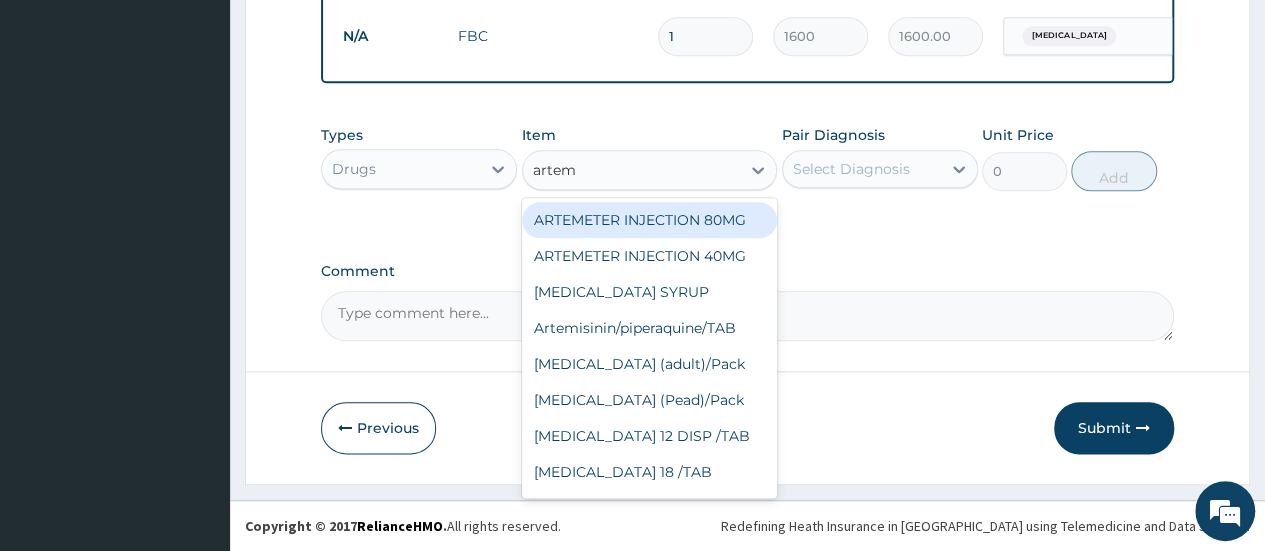 type on "arteme" 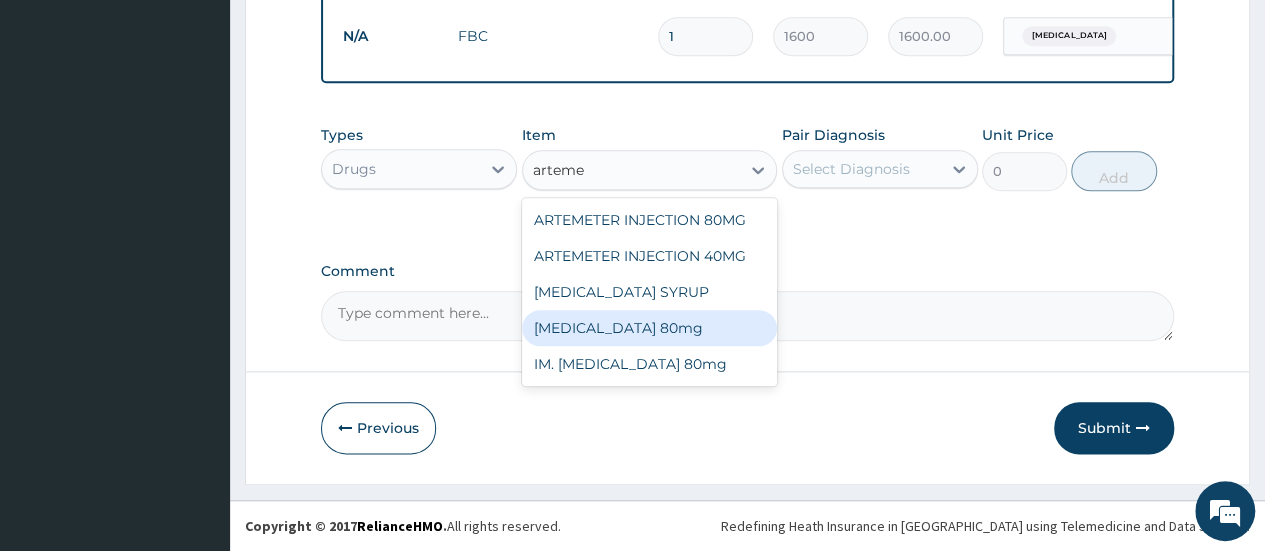 click on "[MEDICAL_DATA] 80mg" at bounding box center [650, 328] 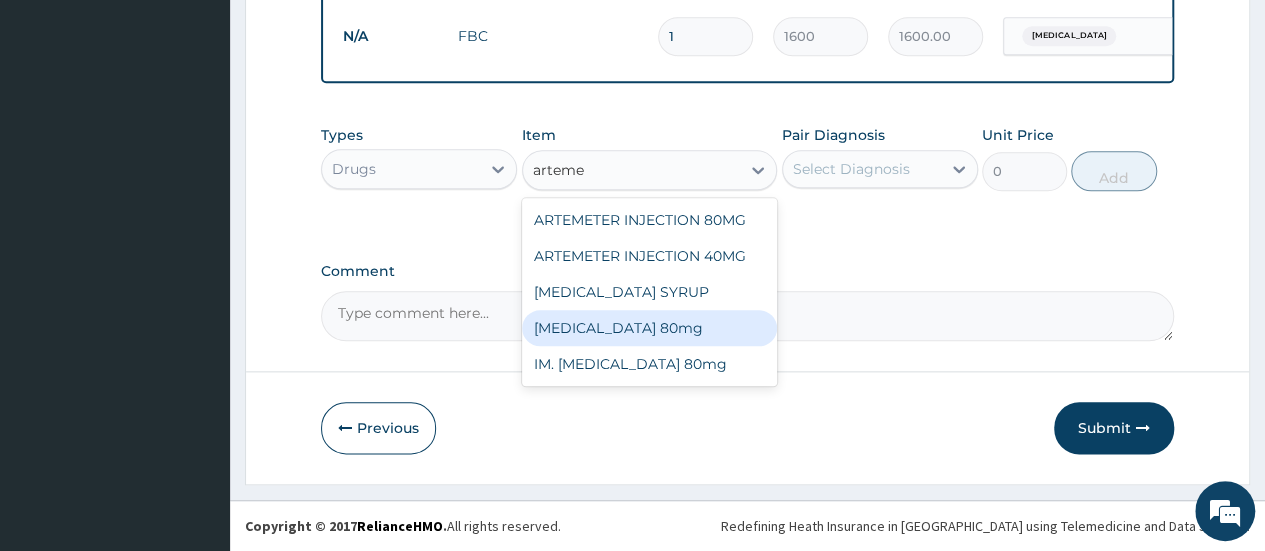 type 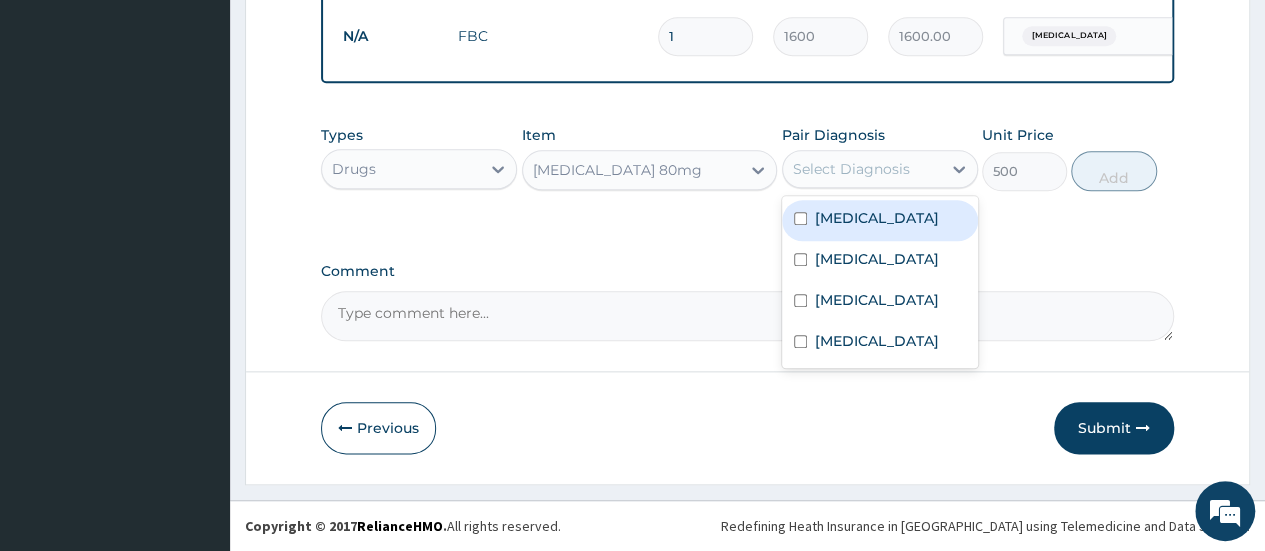 click on "Select Diagnosis" at bounding box center [851, 169] 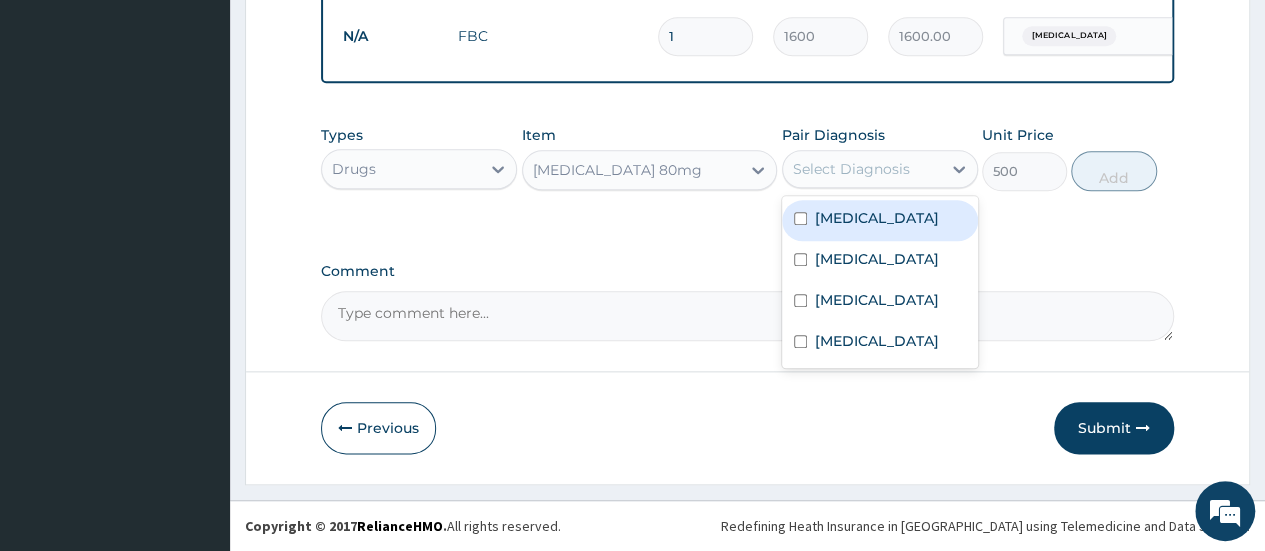 click on "[MEDICAL_DATA]" at bounding box center [880, 220] 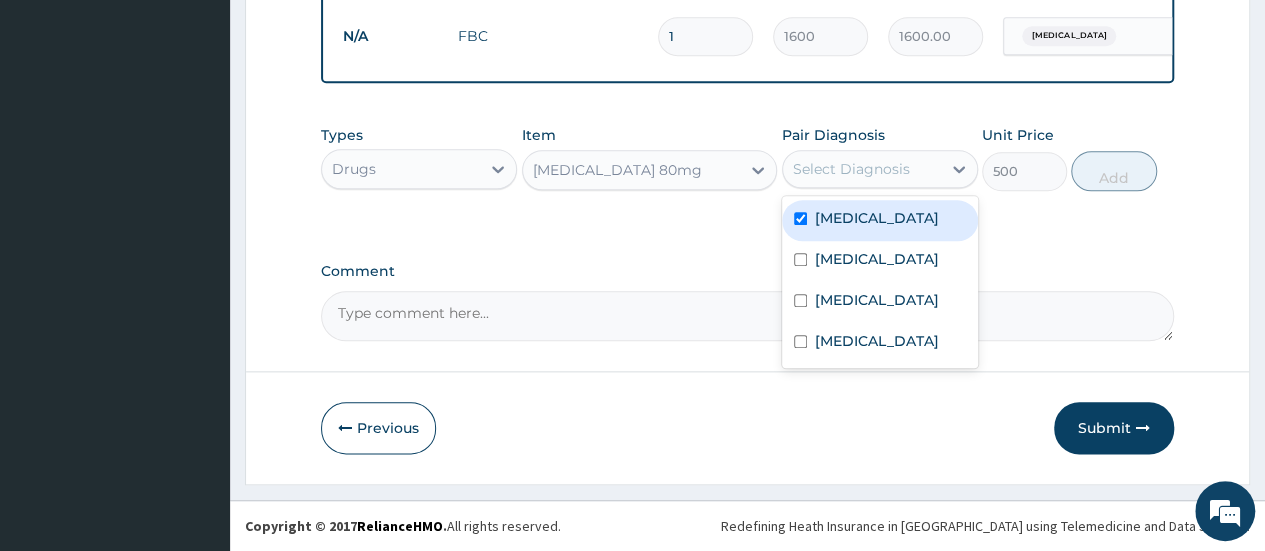 checkbox on "true" 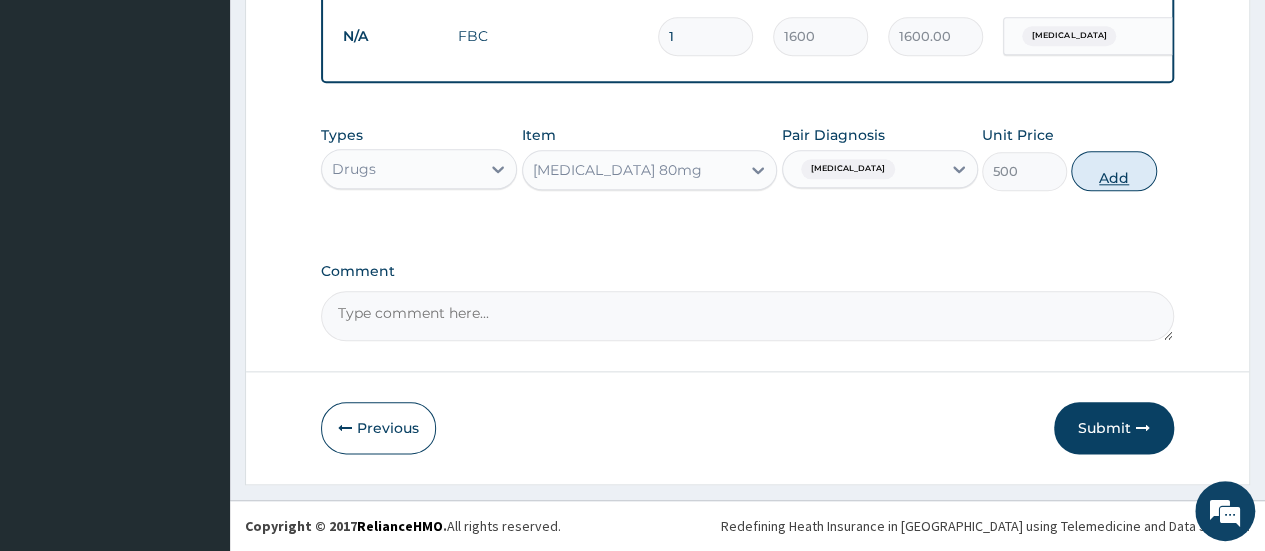 click on "Add" at bounding box center [1113, 171] 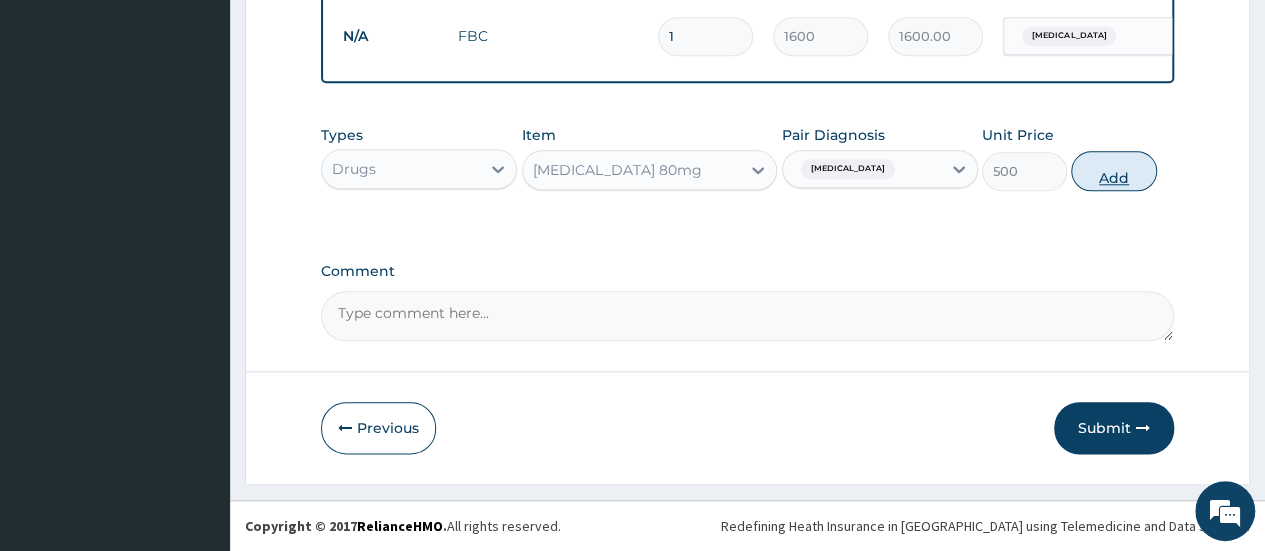 type on "0" 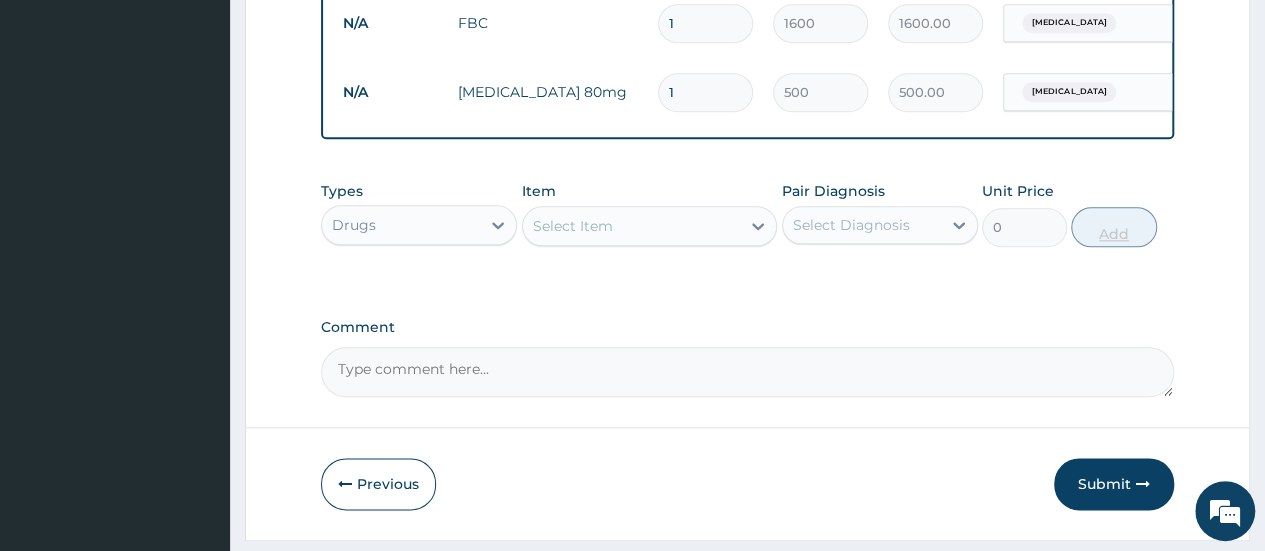 type 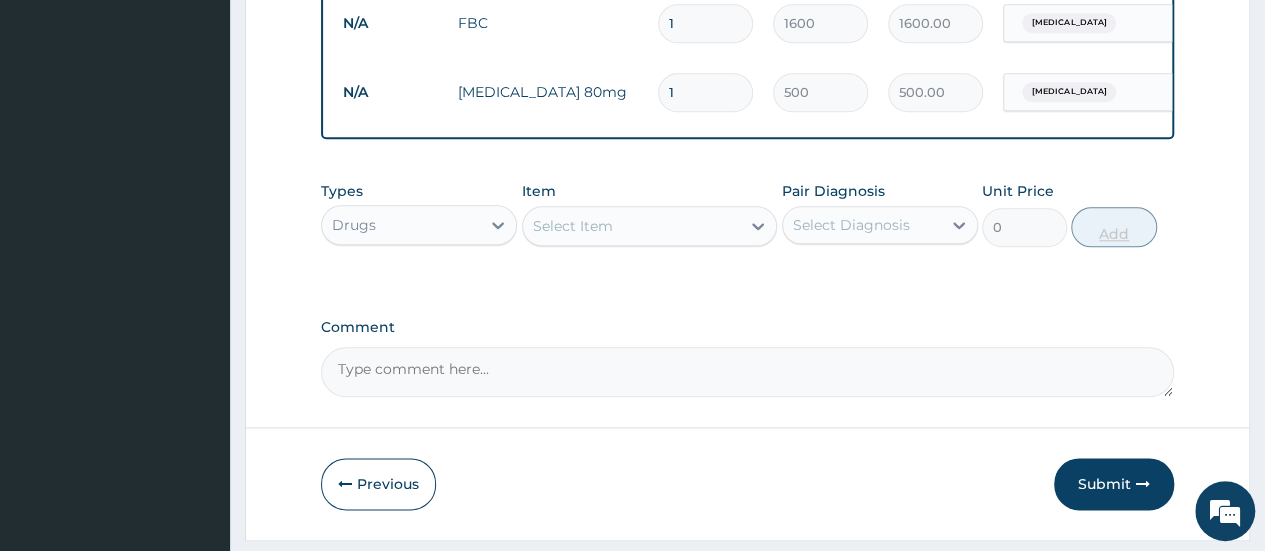 type on "0.00" 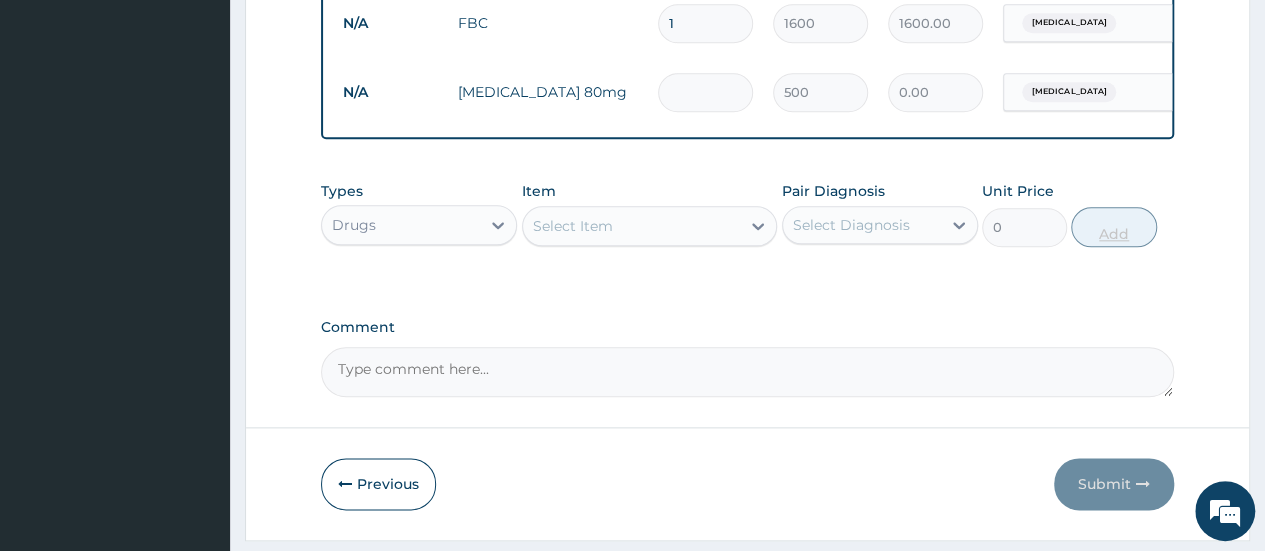 type on "3" 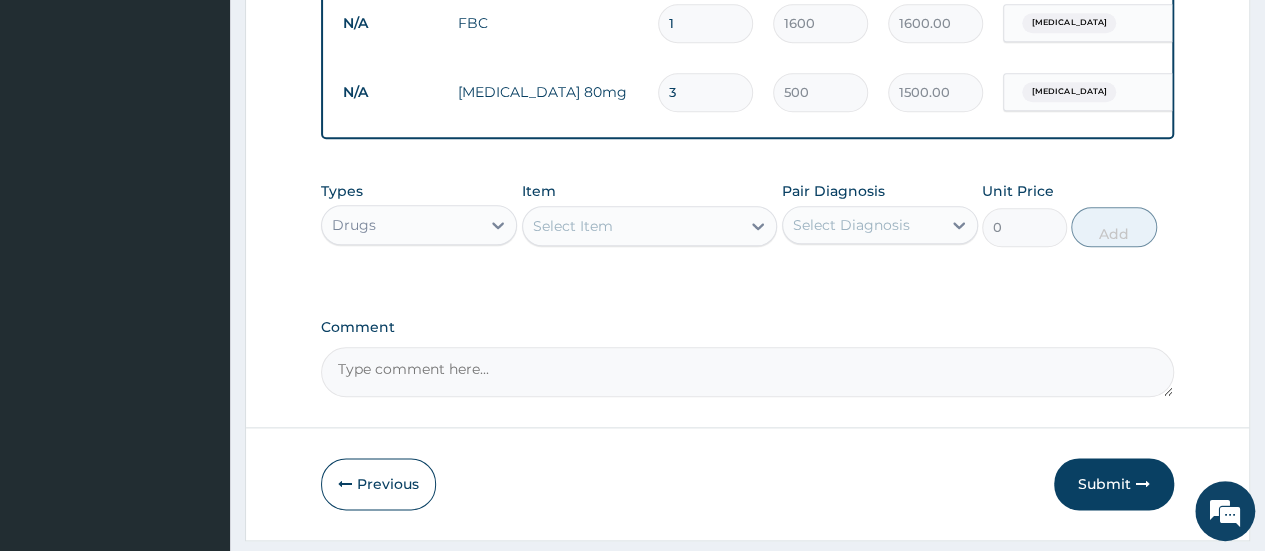 type on "3" 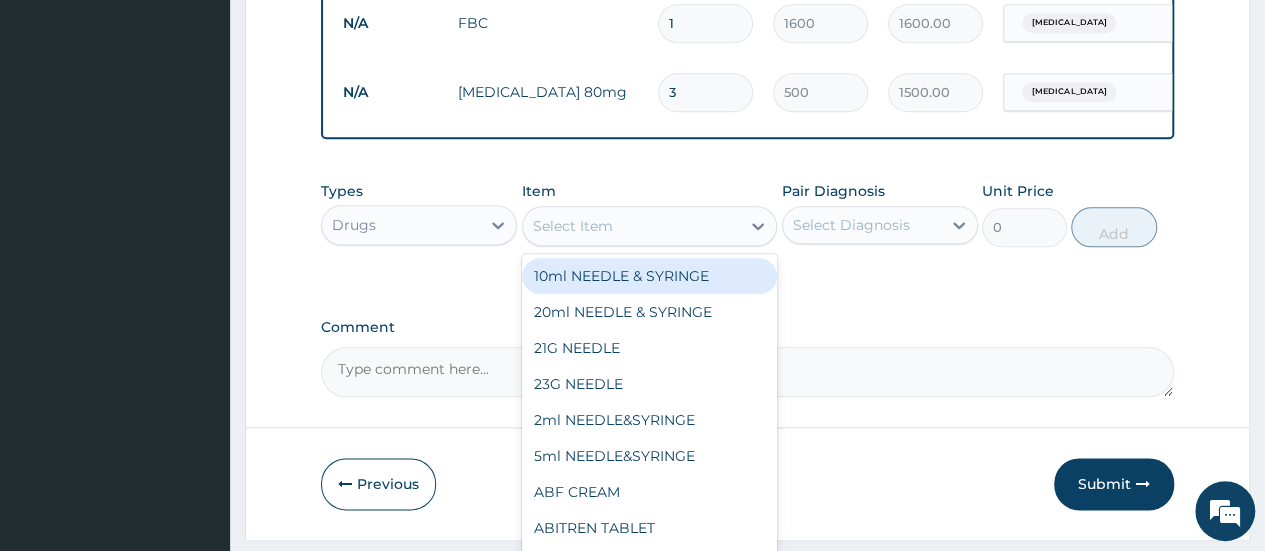 click on "Select Item" at bounding box center [632, 226] 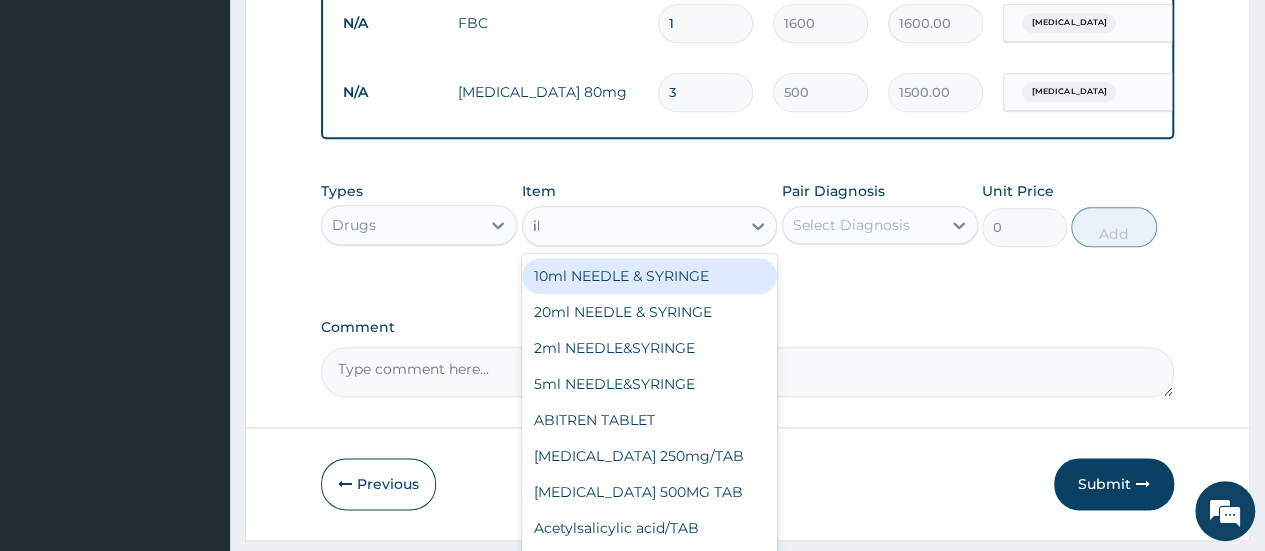 type on "ibu" 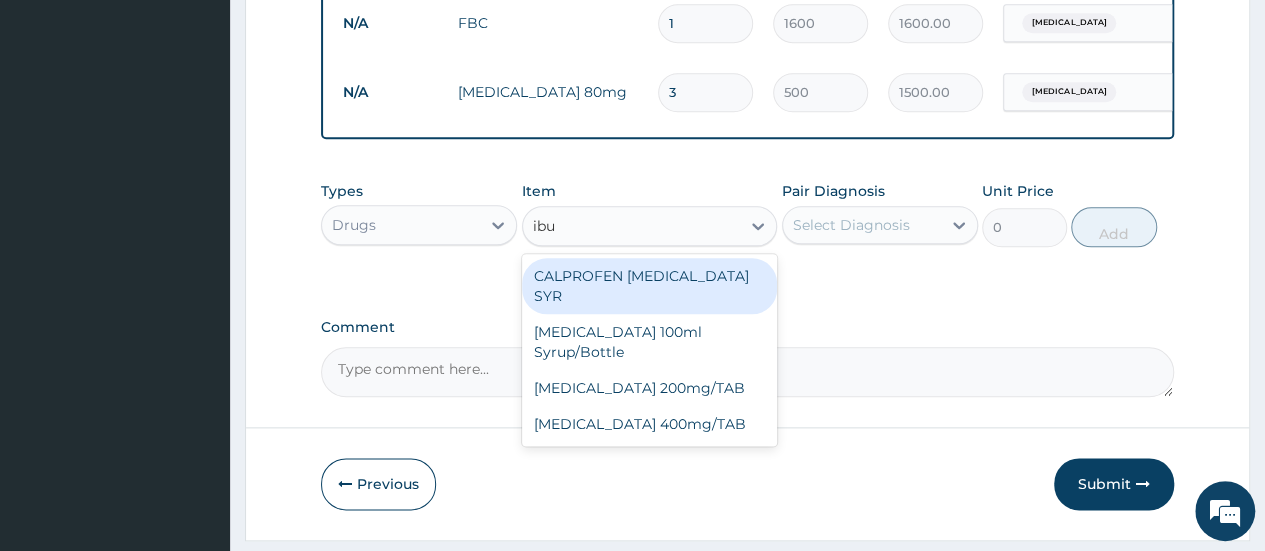 click on "CALPROFEN [MEDICAL_DATA] SYR" at bounding box center [650, 286] 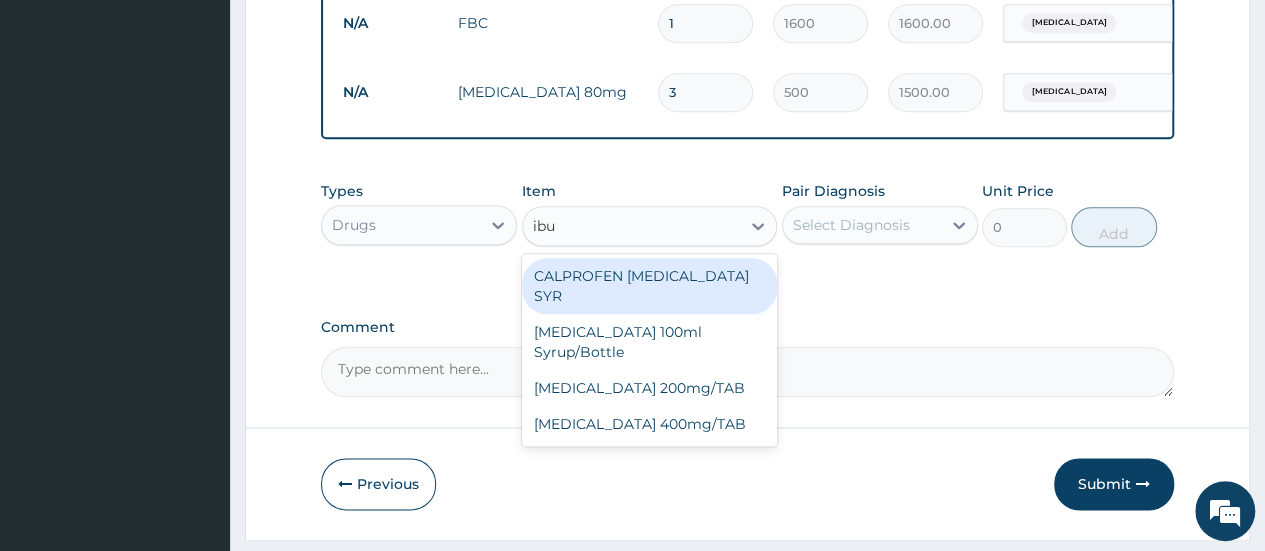 type 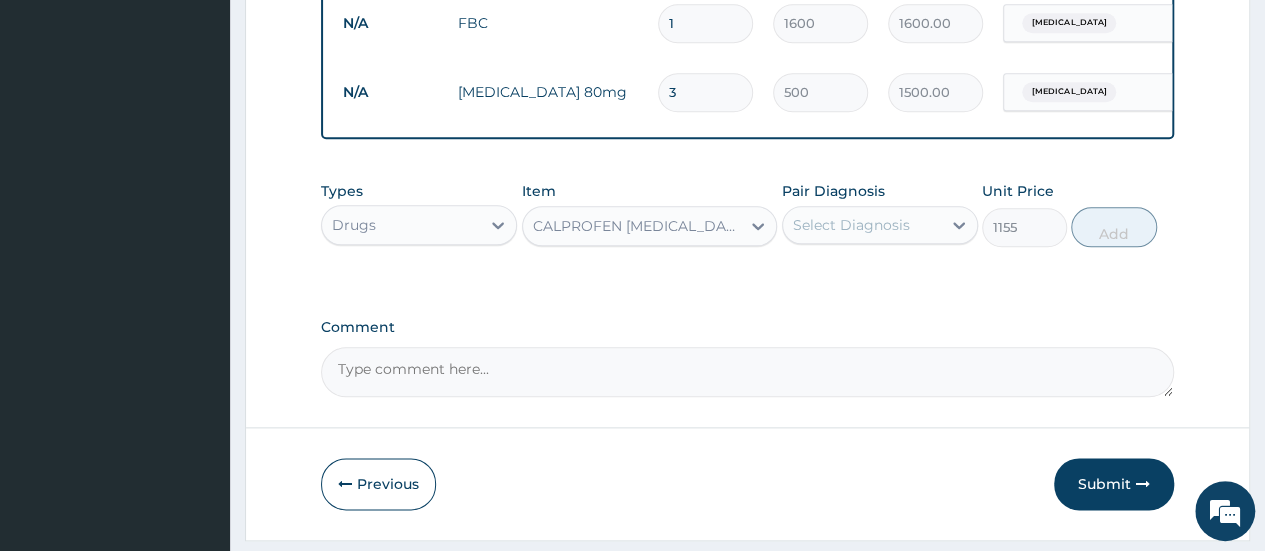 click on "Select Diagnosis" at bounding box center [851, 225] 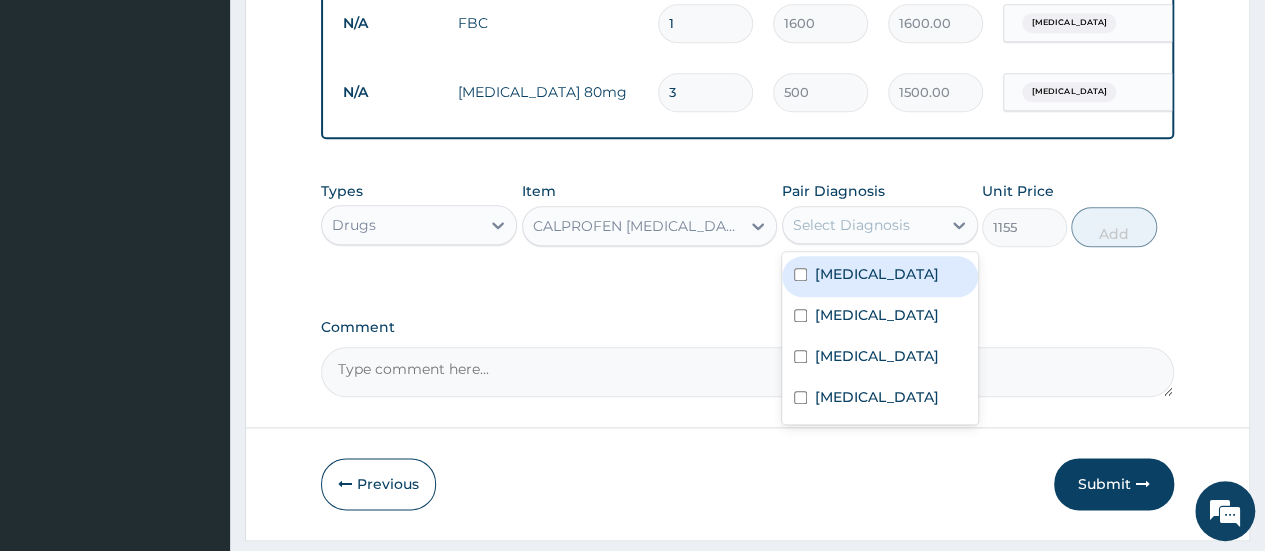 click on "[MEDICAL_DATA]" at bounding box center [880, 276] 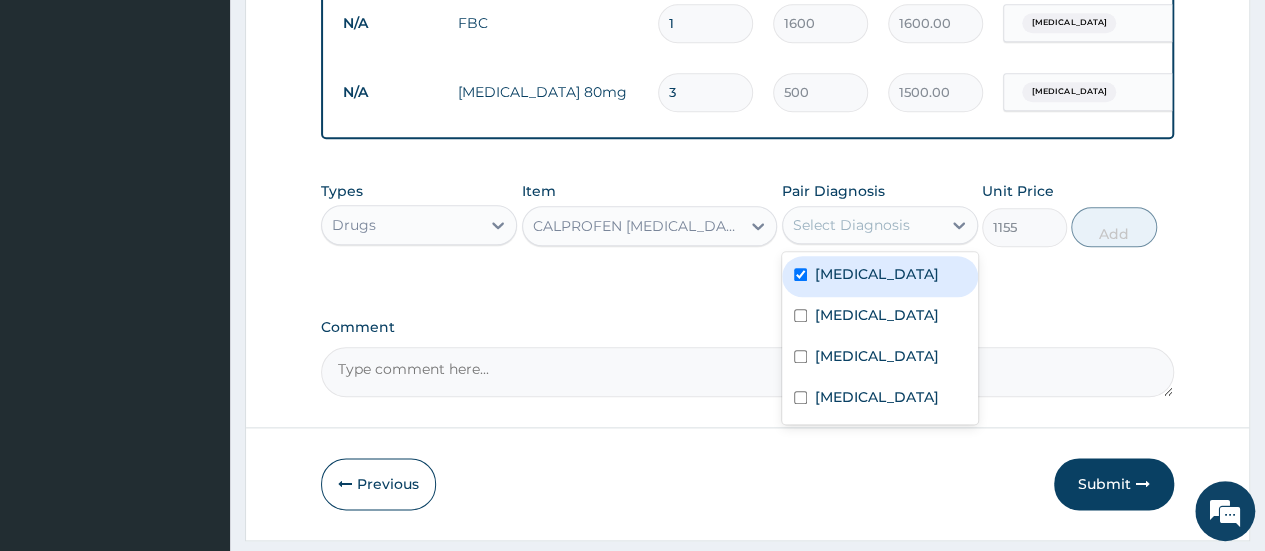 checkbox on "true" 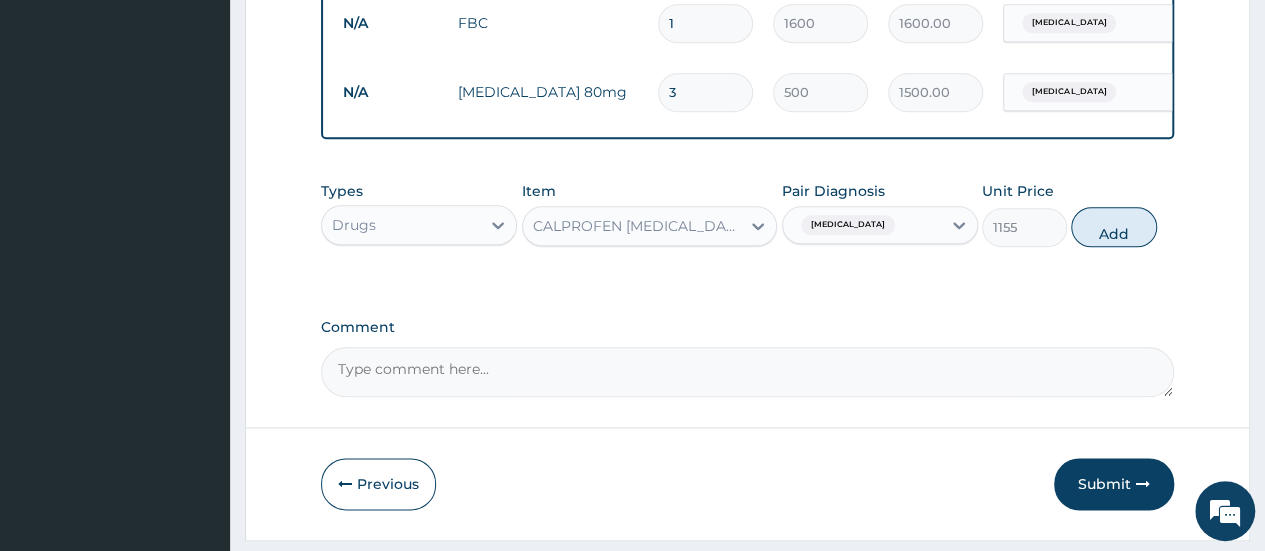 click on "Types Drugs Item CALPROFEN IBUPROFEN SYR Pair Diagnosis Malaria Unit Price 1155 Add" at bounding box center [747, 214] 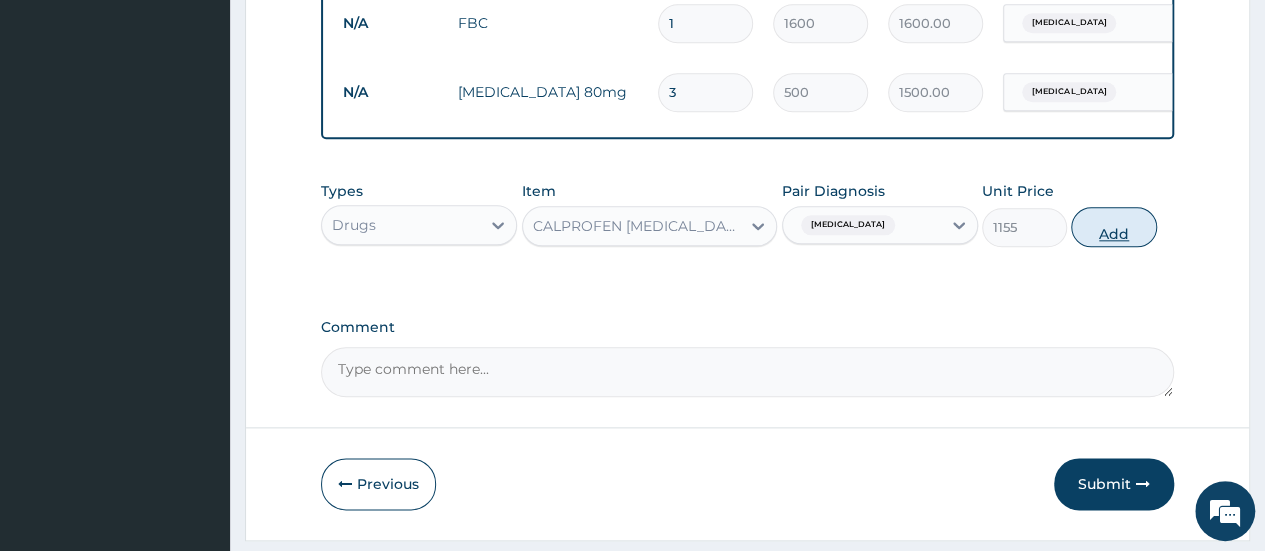 click on "Add" at bounding box center (1113, 227) 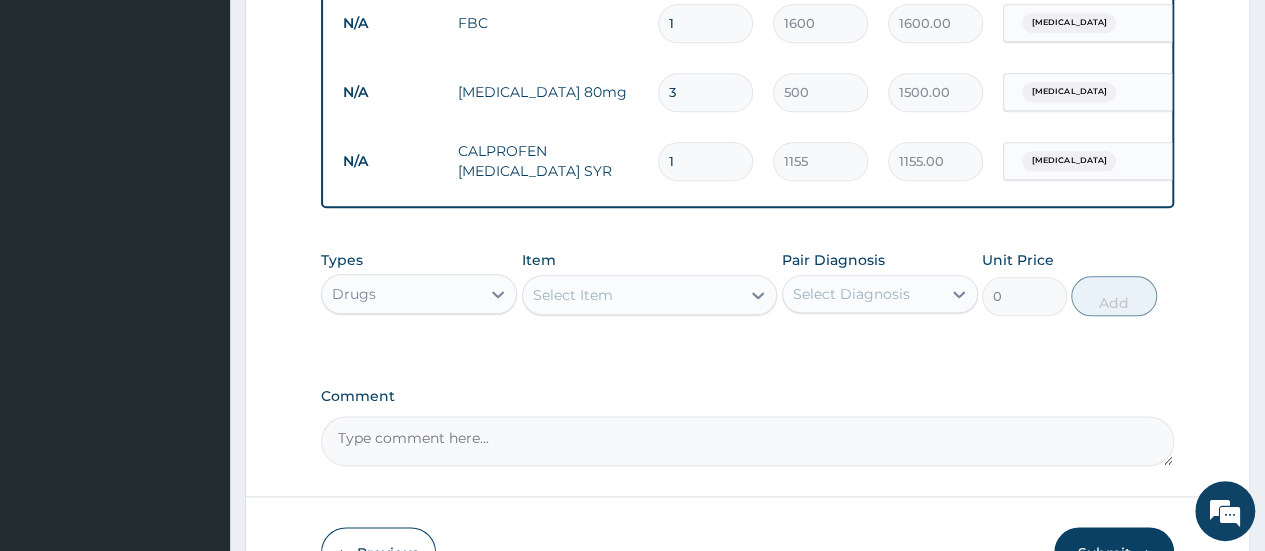 click on "Select Item" at bounding box center (632, 295) 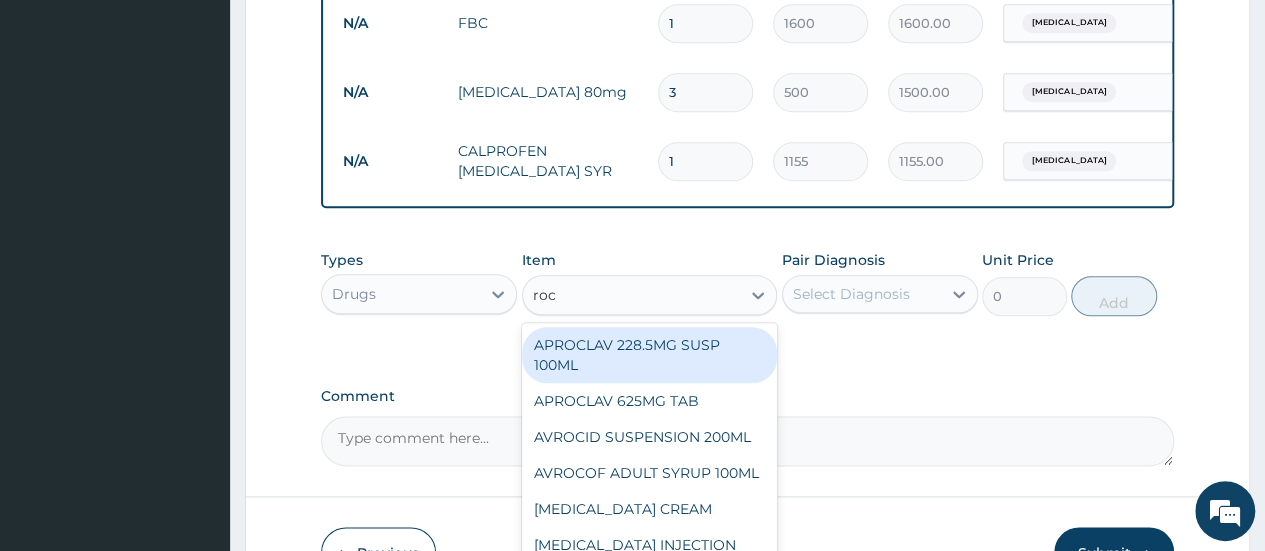type on "roce" 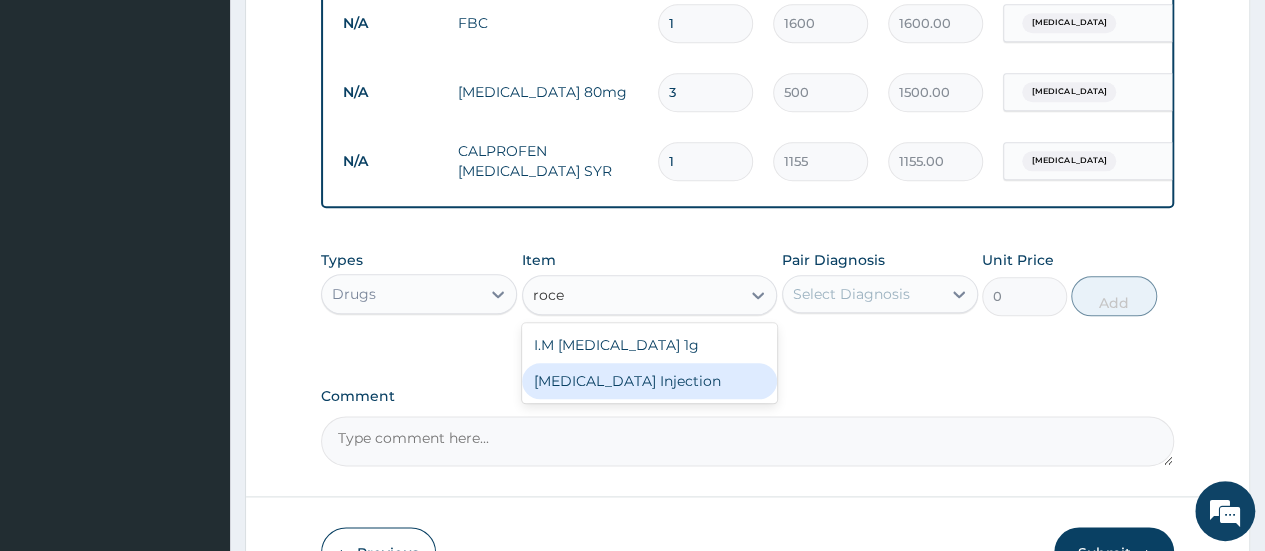 click on "[MEDICAL_DATA] Injection" at bounding box center (650, 381) 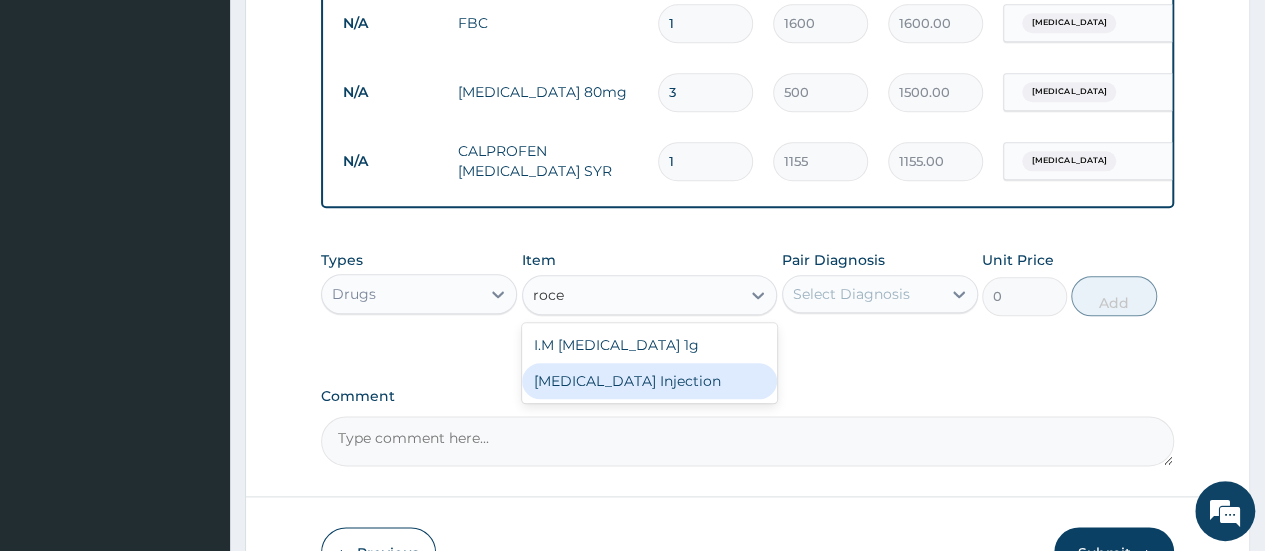 type 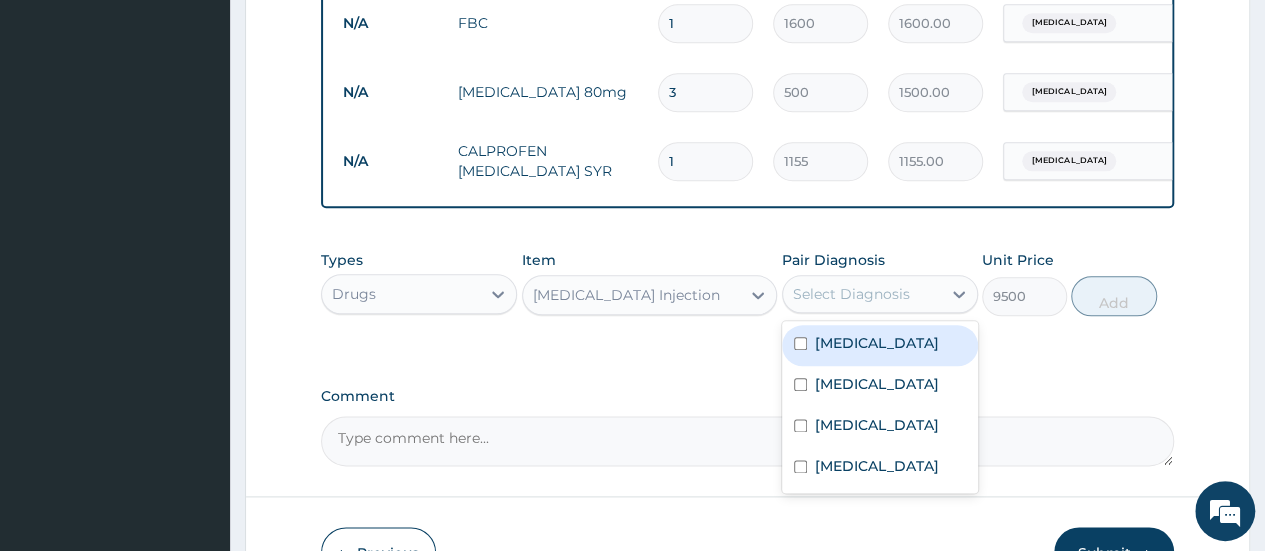 click on "Select Diagnosis" at bounding box center [851, 294] 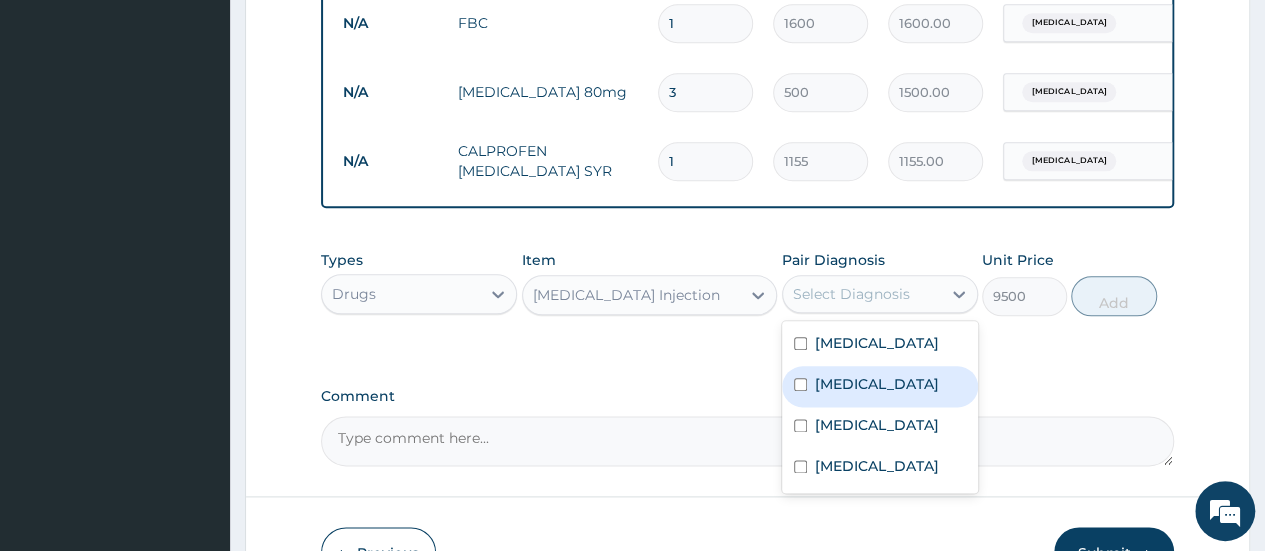 click on "[MEDICAL_DATA]" at bounding box center (880, 386) 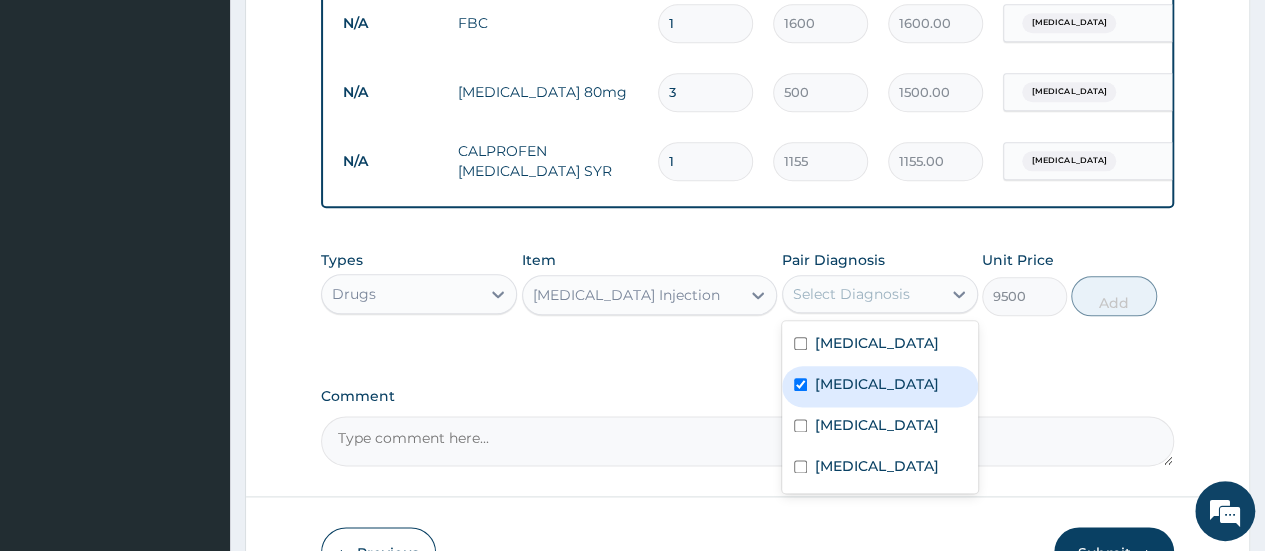 checkbox on "true" 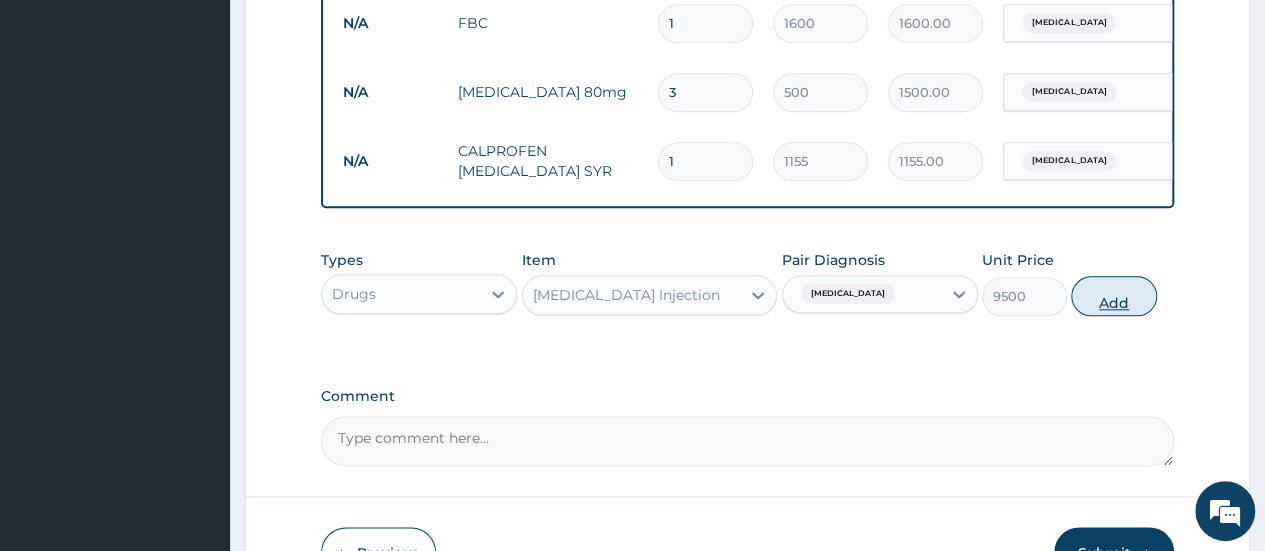 click on "Add" at bounding box center (1113, 296) 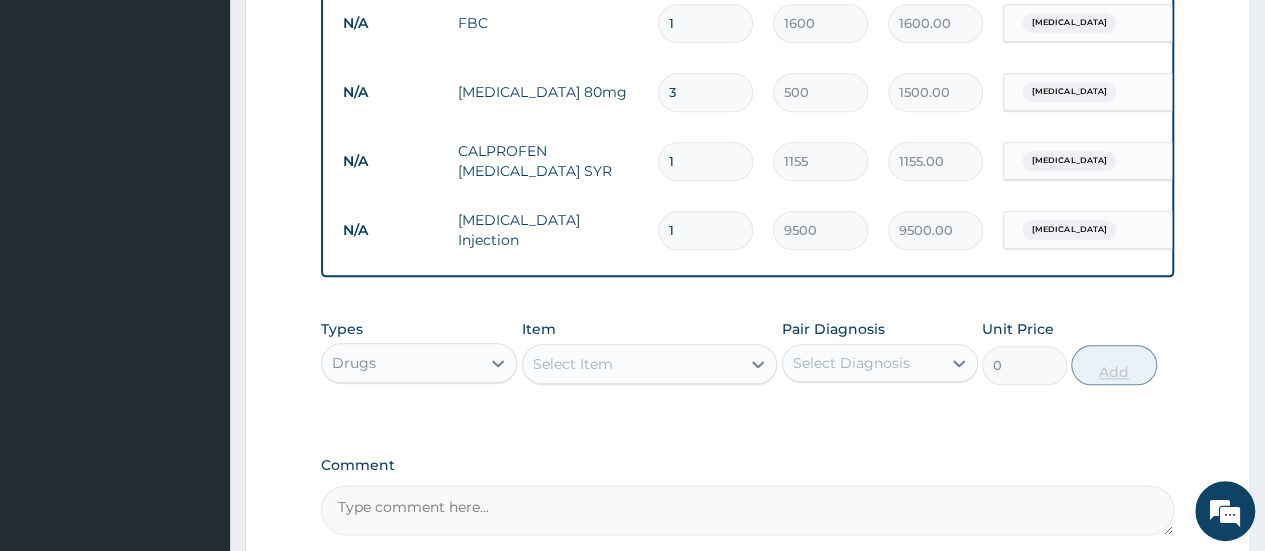 type 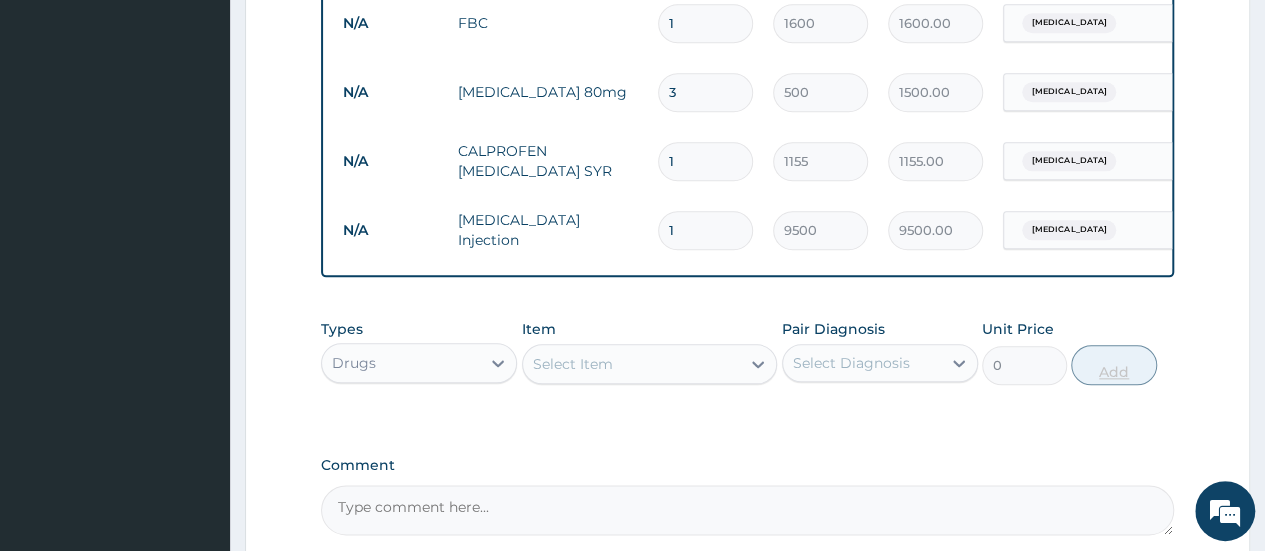type on "0.00" 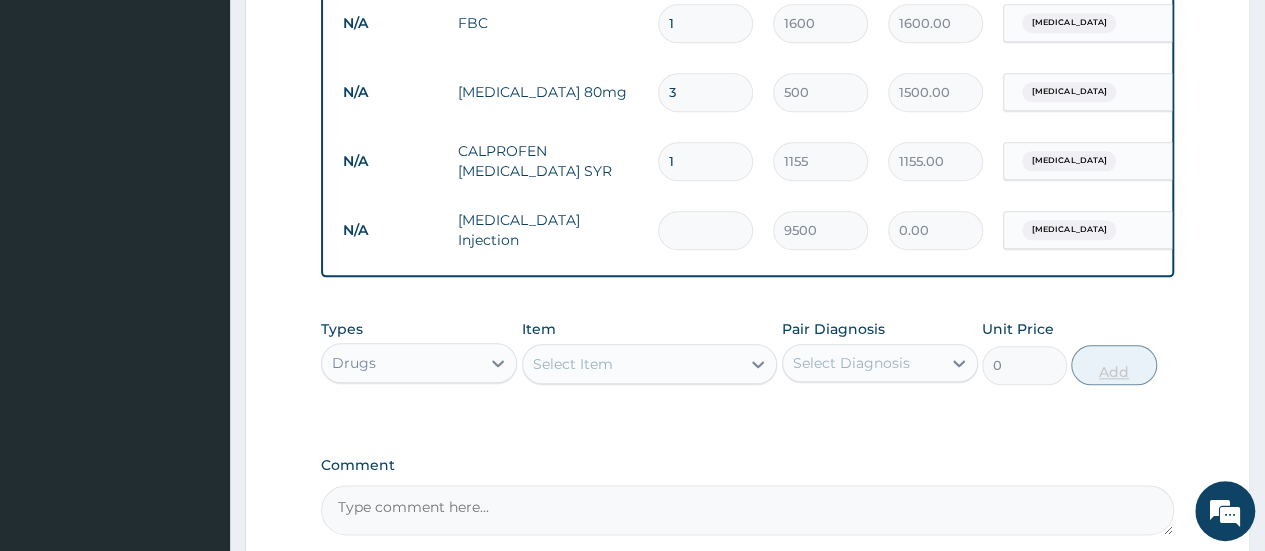 type on "3" 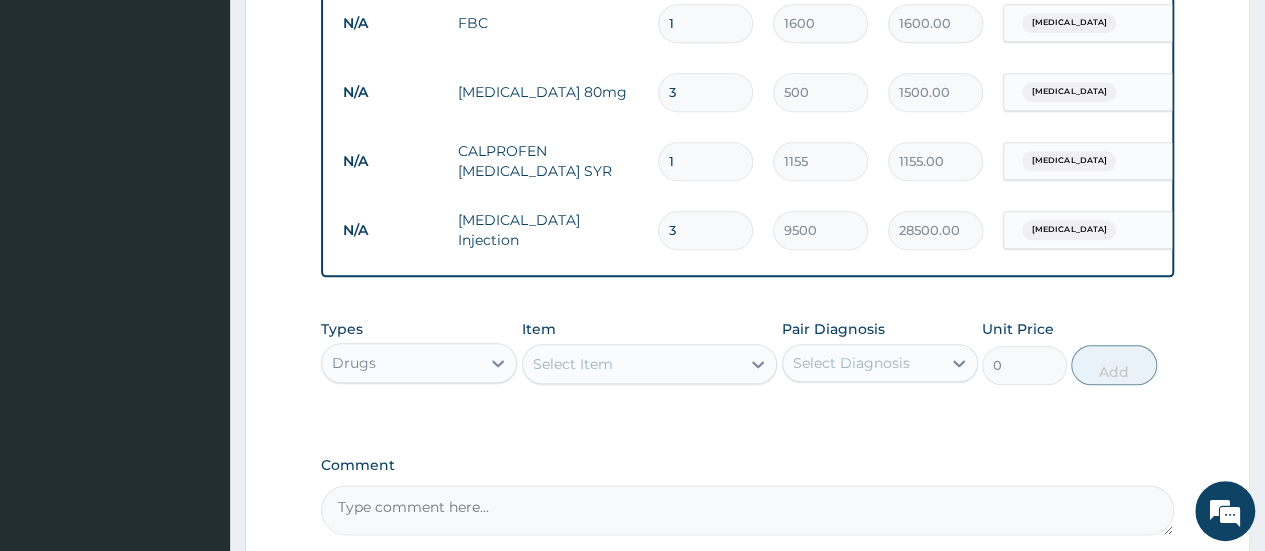 type on "3" 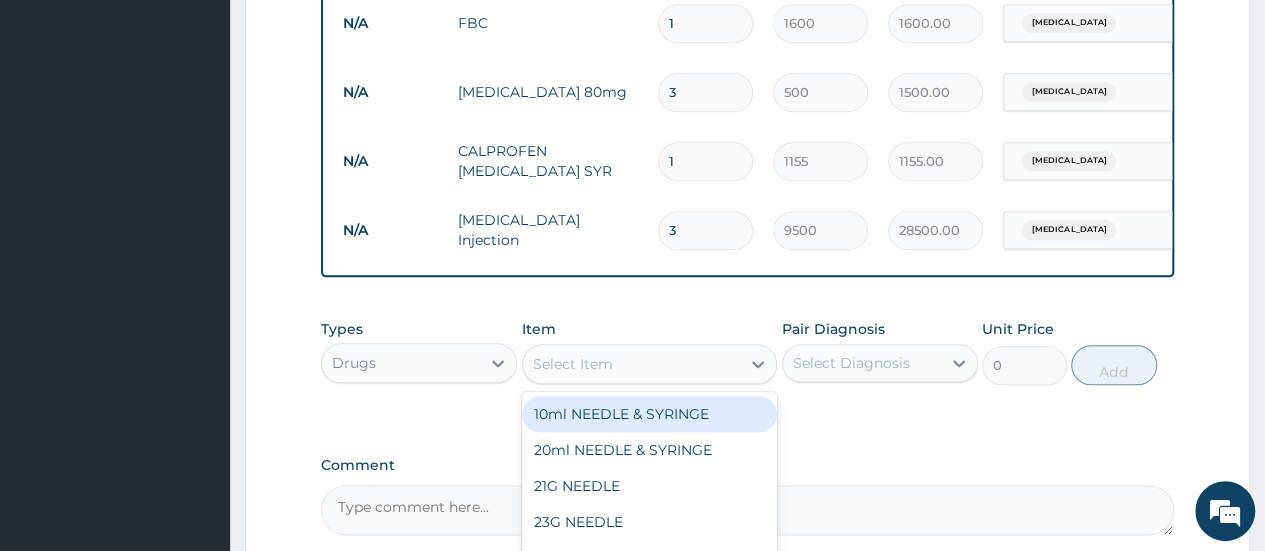 click on "Select Item" at bounding box center (632, 364) 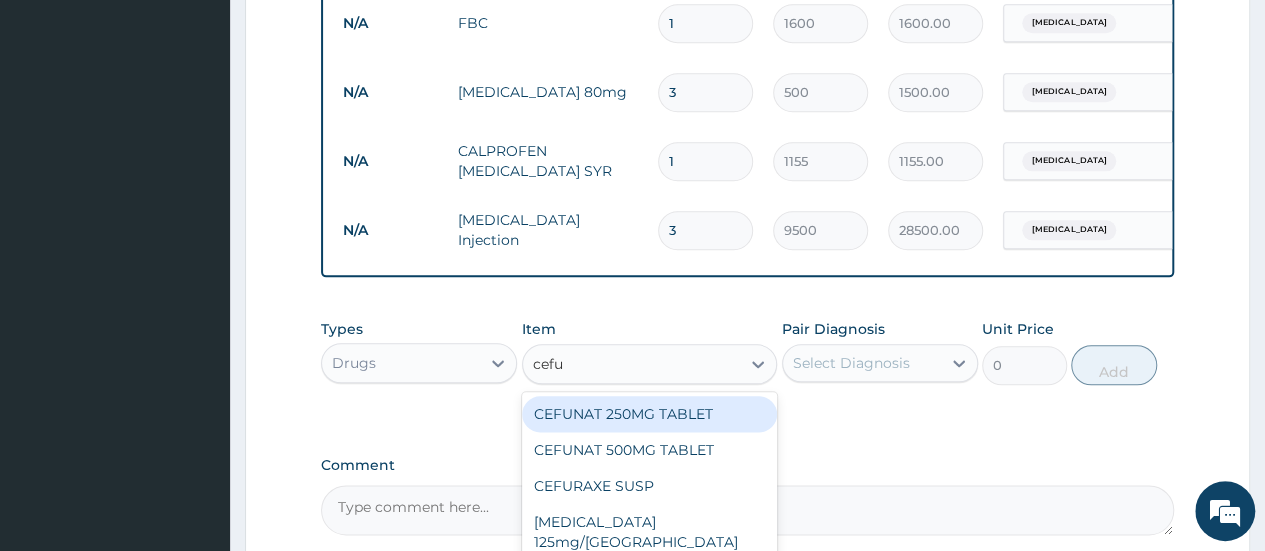 type on "cefur" 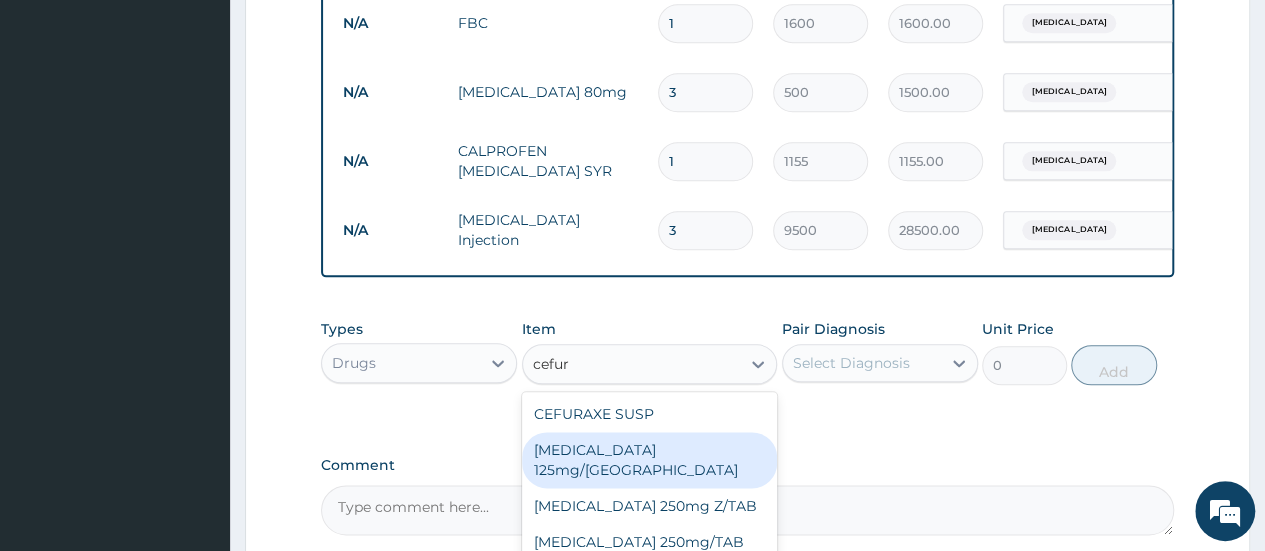 click on "[MEDICAL_DATA] 125mg/[GEOGRAPHIC_DATA]" at bounding box center [650, 460] 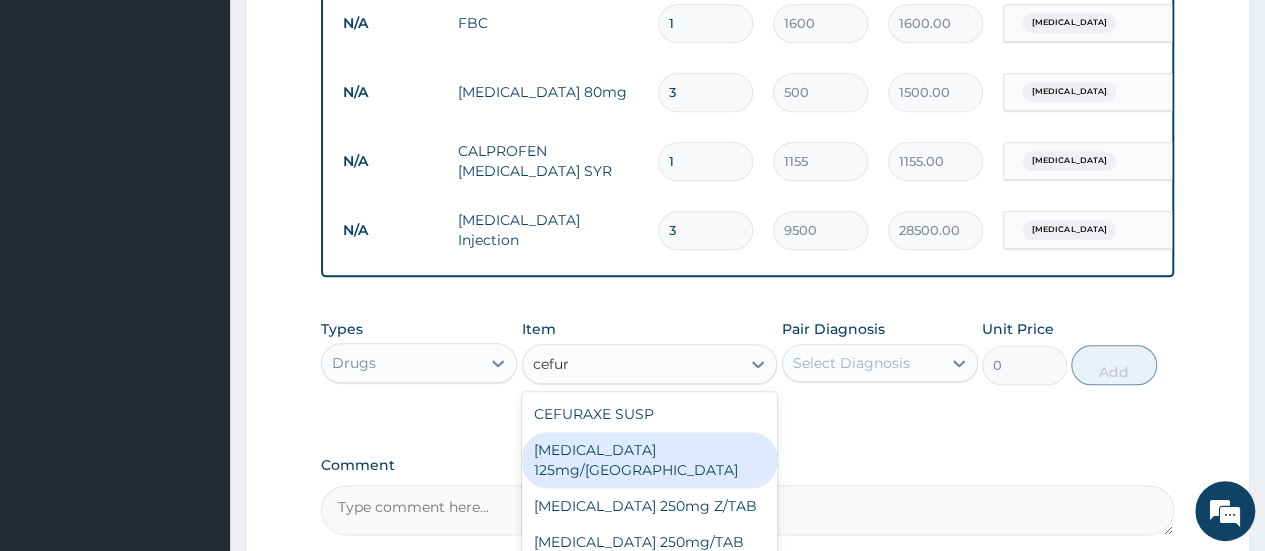 type 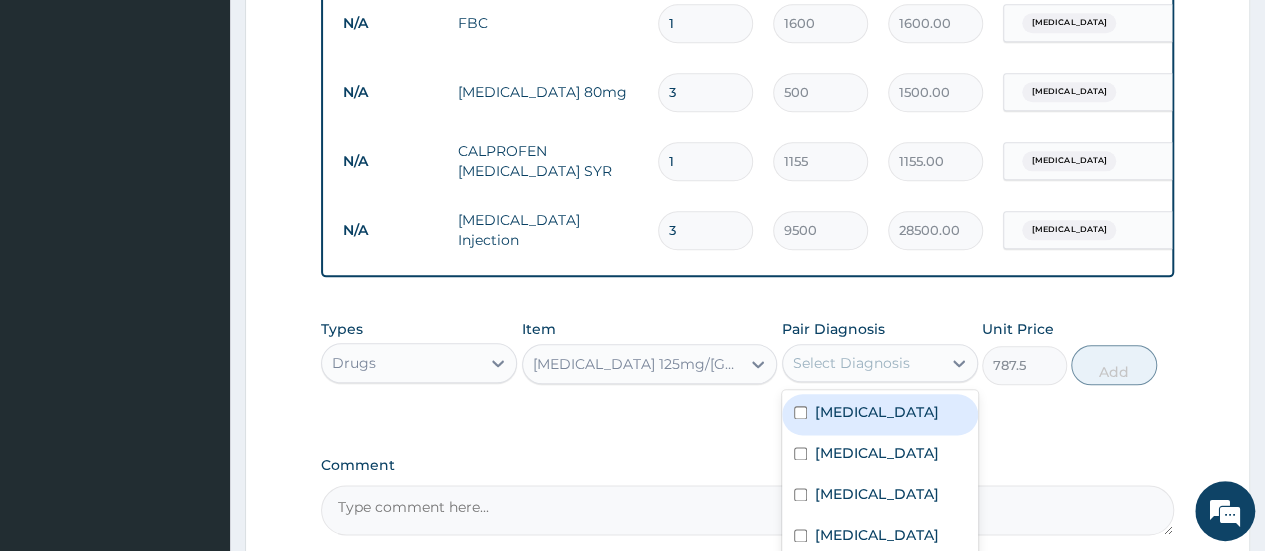 click on "Select Diagnosis" at bounding box center [851, 363] 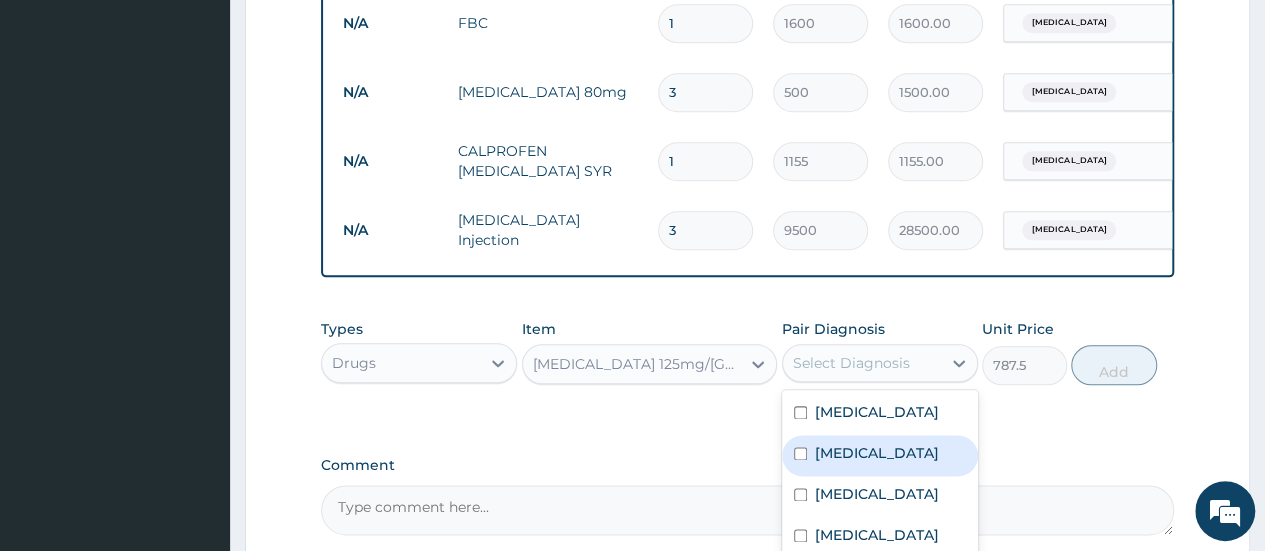 click on "[MEDICAL_DATA]" at bounding box center [880, 455] 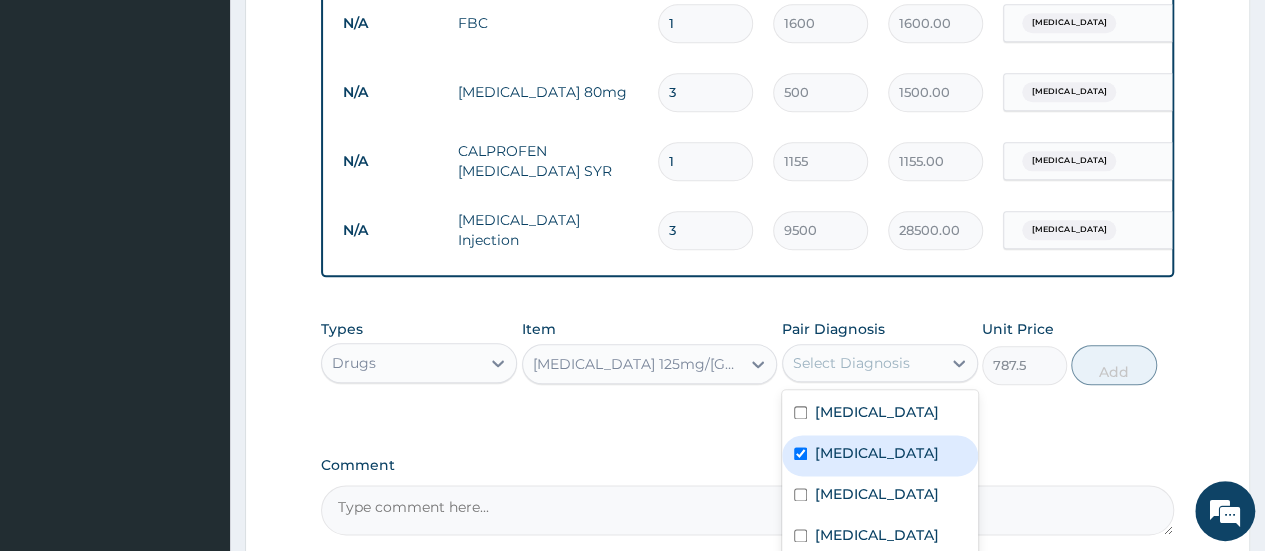 checkbox on "true" 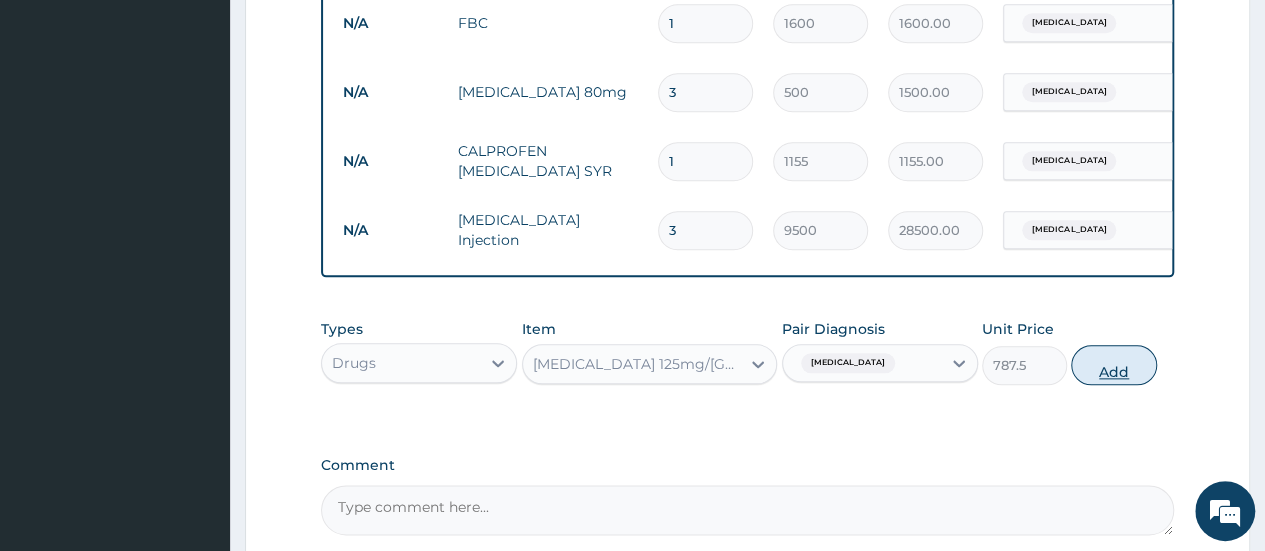 click on "Add" at bounding box center (1113, 365) 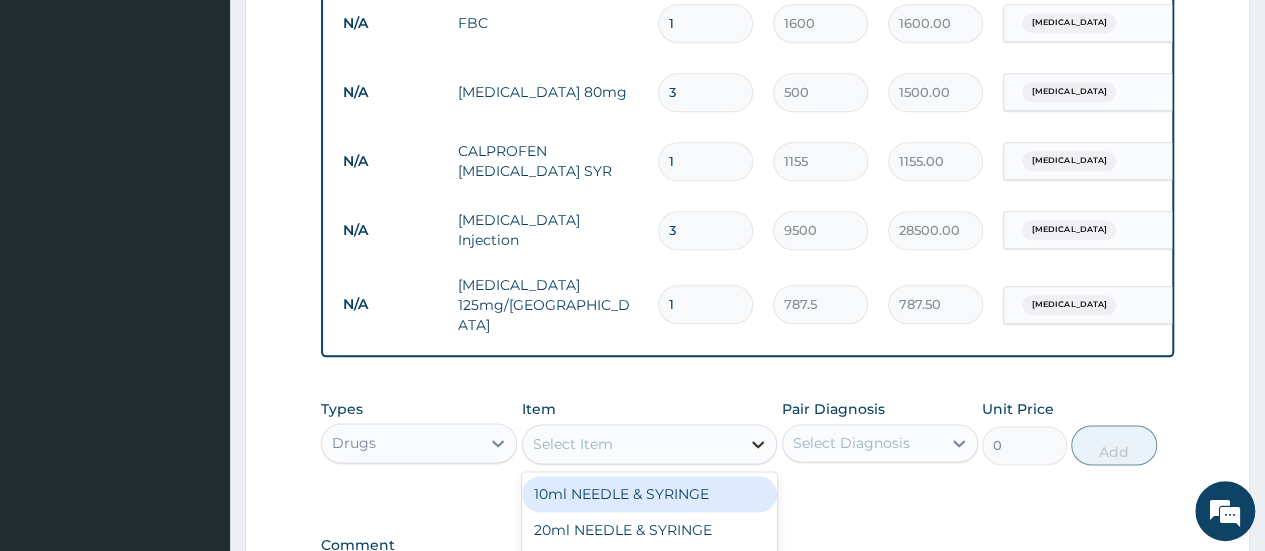 click at bounding box center (758, 444) 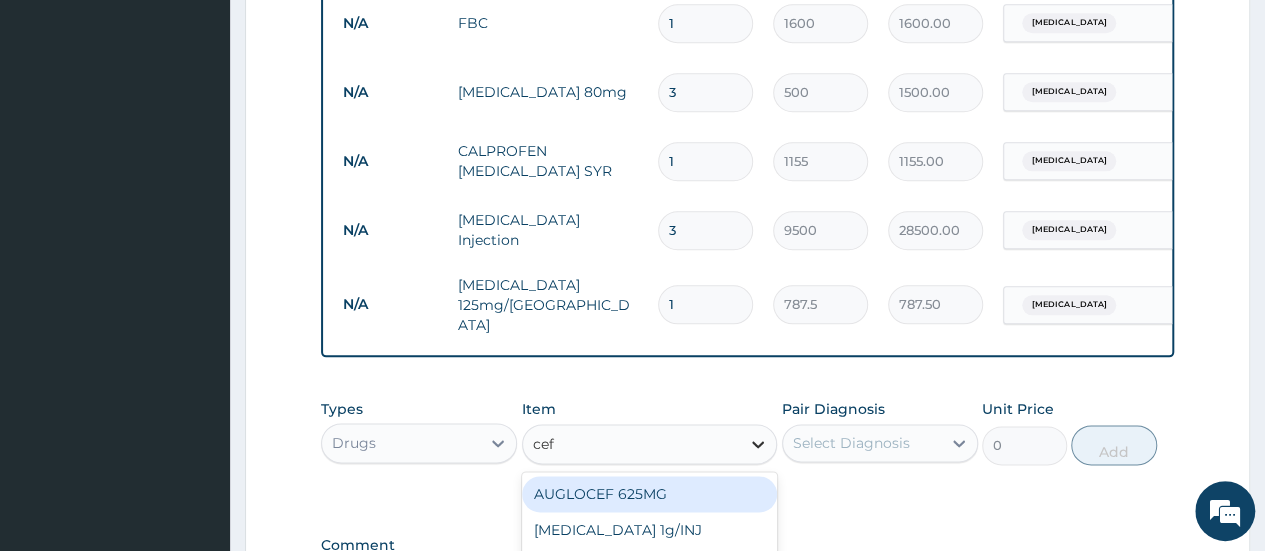 type on "cefu" 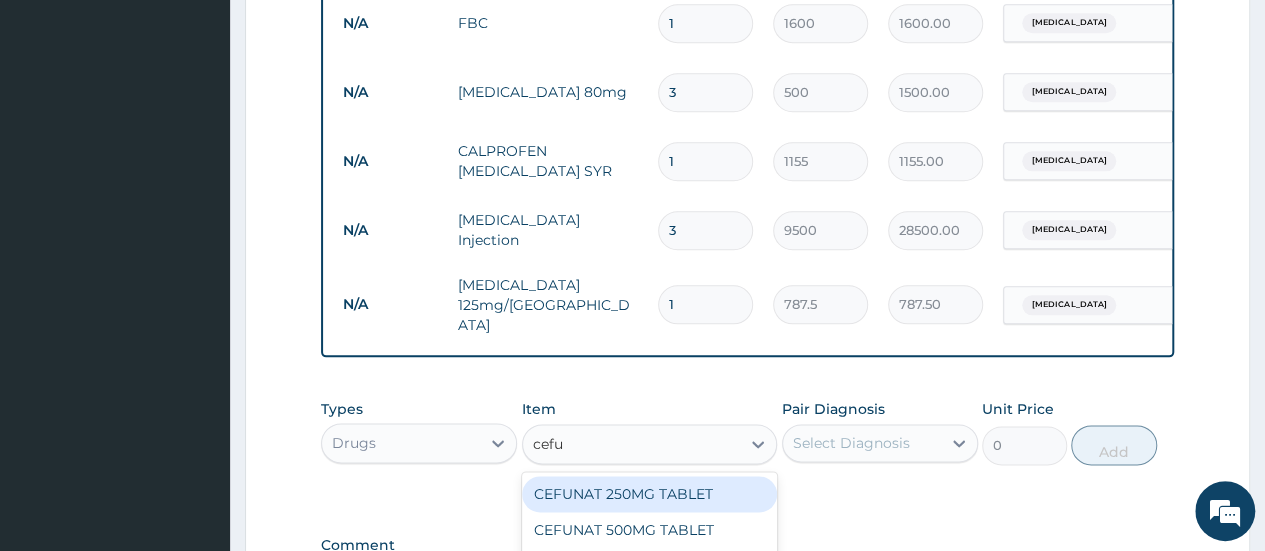 scroll, scrollTop: 1293, scrollLeft: 0, axis: vertical 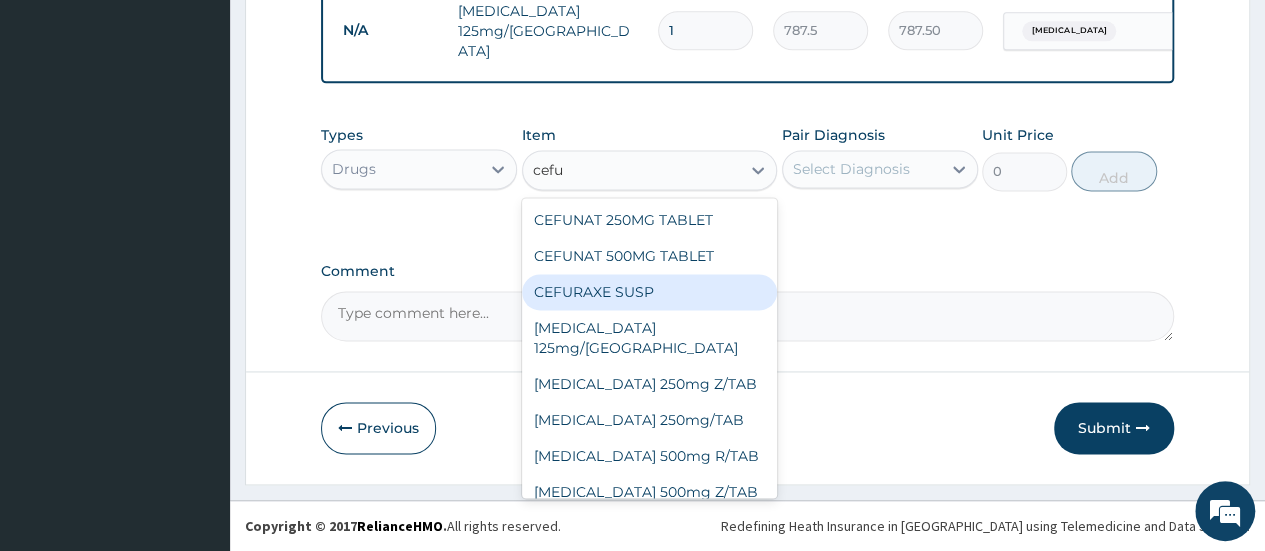 click on "CEFURAXE SUSP" at bounding box center [650, 292] 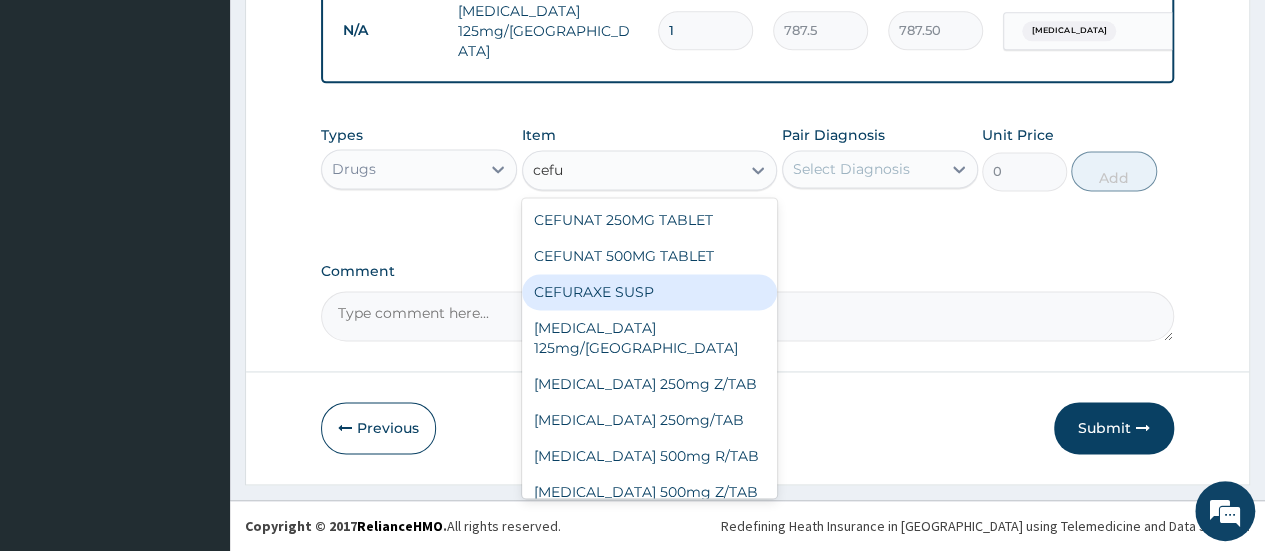 type 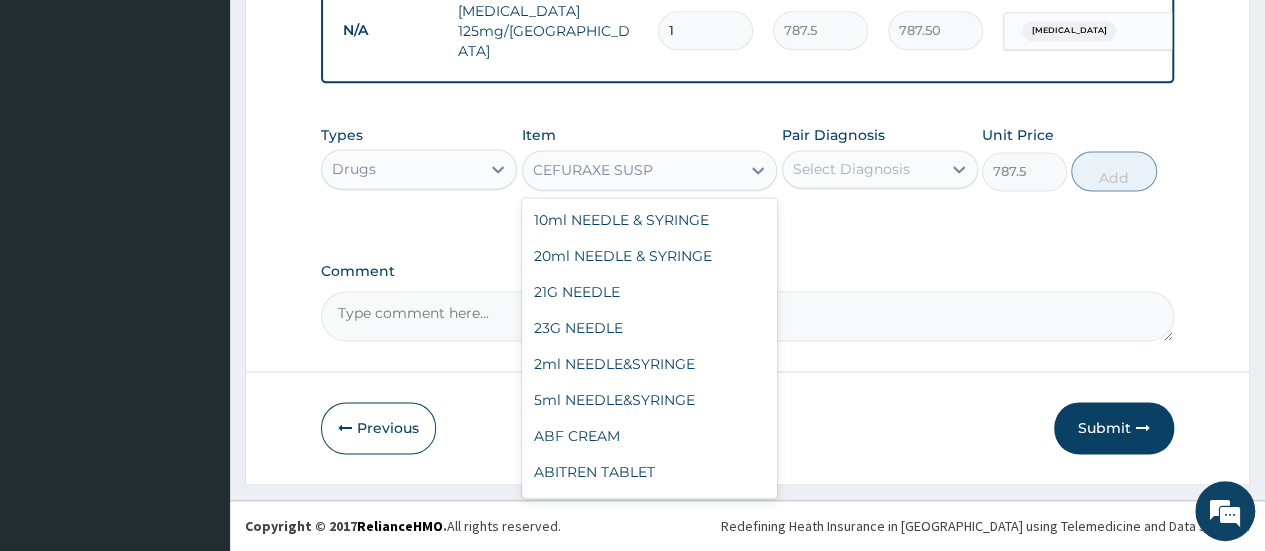click on "CEFURAXE SUSP" at bounding box center (632, 170) 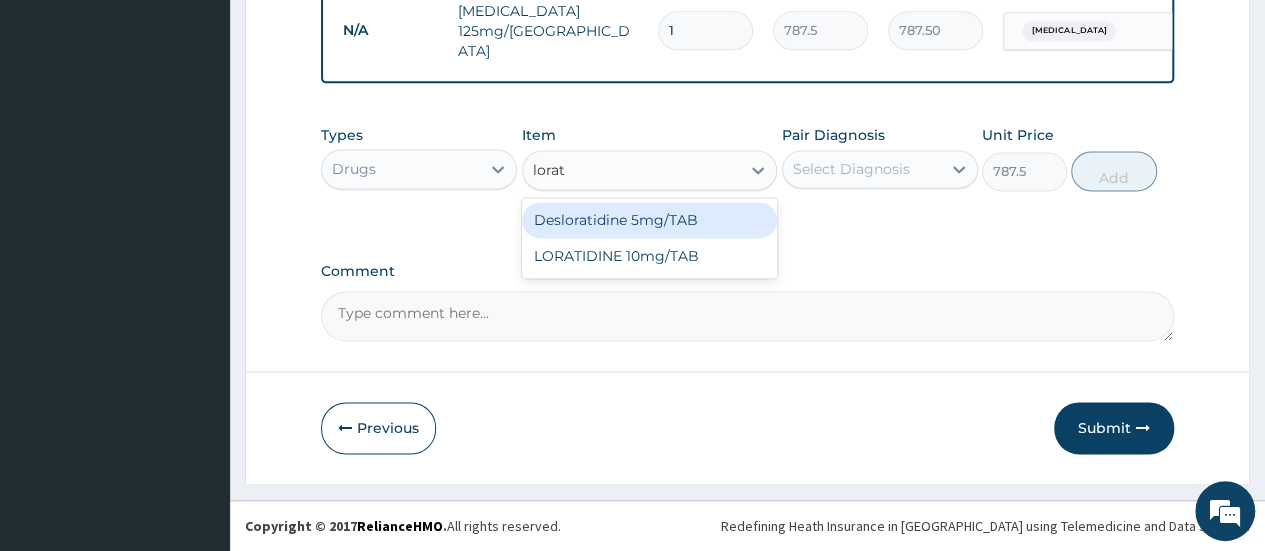 scroll, scrollTop: 0, scrollLeft: 0, axis: both 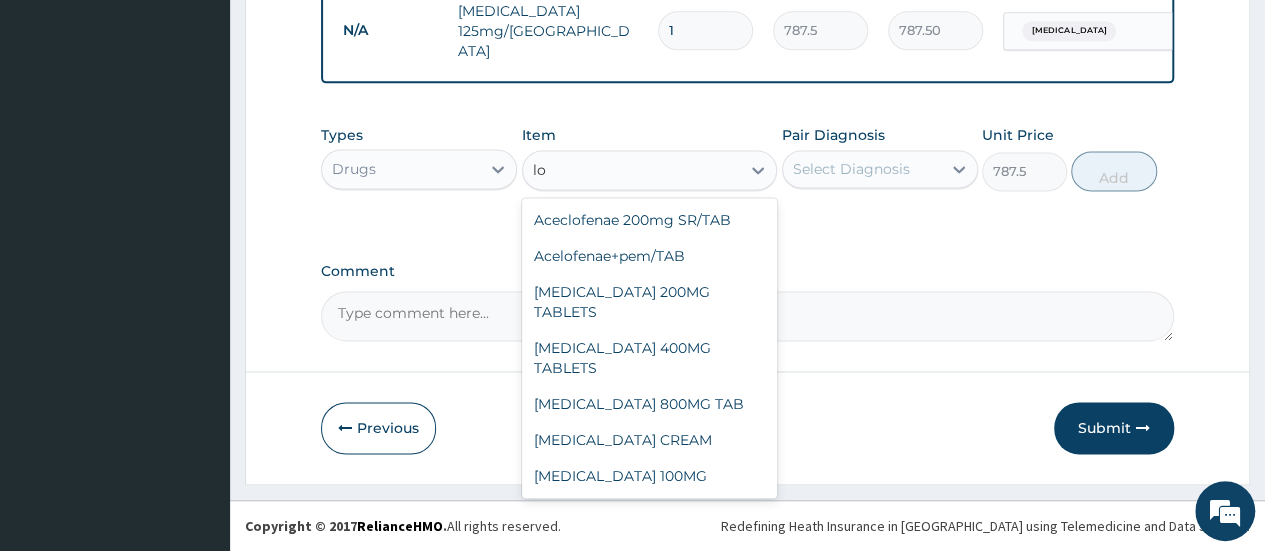 type on "l" 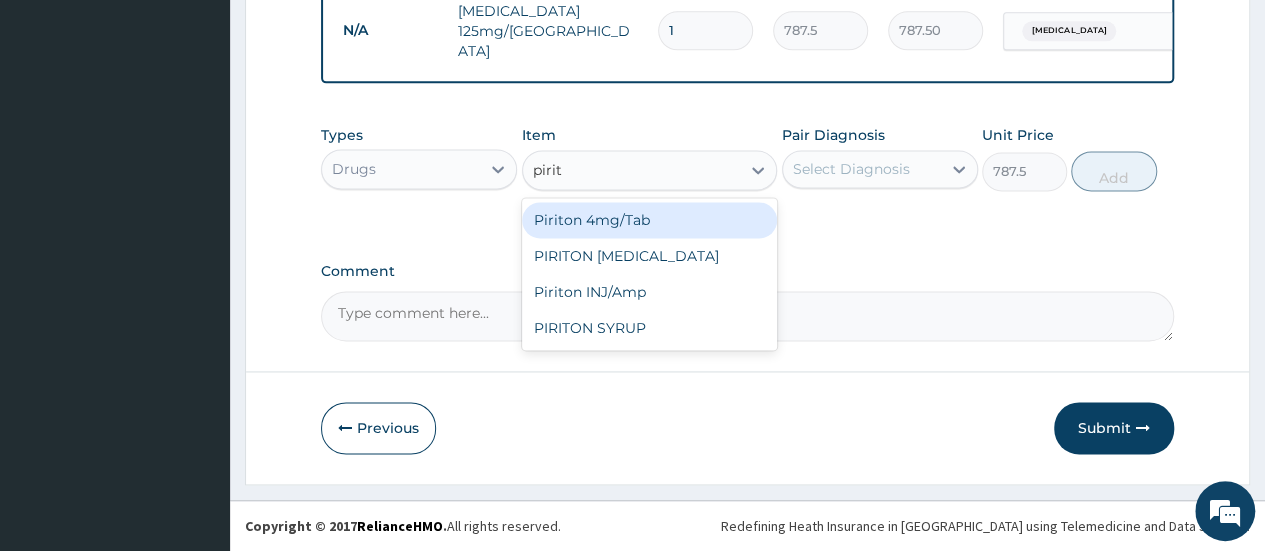type on "pirito" 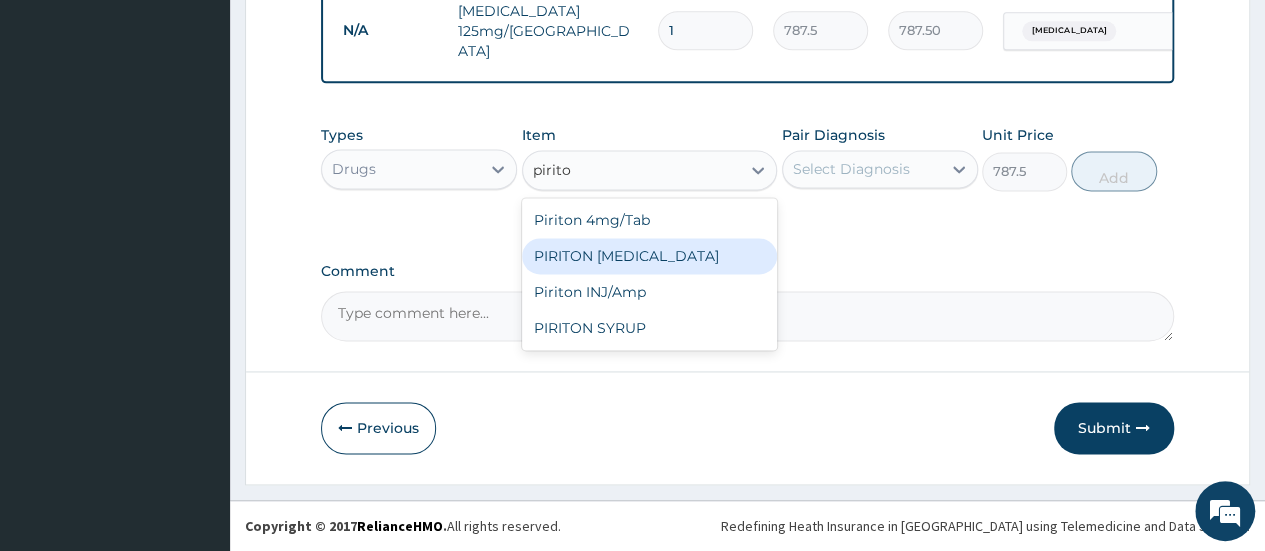 click on "PIRITON [MEDICAL_DATA]" at bounding box center [650, 256] 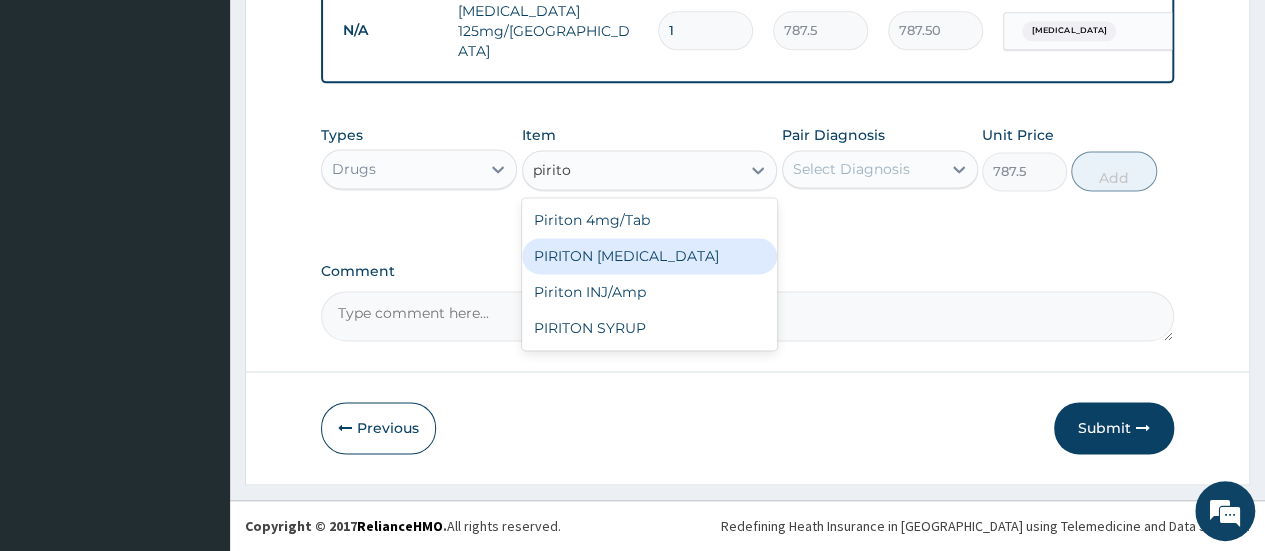 type 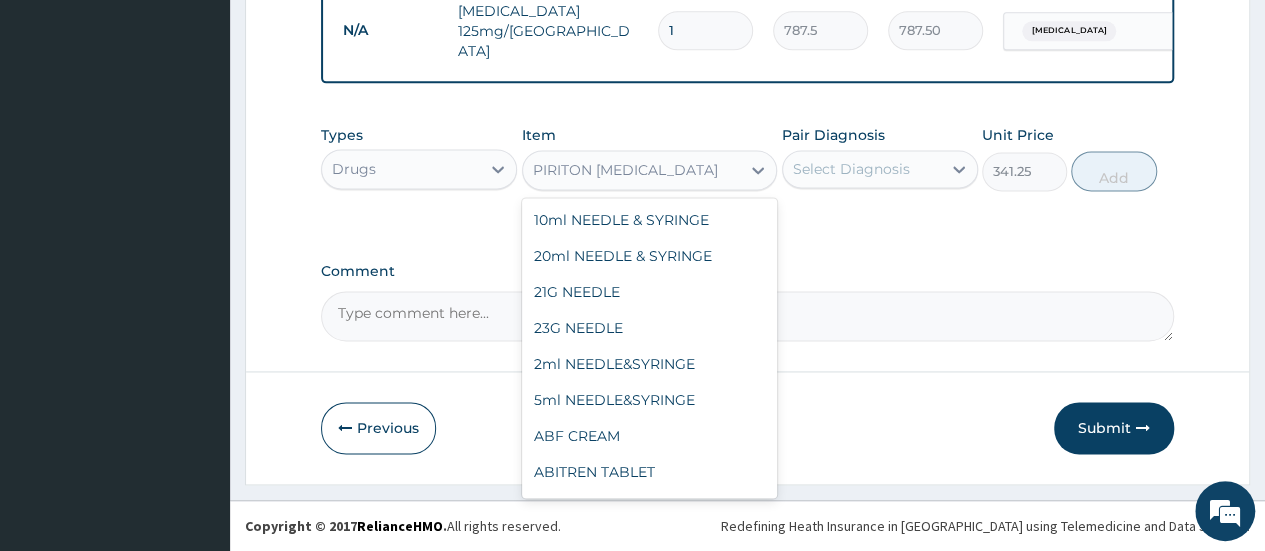 click on "PIRITON [MEDICAL_DATA]" at bounding box center [625, 170] 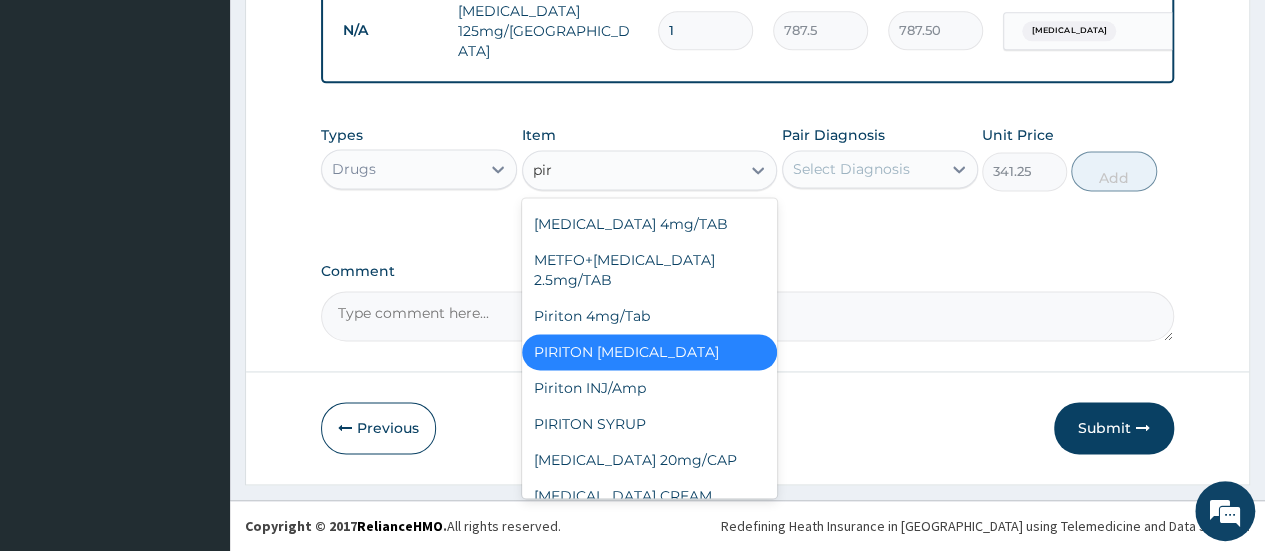 type on "piri" 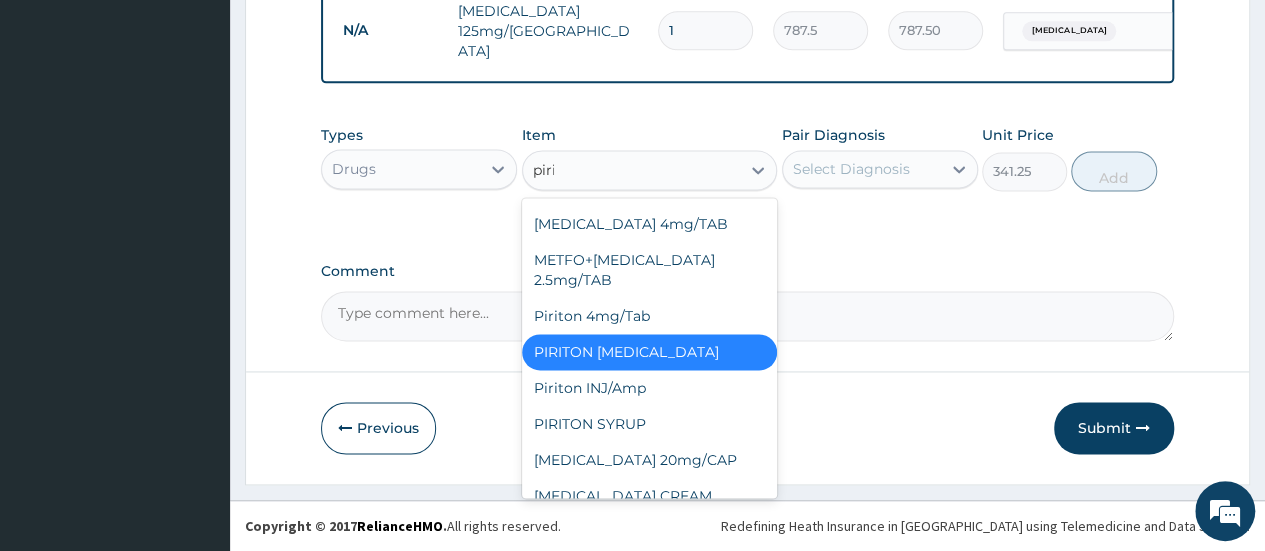 scroll, scrollTop: 52, scrollLeft: 0, axis: vertical 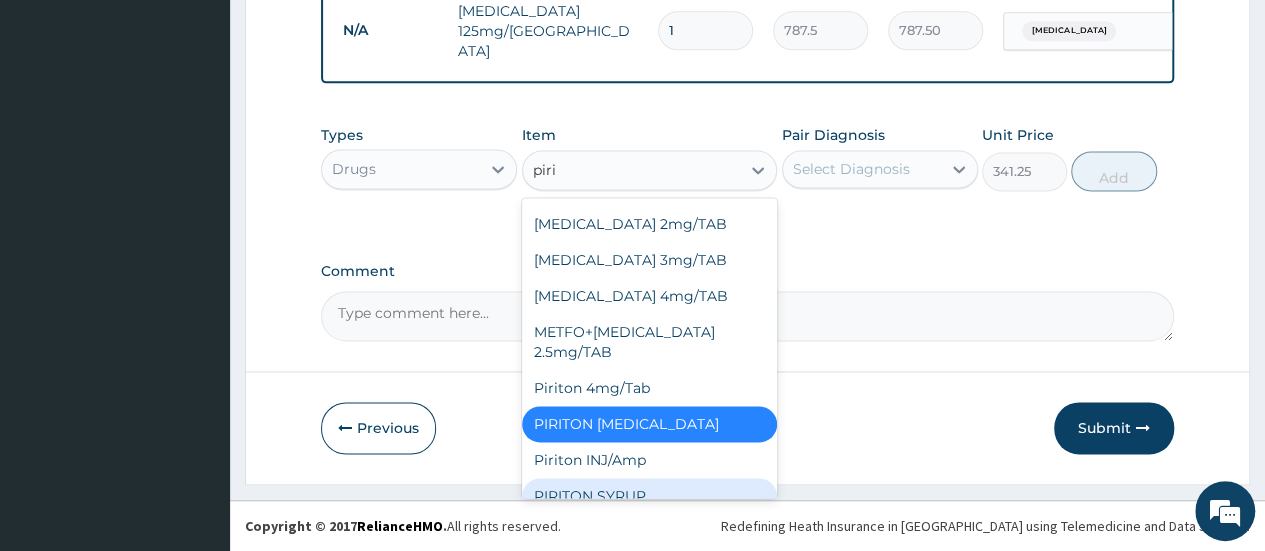 click on "PIRITON SYRUP" at bounding box center [650, 496] 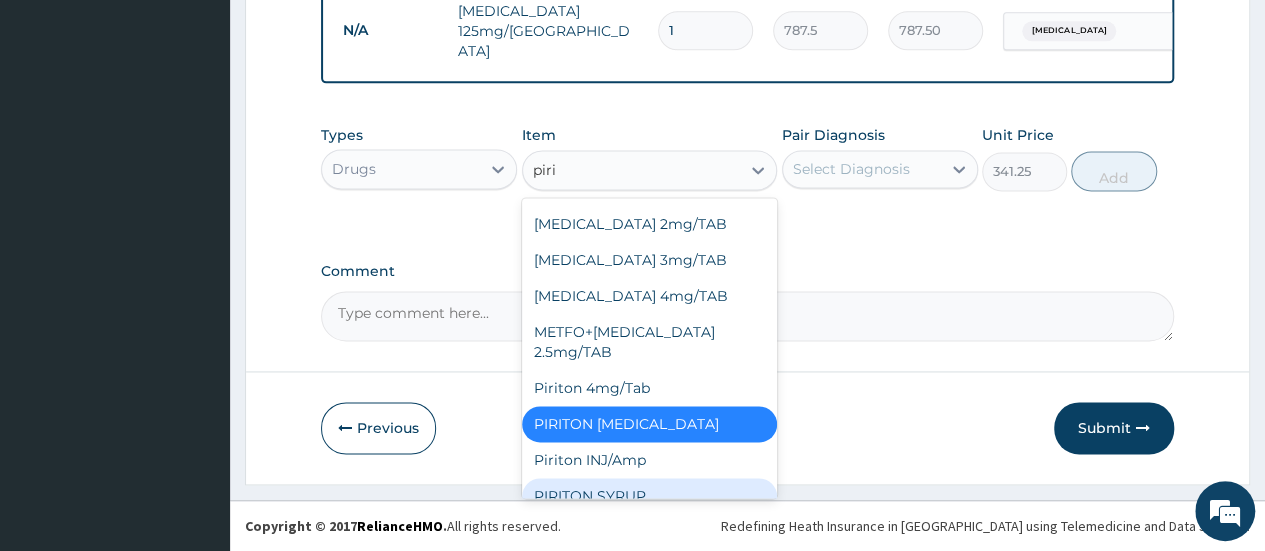 type 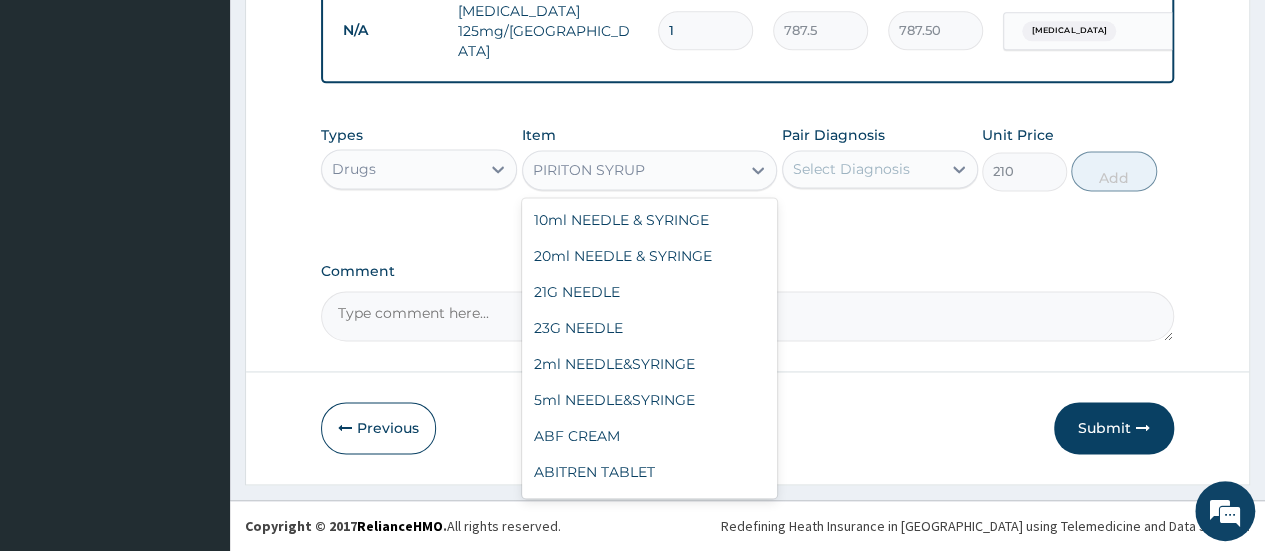 click on "PIRITON SYRUP" at bounding box center (632, 170) 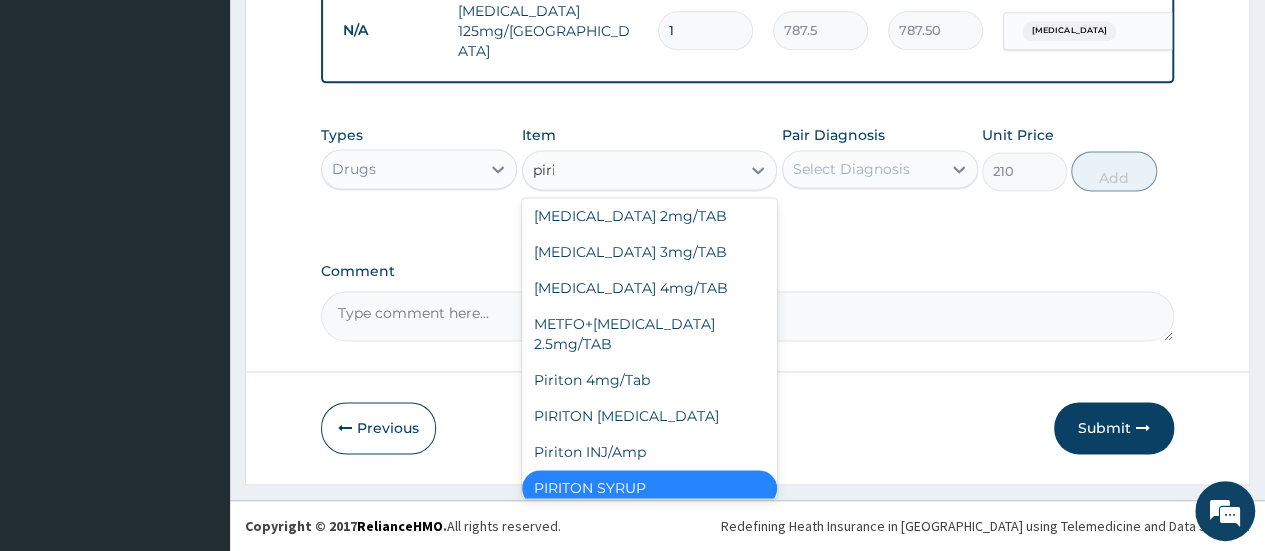 scroll, scrollTop: 52, scrollLeft: 0, axis: vertical 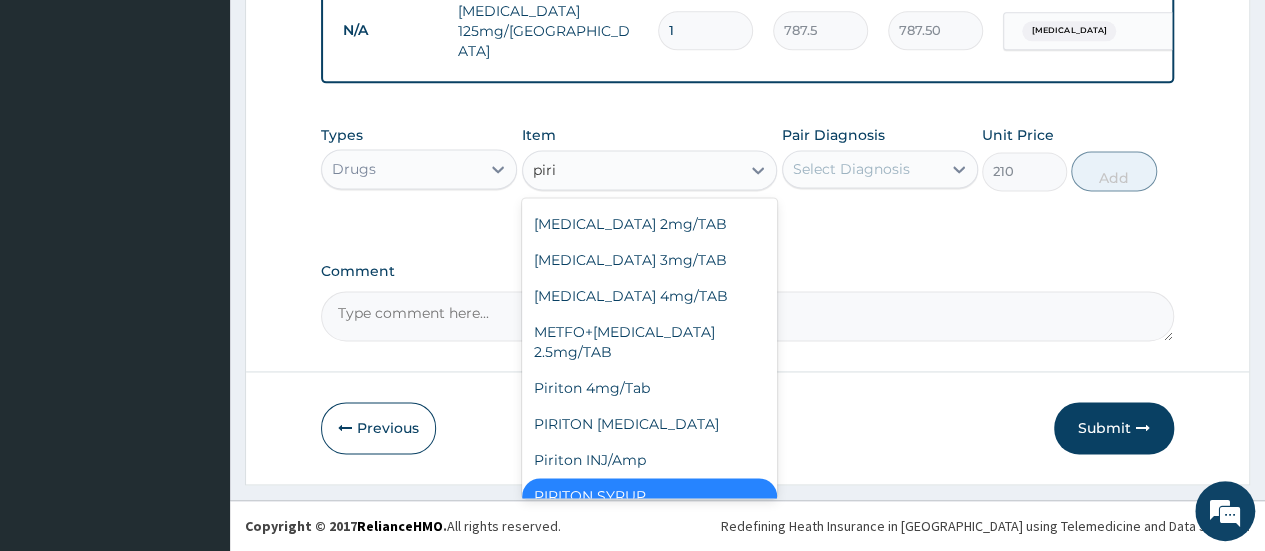 type on "pirit" 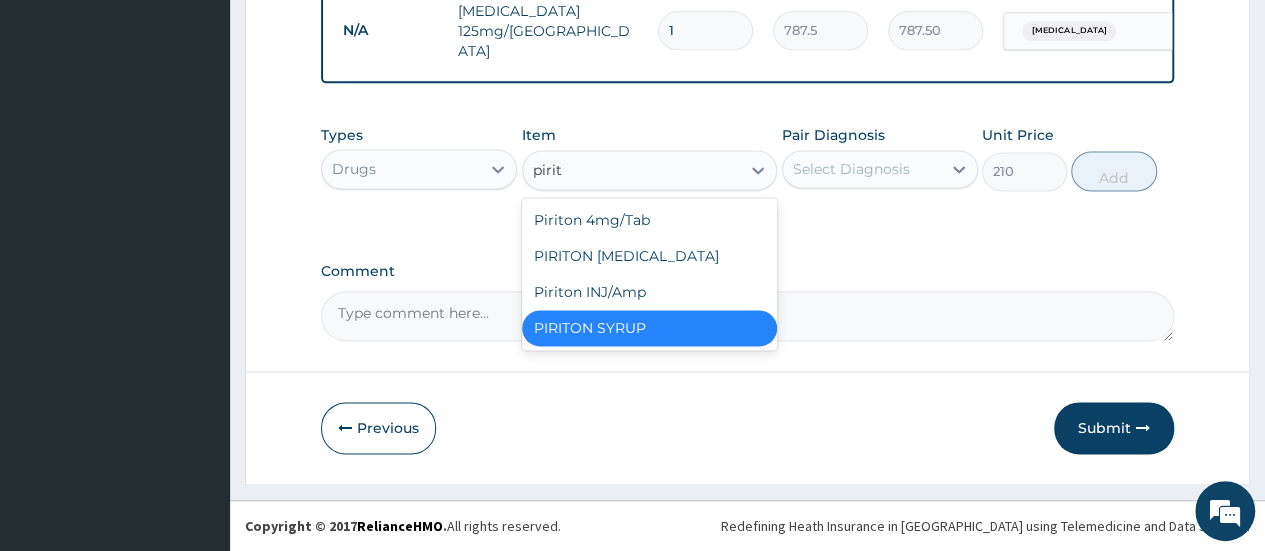 scroll, scrollTop: 0, scrollLeft: 0, axis: both 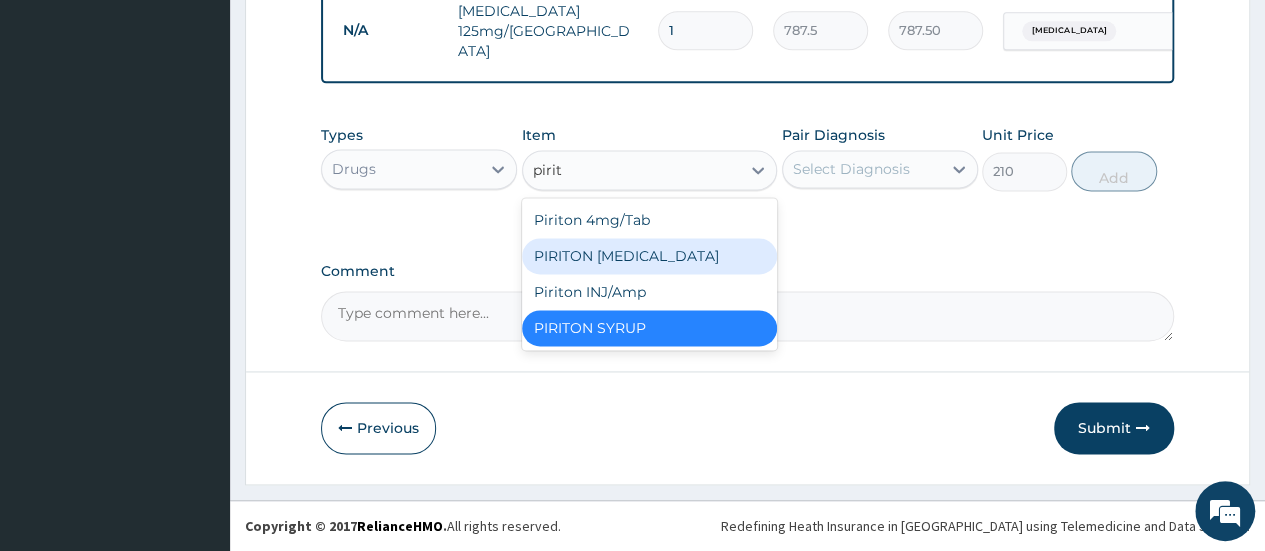 click on "PIRITON [MEDICAL_DATA]" at bounding box center [650, 256] 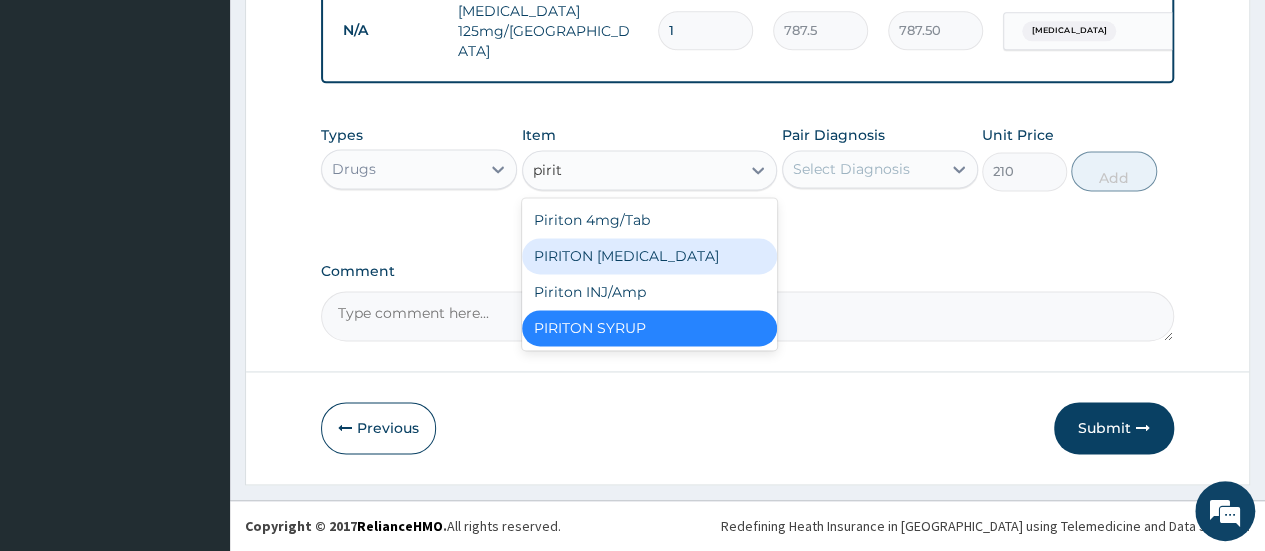 type 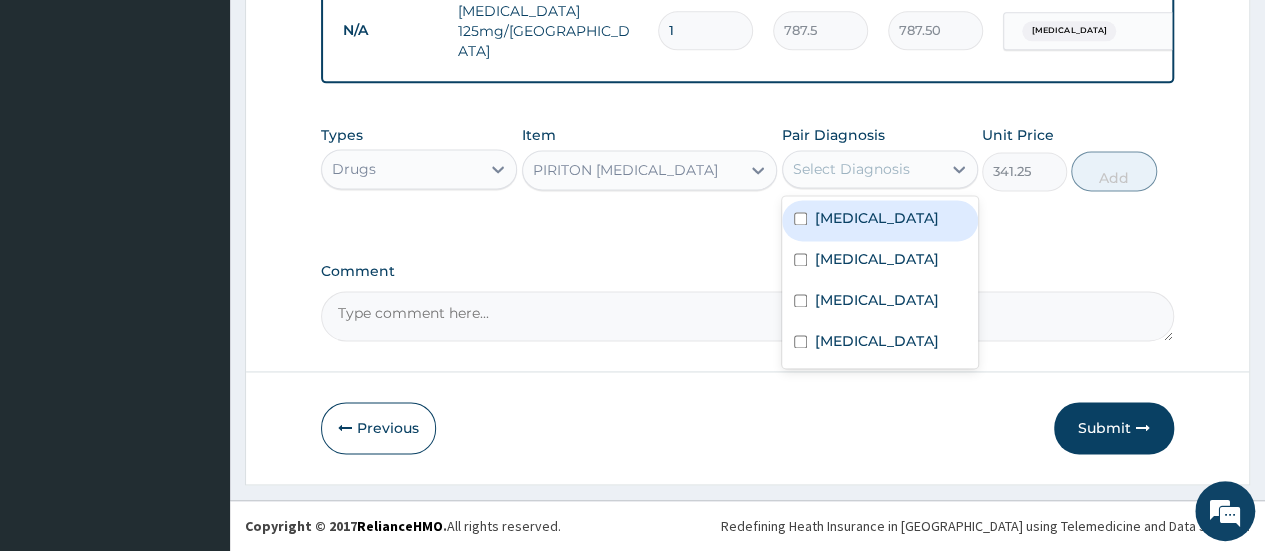 click on "Select Diagnosis" at bounding box center (851, 169) 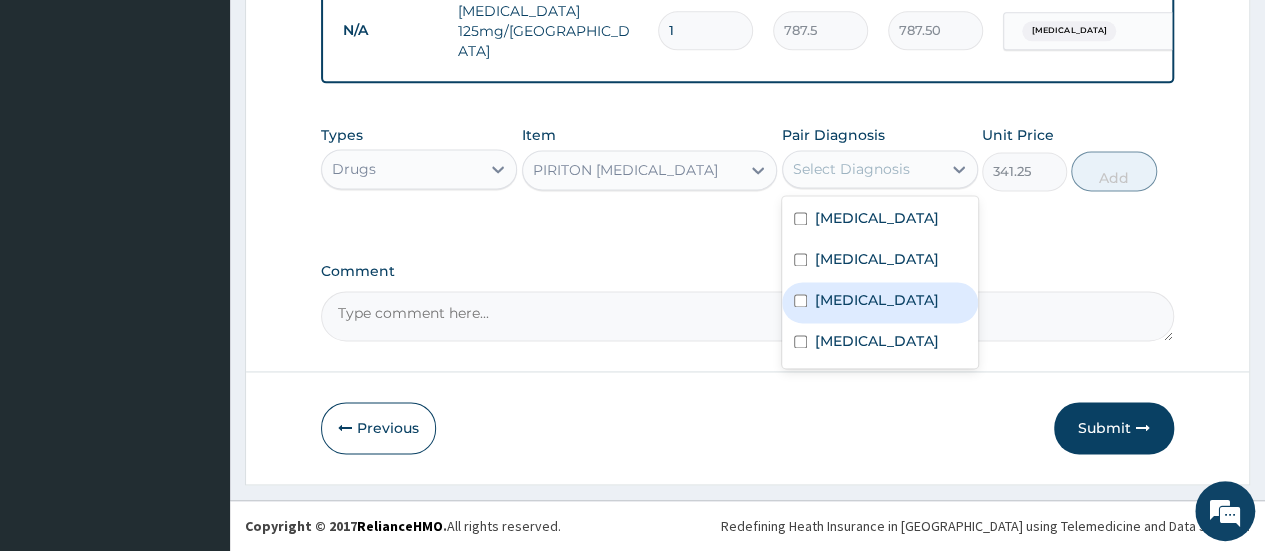 click on "[MEDICAL_DATA]" at bounding box center (877, 300) 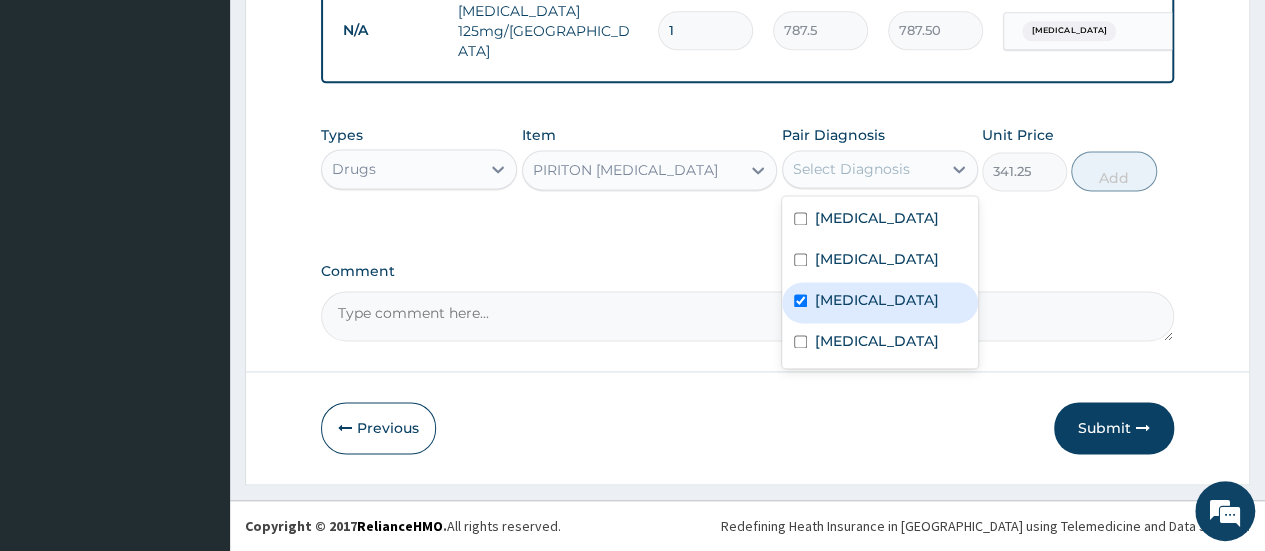 checkbox on "true" 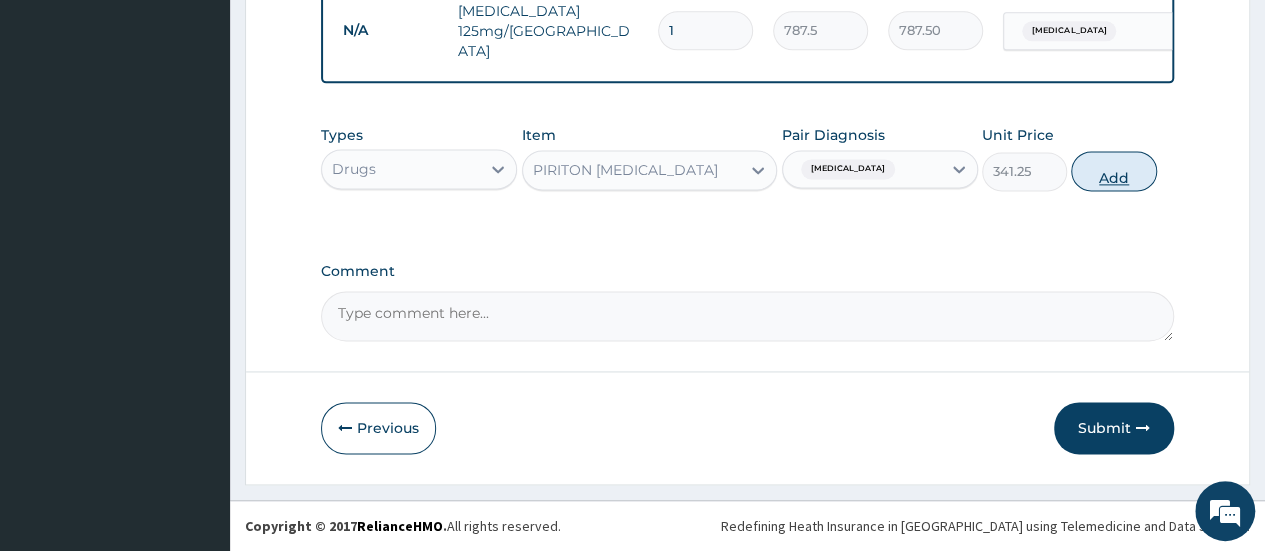 click on "Add" at bounding box center (1113, 171) 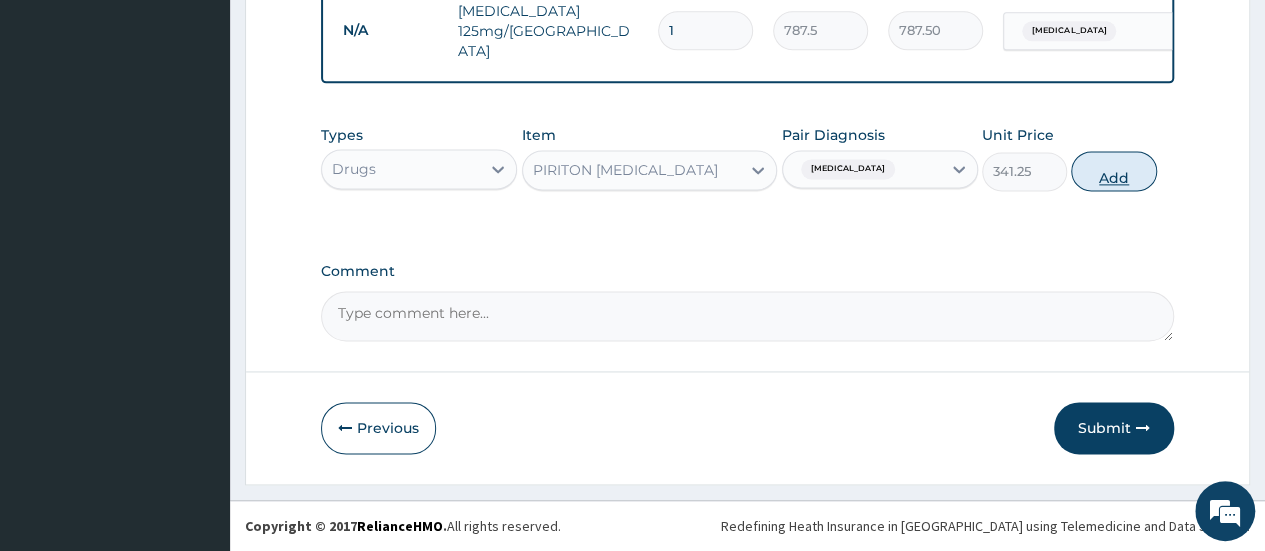 type on "0" 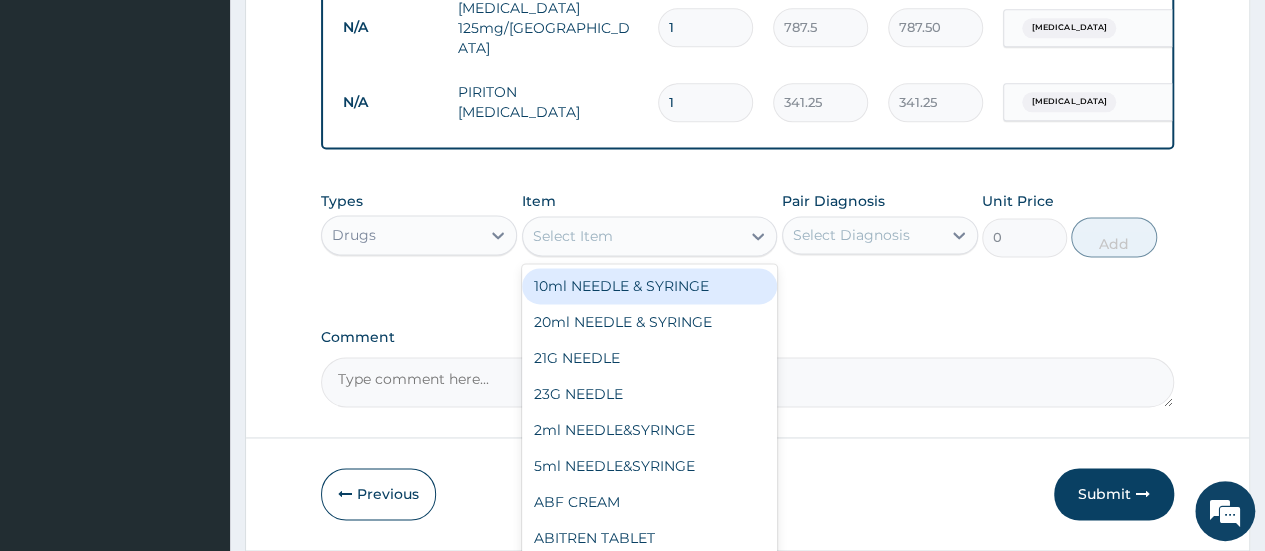 click on "Select Item" at bounding box center [632, 236] 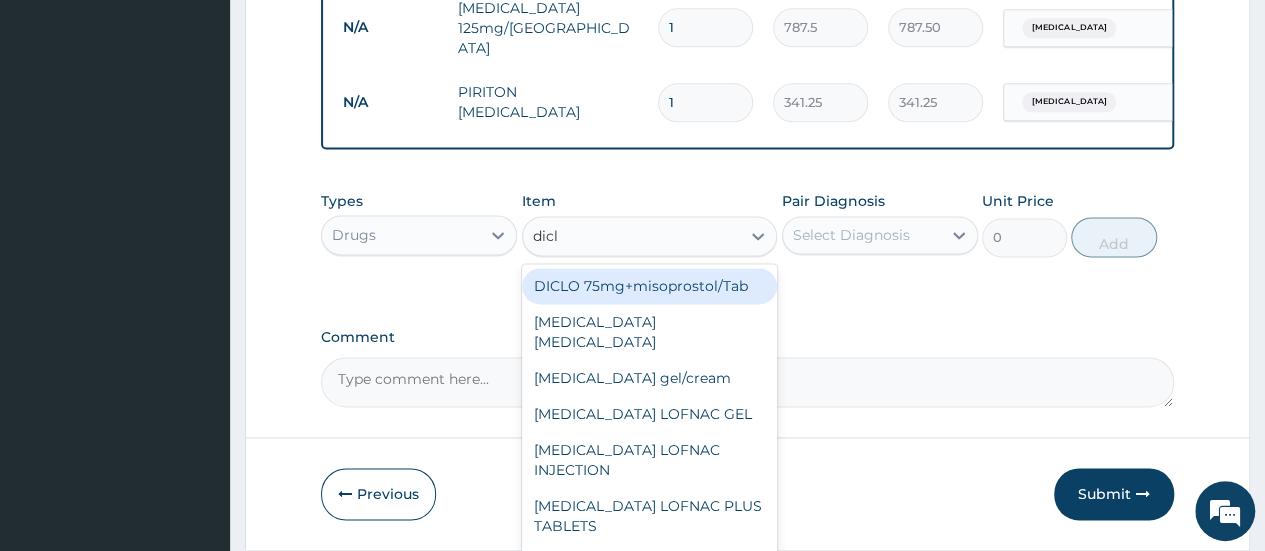 type on "diclo" 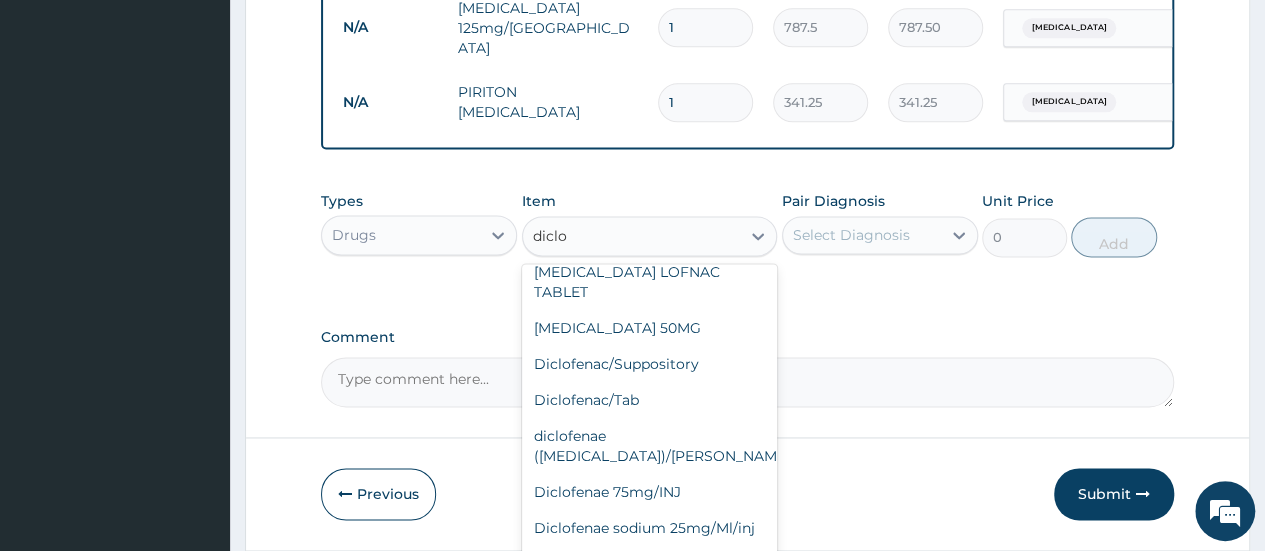 scroll, scrollTop: 292, scrollLeft: 0, axis: vertical 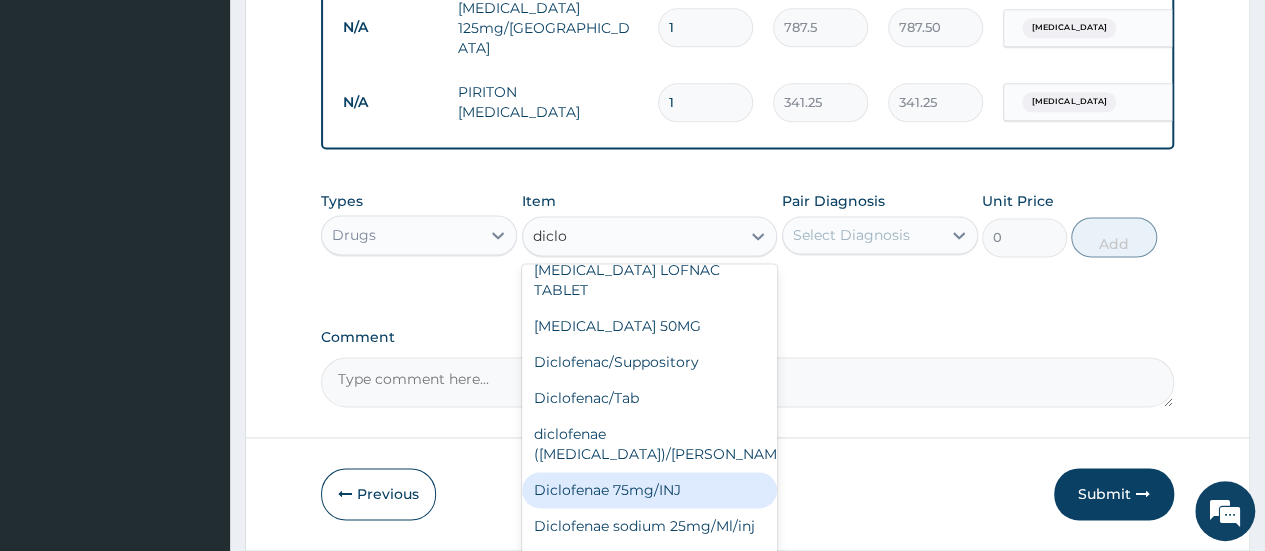click on "Diclofenae 75mg/INJ" at bounding box center [650, 490] 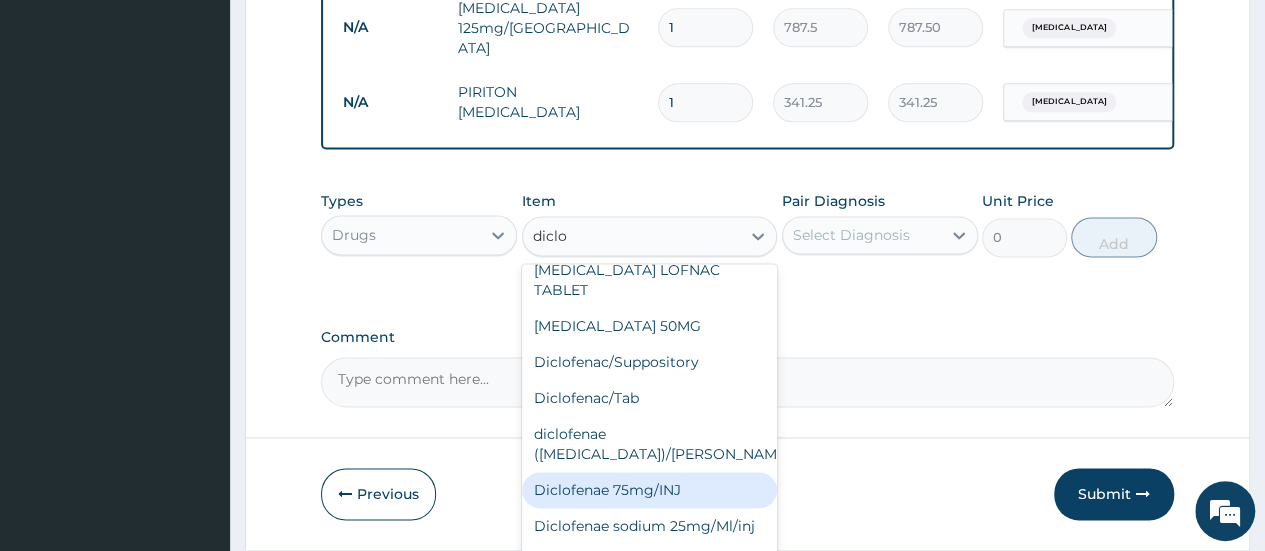 type 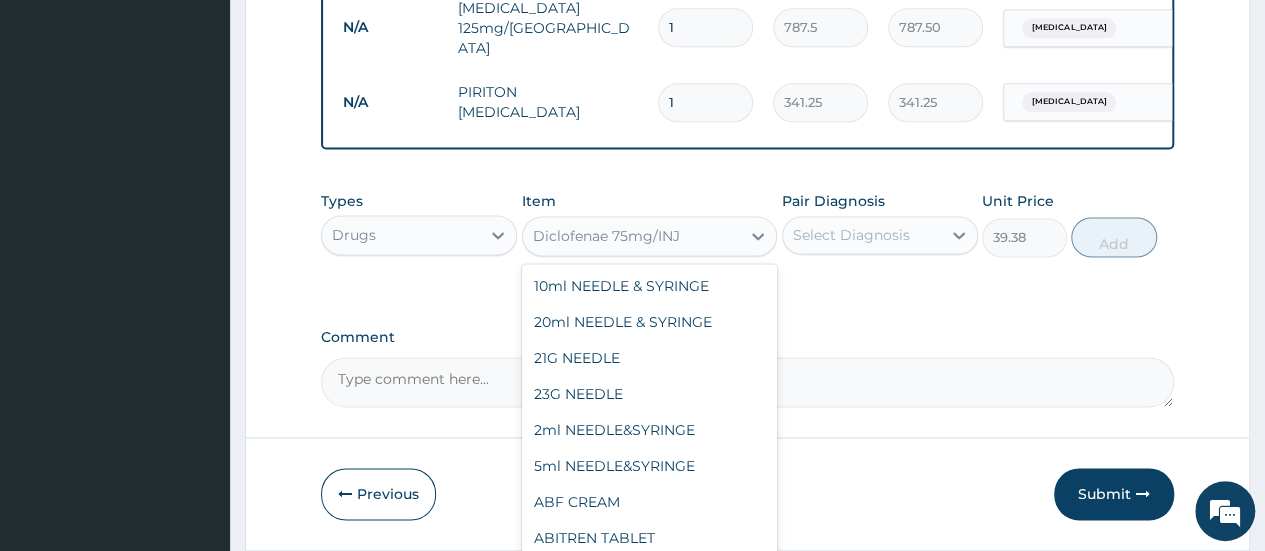 click on "Diclofenae 75mg/INJ" at bounding box center (632, 236) 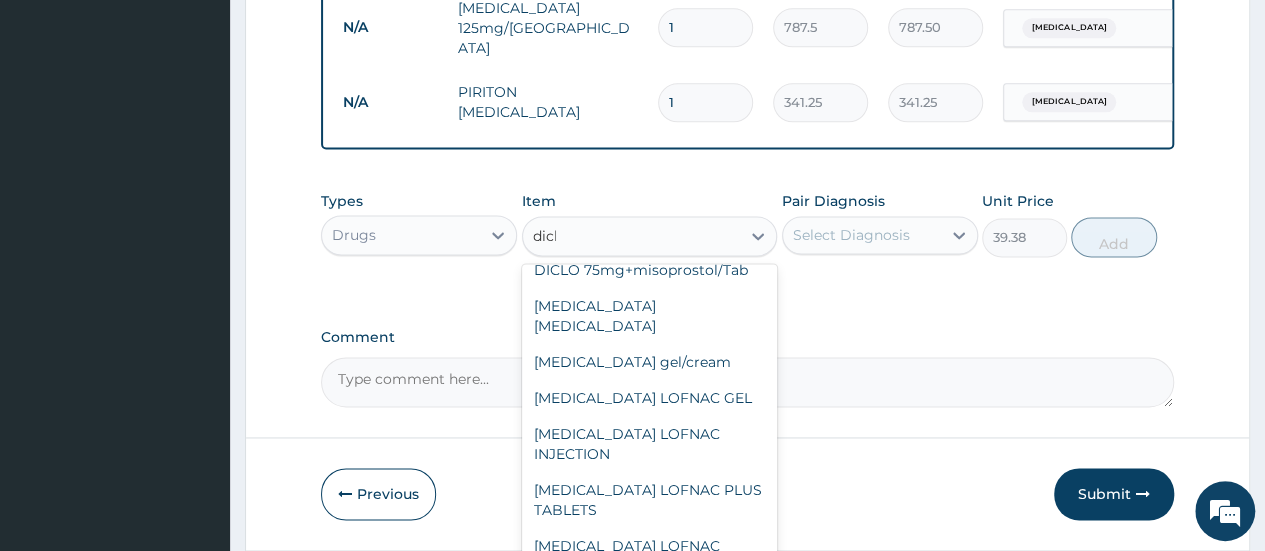 scroll, scrollTop: 16, scrollLeft: 0, axis: vertical 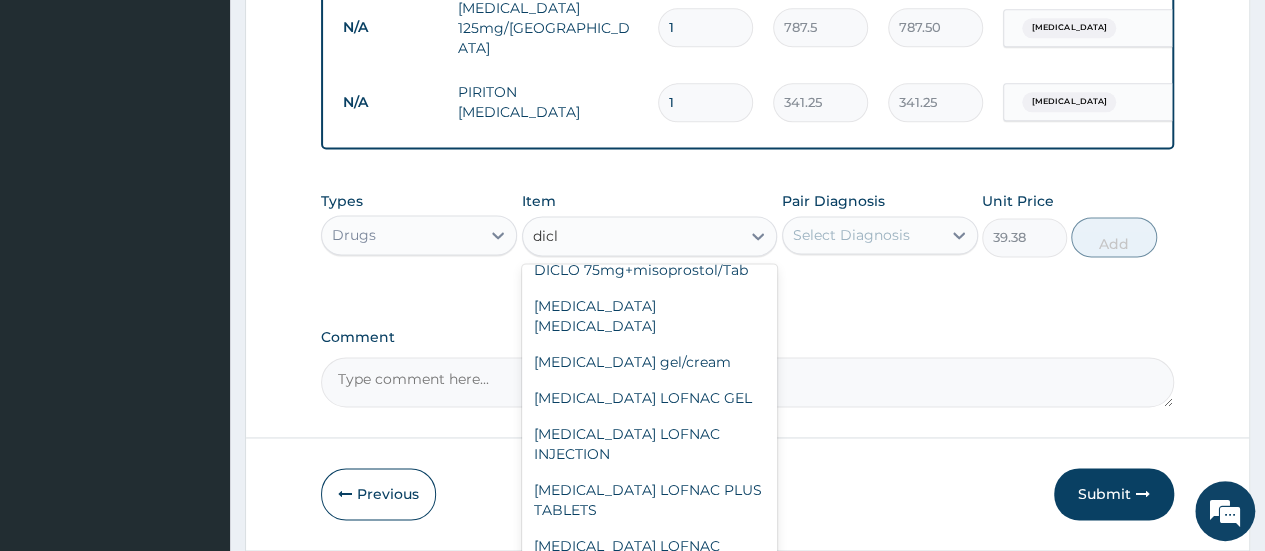 type on "diclo" 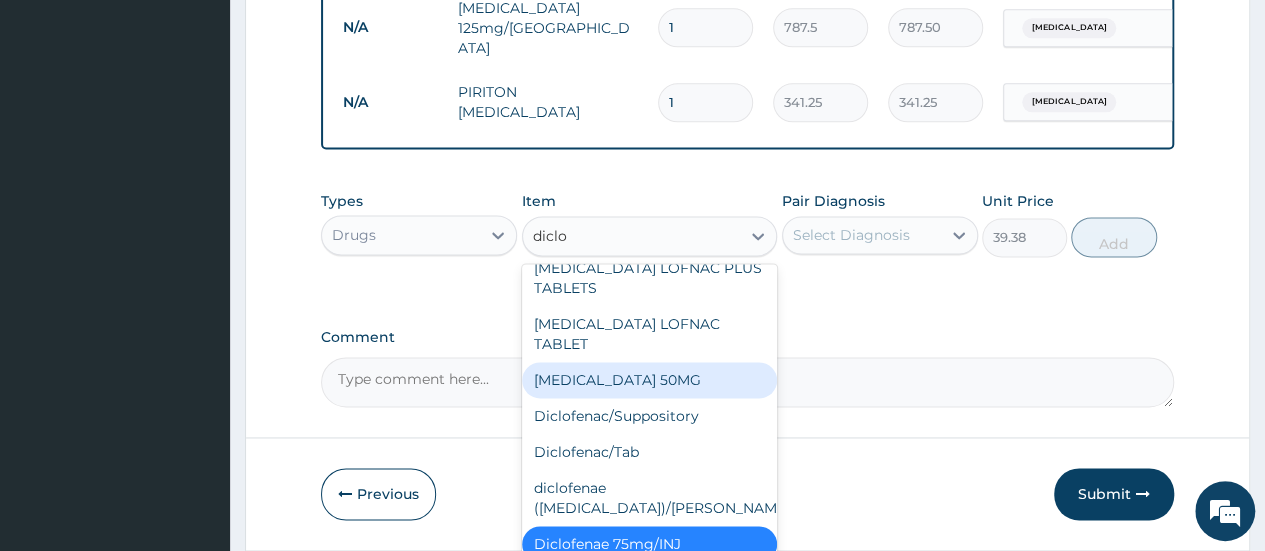 scroll, scrollTop: 280, scrollLeft: 0, axis: vertical 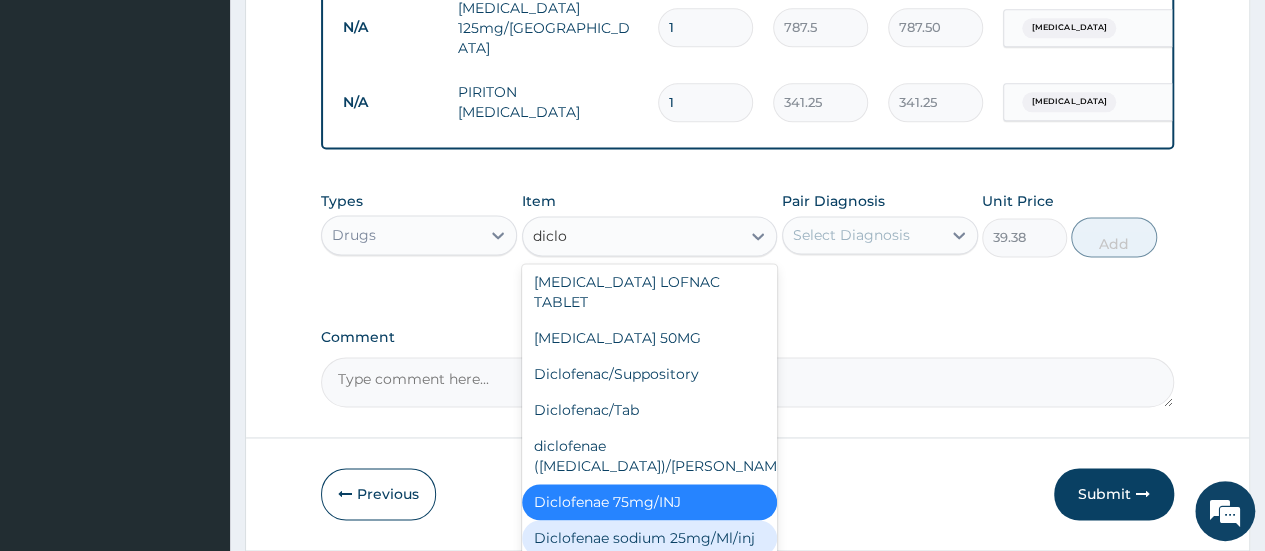 click on "Diclofenae sodium 25mg/Ml/inj" at bounding box center (650, 538) 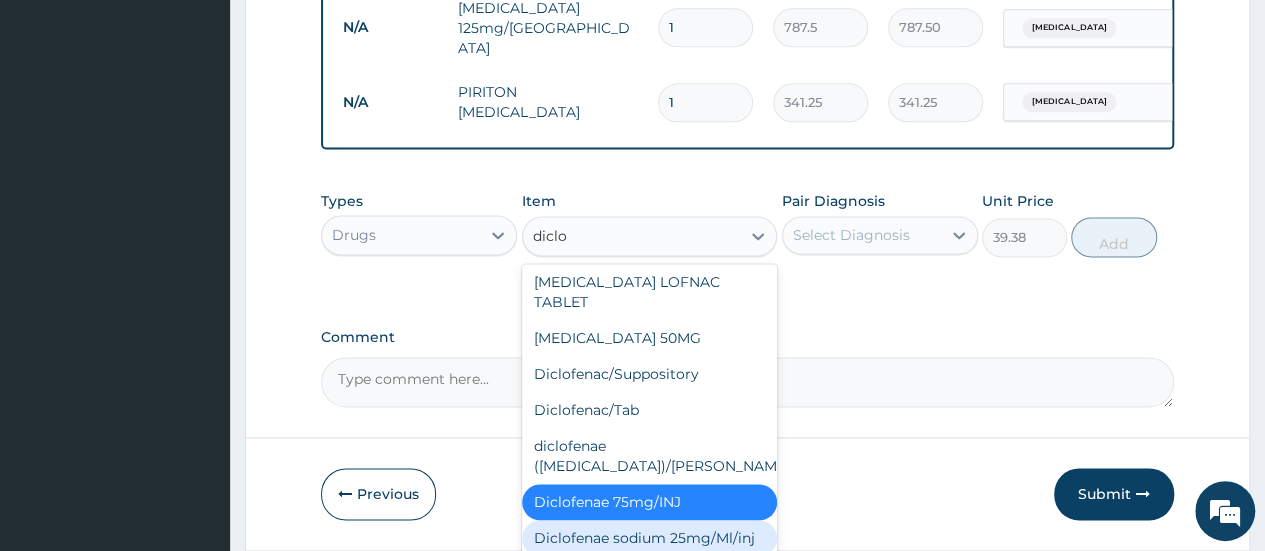 type 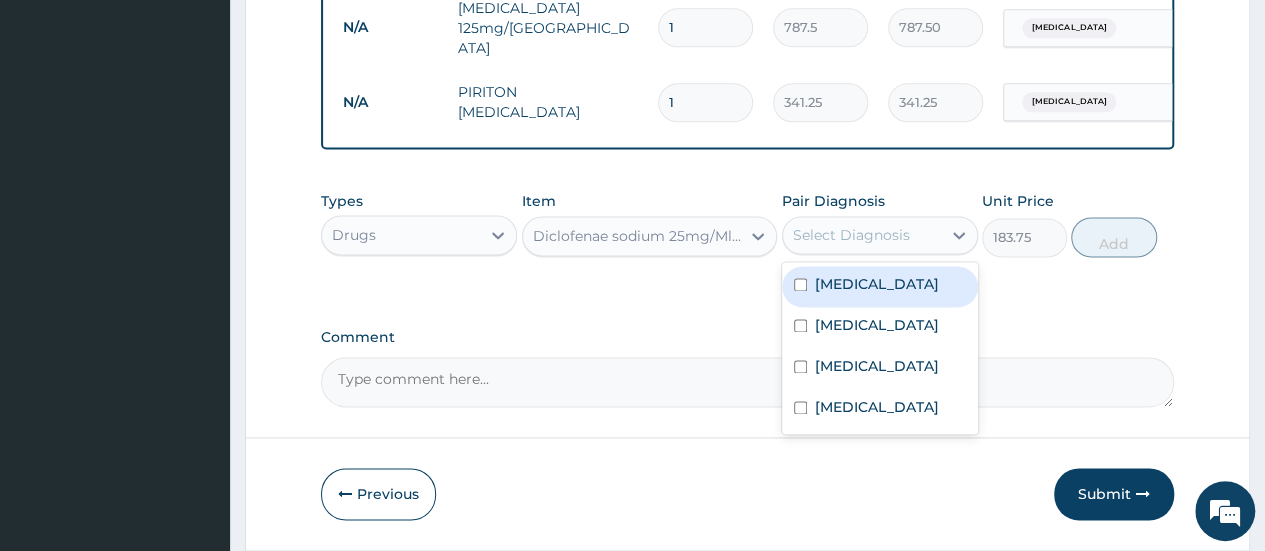 click on "Select Diagnosis" at bounding box center (862, 235) 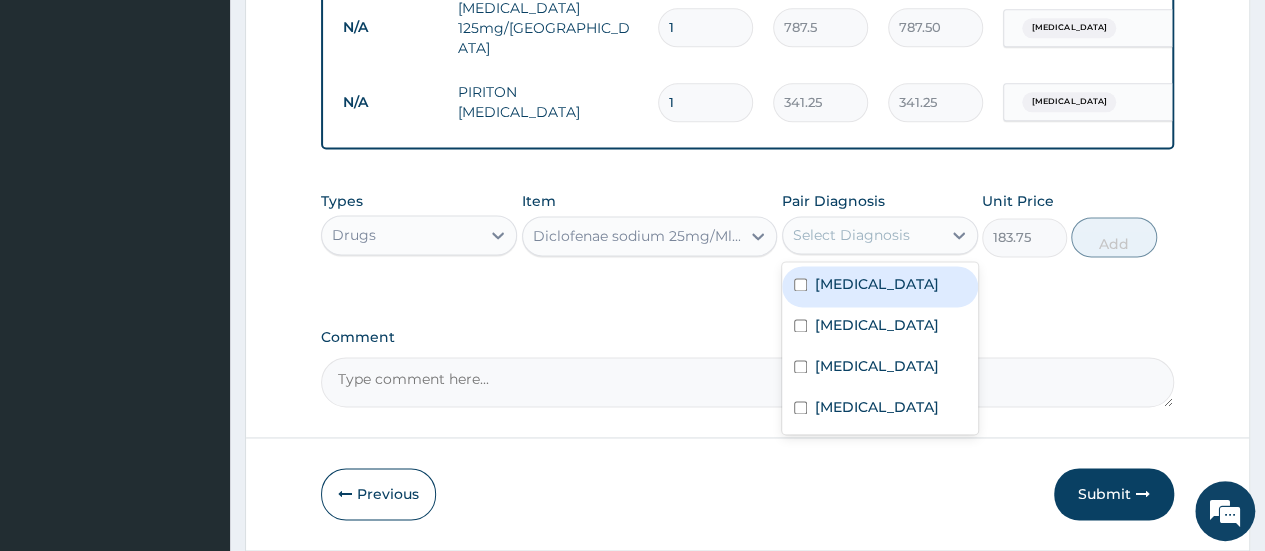 click on "[MEDICAL_DATA]" at bounding box center (880, 286) 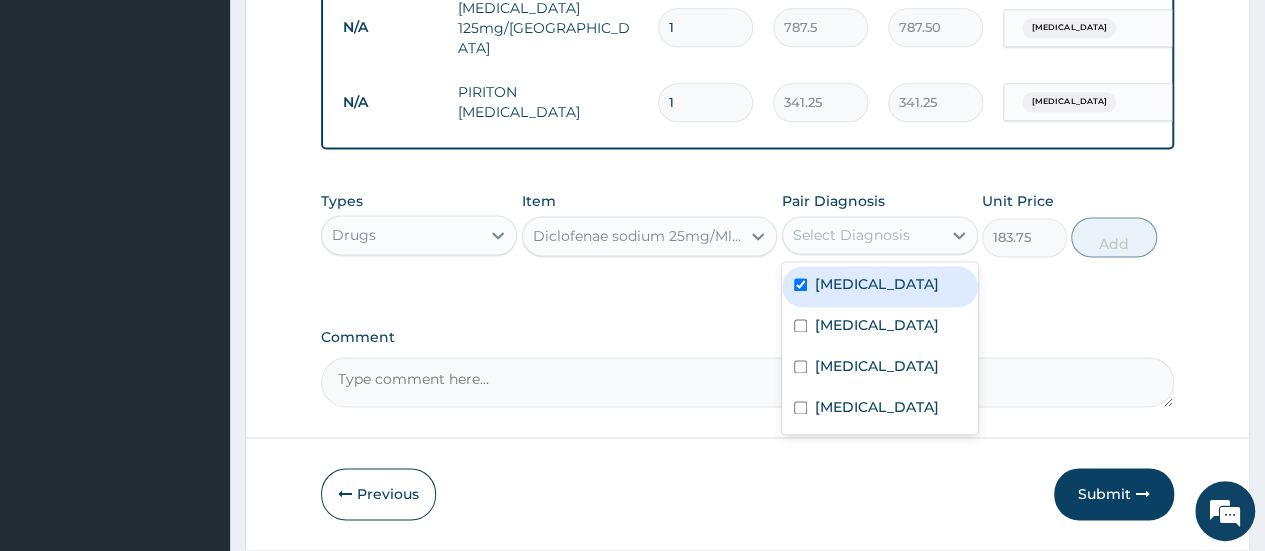 checkbox on "true" 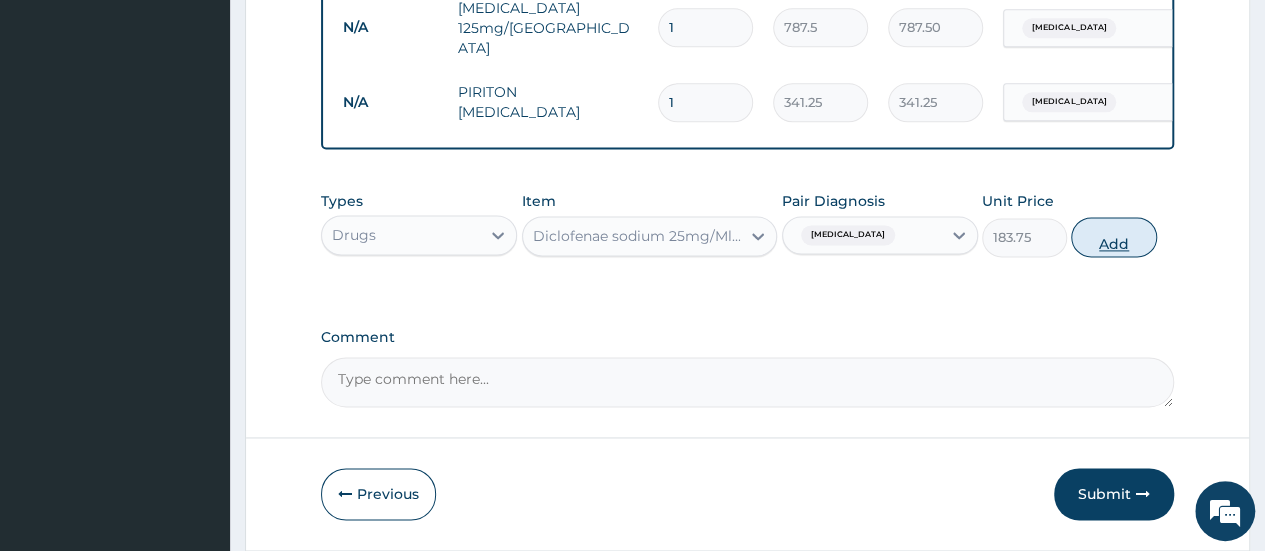 click on "Add" at bounding box center (1113, 237) 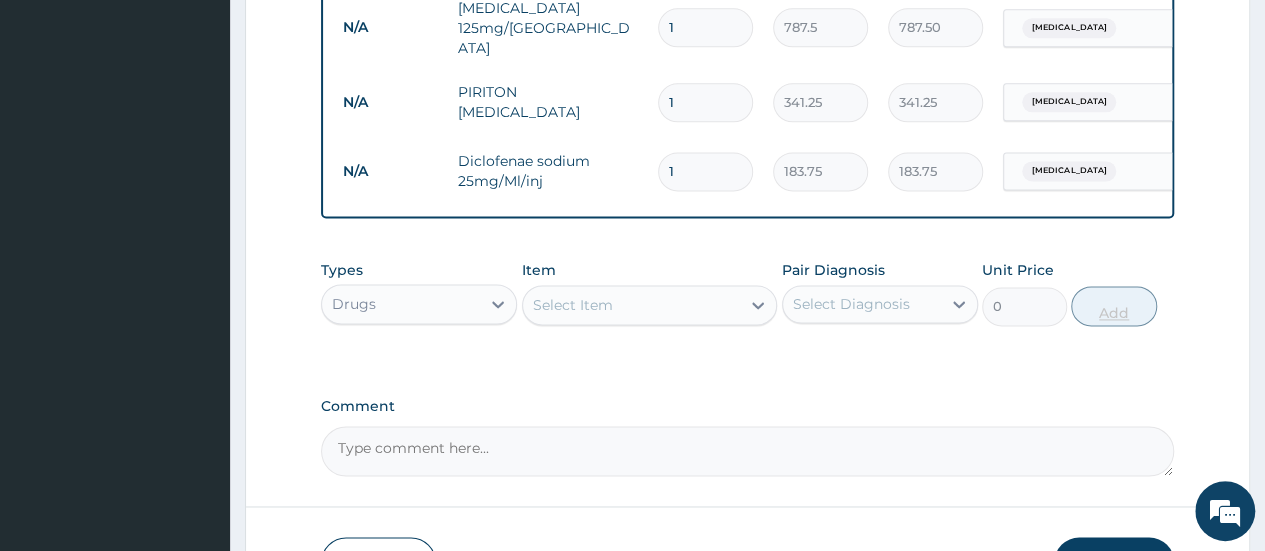 type 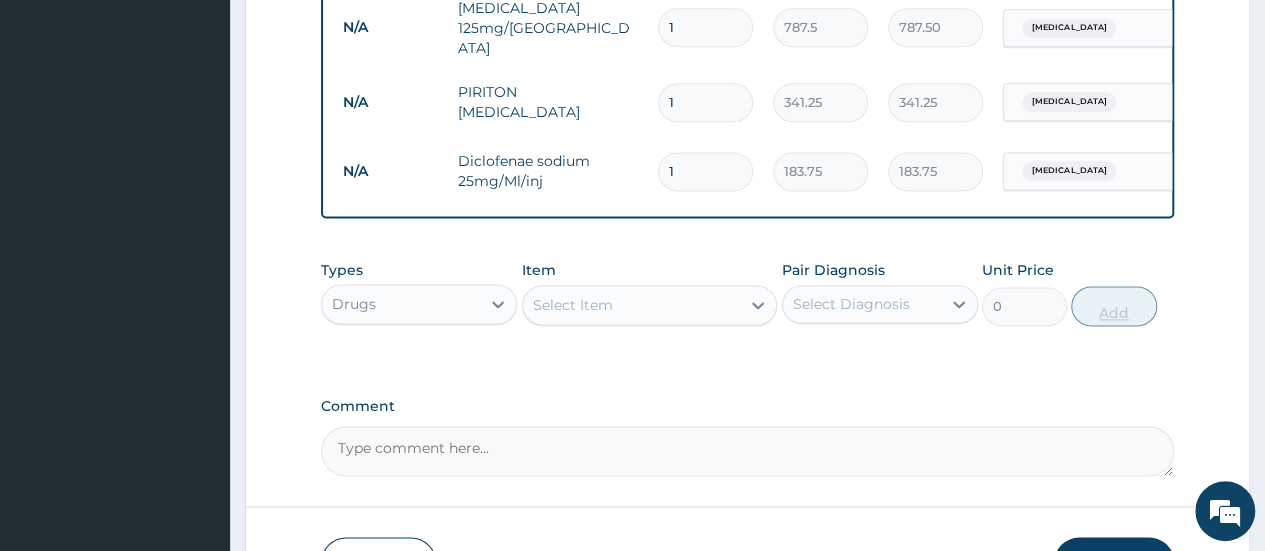 type on "0.00" 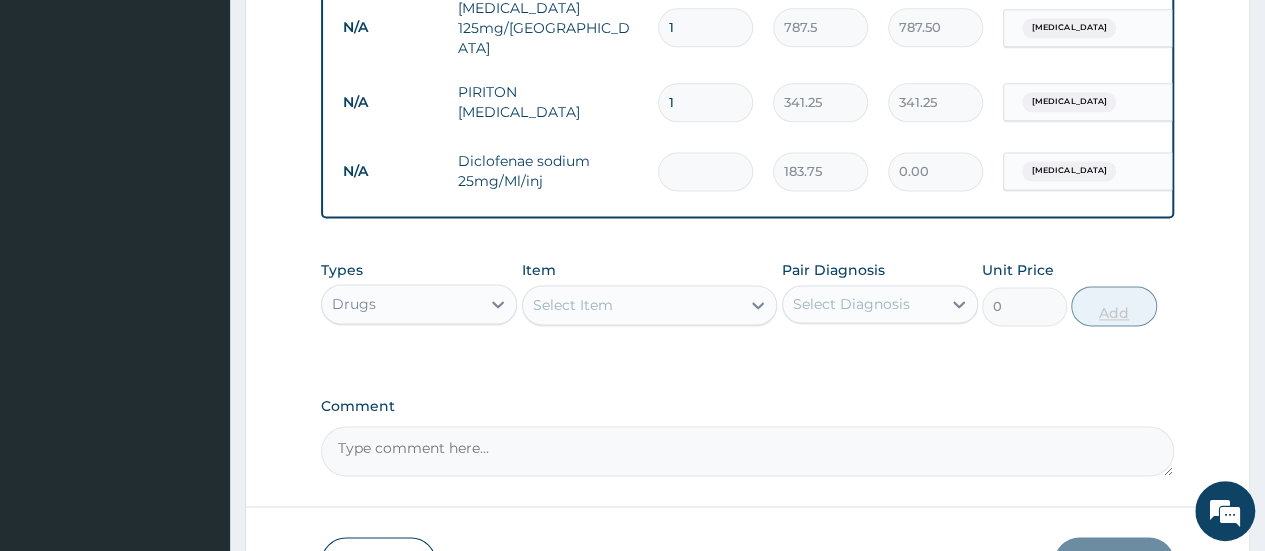 type on "3" 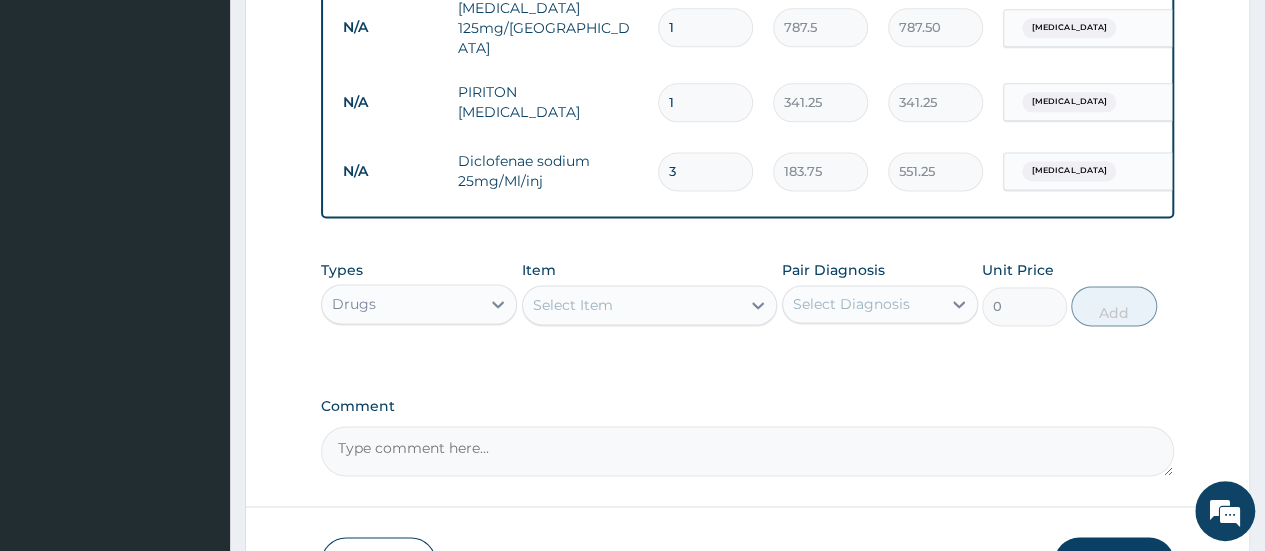 type on "3" 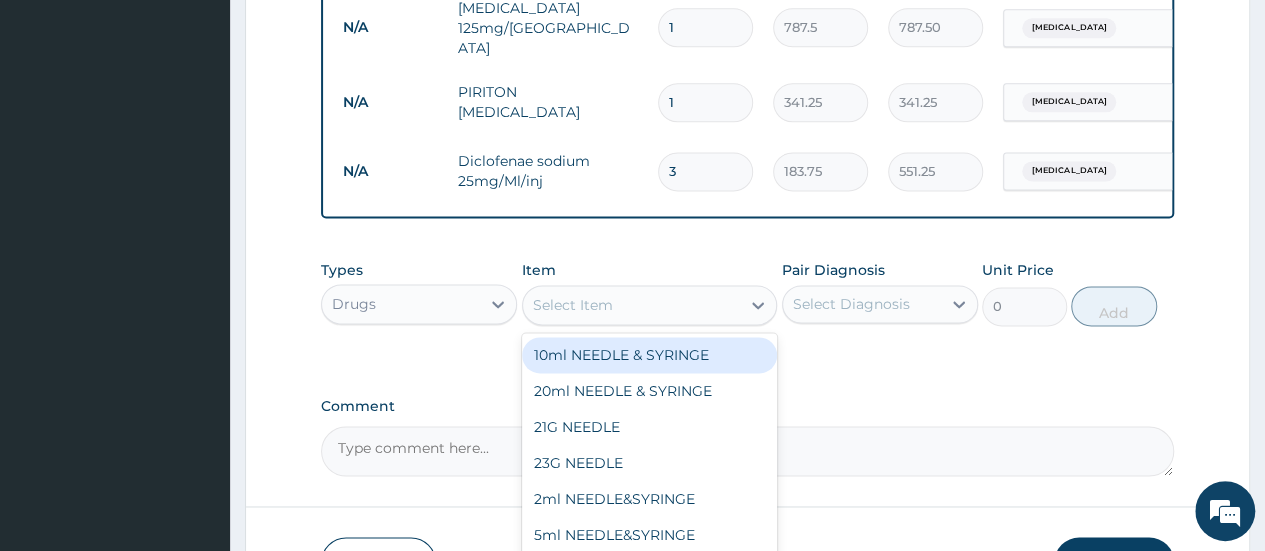click on "Select Item" at bounding box center [632, 305] 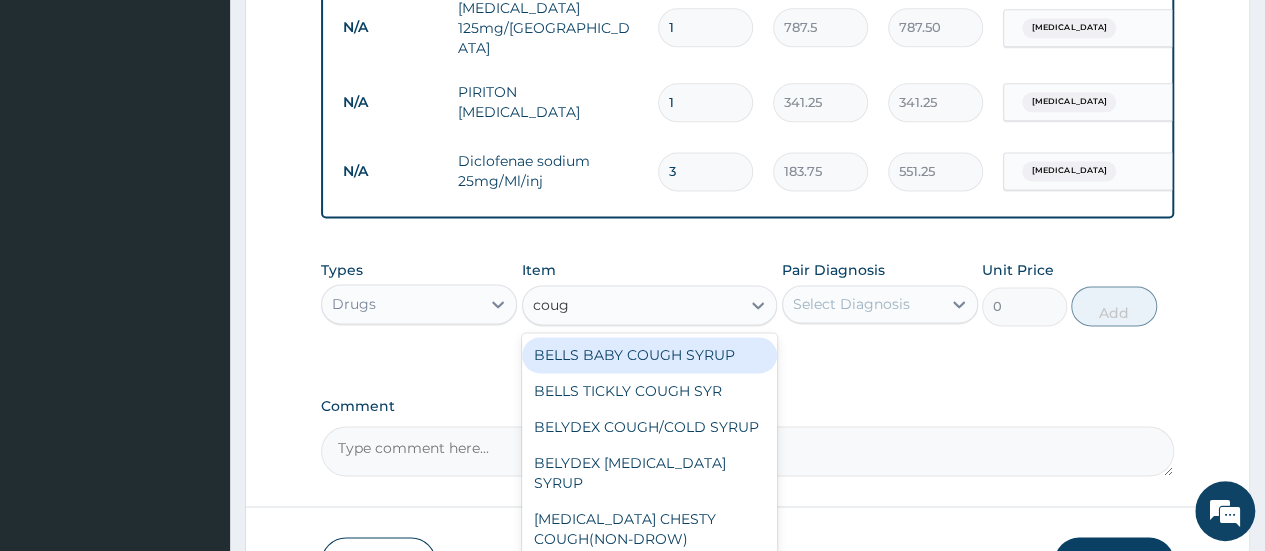 type on "cough" 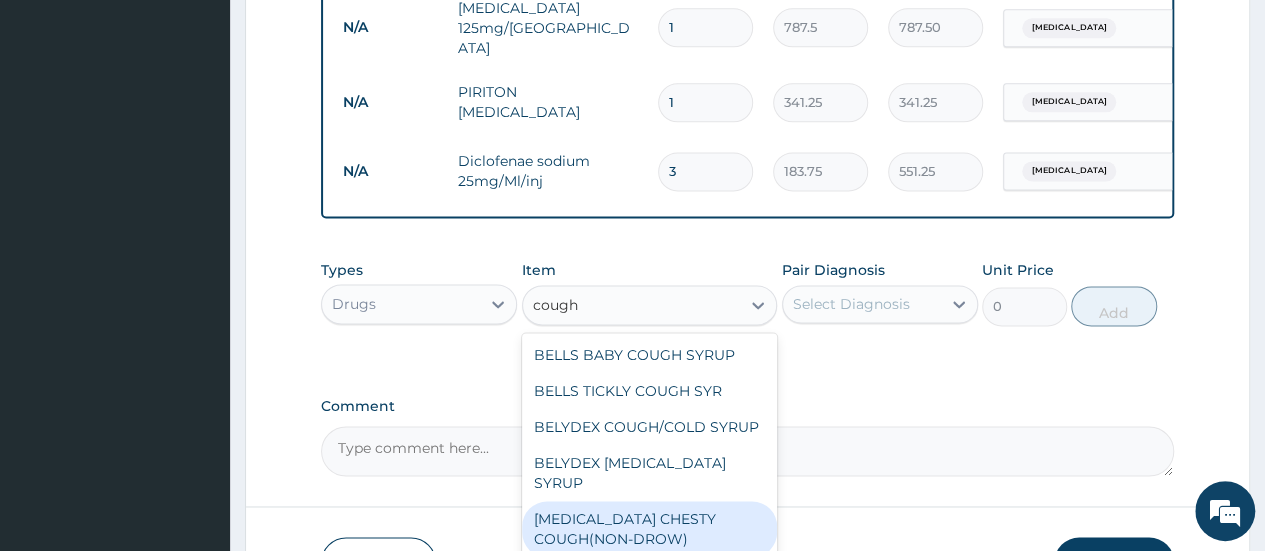 click on "[MEDICAL_DATA] CHESTY COUGH(NON-DROW)" at bounding box center (650, 529) 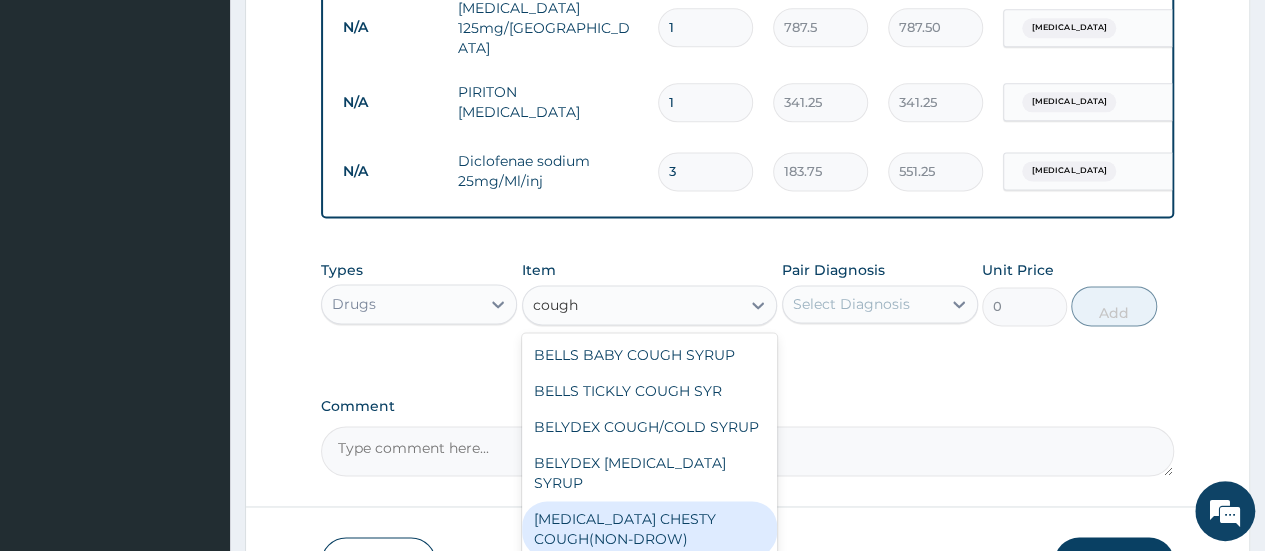 type 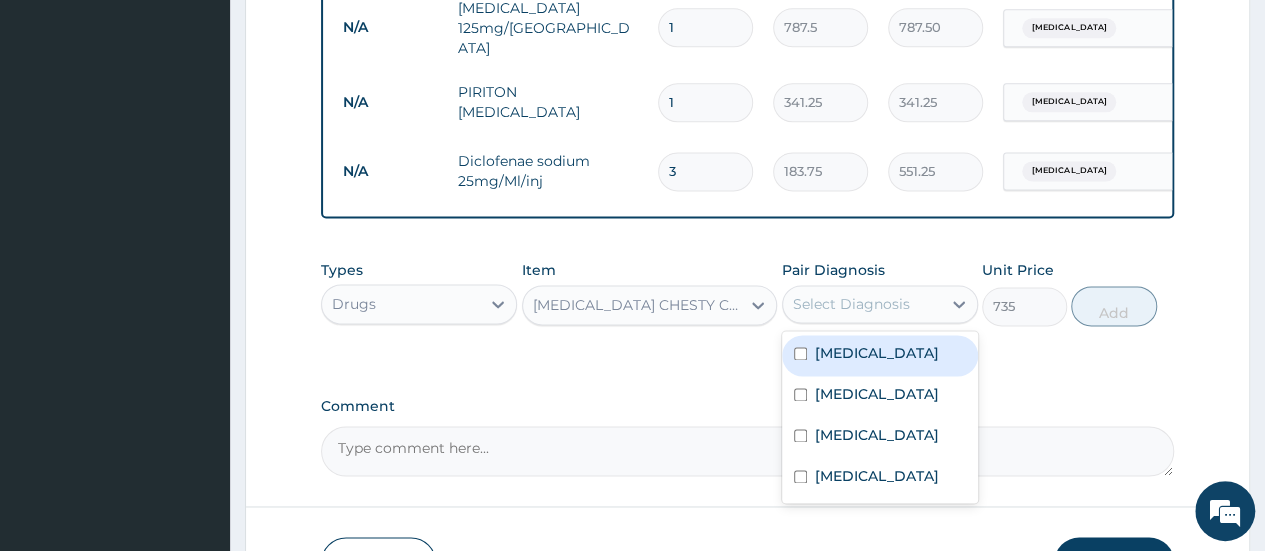 click on "Select Diagnosis" at bounding box center [862, 304] 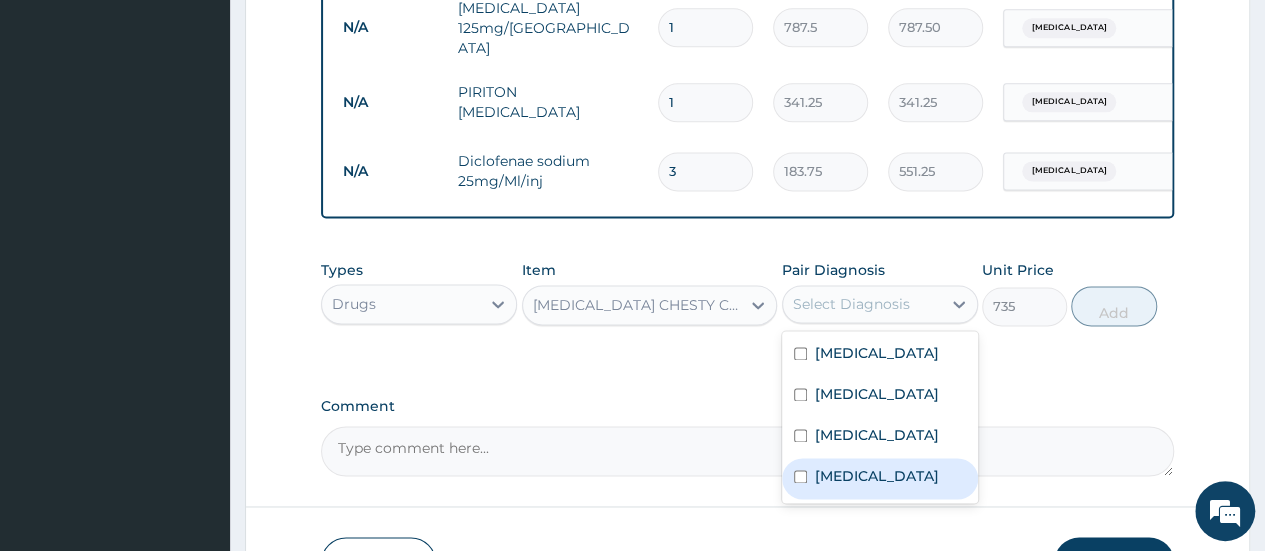 click on "Dry cough" at bounding box center (877, 476) 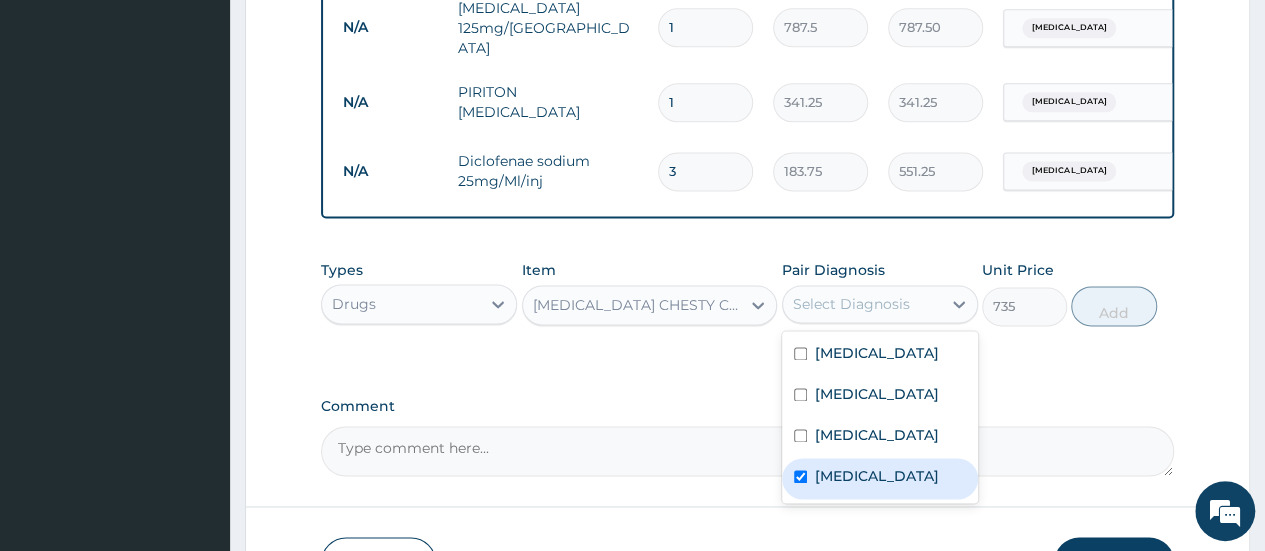 checkbox on "true" 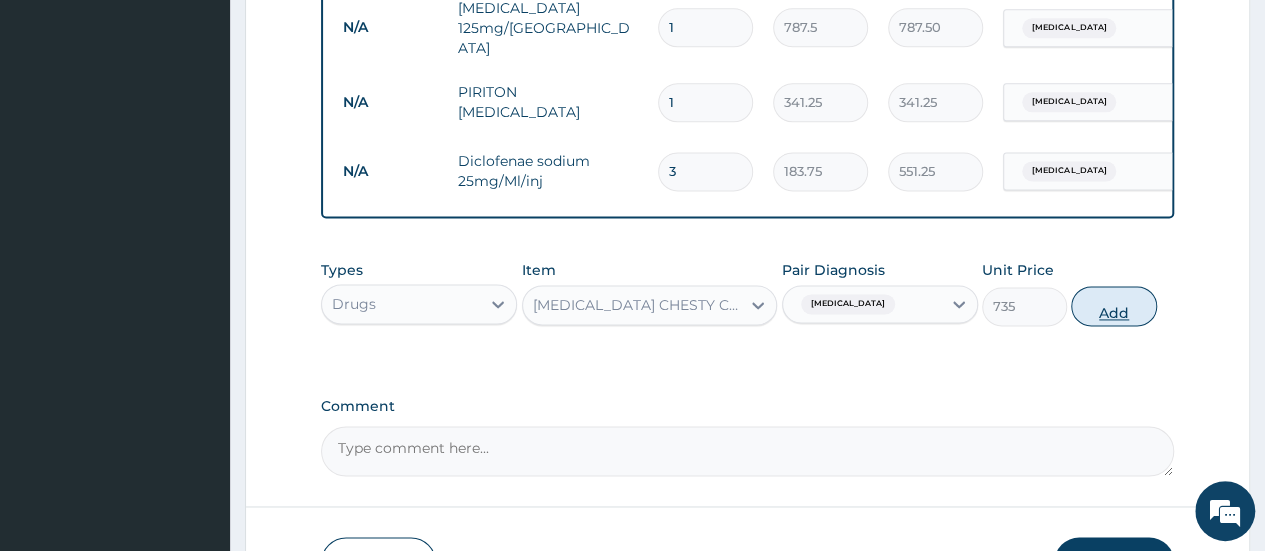 click on "Add" at bounding box center (1113, 306) 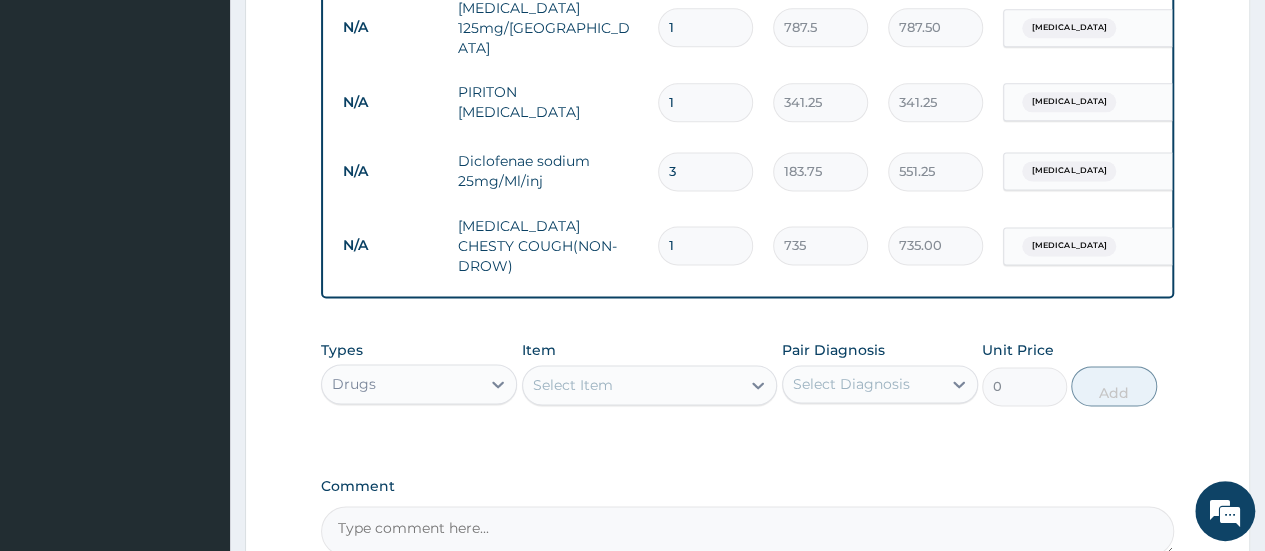 scroll, scrollTop: 1501, scrollLeft: 0, axis: vertical 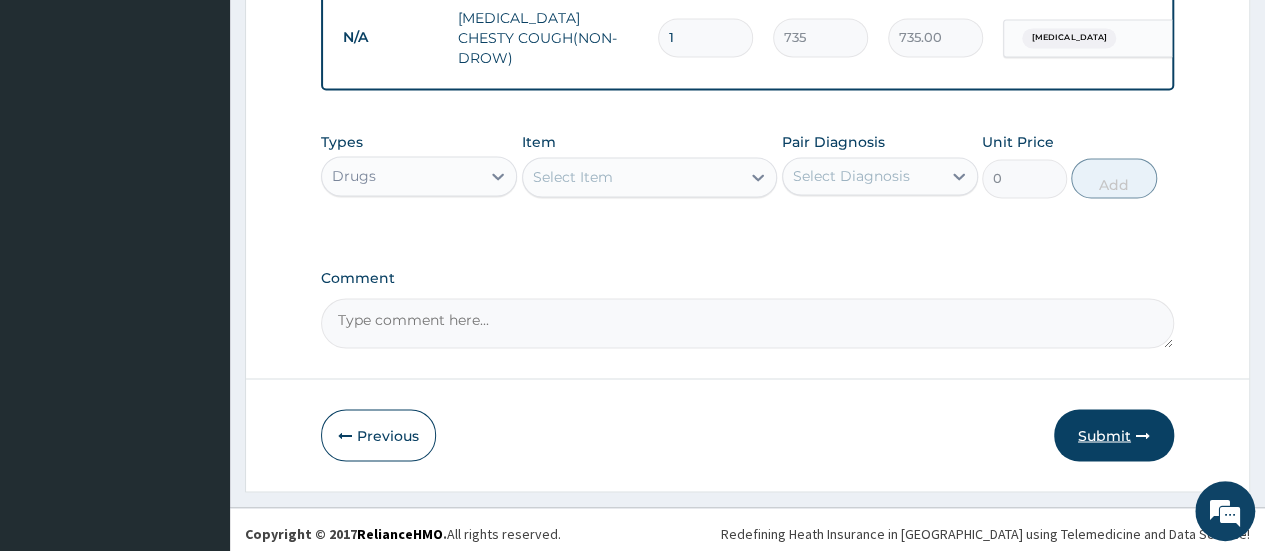 click at bounding box center [1143, 435] 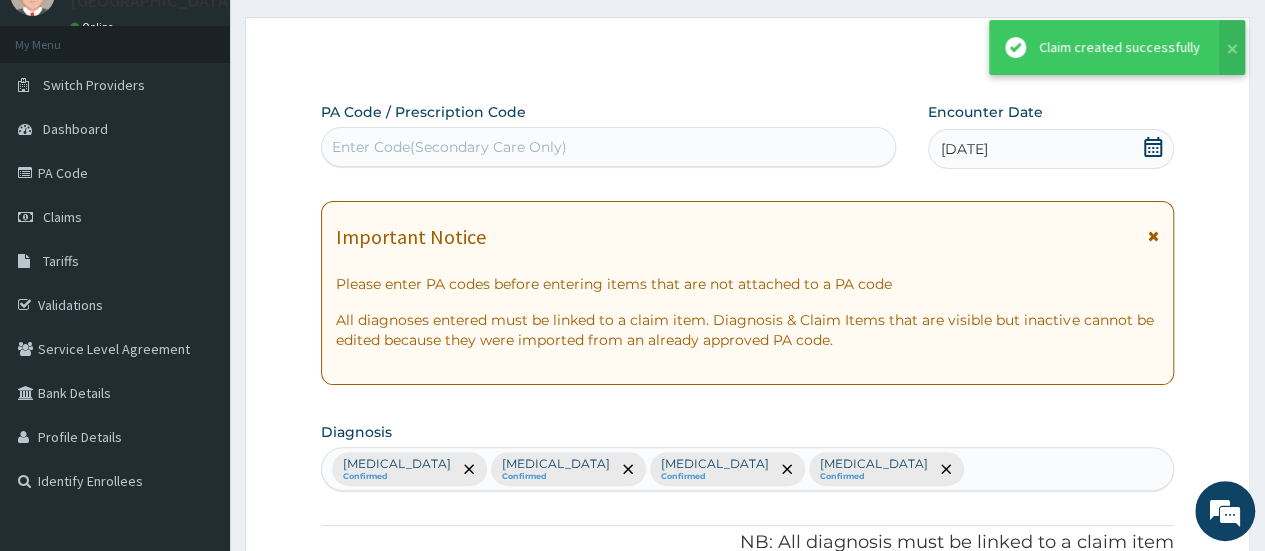 scroll, scrollTop: 1501, scrollLeft: 0, axis: vertical 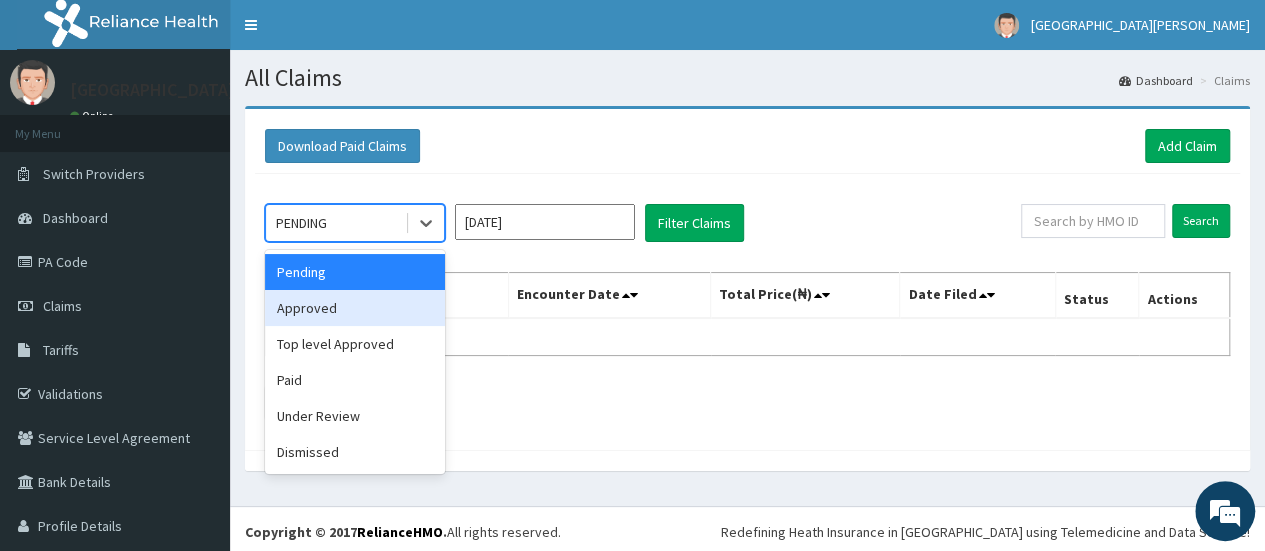 click on "Approved" at bounding box center (355, 308) 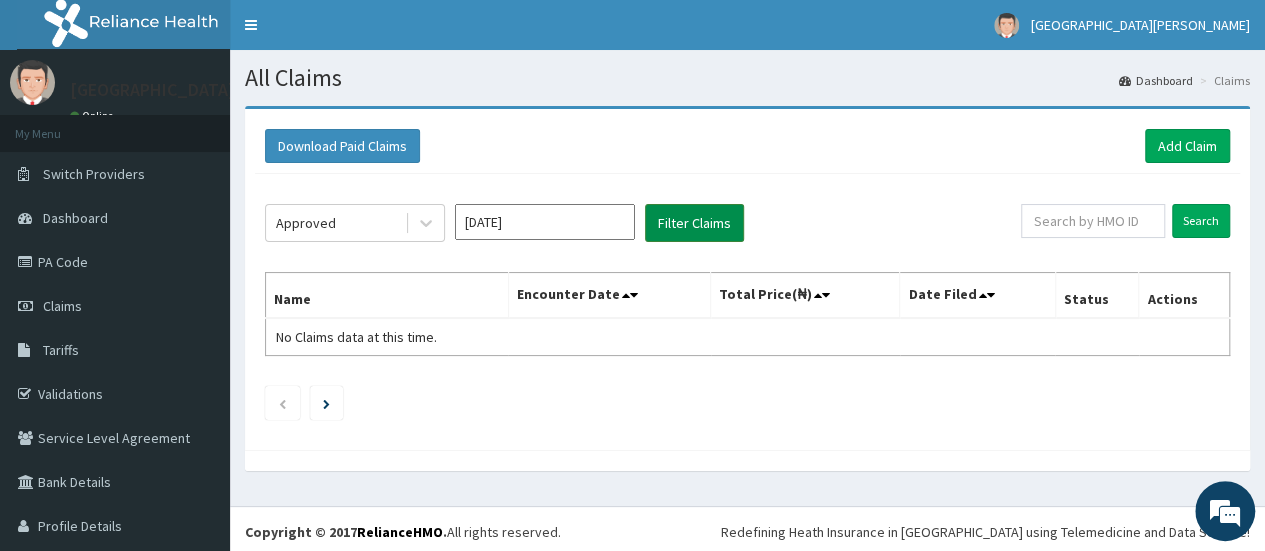 click on "Filter Claims" at bounding box center (694, 223) 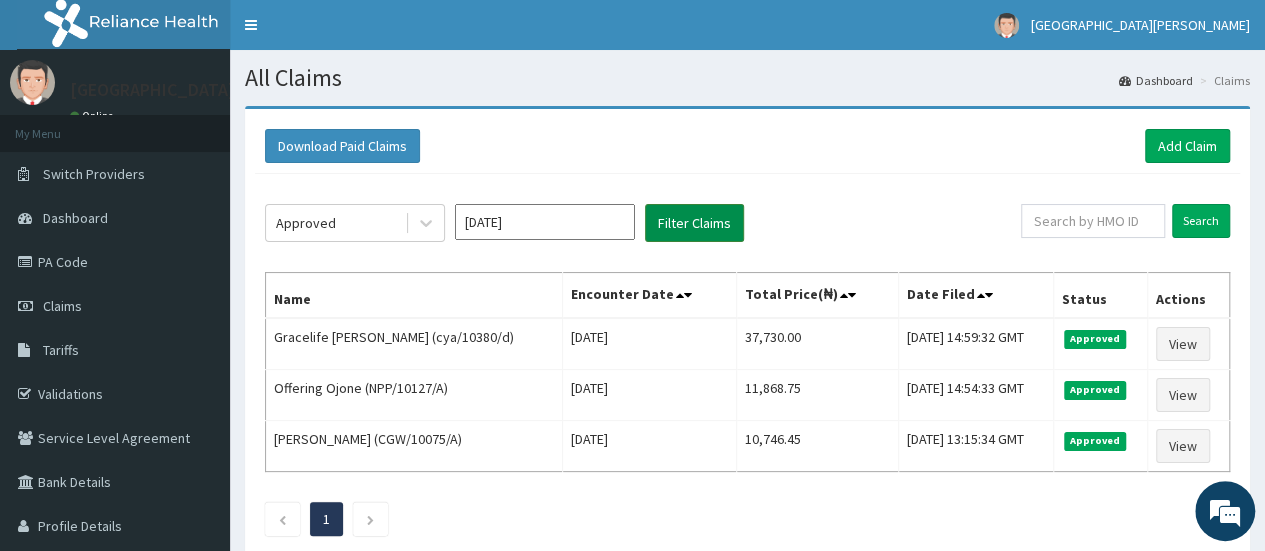 scroll, scrollTop: 0, scrollLeft: 0, axis: both 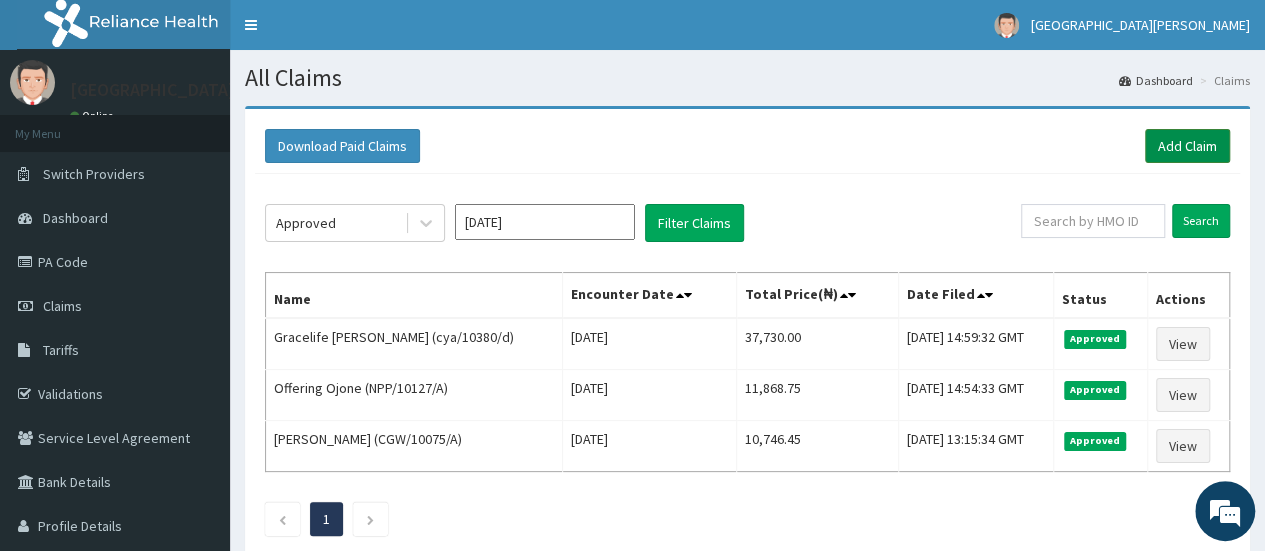 click on "Add Claim" at bounding box center (1187, 146) 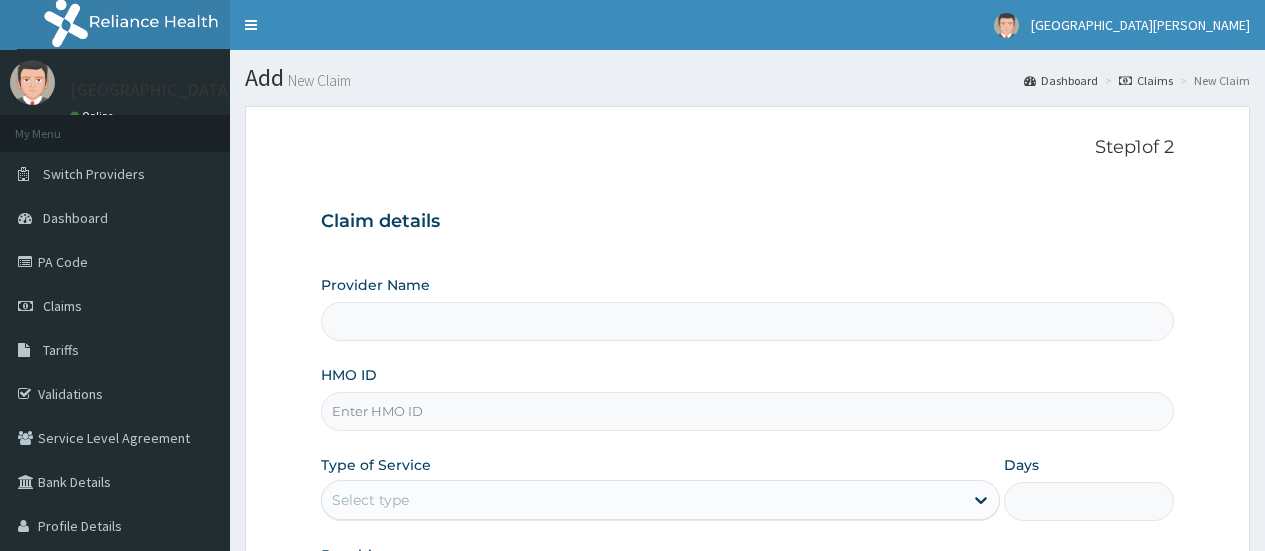 scroll, scrollTop: 0, scrollLeft: 0, axis: both 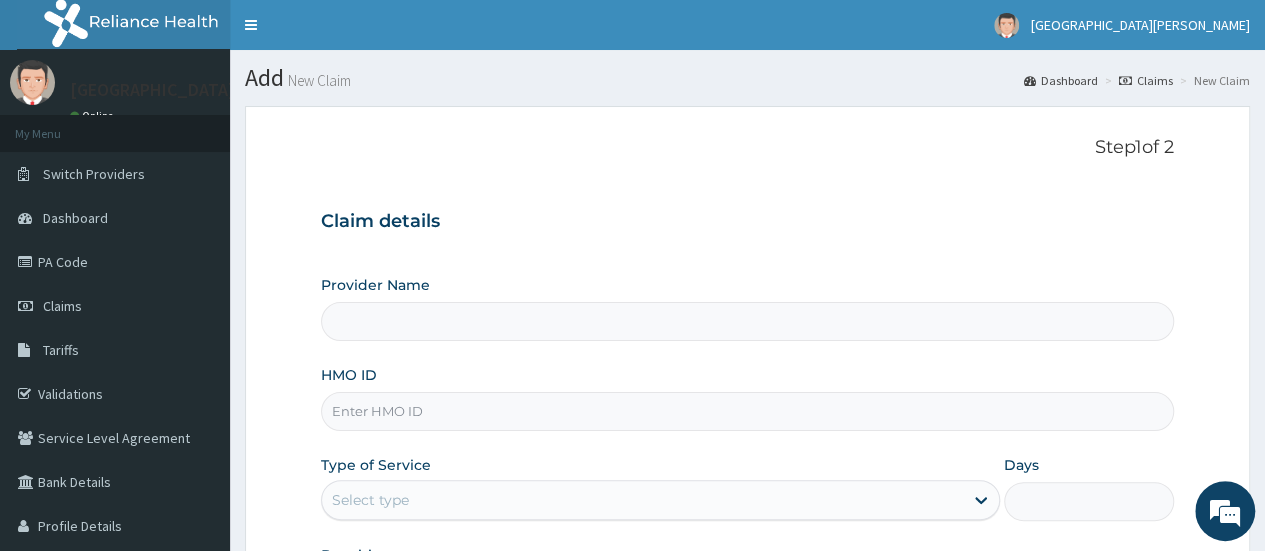 type on "[GEOGRAPHIC_DATA][PERSON_NAME]" 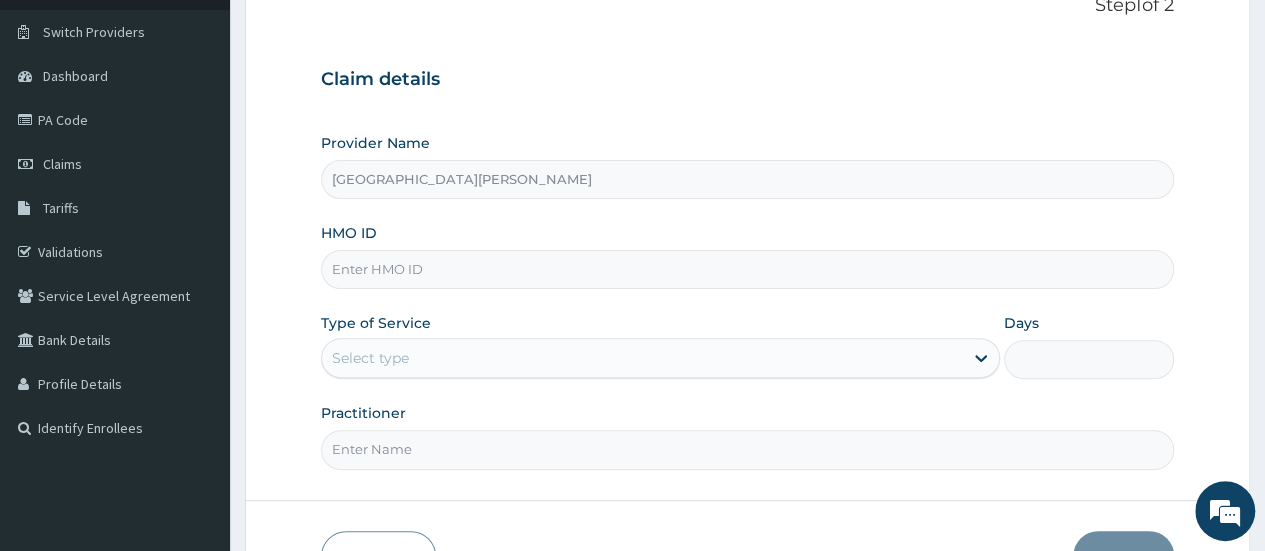 scroll, scrollTop: 186, scrollLeft: 0, axis: vertical 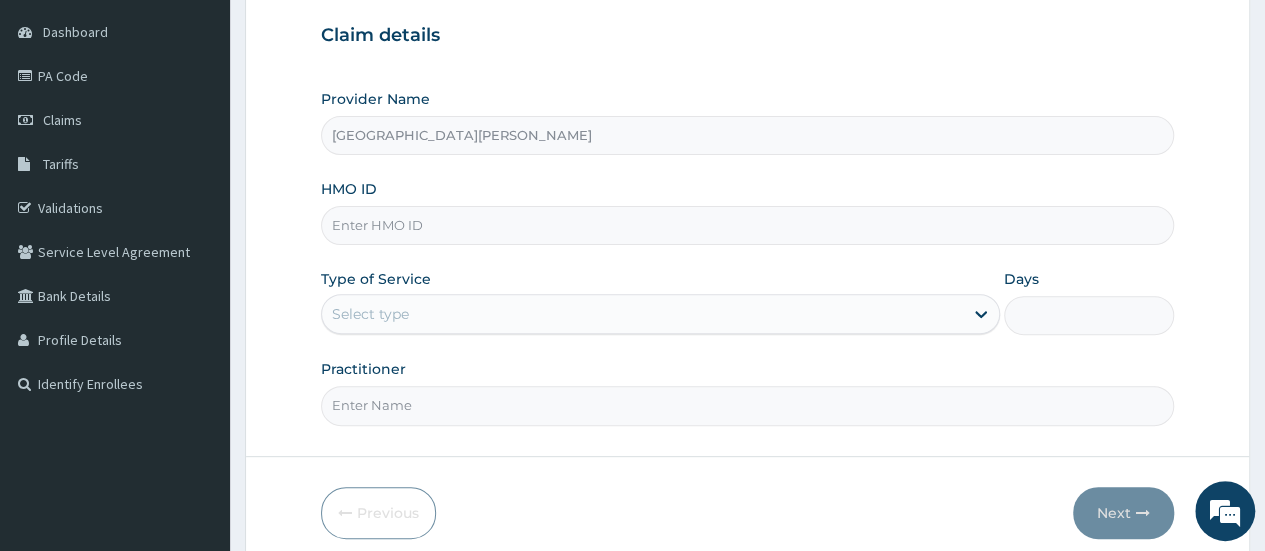 click on "HMO ID" at bounding box center [747, 225] 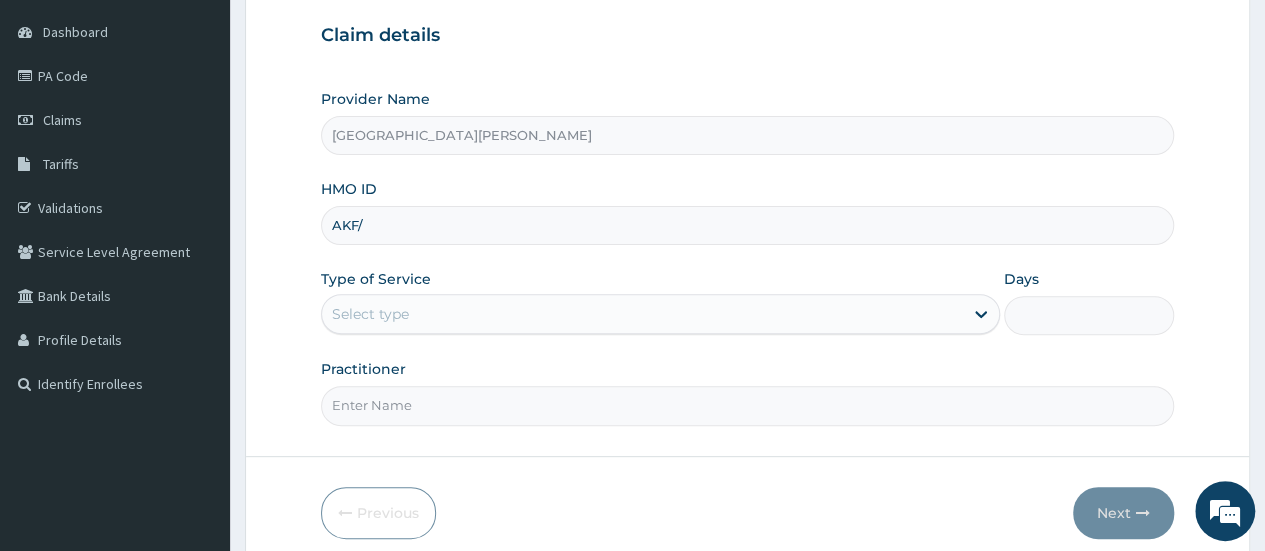 scroll, scrollTop: 0, scrollLeft: 0, axis: both 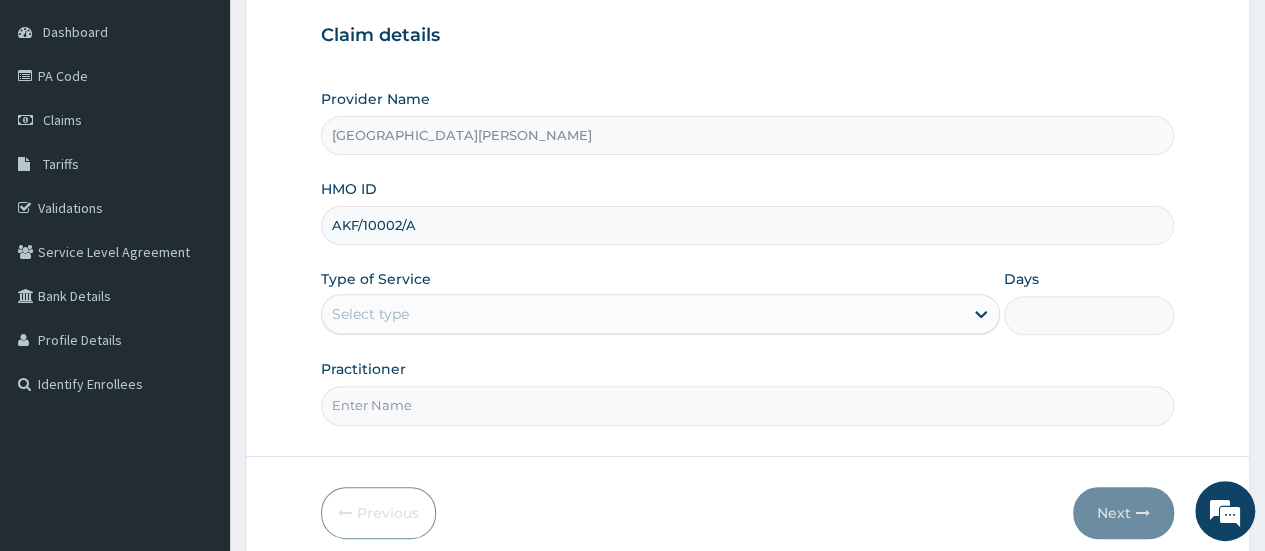 type on "AKF/10002/A" 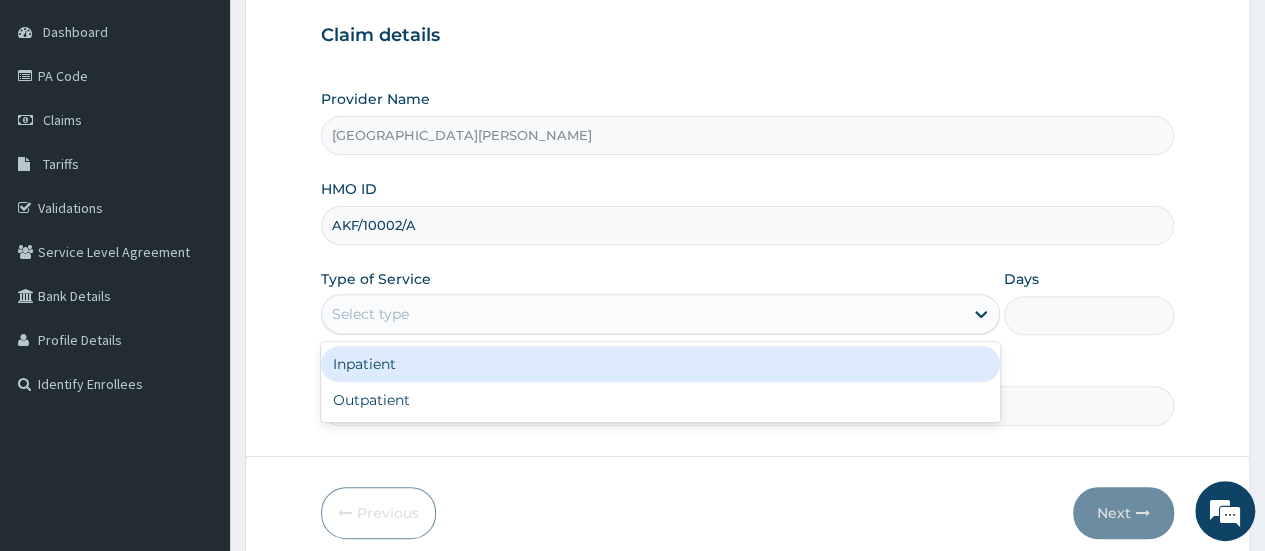 click on "Select type" at bounding box center (642, 314) 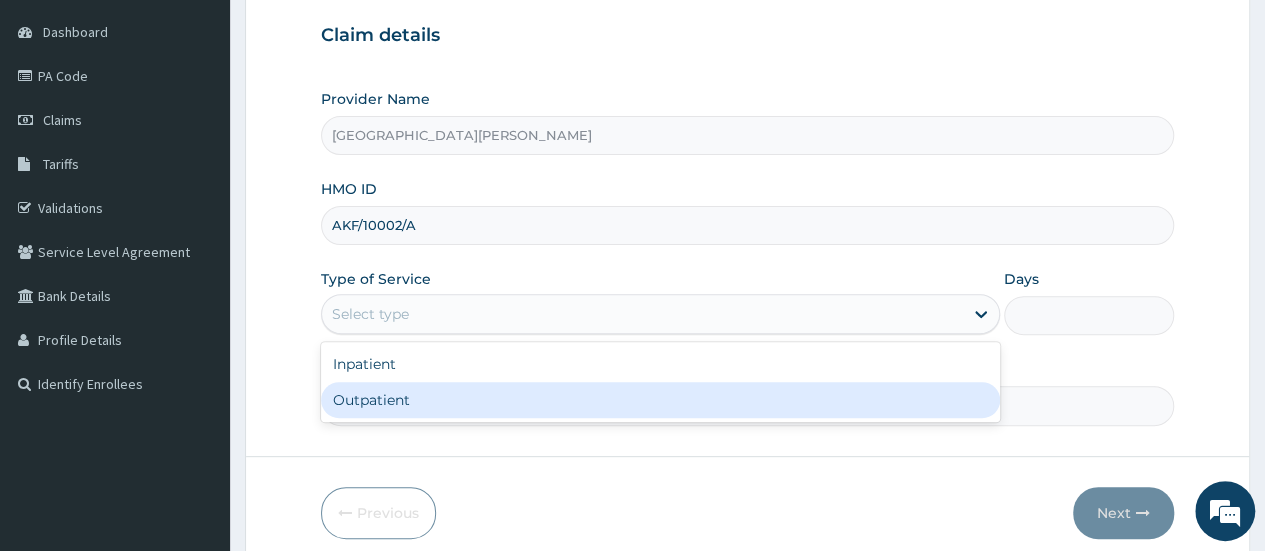 click on "Outpatient" at bounding box center (660, 400) 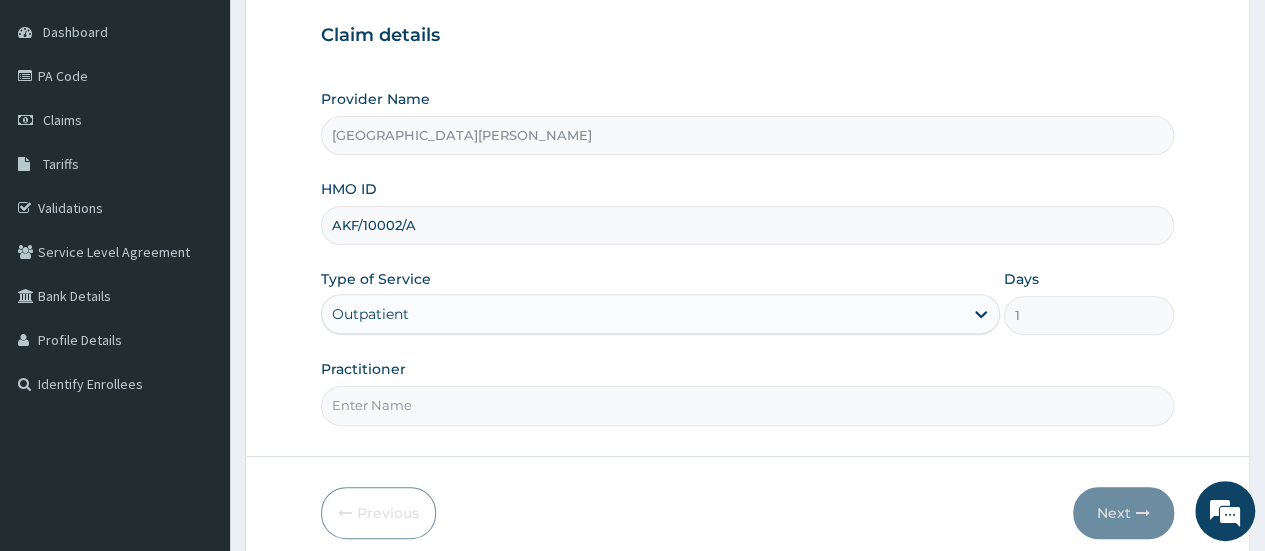 click on "Practitioner" at bounding box center [747, 405] 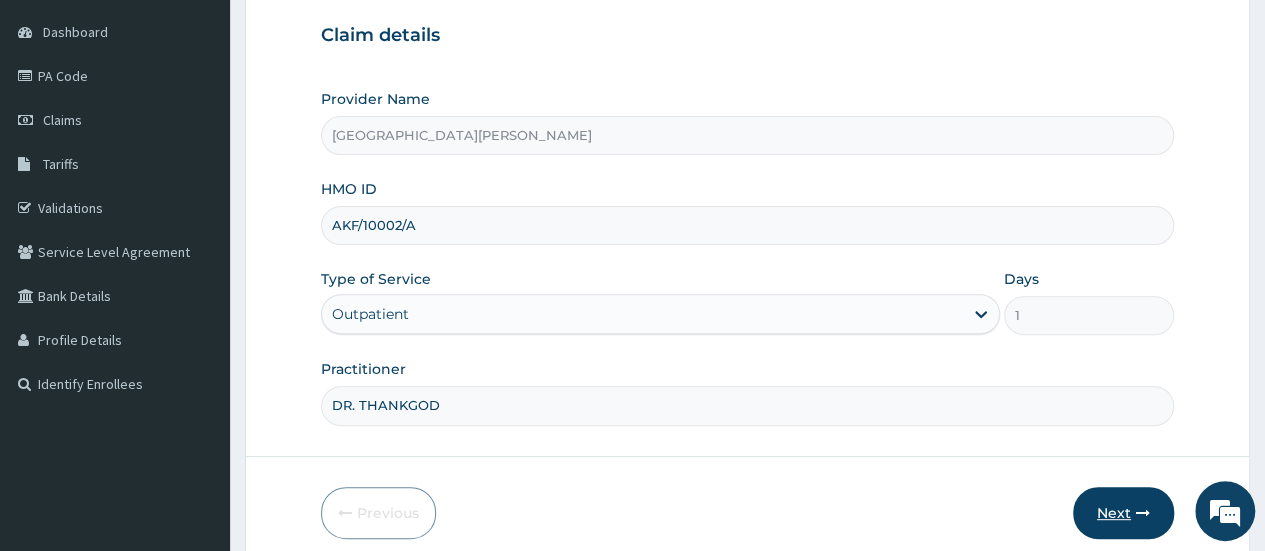 type on "DR. THANKGOD" 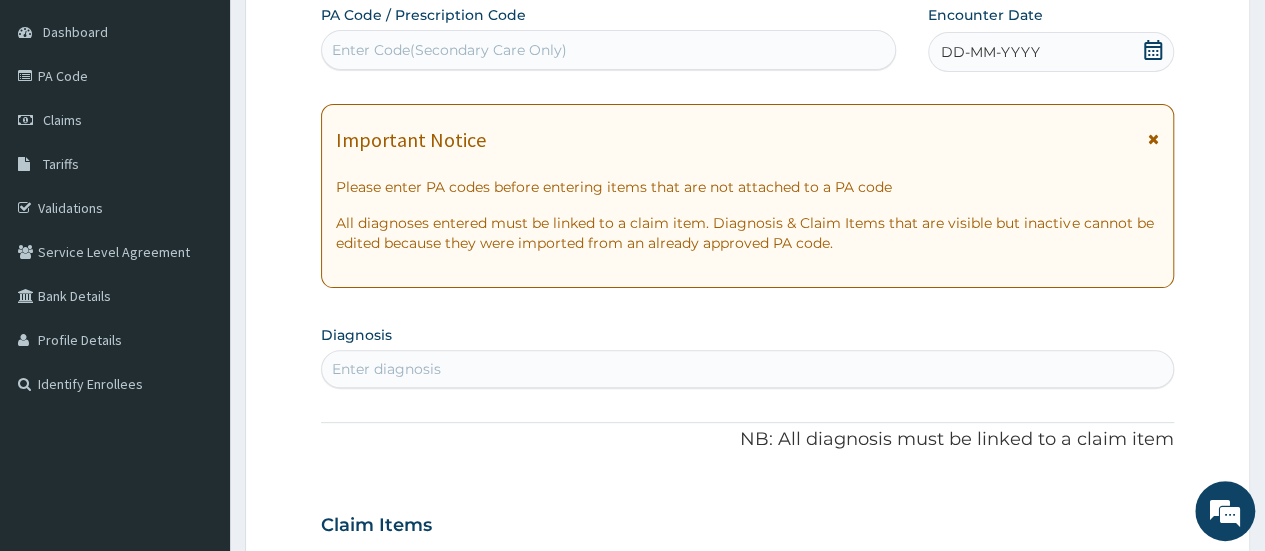 click 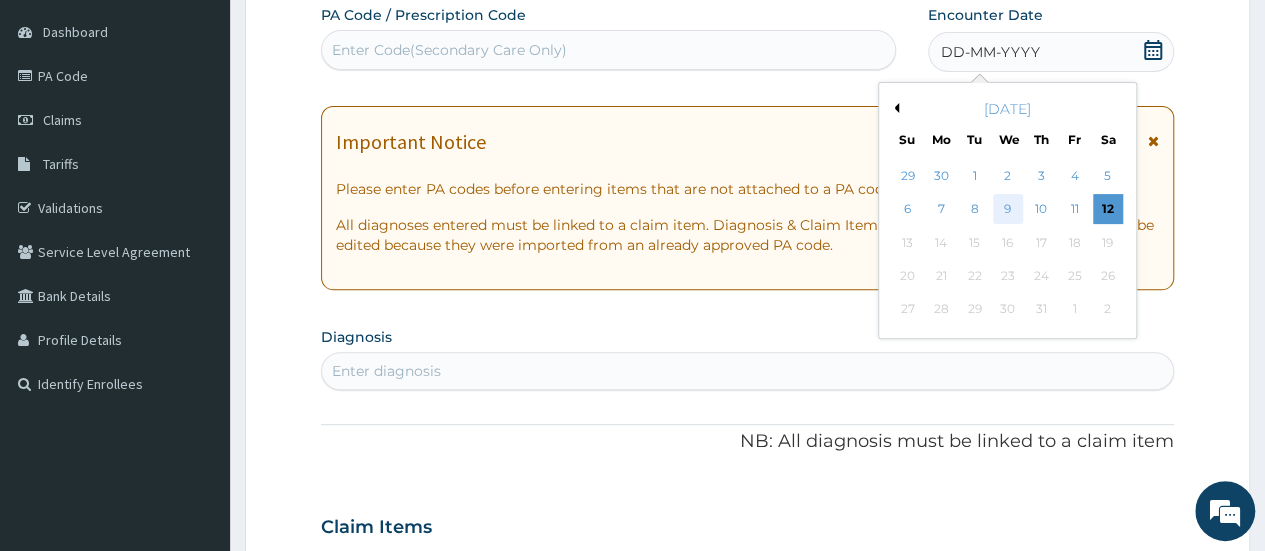 click on "9" at bounding box center (1007, 210) 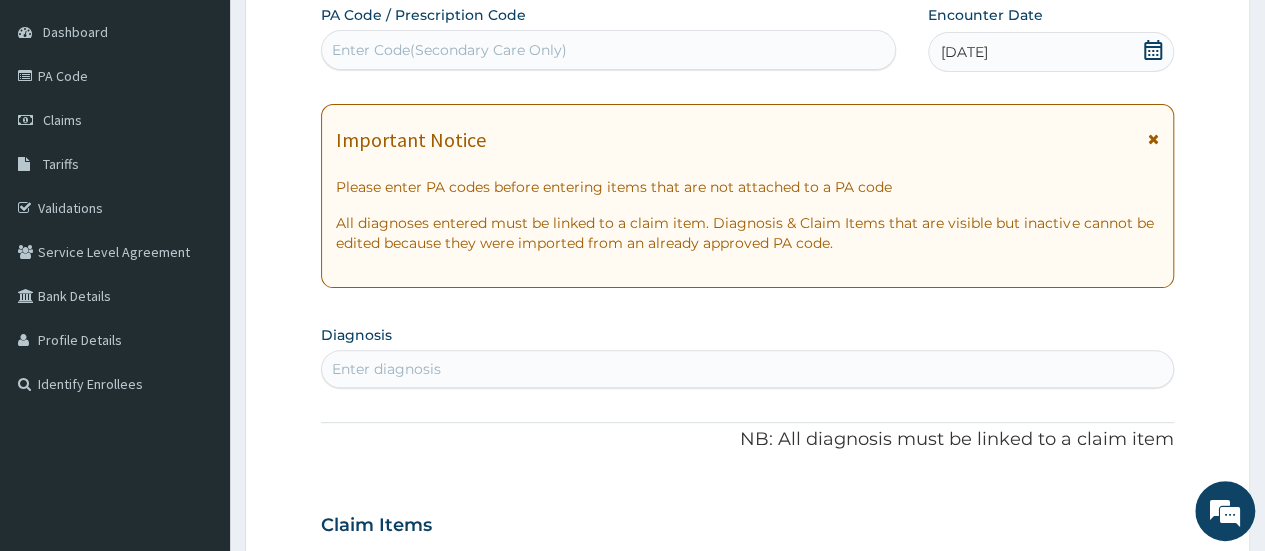 click on "Enter diagnosis" at bounding box center [747, 369] 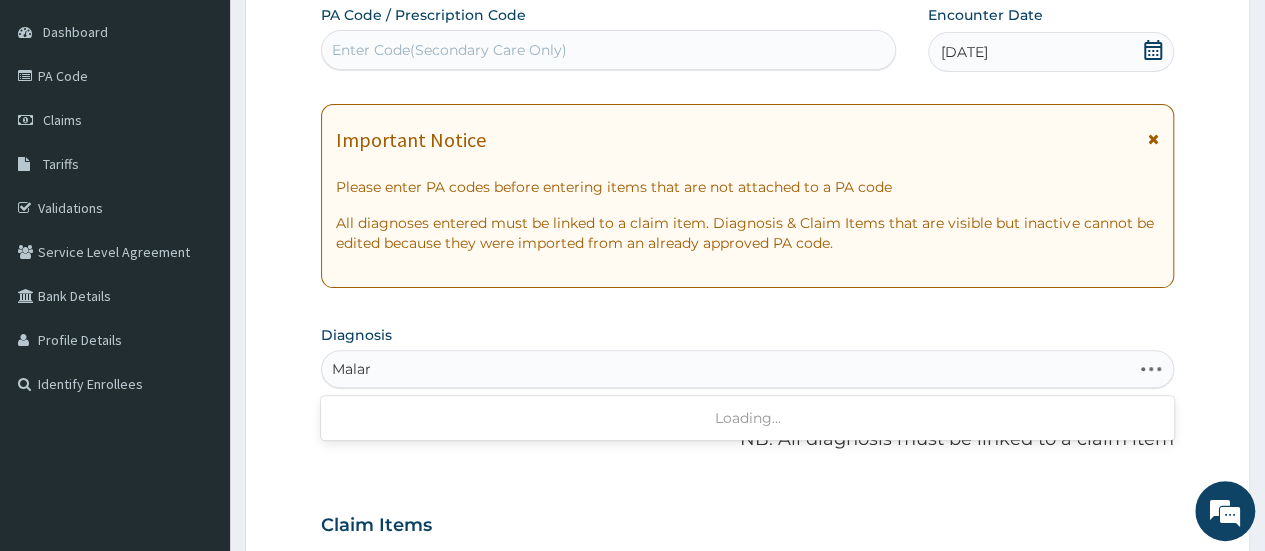 type on "Malari" 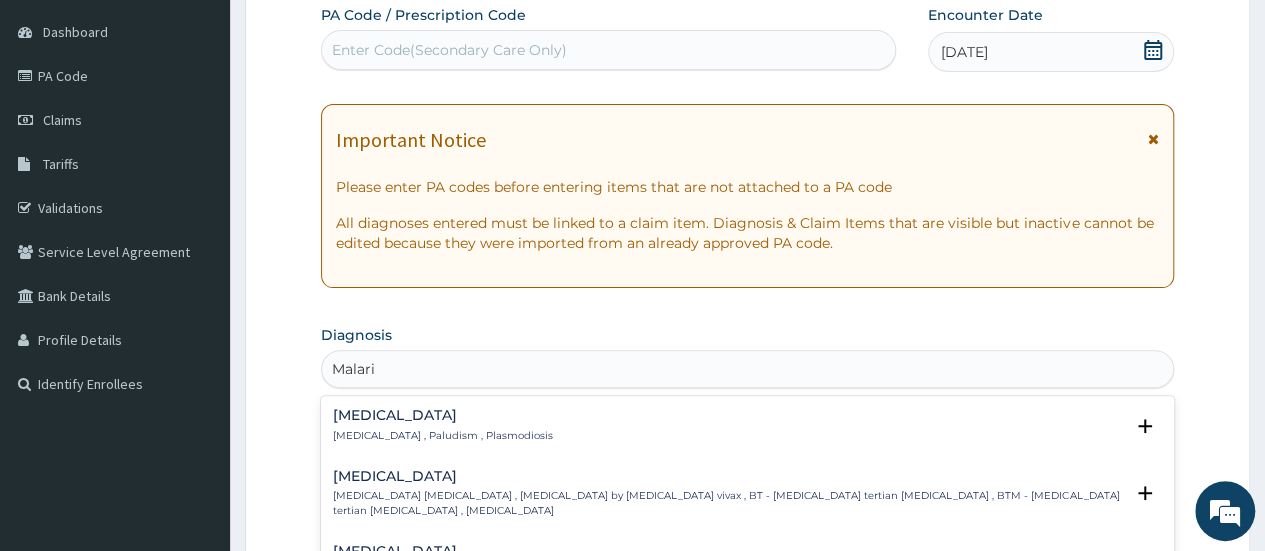 click on "[MEDICAL_DATA] , Paludism , Plasmodiosis" at bounding box center (443, 436) 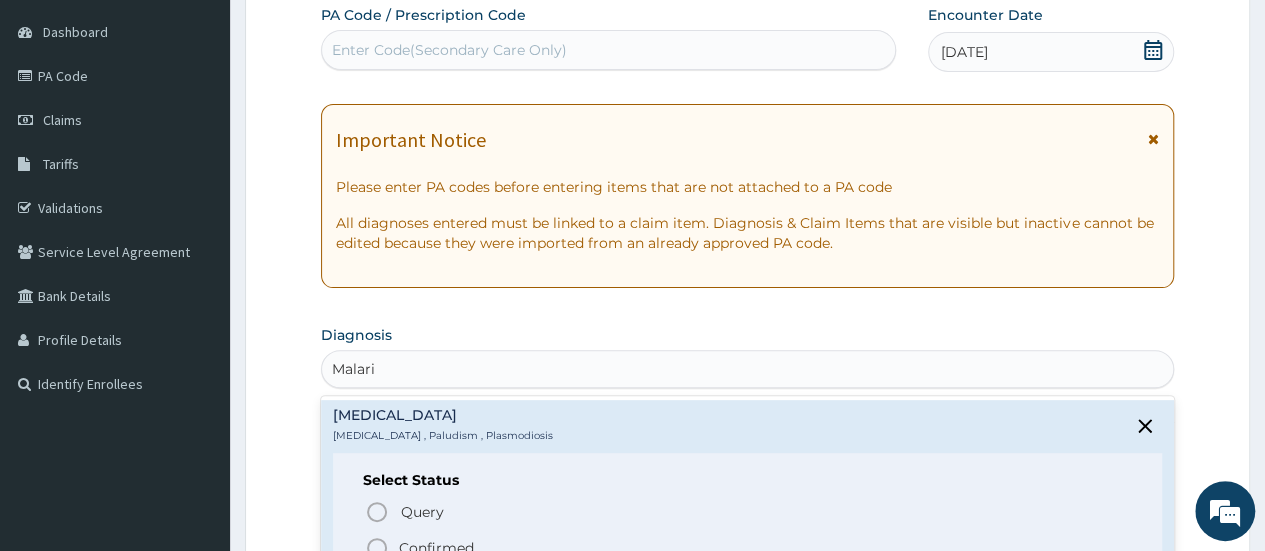 click 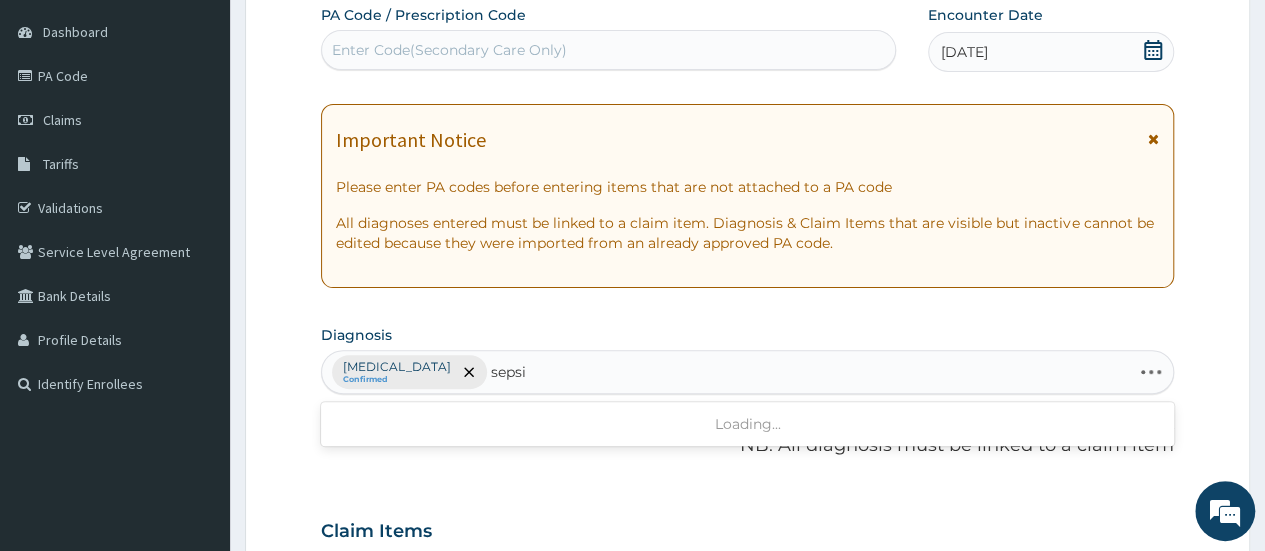 type on "[MEDICAL_DATA]" 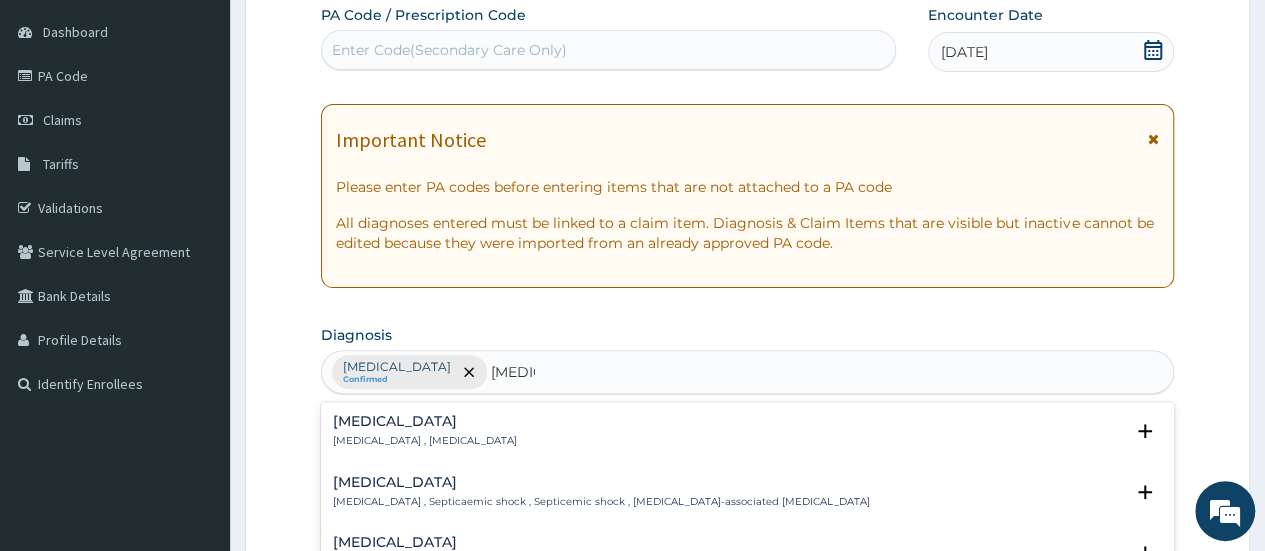 click on "[MEDICAL_DATA]" at bounding box center (425, 421) 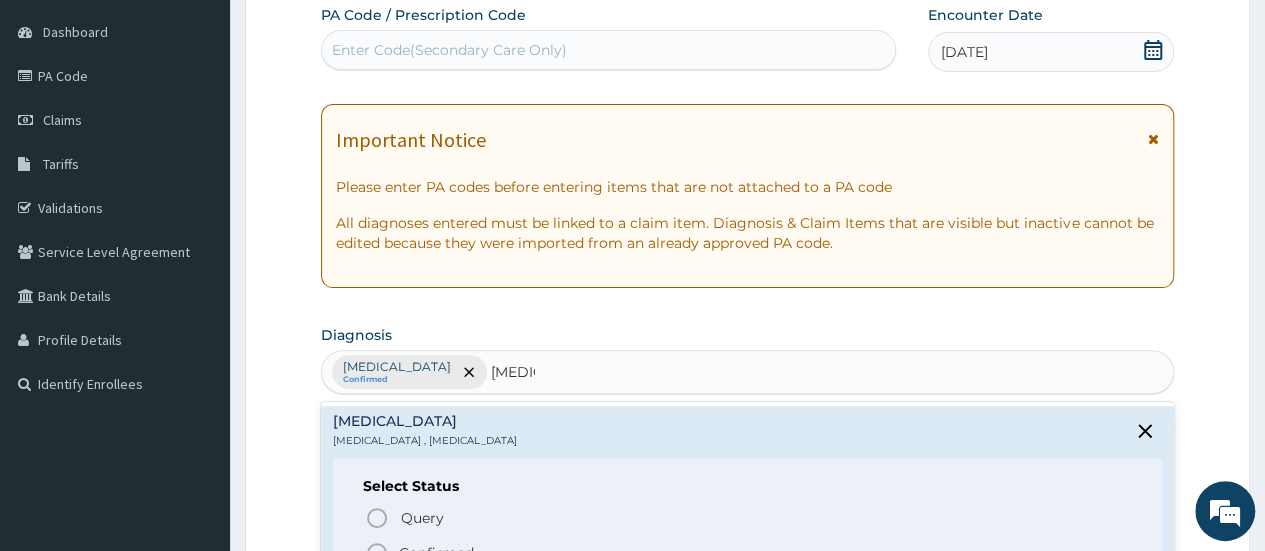 click 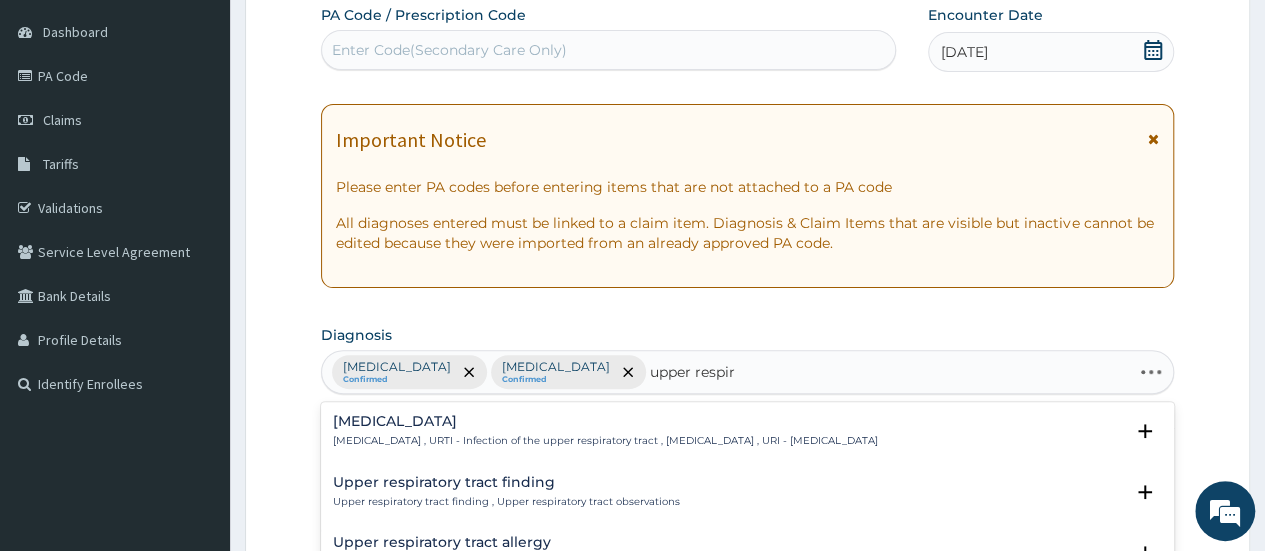 type on "upper respira" 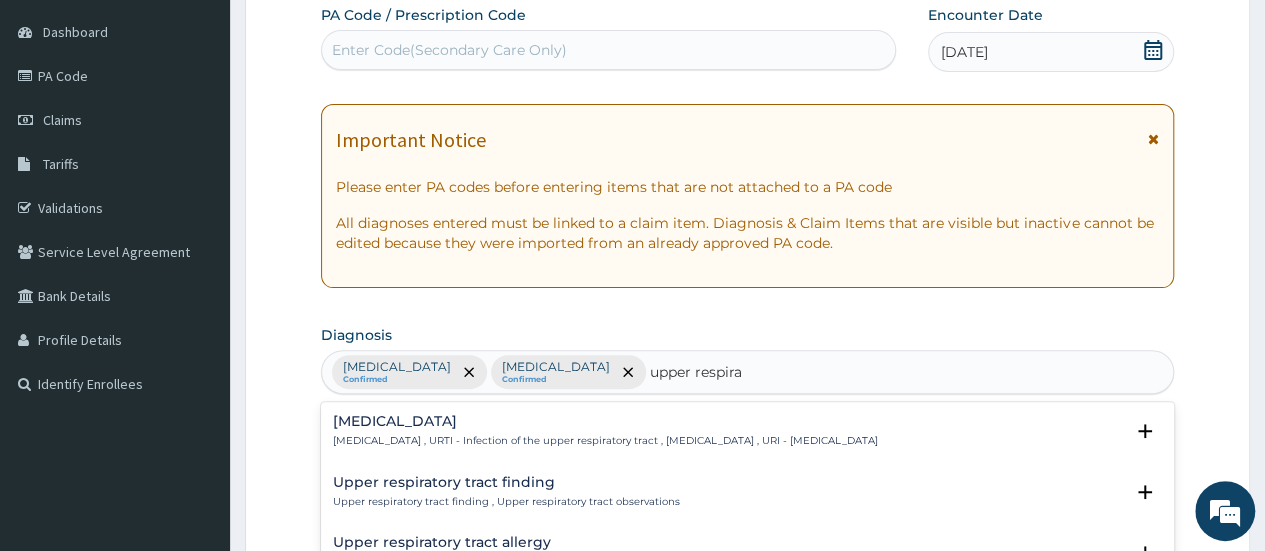 click on "[MEDICAL_DATA] [MEDICAL_DATA] , URTI - Infection of the upper respiratory tract , [MEDICAL_DATA] , URI - [MEDICAL_DATA]" at bounding box center [605, 431] 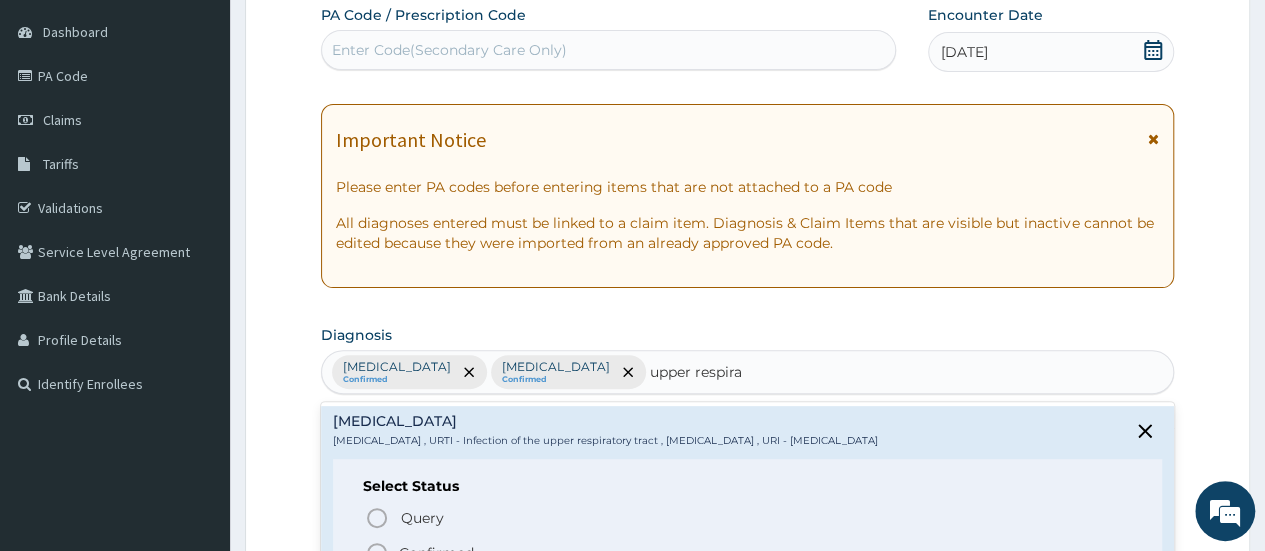 click 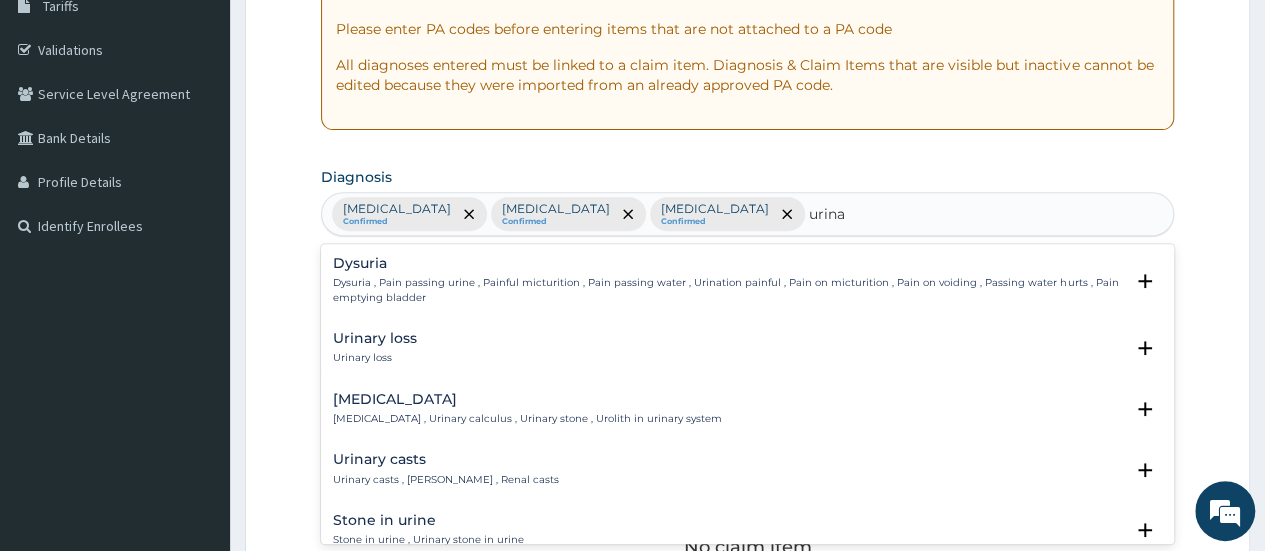 scroll, scrollTop: 365, scrollLeft: 0, axis: vertical 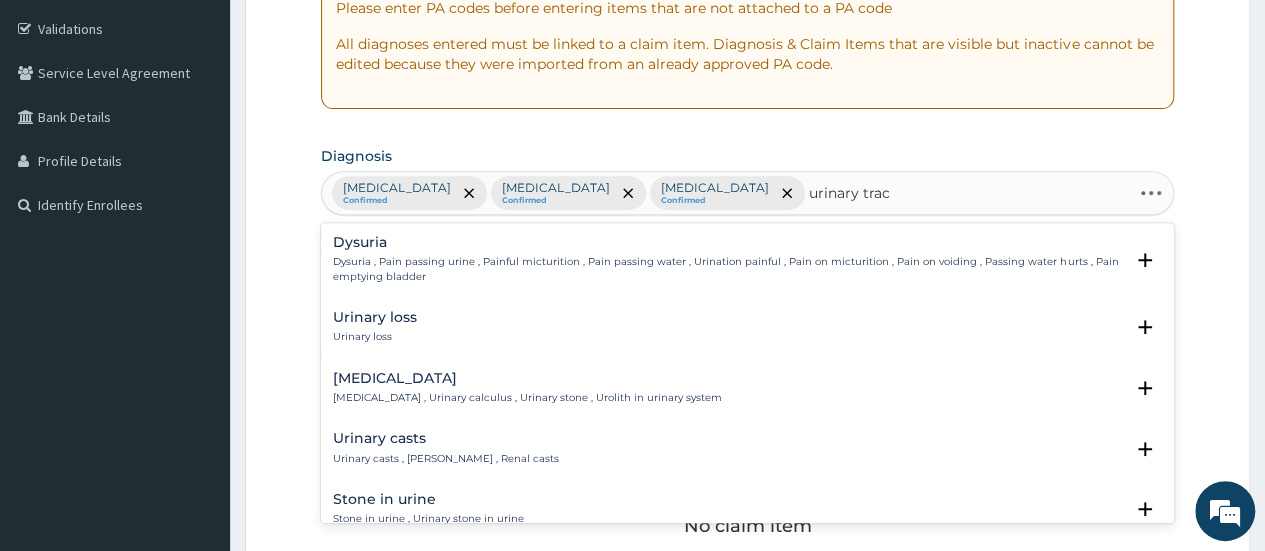 type on "urinary tract" 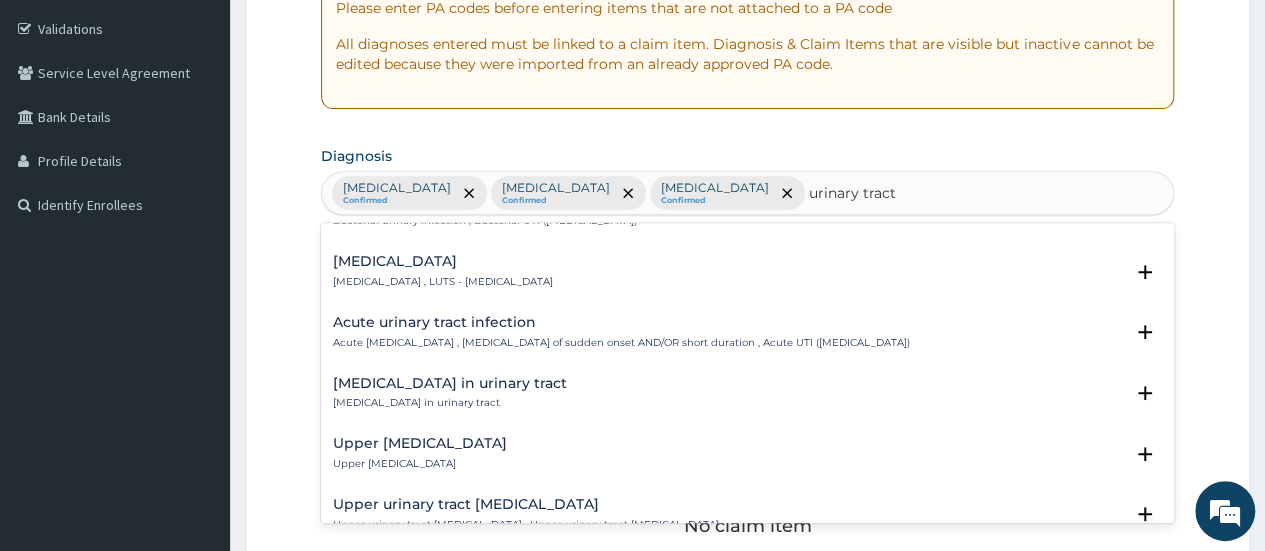 scroll, scrollTop: 664, scrollLeft: 0, axis: vertical 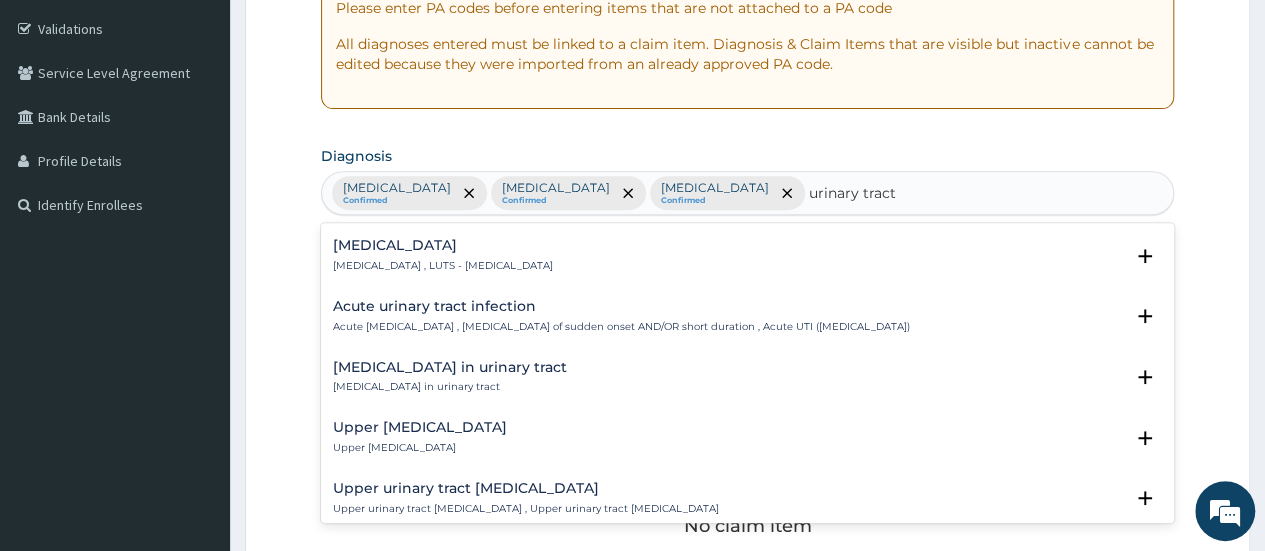 click on "Acute [MEDICAL_DATA] , [MEDICAL_DATA] of sudden onset AND/OR short duration , Acute UTI ([MEDICAL_DATA])" at bounding box center (621, 327) 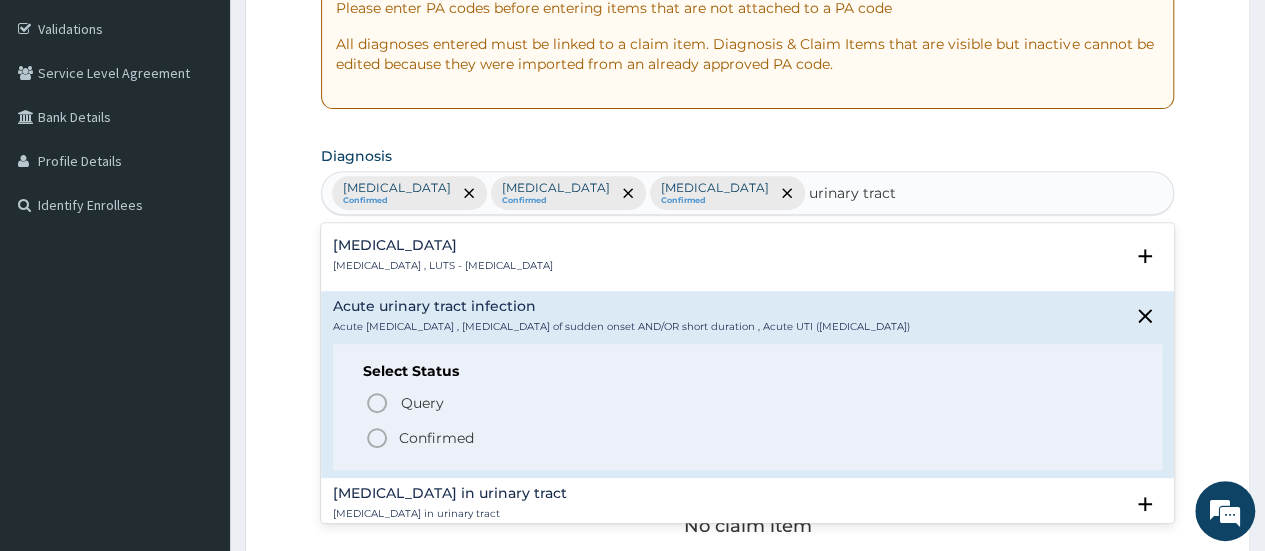 click 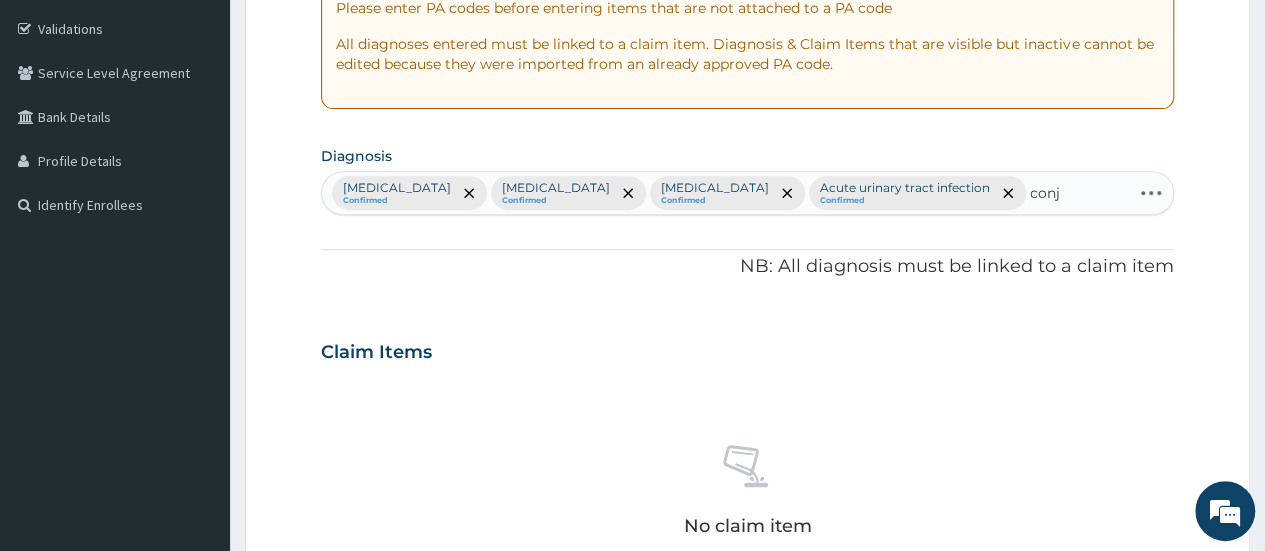 type on "conju" 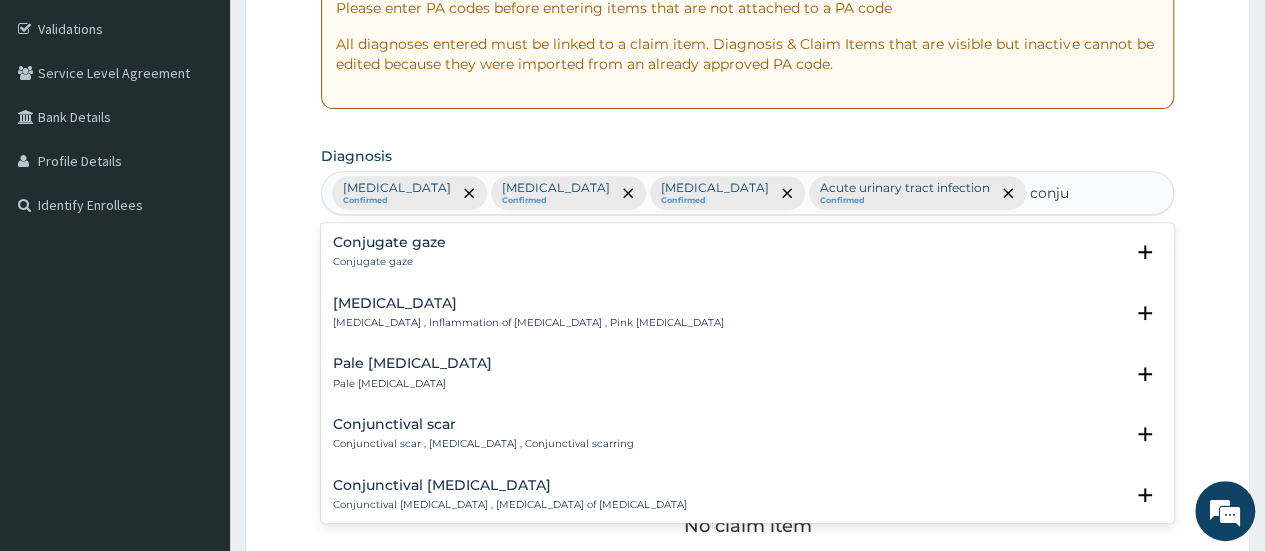click on "[MEDICAL_DATA]" at bounding box center [528, 303] 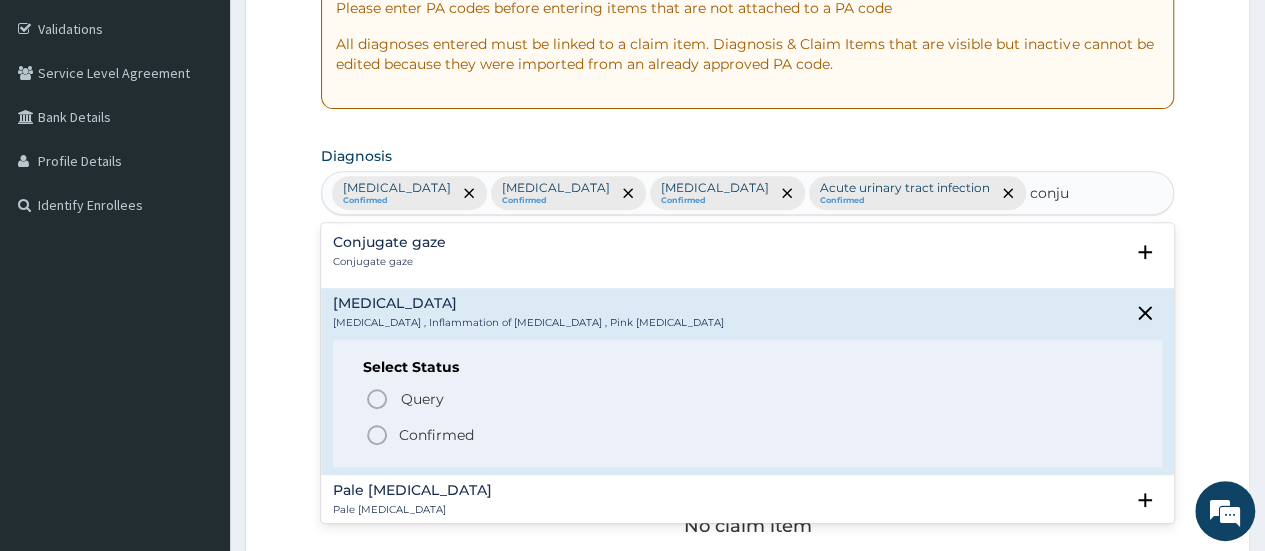 click 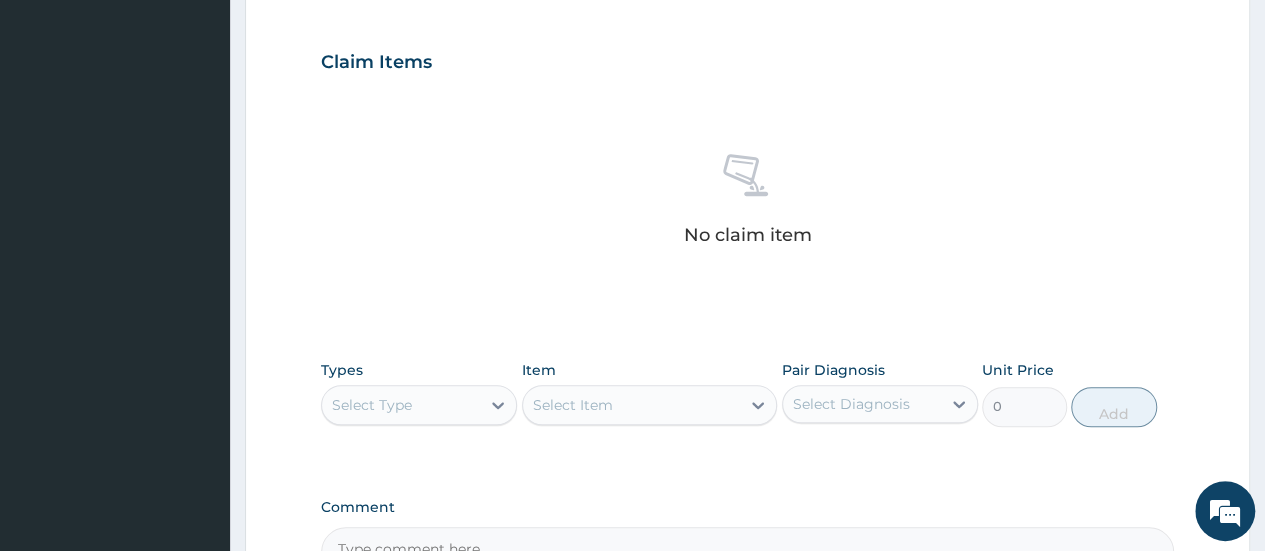 scroll, scrollTop: 695, scrollLeft: 0, axis: vertical 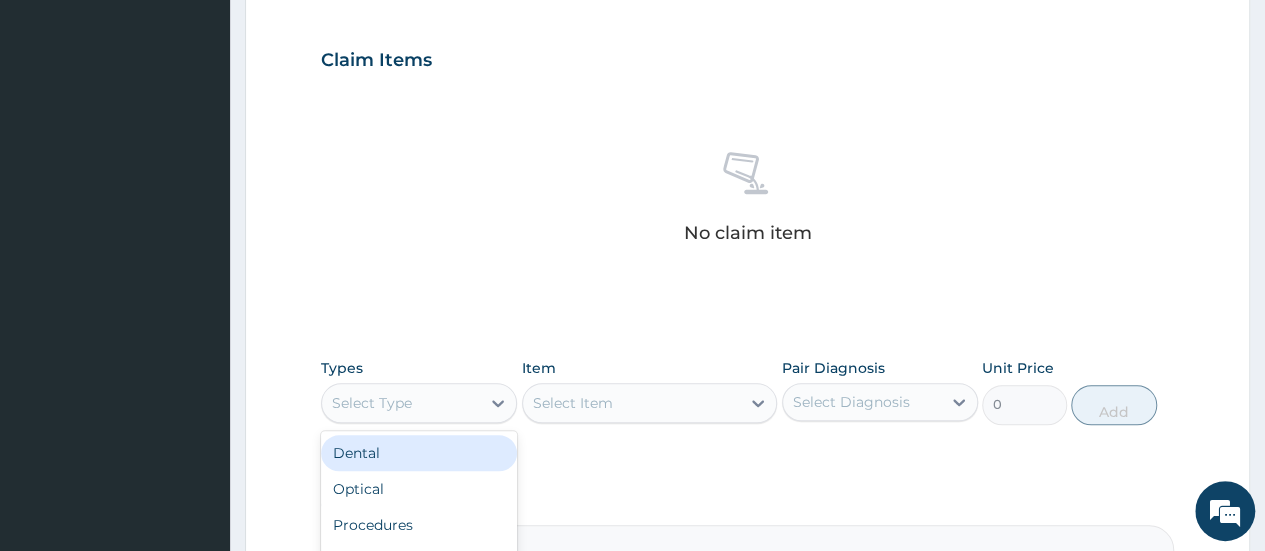 click on "Select Type" at bounding box center [401, 403] 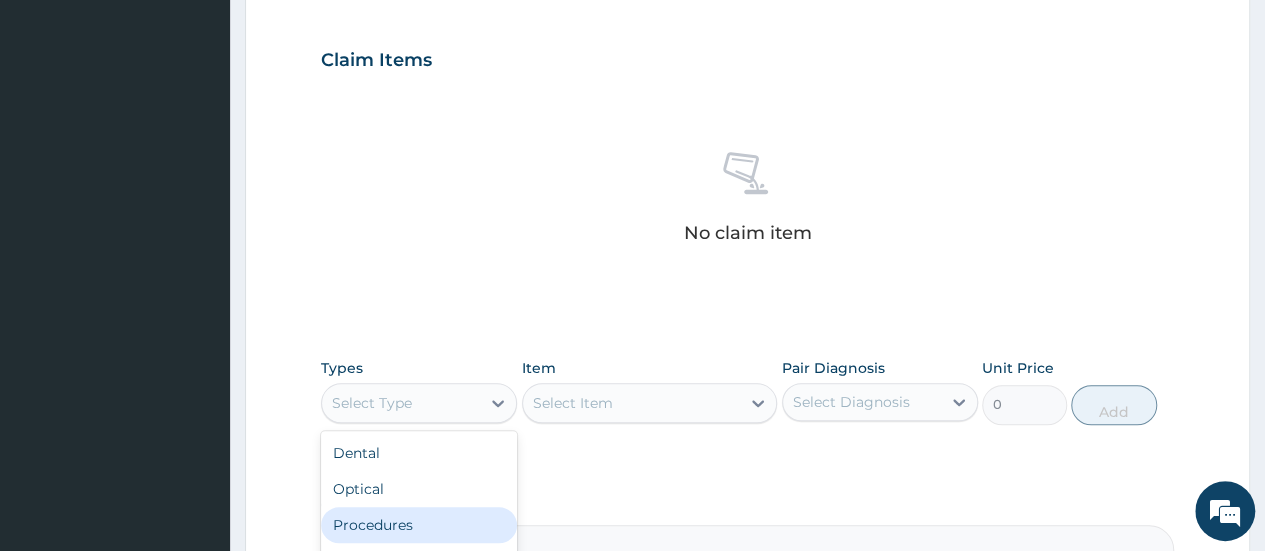click on "Procedures" at bounding box center (419, 525) 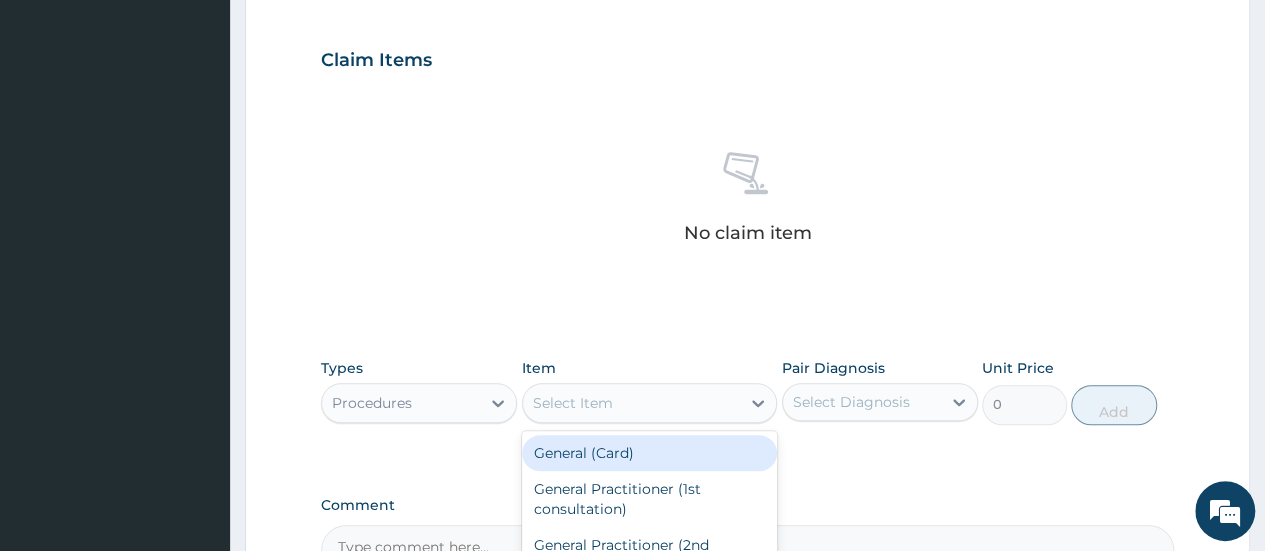 click on "Select Item" at bounding box center [573, 403] 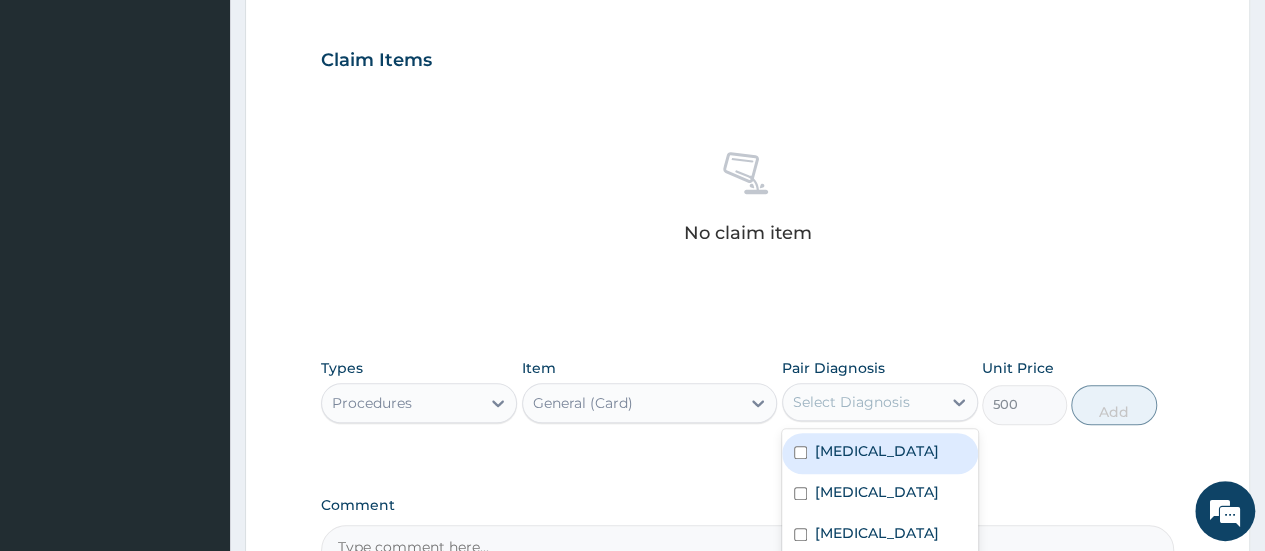 click on "Select Diagnosis" at bounding box center (851, 402) 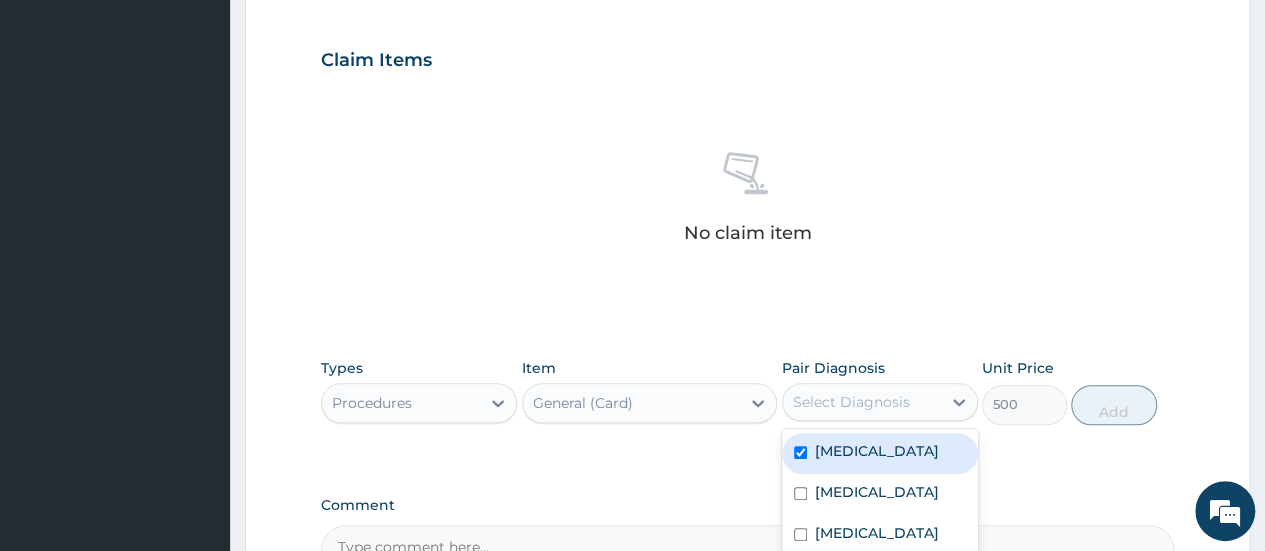 checkbox on "true" 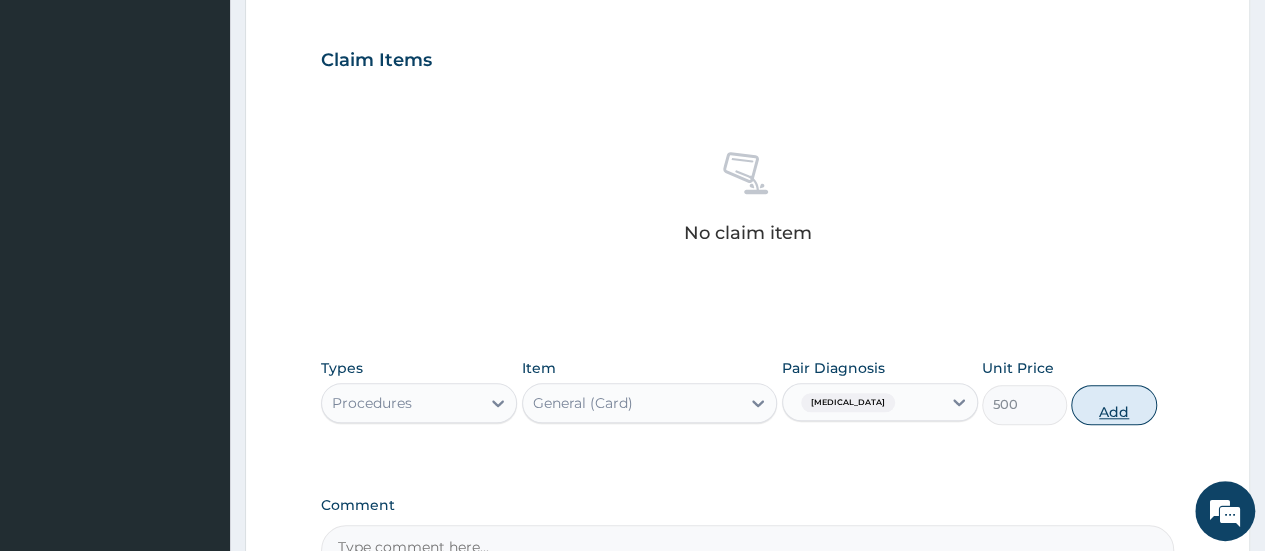 click on "Add" at bounding box center [1113, 405] 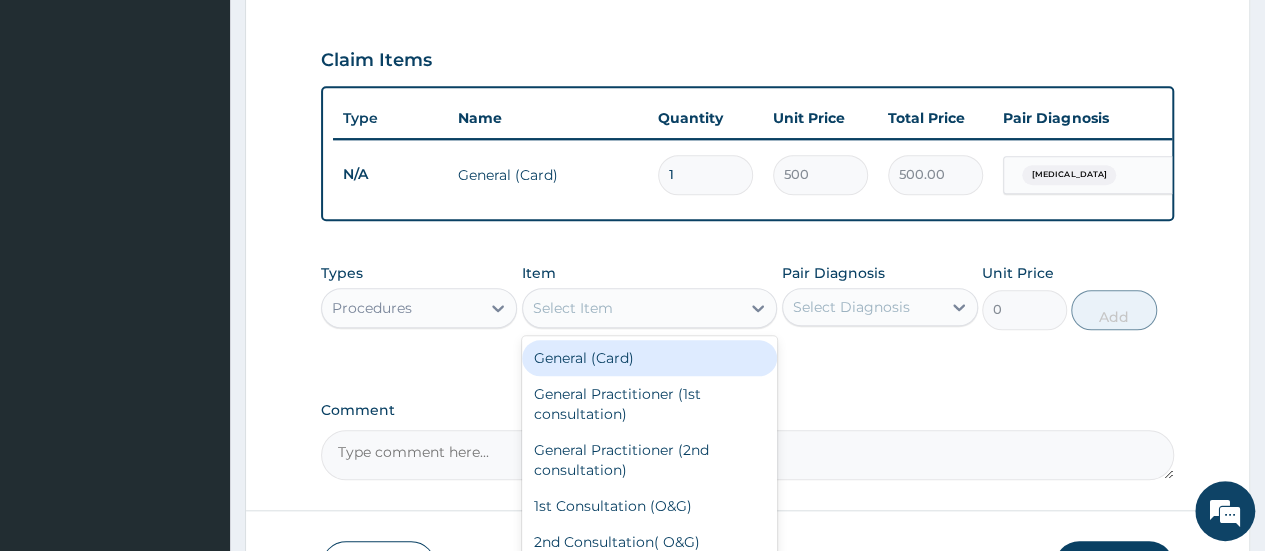 click on "Select Item" at bounding box center (632, 308) 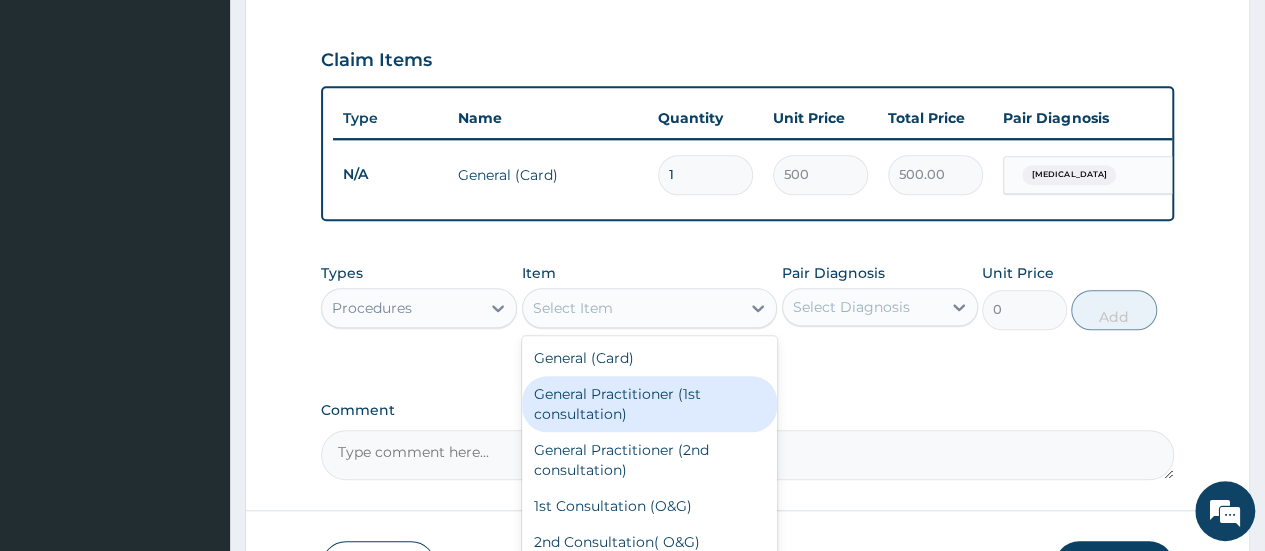 click on "General Practitioner (1st consultation)" at bounding box center (650, 404) 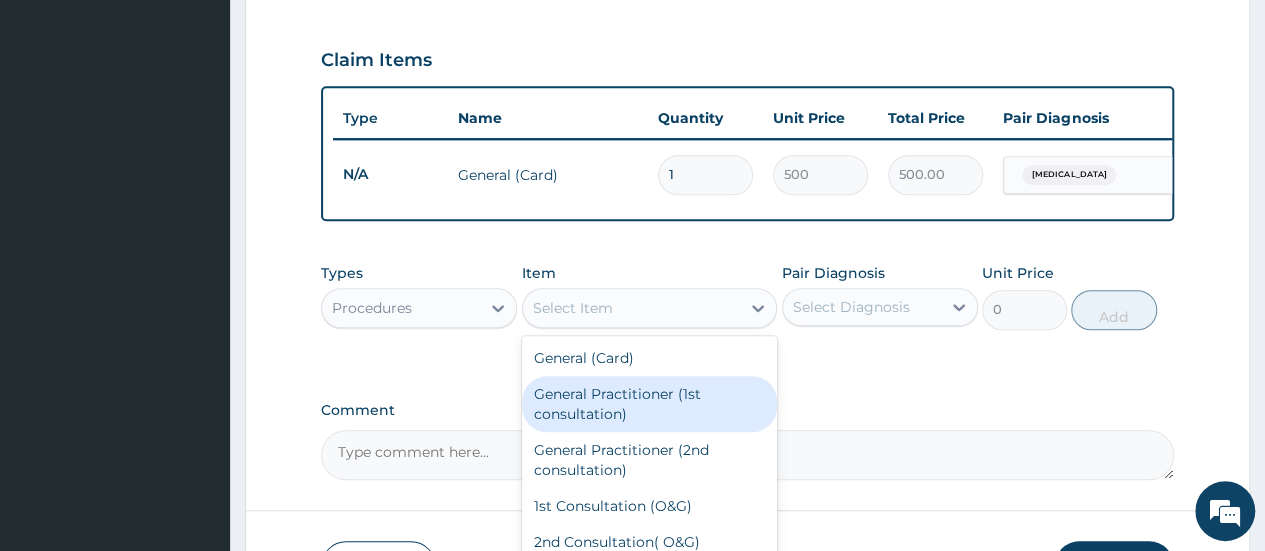 type on "1500" 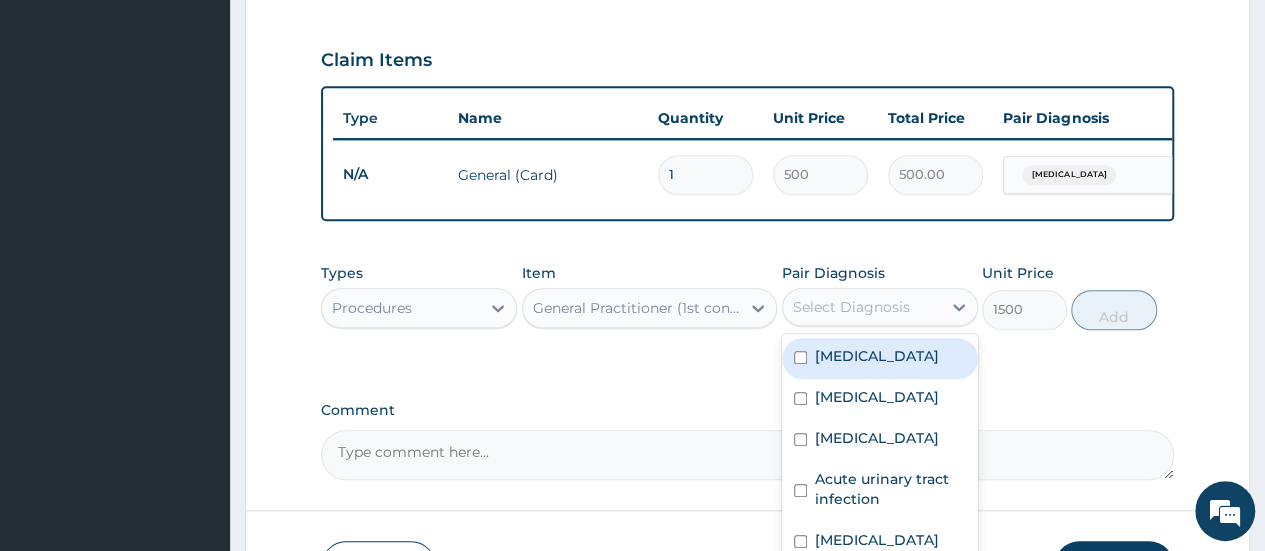 click on "Select Diagnosis" at bounding box center [851, 307] 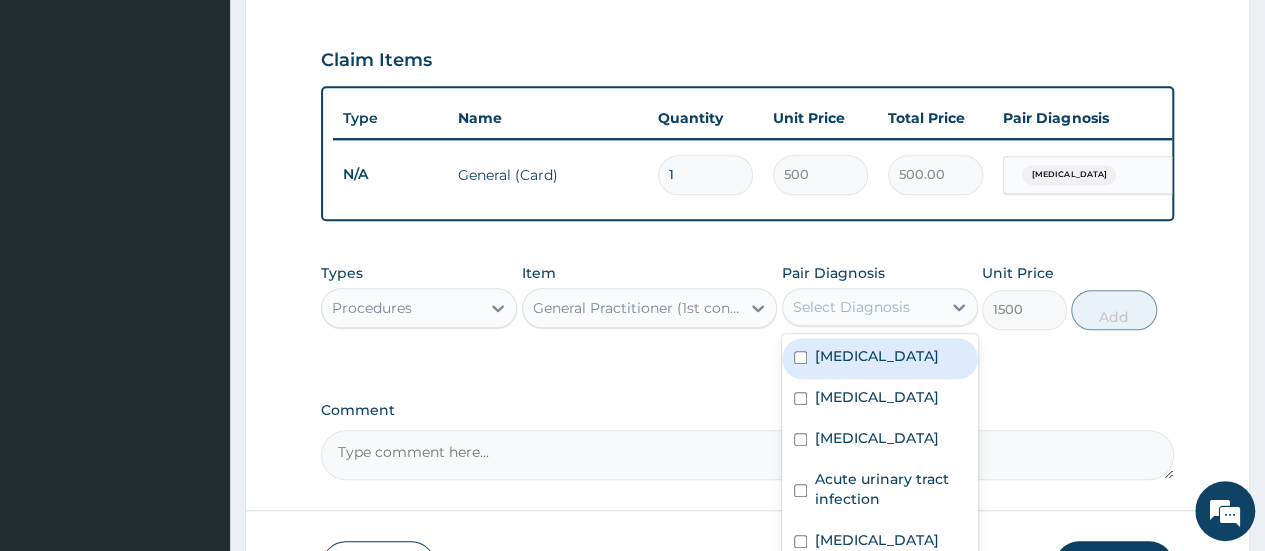 click on "[MEDICAL_DATA]" at bounding box center [880, 358] 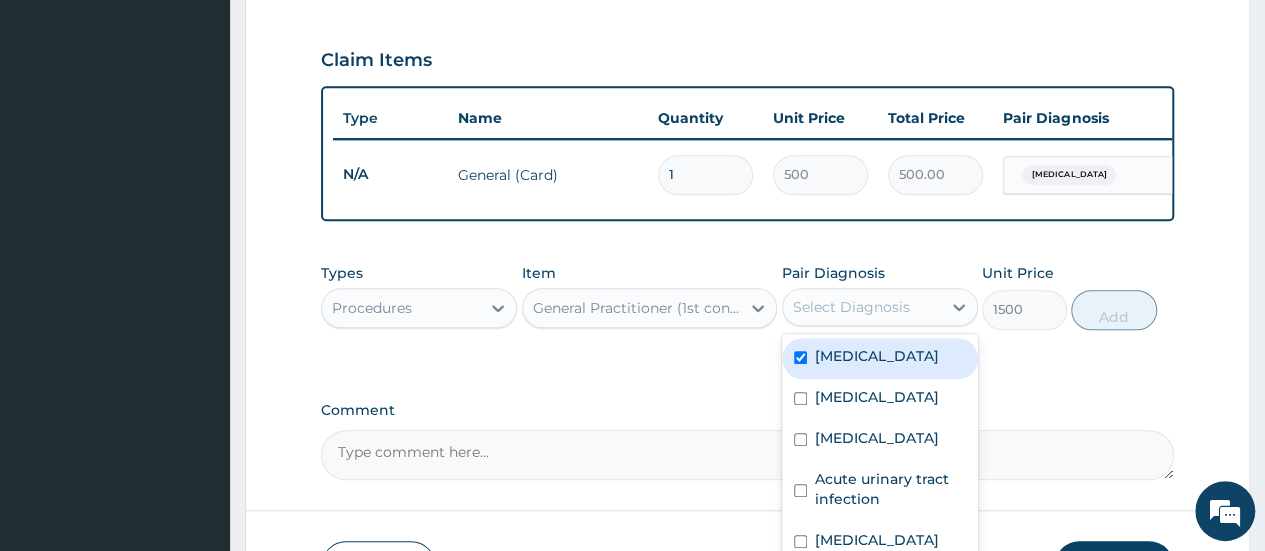 checkbox on "true" 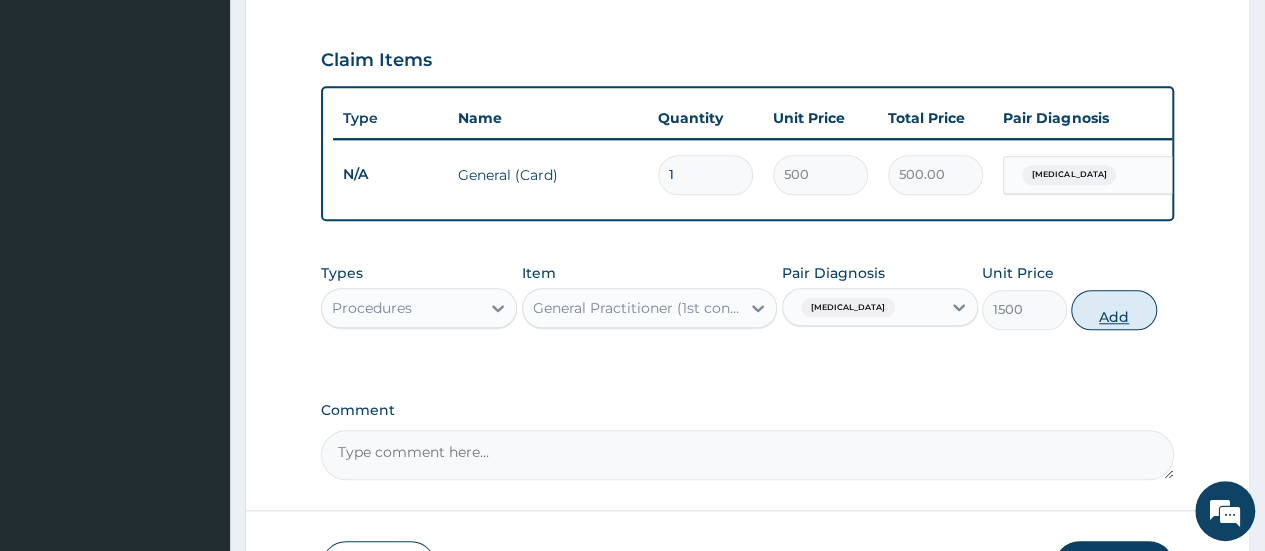 click on "Add" at bounding box center [1113, 310] 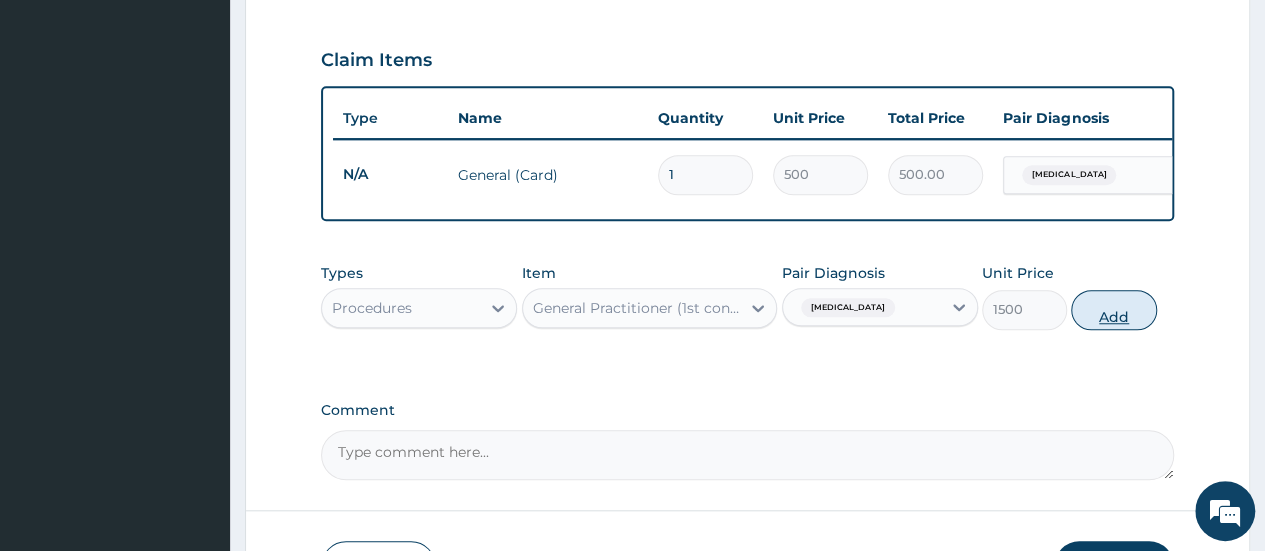 type on "0" 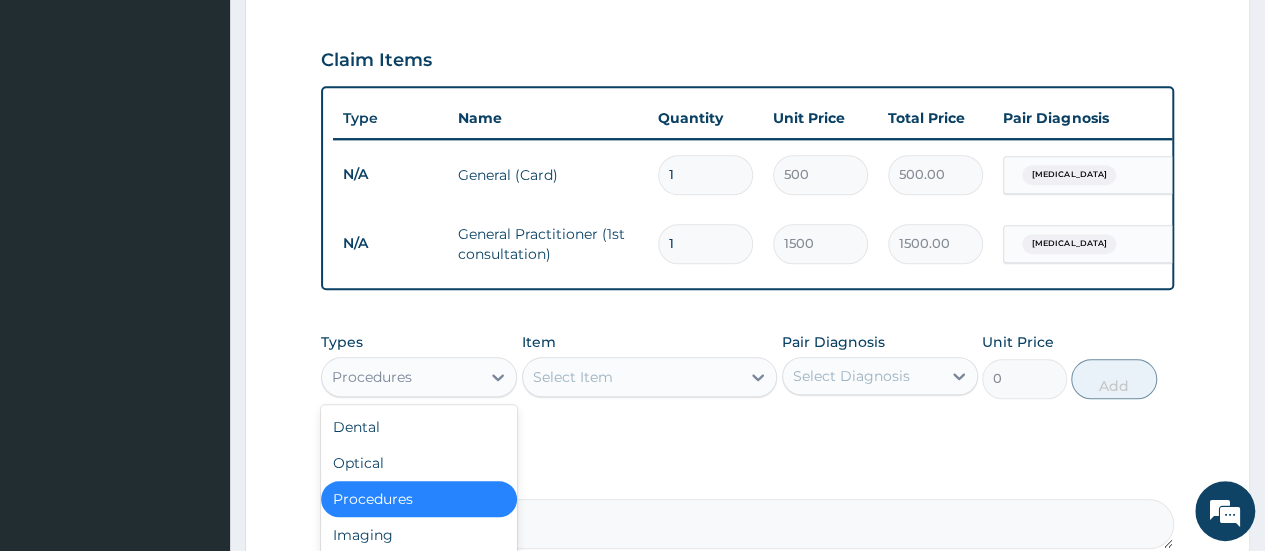 click on "Procedures" at bounding box center (401, 377) 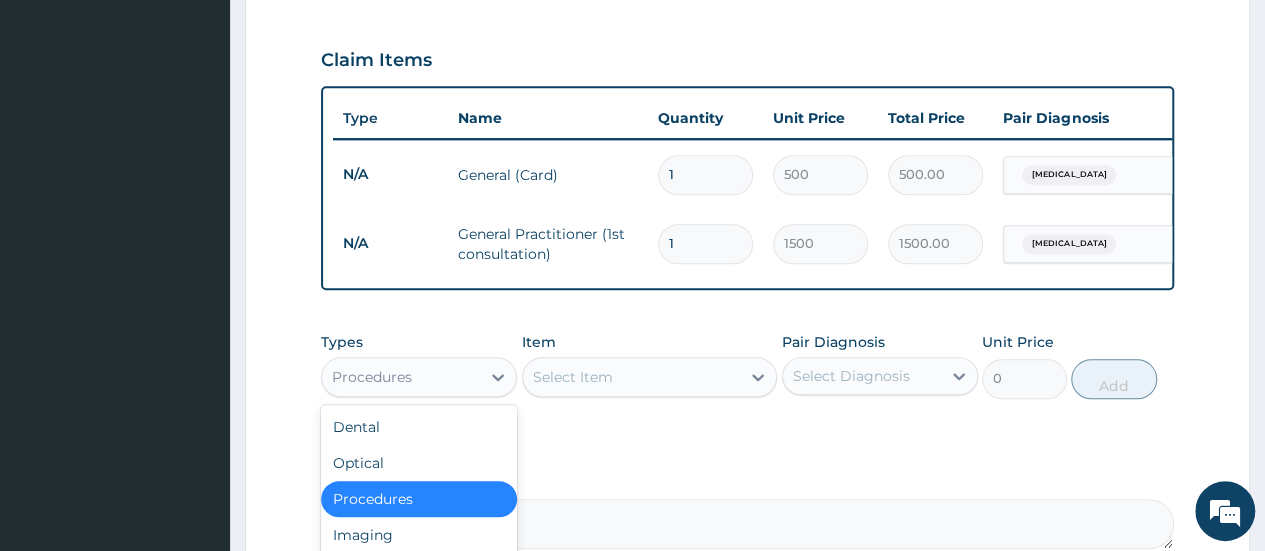 click on "Laboratory" at bounding box center (419, 571) 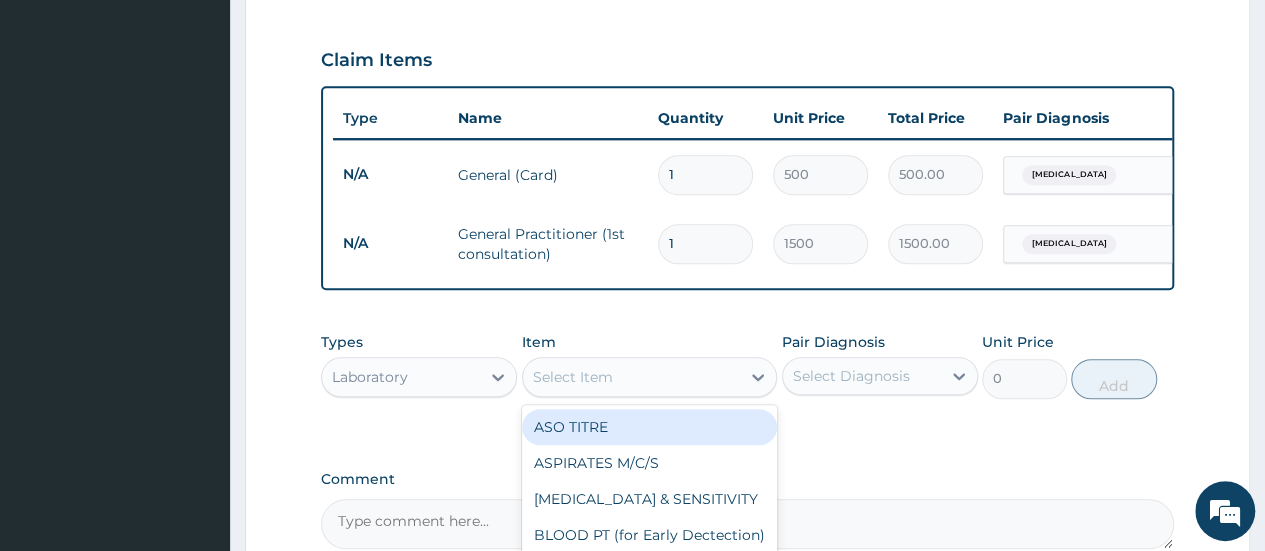 click on "Select Item" at bounding box center [632, 377] 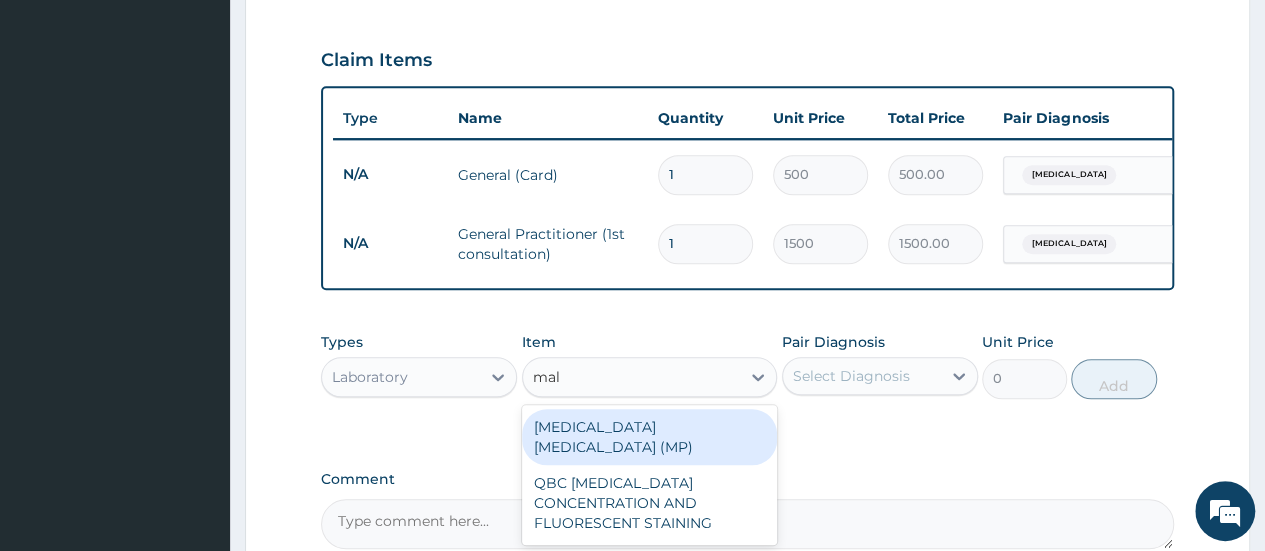 type on "mala" 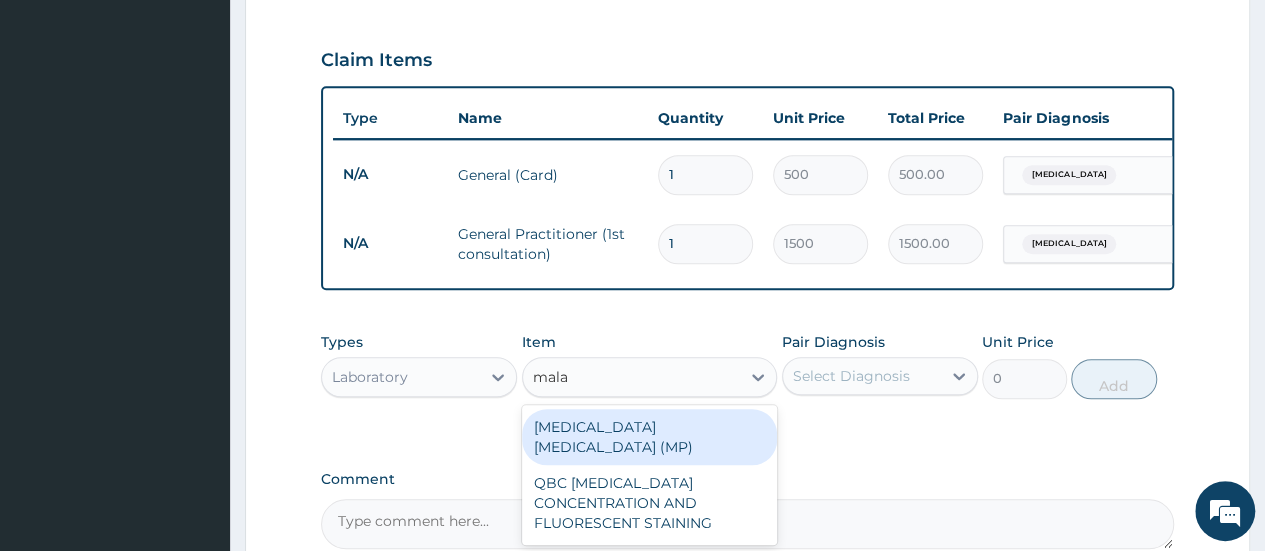 click on "[MEDICAL_DATA] [MEDICAL_DATA] (MP)" at bounding box center [650, 437] 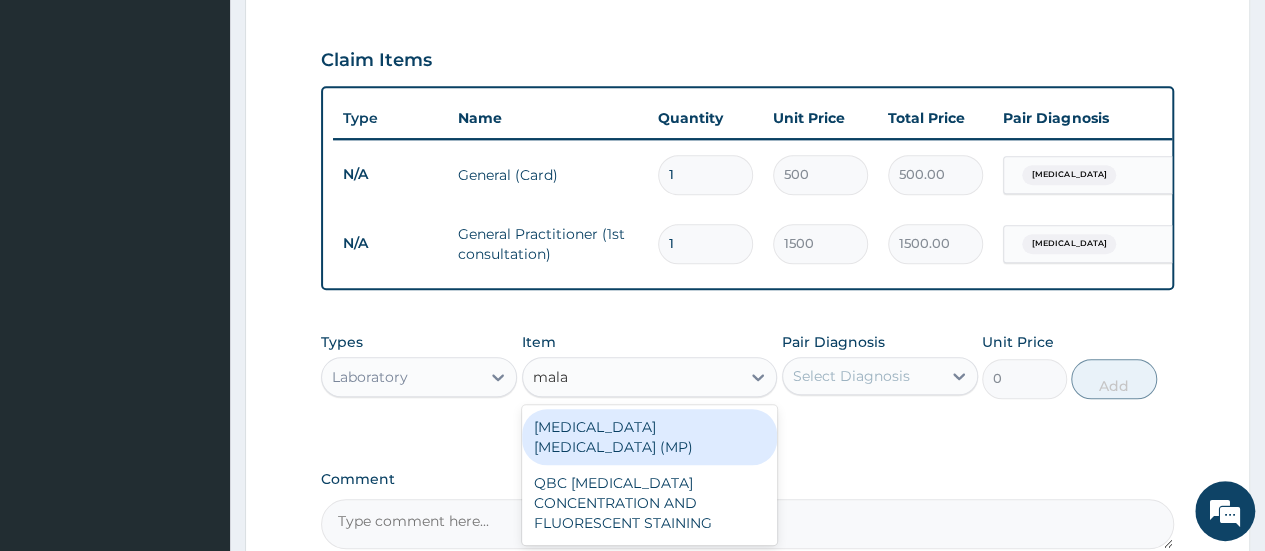type 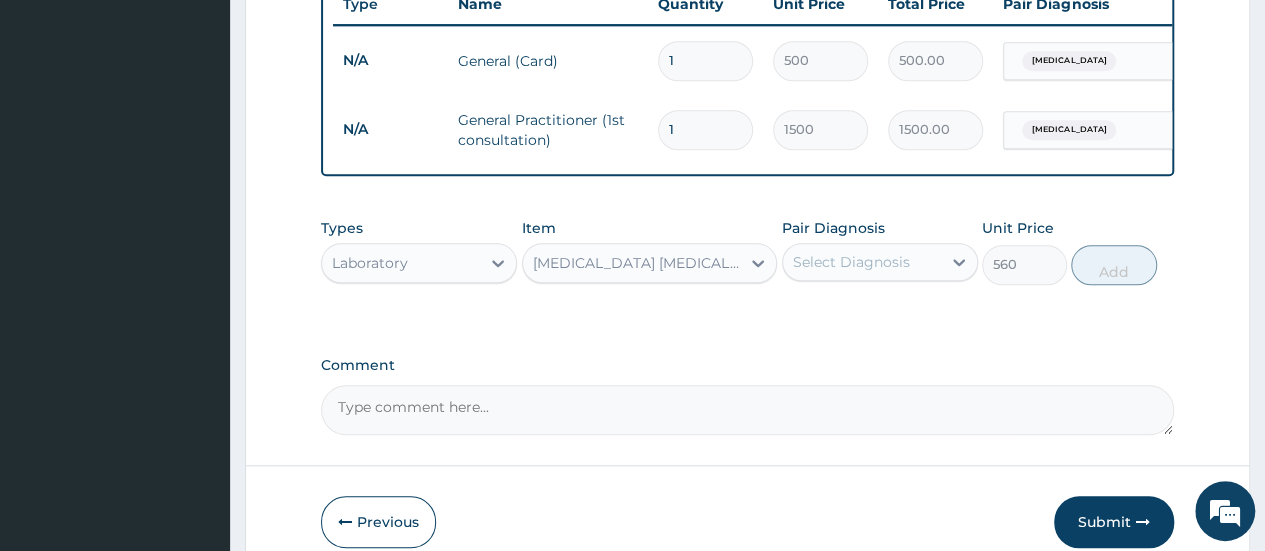 scroll, scrollTop: 816, scrollLeft: 0, axis: vertical 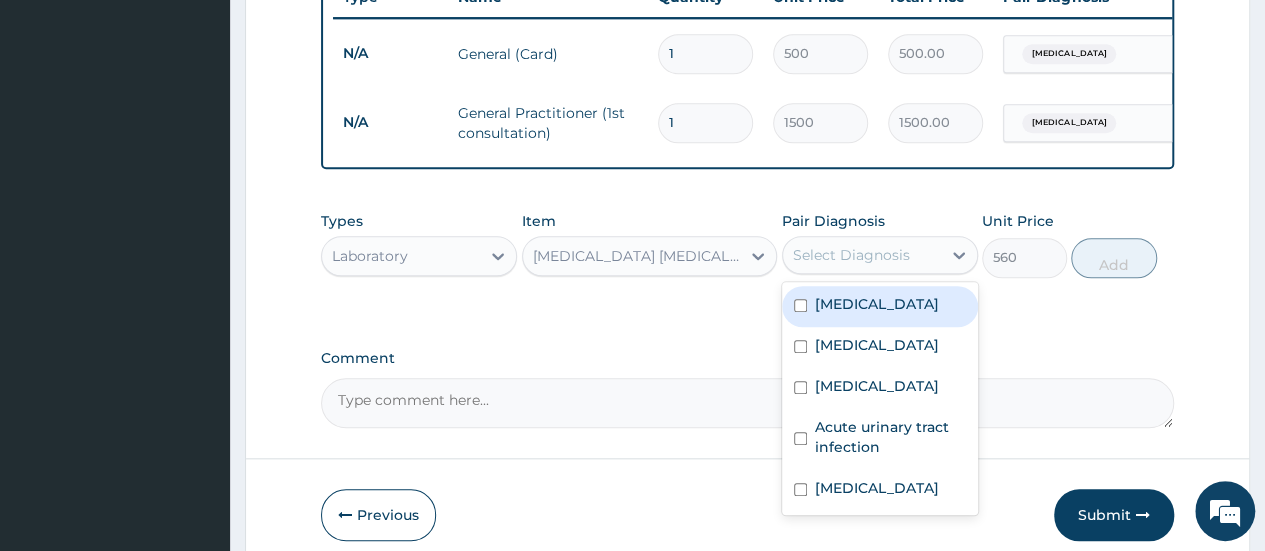 click on "Select Diagnosis" at bounding box center [862, 255] 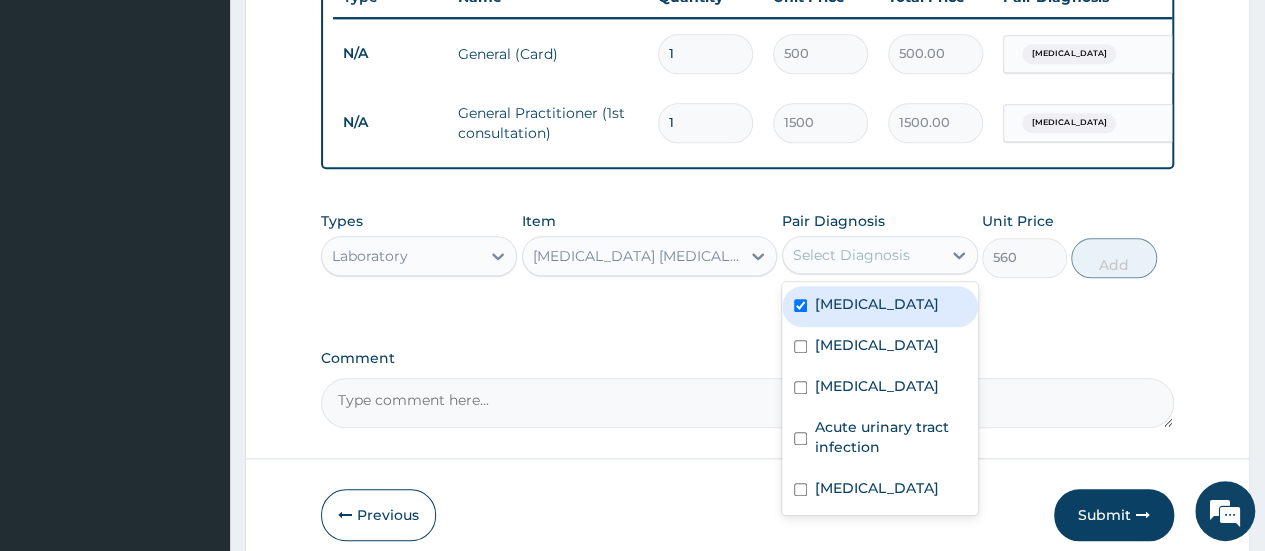 checkbox on "true" 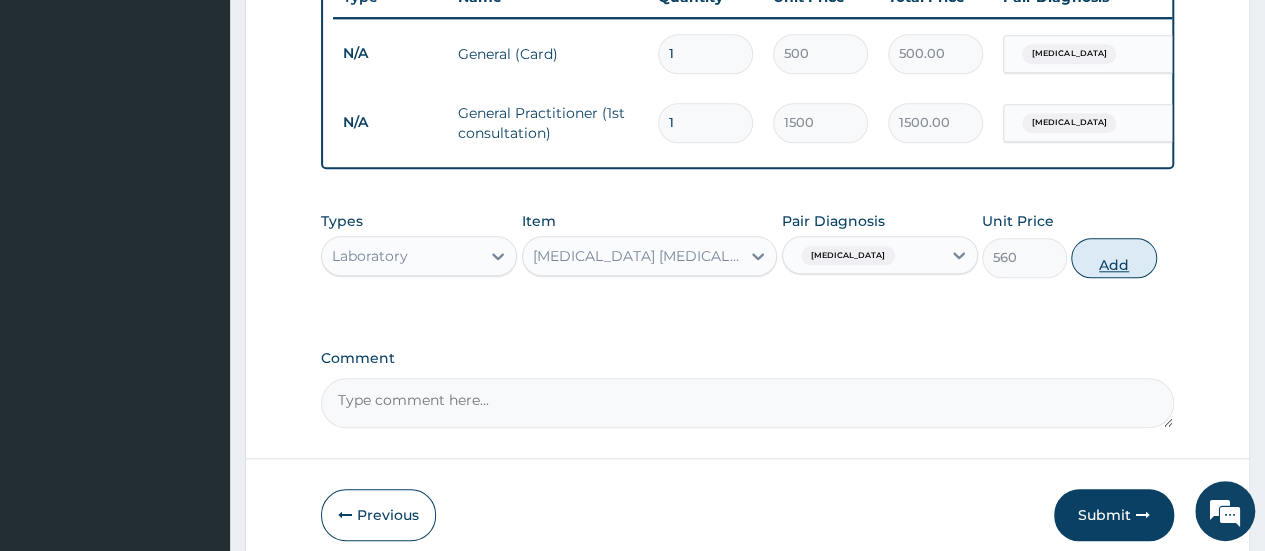 click on "Add" at bounding box center (1113, 258) 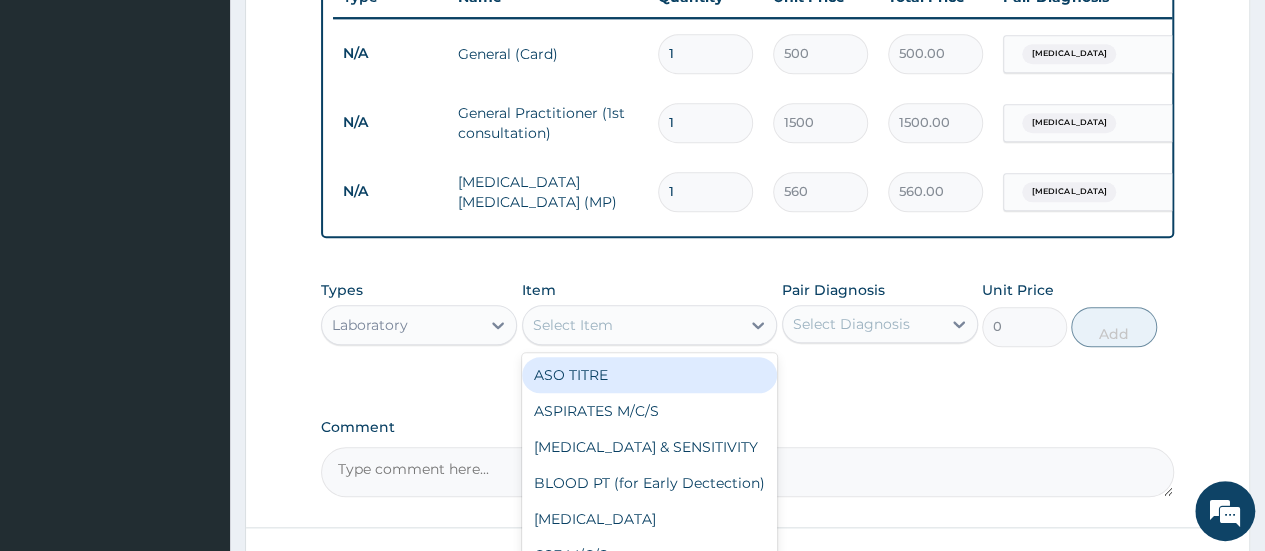 click on "Select Item" at bounding box center [632, 325] 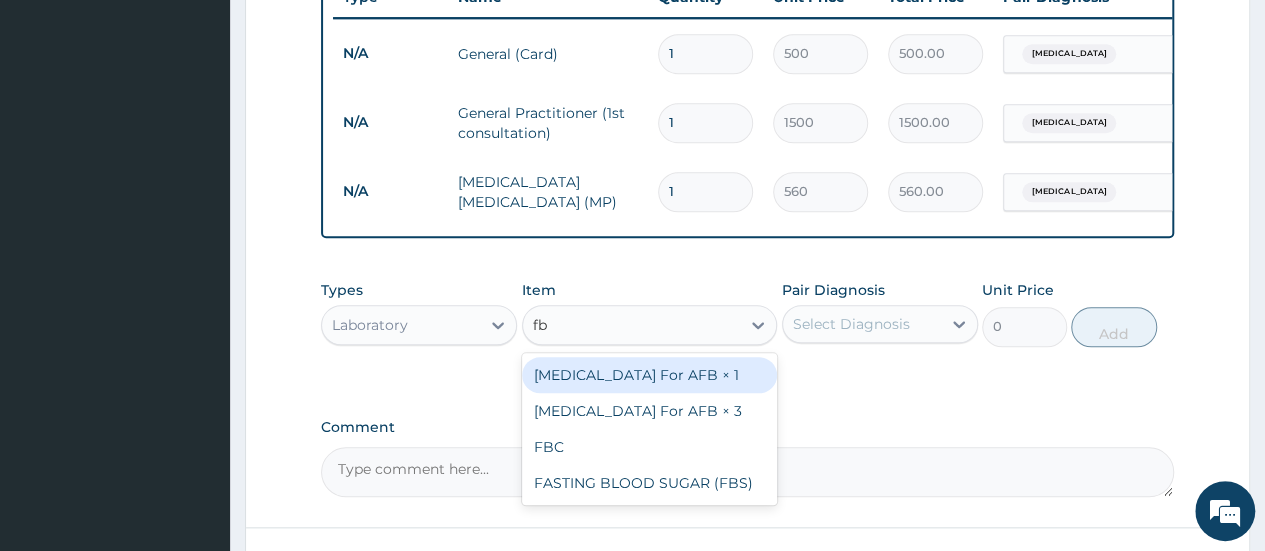type on "fbc" 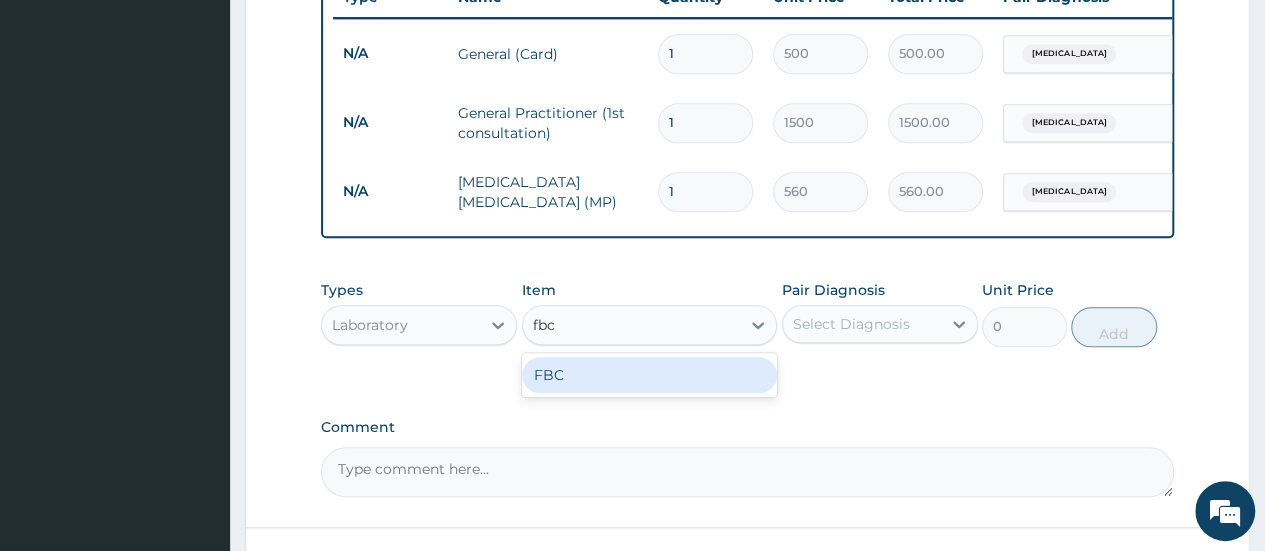 click on "FBC" at bounding box center [650, 375] 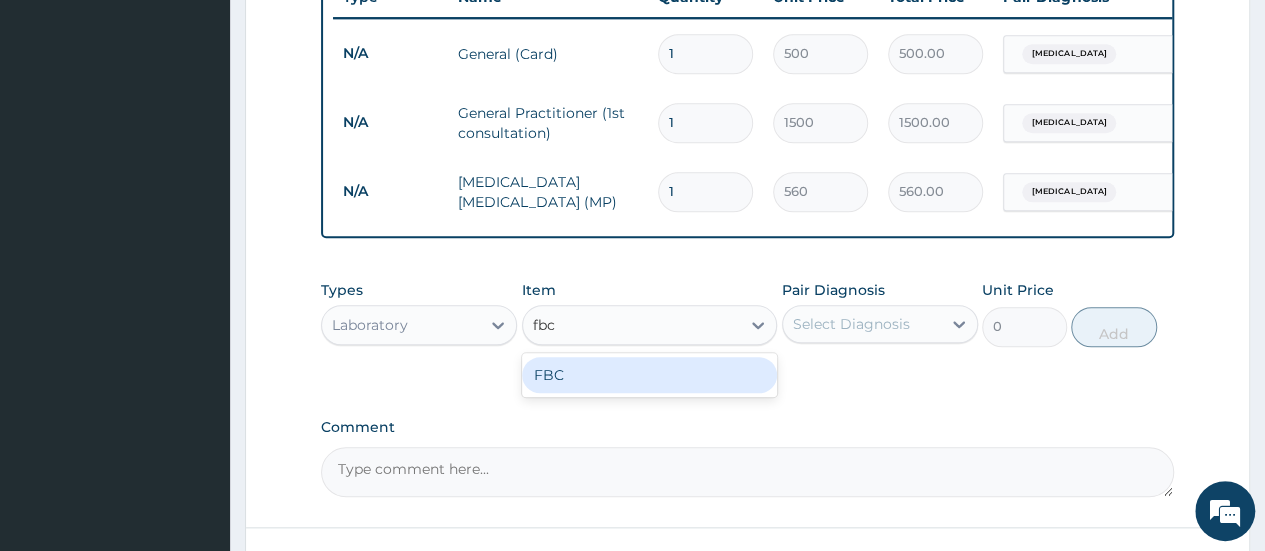 type 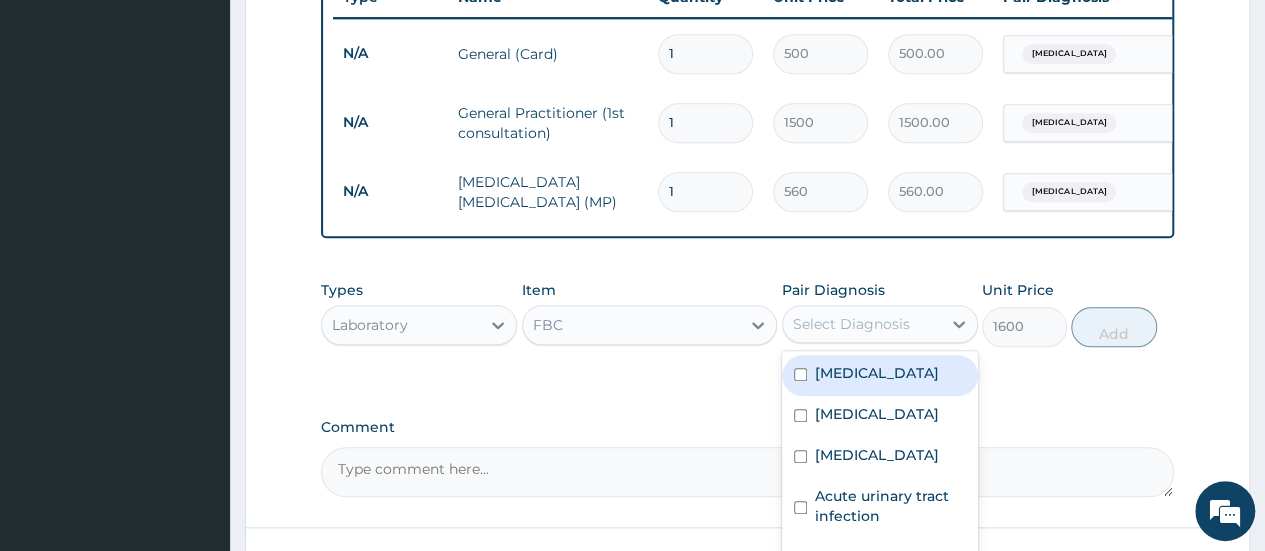 click on "Select Diagnosis" at bounding box center [851, 324] 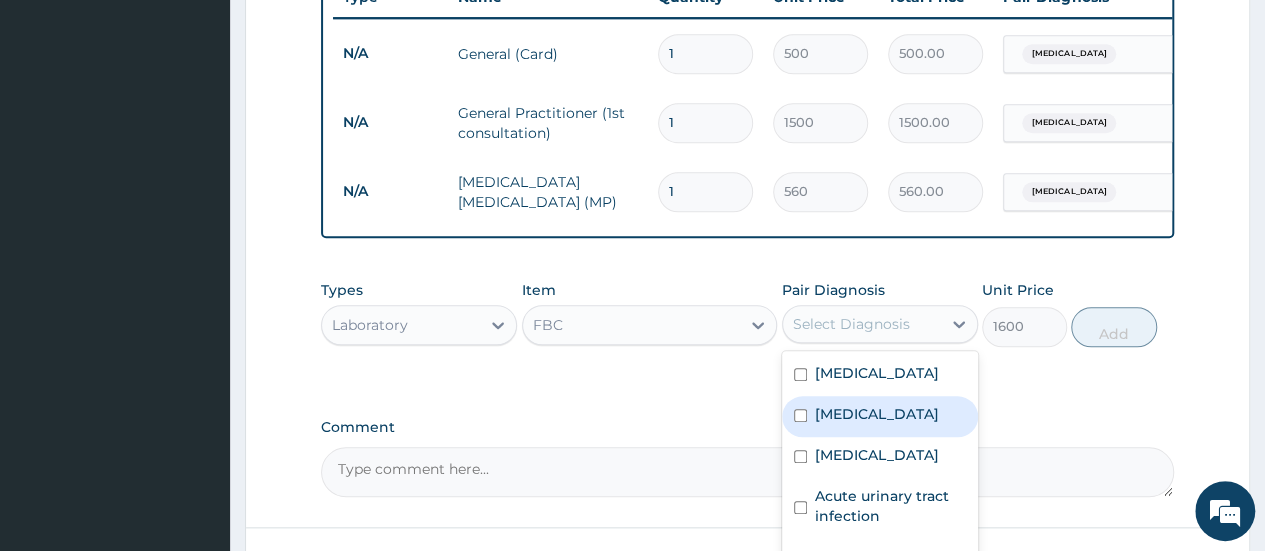 click on "Sepsis" at bounding box center (877, 414) 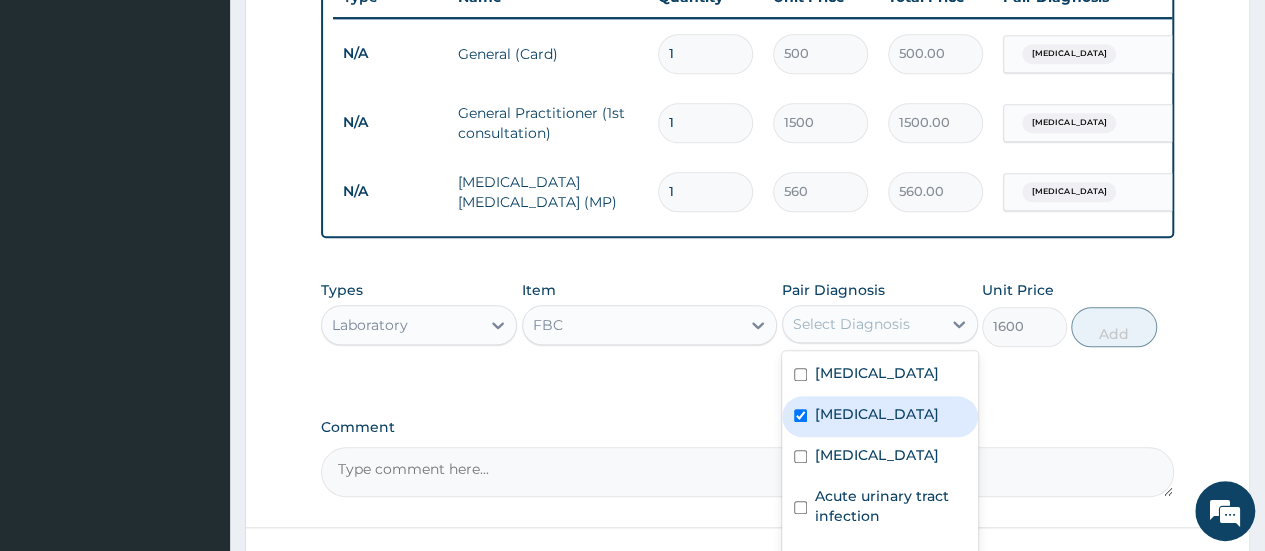 checkbox on "true" 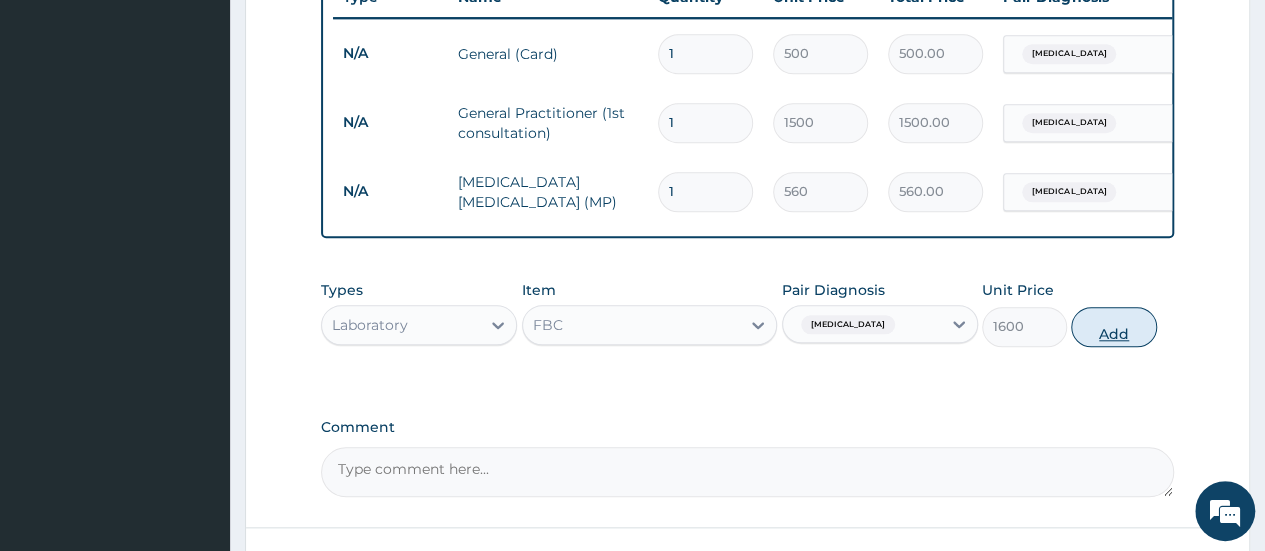 click on "Add" at bounding box center (1113, 327) 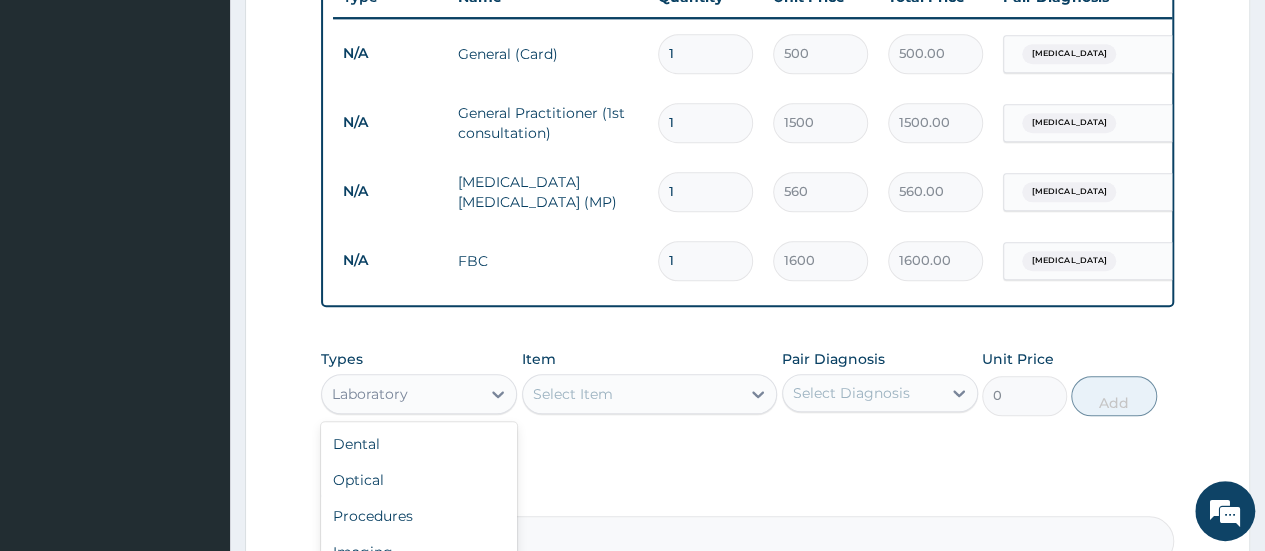click on "Laboratory" at bounding box center [370, 394] 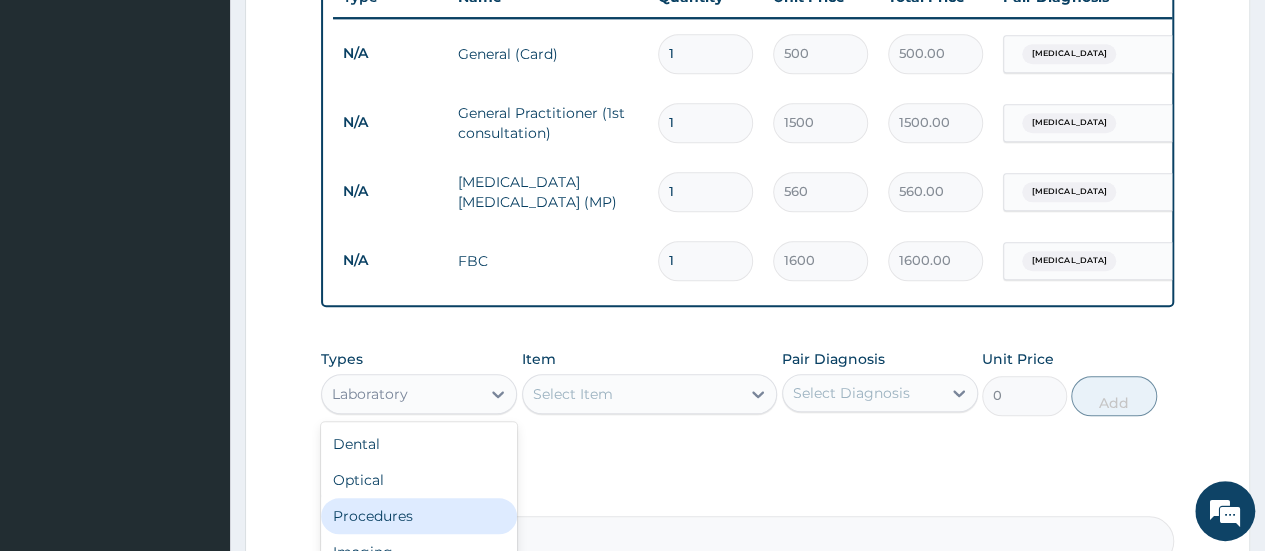 scroll, scrollTop: 1016, scrollLeft: 0, axis: vertical 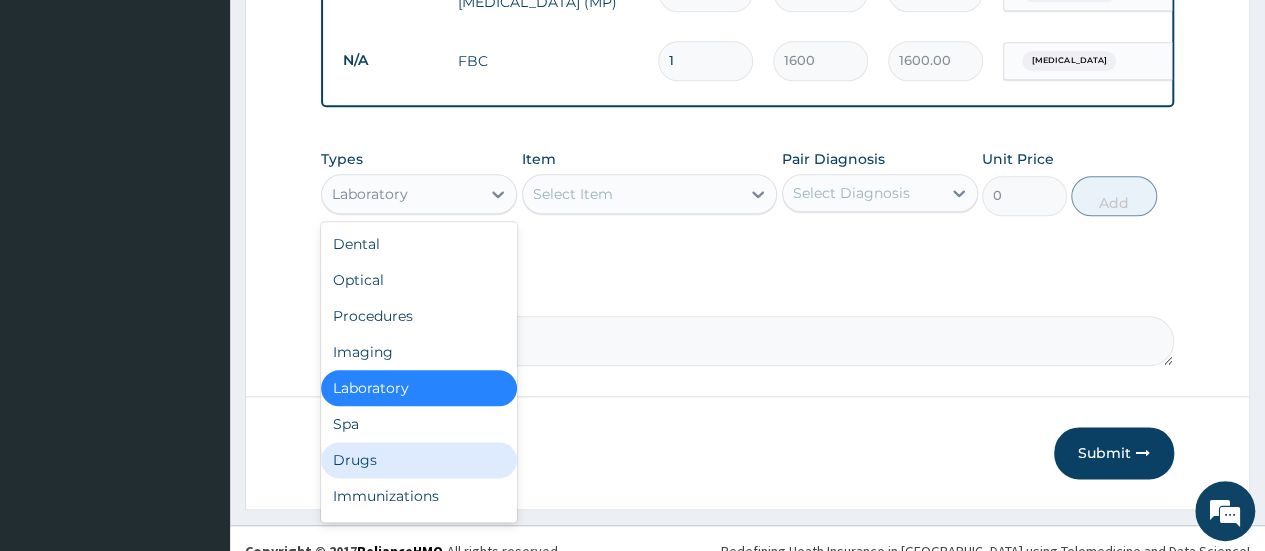 click on "Drugs" at bounding box center [419, 460] 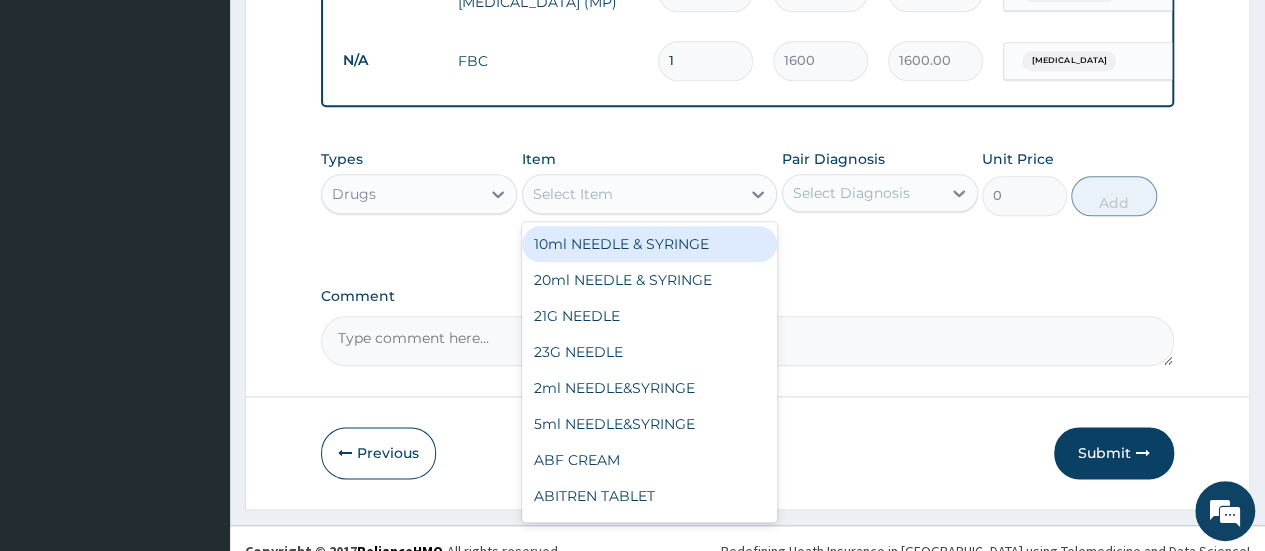 click on "Select Item" at bounding box center [632, 194] 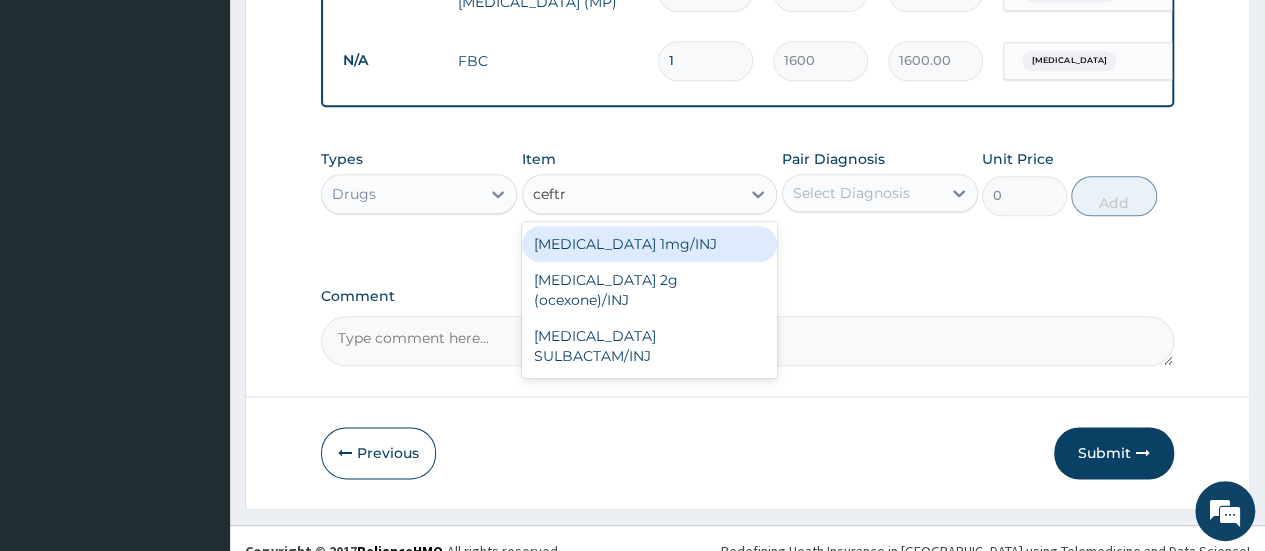 type on "ceftri" 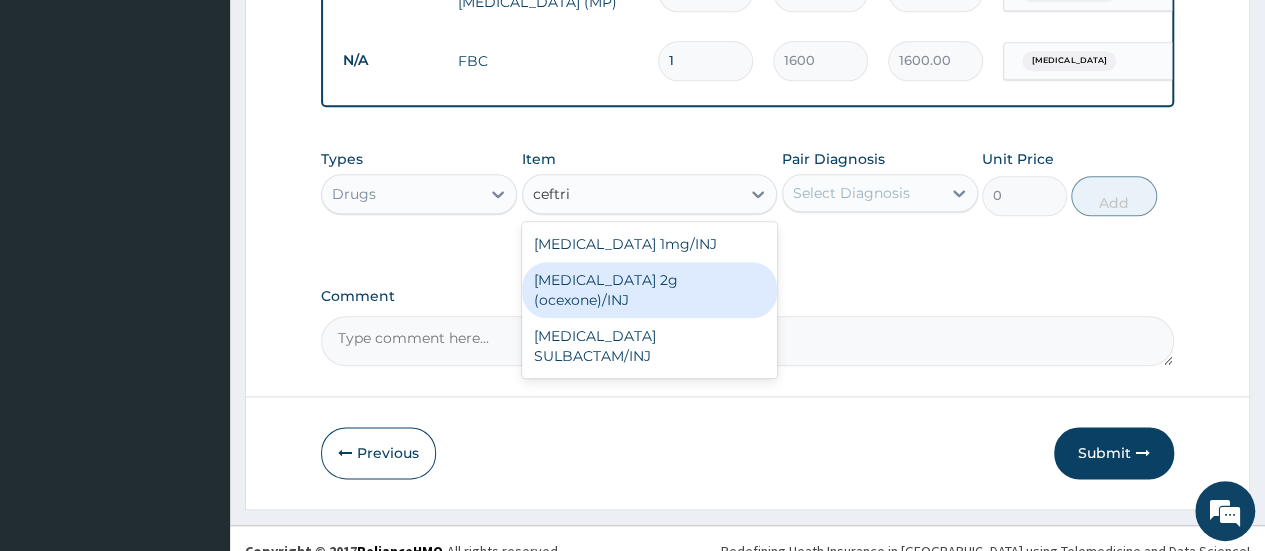 click on "Ceftriaxone 2g (ocexone)/INJ" at bounding box center [650, 290] 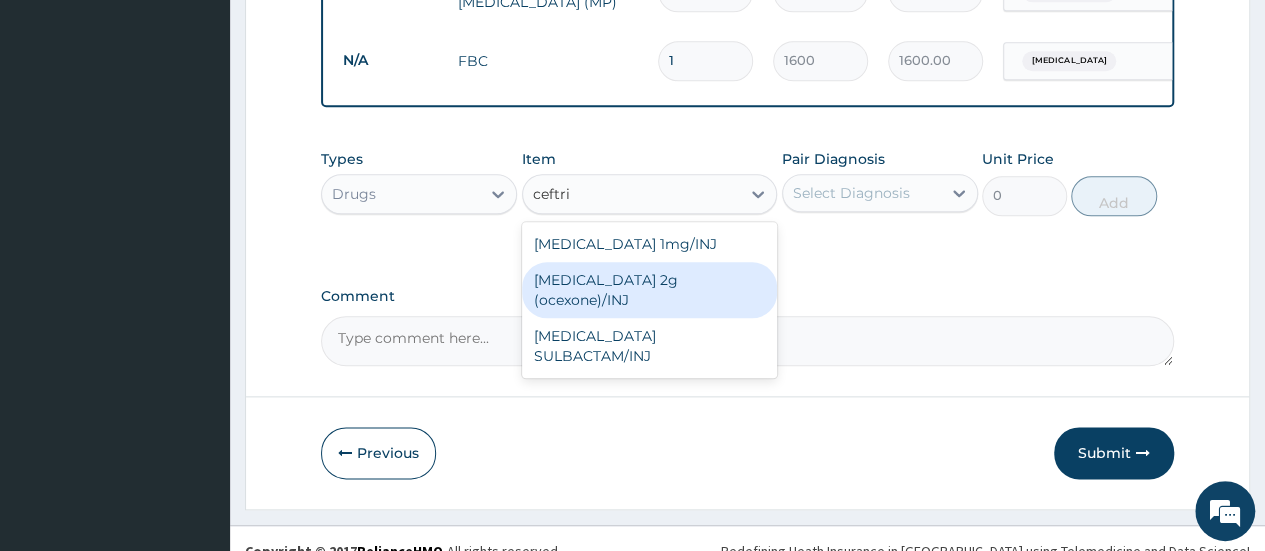 type 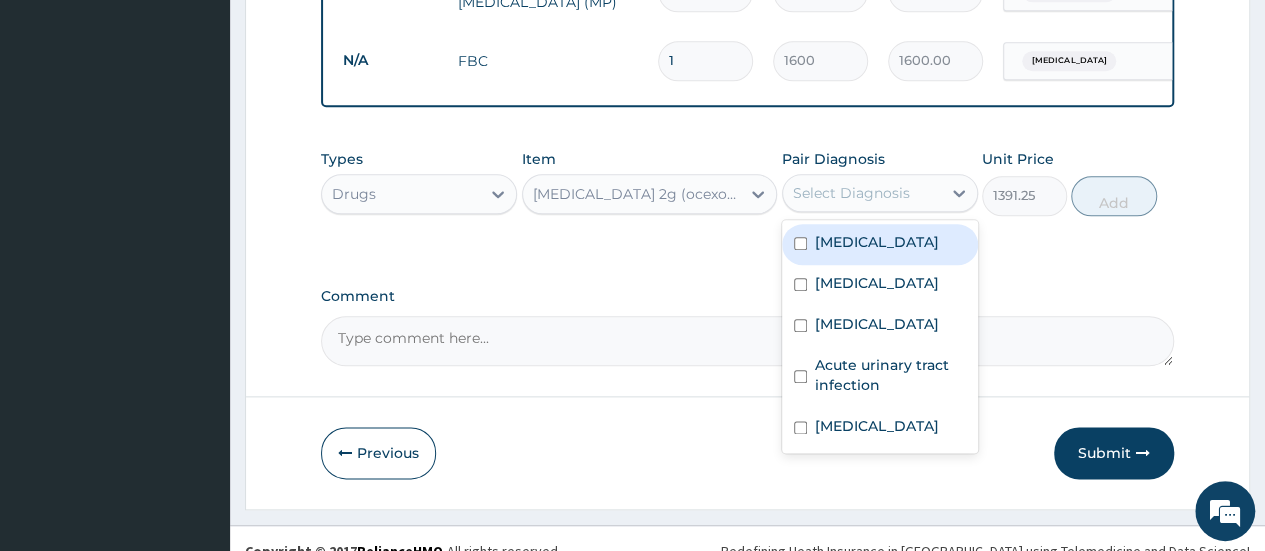 click on "Select Diagnosis" at bounding box center (851, 193) 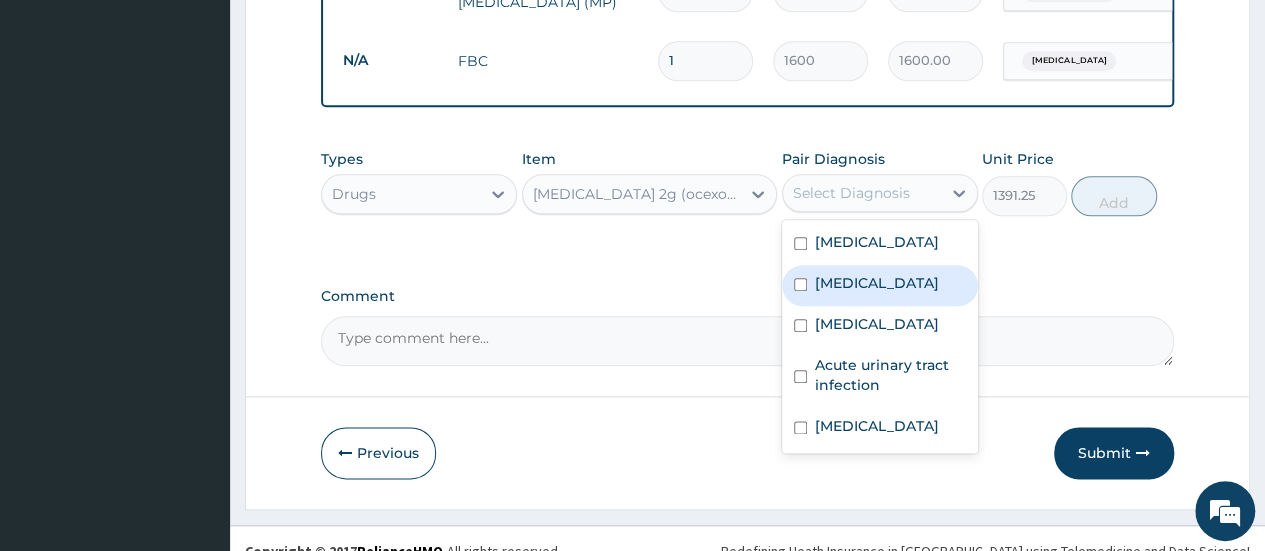 click on "Sepsis" at bounding box center (880, 285) 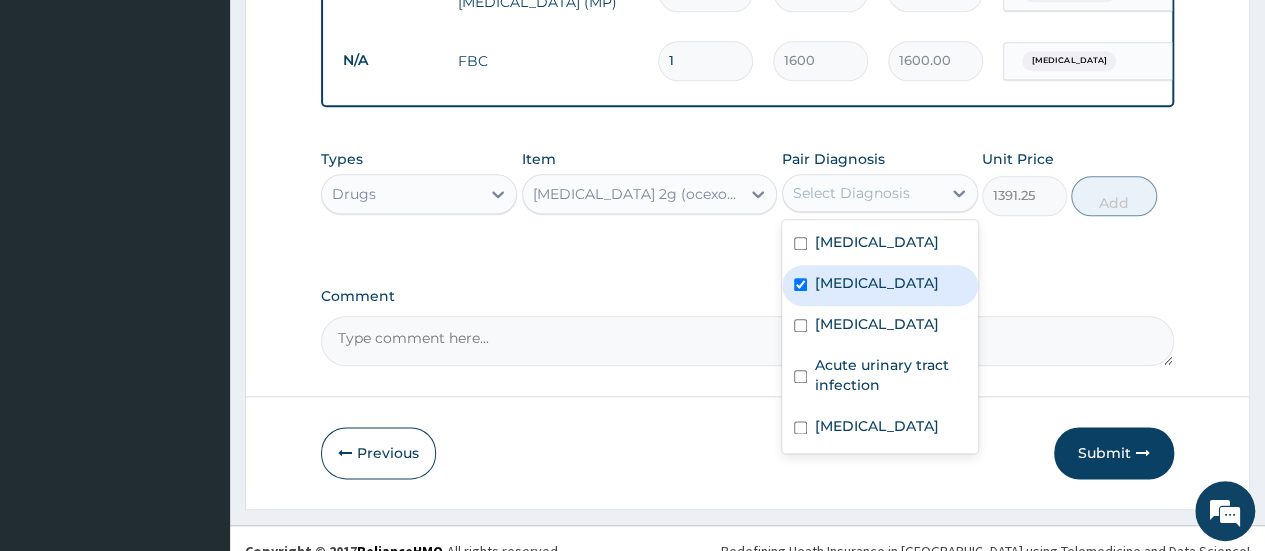 checkbox on "true" 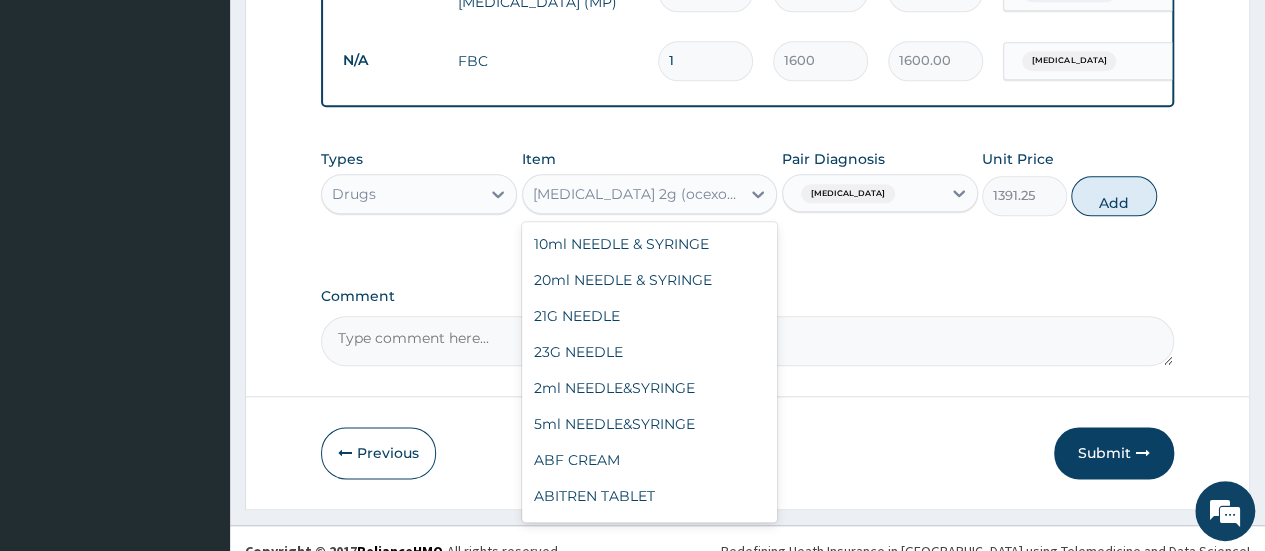 click on "Ceftriaxone 2g (ocexone)/INJ" at bounding box center (638, 194) 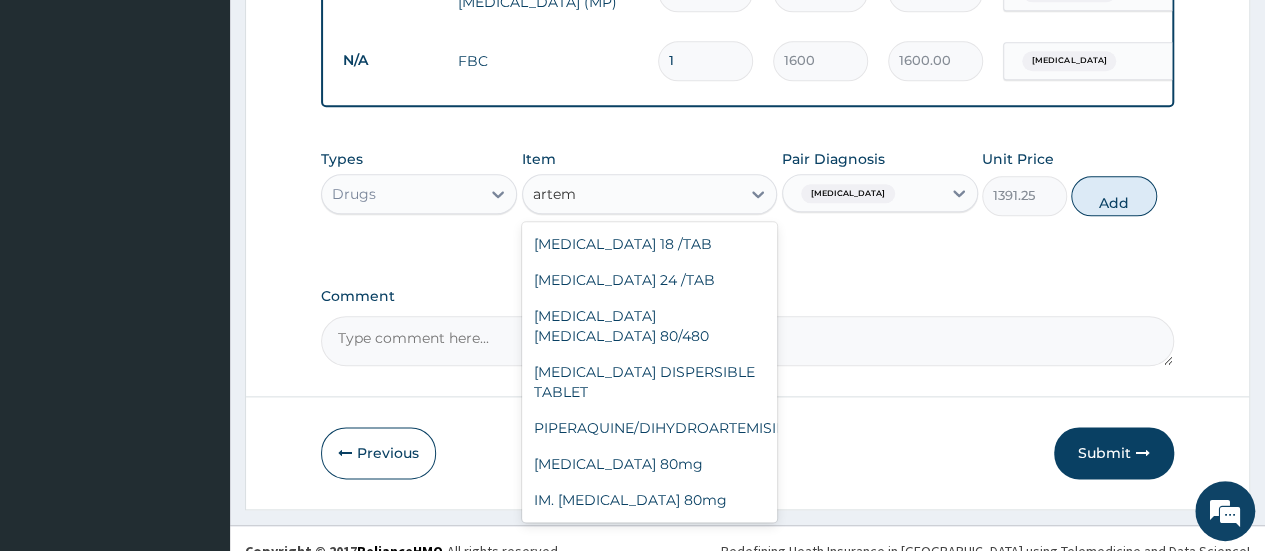 scroll, scrollTop: 247, scrollLeft: 0, axis: vertical 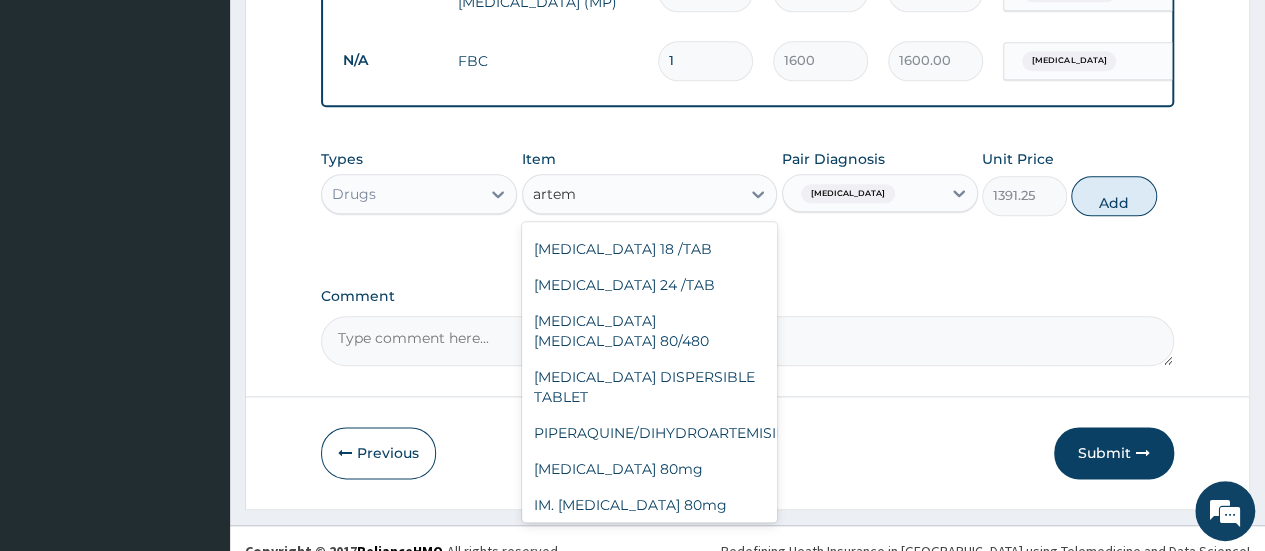 type on "arteme" 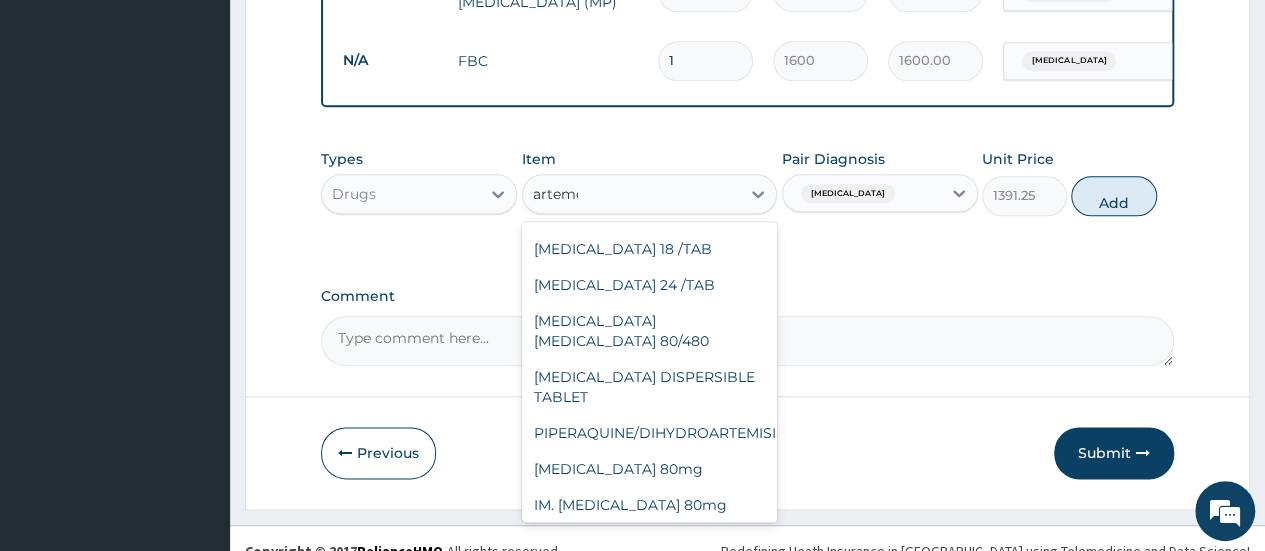 scroll, scrollTop: 0, scrollLeft: 0, axis: both 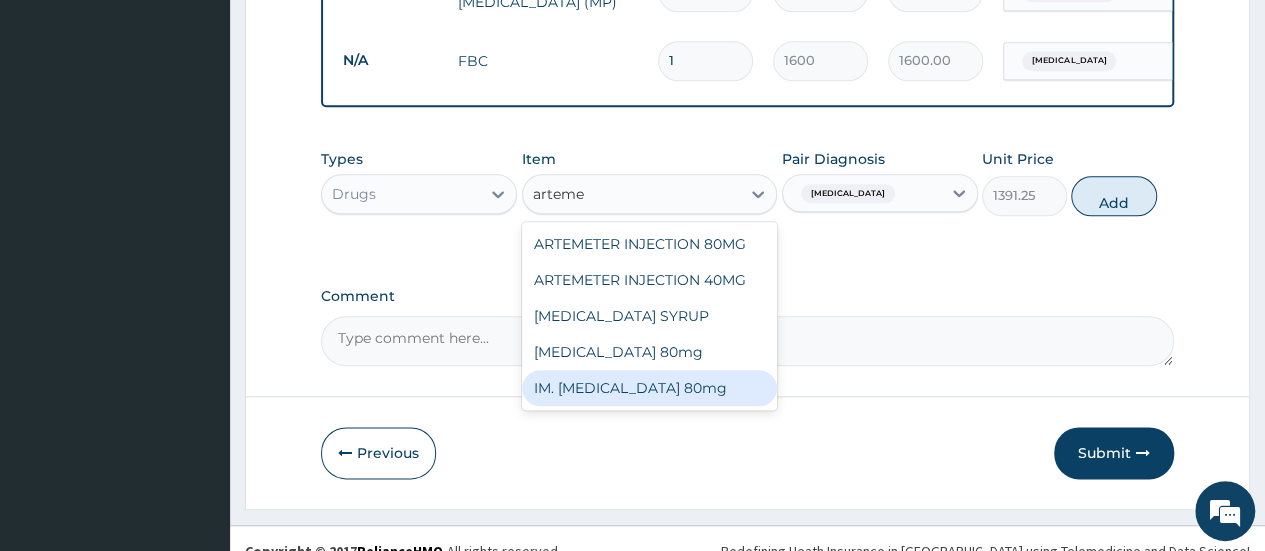 click on "IM. Artemether 80mg" at bounding box center [650, 388] 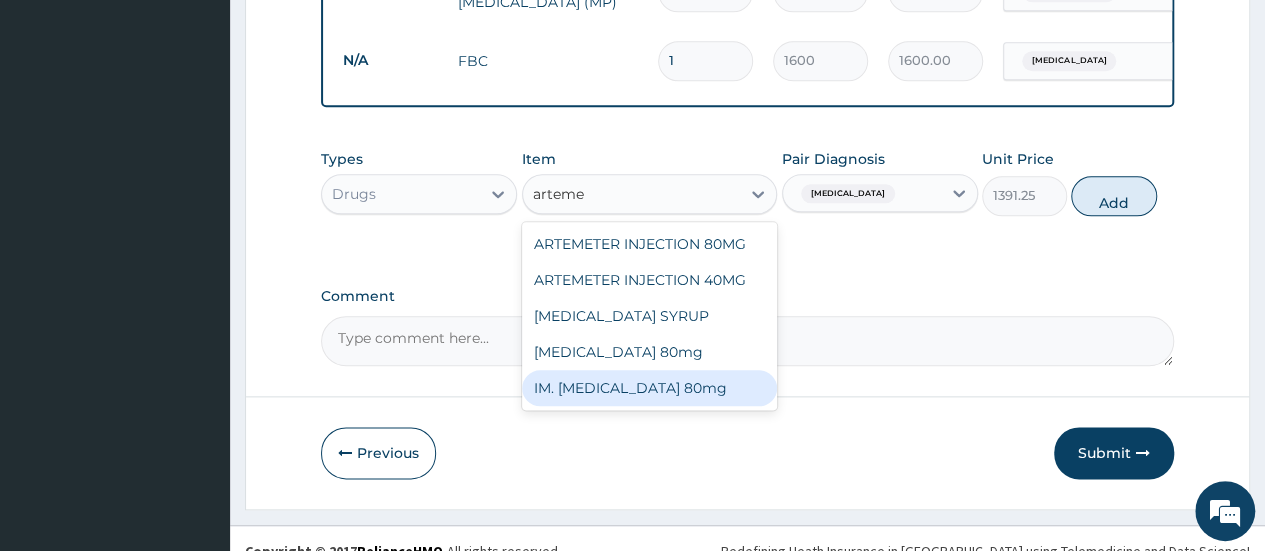 type 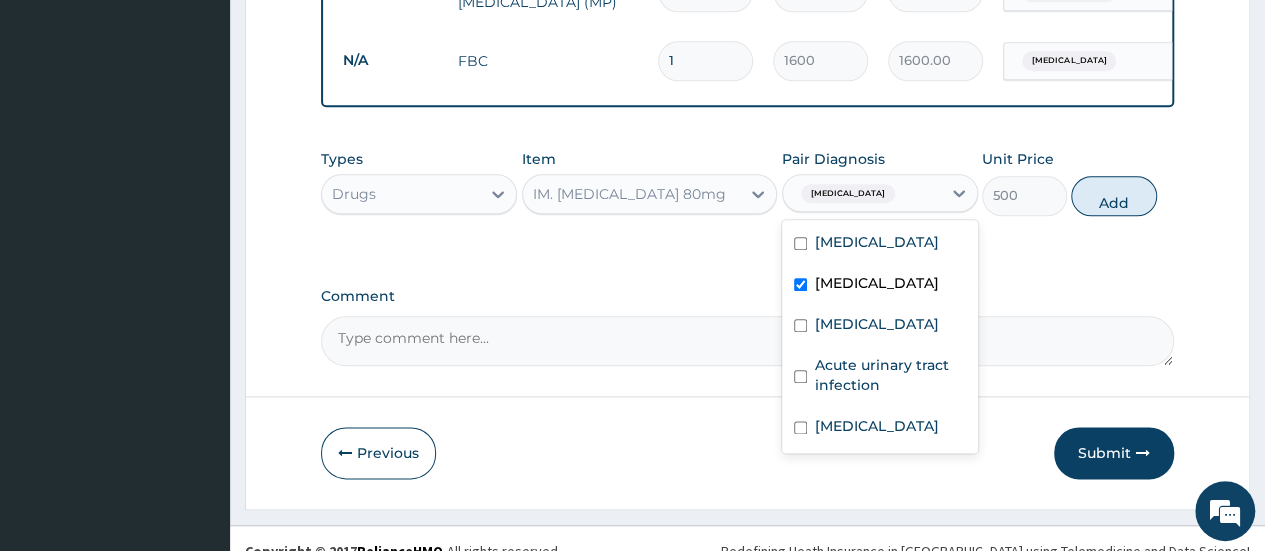 drag, startPoint x: 904, startPoint y: 175, endPoint x: 801, endPoint y: 261, distance: 134.18271 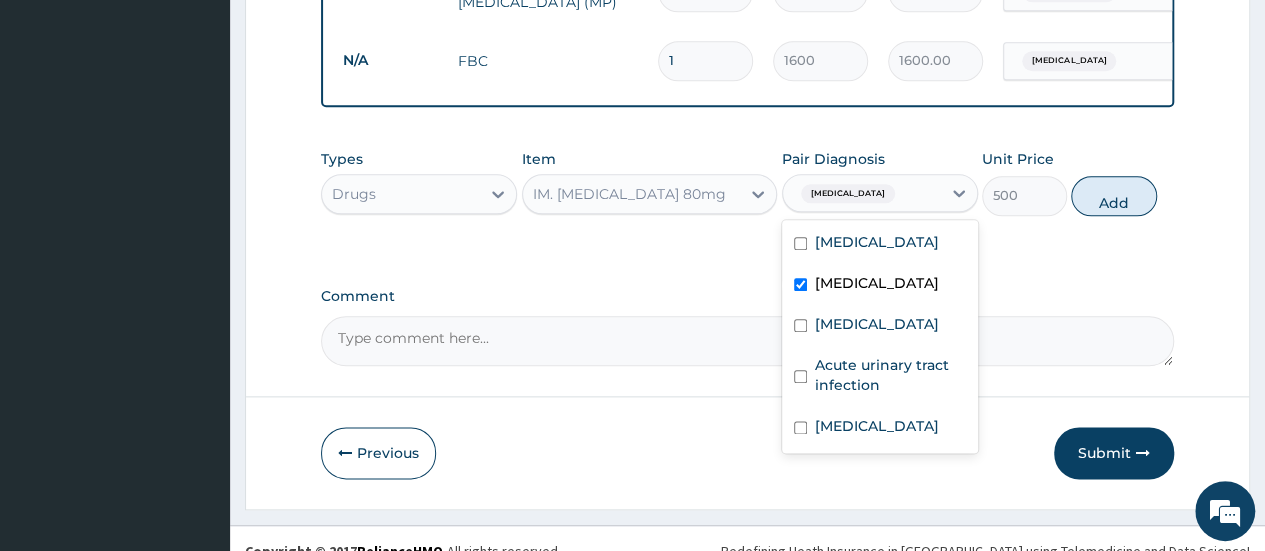 click on "option Sepsis, selected. option Sepsis selected, 2 of 5. 5 results available. Use Up and Down to choose options, press Enter to select the currently focused option, press Escape to exit the menu, press Tab to select the option and exit the menu. Sepsis Malaria Sepsis Upper respiratory infection Acute urinary tract infection Conjunctivitis" at bounding box center (880, 193) 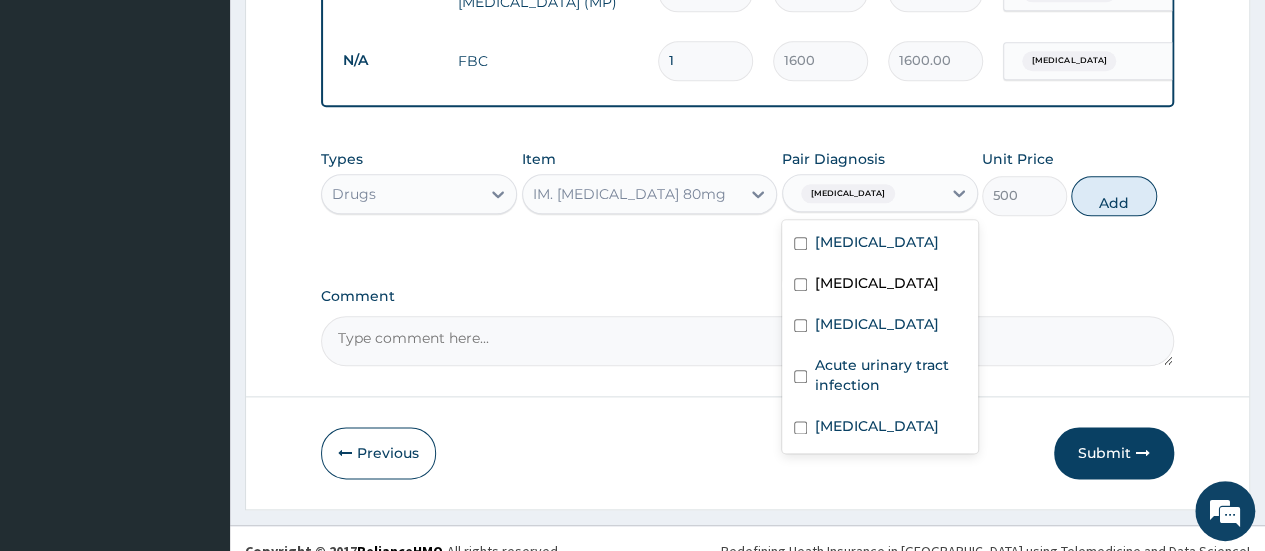 checkbox on "false" 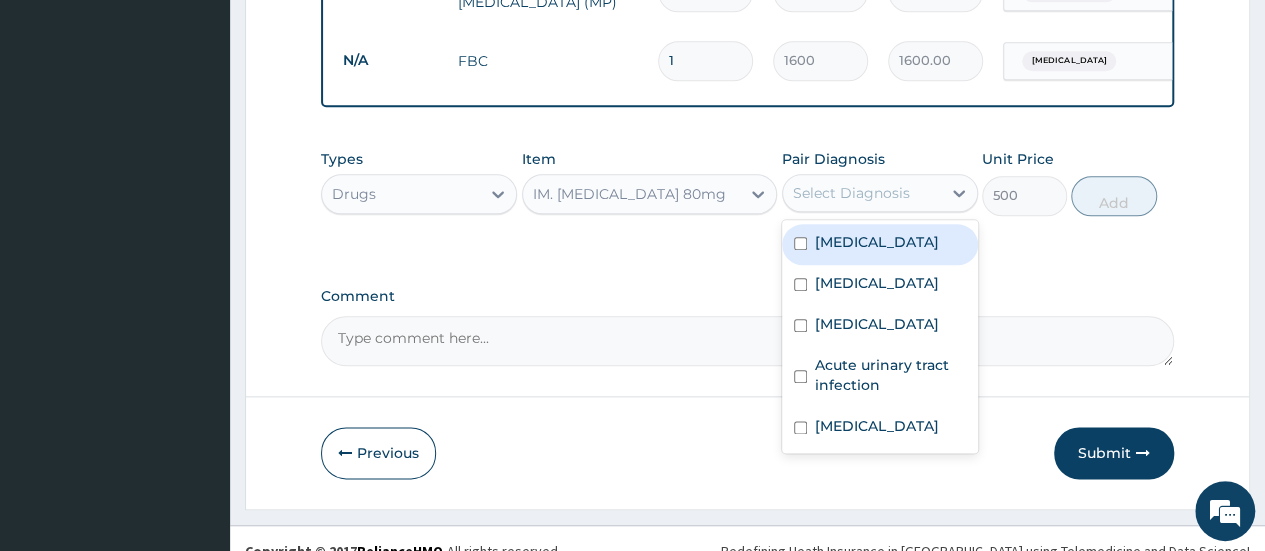 click on "Malaria" at bounding box center (880, 244) 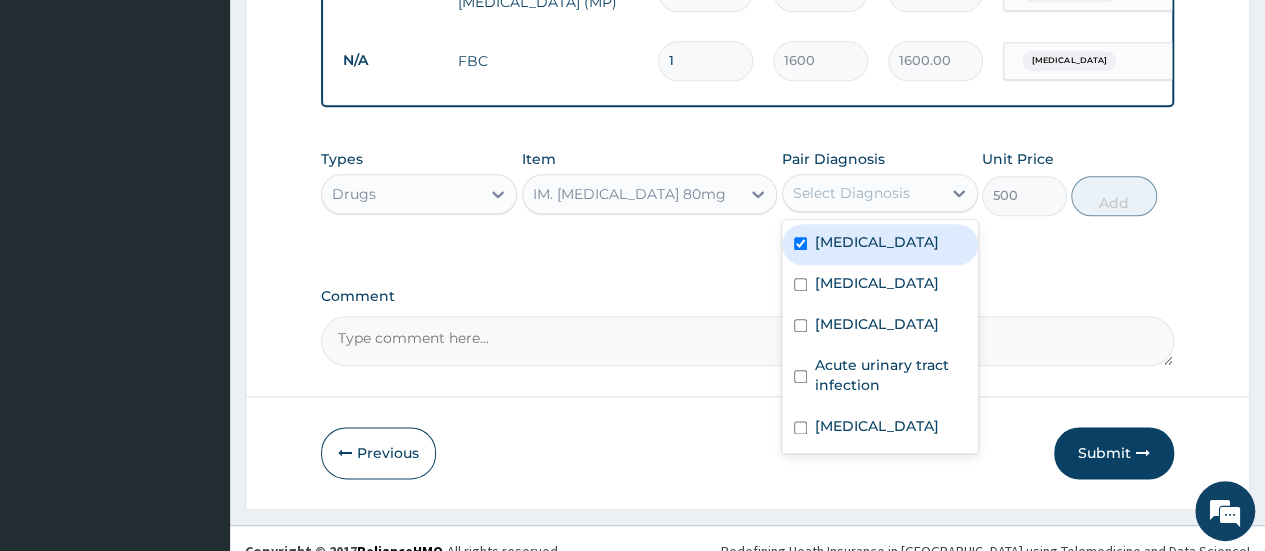 checkbox on "true" 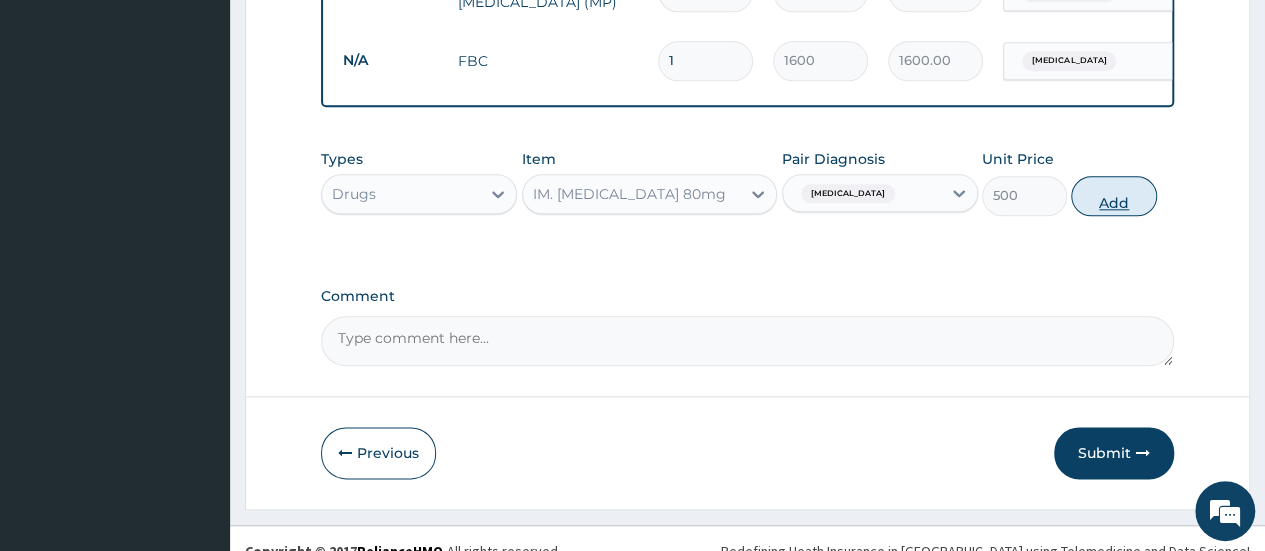 click on "Add" at bounding box center [1113, 196] 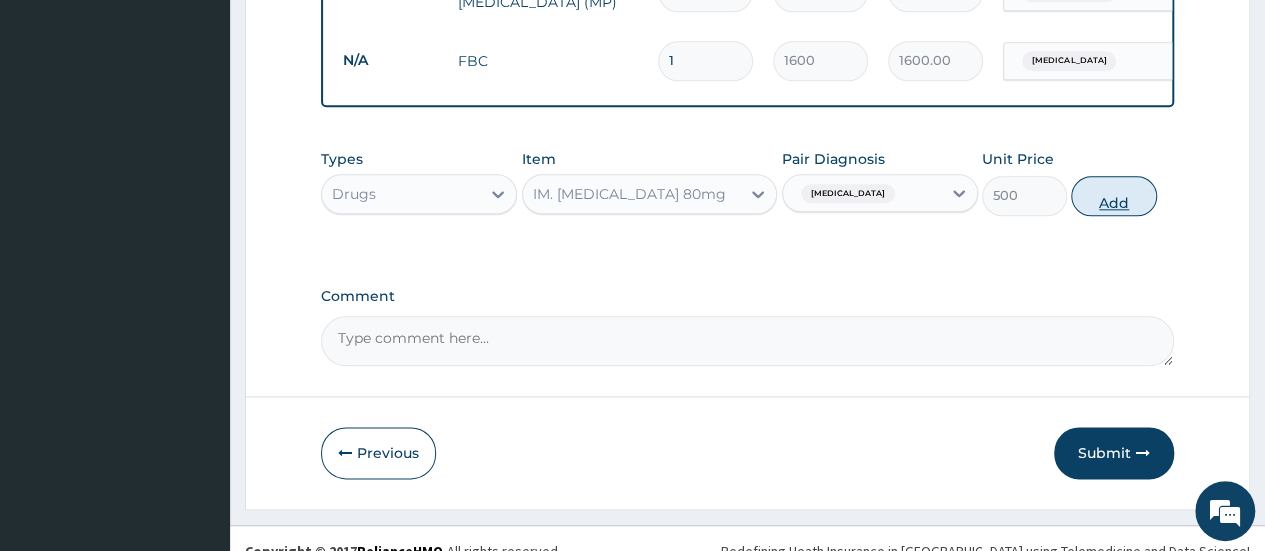 type on "0" 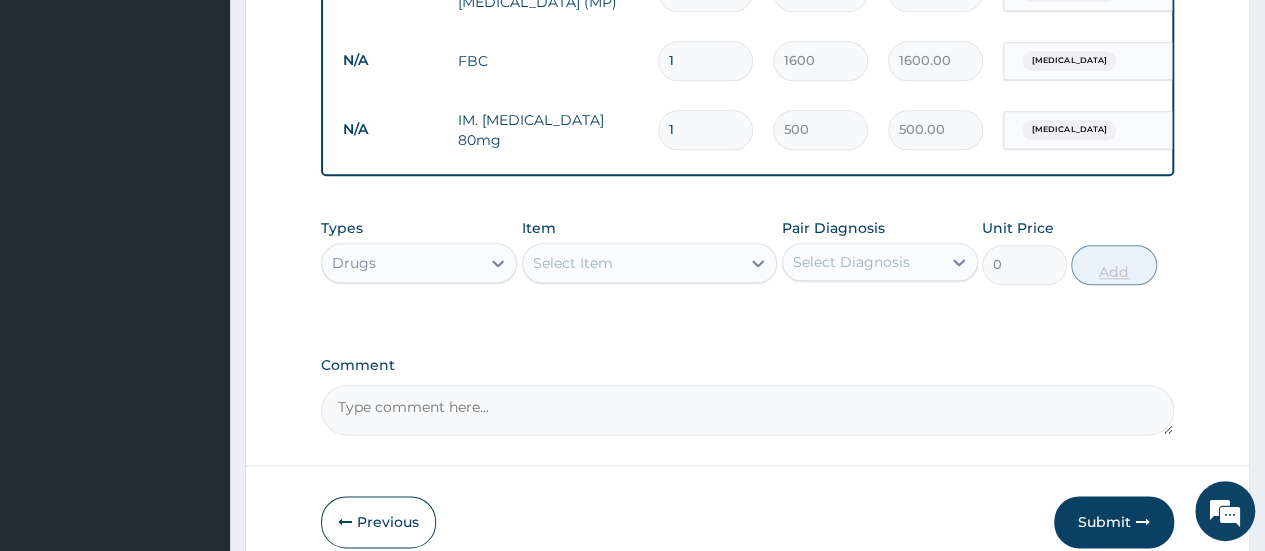 type 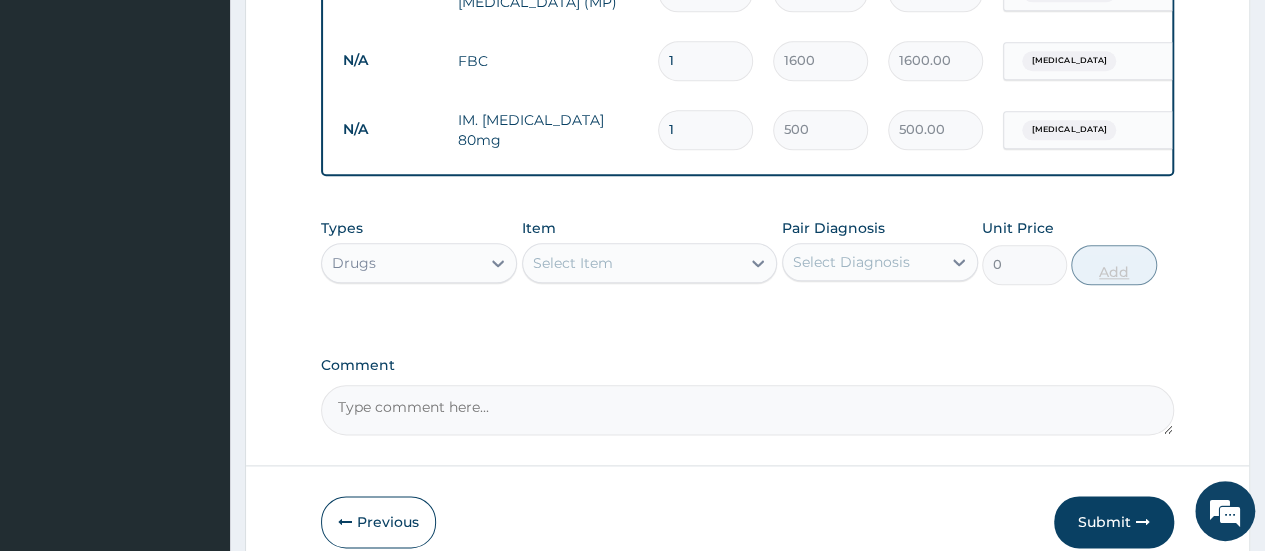 type on "0.00" 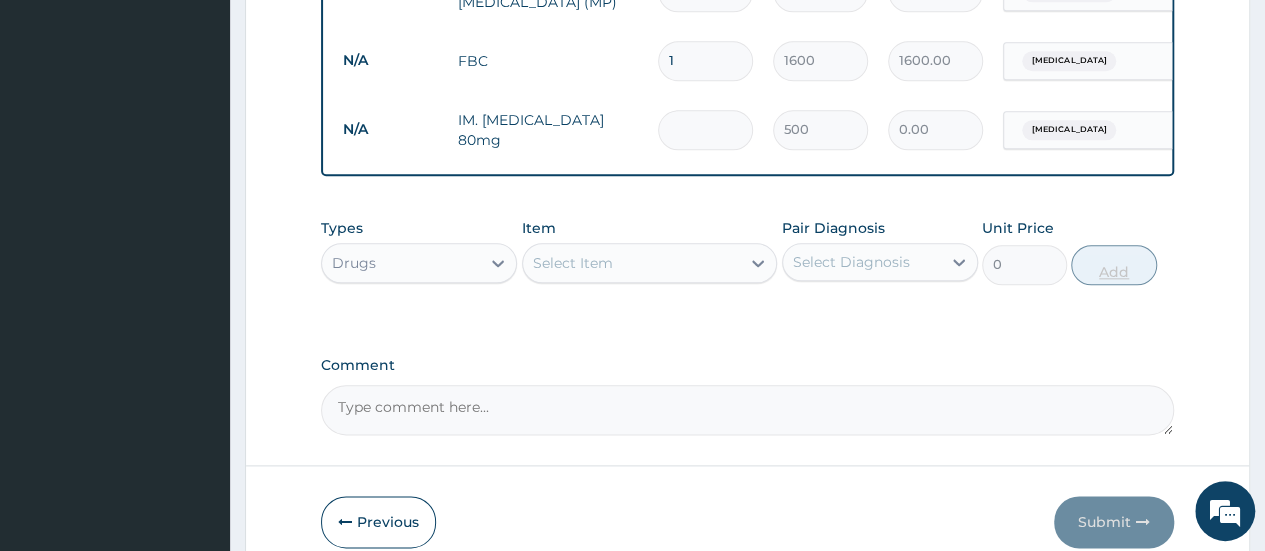 type on "6" 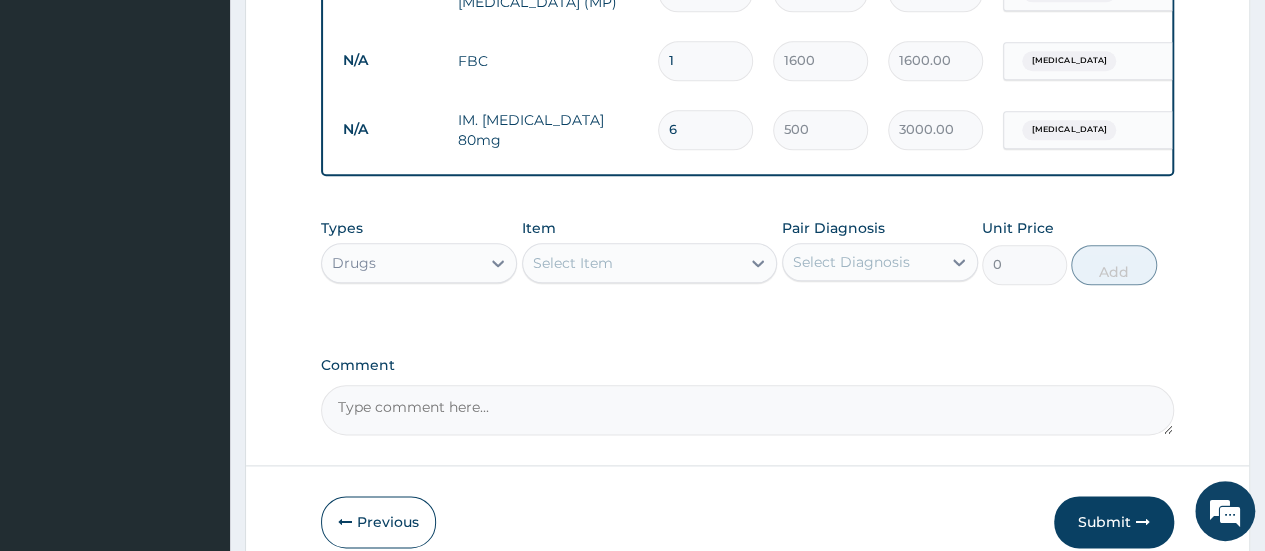 type on "6" 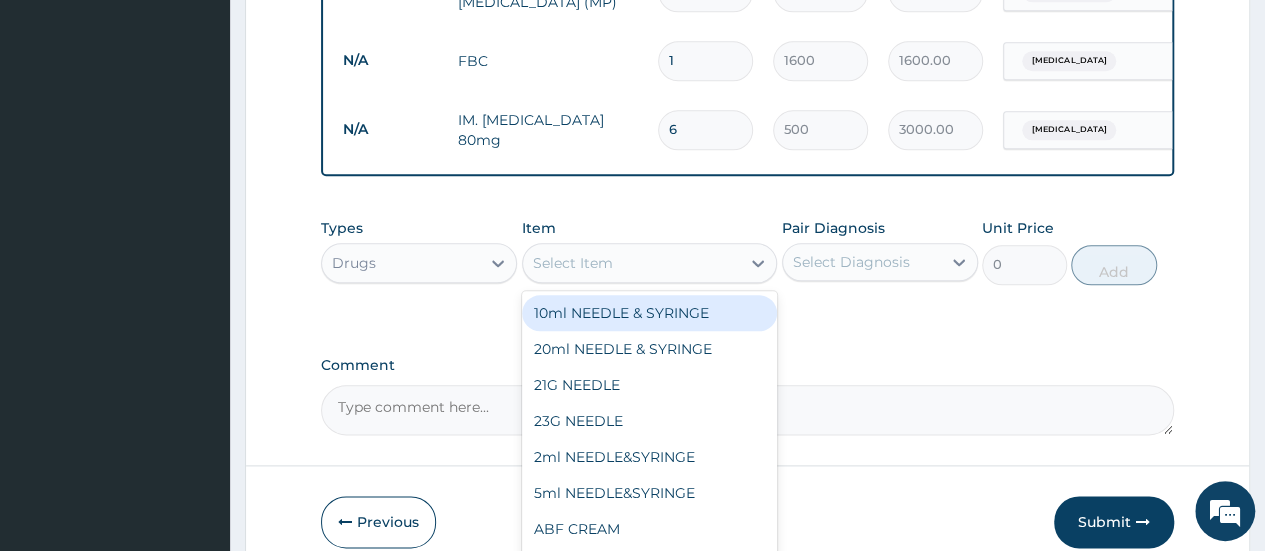 click on "Select Item" at bounding box center (632, 263) 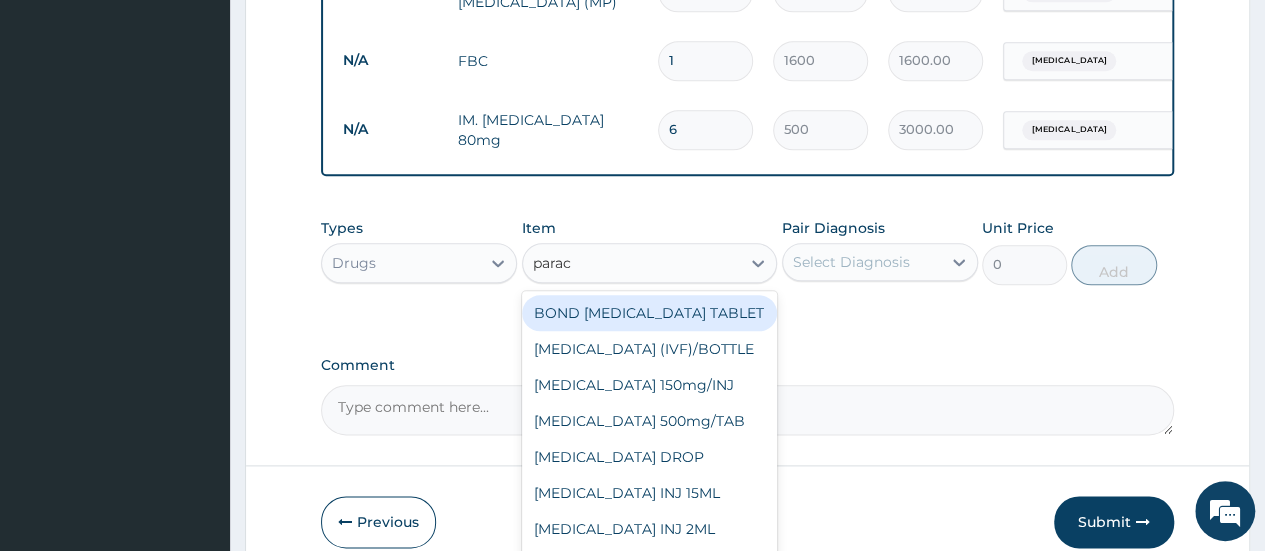 type on "parace" 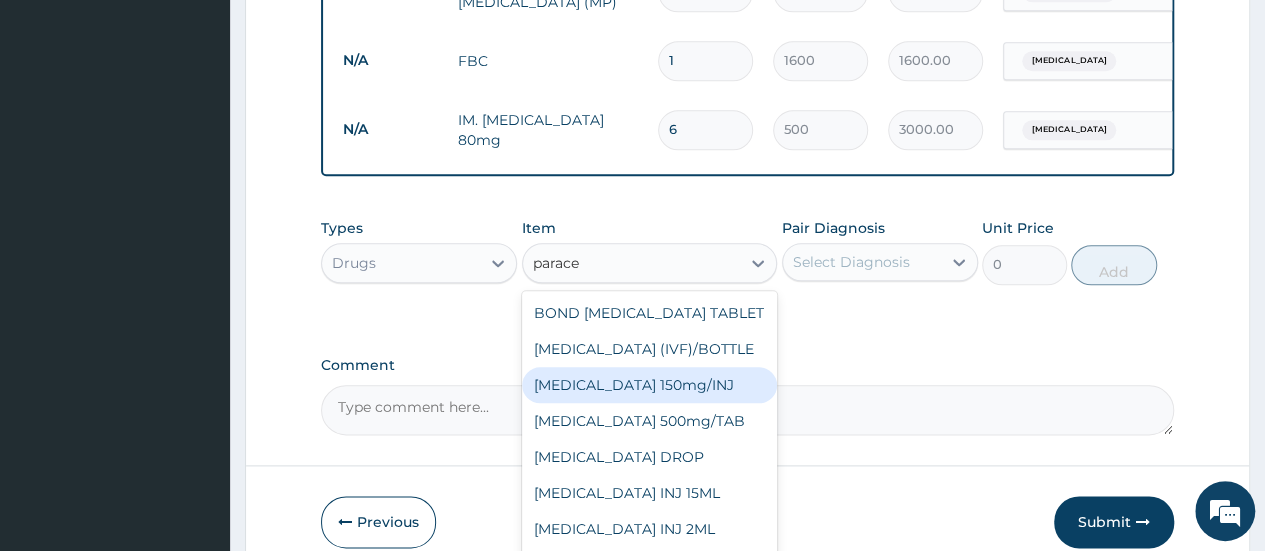 scroll, scrollTop: 68, scrollLeft: 0, axis: vertical 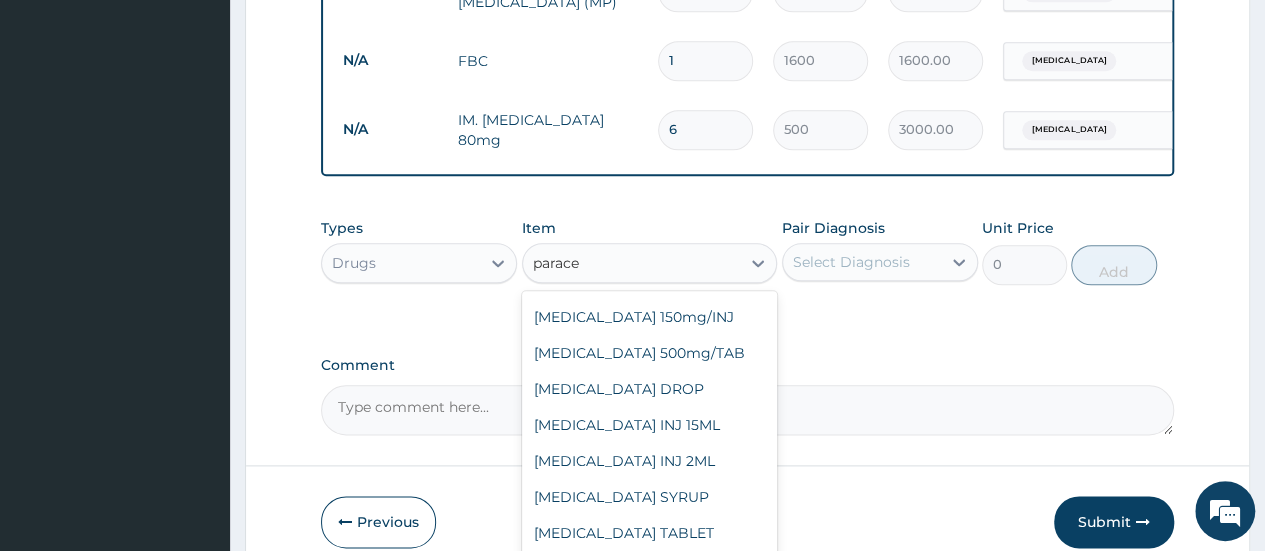 click on "Tab Paracetamol" at bounding box center (650, 569) 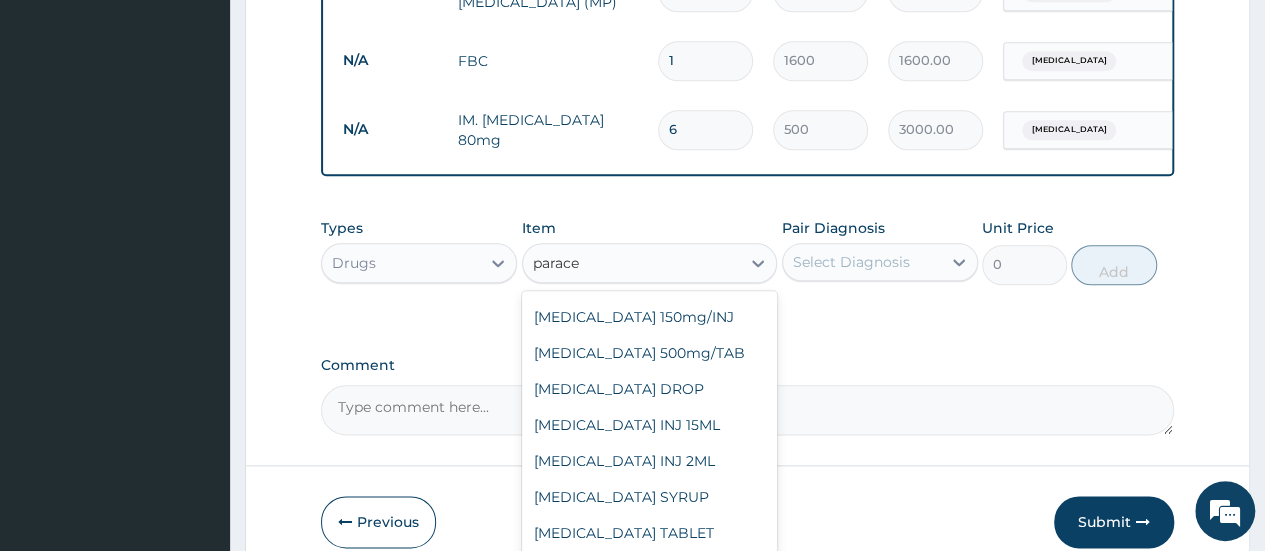 type 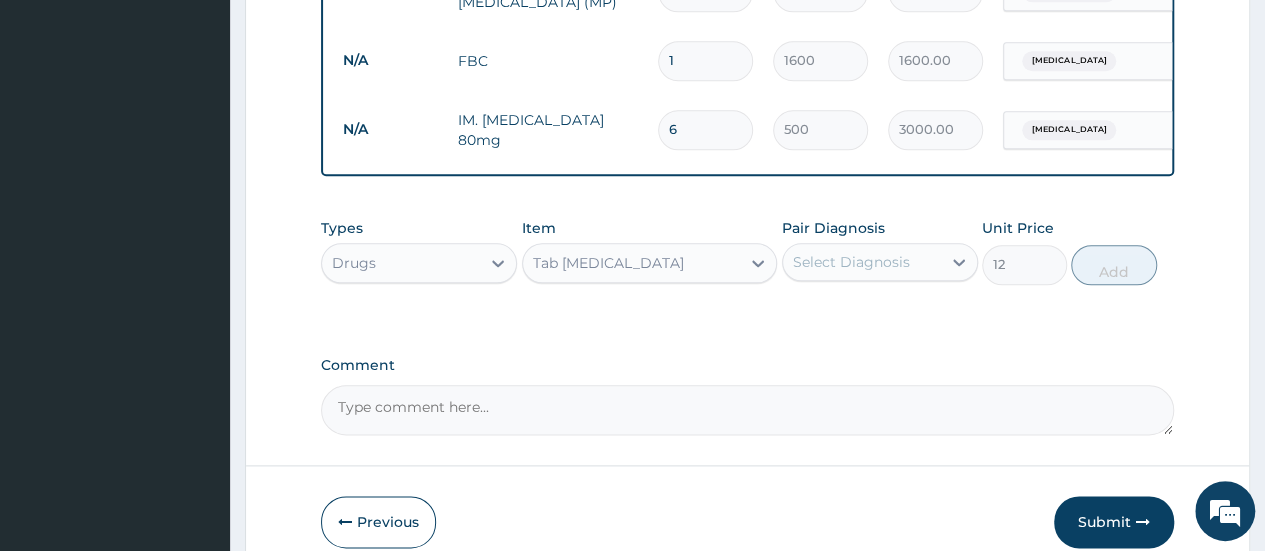 click on "Select Diagnosis" at bounding box center (851, 262) 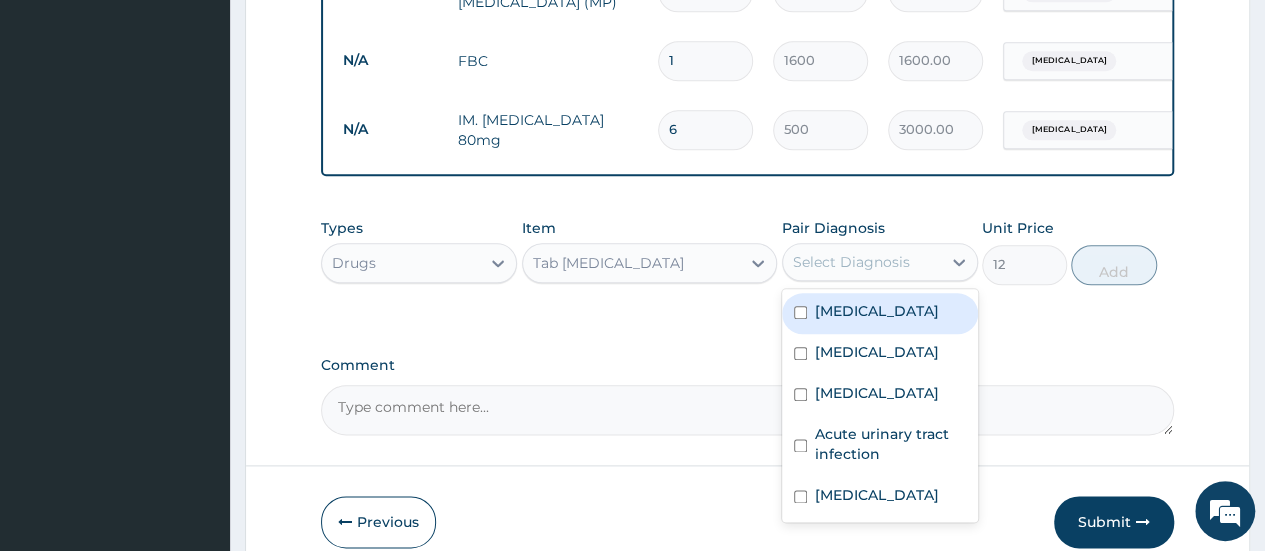 click on "Malaria" at bounding box center (880, 313) 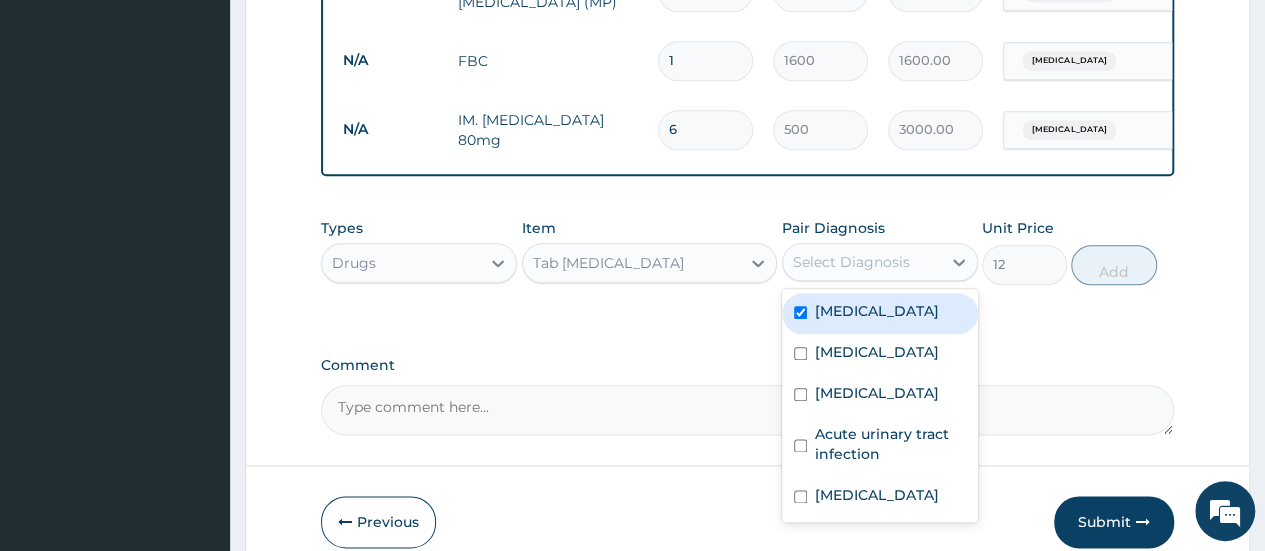 checkbox on "true" 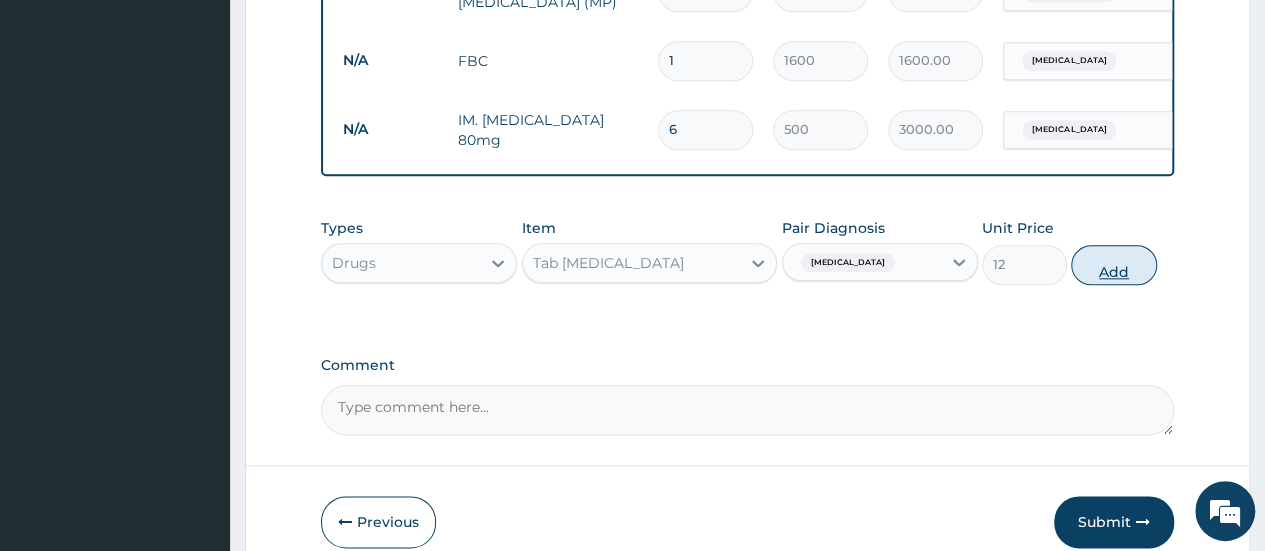 click on "Add" at bounding box center [1113, 265] 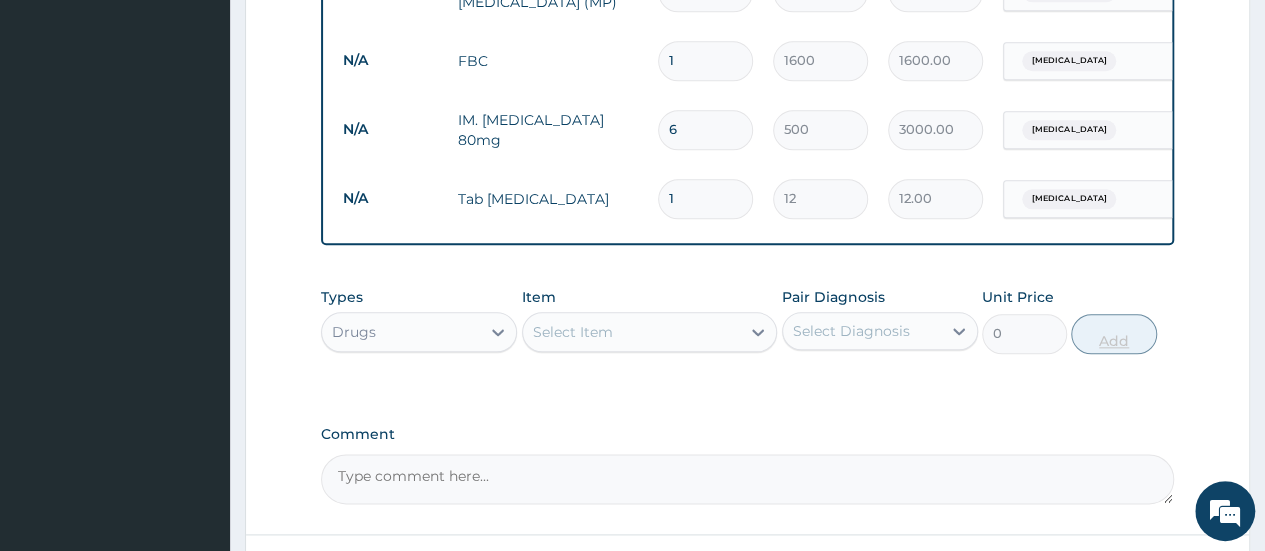 type on "18" 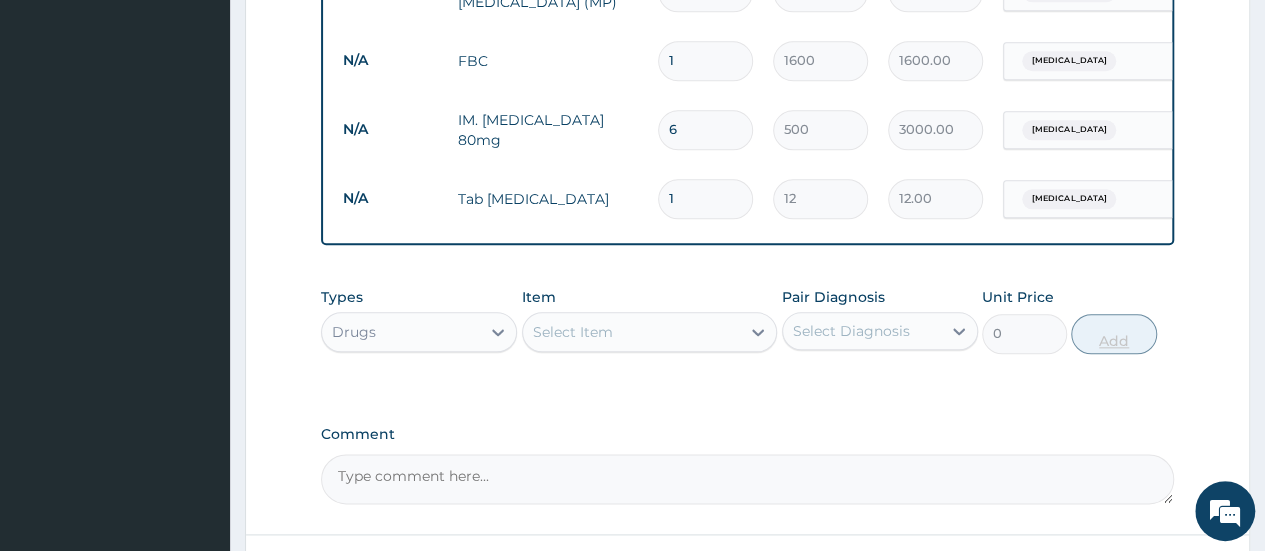 type on "216.00" 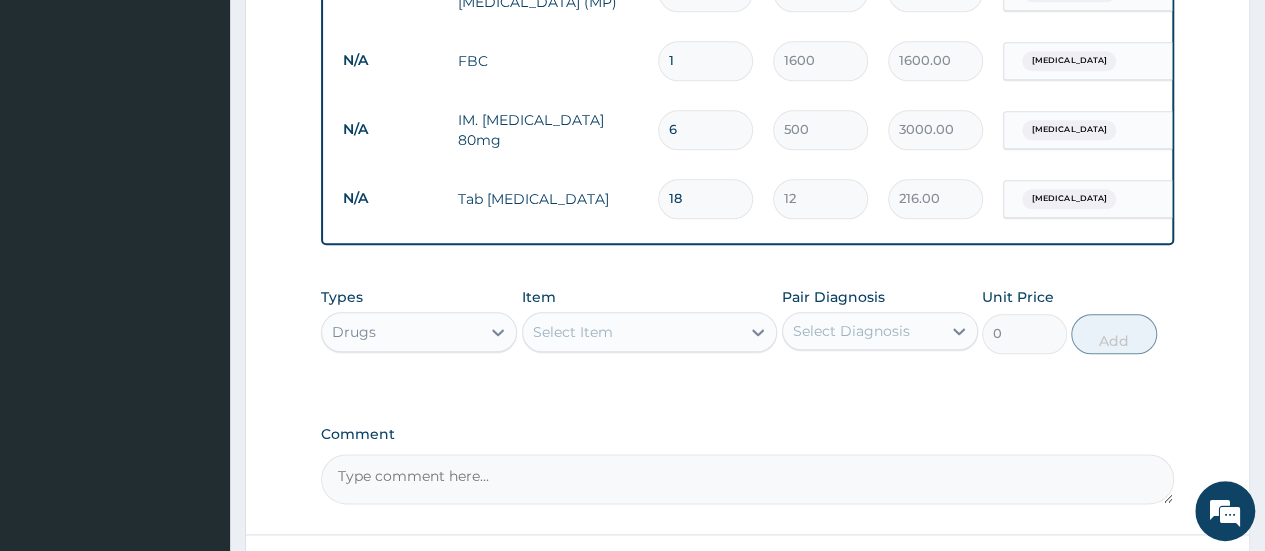 type on "18" 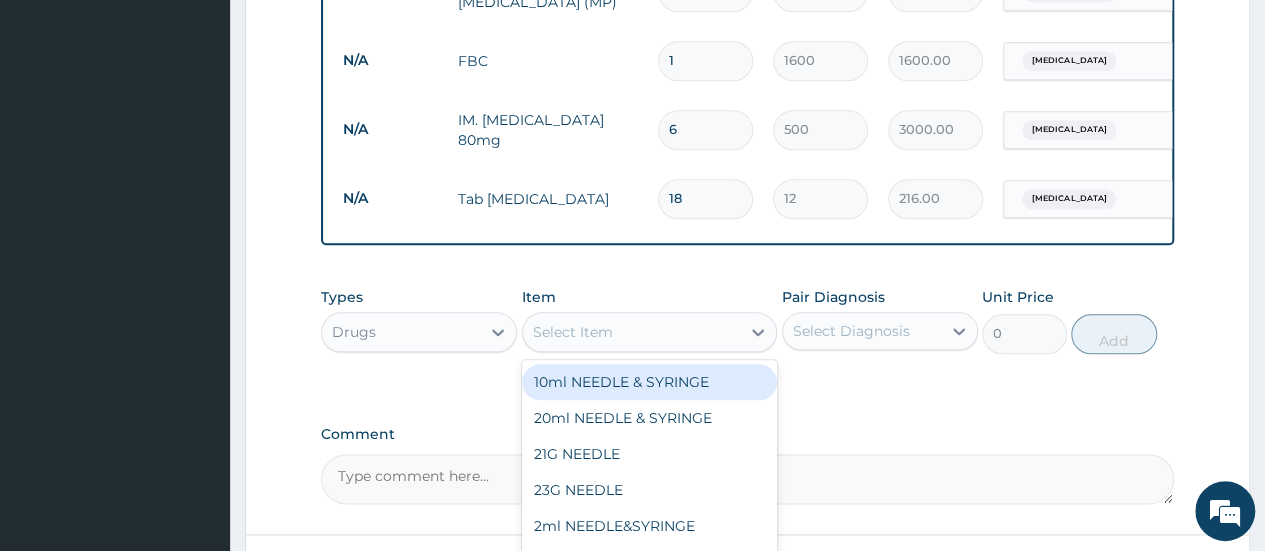 click on "Select Item" at bounding box center [632, 332] 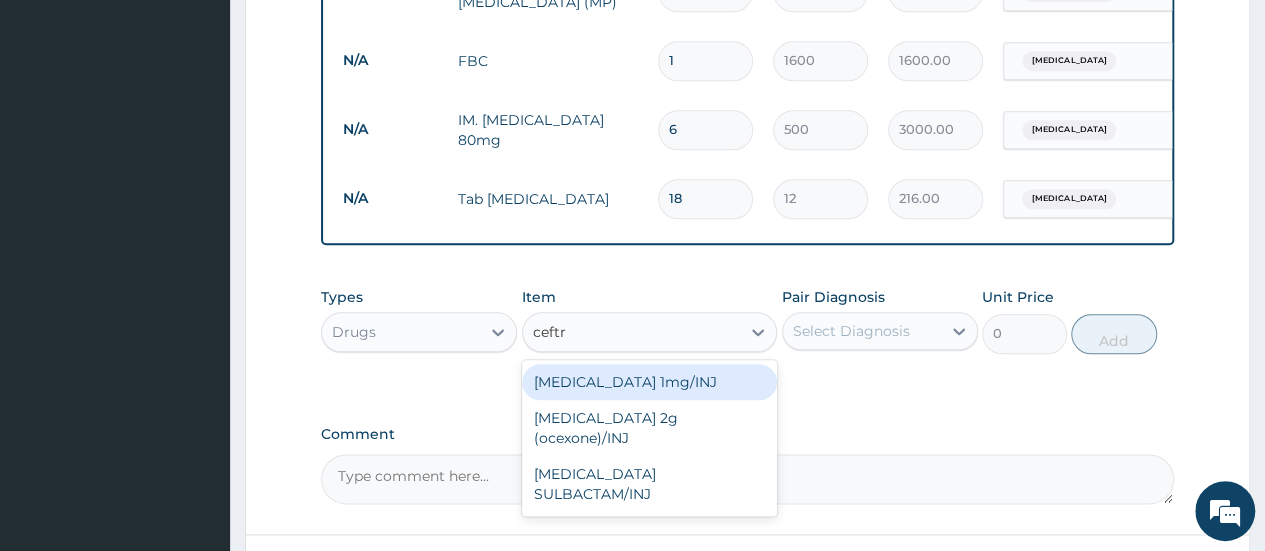 type on "ceftri" 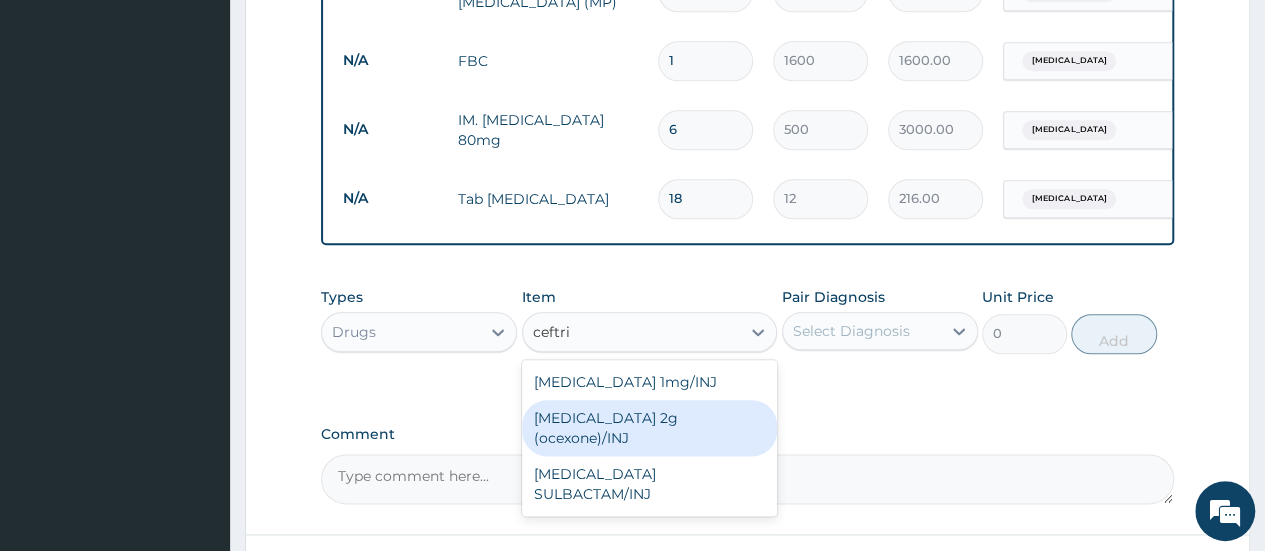 click on "Ceftriaxone 2g (ocexone)/INJ" at bounding box center (650, 428) 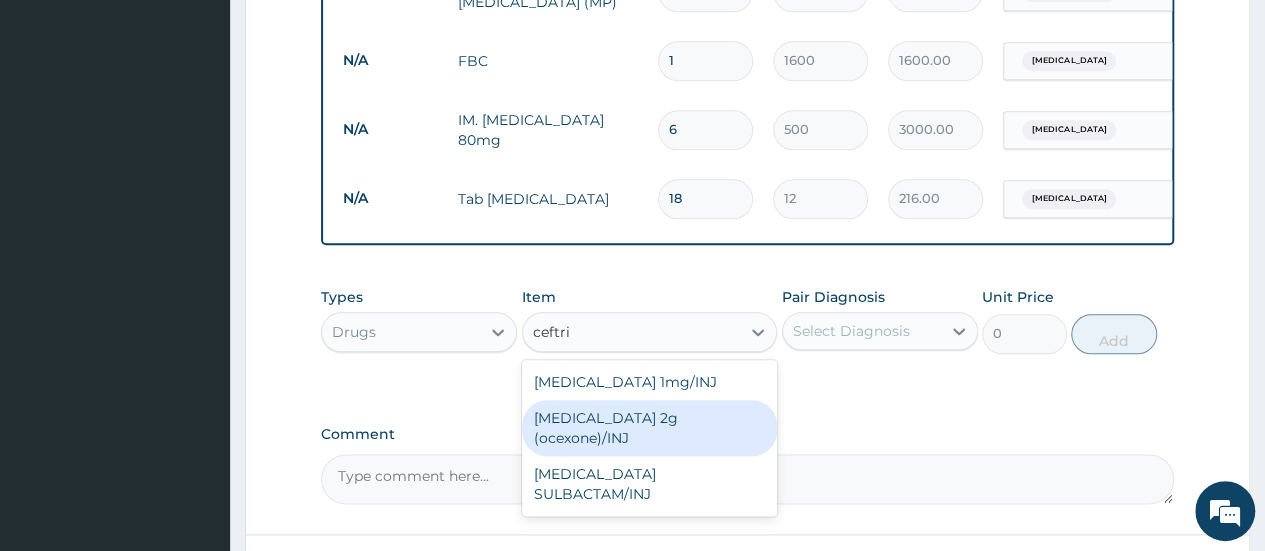 type 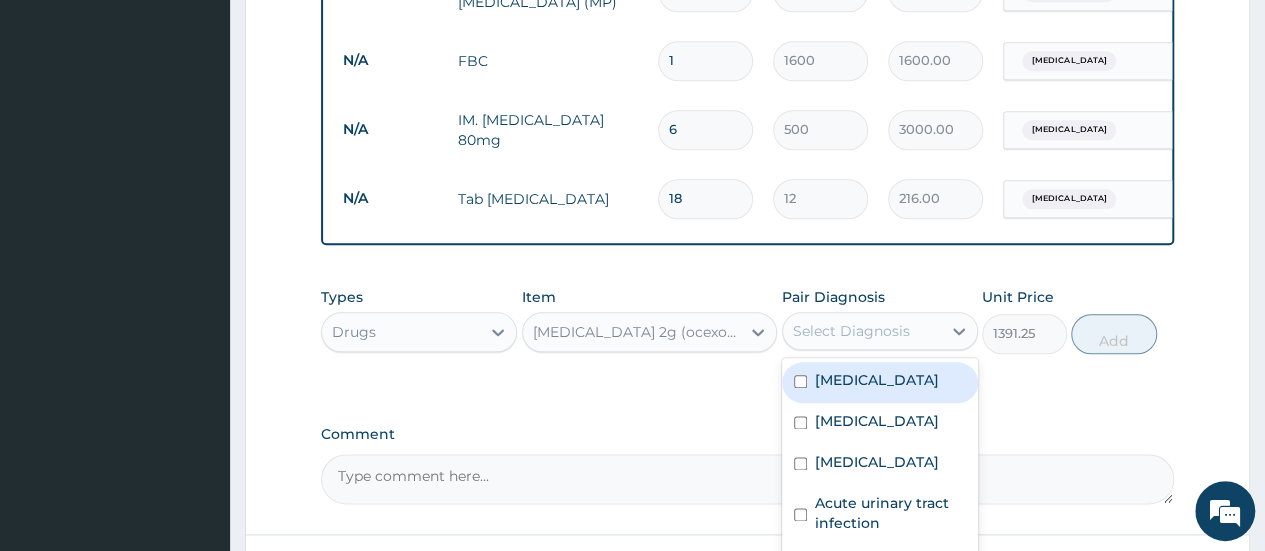 click on "Select Diagnosis" at bounding box center [862, 331] 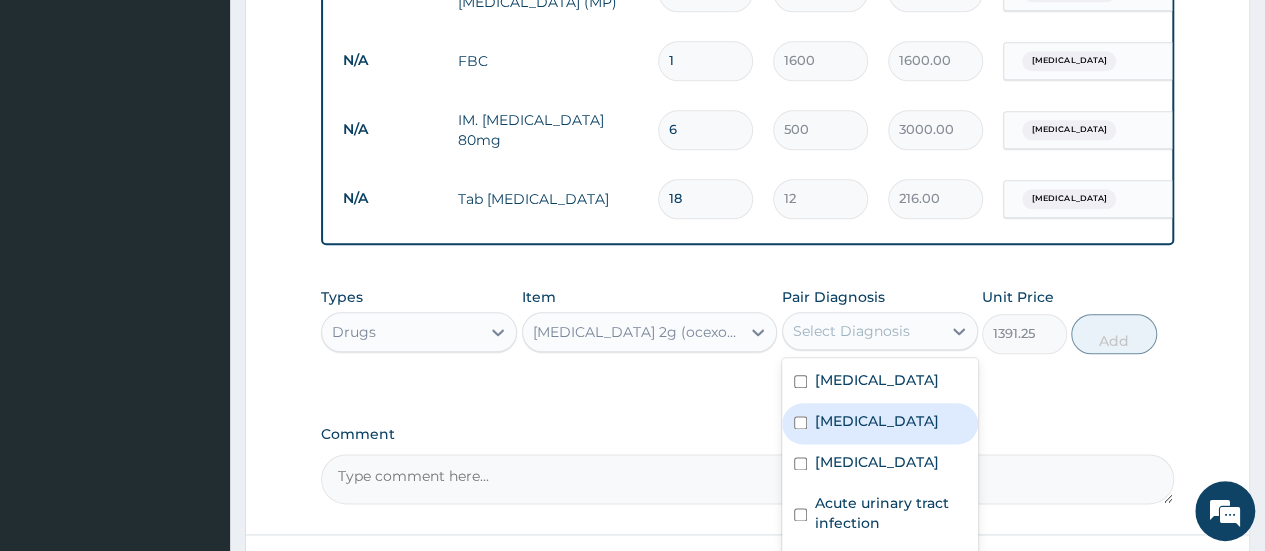 click on "Sepsis" at bounding box center (880, 423) 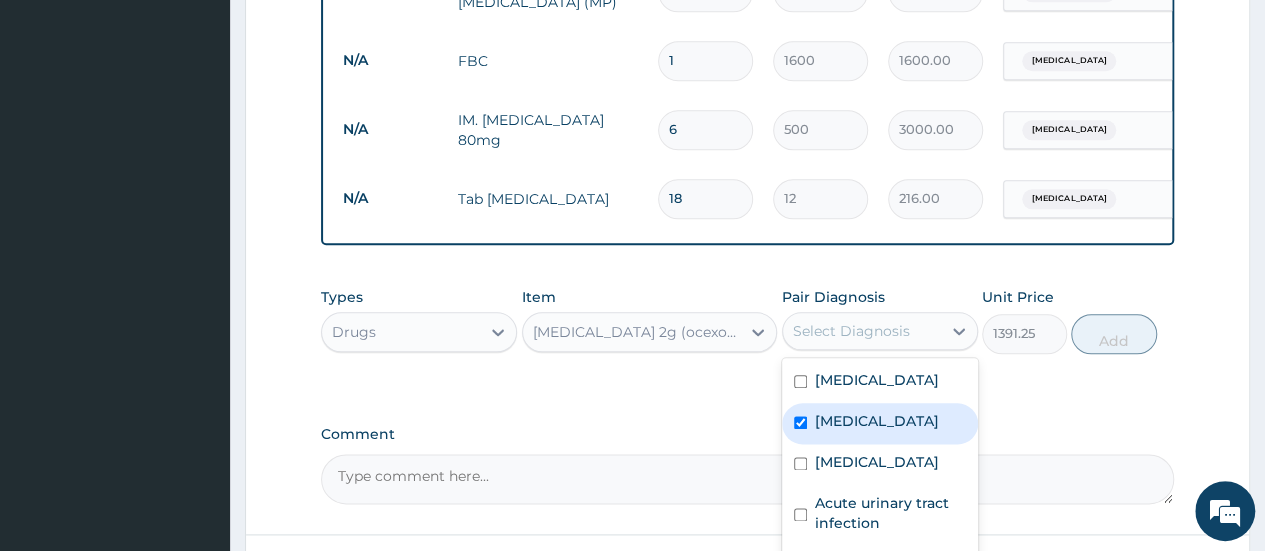 checkbox on "true" 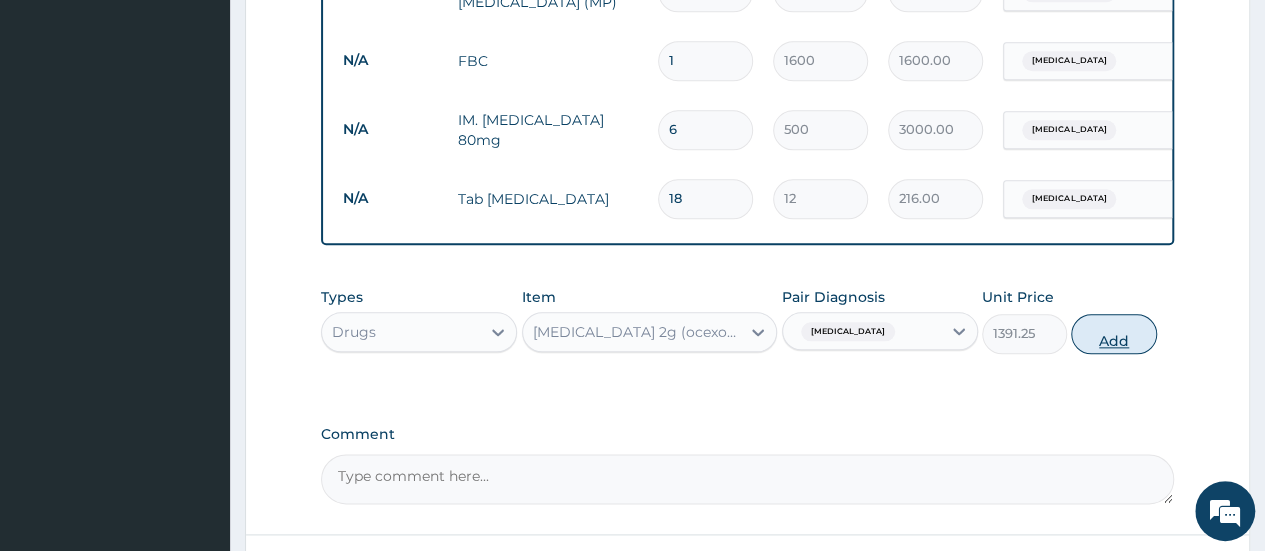 click on "Add" at bounding box center (1113, 334) 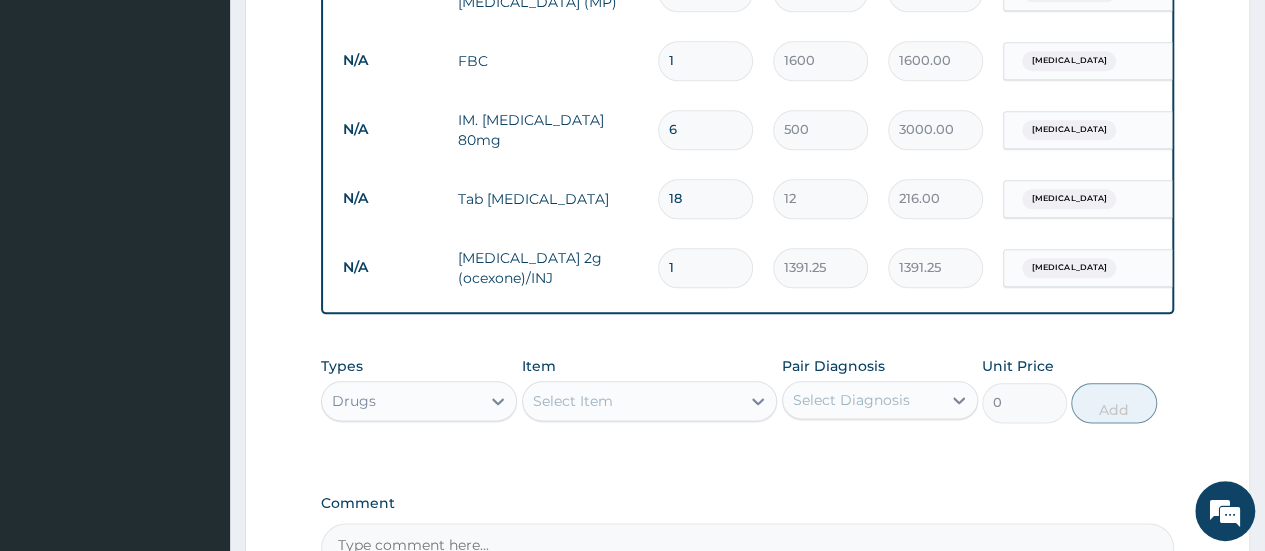 type 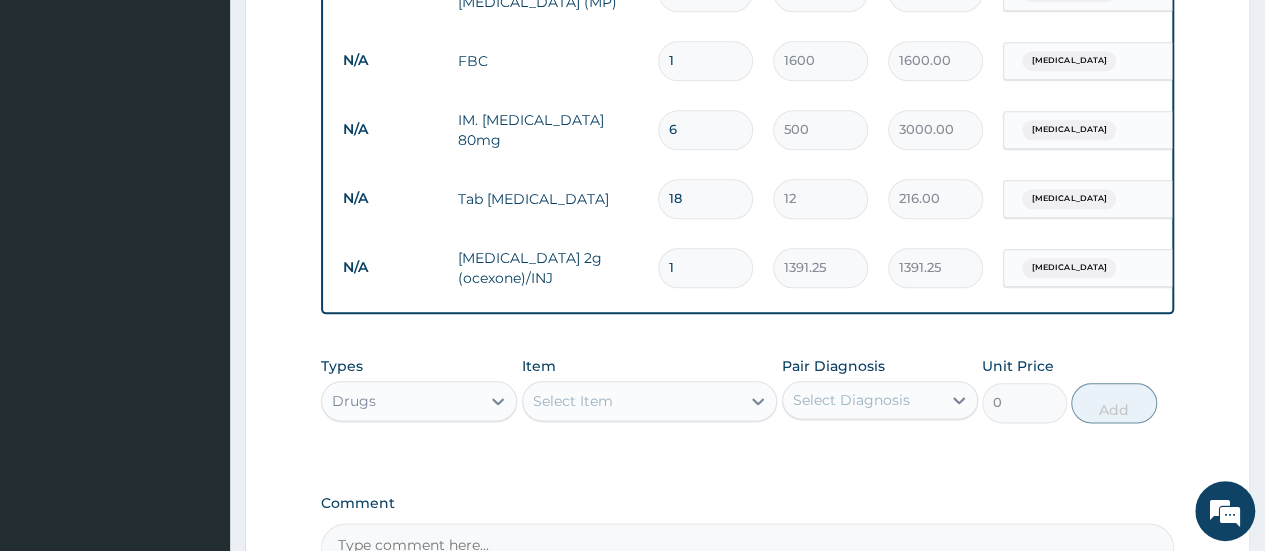 type on "0.00" 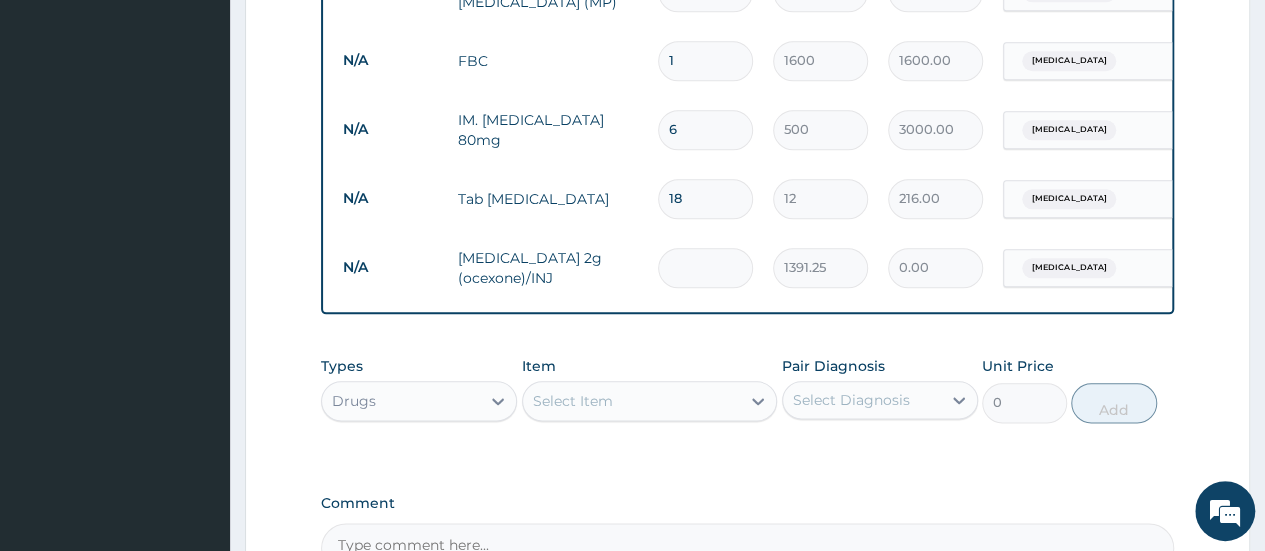 type on "3" 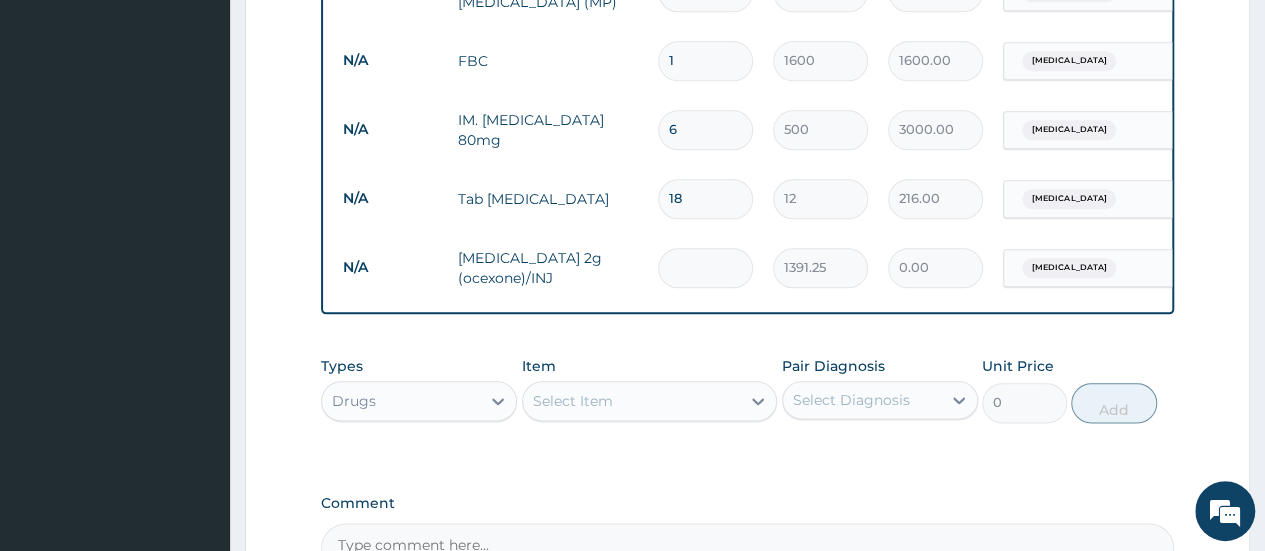 type on "4173.75" 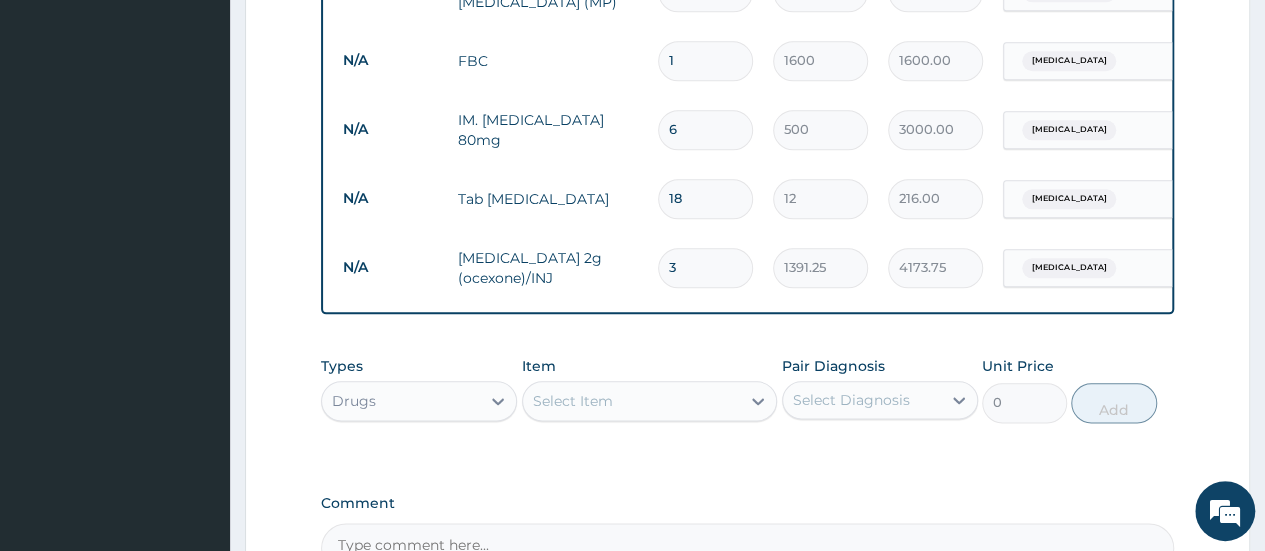 type on "3" 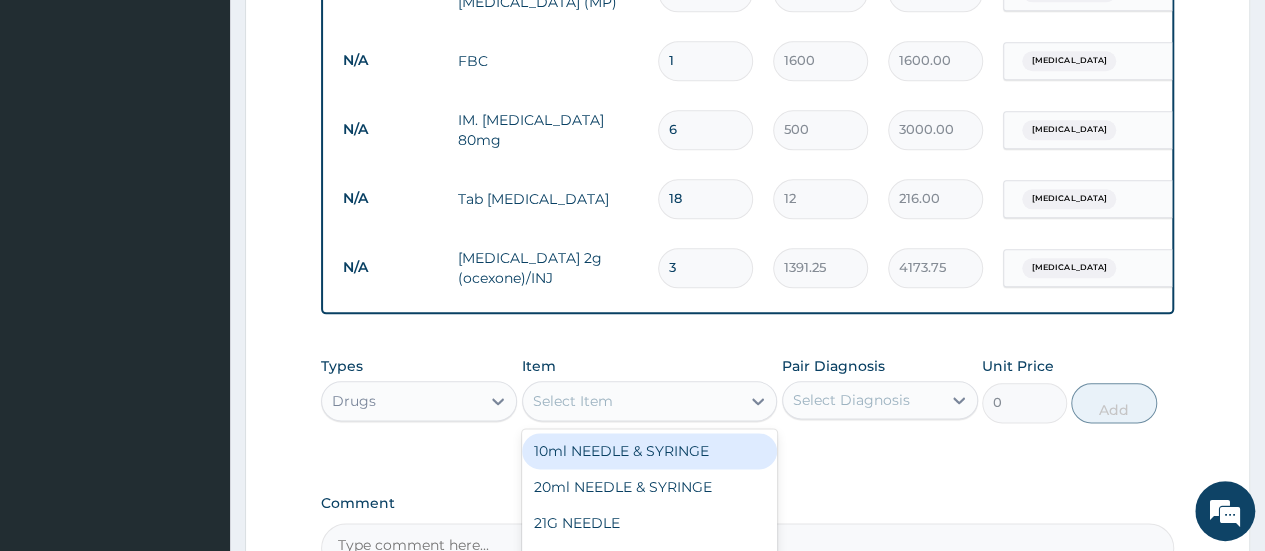 click on "Select Item" at bounding box center [632, 401] 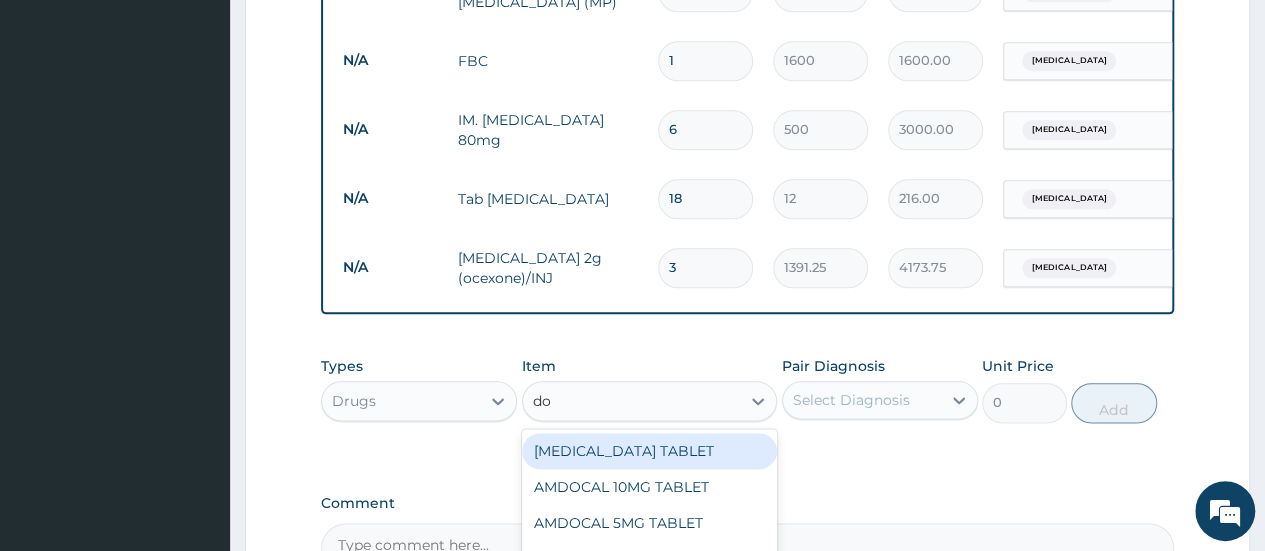 type on "dox" 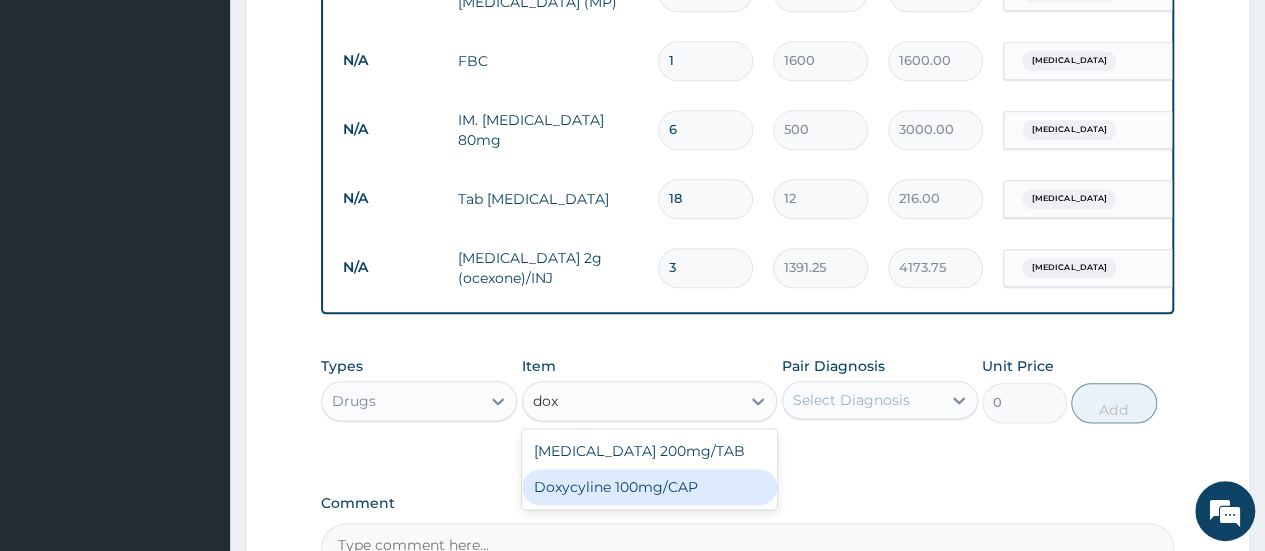 click on "Doxycyline 100mg/CAP" at bounding box center (650, 487) 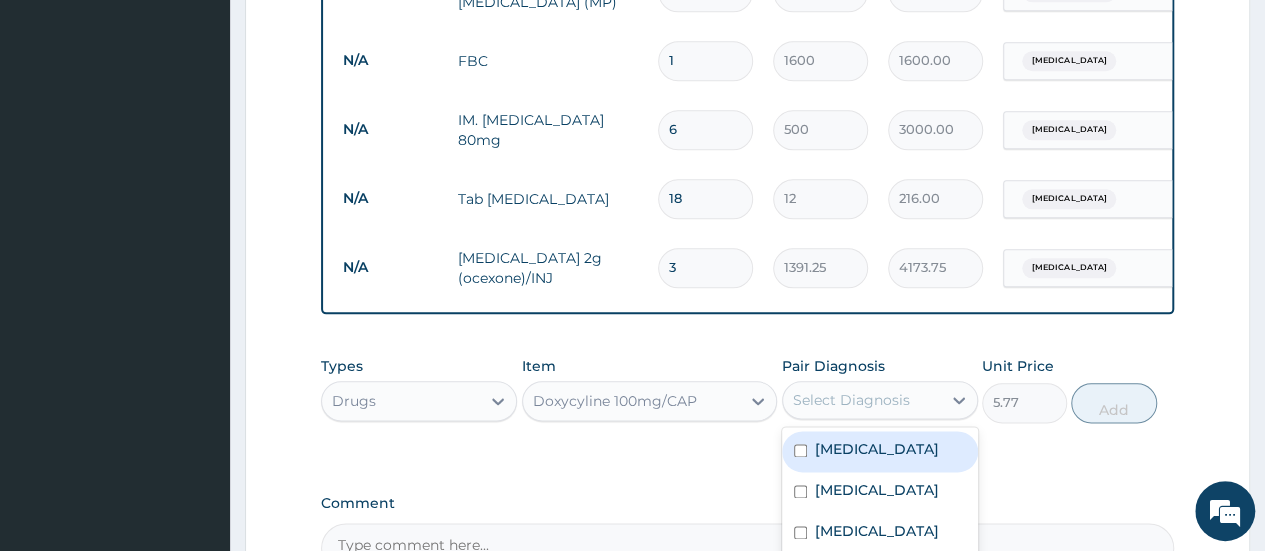 click on "Select Diagnosis" at bounding box center [851, 400] 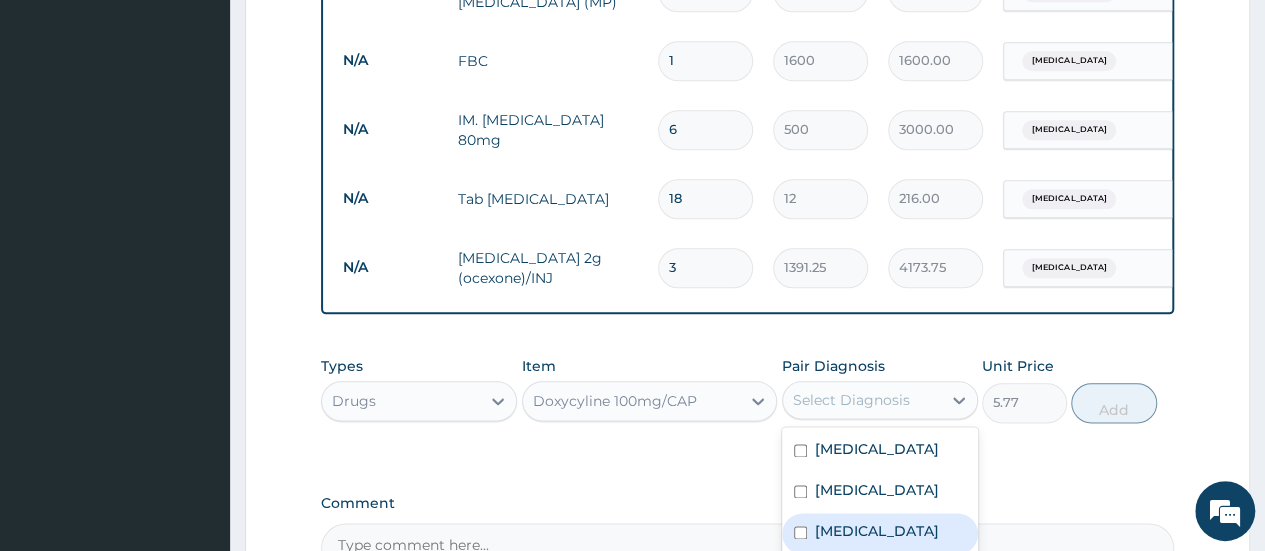 scroll, scrollTop: 1219, scrollLeft: 0, axis: vertical 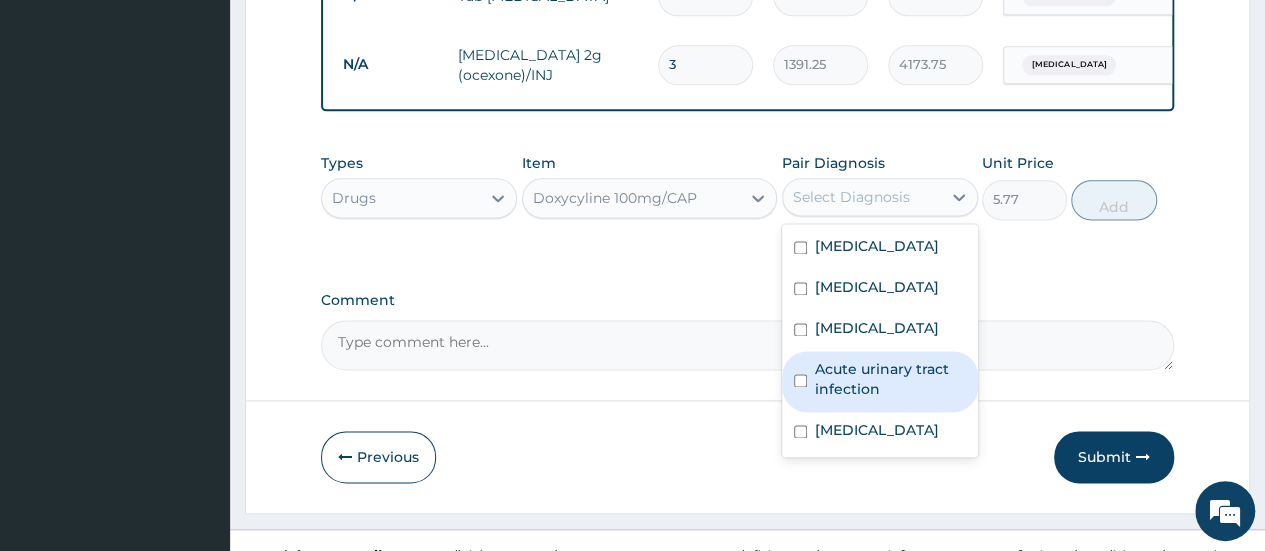click on "Acute urinary tract infection" at bounding box center (890, 379) 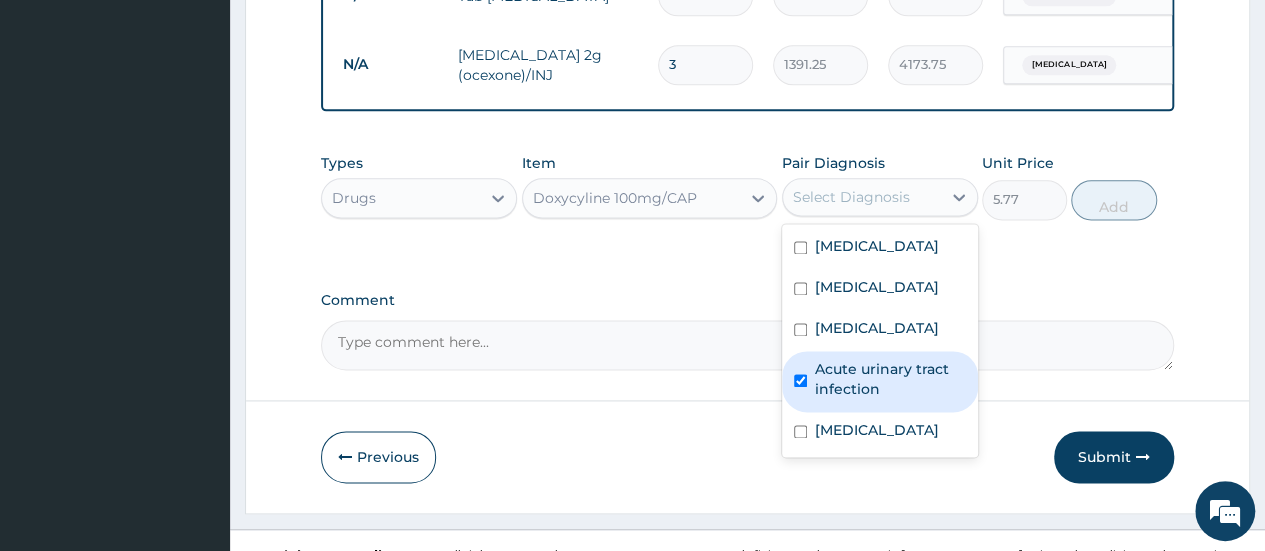 checkbox on "true" 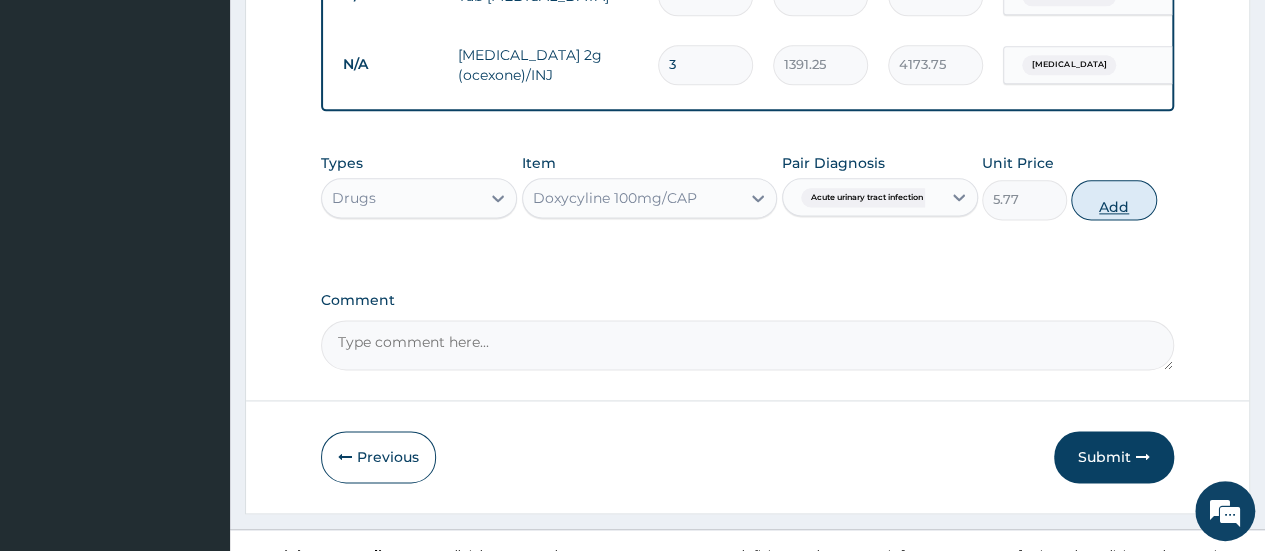 click on "Add" at bounding box center (1113, 200) 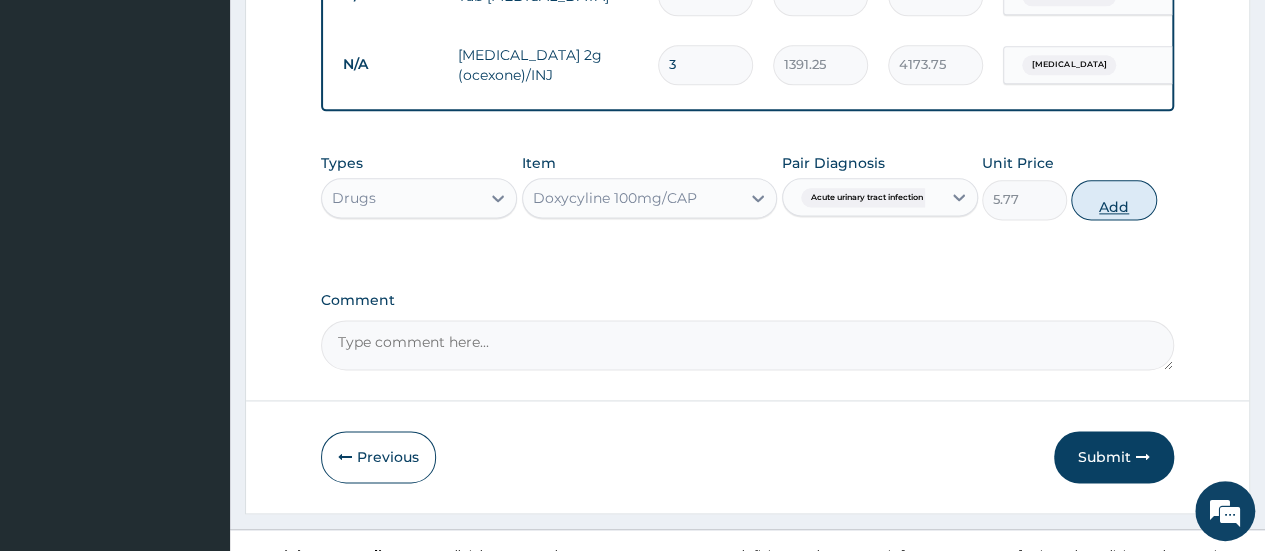type on "0" 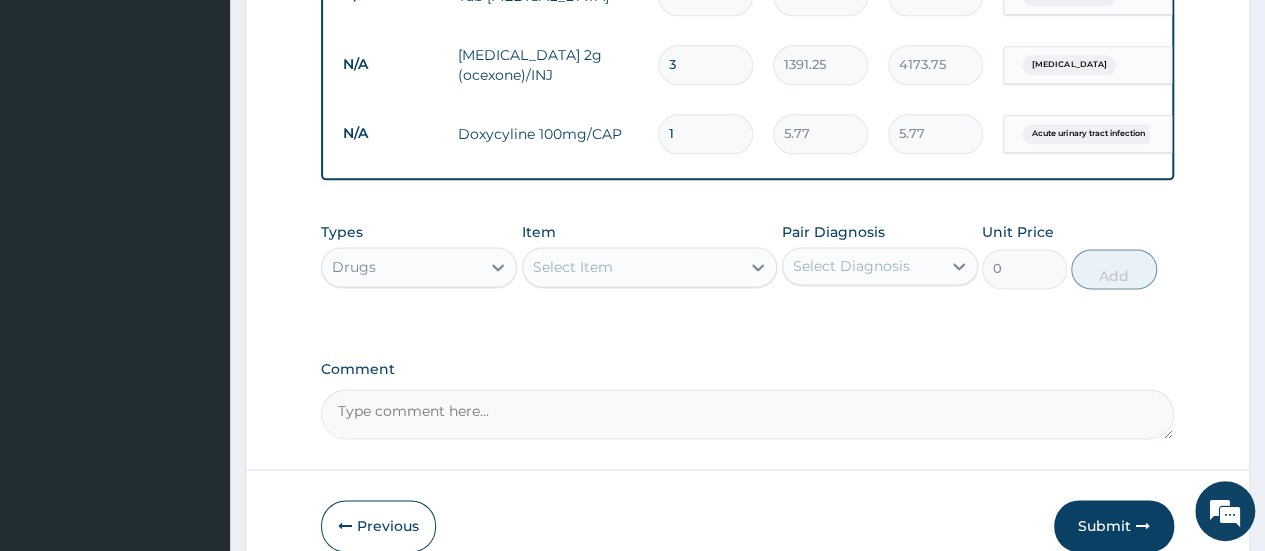 type on "14" 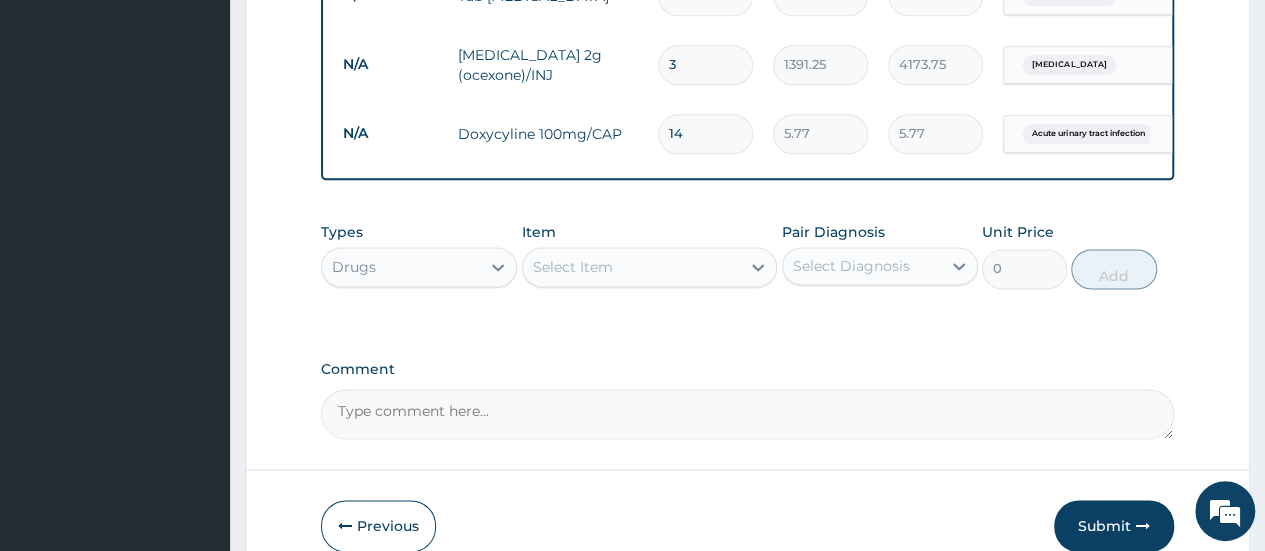 type on "80.78" 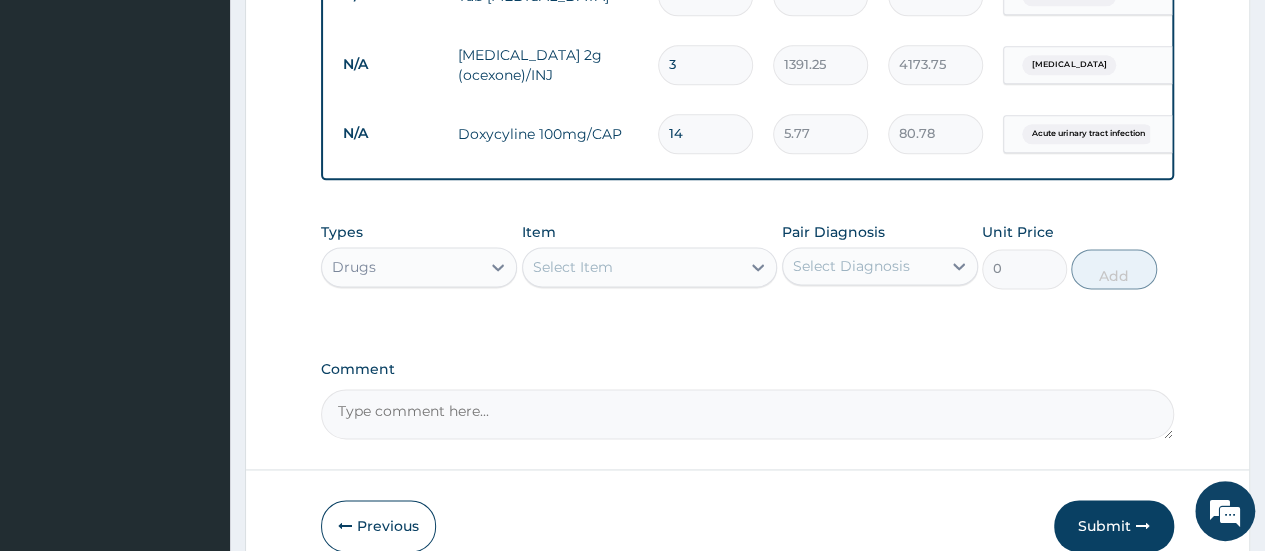 type on "14" 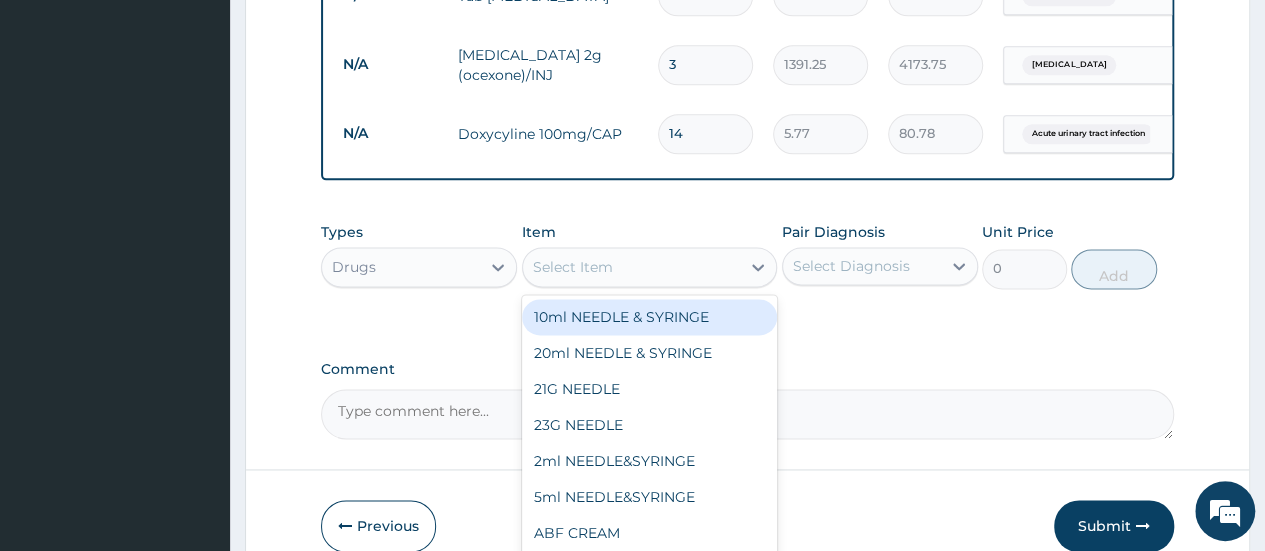 click on "Select Item" at bounding box center (632, 267) 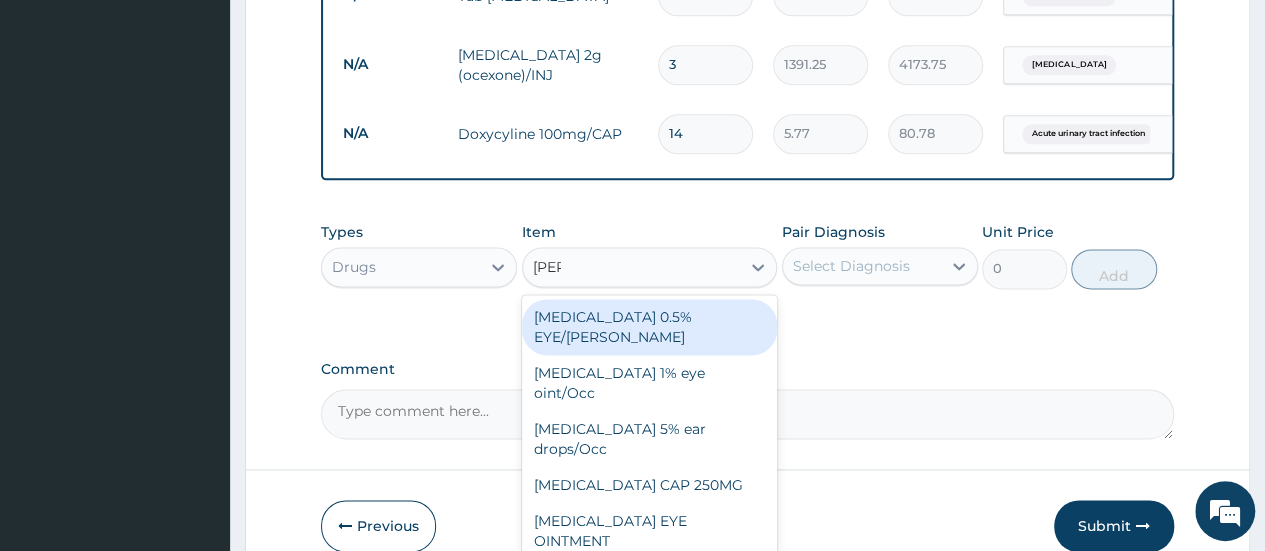 type on "lorat" 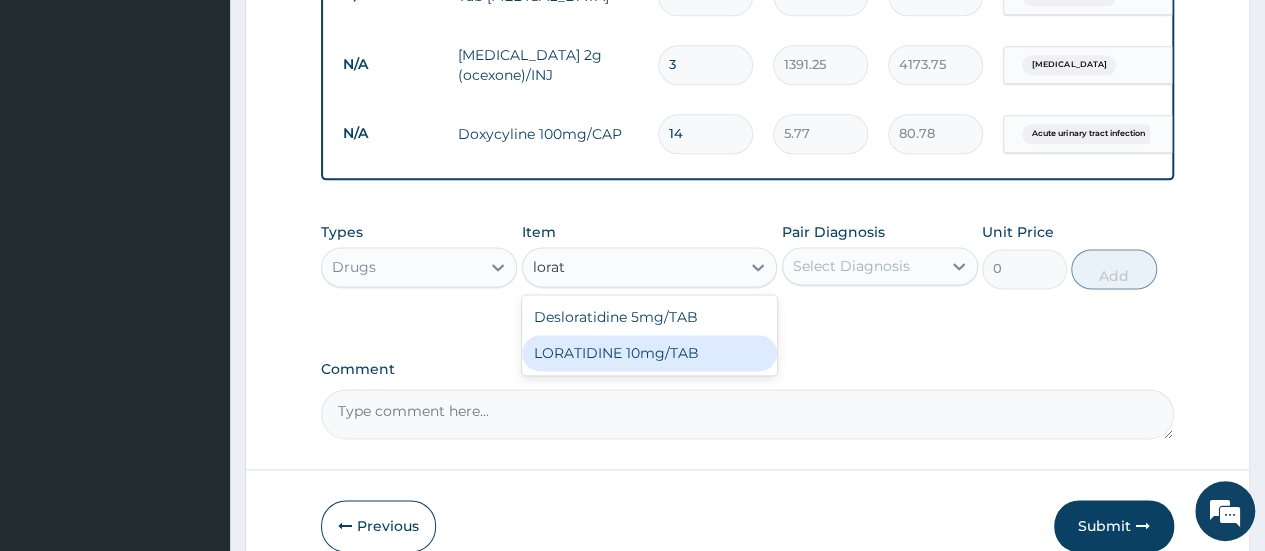 click on "LORATIDINE 10mg/TAB" at bounding box center (650, 353) 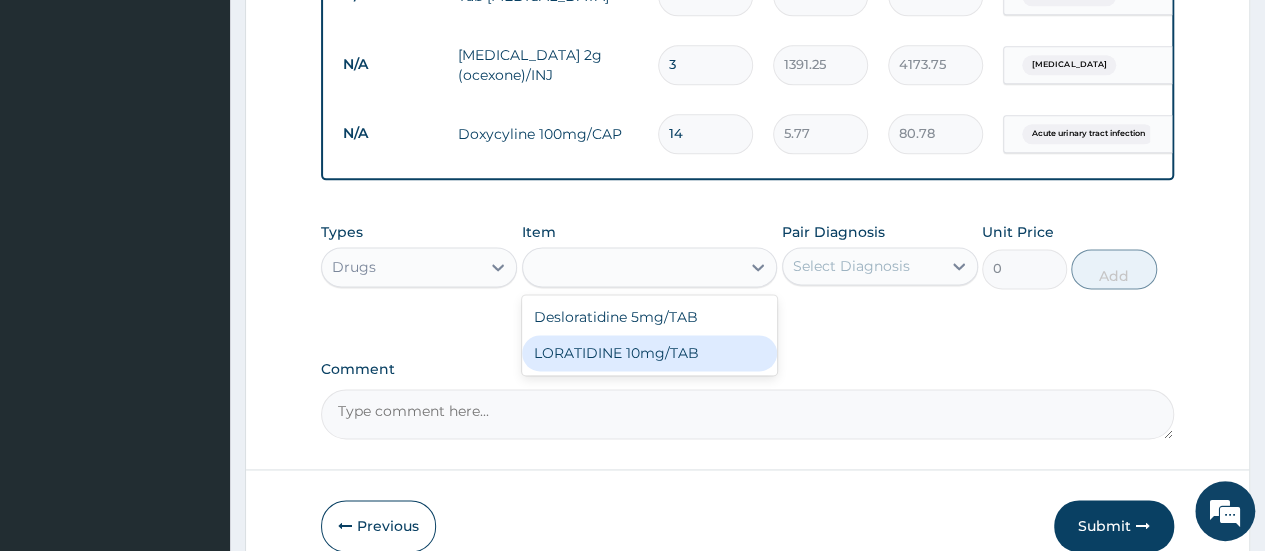 type on "11.55" 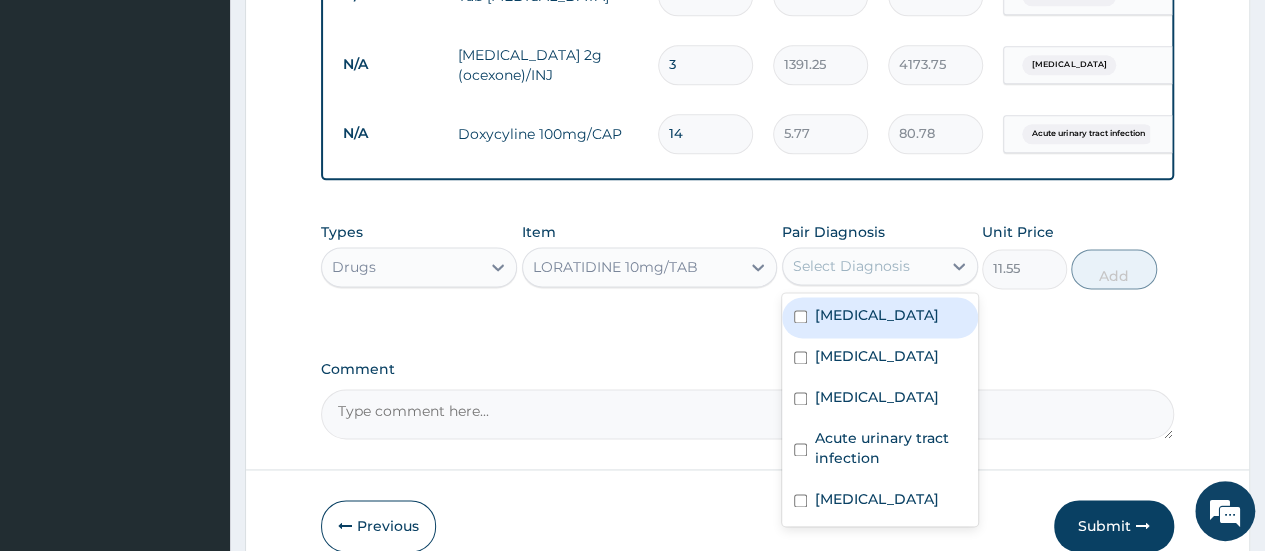 click on "Select Diagnosis" at bounding box center [862, 266] 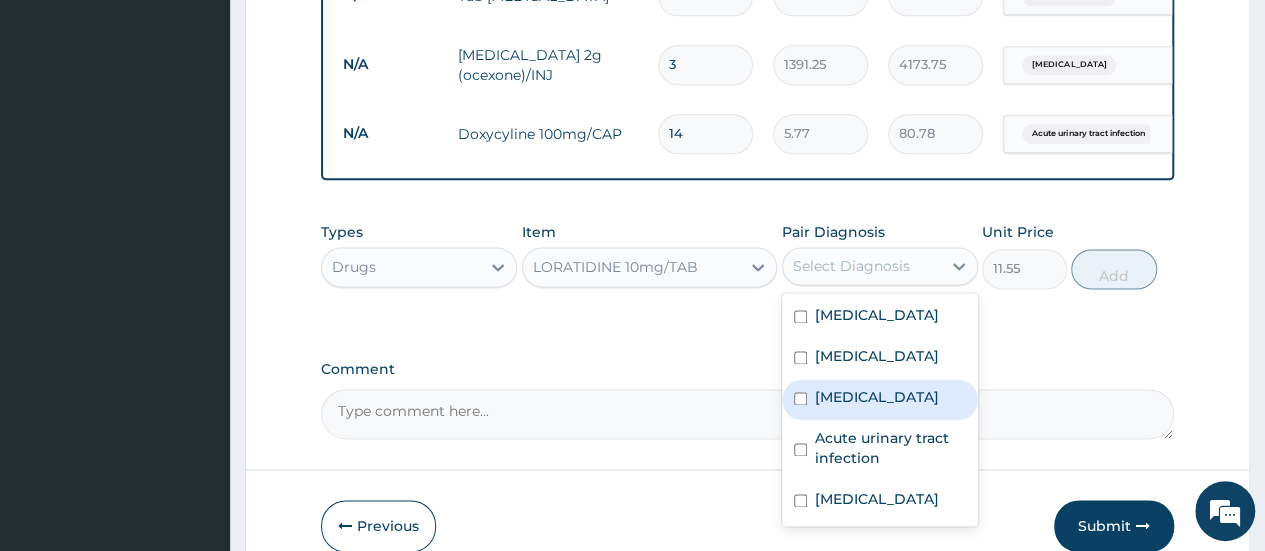 click on "Upper respiratory infection" at bounding box center [877, 397] 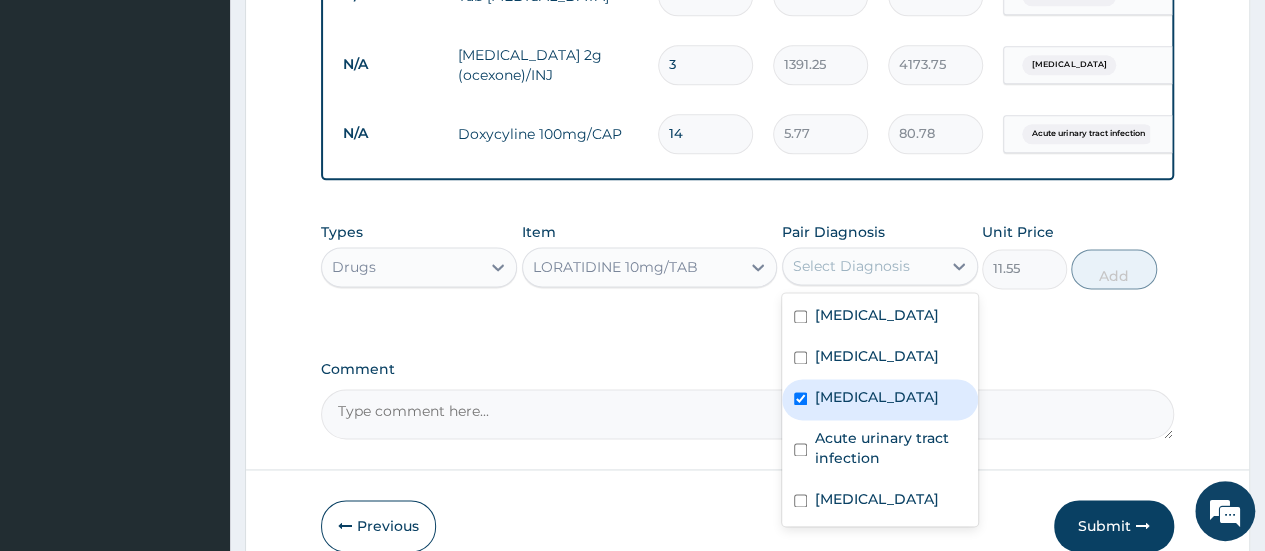 checkbox on "true" 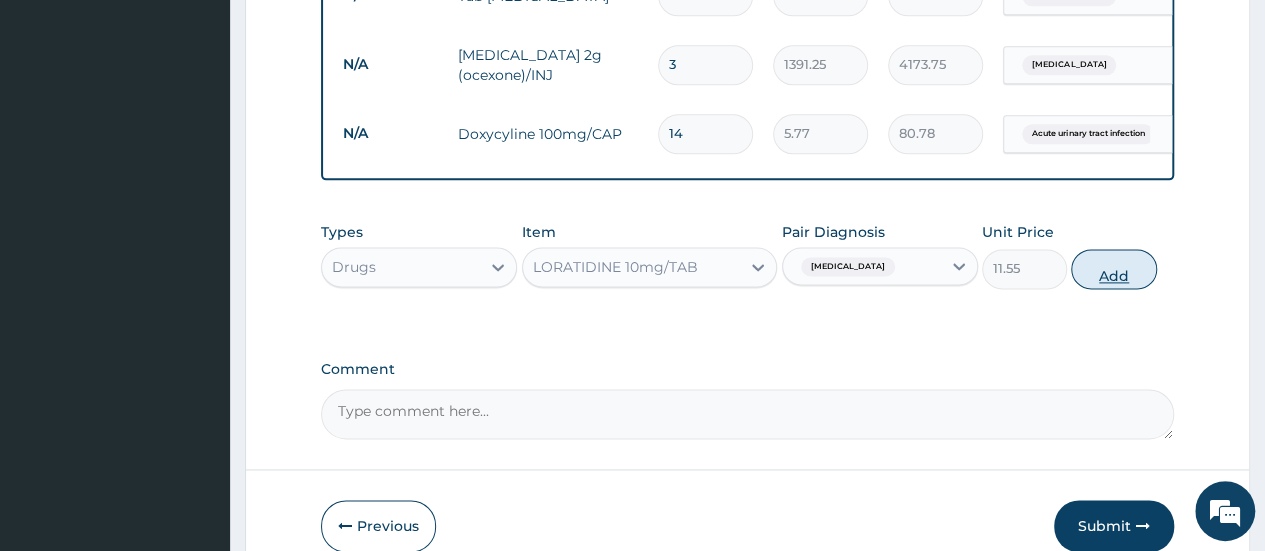 click on "Add" at bounding box center (1113, 269) 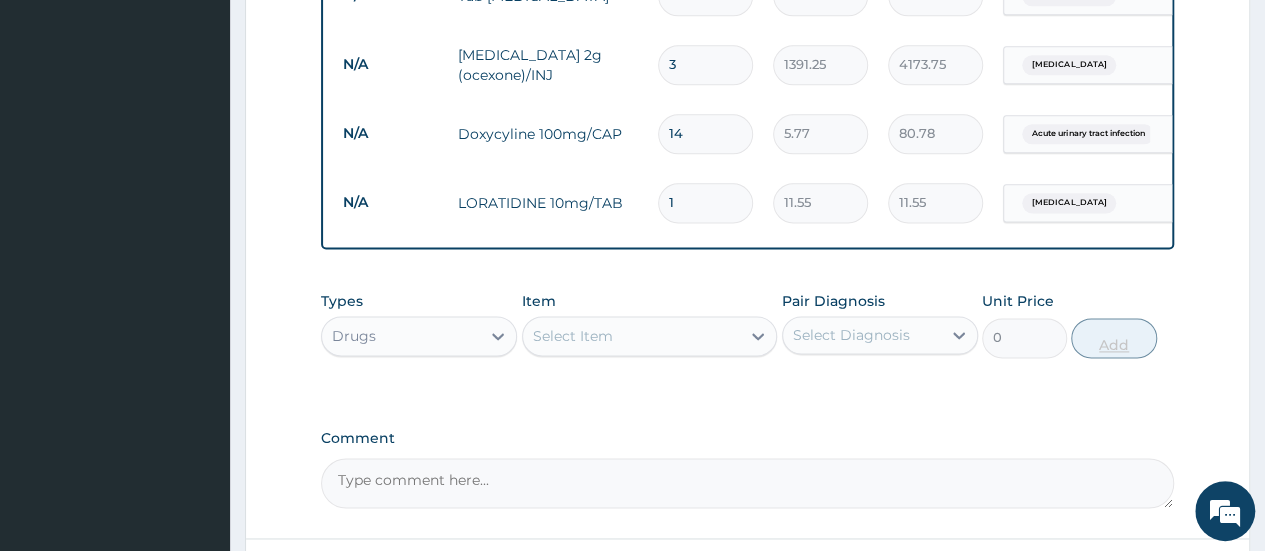 type 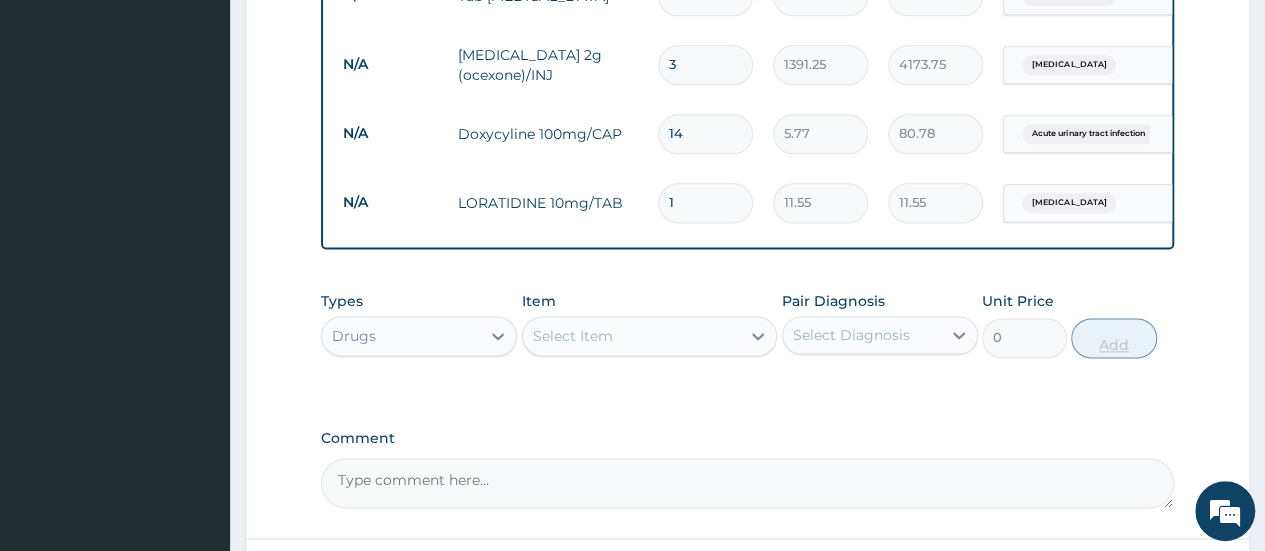 type on "0.00" 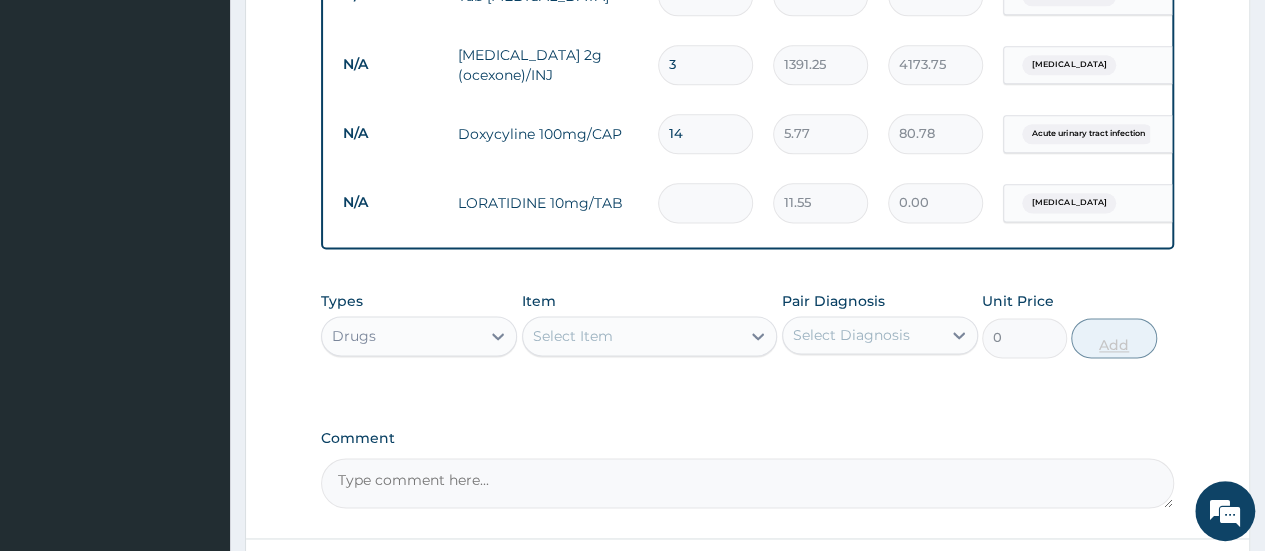 type on "5" 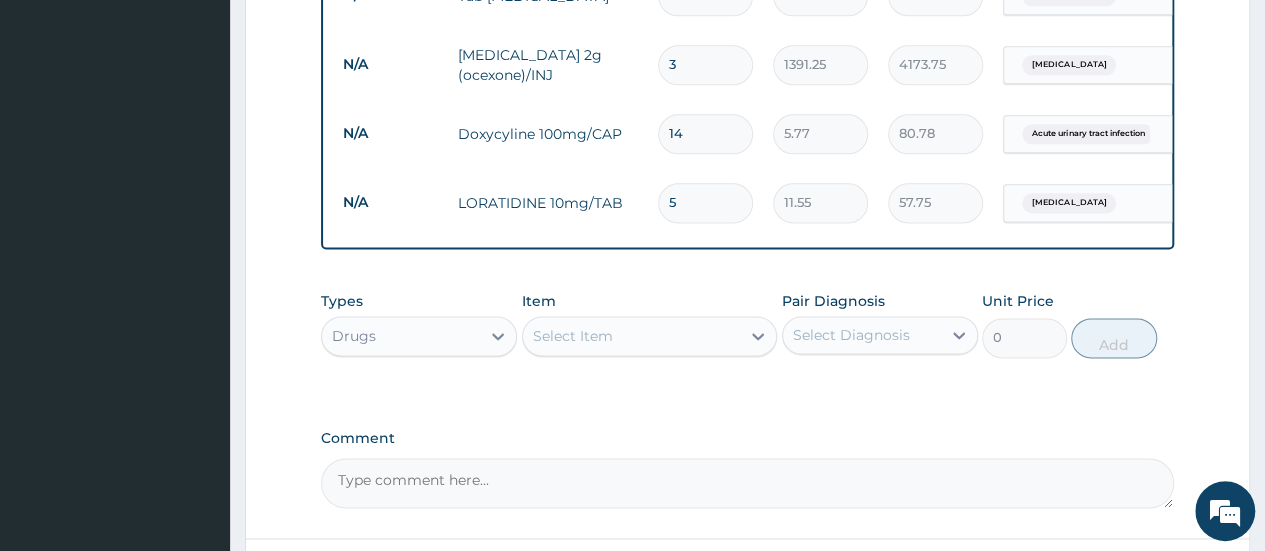 type on "5" 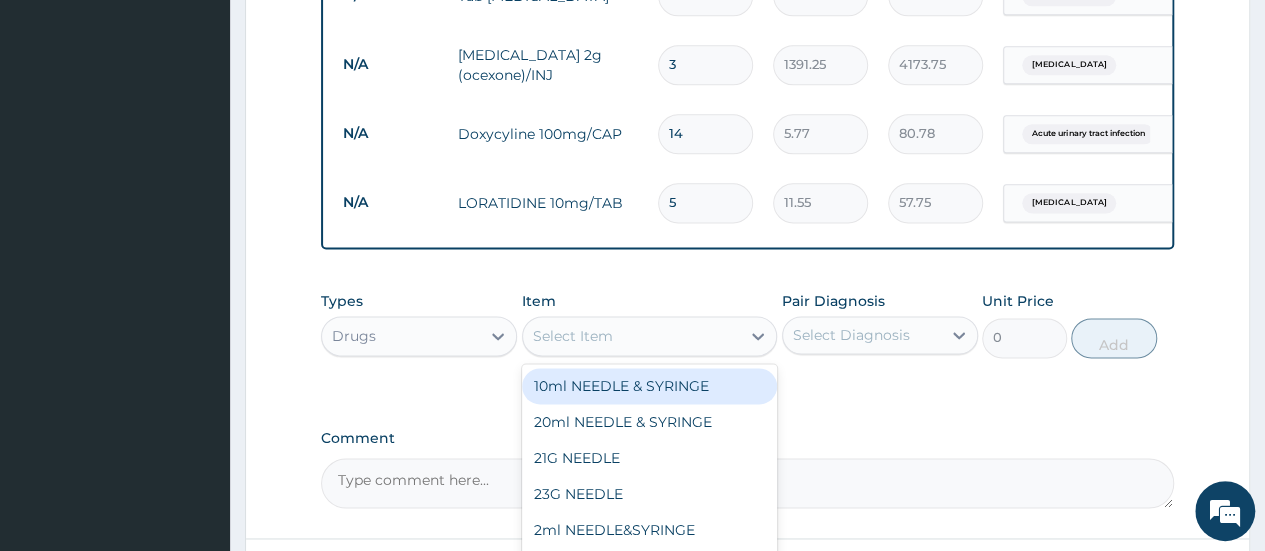 click on "Select Item" at bounding box center [632, 336] 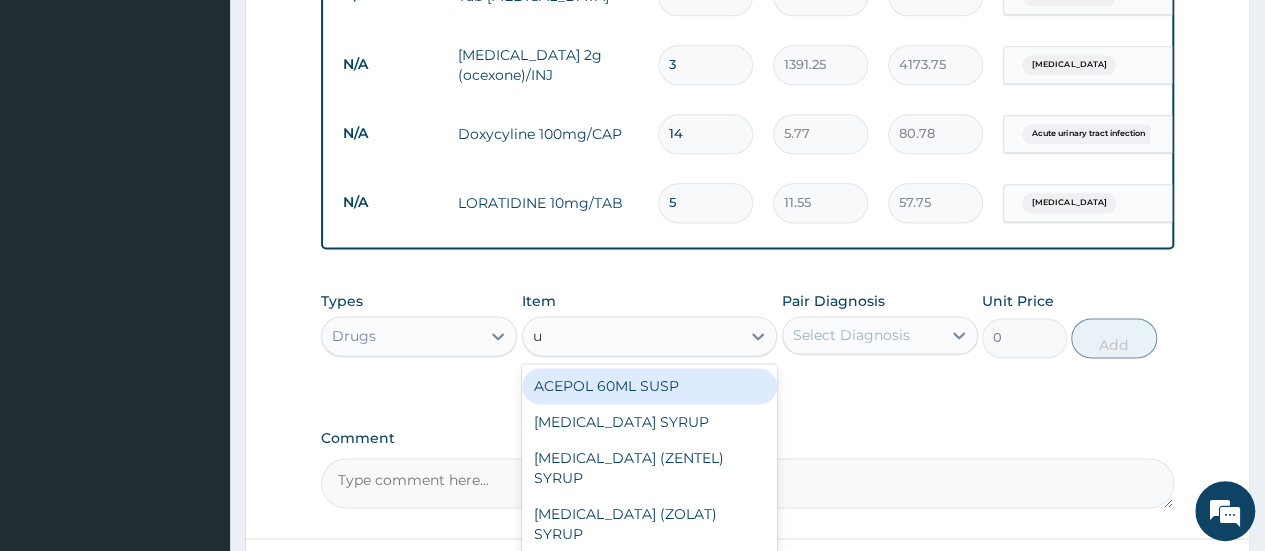 type on "u" 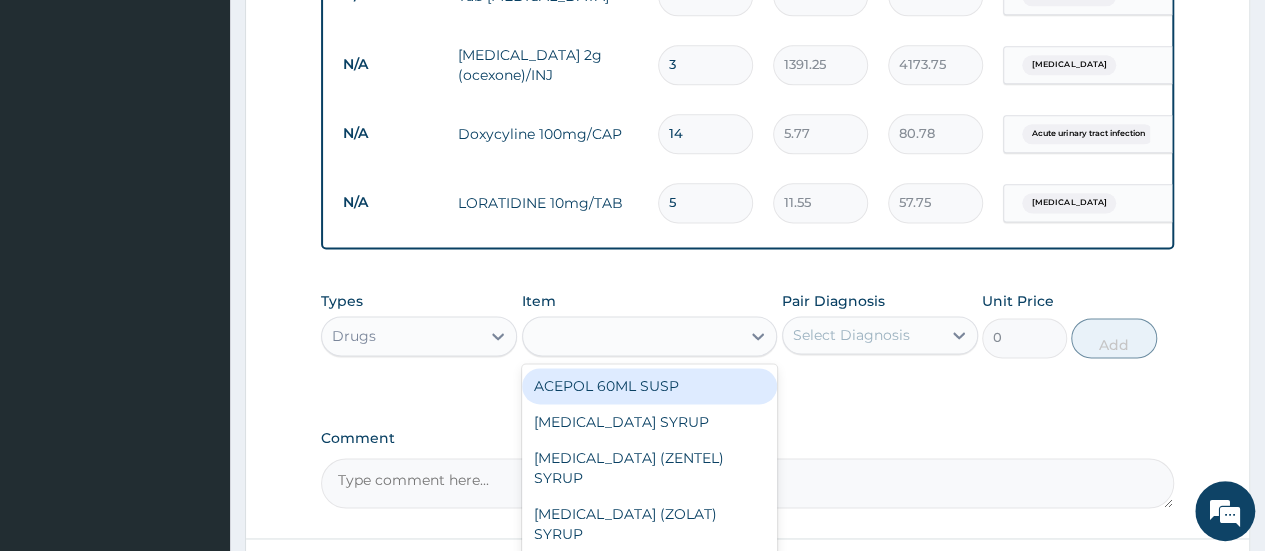 click on "Drugs" at bounding box center (401, 336) 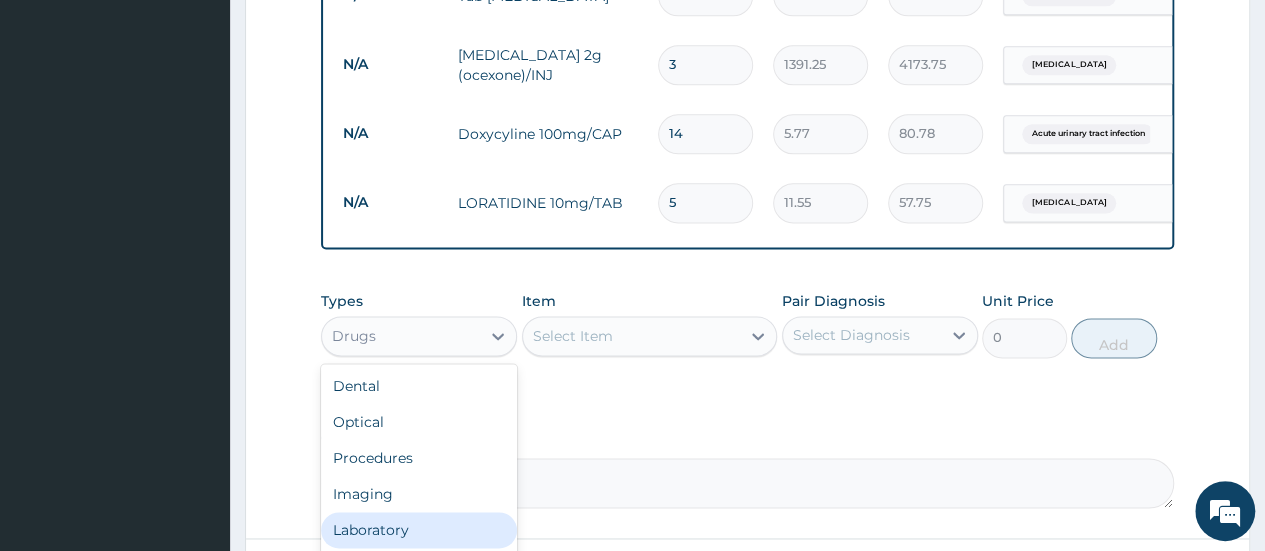 click on "Laboratory" at bounding box center (419, 530) 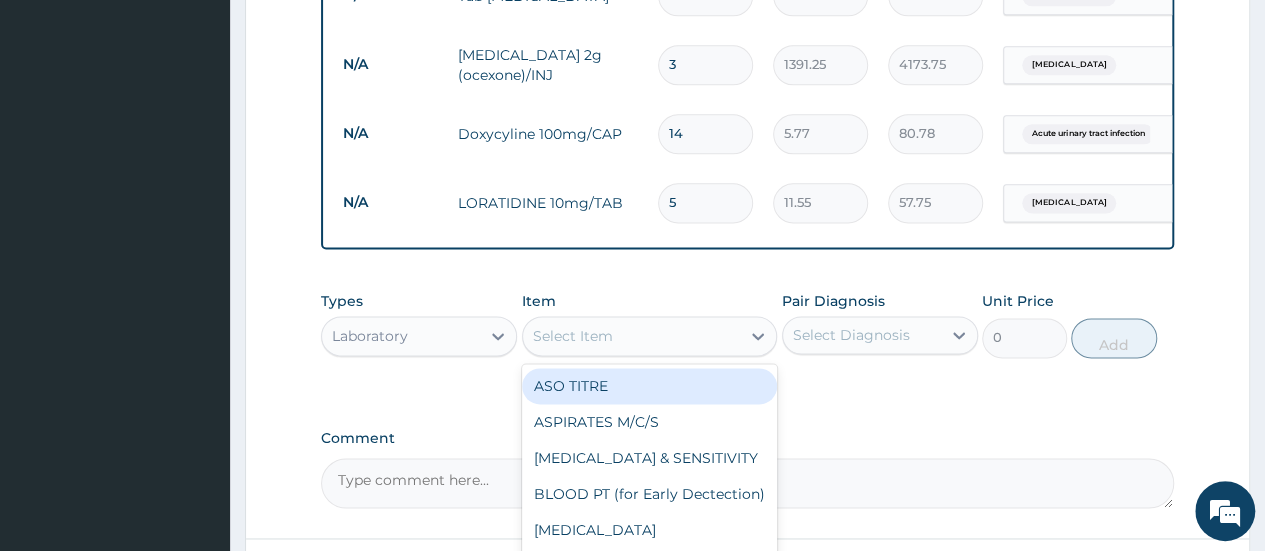 click on "Select Item" at bounding box center (632, 336) 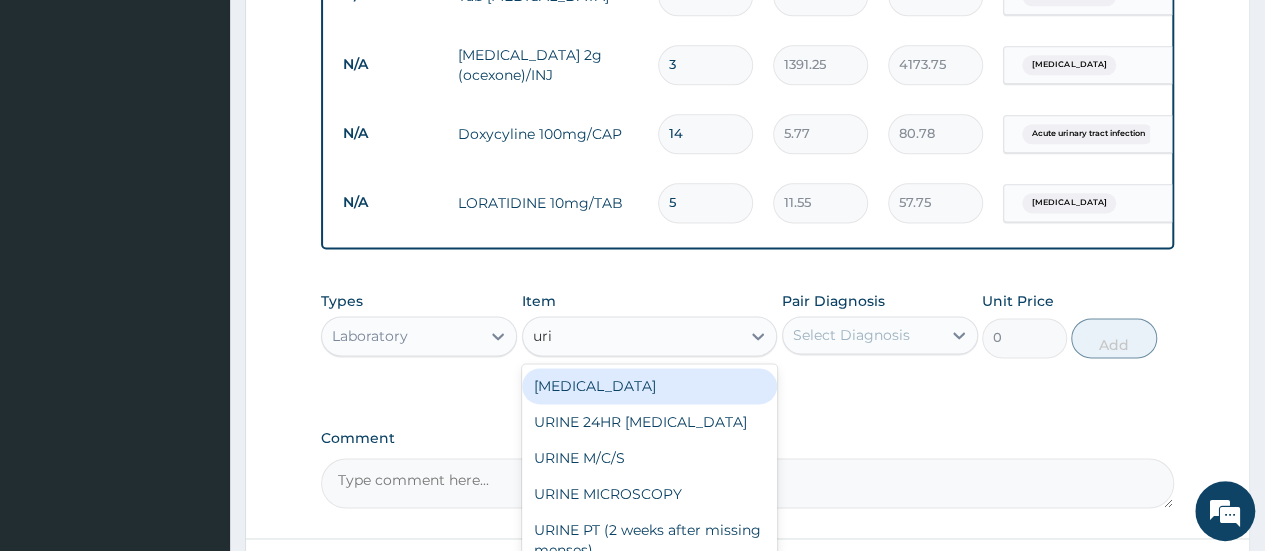 type on "urin" 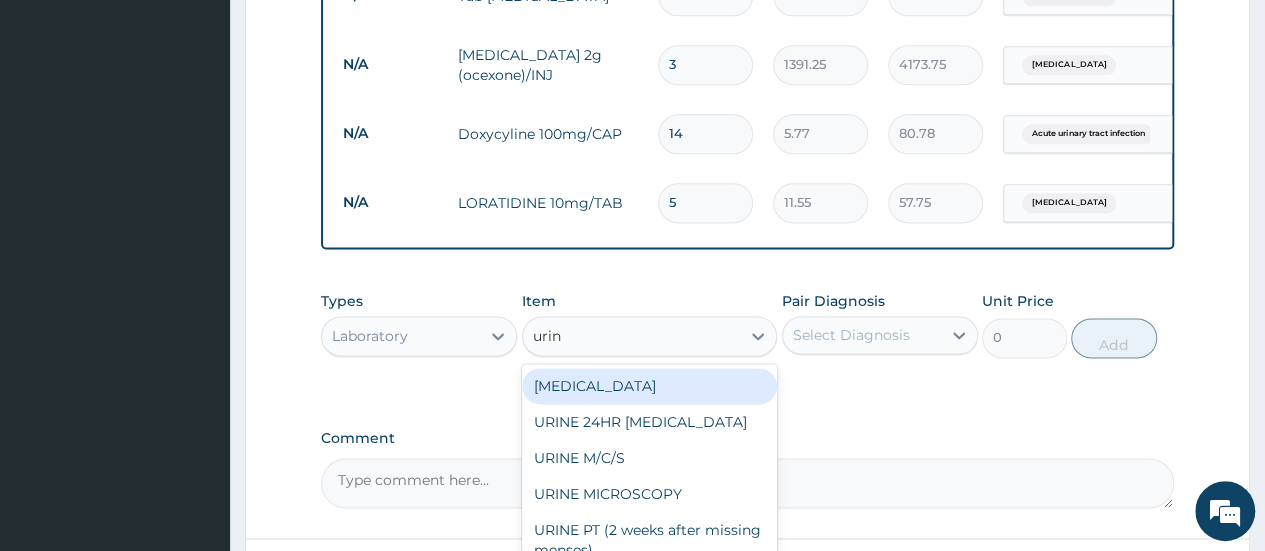 click on "URINALYSIS" at bounding box center (650, 386) 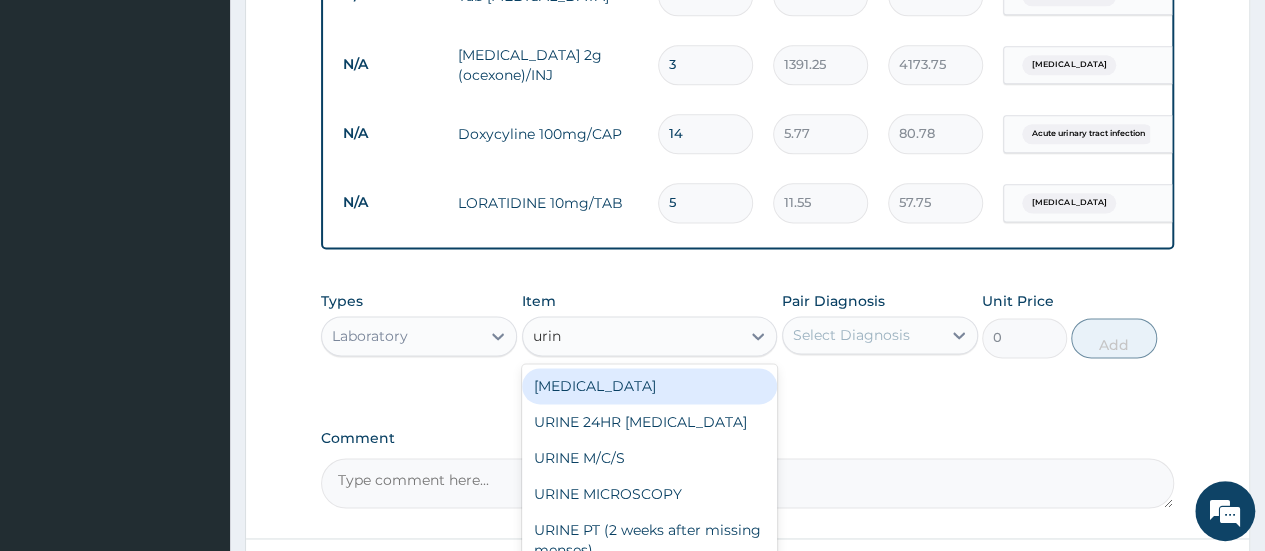 type 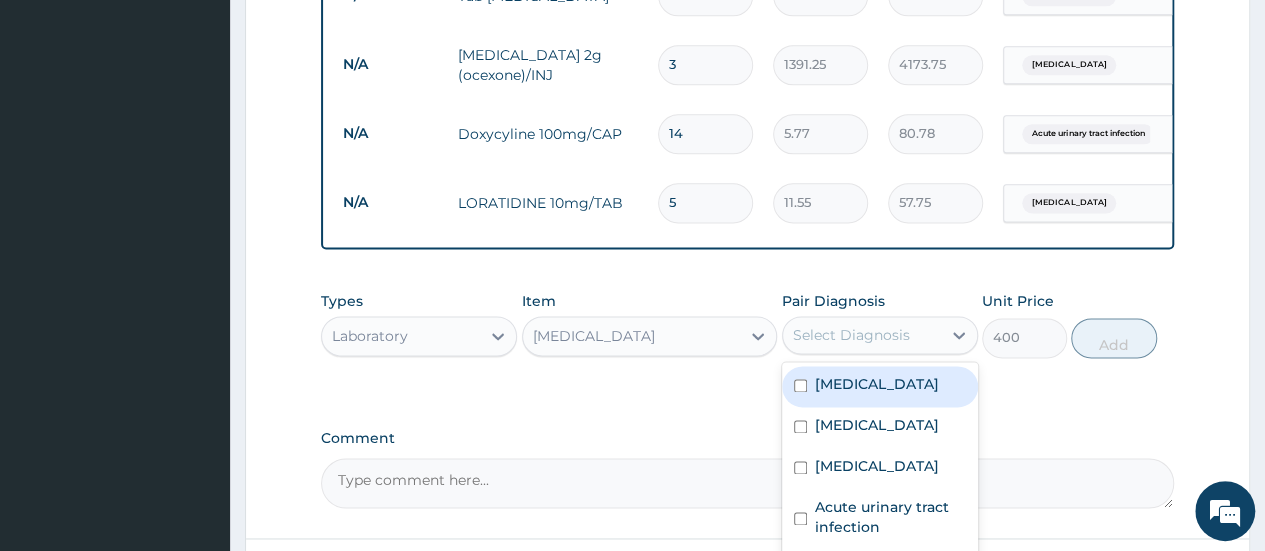 click on "Select Diagnosis" at bounding box center (851, 335) 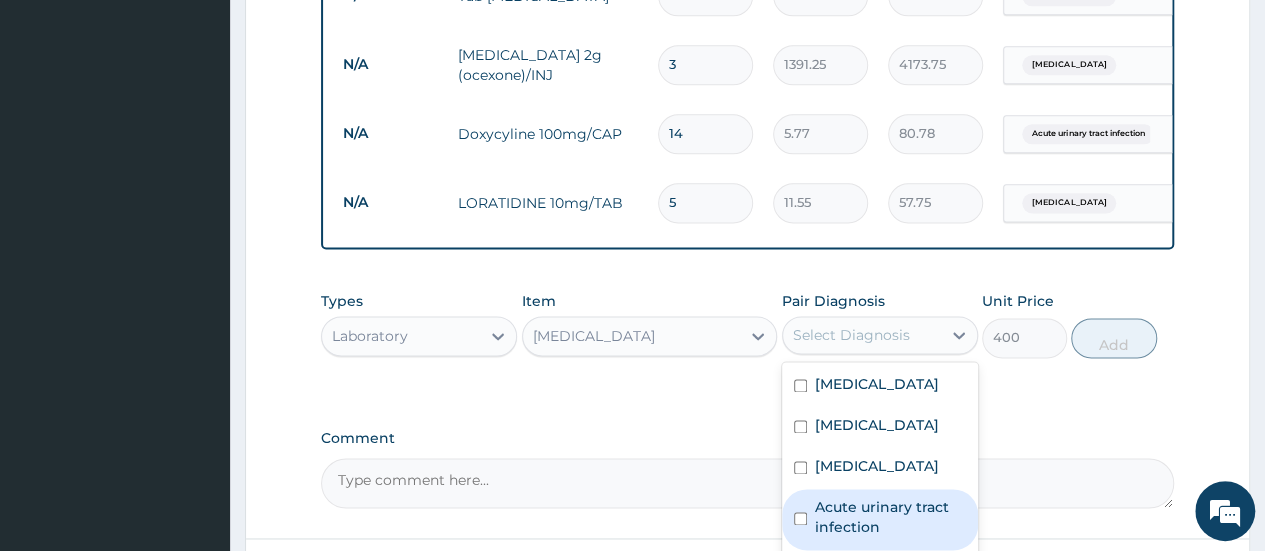 click on "Acute urinary tract infection" at bounding box center (890, 517) 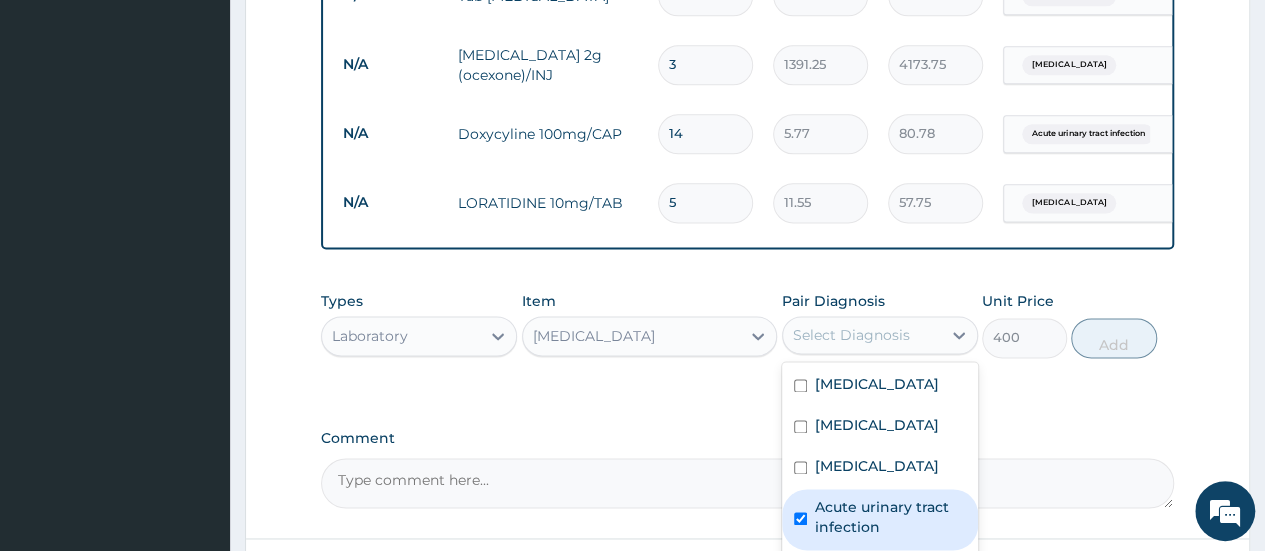 checkbox on "true" 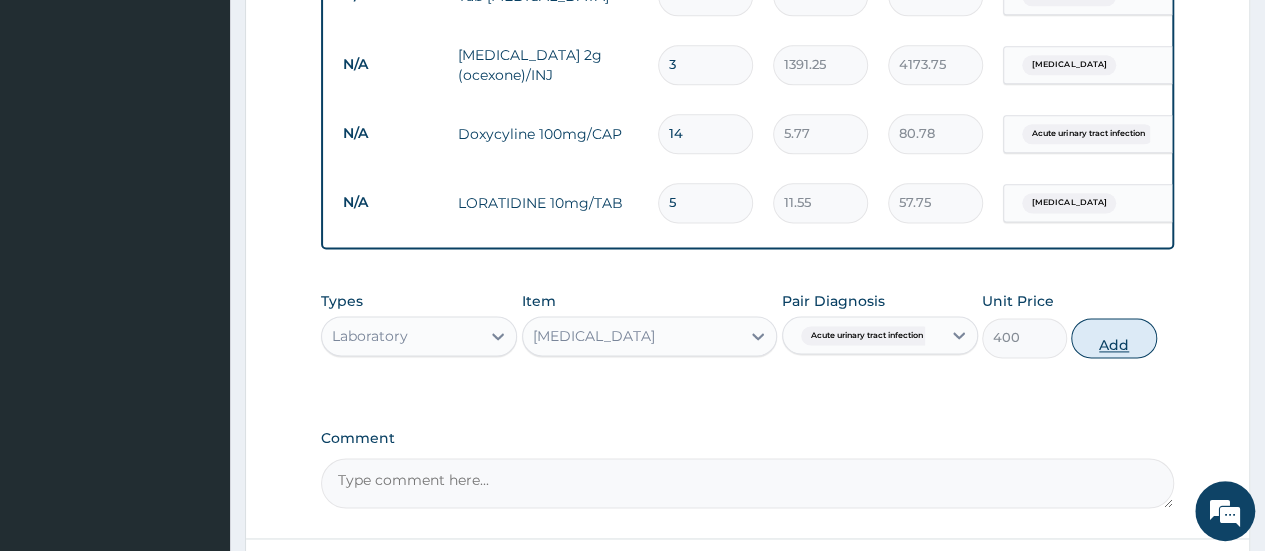 click on "Add" at bounding box center (1113, 338) 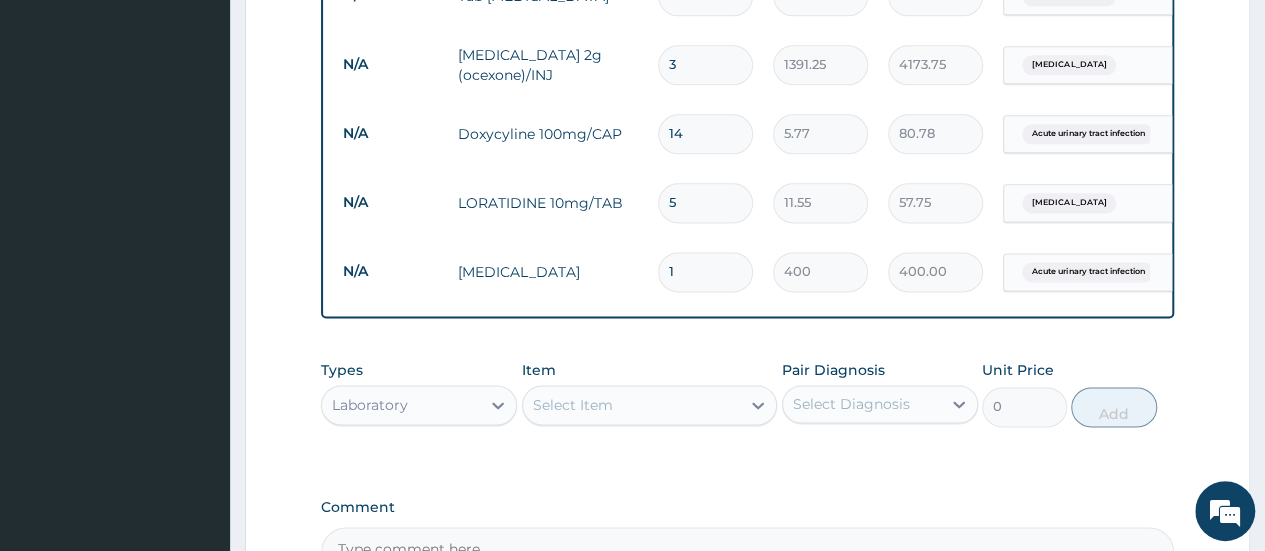scroll, scrollTop: 1405, scrollLeft: 0, axis: vertical 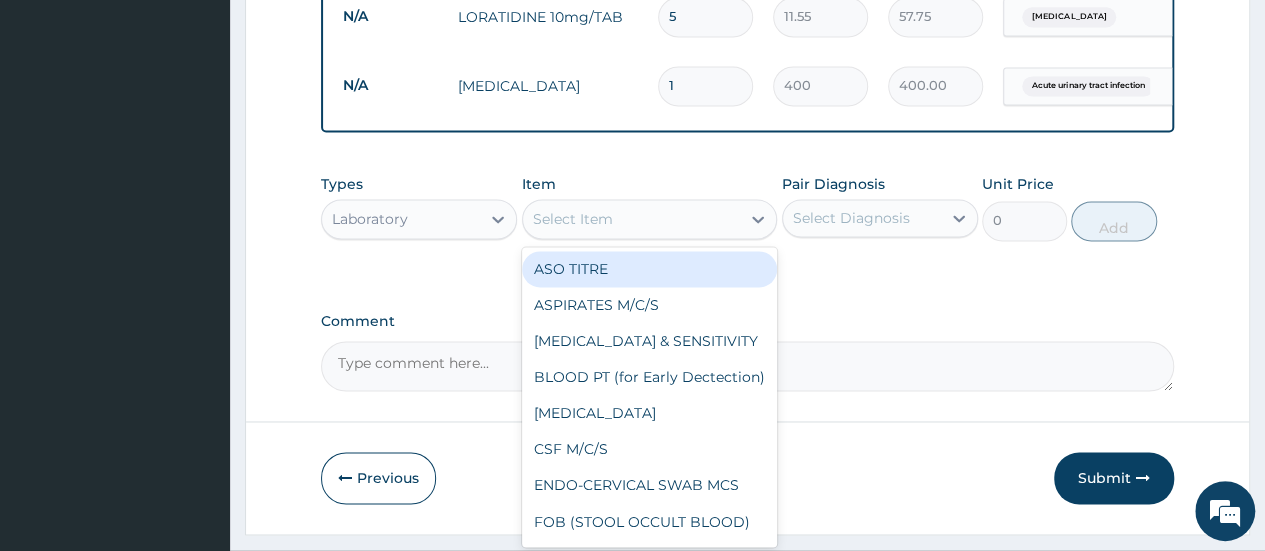 click on "Select Item" at bounding box center [632, 219] 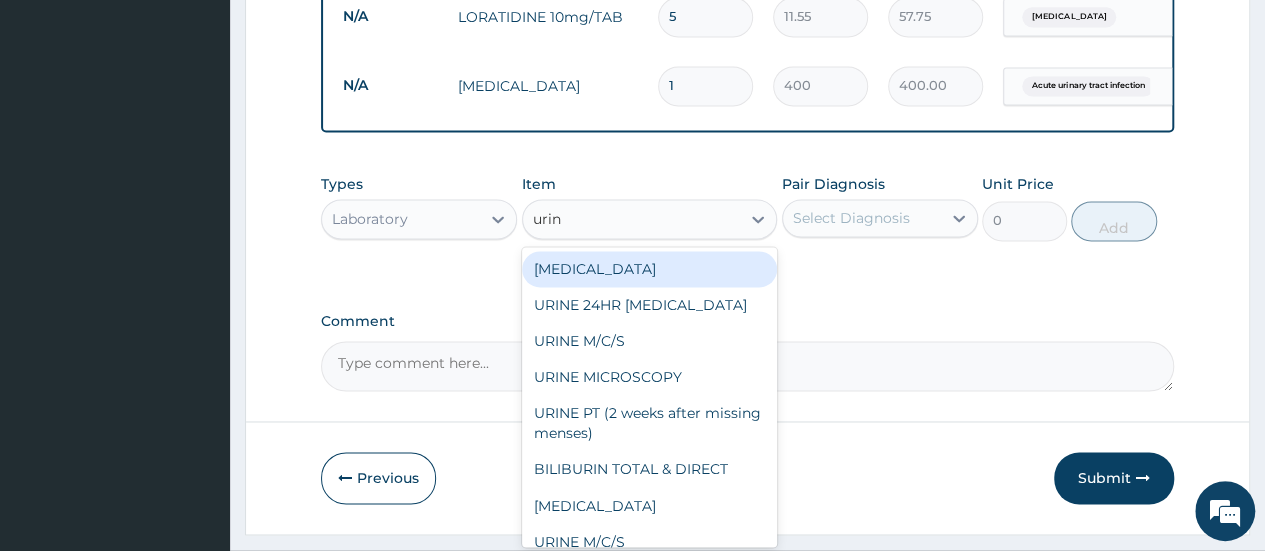 type on "urine" 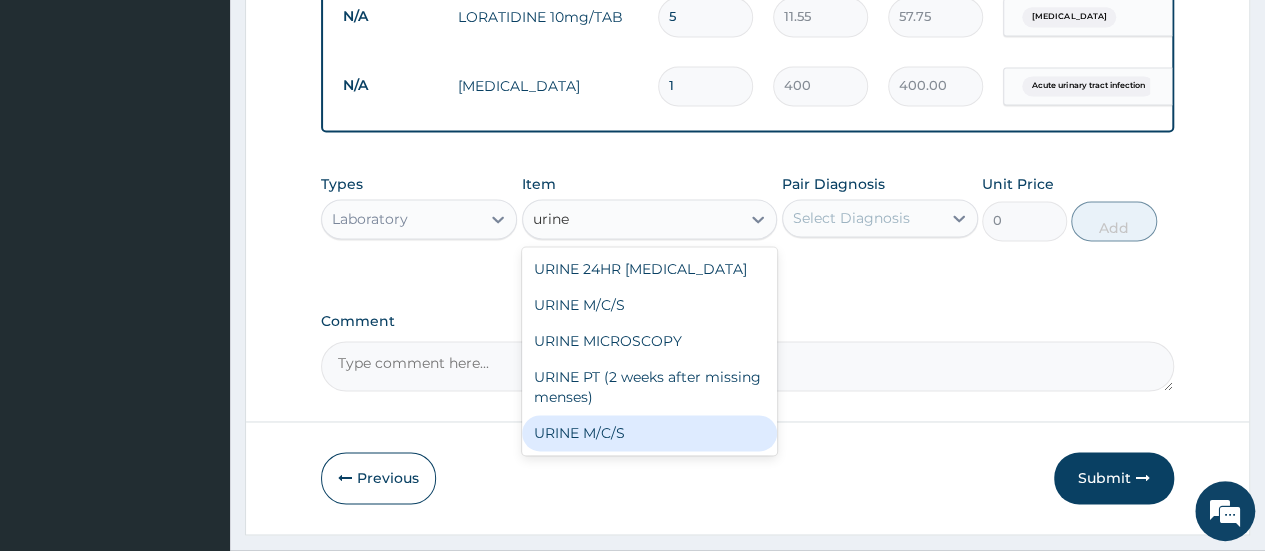 click on "URINE M/C/S" at bounding box center (650, 433) 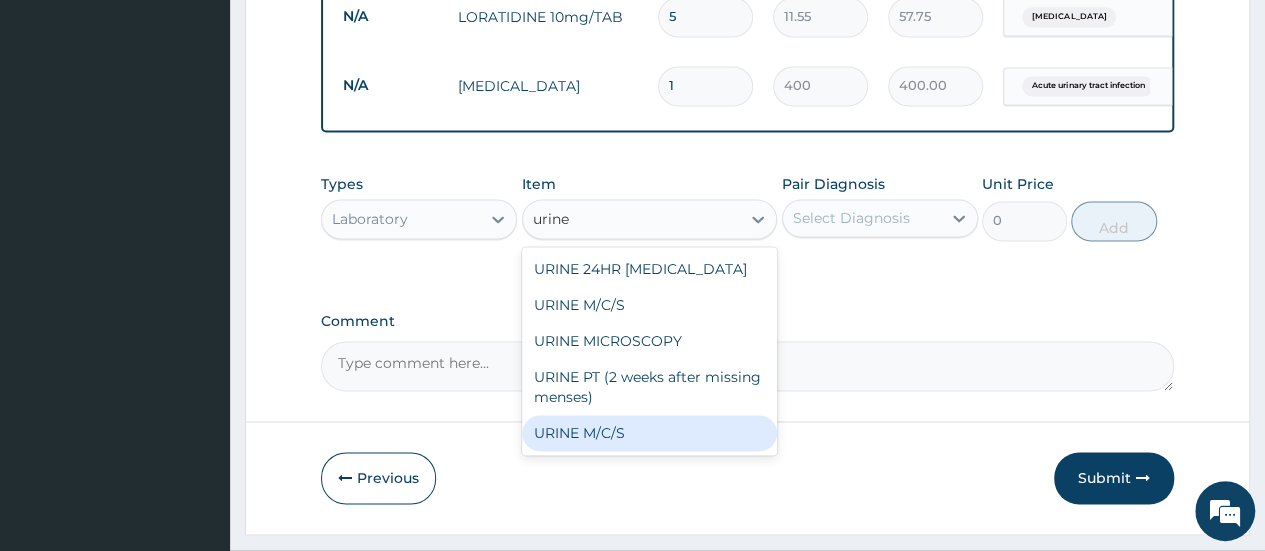 type 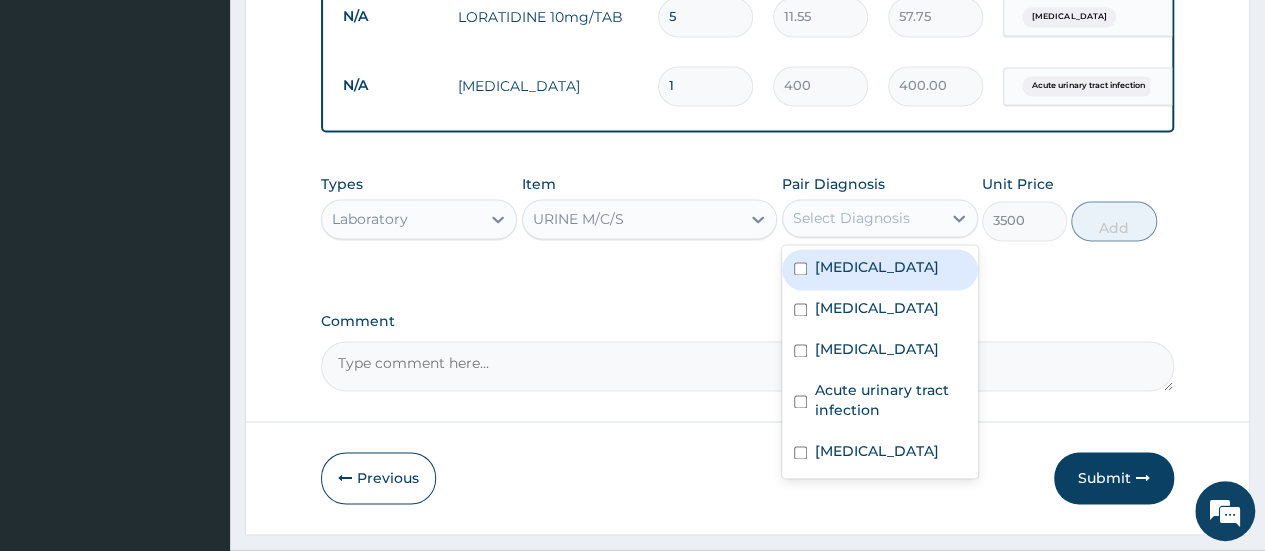 click on "Select Diagnosis" at bounding box center [862, 218] 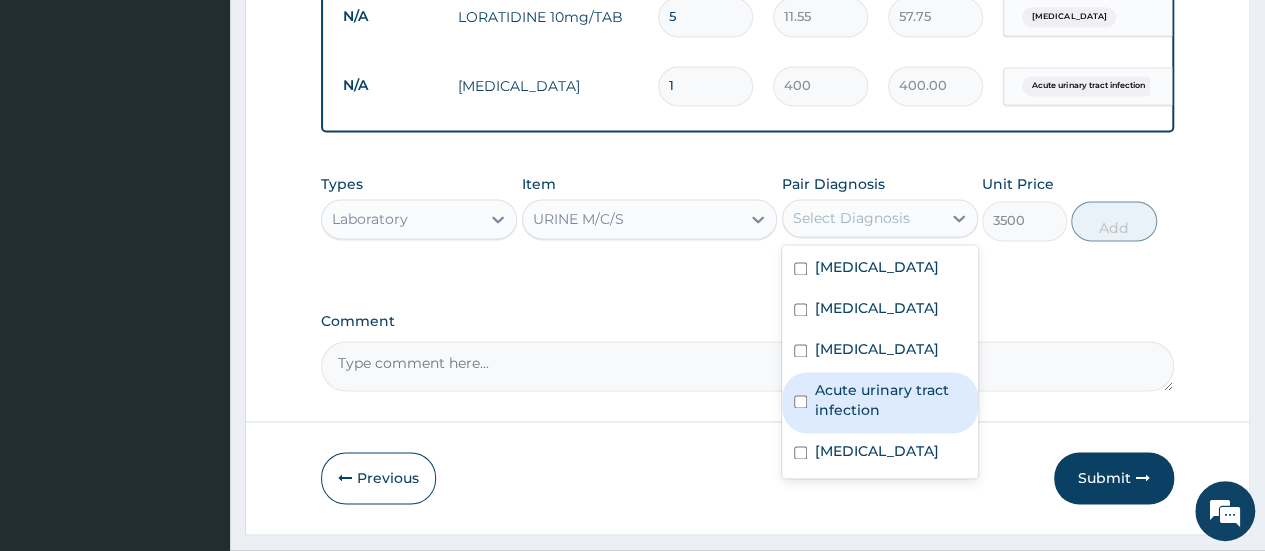 click on "Acute urinary tract infection" at bounding box center [890, 400] 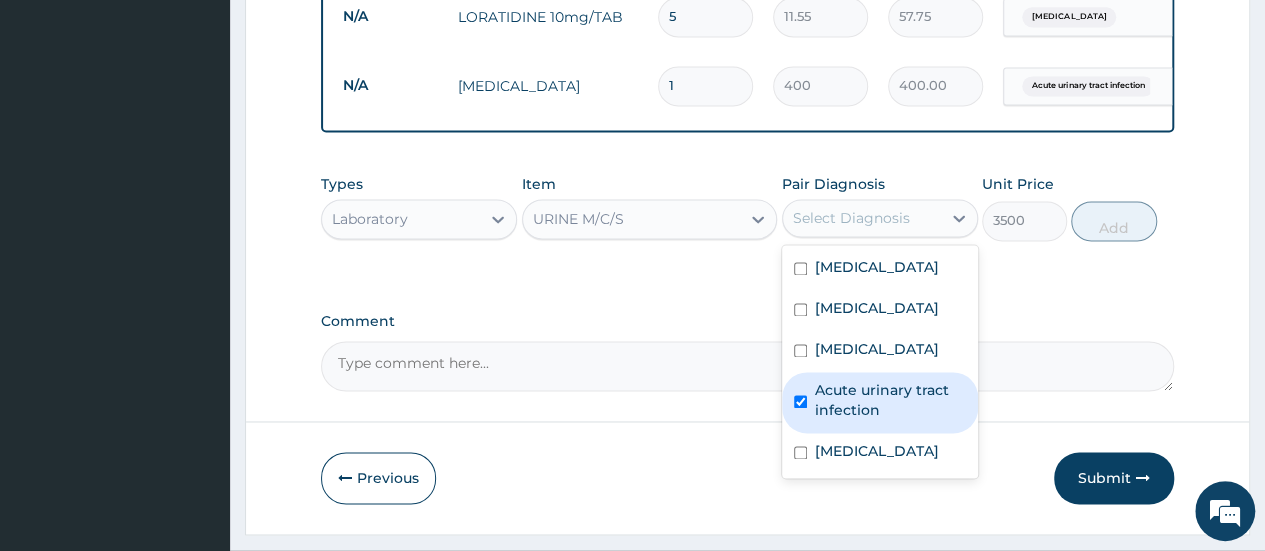 checkbox on "true" 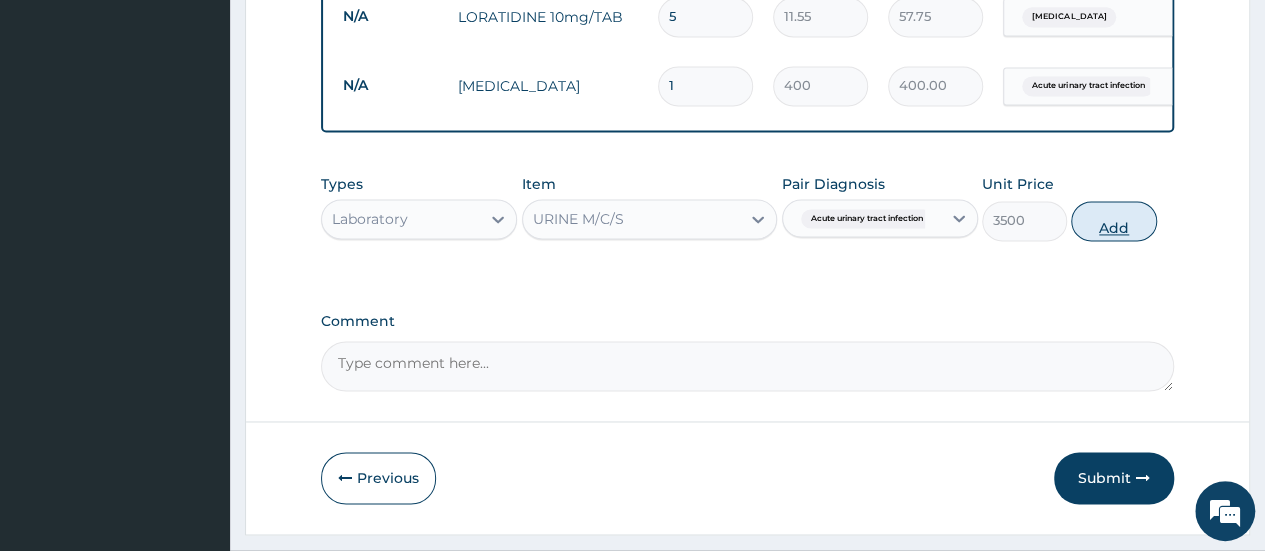 click on "Add" at bounding box center [1113, 221] 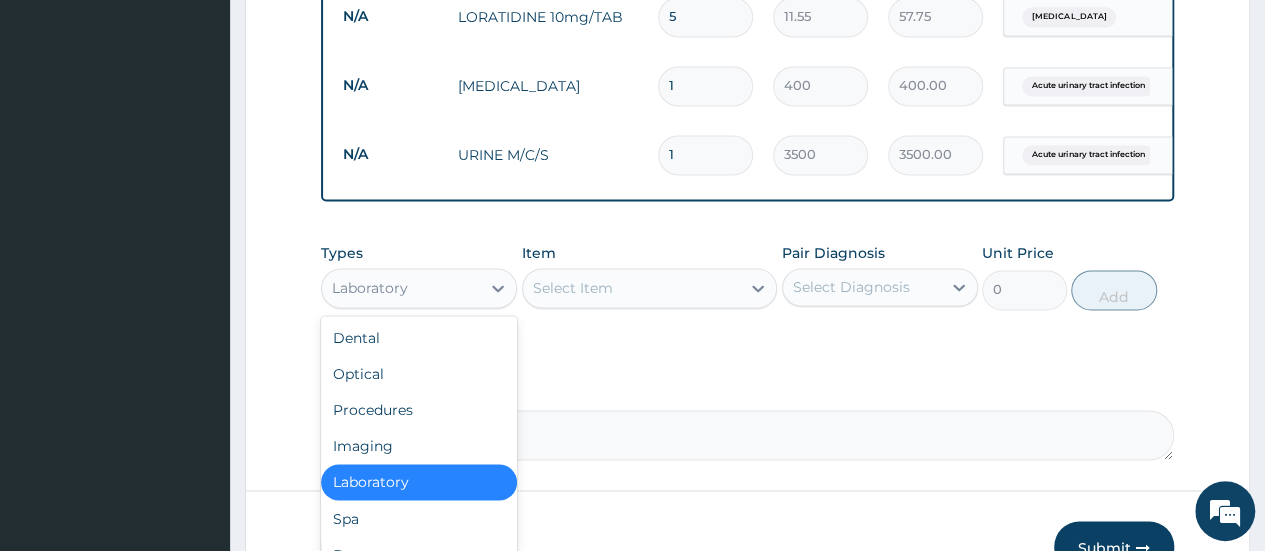 click on "Laboratory" at bounding box center (401, 288) 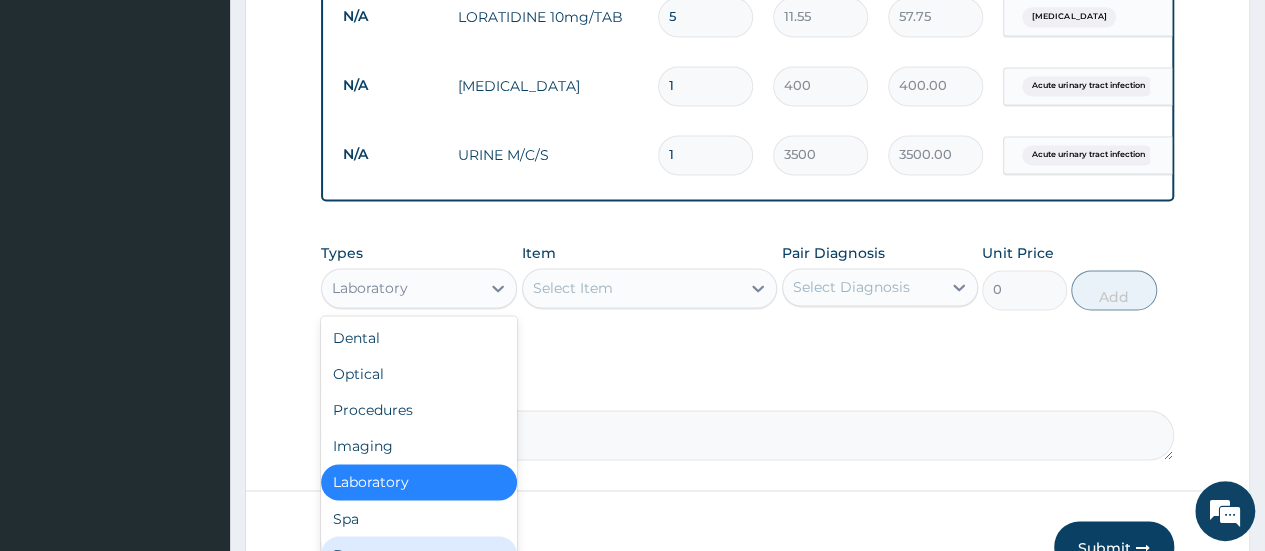 click on "Drugs" at bounding box center [419, 554] 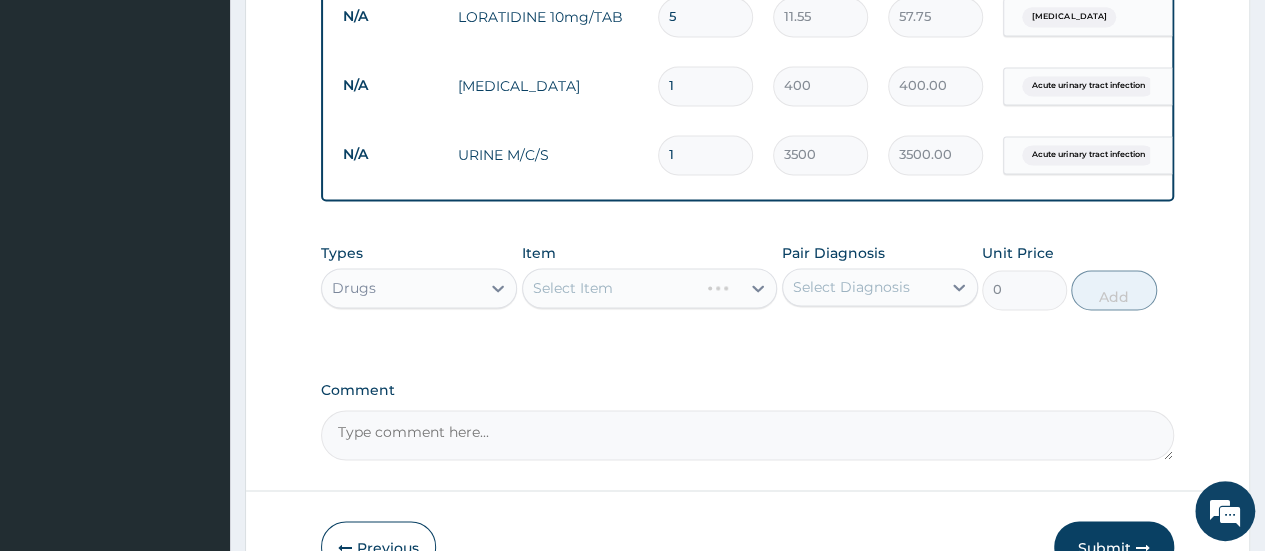 click on "Select Item" at bounding box center (650, 288) 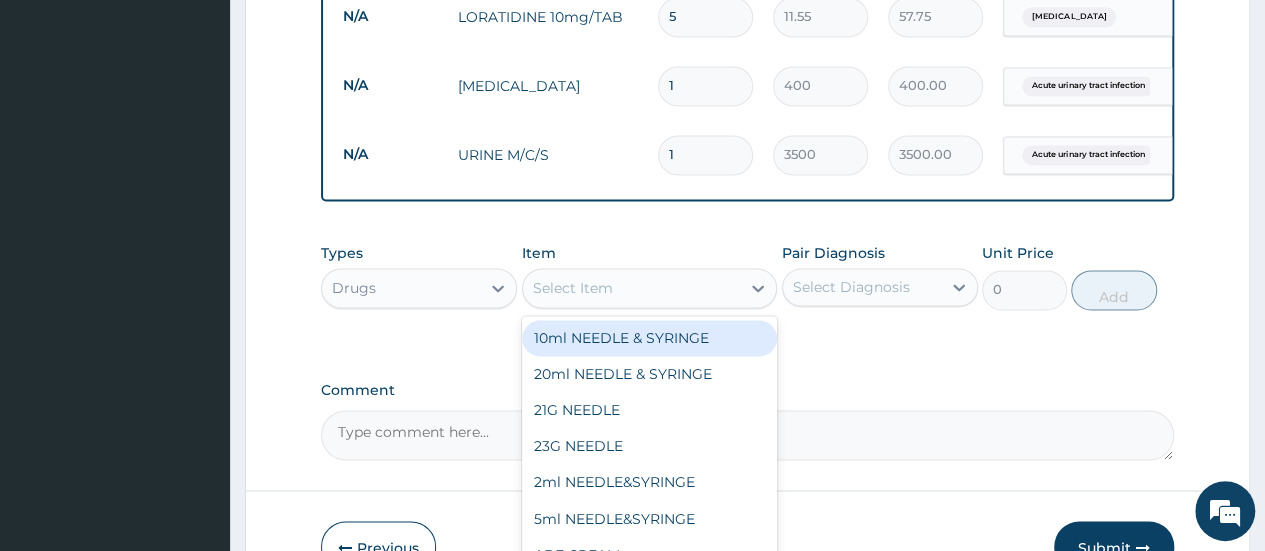 click on "Select Item" at bounding box center (632, 288) 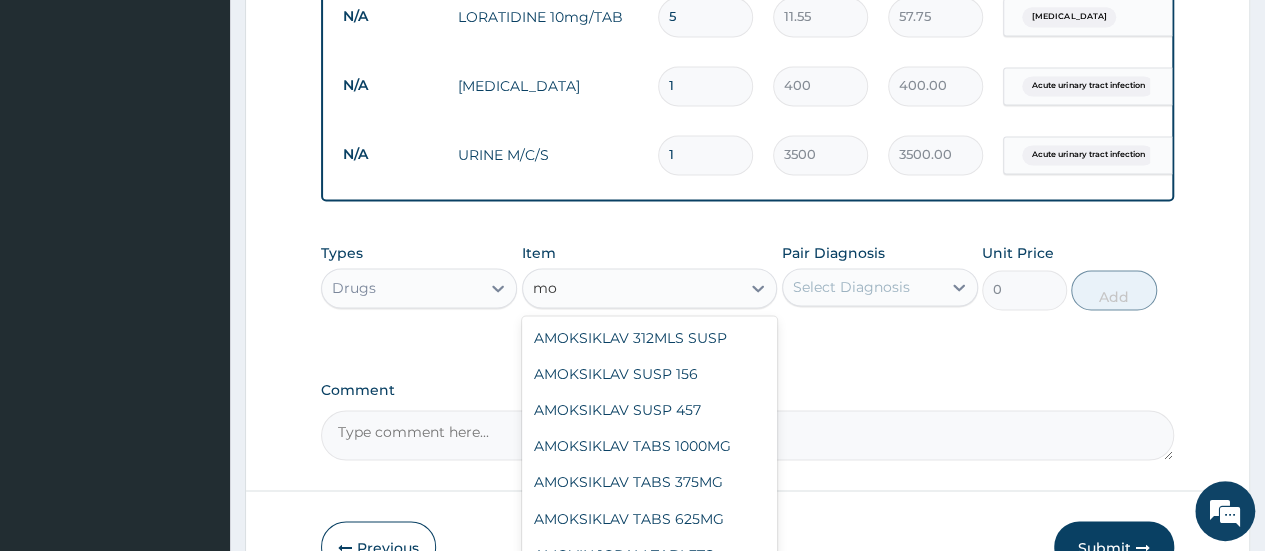 type on "m" 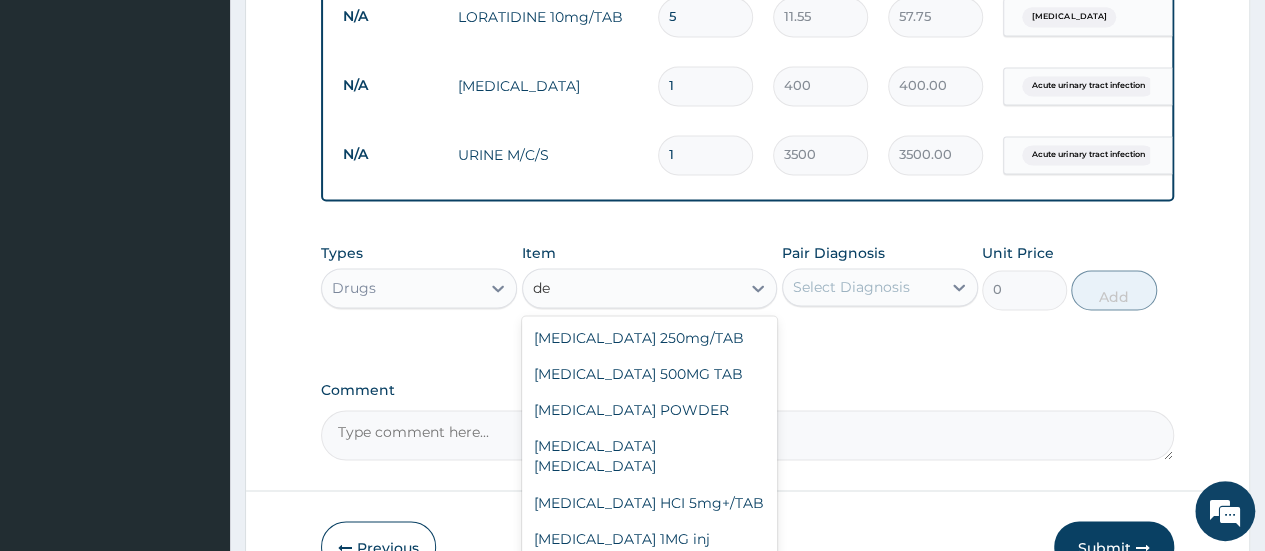 type on "d" 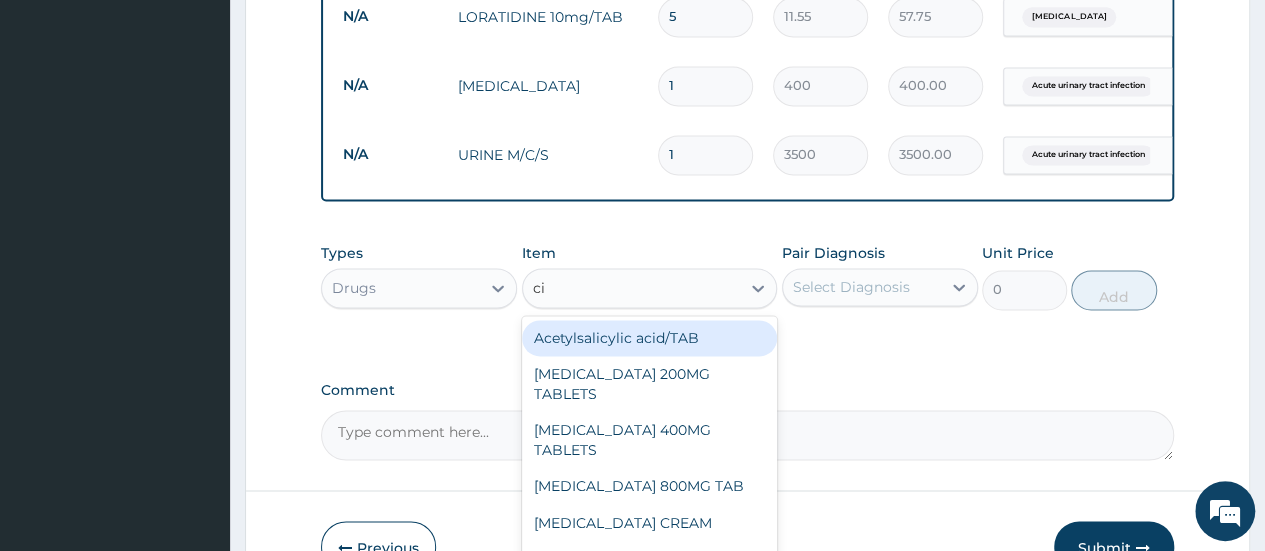 type on "cip" 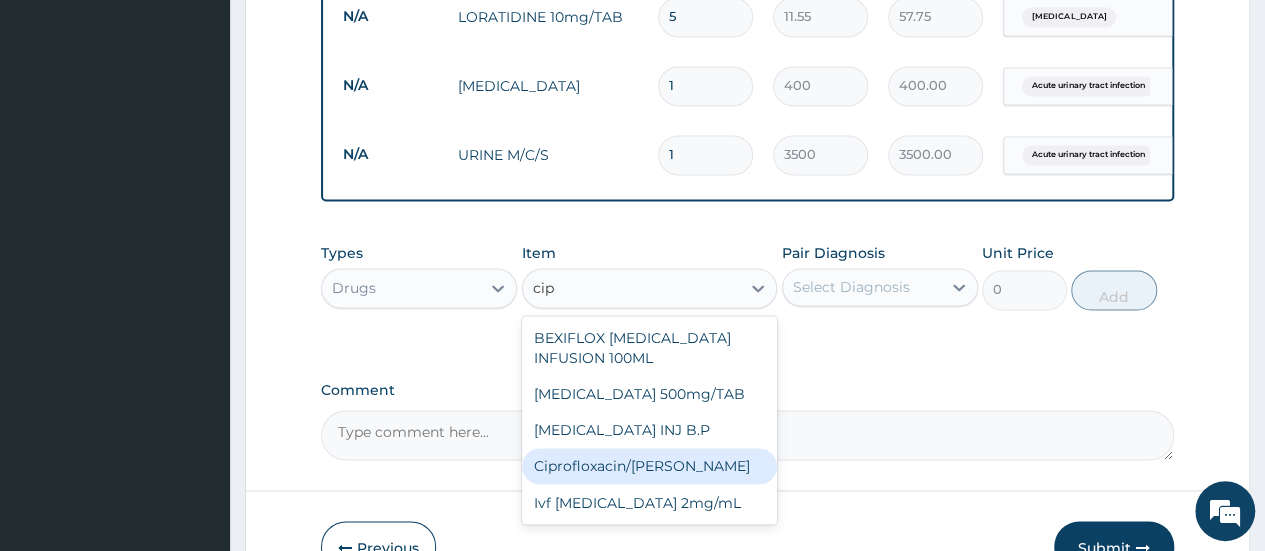 click on "Ciprofloxacin/Gutt" at bounding box center (650, 466) 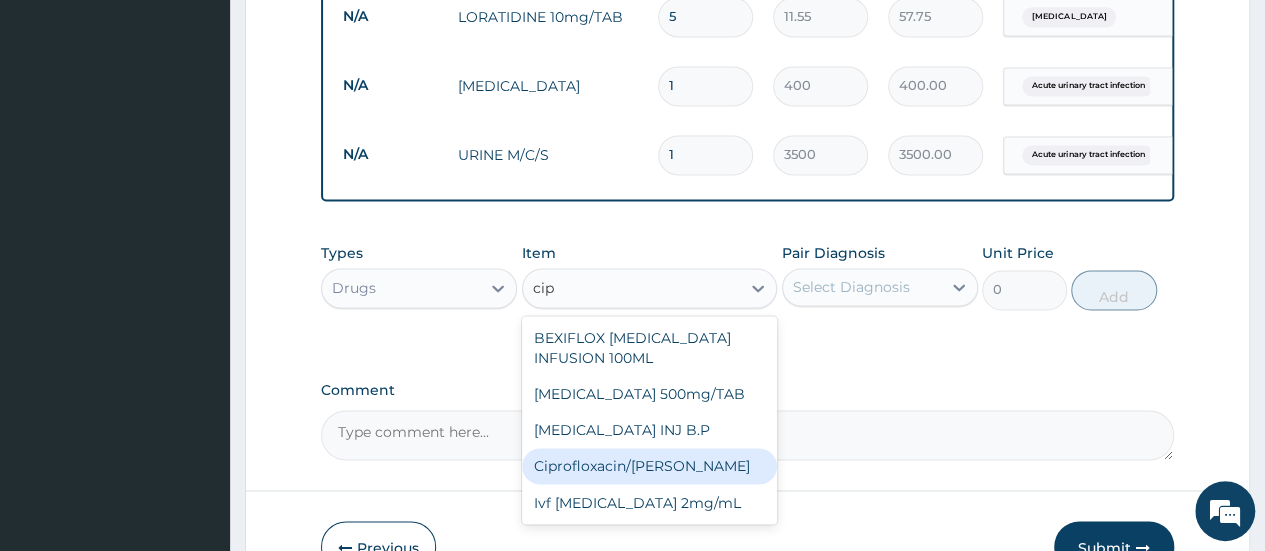 type 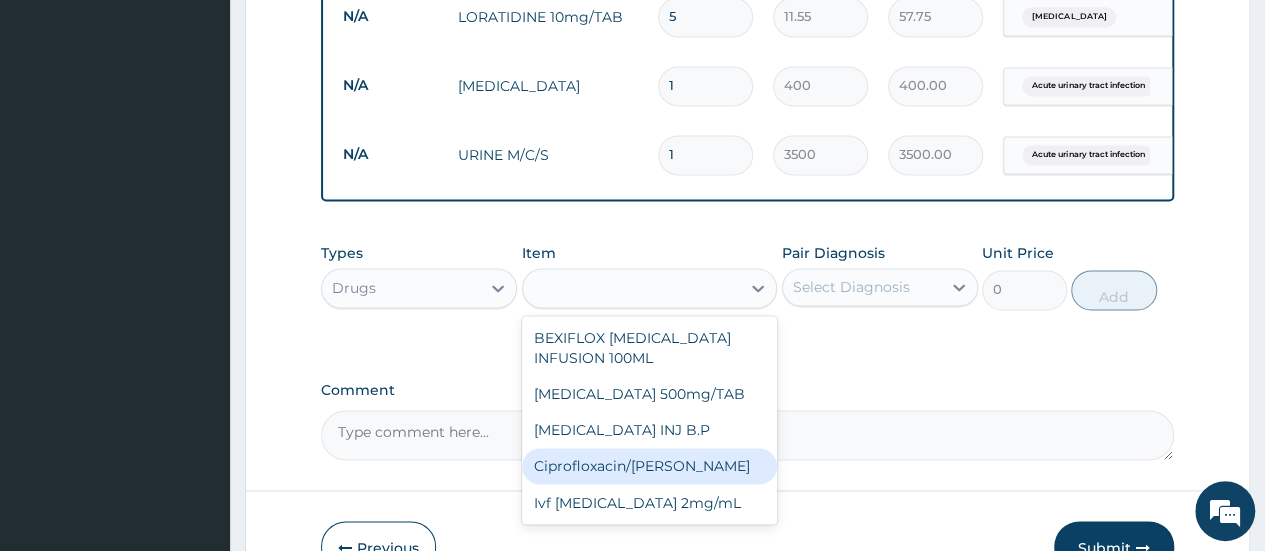 type on "262.5" 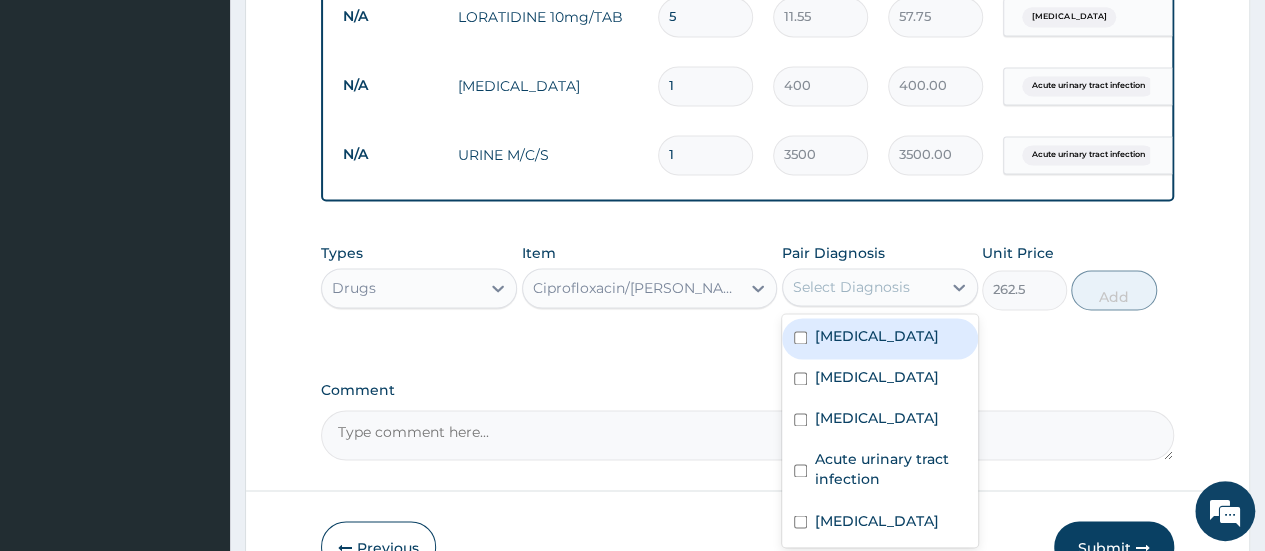 click on "Select Diagnosis" at bounding box center [851, 287] 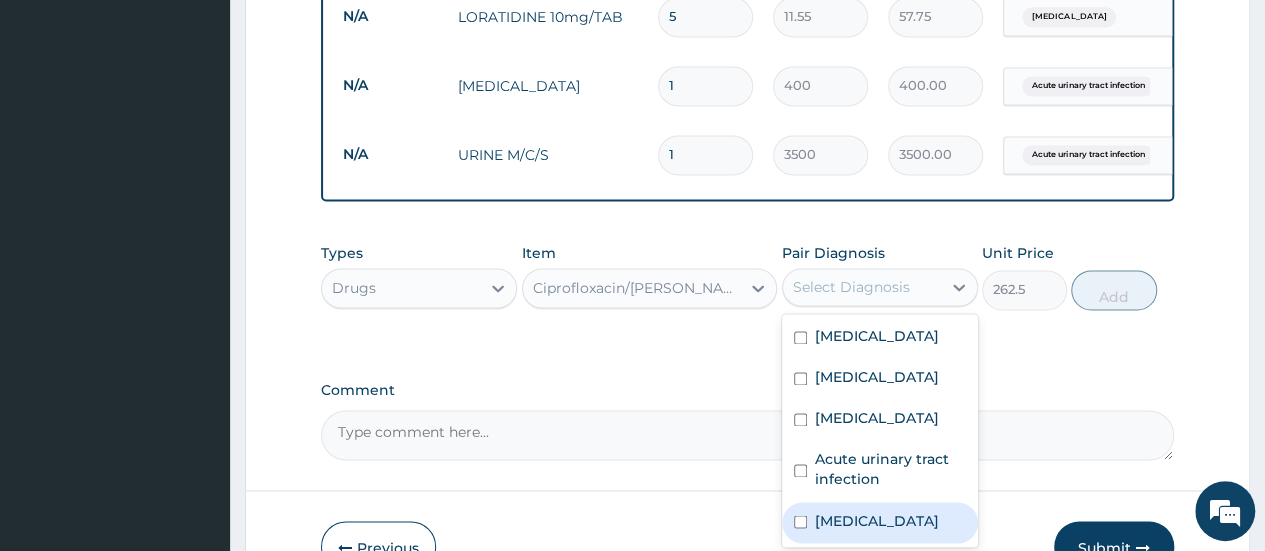 click on "Conjunctivitis" at bounding box center (877, 520) 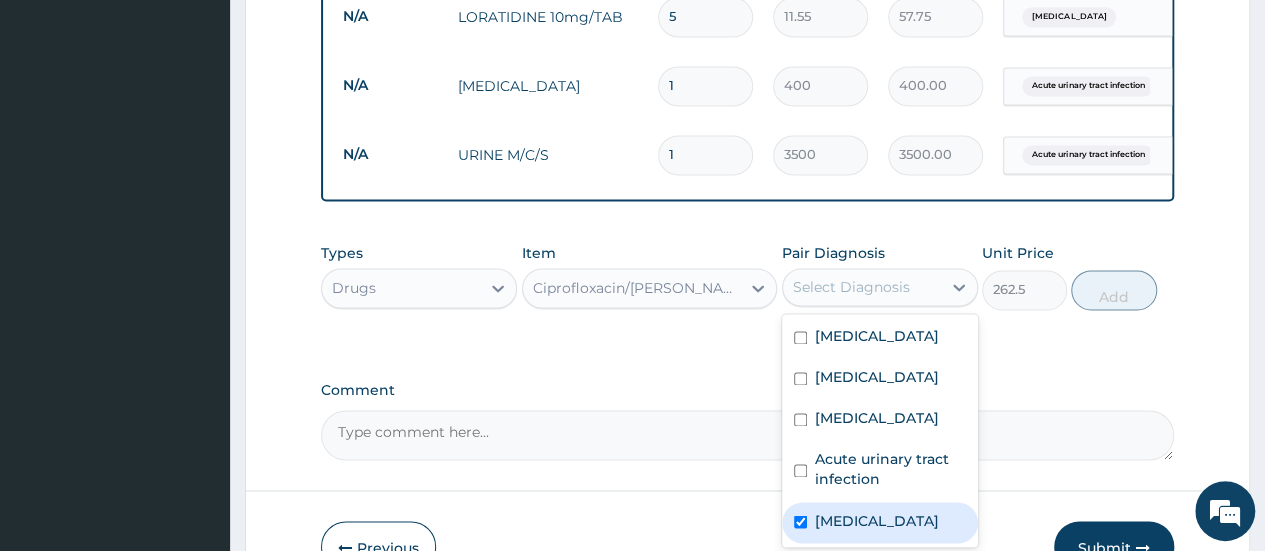 checkbox on "true" 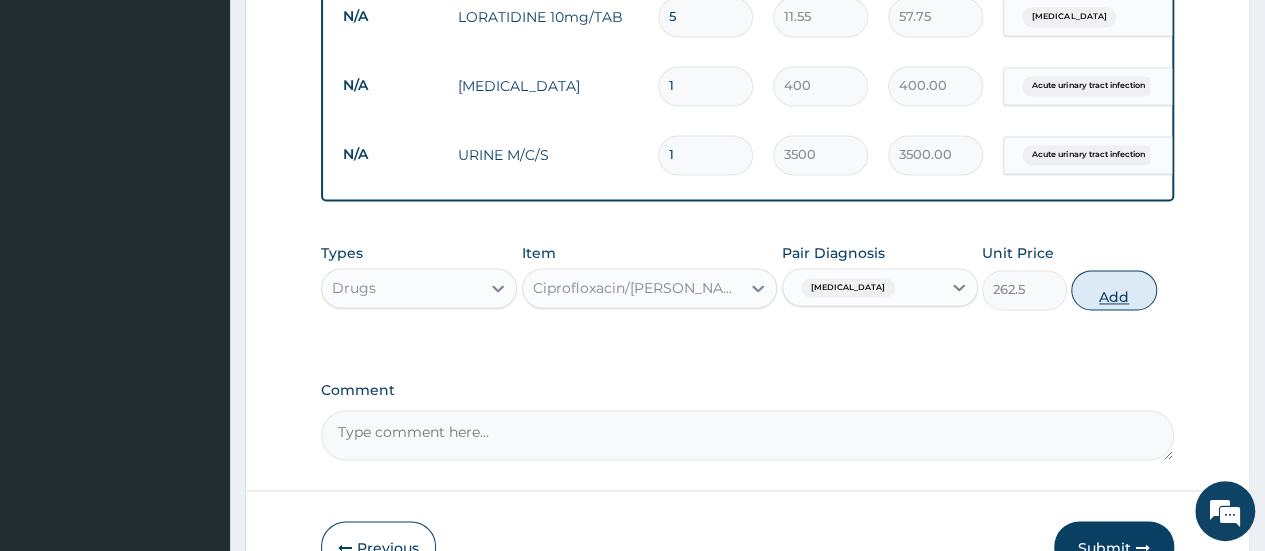 click on "Add" at bounding box center (1113, 290) 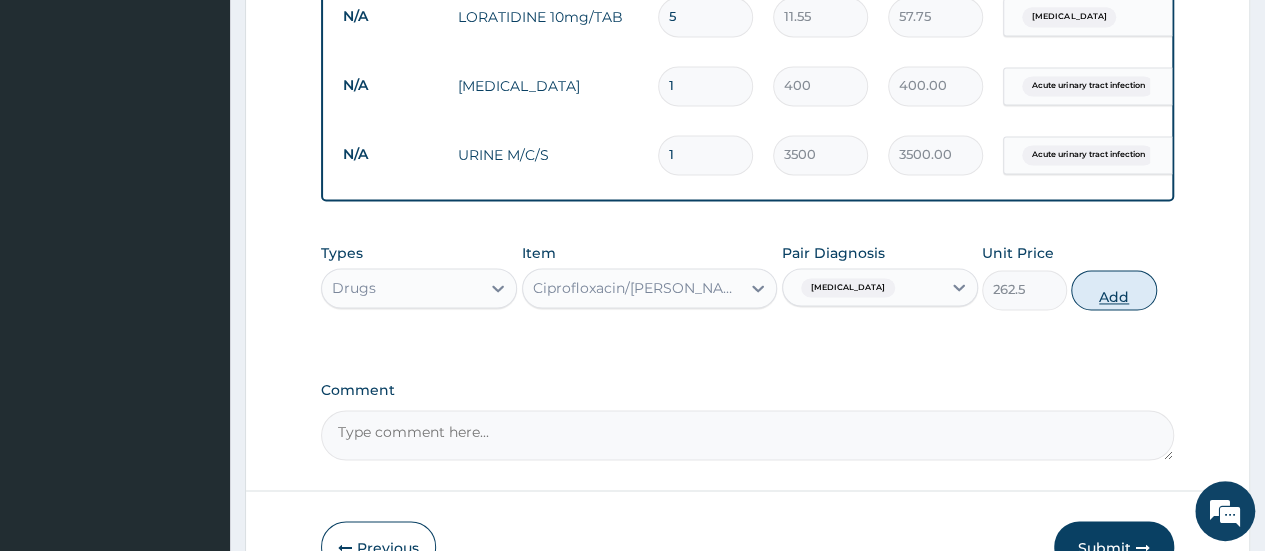 type on "0" 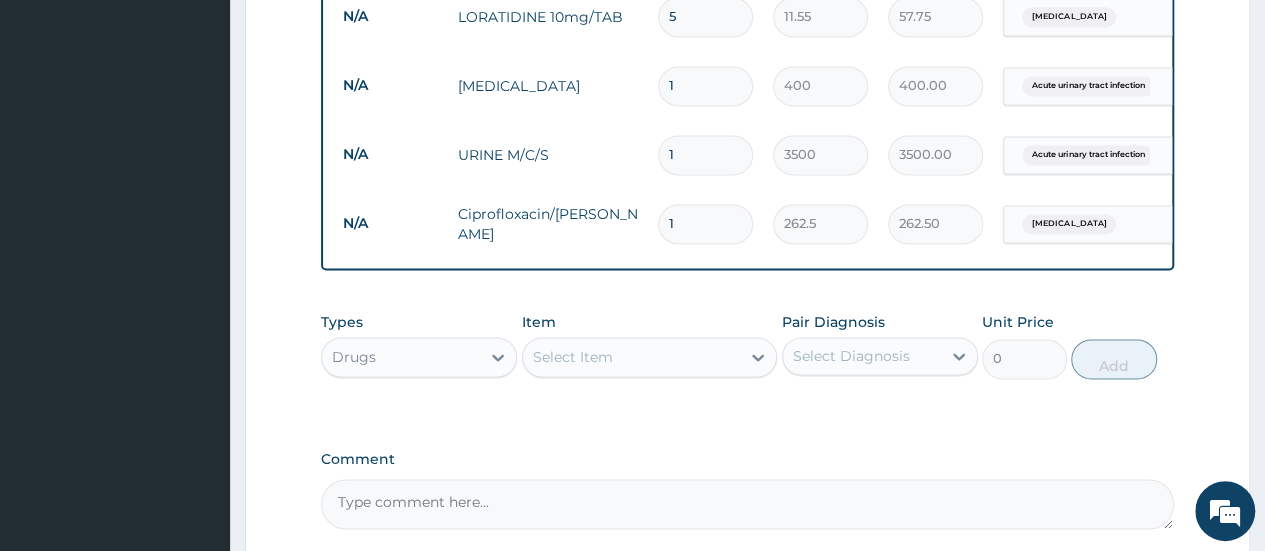 click on "Select Item" at bounding box center [632, 357] 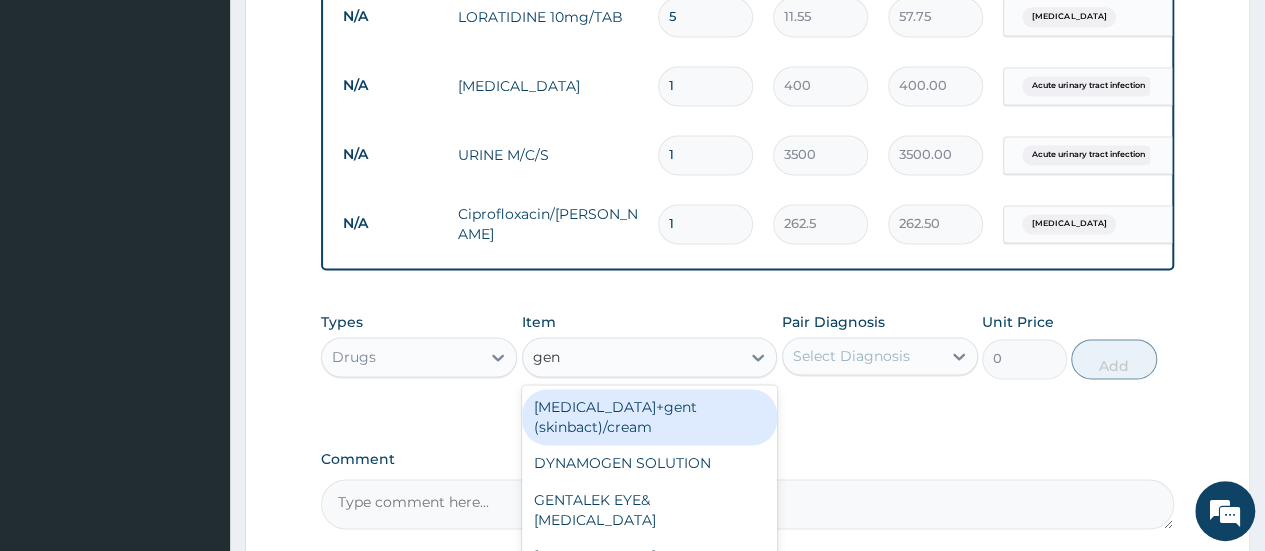 type on "gent" 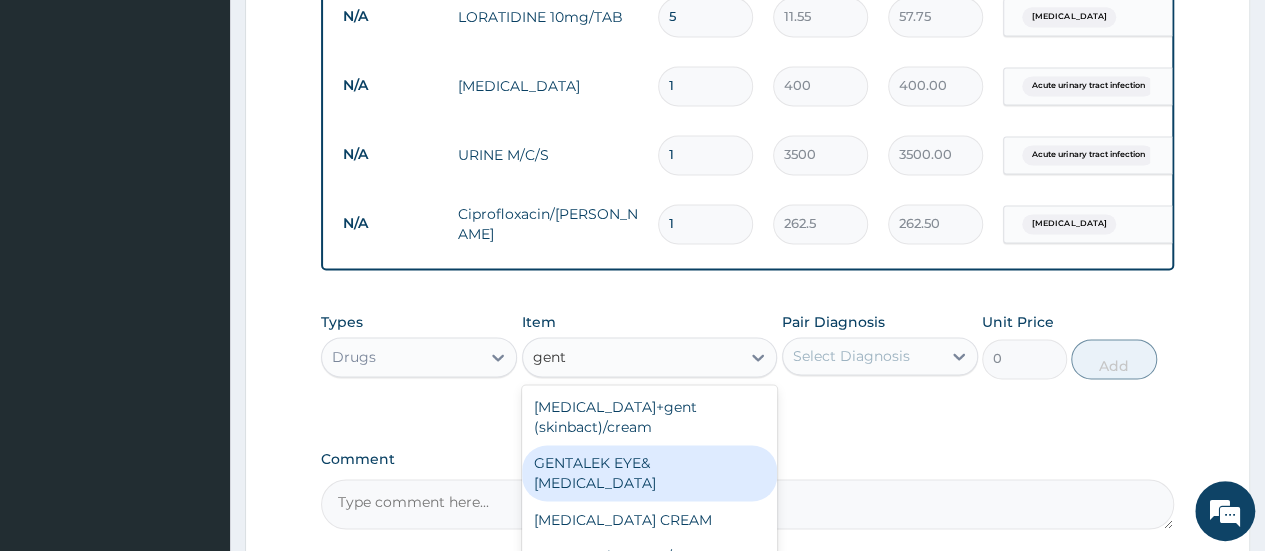 click on "GENTALEK EYE&EAR DROP" at bounding box center [650, 473] 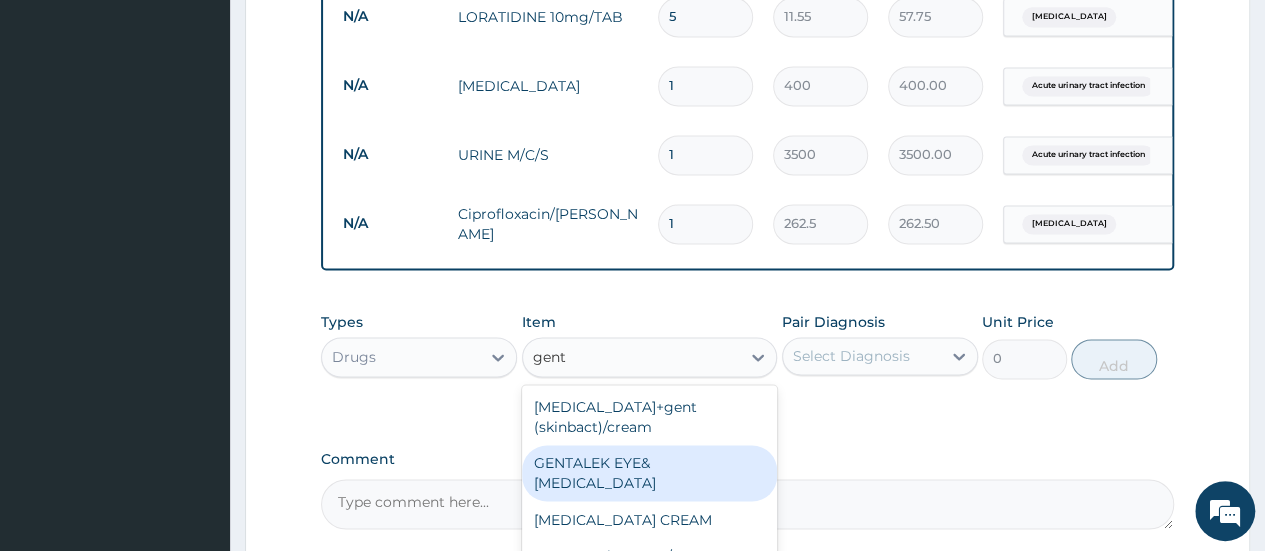 type 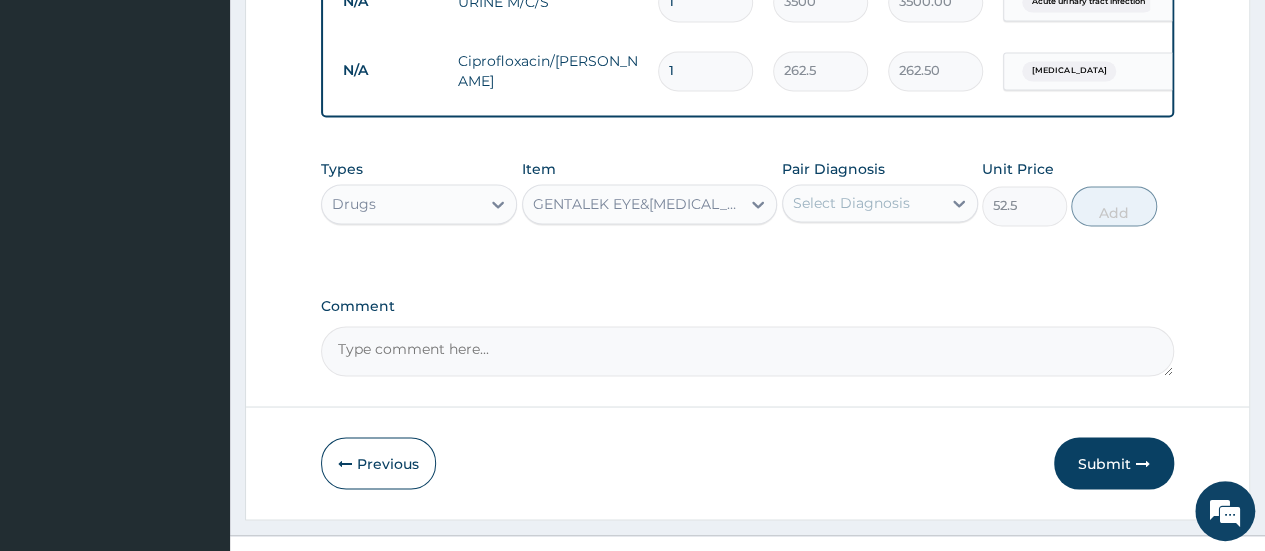 scroll, scrollTop: 1558, scrollLeft: 0, axis: vertical 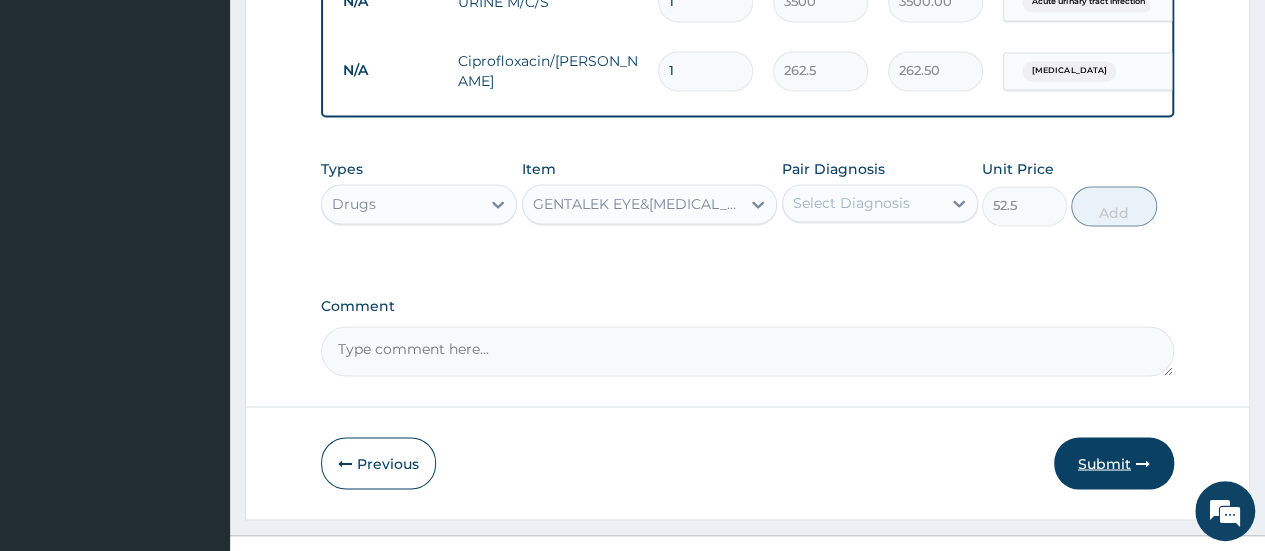 click on "Submit" at bounding box center (1114, 463) 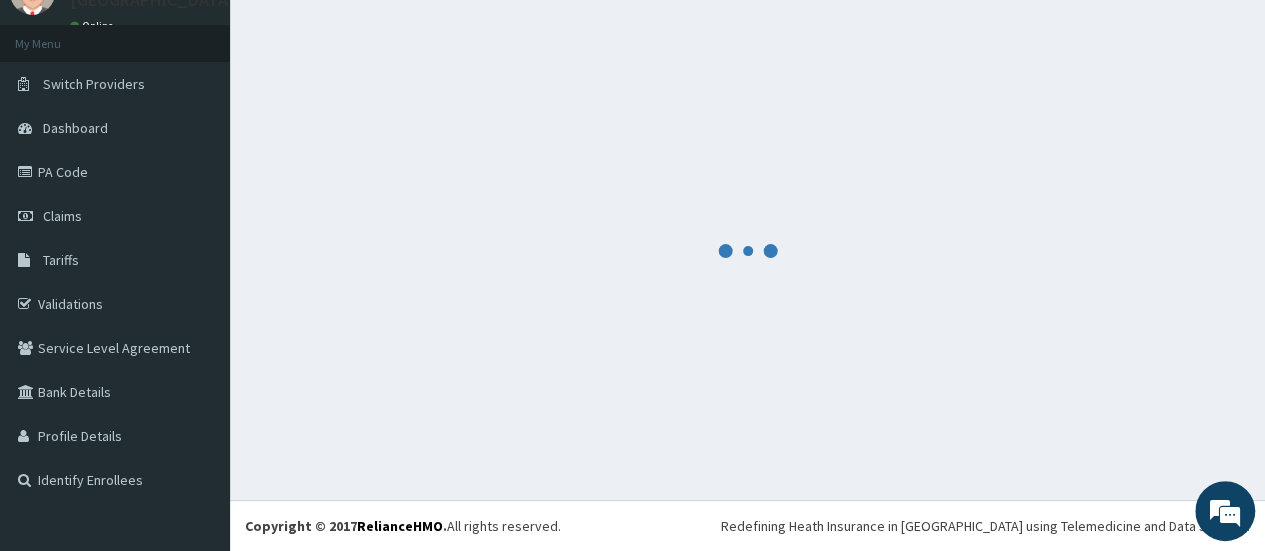 scroll, scrollTop: 89, scrollLeft: 0, axis: vertical 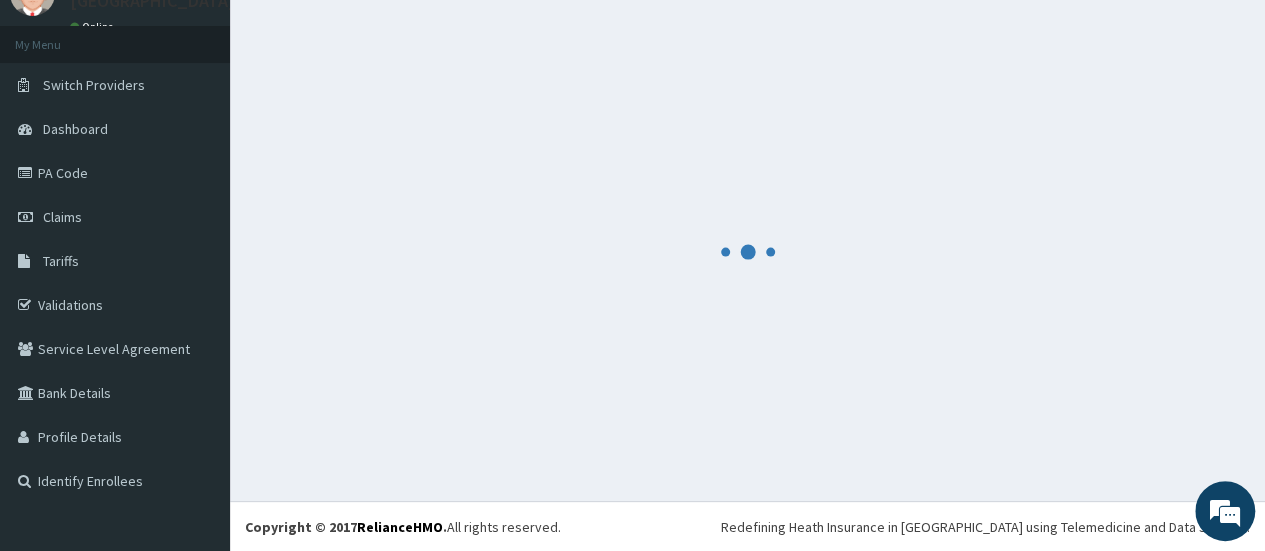 click at bounding box center (747, 251) 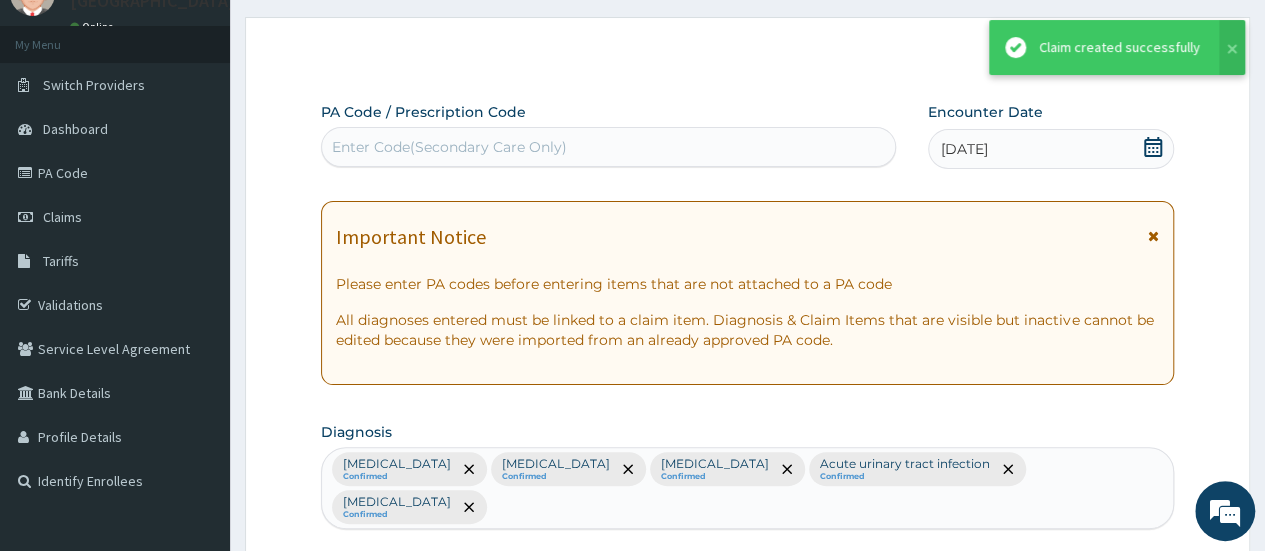 scroll, scrollTop: 1558, scrollLeft: 0, axis: vertical 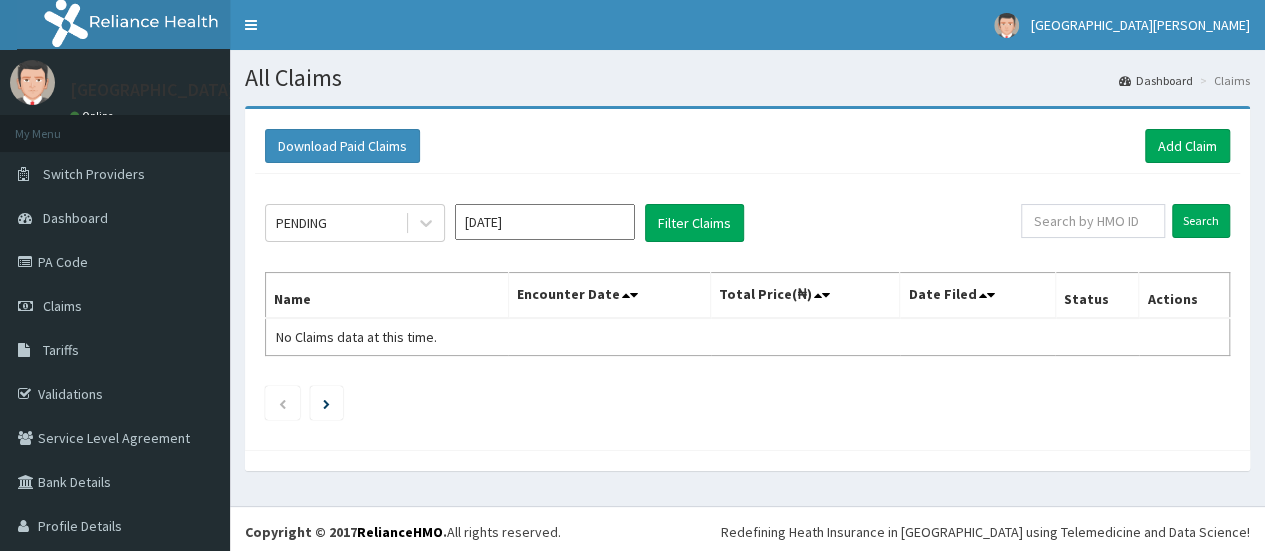 click at bounding box center (747, 460) 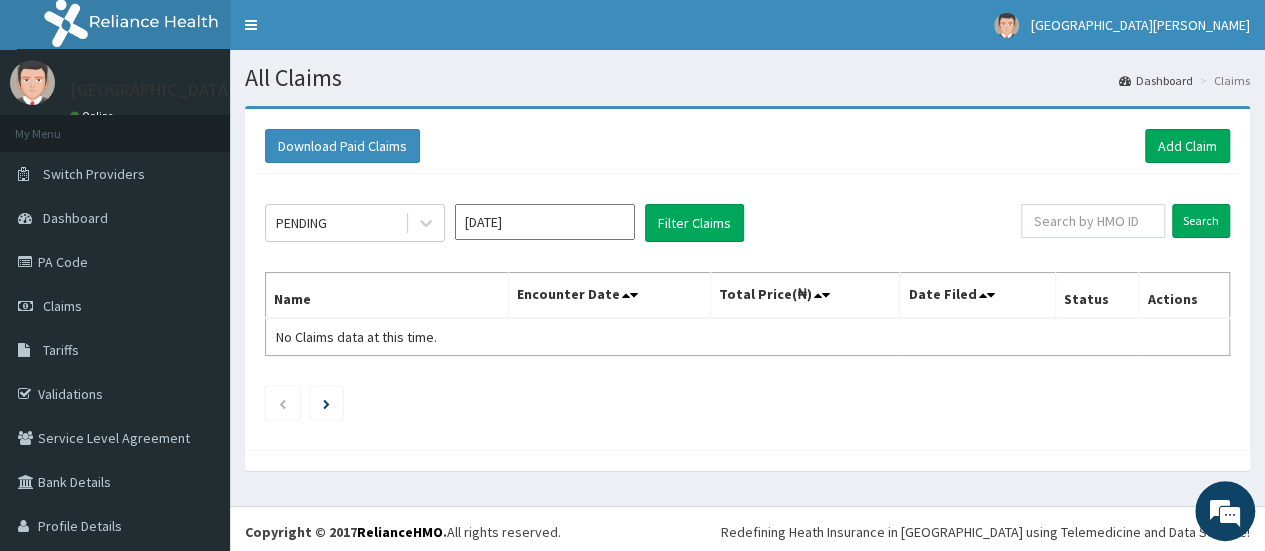 click on "PENDING [DATE] Filter Claims Search Name Encounter Date Total Price(₦) Date Filed Status Actions No Claims data at this time." 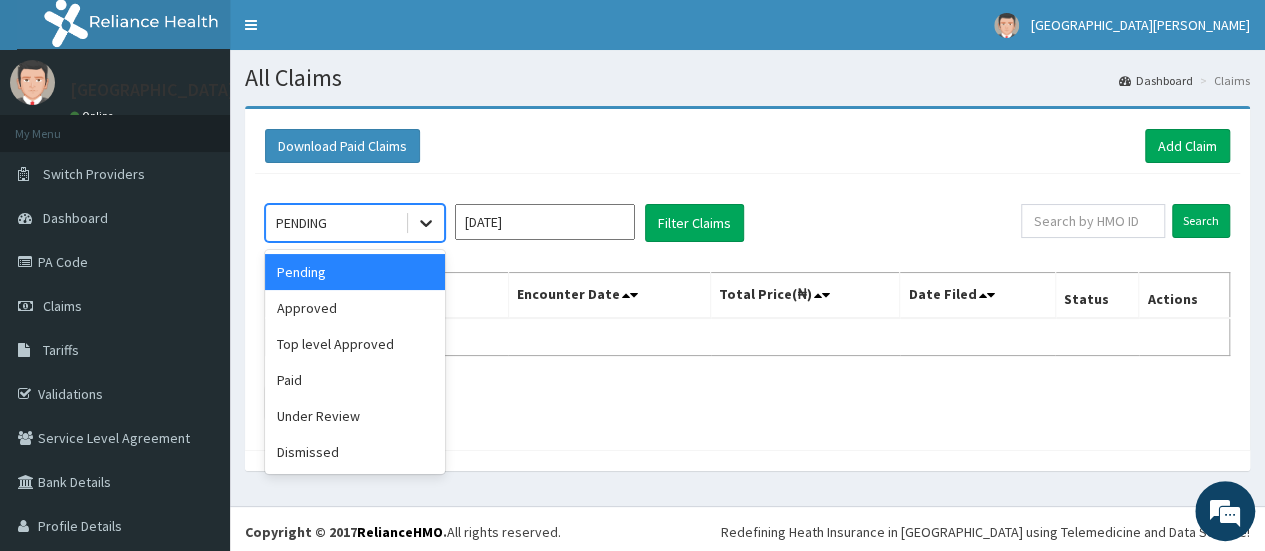 click 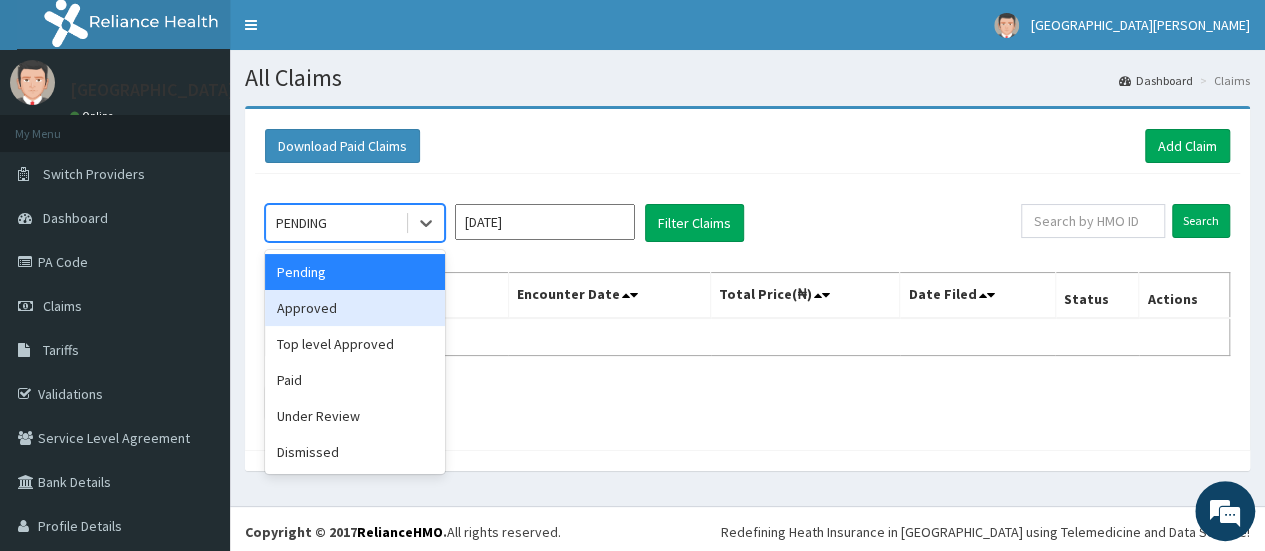 click on "Approved" at bounding box center (355, 308) 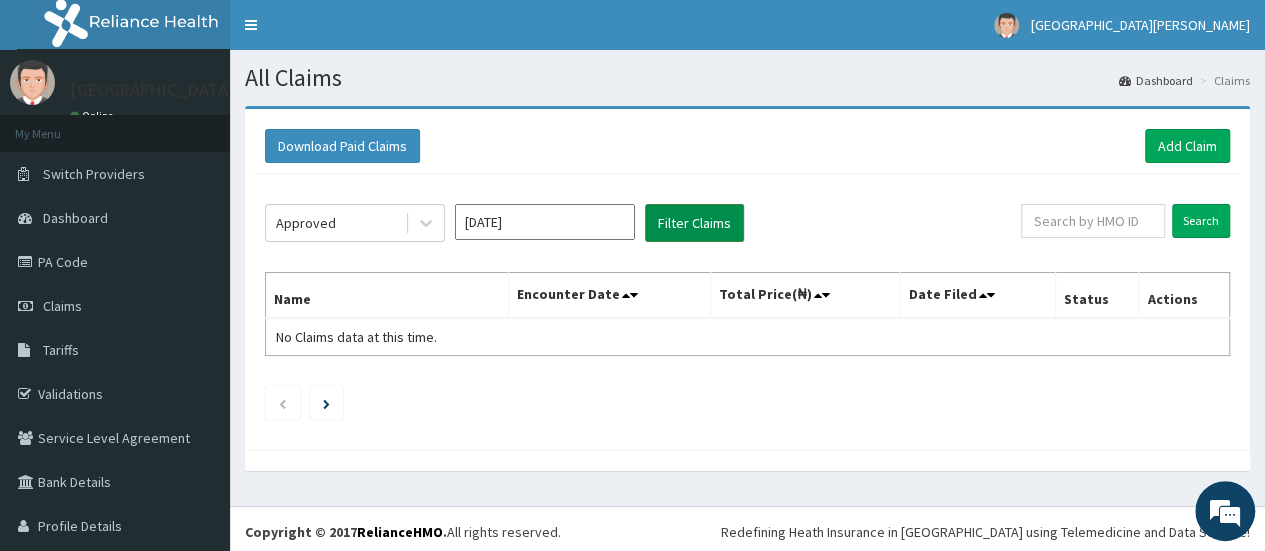 click on "Filter Claims" at bounding box center [694, 223] 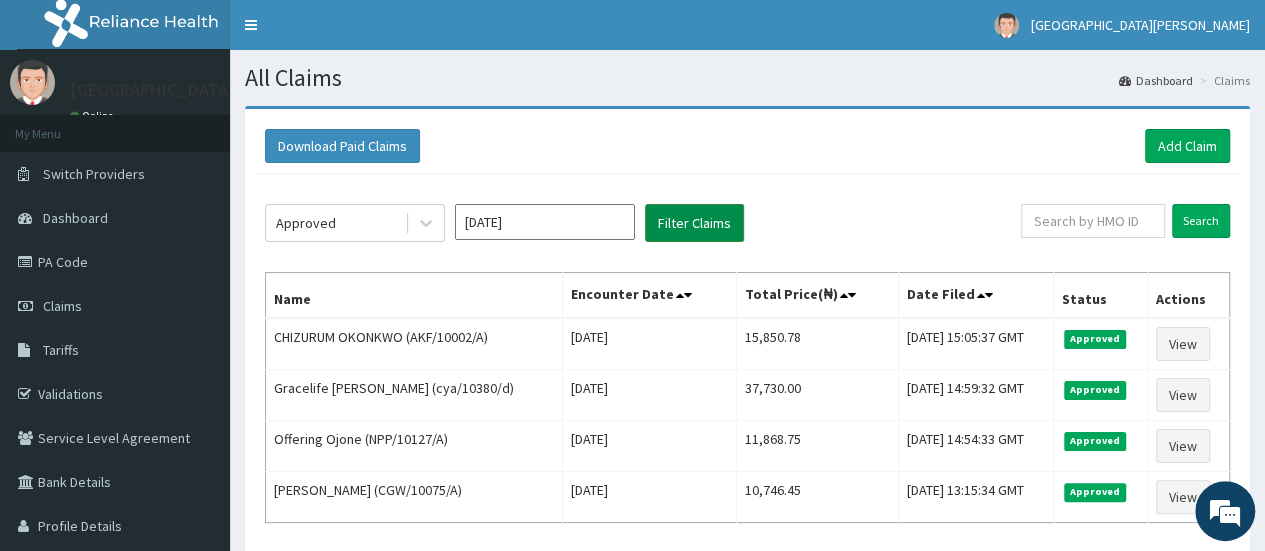scroll, scrollTop: 0, scrollLeft: 0, axis: both 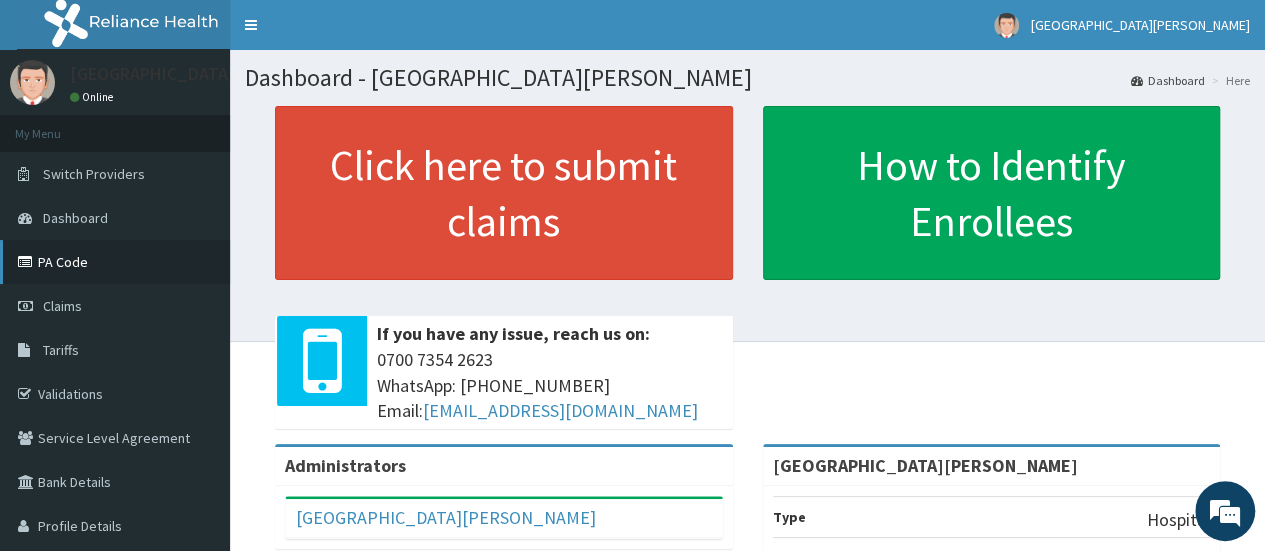 click on "PA Code" at bounding box center [115, 262] 